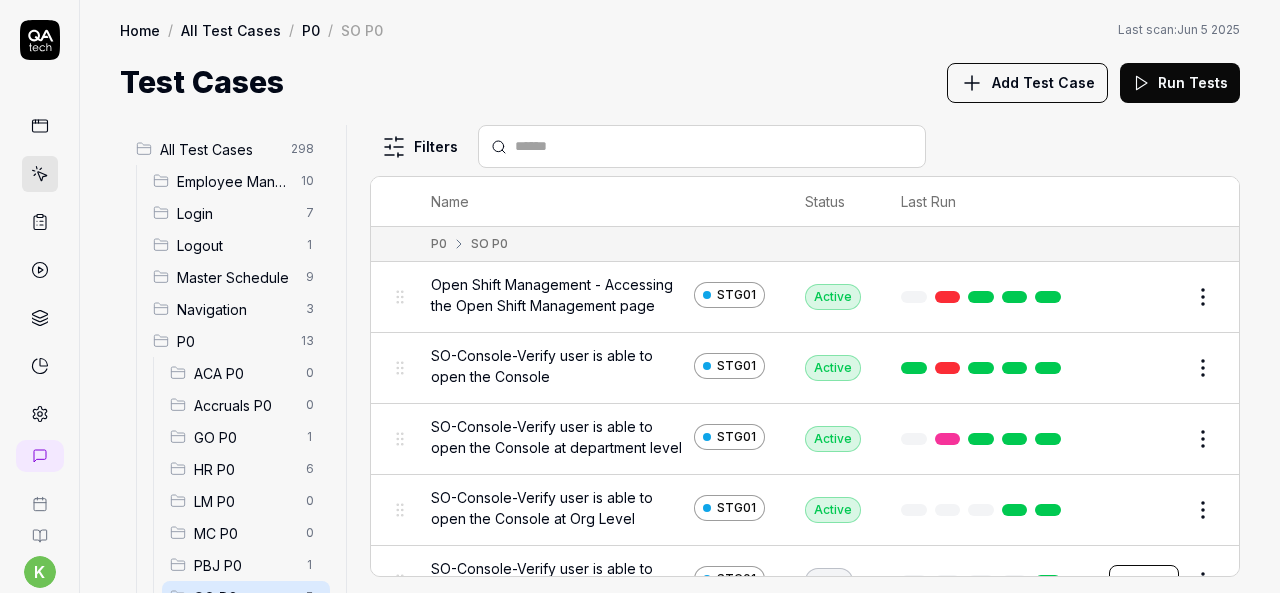 scroll, scrollTop: 0, scrollLeft: 0, axis: both 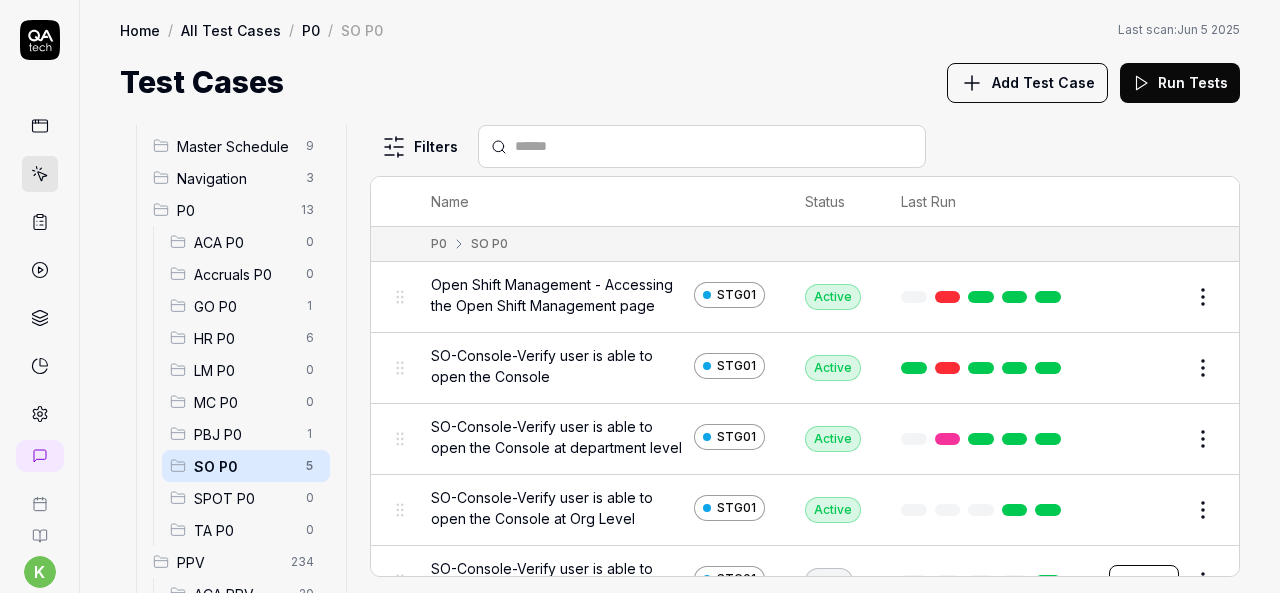 click on "SO P0" at bounding box center [244, 466] 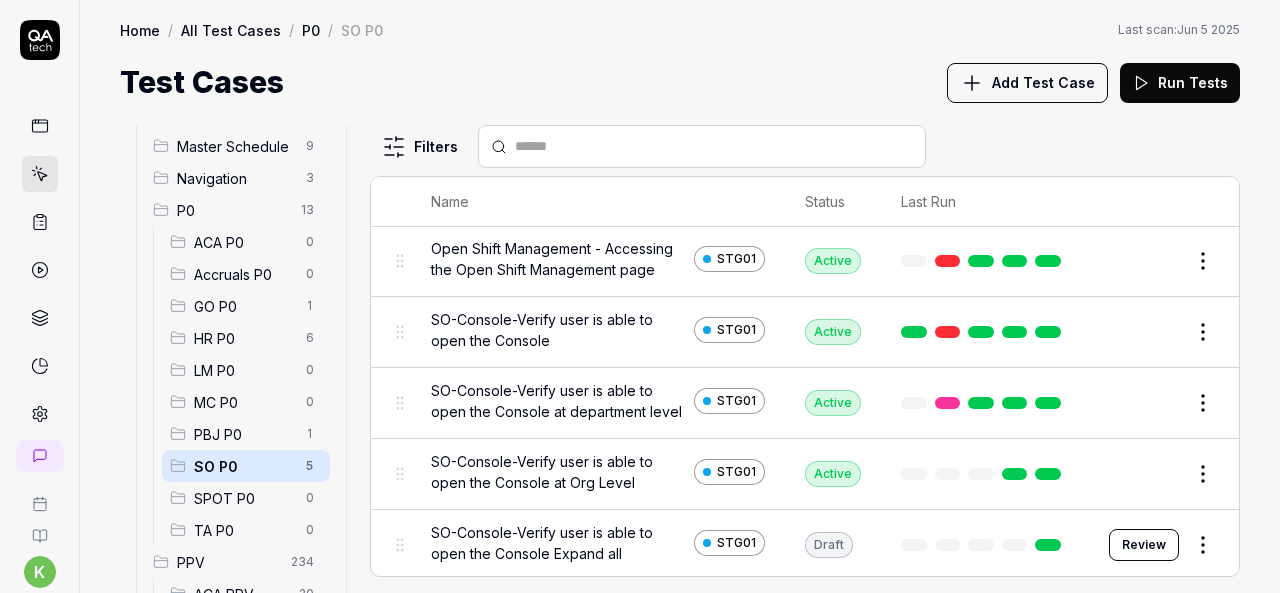 scroll, scrollTop: 36, scrollLeft: 0, axis: vertical 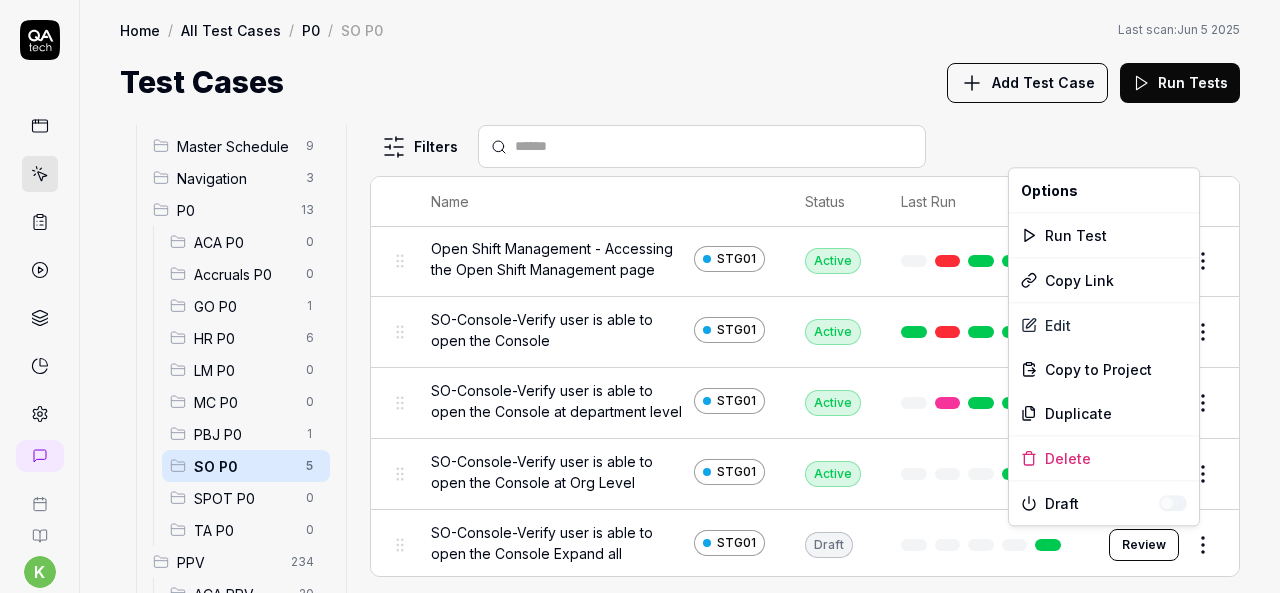 click on "k S Home / All Test Cases / P0 / SO P0 Home / All Test Cases / P0 / SO P0 Last scan:  Jun 5 2025 Test Cases Add Test Case Run Tests All Test Cases 298 Employee Management 10 Login 7 Logout 1 Master Schedule 9 Navigation 3 P0 13 ACA P0 0 Accruals P0 0 GO P0 1 HR P0 6 LM P0 0 MC P0 0 PBJ P0 1 SO P0 5 SPOT P0 0 TA P0 0 PPV 234 ACA PPV 20 Accruals PPV 35 GO PPV 13 HR PPV 31 LM PPV 7 MC PPV 7 PBJ PPV 22 SO PPV 56 Spotlight PPV 3 TA PPV 40 Reporting 3 Schedule Optimizer 1 Screen Loads 7 Time & Attendance 6 Filters Name Status Last Run P0 SO P0 Open Shift Management - Accessing the Open Shift Management page STG01 Active Edit SO-Console-Verify user is able to open the Console STG01 Active Edit SO-Console-Verify user is able to open the Console at department level STG01 Active Edit SO-Console-Verify user is able to open the Console at Org Level STG01 Active Edit SO-Console-Verify user is able to open the Console Expand all STG01 Draft Review
Options Run Test Copy Link Edit Copy to Project Duplicate Delete Draft" at bounding box center [640, 296] 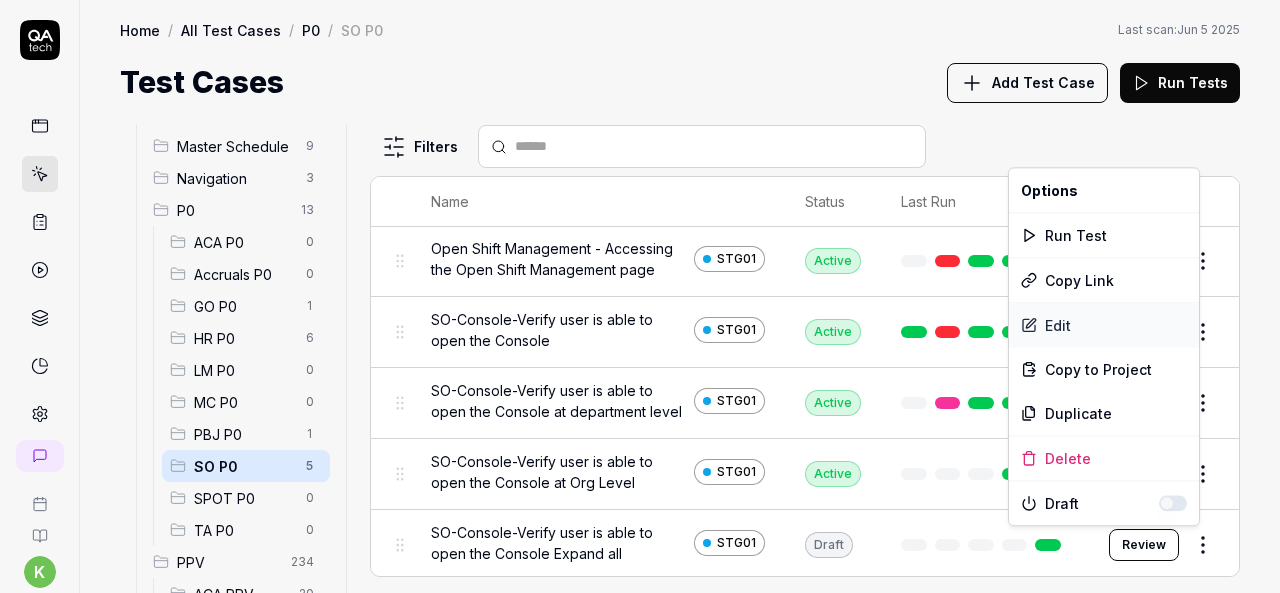 click on "Edit" at bounding box center (1104, 325) 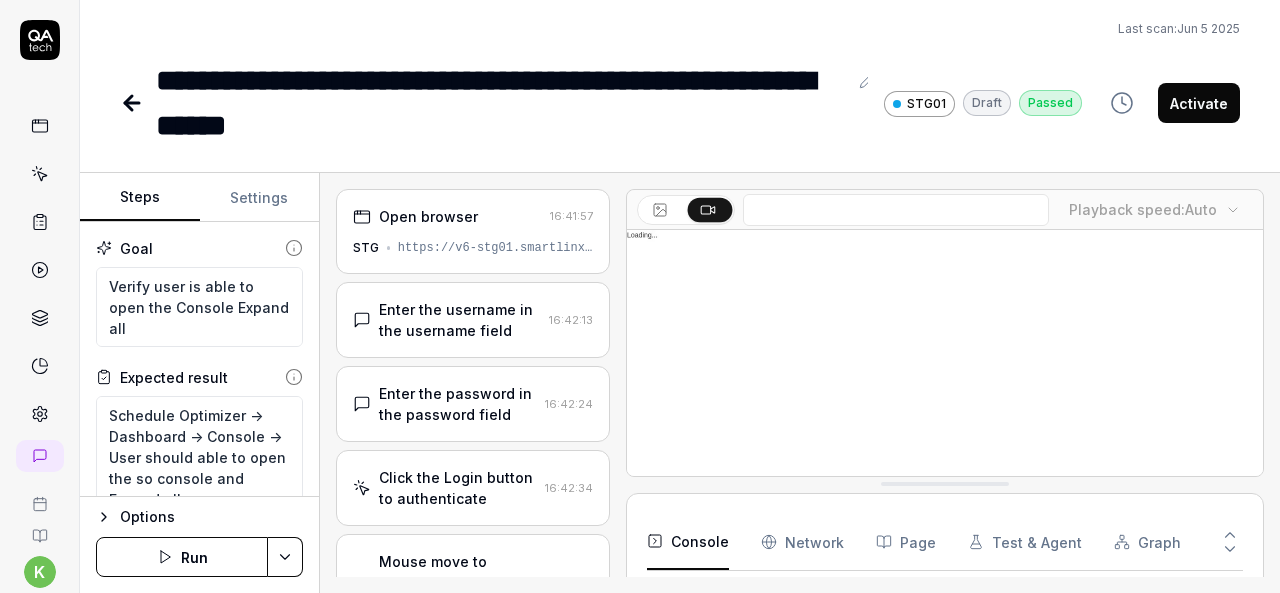 scroll, scrollTop: 1800, scrollLeft: 0, axis: vertical 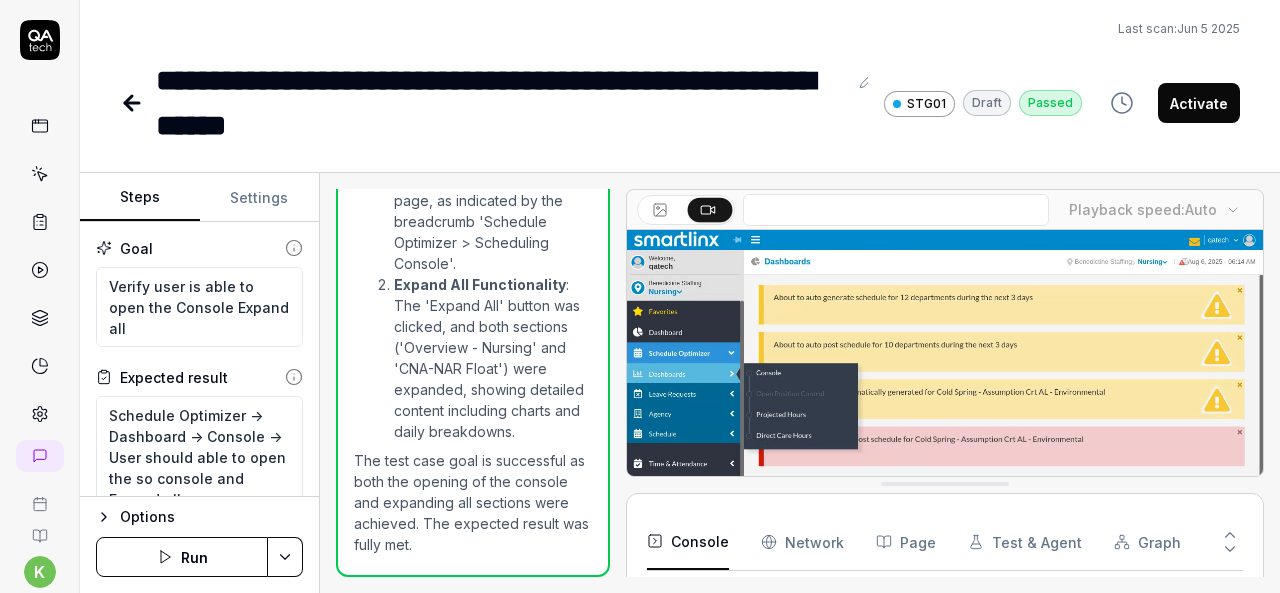 click at bounding box center [945, 429] 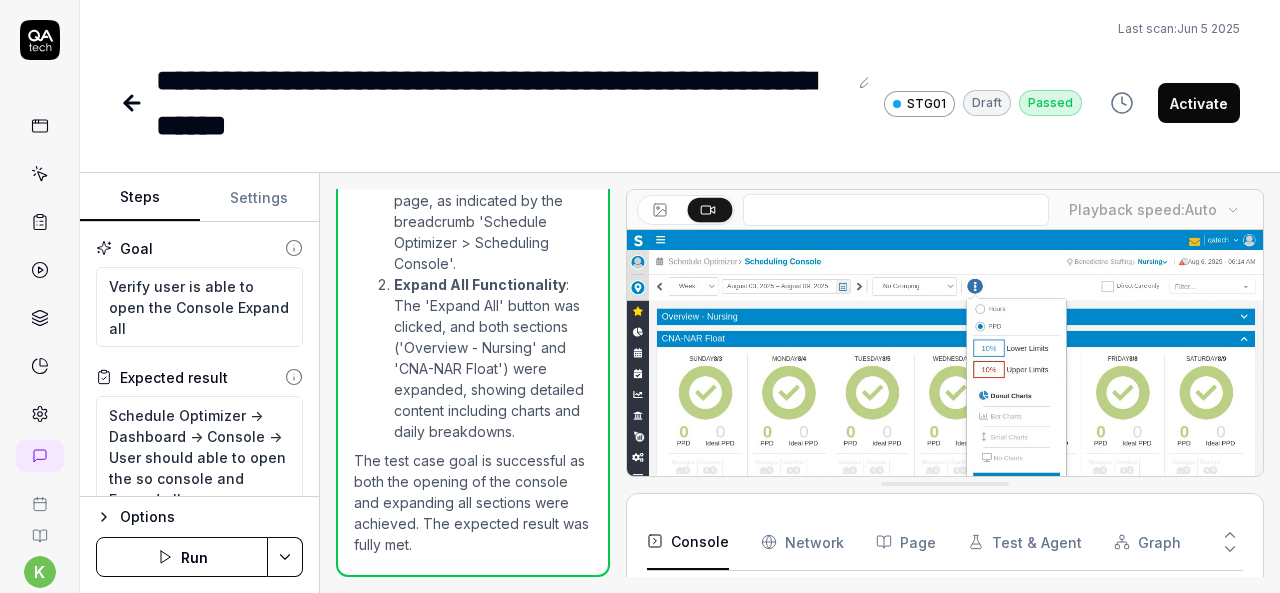 click at bounding box center [945, 429] 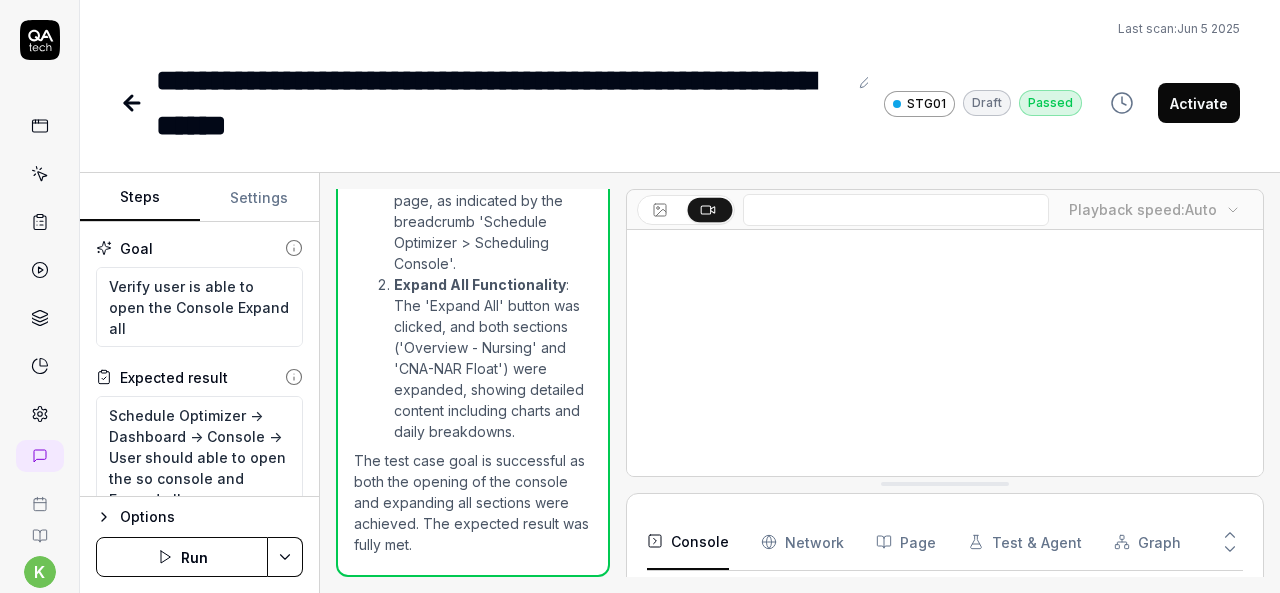 type on "*" 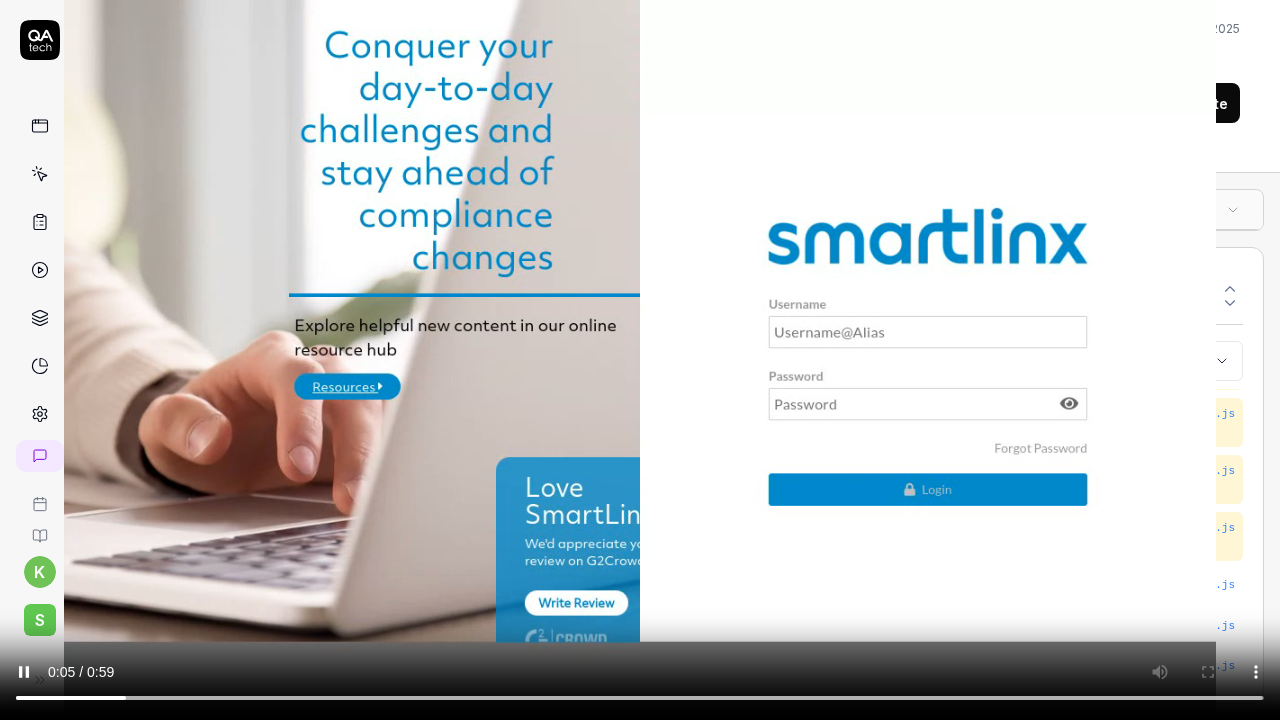 scroll, scrollTop: 126, scrollLeft: 0, axis: vertical 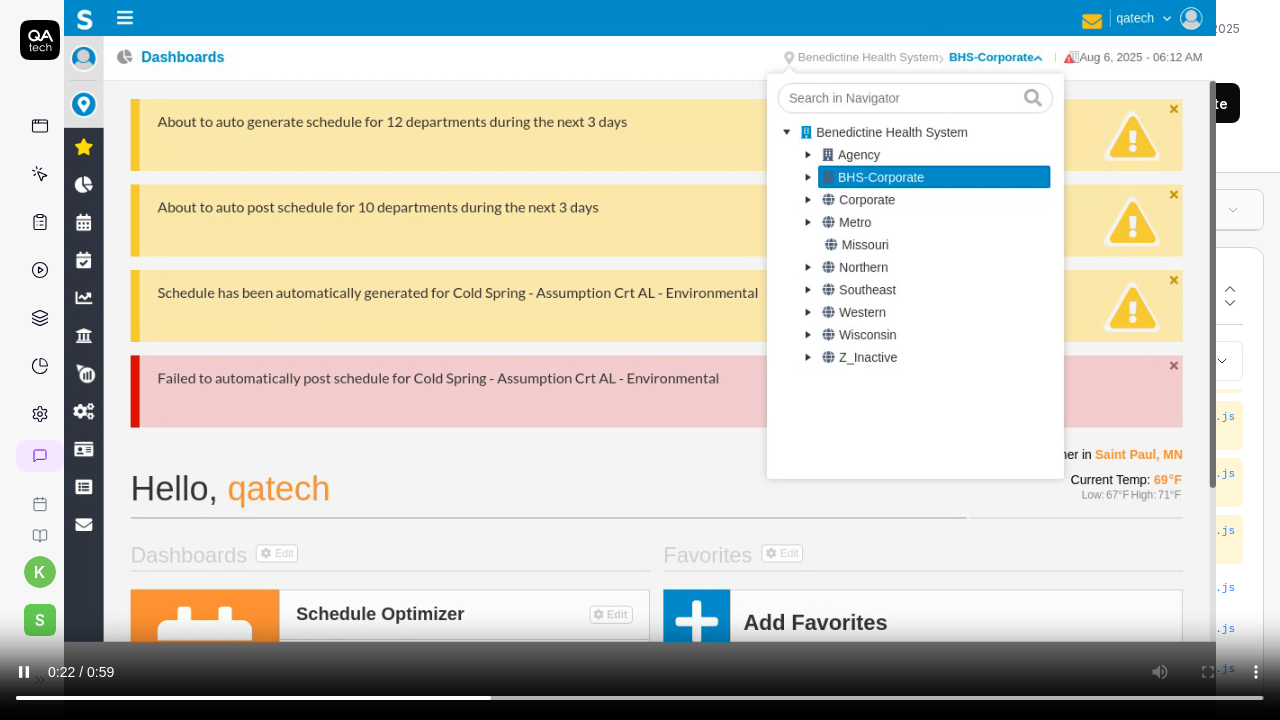 type 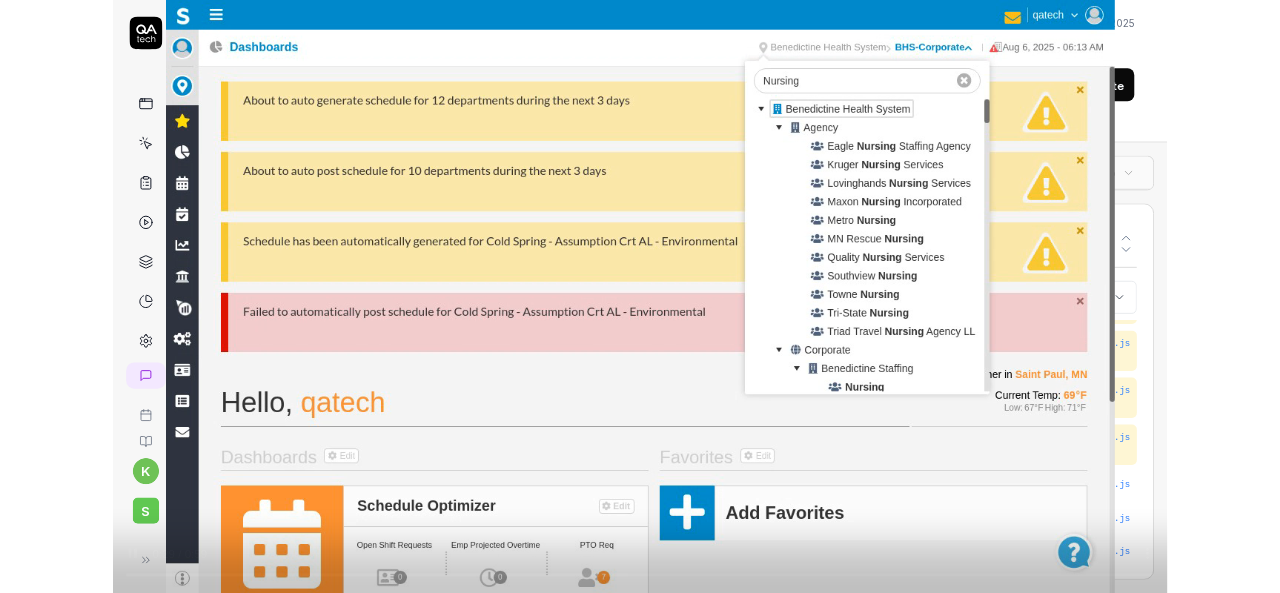 scroll, scrollTop: 284, scrollLeft: 0, axis: vertical 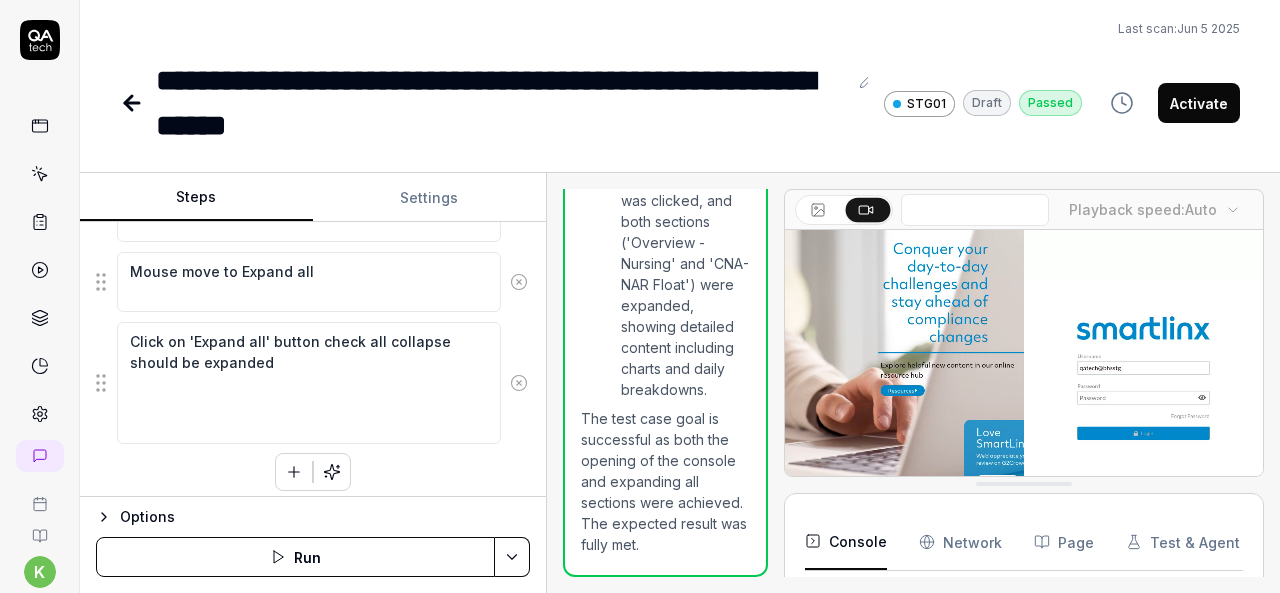 click on "Steps Settings Goal Verify user is able to open the Console Expand all Expected result Schedule Optimizer -> Dashboard -> Console ->
User should able to open the so console and Expand all Steps Enter the username in the username field Enter the password in the password field Click the Login button to authenticate Mouse move to Organization Breadcrumb at right side, Click on Organization Breadcrumb, Select the Top Organization from Organization Breadcrumb Search the 'Nursing' and Select the "Nursing" department from Organization Breadcrumb Click the hamburger menu icon for expand navigation options Click on the Schedule Optimizer tile Click on Dashboards Mouse move to console Click on Console Wait for the Scheduling Console page to fully load Mouse move to Expand all Click on 'Expand all' button check all collapse should be expanded Options Run Open browser 16:41:57 STG https://v6-stg01.smartlinxsolutions.com/ Enter the username in the username field 16:42:13 Enter the password in the password field 16:42:24" at bounding box center [680, 383] 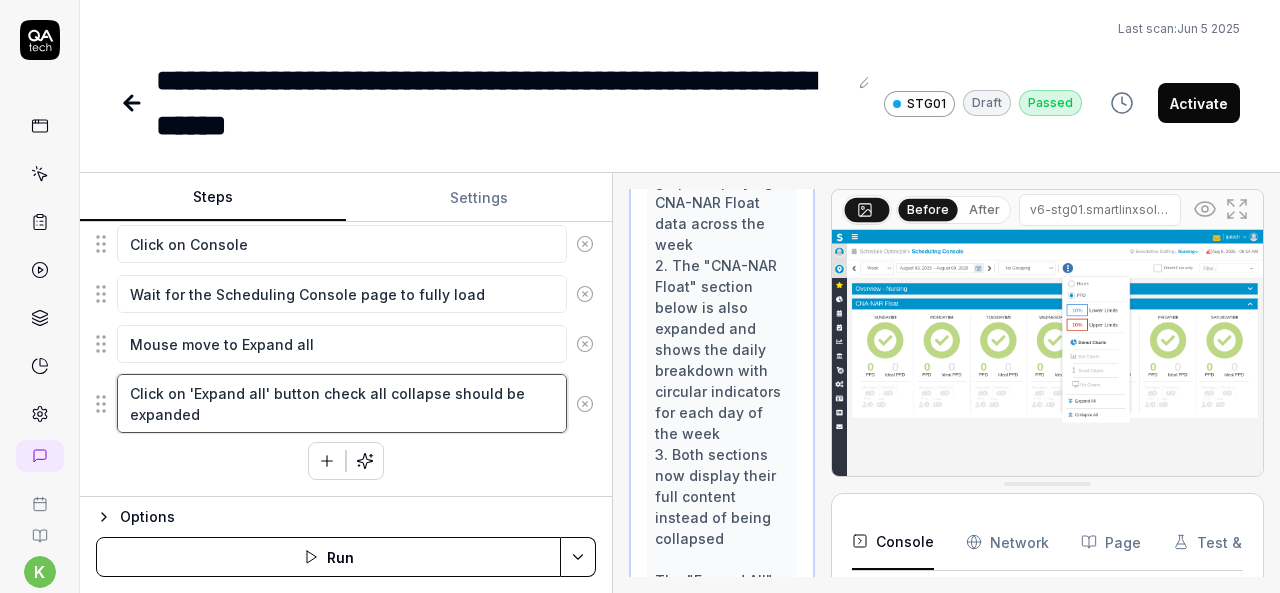 click on "Enter the username in the username field Enter the password in the password field Click the Login button to authenticate Mouse move to Organization Breadcrumb at right side, Click on Organization Breadcrumb, Select the Top Organization from Organization Breadcrumb Search the 'Nursing' and Select the "Nursing" department from Organization Breadcrumb Click the hamburger menu icon for expand navigation options Click on the Schedule Optimizer tile Click on Dashboards Mouse move to console Click on Console Wait for the Scheduling Console page to fully load Mouse move to Expand all Click on 'Expand all' button check all collapse should be expanded
To pick up a draggable item, press the space bar.
While dragging, use the arrow keys to move the item.
Press space again to drop the item in its new position, or press escape to cancel." at bounding box center [346, 64] 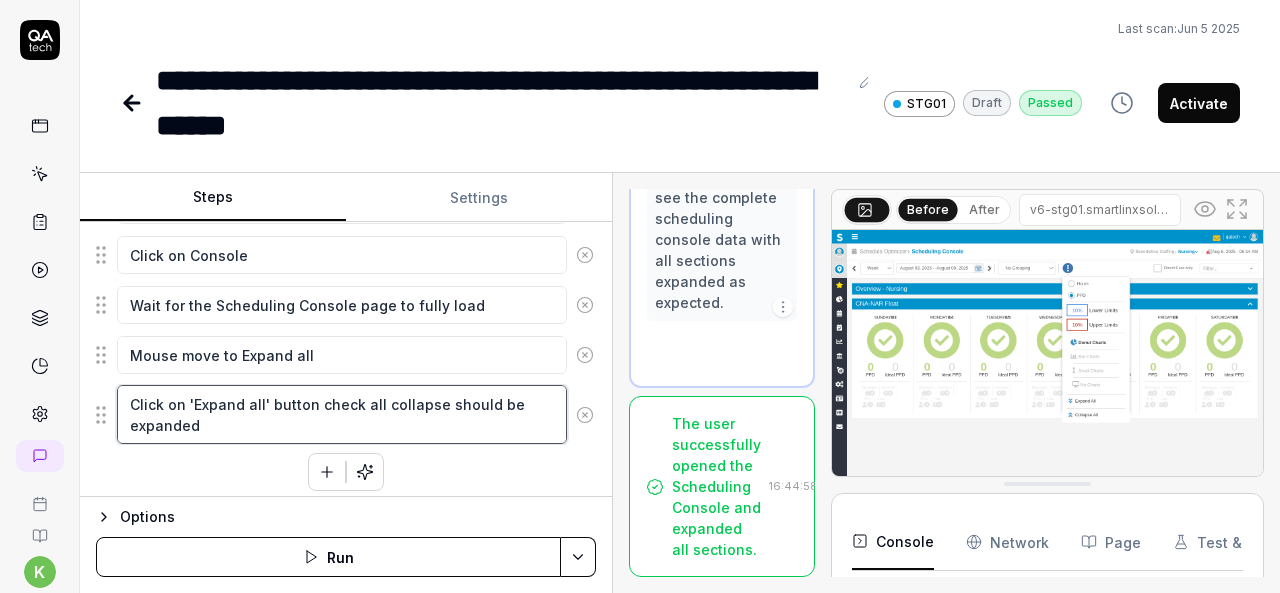 scroll, scrollTop: 3946, scrollLeft: 0, axis: vertical 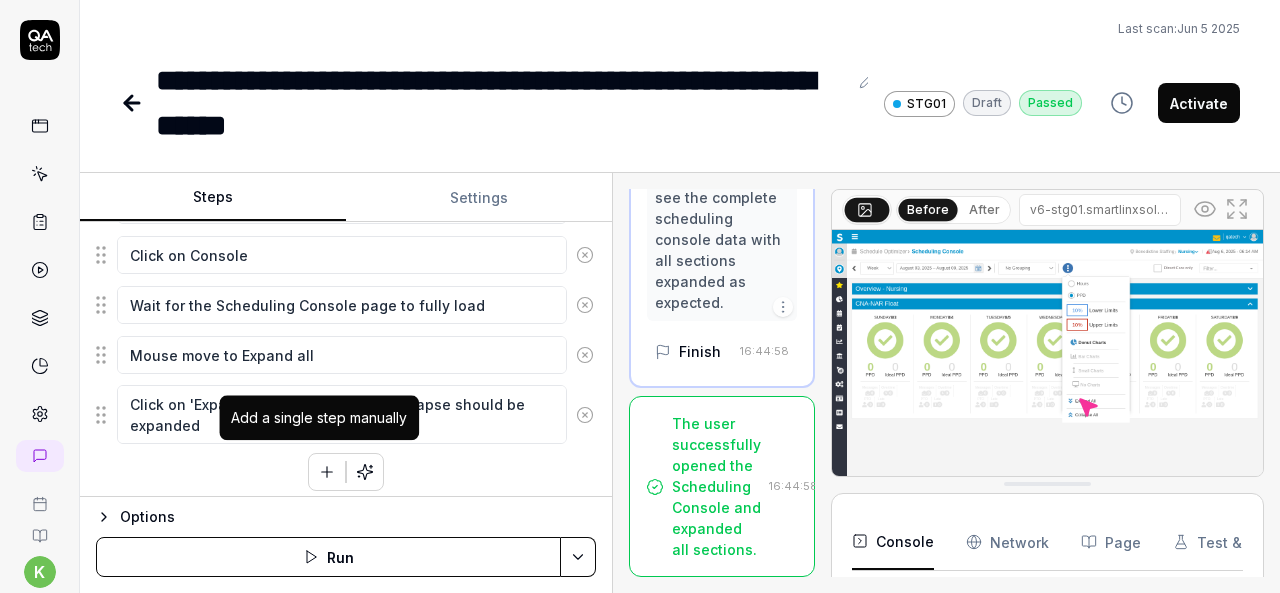 click 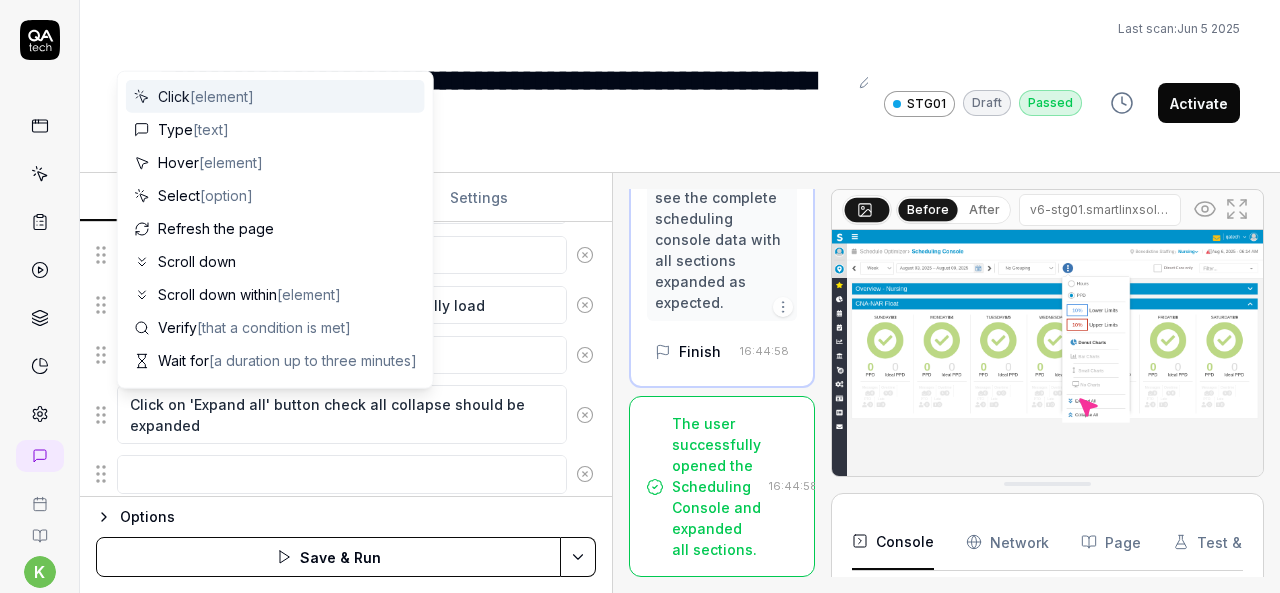scroll, scrollTop: 828, scrollLeft: 0, axis: vertical 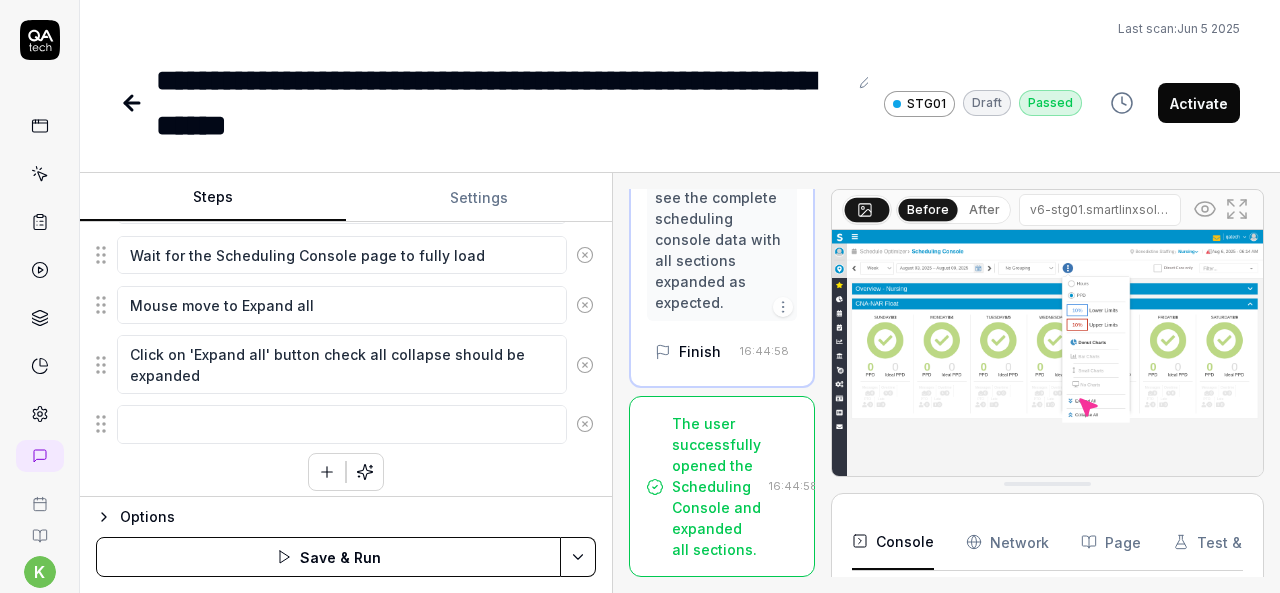 click on "Enter the username in the username field Enter the password in the password field Click the Login button to authenticate Mouse move to Organization Breadcrumb at right side, Click on Organization Breadcrumb, Select the Top Organization from Organization Breadcrumb Search the 'Nursing' and Select the "Nursing" department from Organization Breadcrumb Click the hamburger menu icon for expand navigation options Click on the Schedule Optimizer tile Click on Dashboards Mouse move to console Click on Console Wait for the Scheduling Console page to fully load Mouse move to Expand all Click on 'Expand all' button check all collapse should be expanded
To pick up a draggable item, press the space bar.
While dragging, use the arrow keys to move the item.
Press space again to drop the item in its new position, or press escape to cancel." at bounding box center [346, 73] 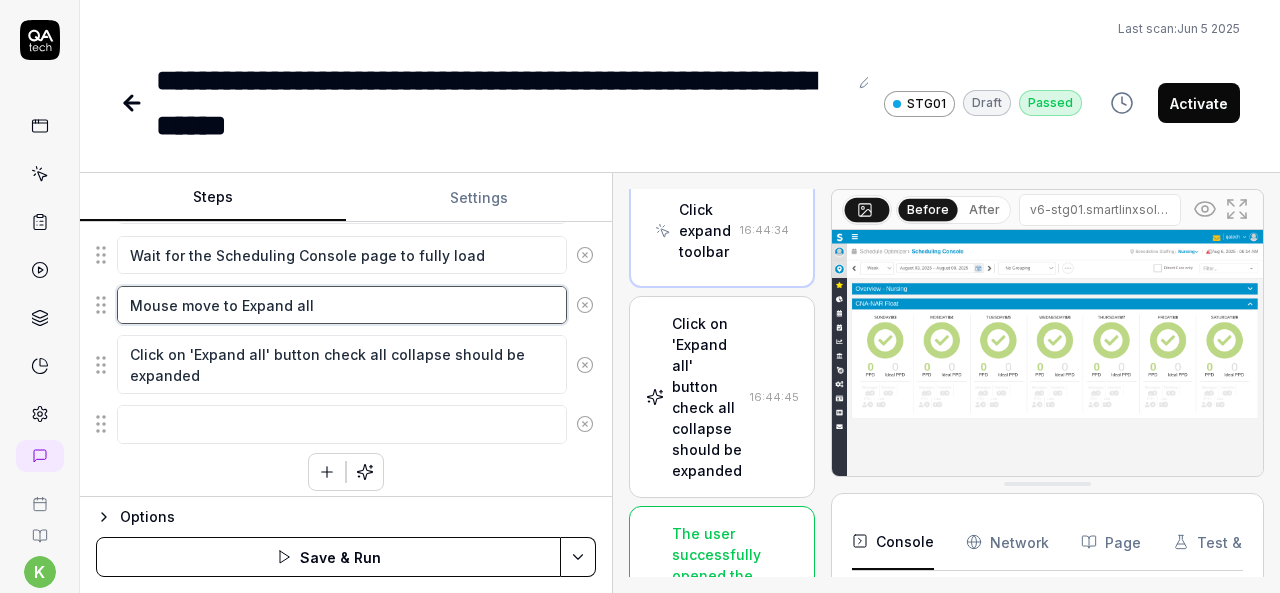 scroll, scrollTop: 3001, scrollLeft: 0, axis: vertical 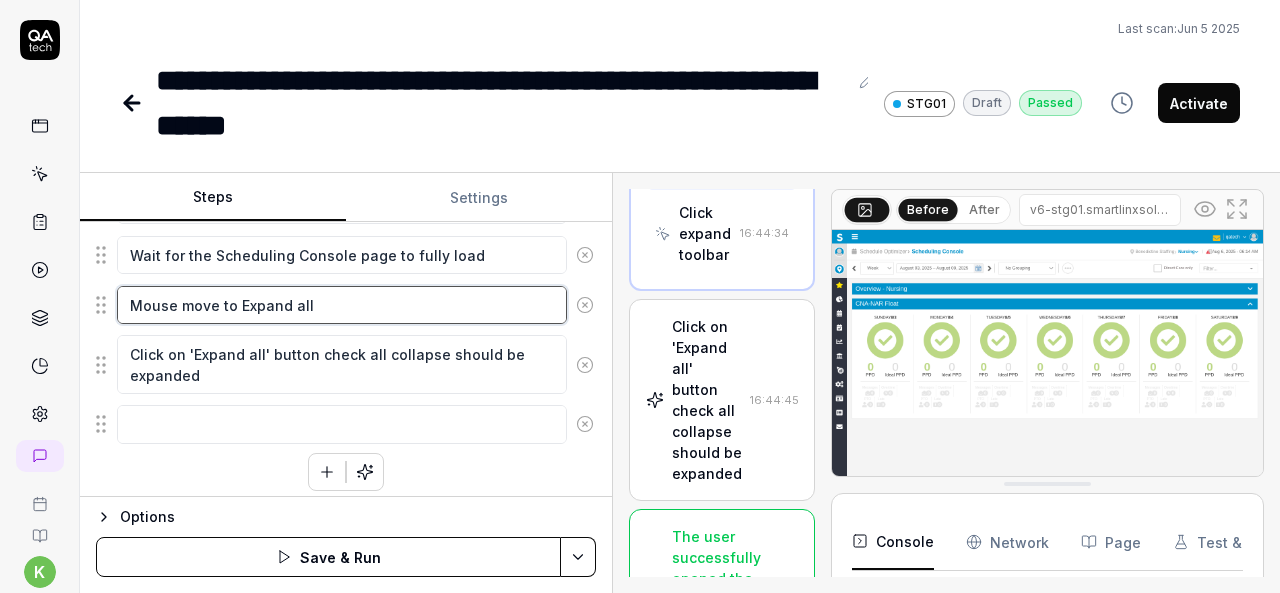 drag, startPoint x: 321, startPoint y: 297, endPoint x: 84, endPoint y: 330, distance: 239.28644 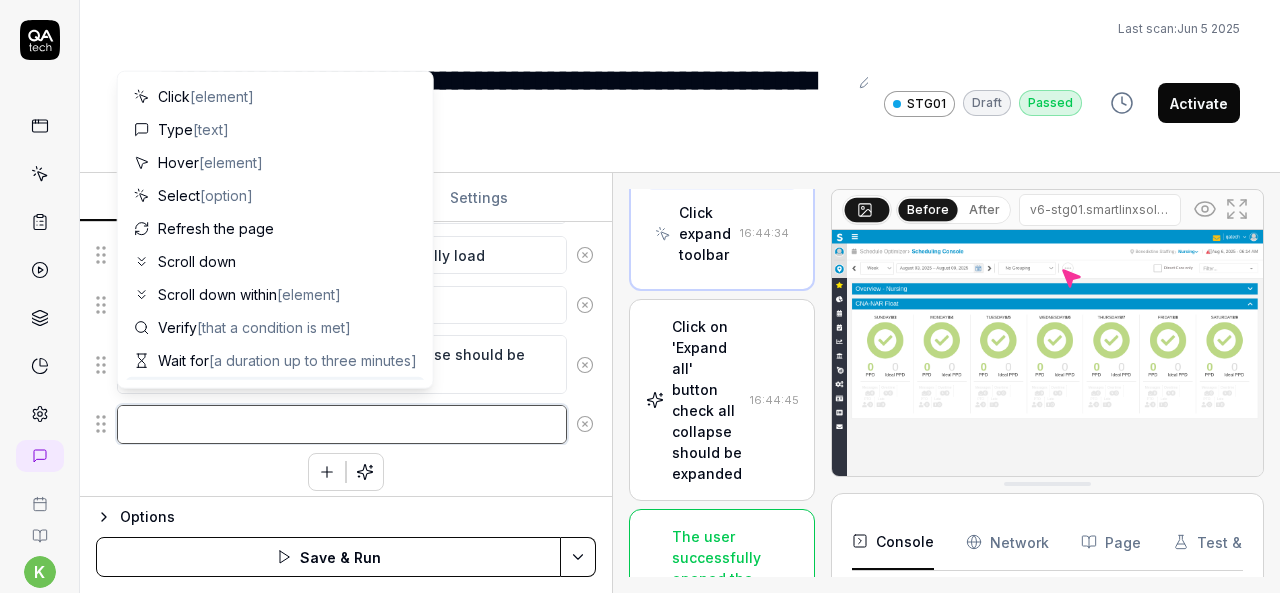click at bounding box center [342, 424] 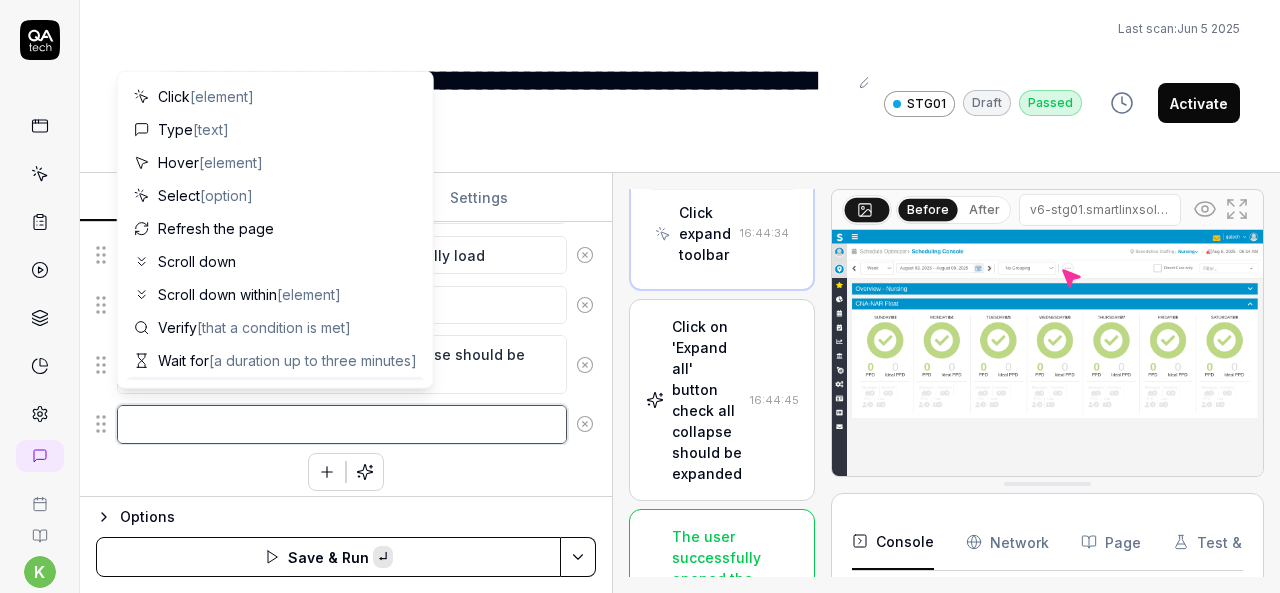paste on "Mouse move to Expand all" 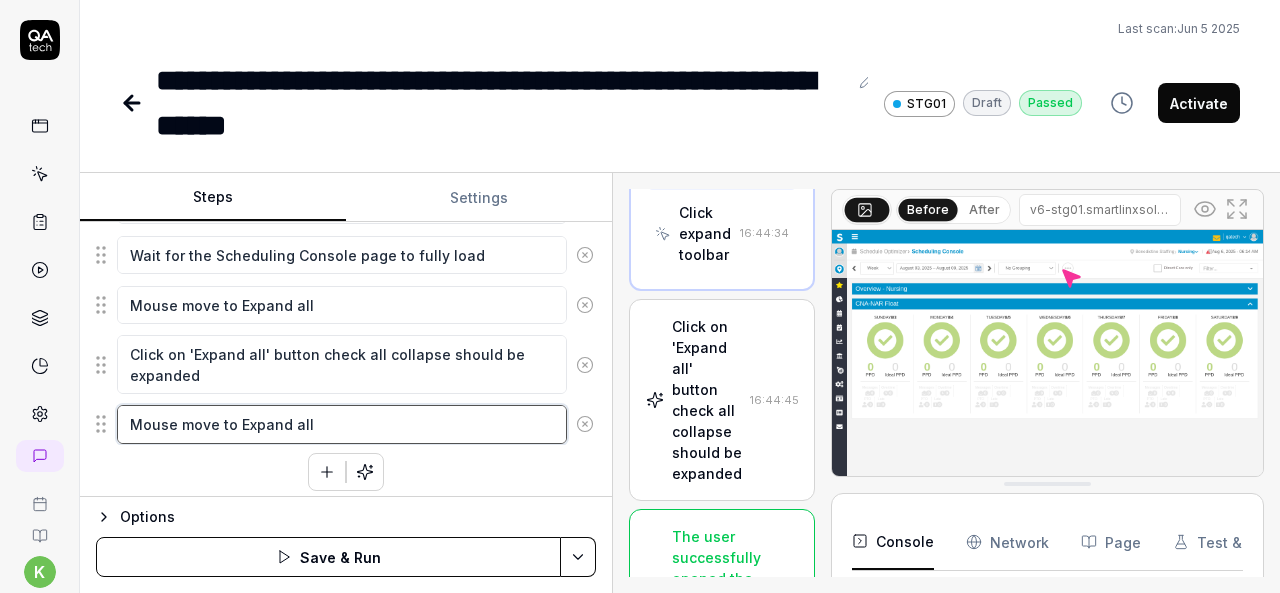 type on "Mouse move to Expand all" 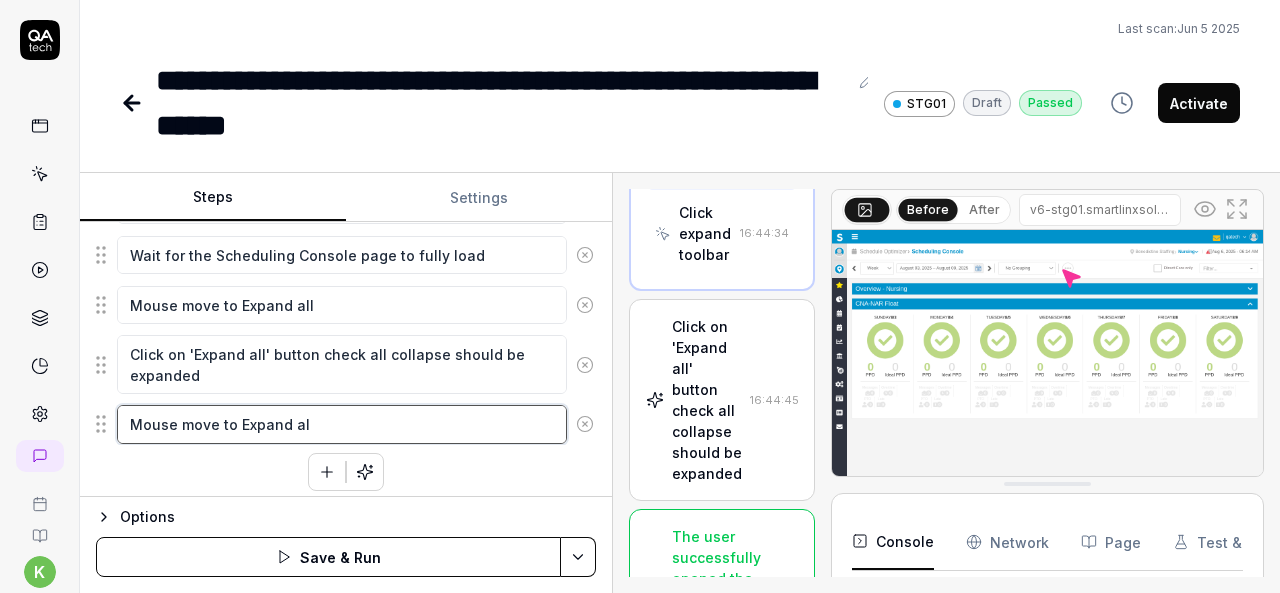 type on "*" 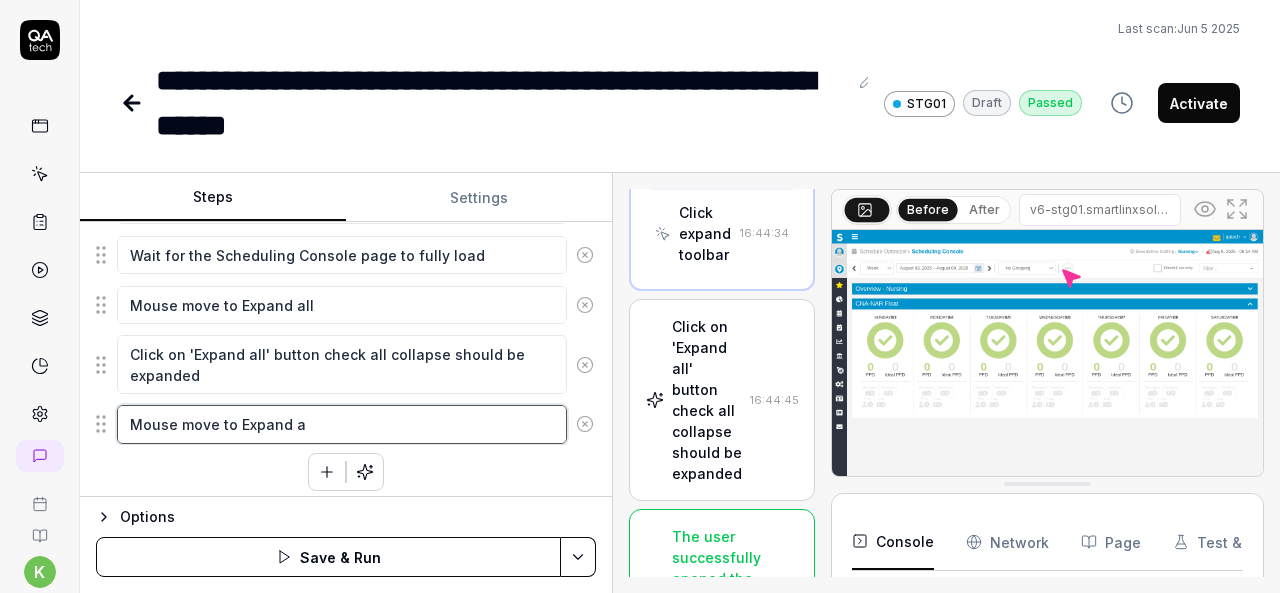type on "*" 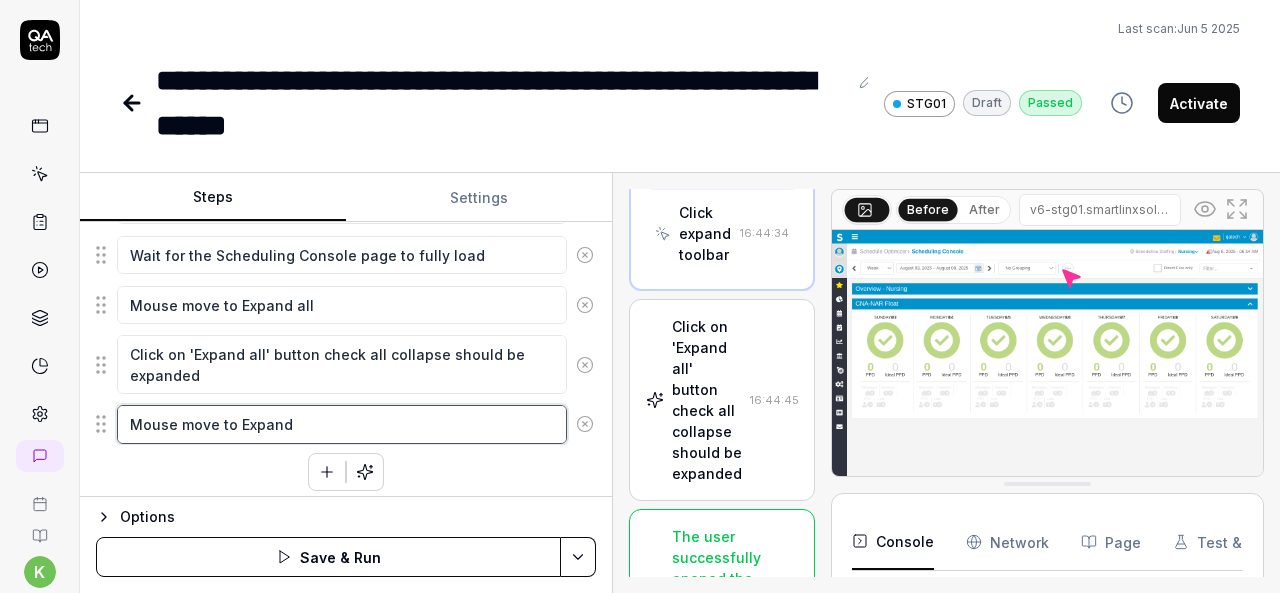 type on "*" 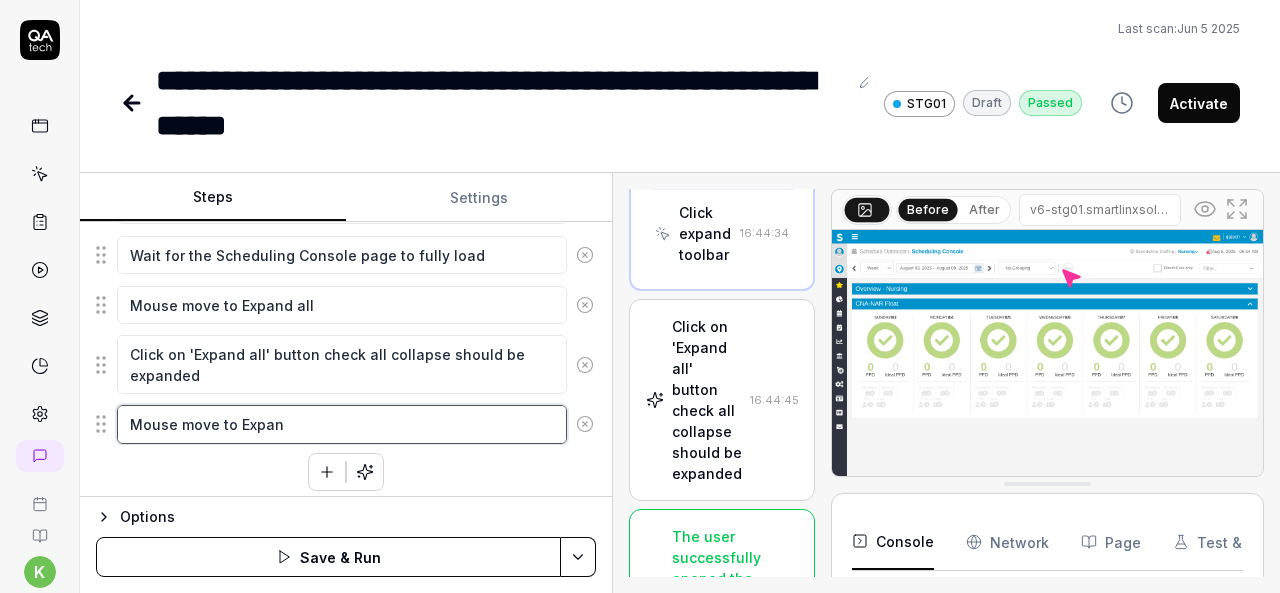 type on "*" 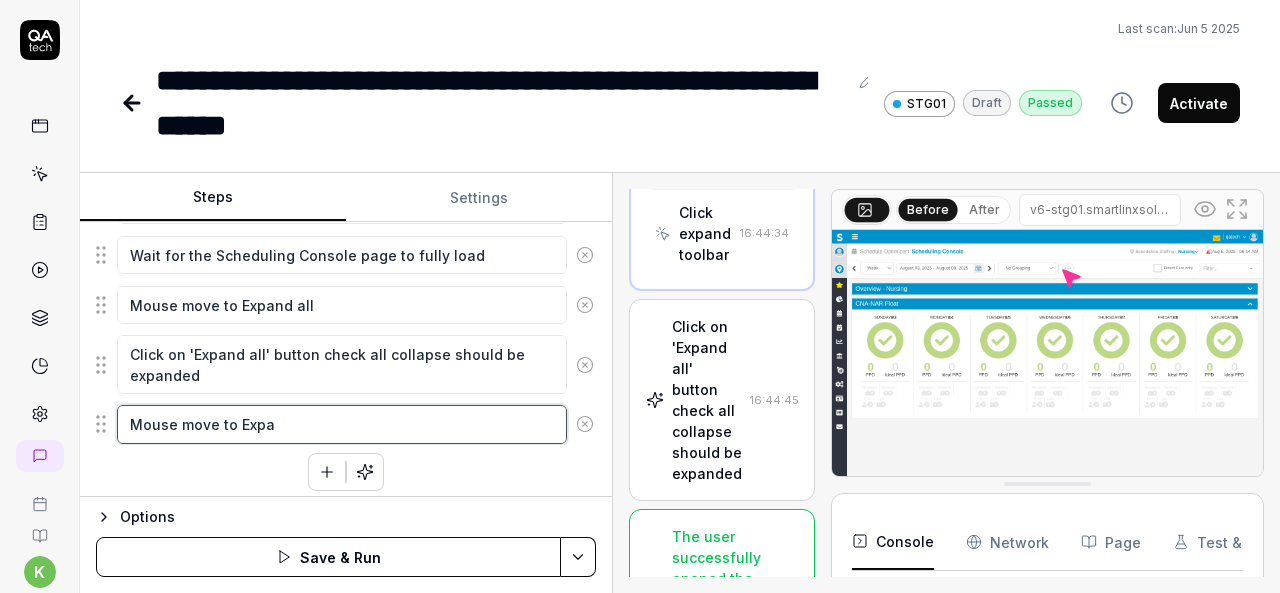 type on "*" 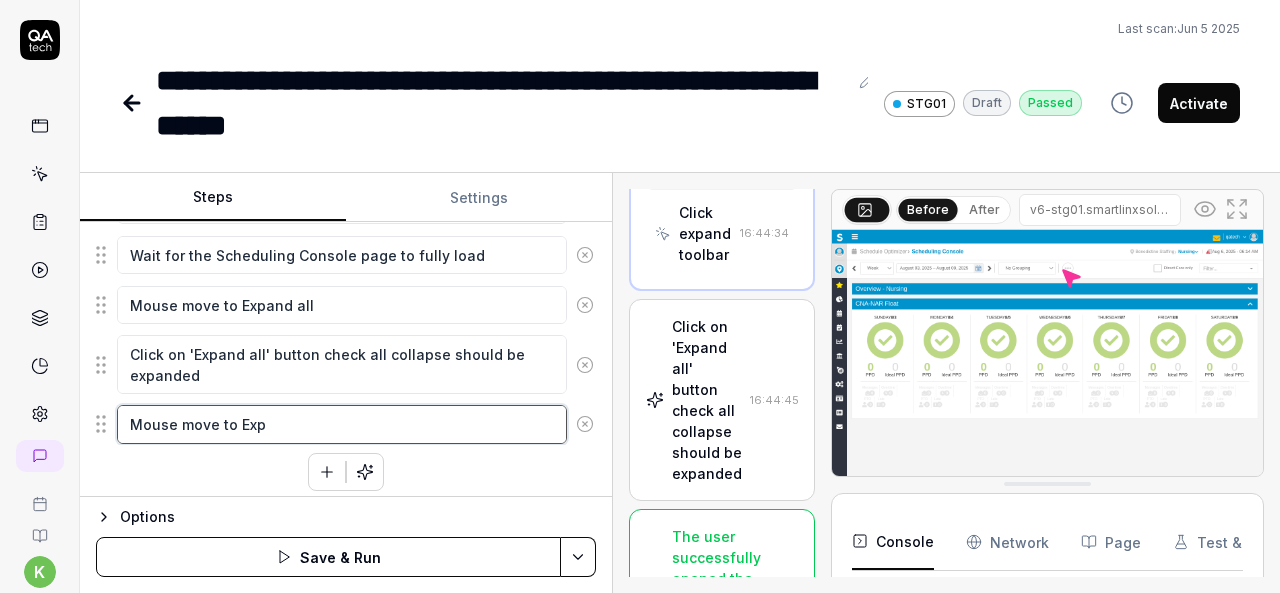 type on "*" 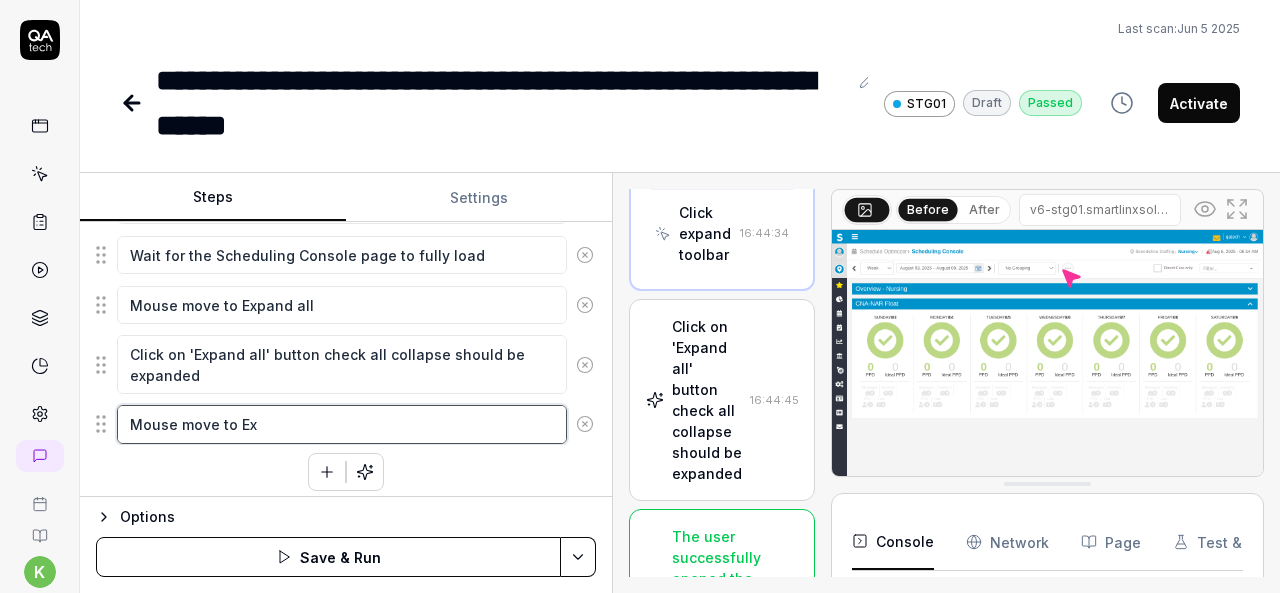 type on "*" 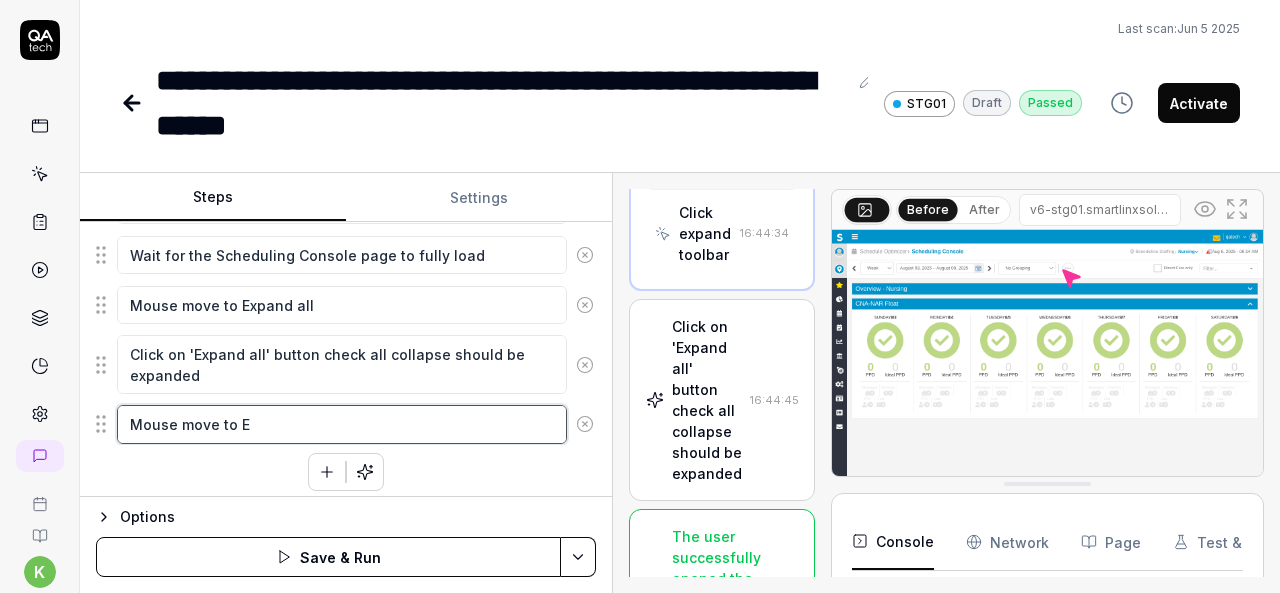 type on "*" 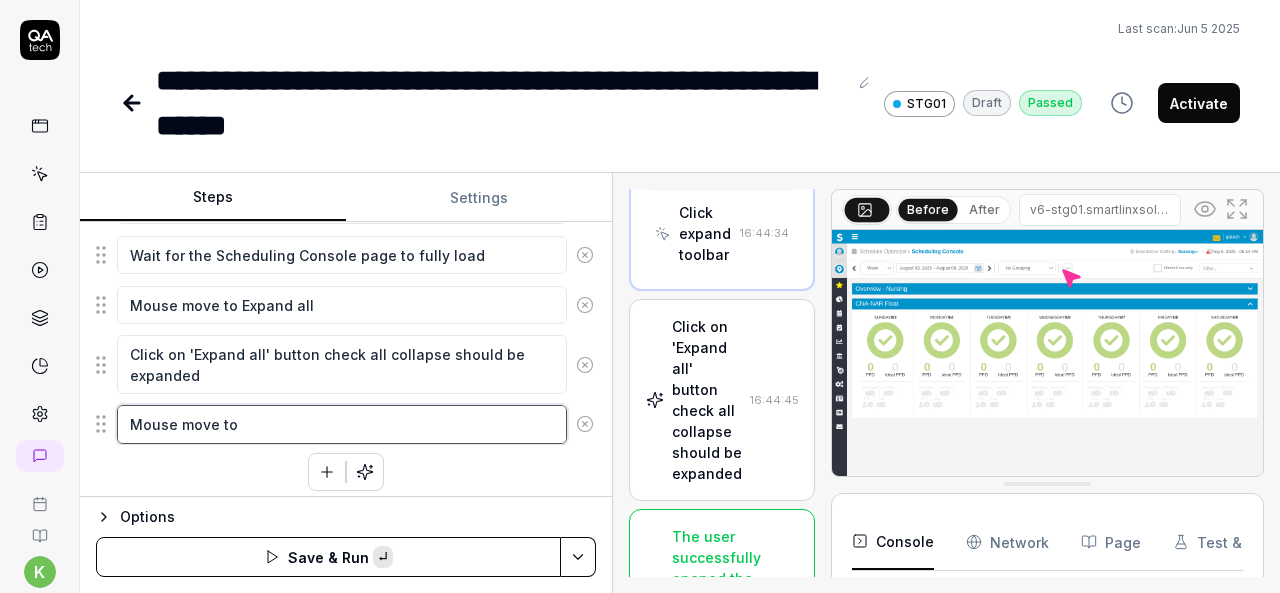 paste on "Collapse All" 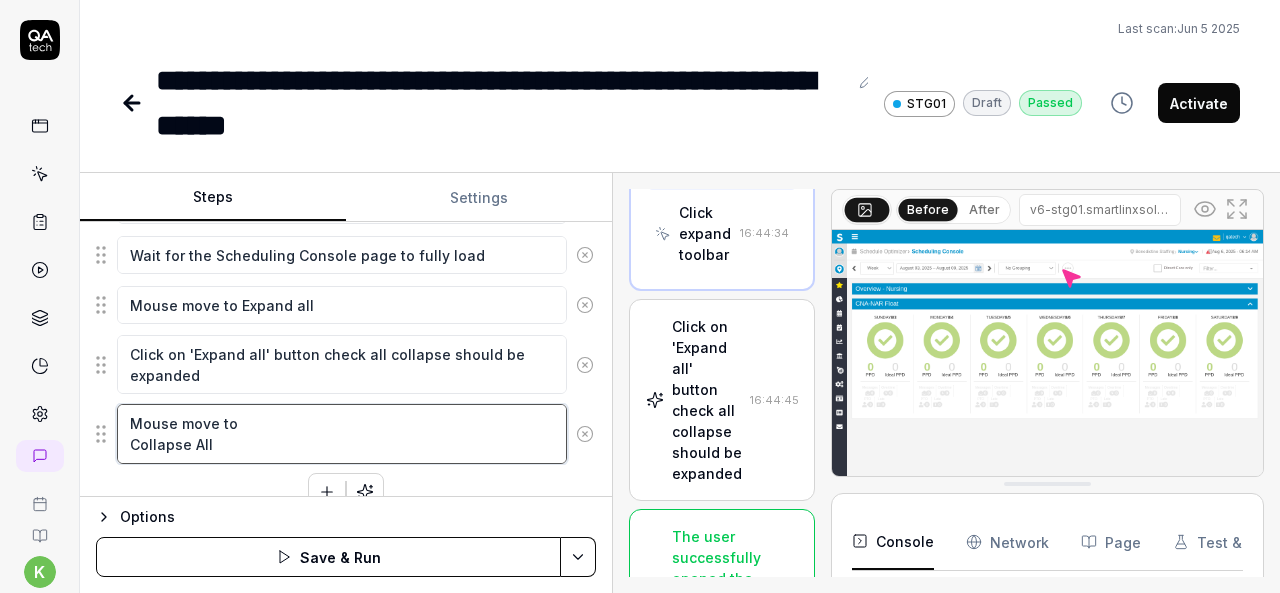 click on "Mouse move to
Collapse All" at bounding box center [342, 433] 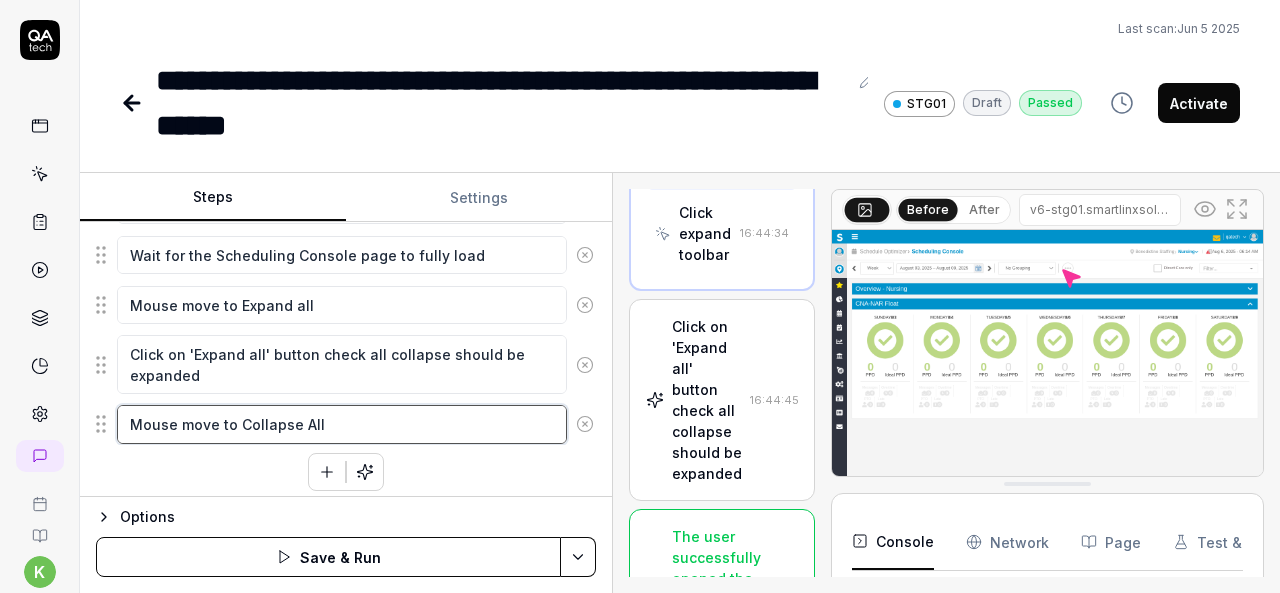 type on "Mouse move to Collapse All" 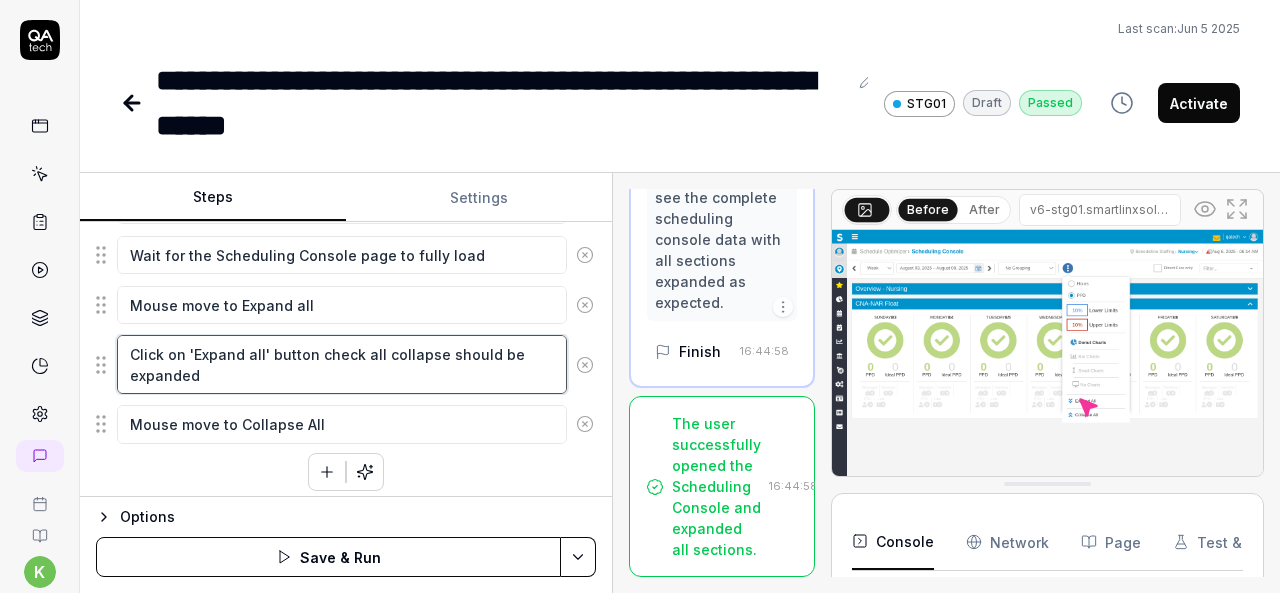 scroll, scrollTop: 3896, scrollLeft: 0, axis: vertical 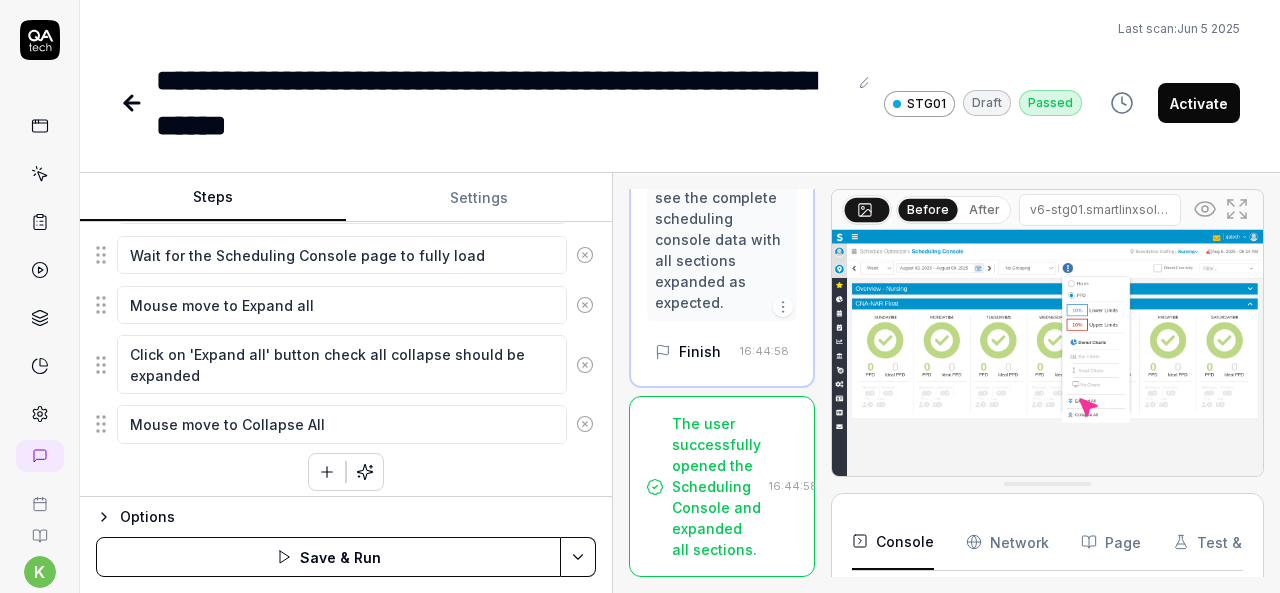 click 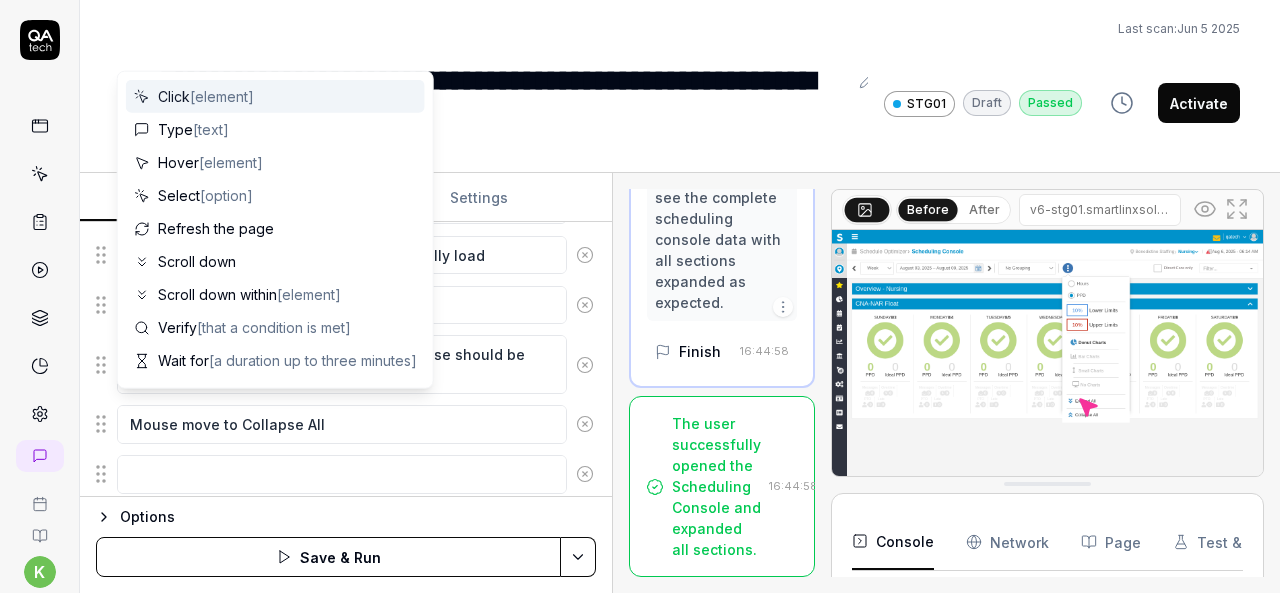 scroll, scrollTop: 877, scrollLeft: 0, axis: vertical 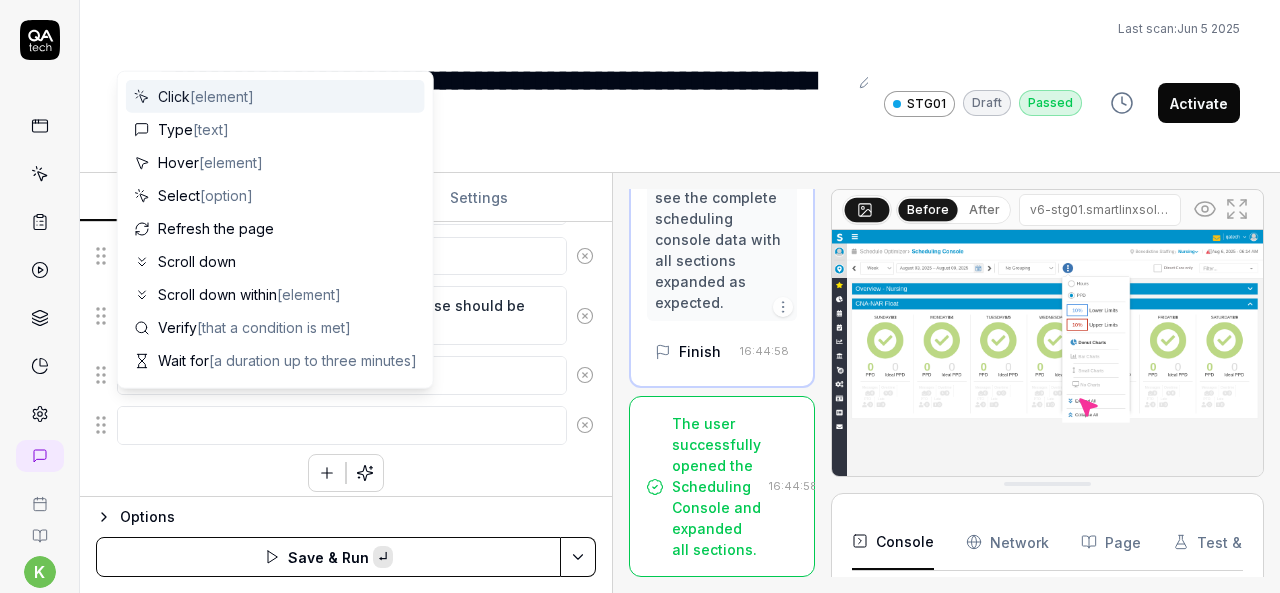 click at bounding box center (342, 425) 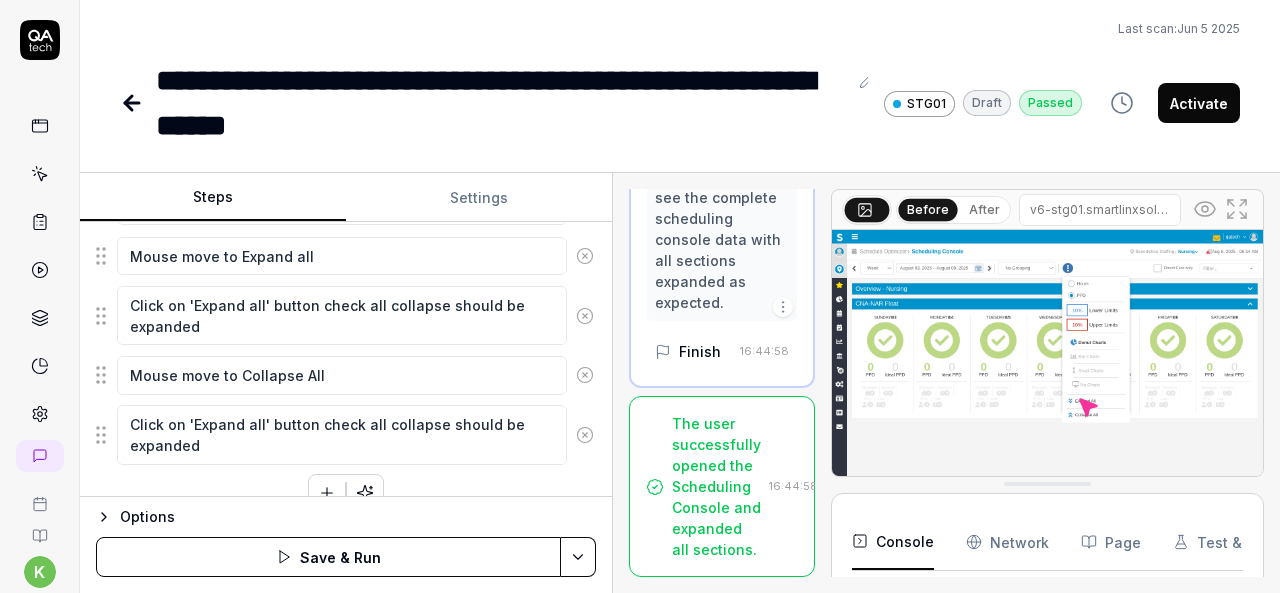 click on "Click on 'Expand all' button check all collapse should be expanded" at bounding box center (342, 434) 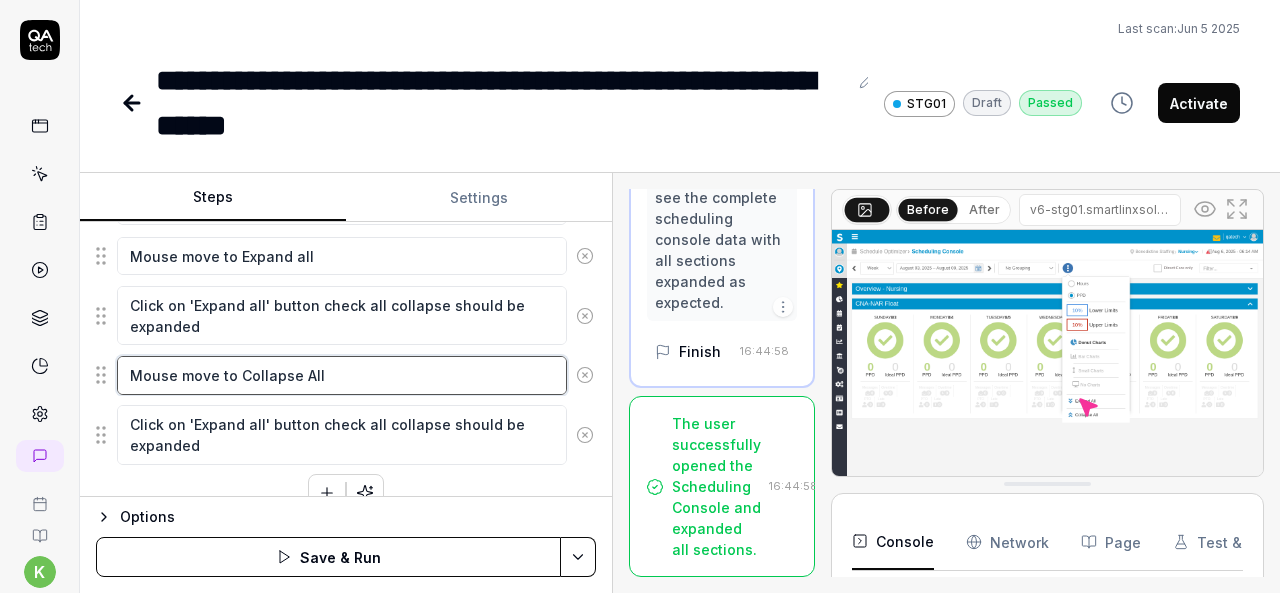 click on "Mouse move to Collapse All" at bounding box center (342, 375) 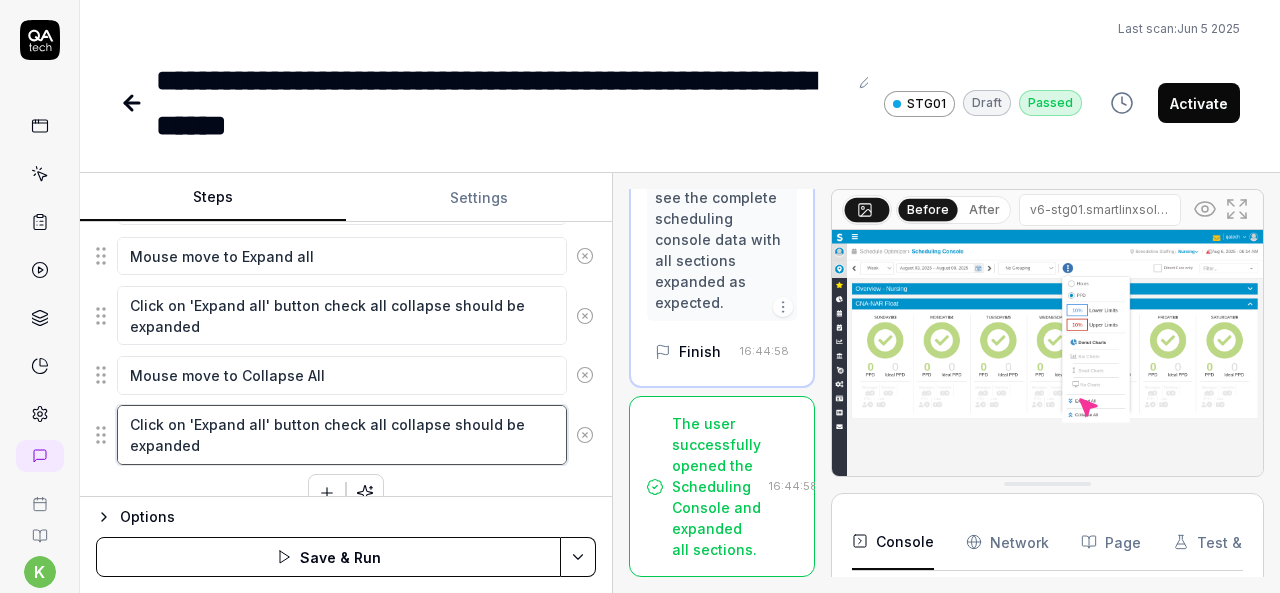 click on "Click on 'Expand all' button check all collapse should be expanded" at bounding box center (342, 434) 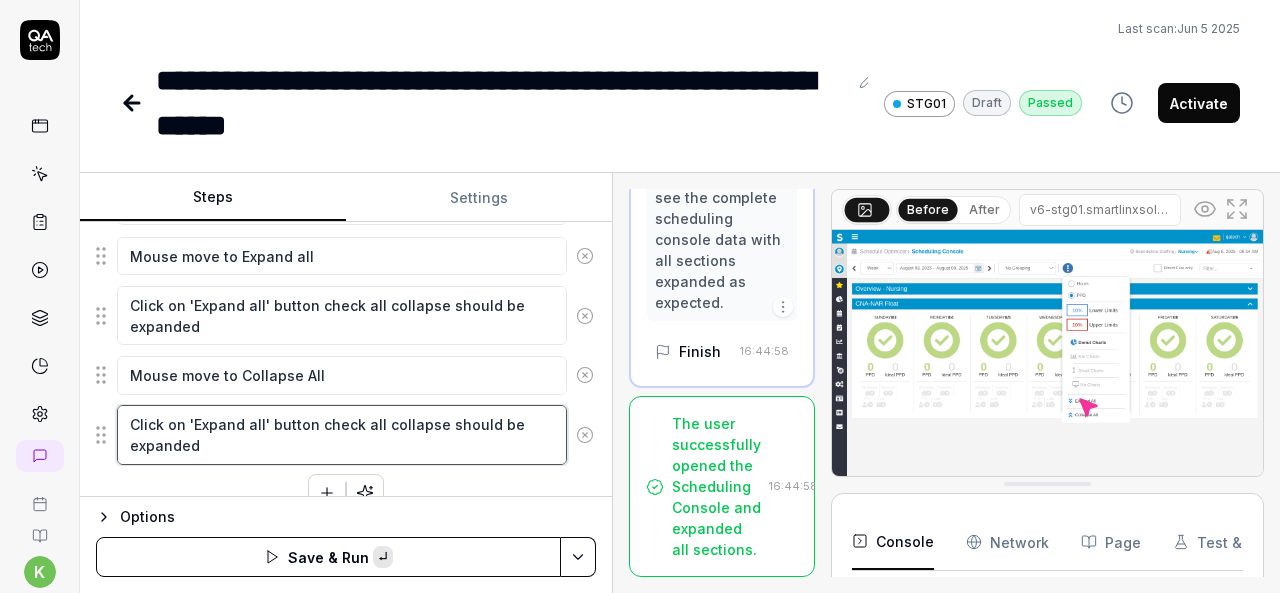 paste on "Collapse A" 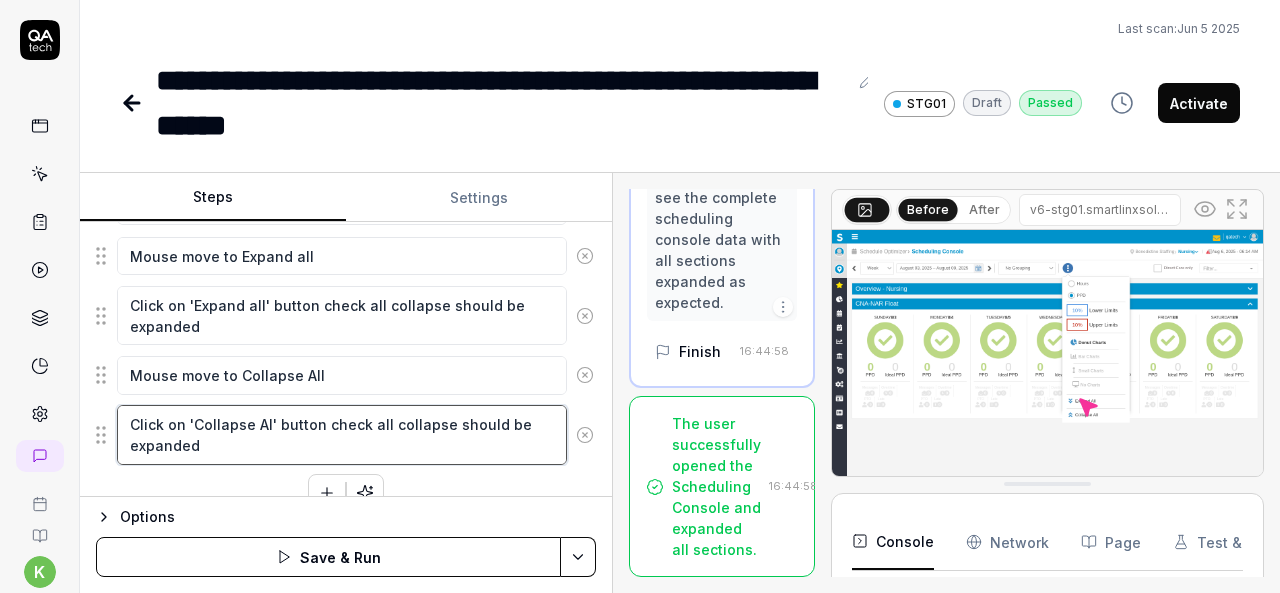 click on "Click on 'Collapse Al' button check all collapse should be expanded" at bounding box center (342, 434) 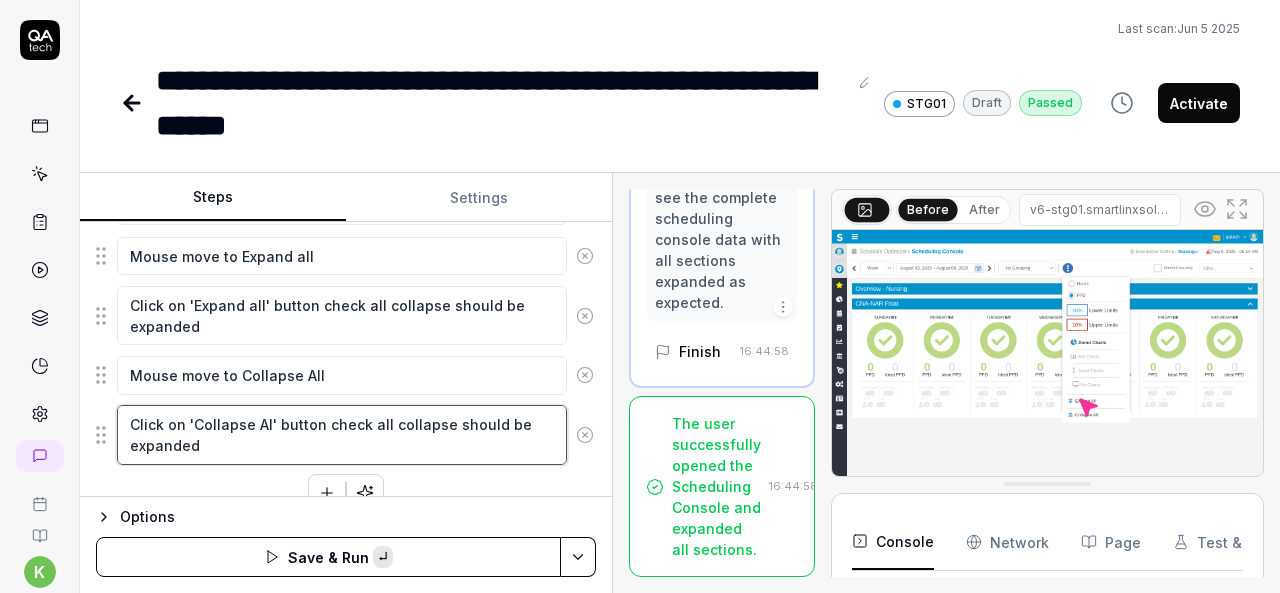 paste on "expanded" 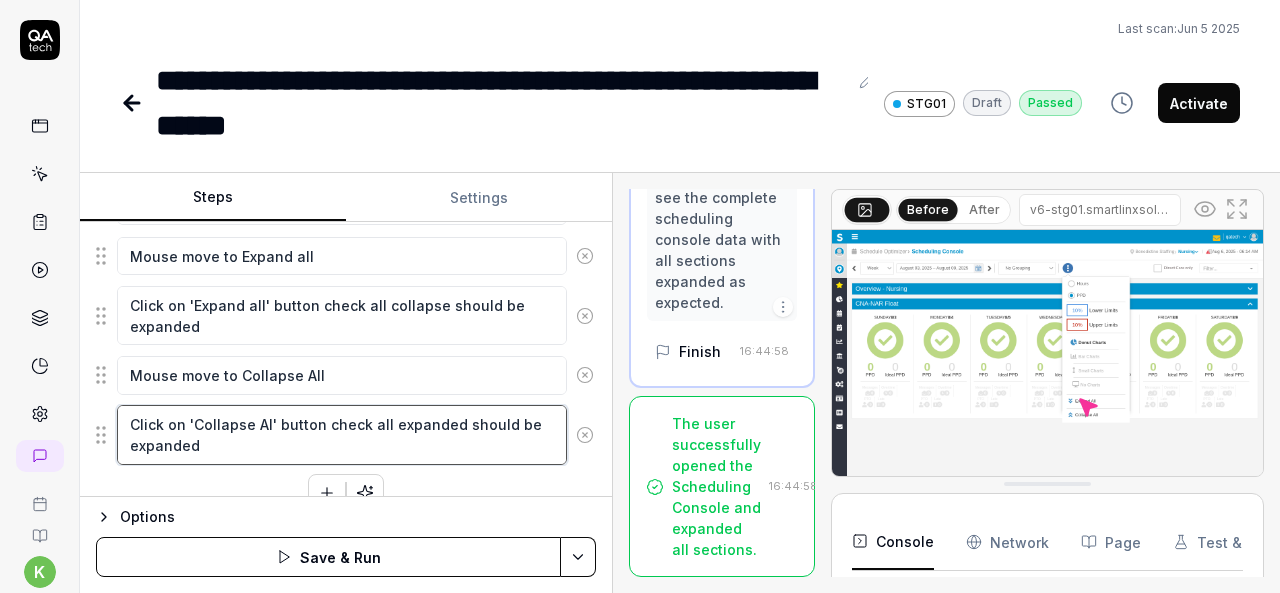 click on "Click on 'Collapse Al' button check all expanded should be expanded" at bounding box center (342, 434) 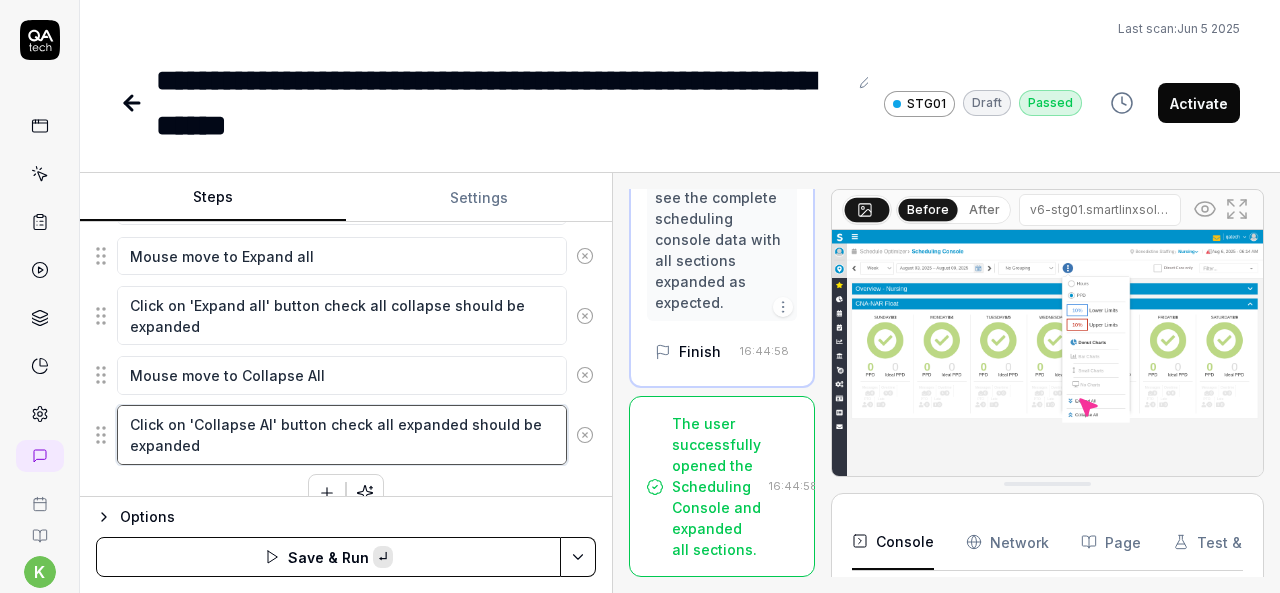 paste on "Collapse" 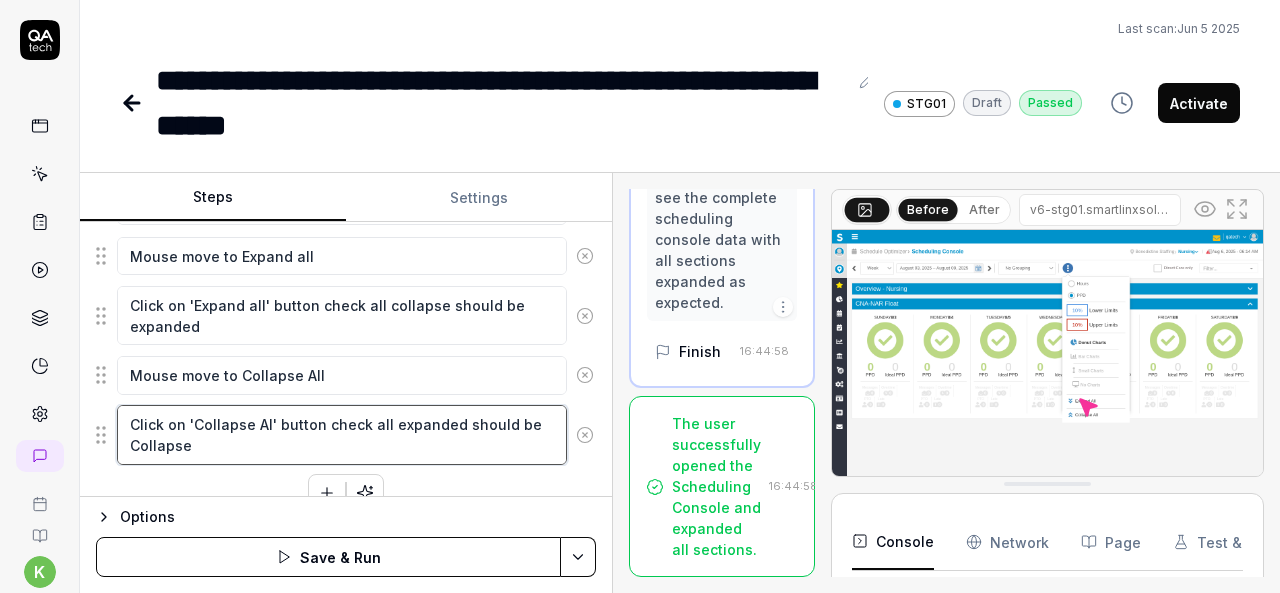click on "Click on 'Collapse Al' button check all expanded should be Collapse" at bounding box center [342, 434] 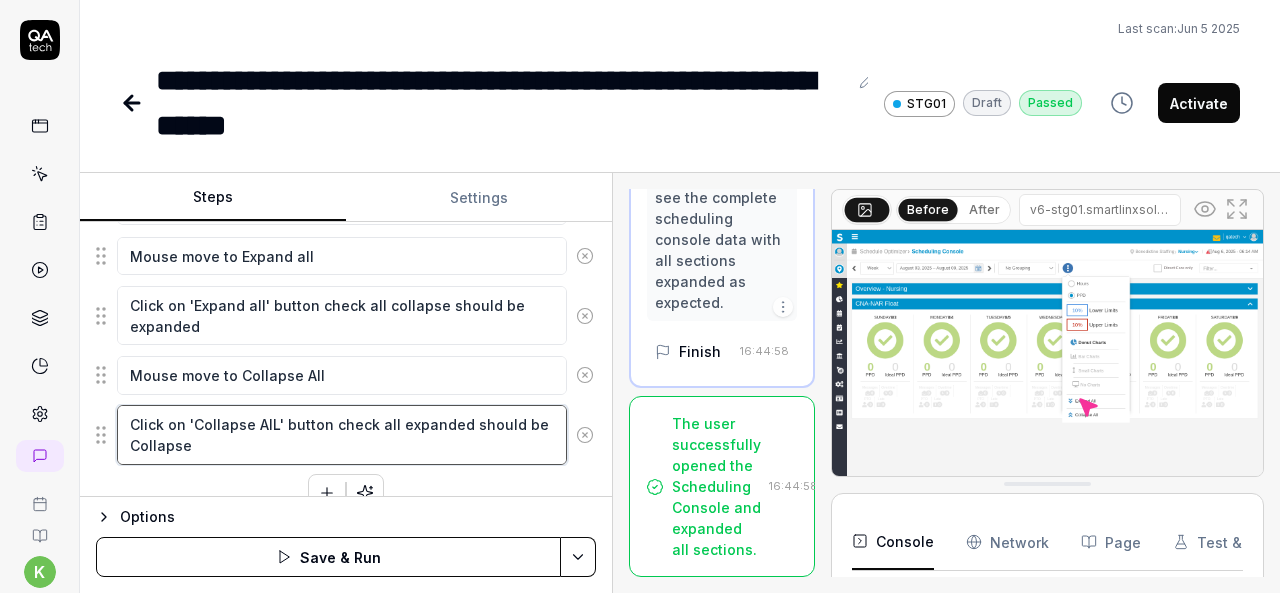 type on "*" 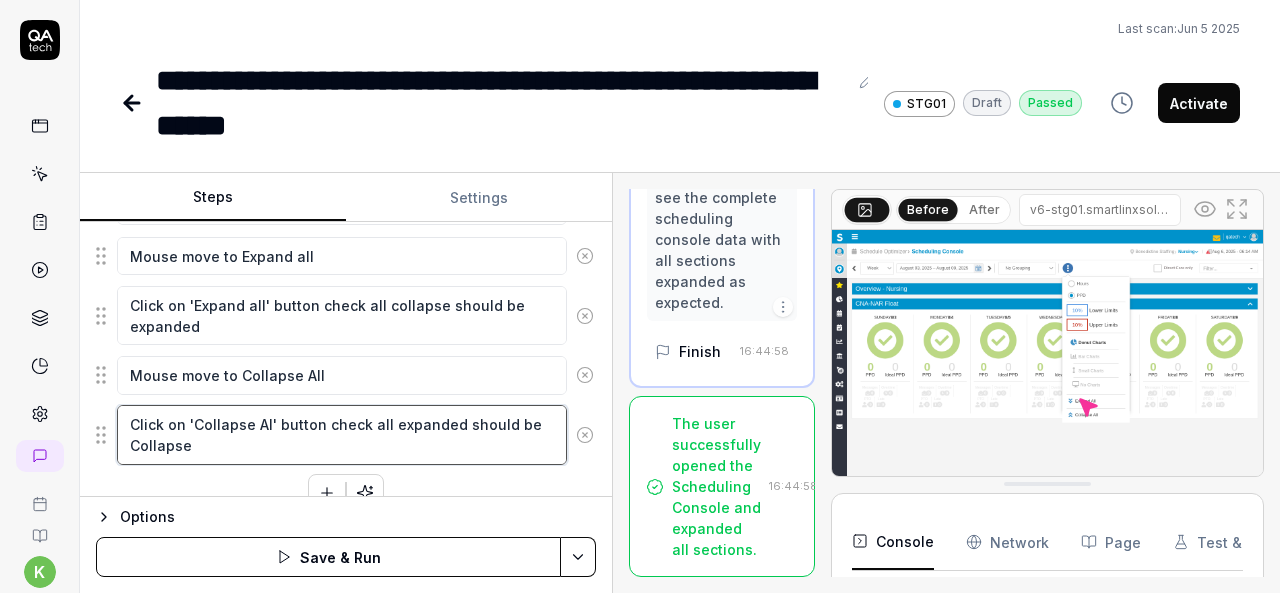 type on "*" 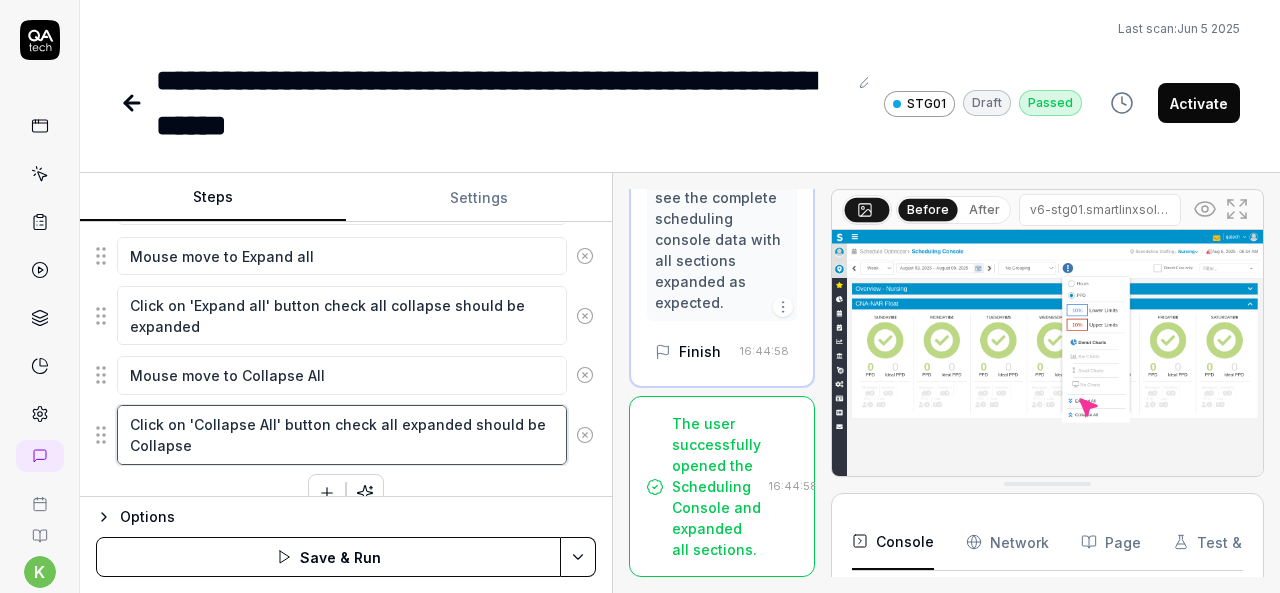 type on "Click on 'Collapse All' button check all expanded should be Collapse" 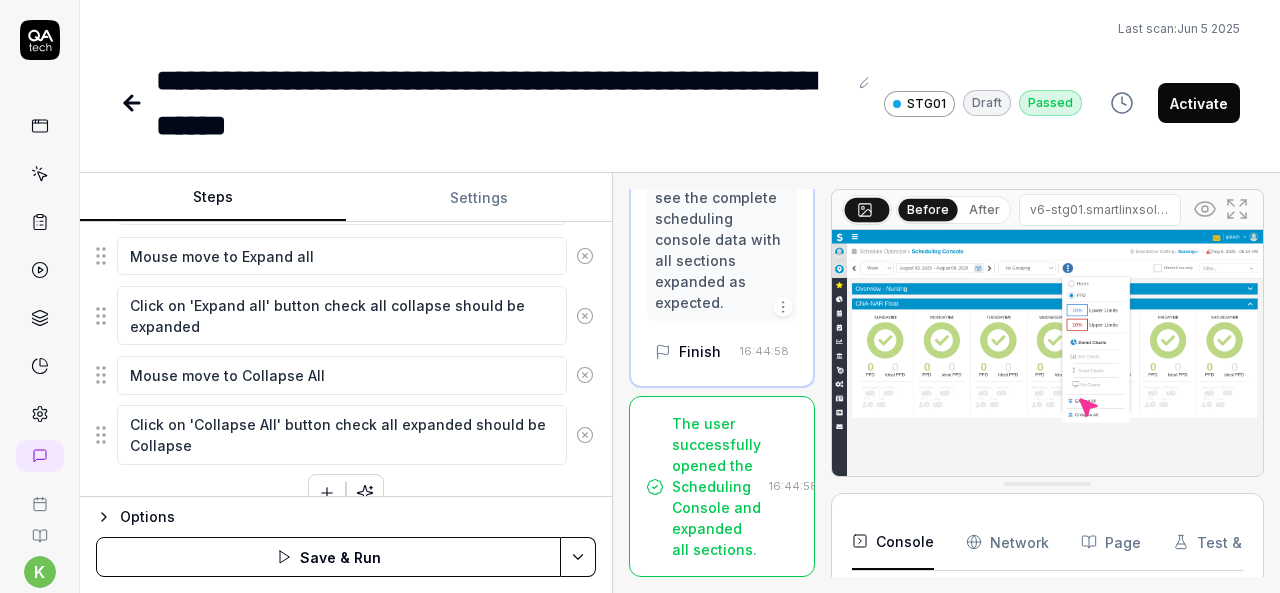 click on "Enter the username in the username field Enter the password in the password field Click the Login button to authenticate Mouse move to Organization Breadcrumb at right side, Click on Organization Breadcrumb, Select the Top Organization from Organization Breadcrumb Search the 'Nursing' and Select the "Nursing" department from Organization Breadcrumb Click the hamburger menu icon for expand navigation options Click on the Schedule Optimizer tile Click on Dashboards Mouse move to console Click on Console Wait for the Scheduling Console page to fully load Mouse move to Expand all Click on 'Expand all' button check all collapse should be expanded Mouse move to Collapse All Click on 'Collapse All' button check all expanded should be Collapse
To pick up a draggable item, press the space bar.
While dragging, use the arrow keys to move the item.
Press space again to drop the item in its new position, or press escape to cancel." at bounding box center (346, 59) 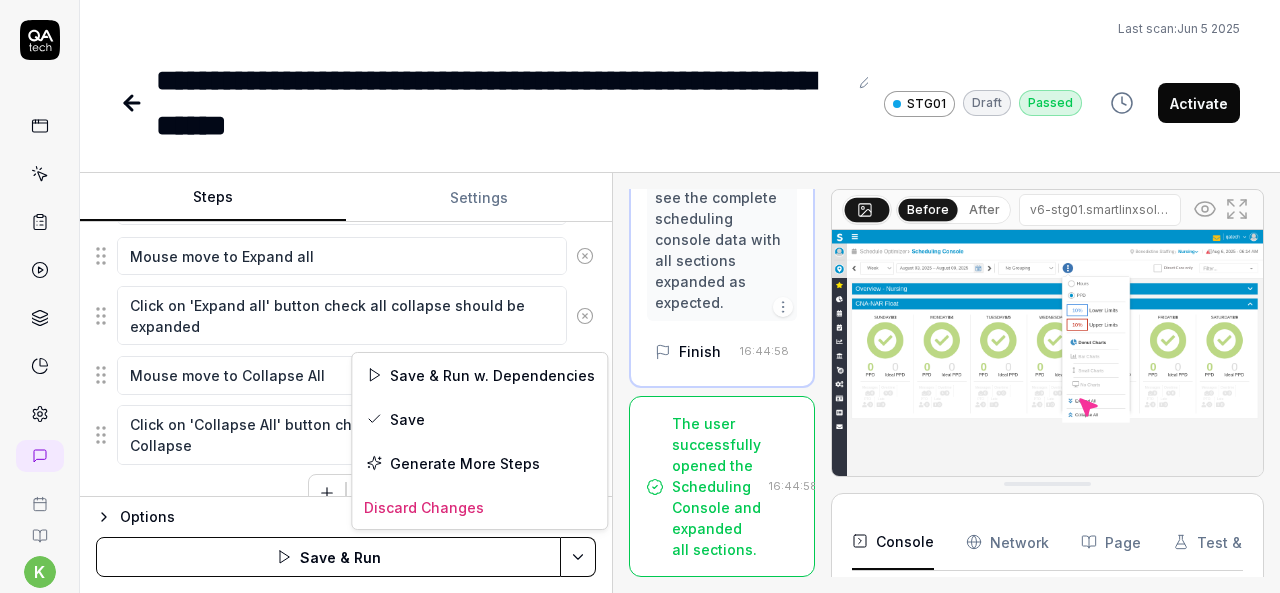 click on "**********" at bounding box center (640, 296) 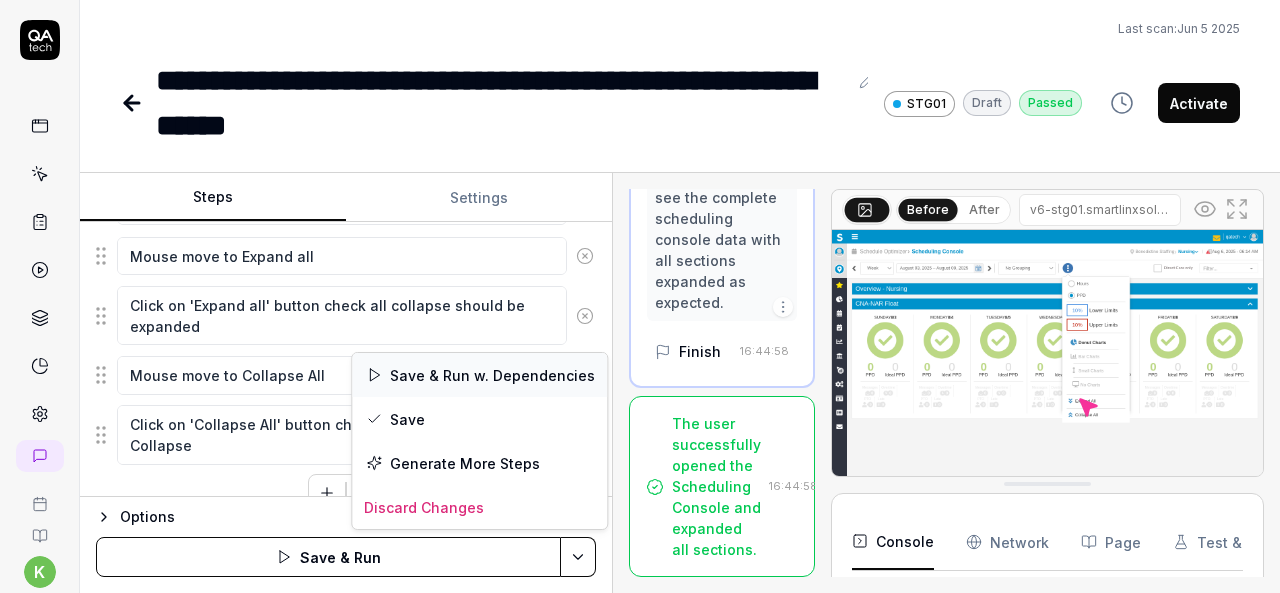 click on "Save & Run w. Dependencies" at bounding box center [479, 375] 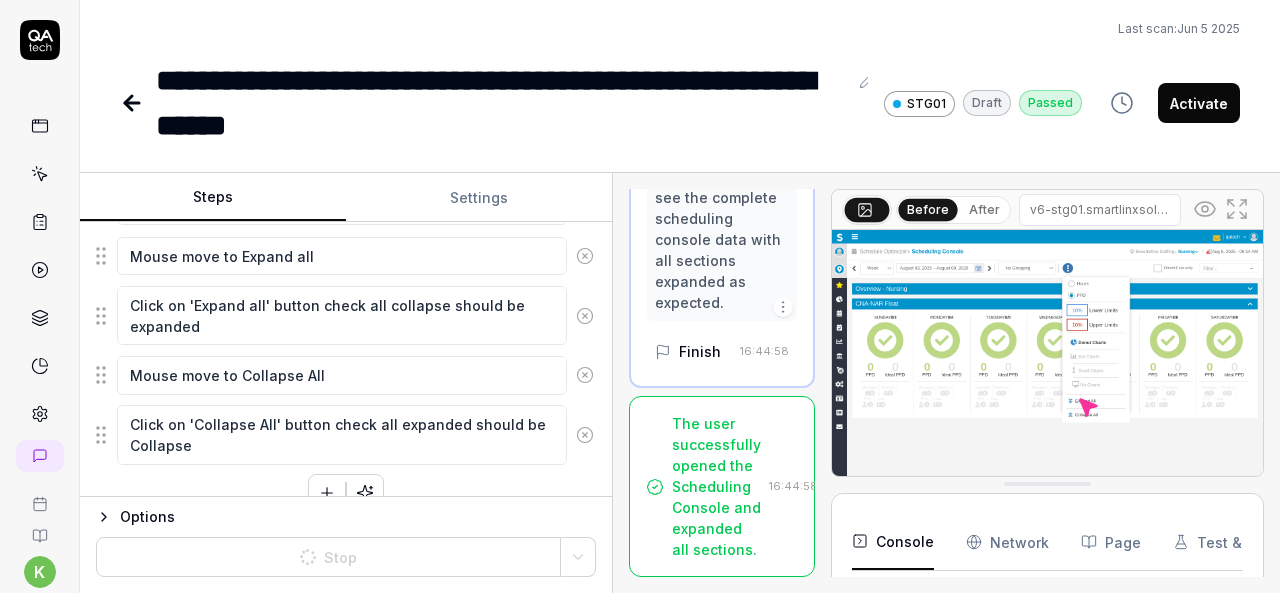 type on "*" 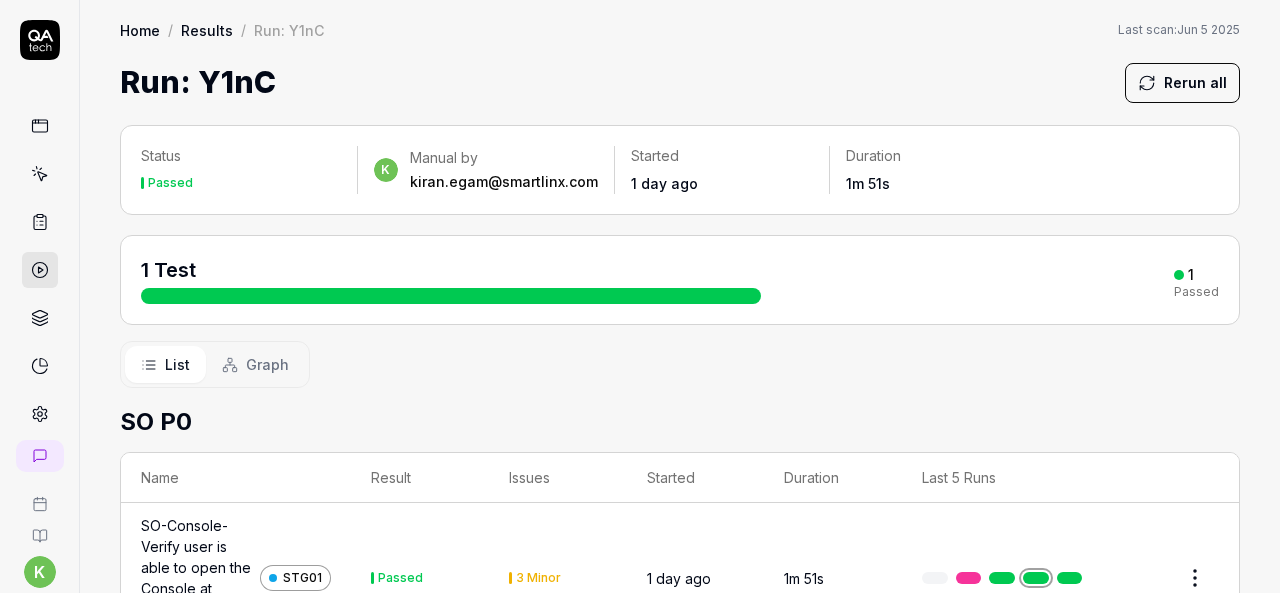 scroll, scrollTop: 0, scrollLeft: 0, axis: both 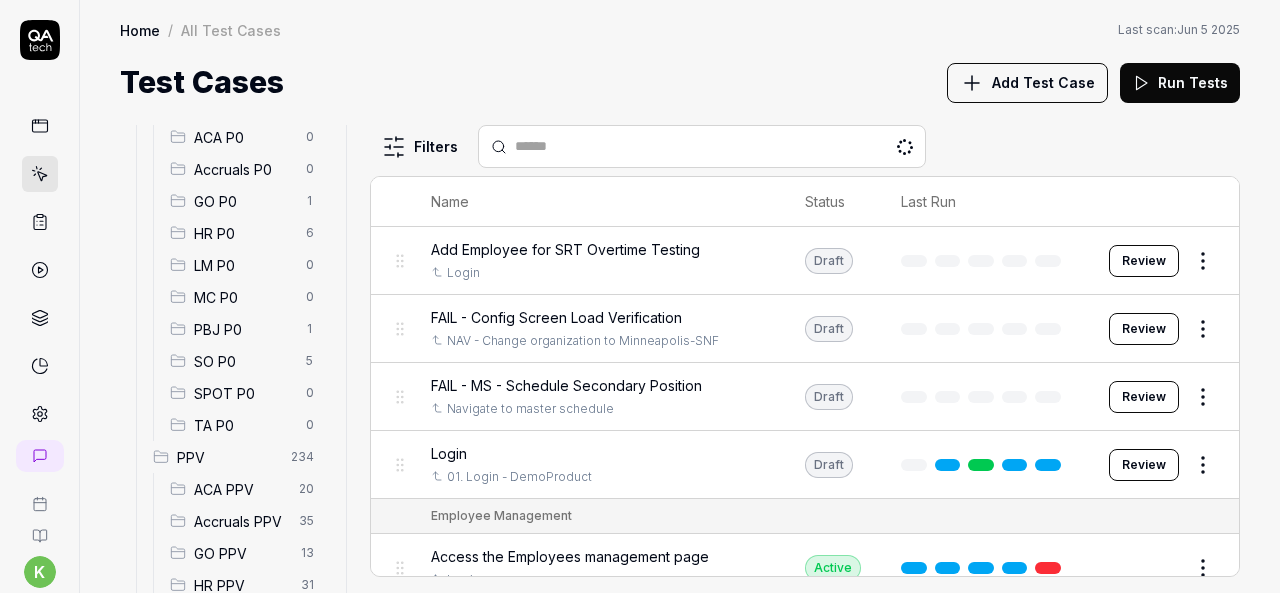 click on "SO P0" at bounding box center [244, 361] 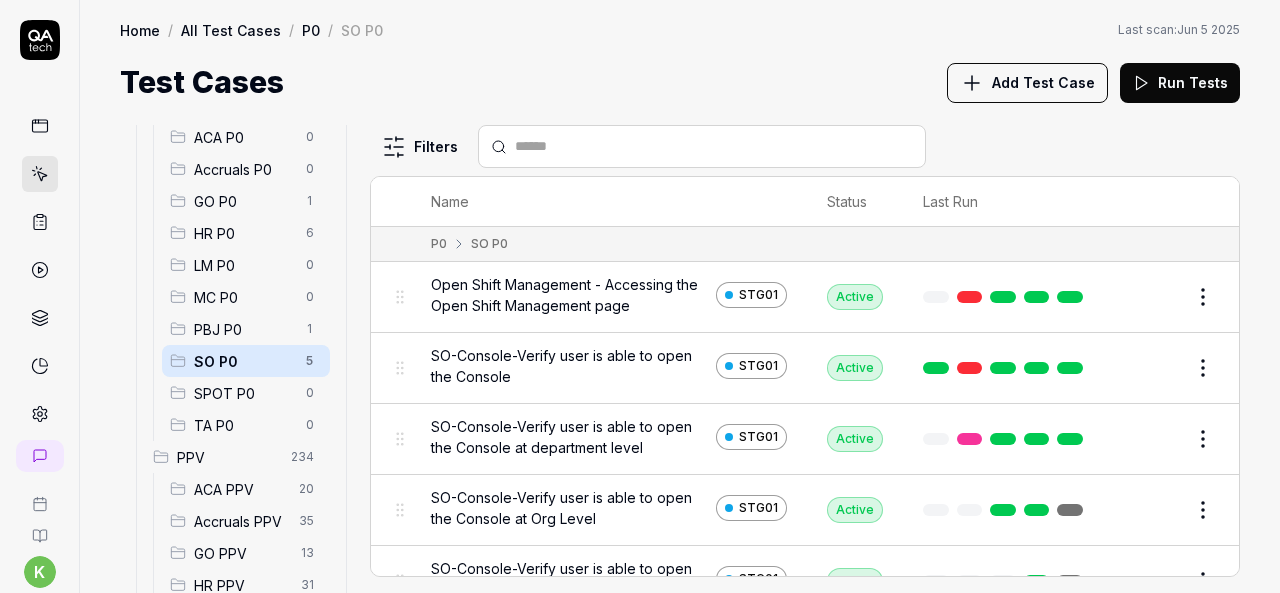 scroll, scrollTop: 36, scrollLeft: 0, axis: vertical 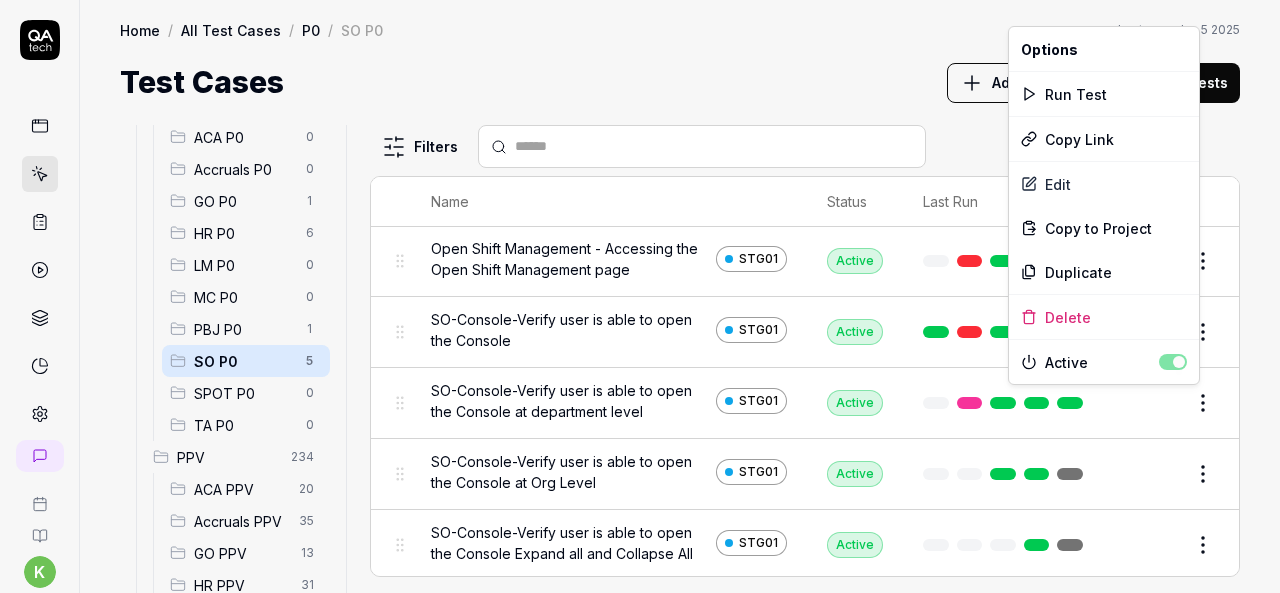 click on "k S Home / All Test Cases / P0 / SO P0 Home / All Test Cases / P0 / SO P0 Last scan:  Jun 5 2025 Test Cases Add Test Case Run Tests All Test Cases 298 Employee Management 10 Login 7 Logout 1 Master Schedule 9 Navigation 3 P0 13 ACA P0 0 Accruals P0 0 GO P0 1 HR P0 6 LM P0 0 MC P0 0 PBJ P0 1 SO P0 5 SPOT P0 0 TA P0 0 PPV 234 ACA PPV 20 Accruals PPV 35 GO PPV 13 HR PPV 31 LM PPV 7 MC PPV 7 PBJ PPV 22 SO PPV 56 Spotlight PPV 3 TA PPV 40 Reporting 3 Schedule Optimizer 1 Screen Loads 7 Time & Attendance 6 Filters Name Status Last Run P0 SO P0 Open Shift Management - Accessing the Open Shift Management page STG01 Active Edit SO-Console-Verify user is able to open the Console STG01 Active Edit SO-Console-Verify user is able to open the Console at department level STG01 Active Edit SO-Console-Verify user is able to open the Console at Org Level STG01 Active Edit SO-Console-Verify user is able to open the Console Expand all and Collapse All STG01 Active Edit
Options Run Test Copy Link Edit Copy to Project Delete" at bounding box center (640, 296) 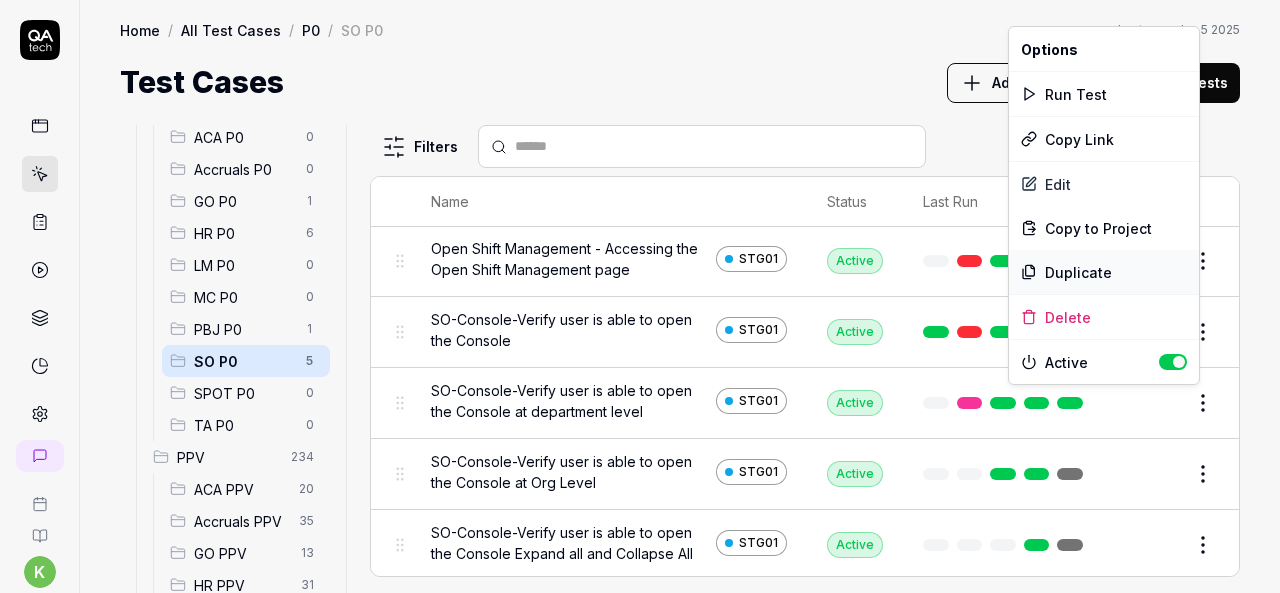 click on "Duplicate" at bounding box center (1104, 272) 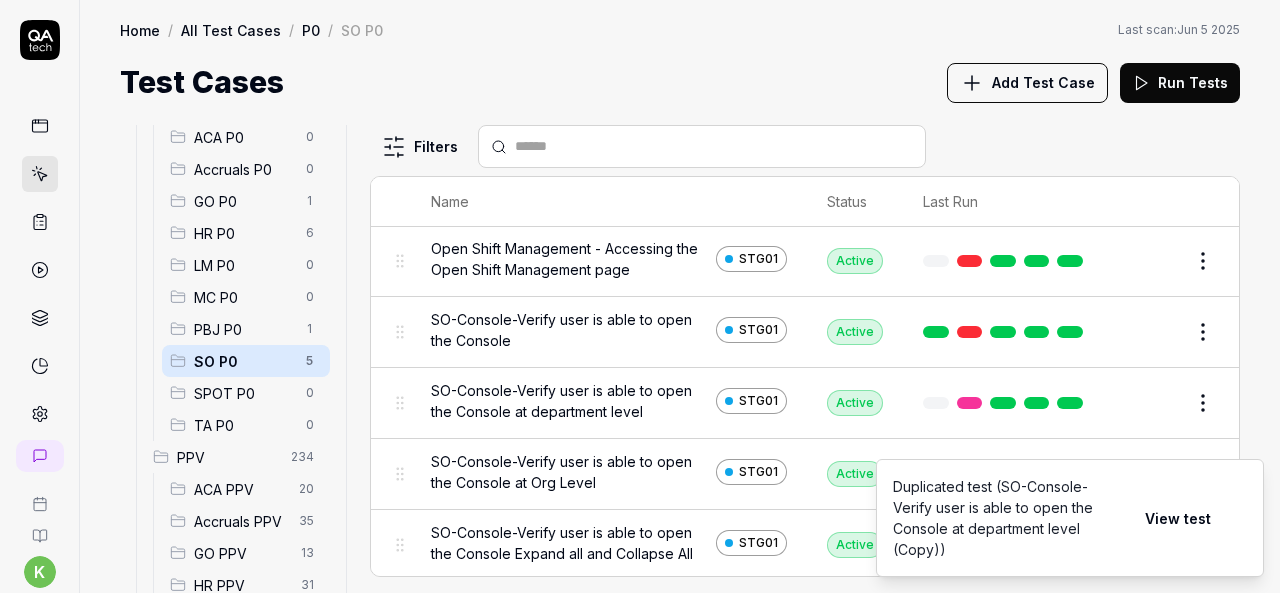 click on "View test" at bounding box center [1178, 518] 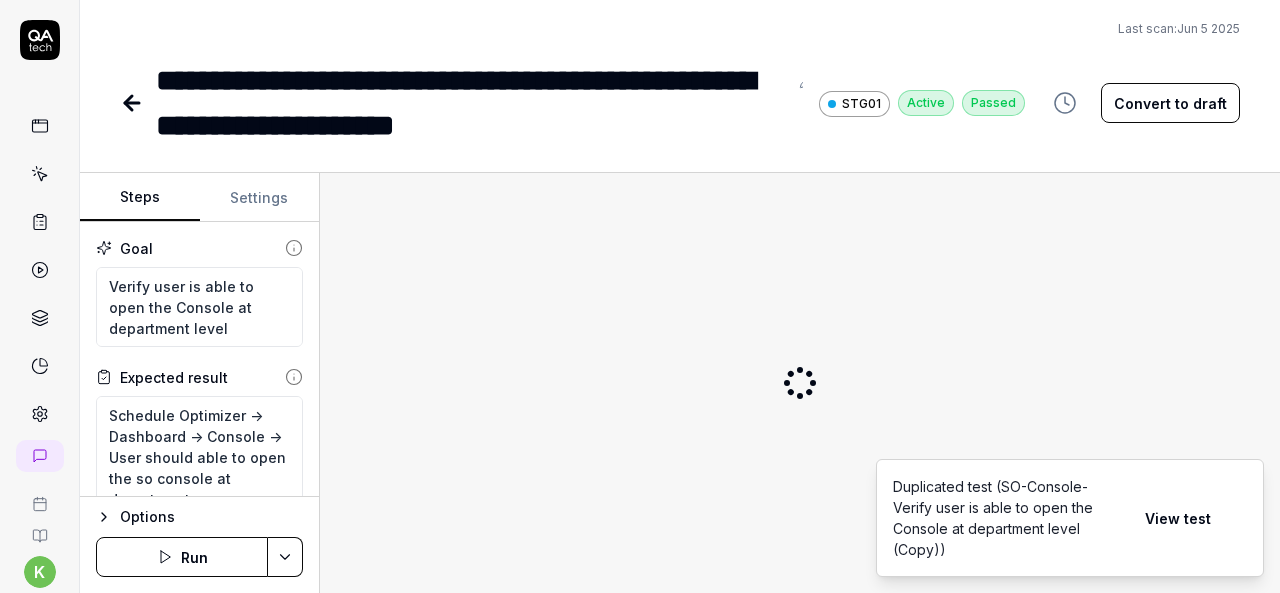 type on "*" 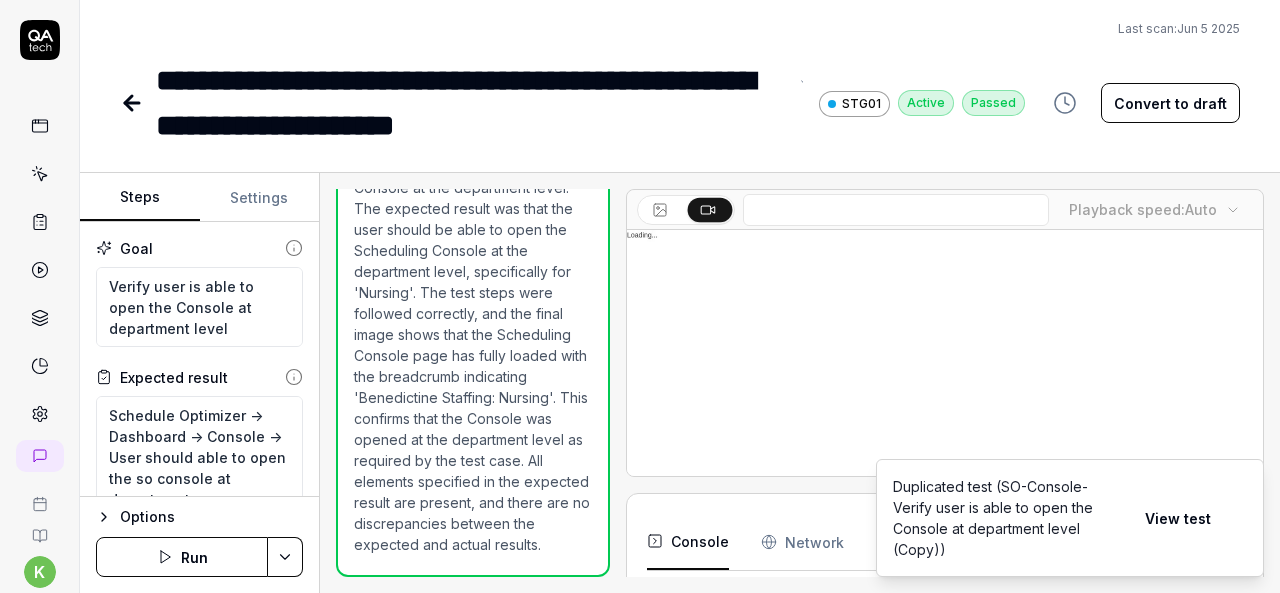 scroll, scrollTop: 1282, scrollLeft: 0, axis: vertical 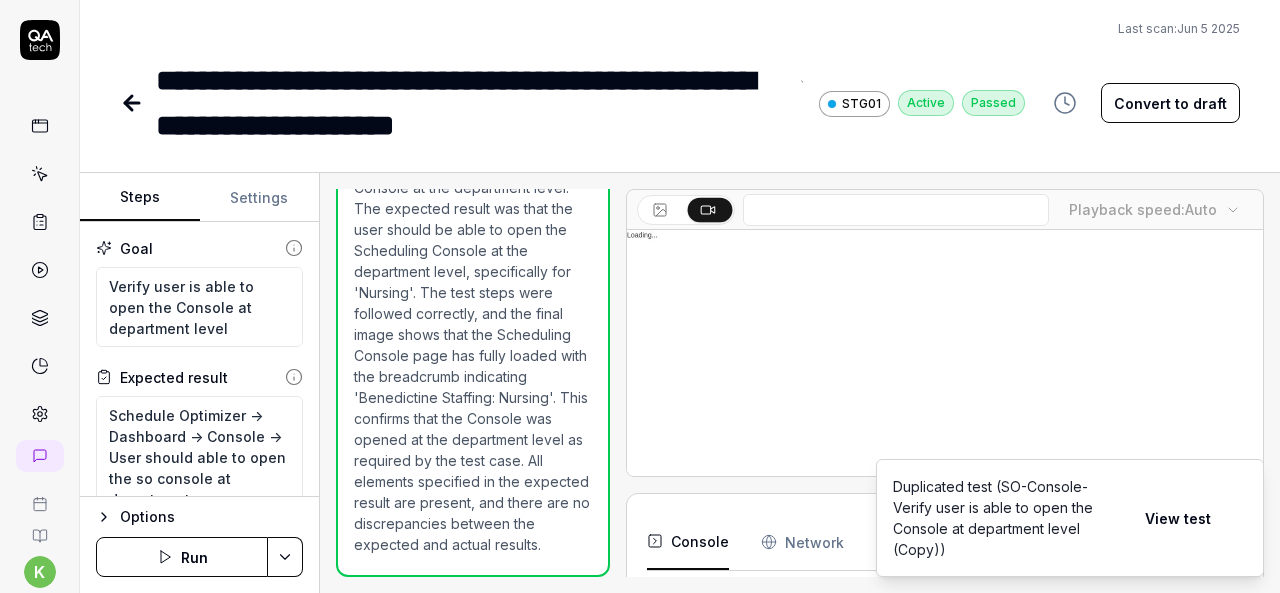 click on "**********" at bounding box center (471, 103) 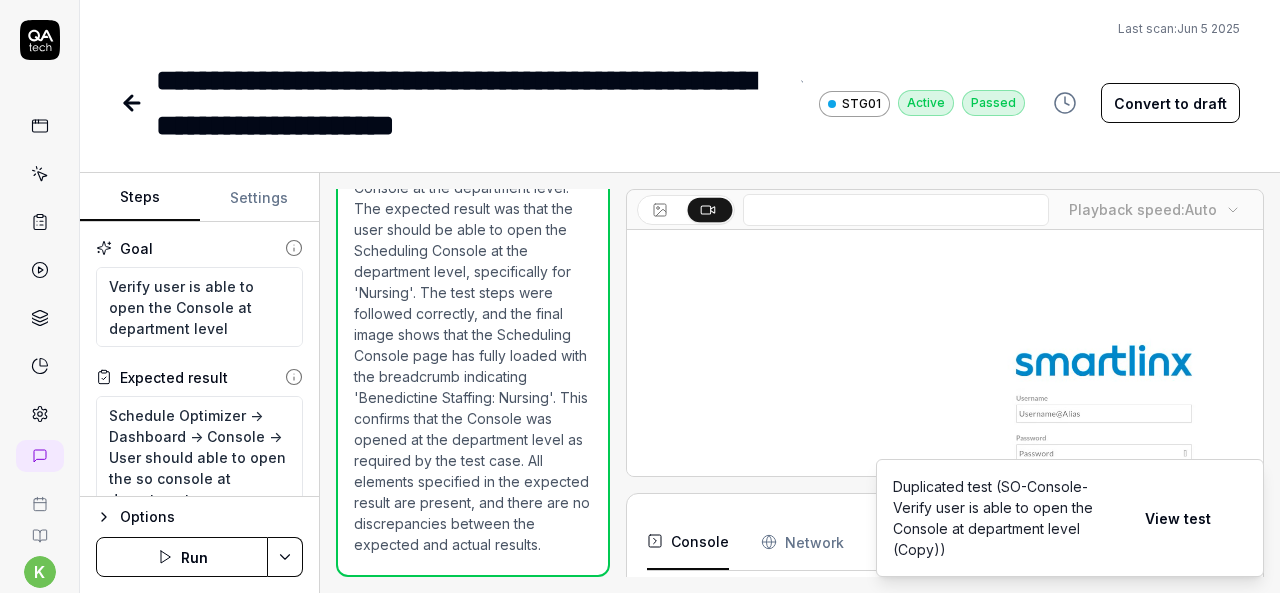 scroll, scrollTop: 244, scrollLeft: 0, axis: vertical 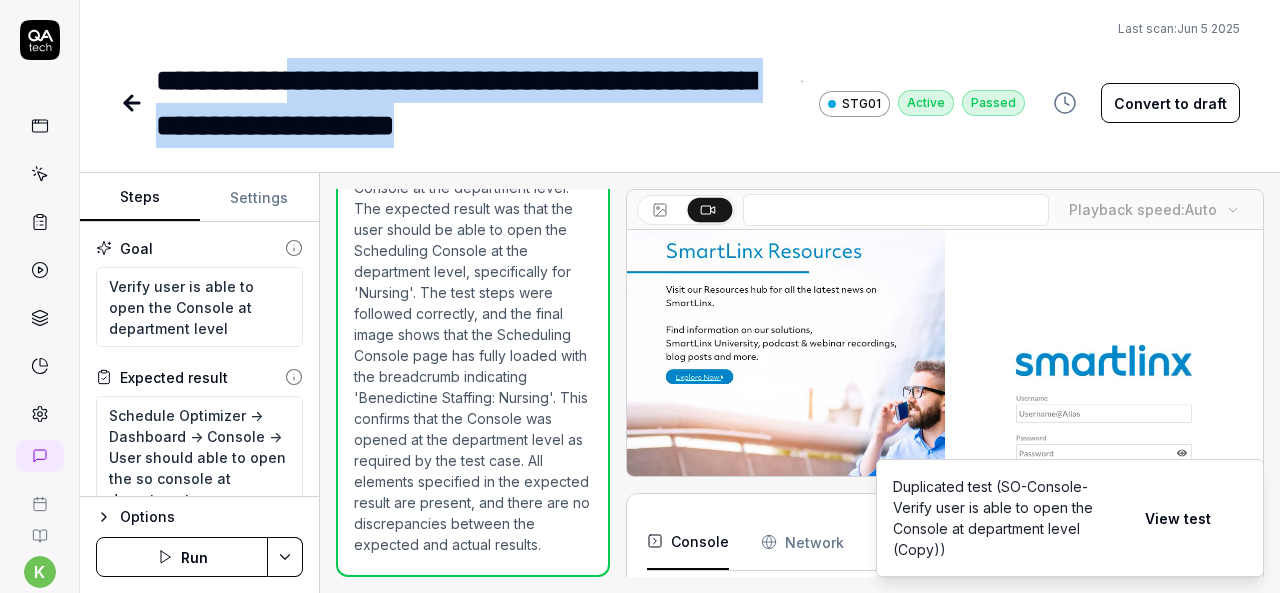 click on "**********" at bounding box center [471, 103] 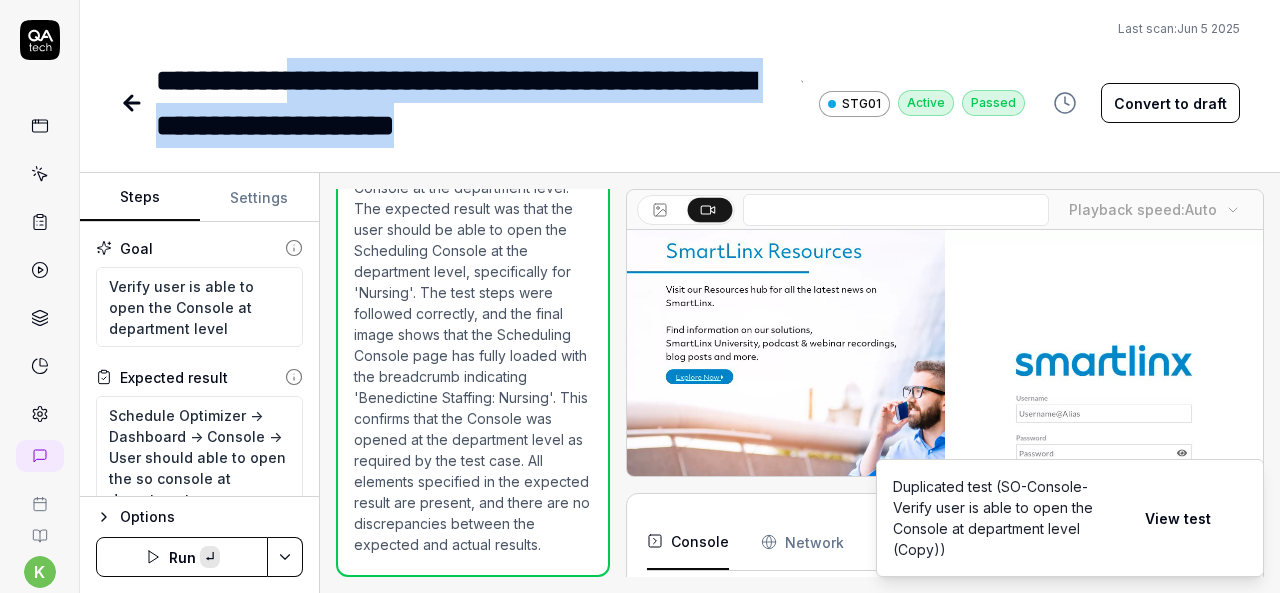 paste 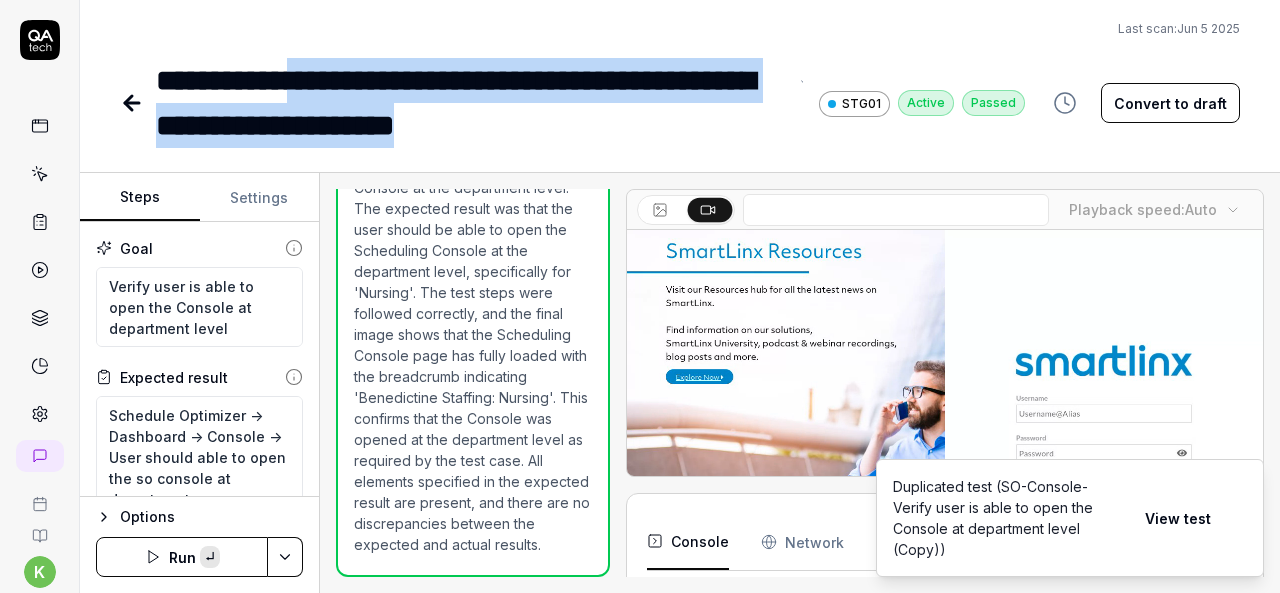 type 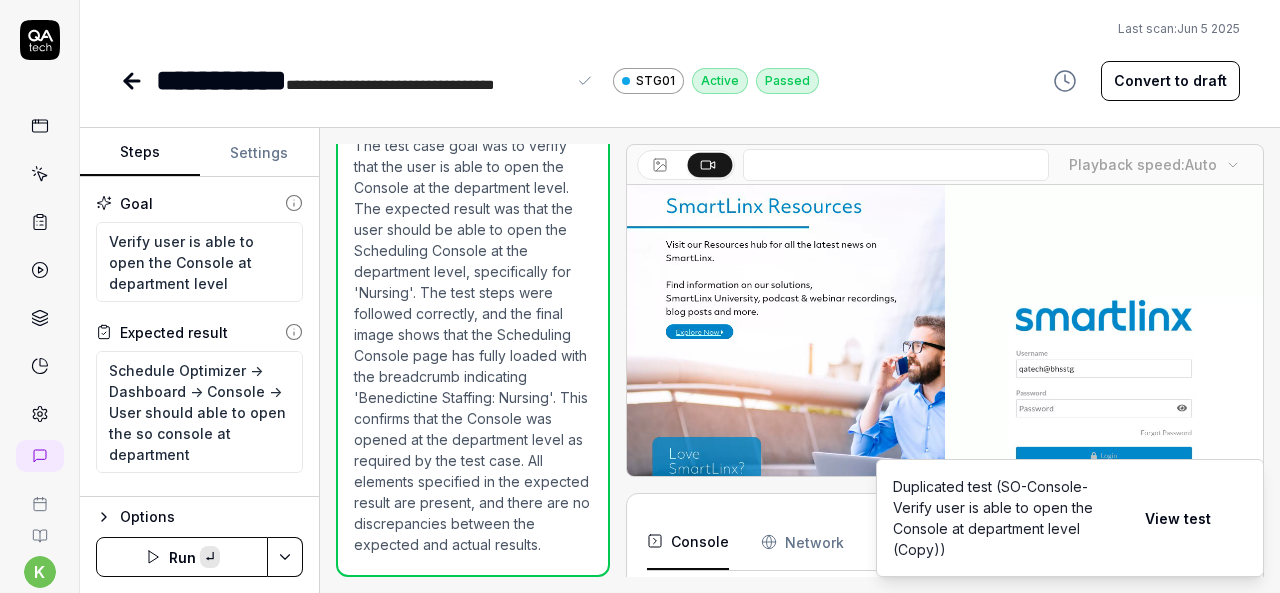 scroll, scrollTop: 1236, scrollLeft: 0, axis: vertical 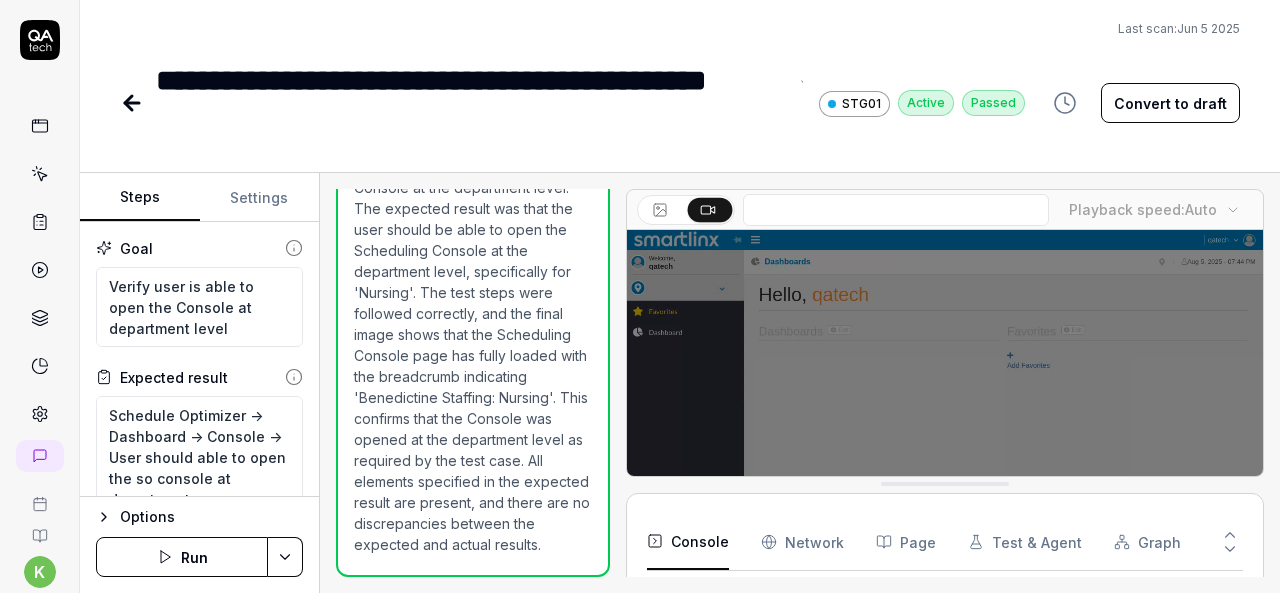 click on "**********" at bounding box center [471, 103] 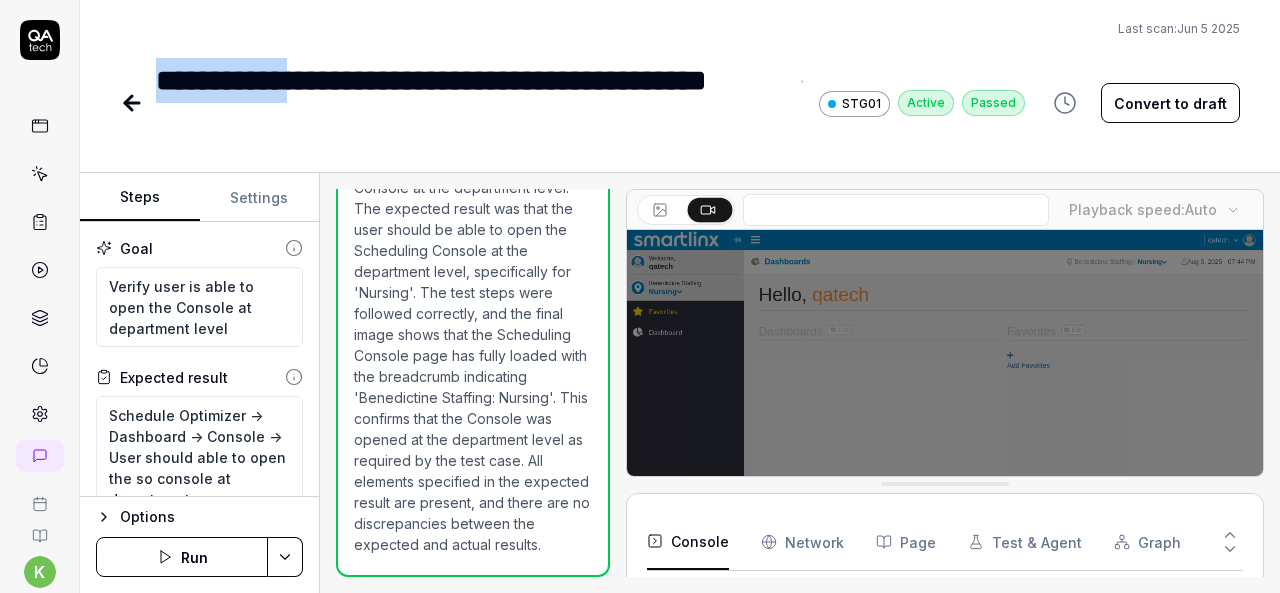 click on "**********" at bounding box center (471, 103) 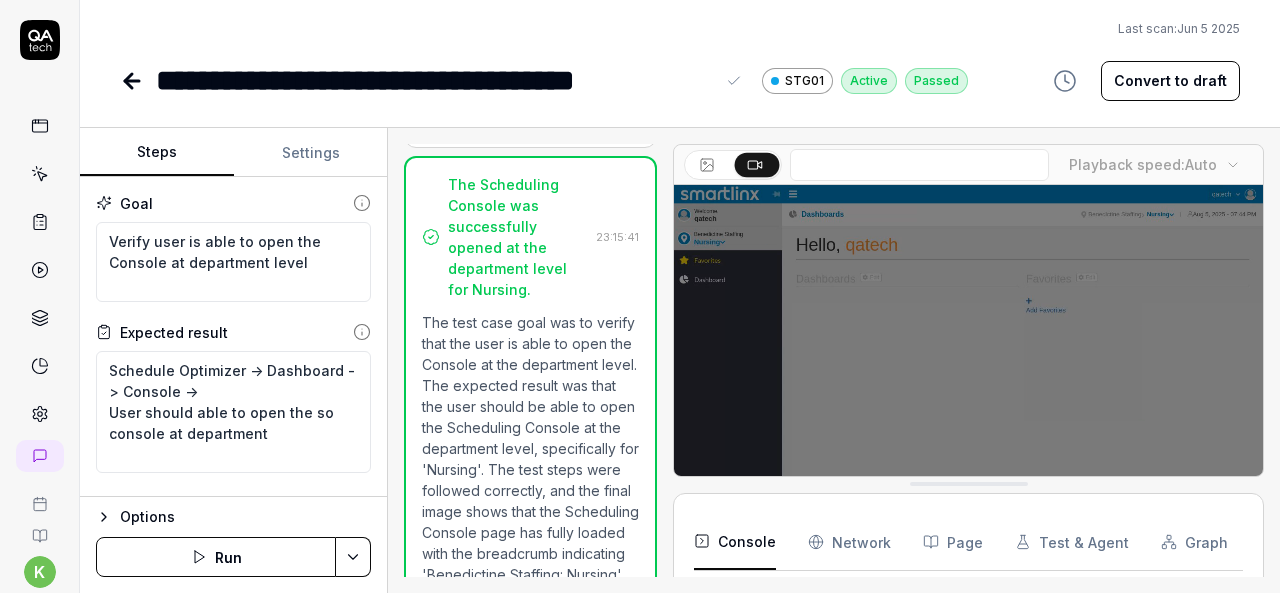 scroll, scrollTop: 1450, scrollLeft: 0, axis: vertical 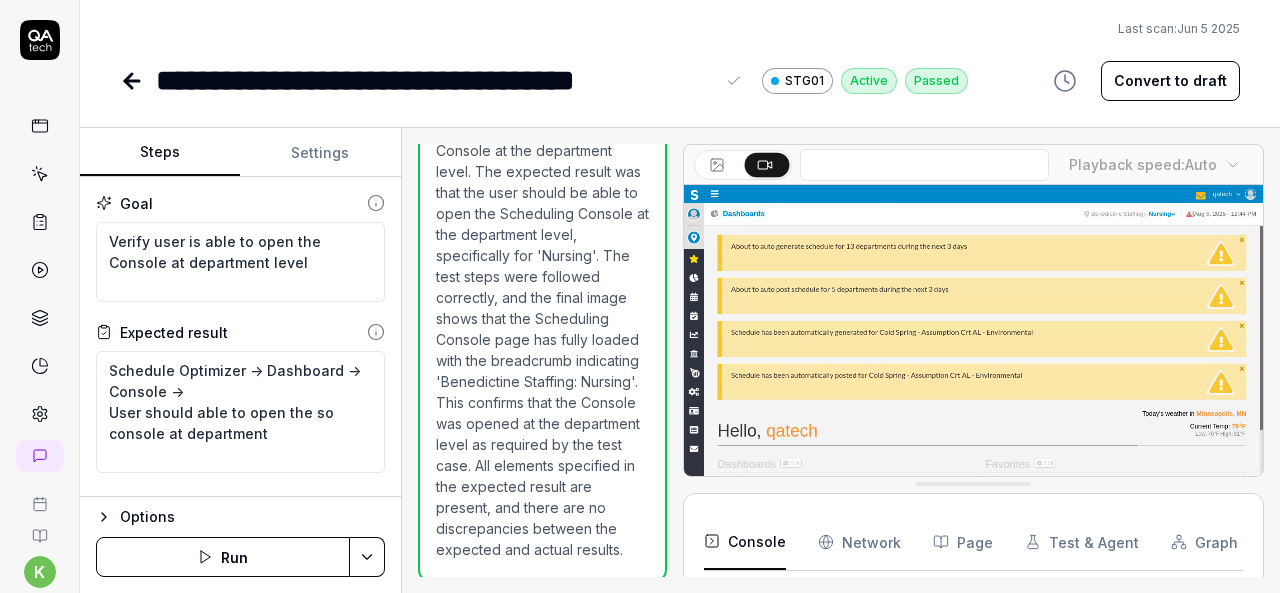click on "Steps Settings Goal Verify user is able to open the Console at department level Expected result Schedule Optimizer -> Dashboard -> Console ->
User should able to open the so console at department Steps Enter the username in the username field Enter the password in the password field Click the Login button to authenticate Mouse move to Organization Breadcrumb at right side, Click on Organization Breadcrumb, Select the Top Organization from Organization Breadcrumb Search the 'Nursing' and Select the "Nursing" department from Organization Breadcrumb Click the hamburger menu icon for expand navigation options Click on the Schedule Optimizer tile Click on Dashboards Mouse move to console Click on Console Wait for the Scheduling Console page to fully load
To pick up a draggable item, press the space bar.
While dragging, use the arrow keys to move the item.
Press space again to drop the item in its new position, or press escape to cancel.
Options Run Open browser 23:13:50 STG 23:13:58 23:14:00   Auto" at bounding box center [680, 360] 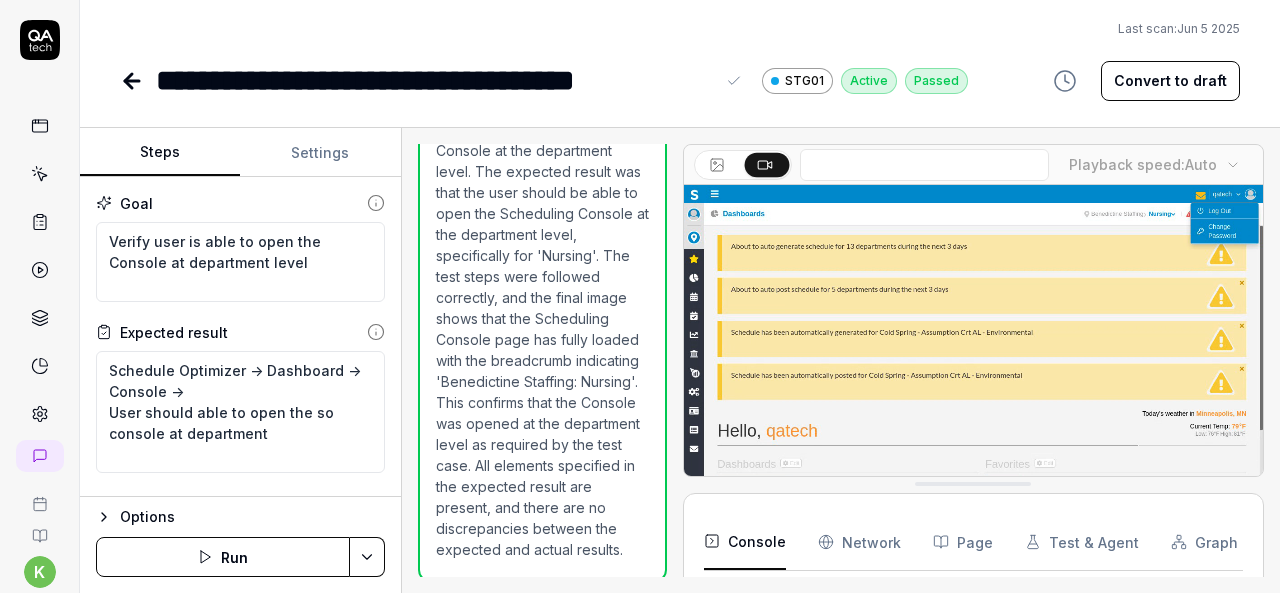 click on "**********" at bounding box center [435, 80] 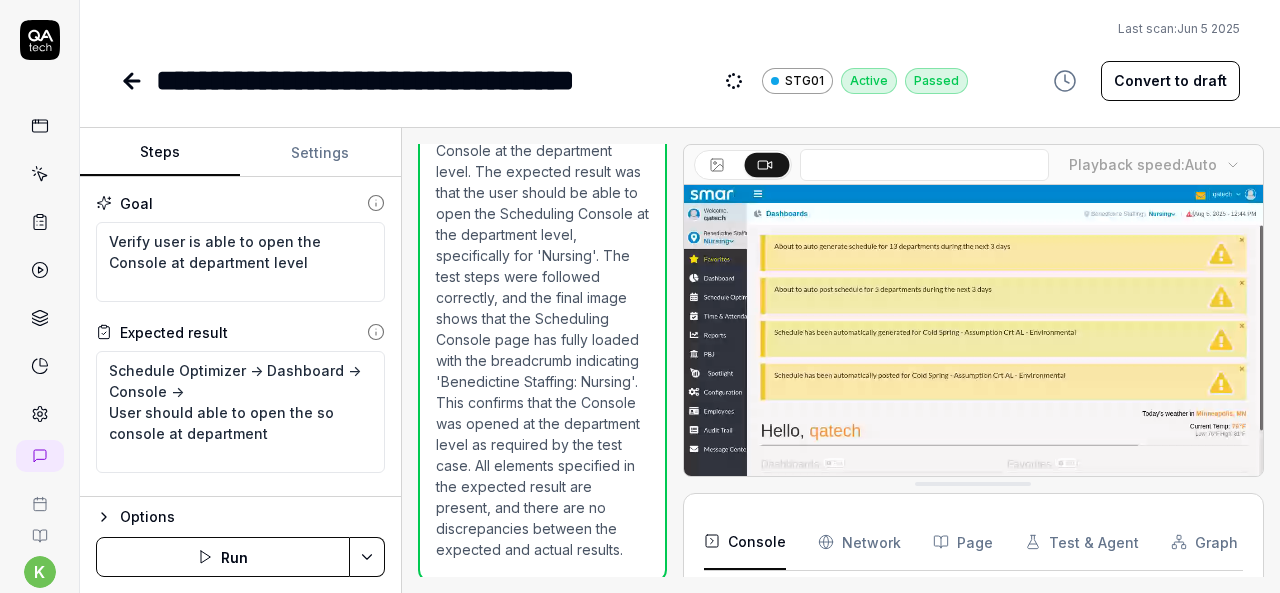 click on "**********" at bounding box center (451, 80) 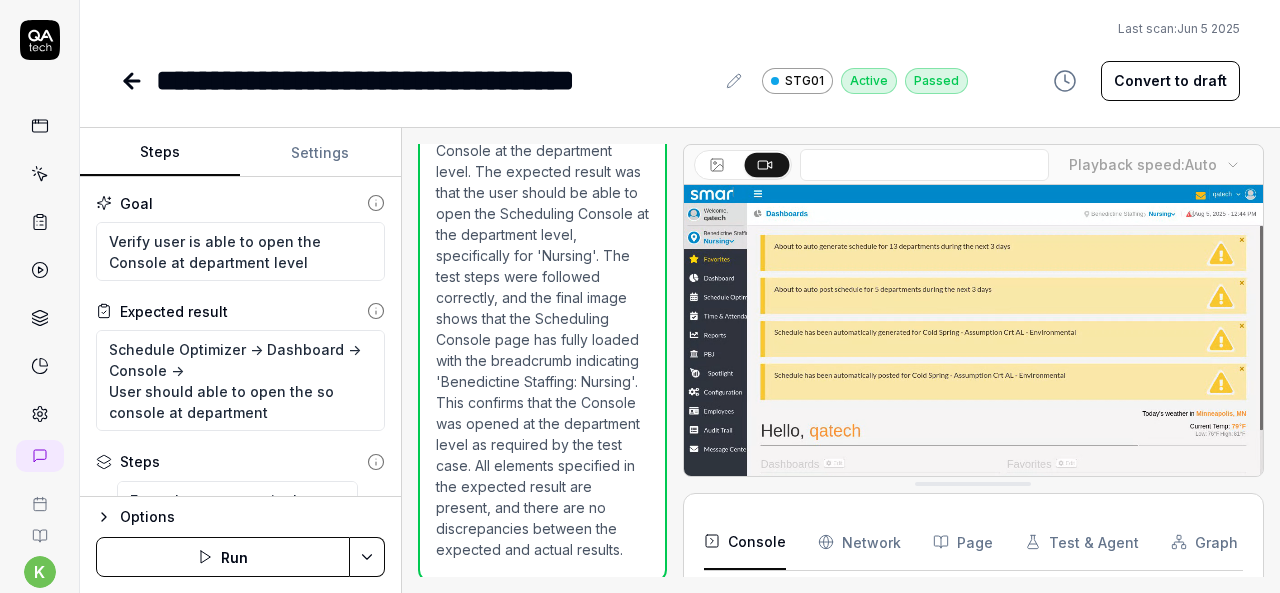 scroll, scrollTop: 276, scrollLeft: 0, axis: vertical 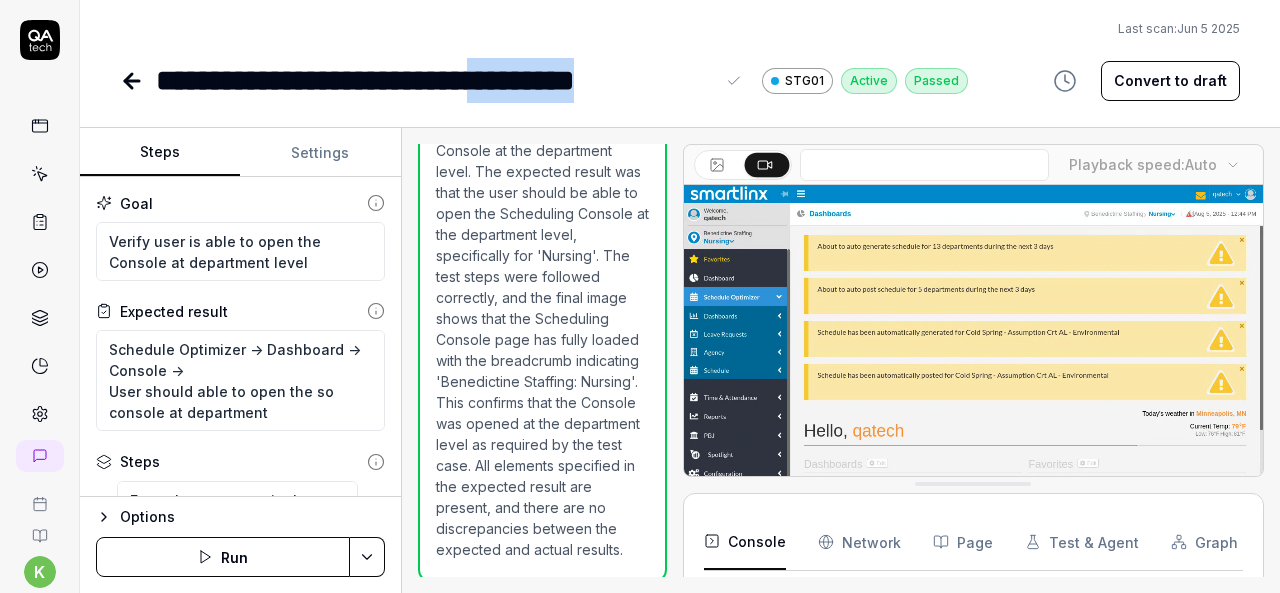click on "**********" at bounding box center (435, 80) 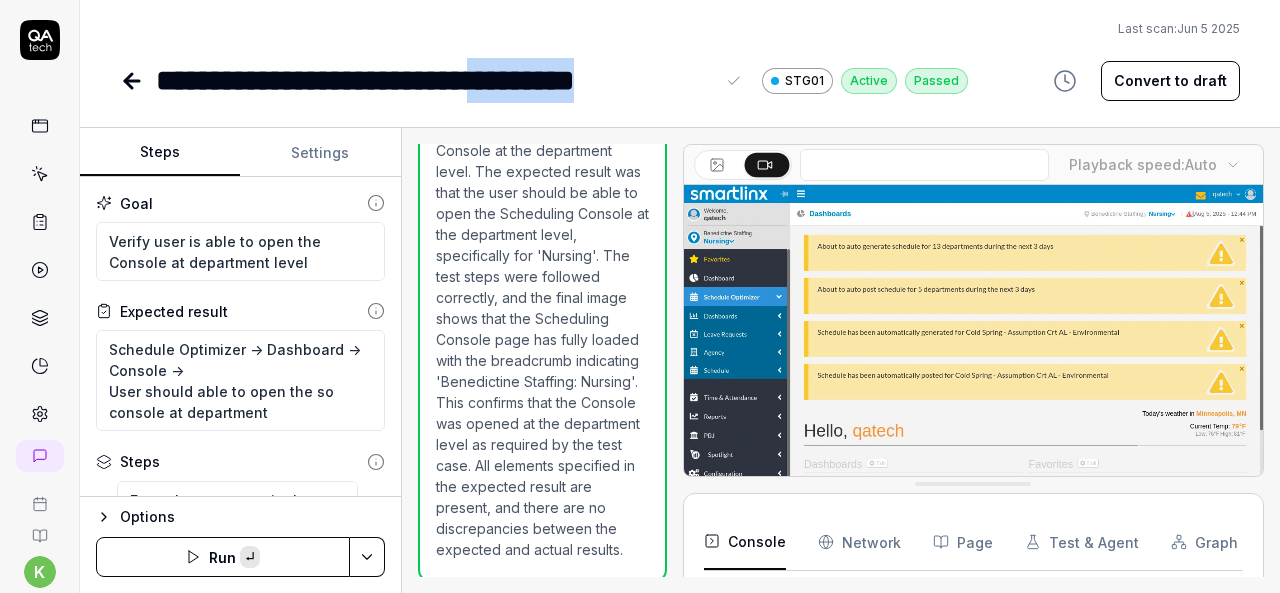 copy on "*********" 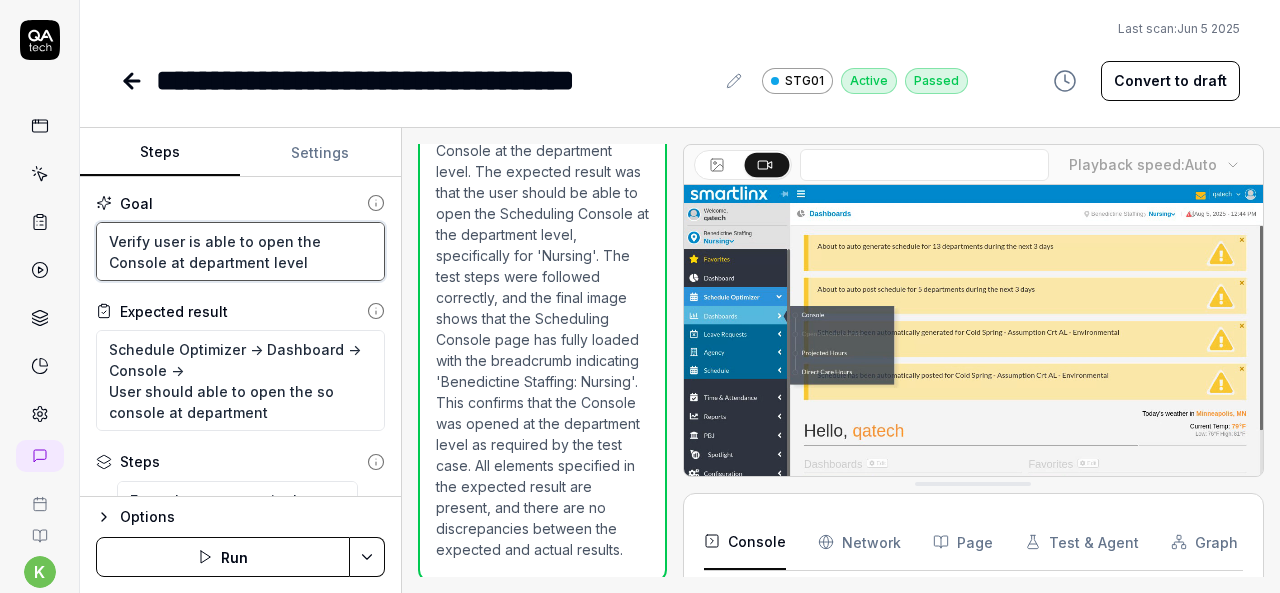 click on "Verify user is able to open the Console at department level" at bounding box center [240, 251] 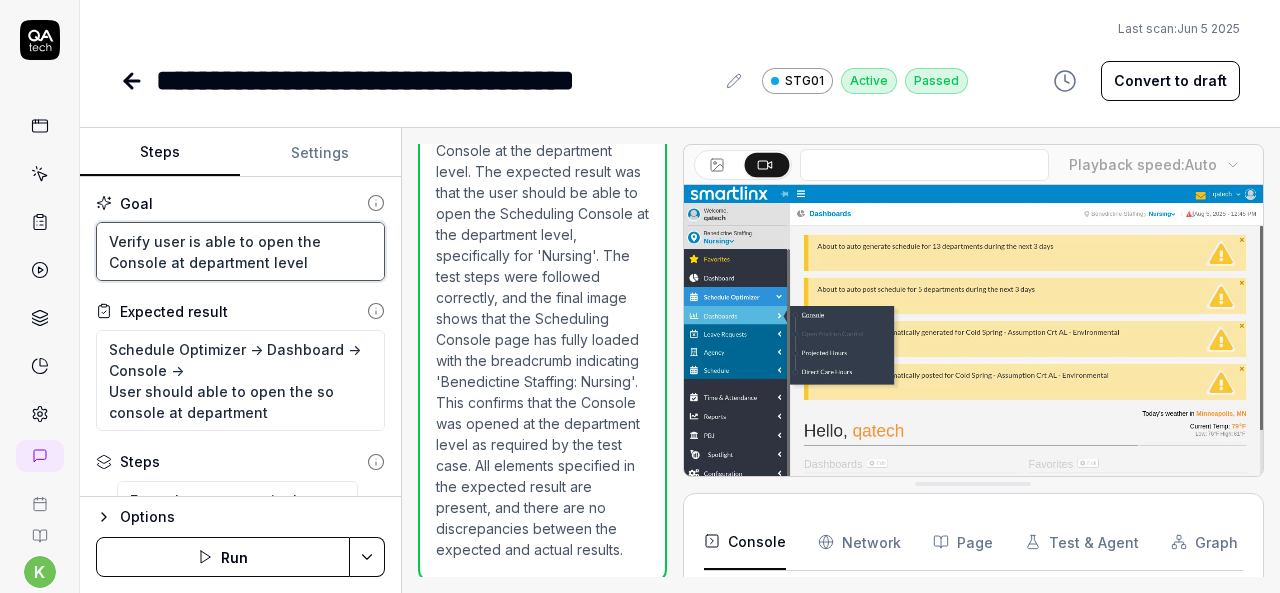 click on "Verify user is able to open the Console at department level" at bounding box center (240, 251) 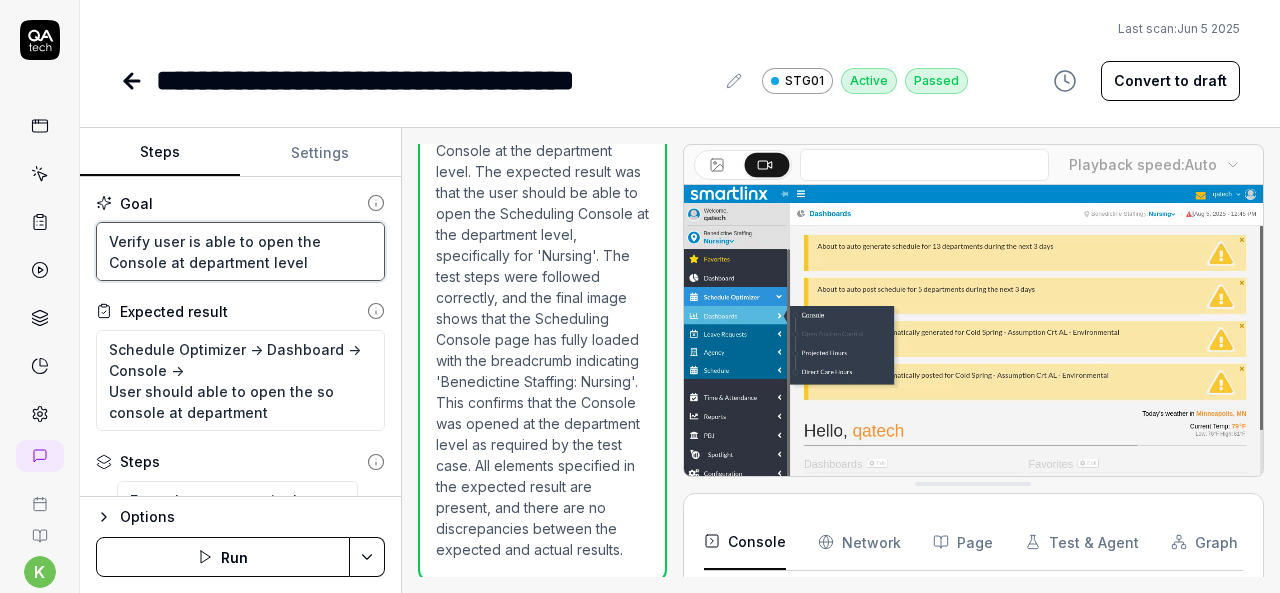 type on "*" 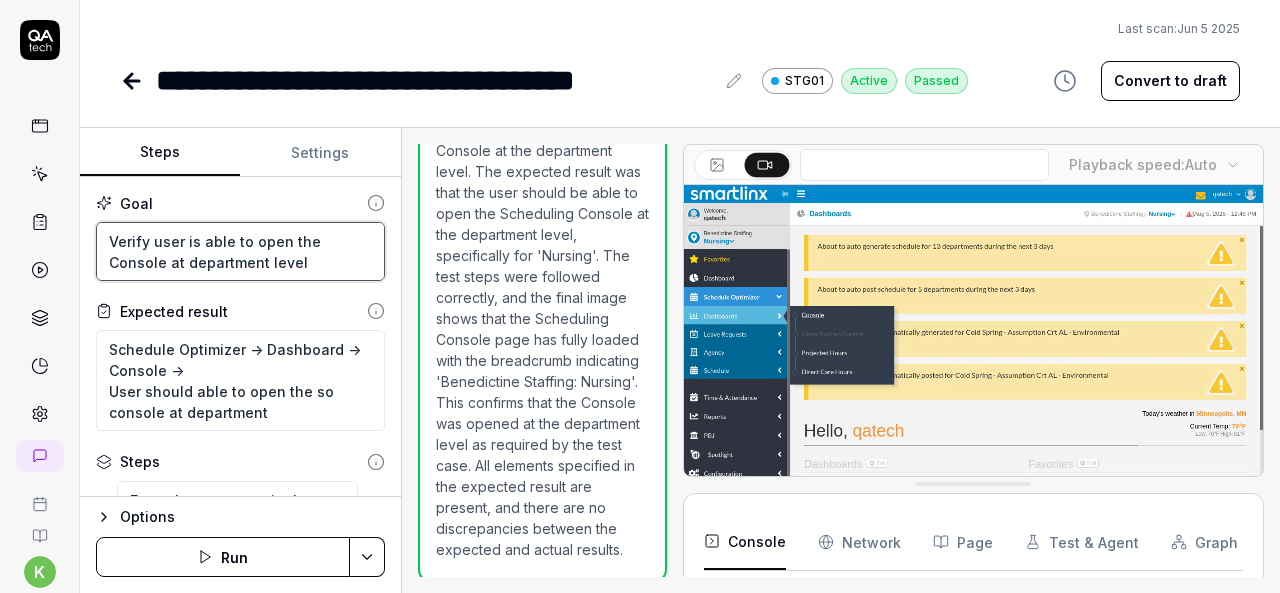 type on "Verify user is able to open the Console" 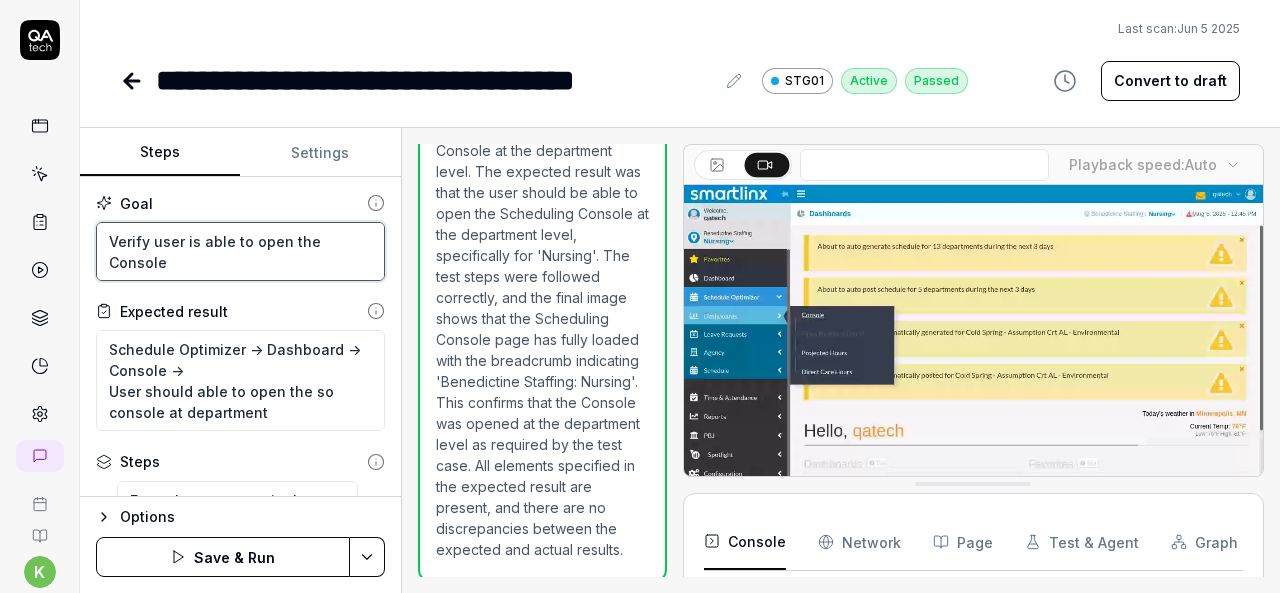 type on "*" 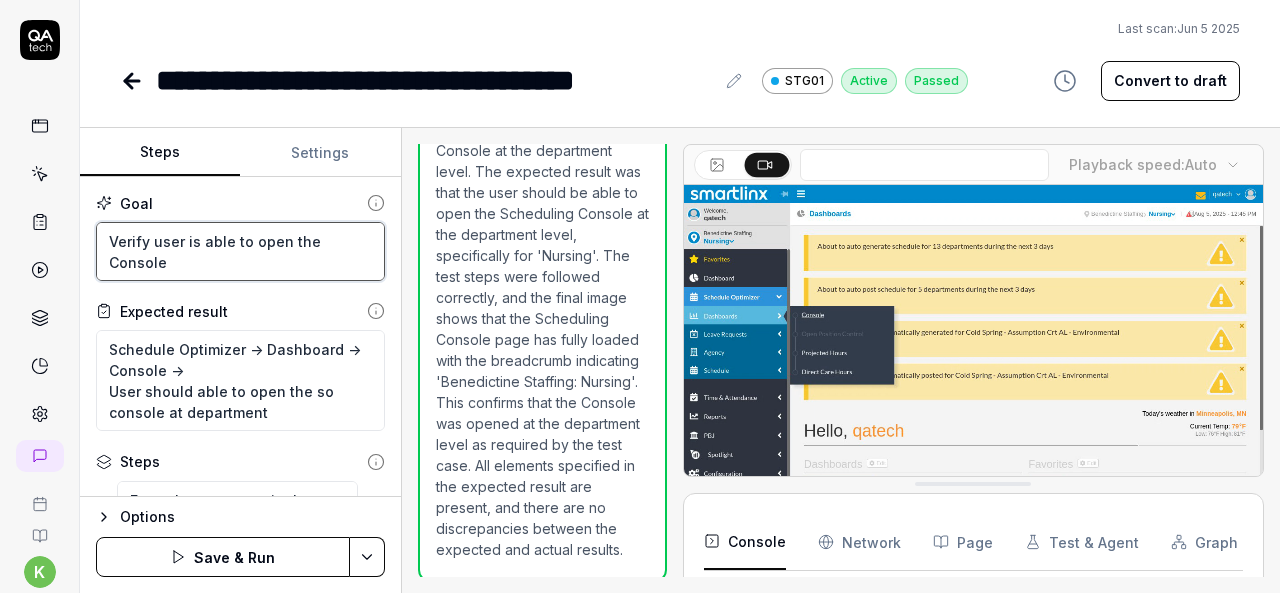 type on "Verify user is able to open the Console a" 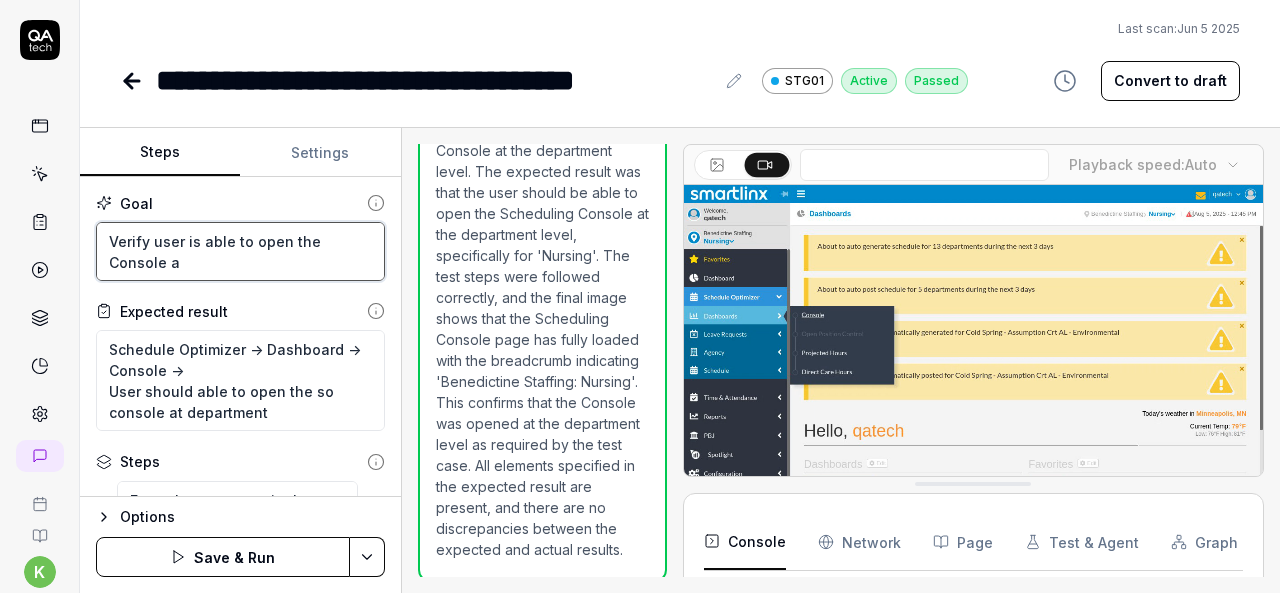 type on "*" 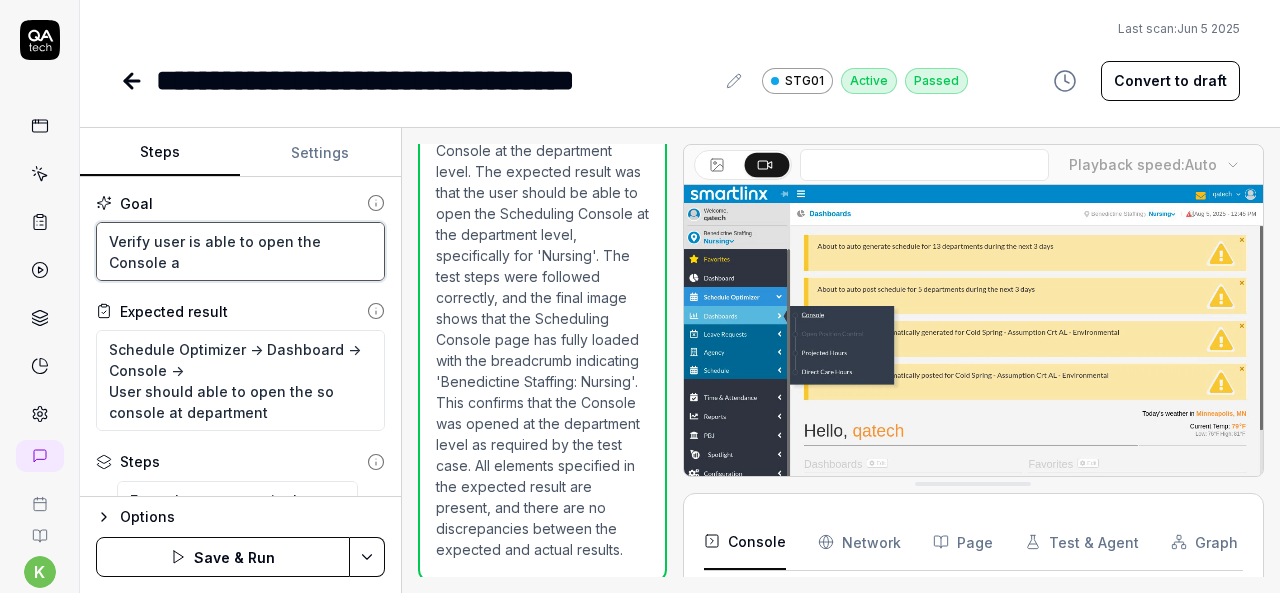 type on "Verify user is able to open the Console an" 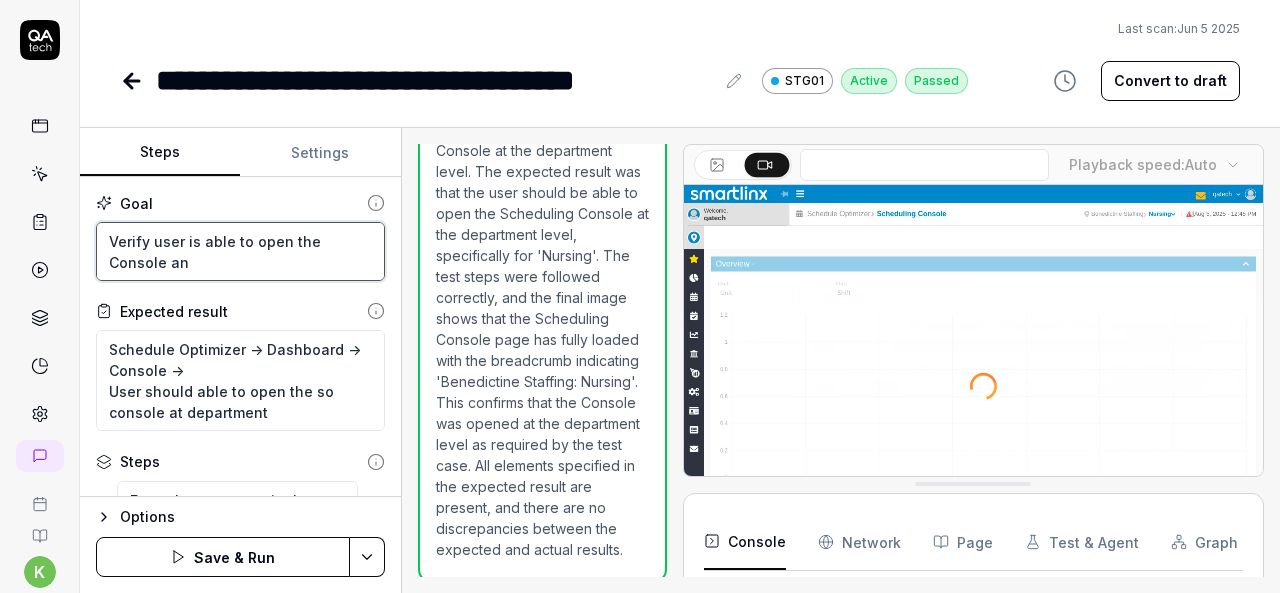 type on "*" 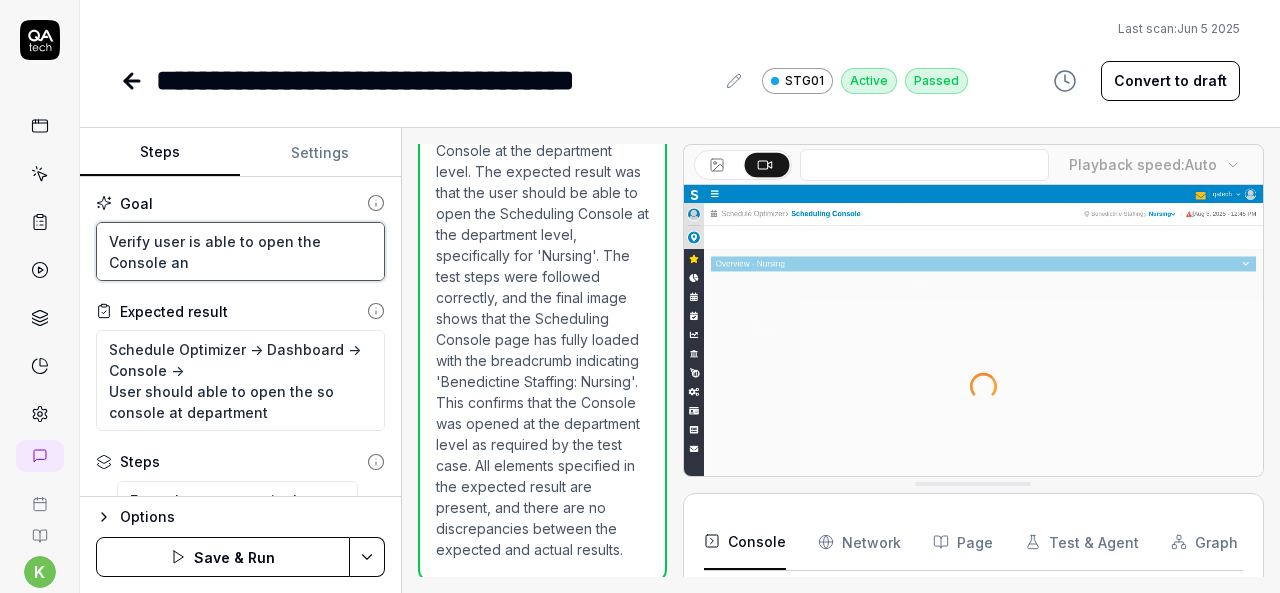 type on "Verify user is able to open the Console and" 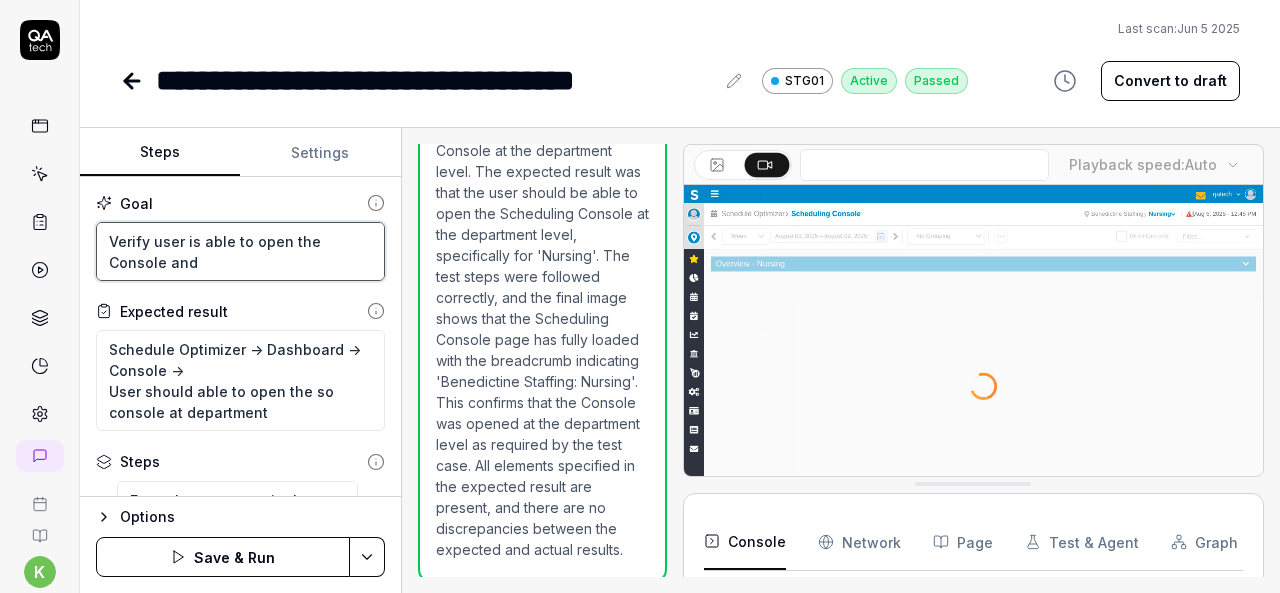 type on "*" 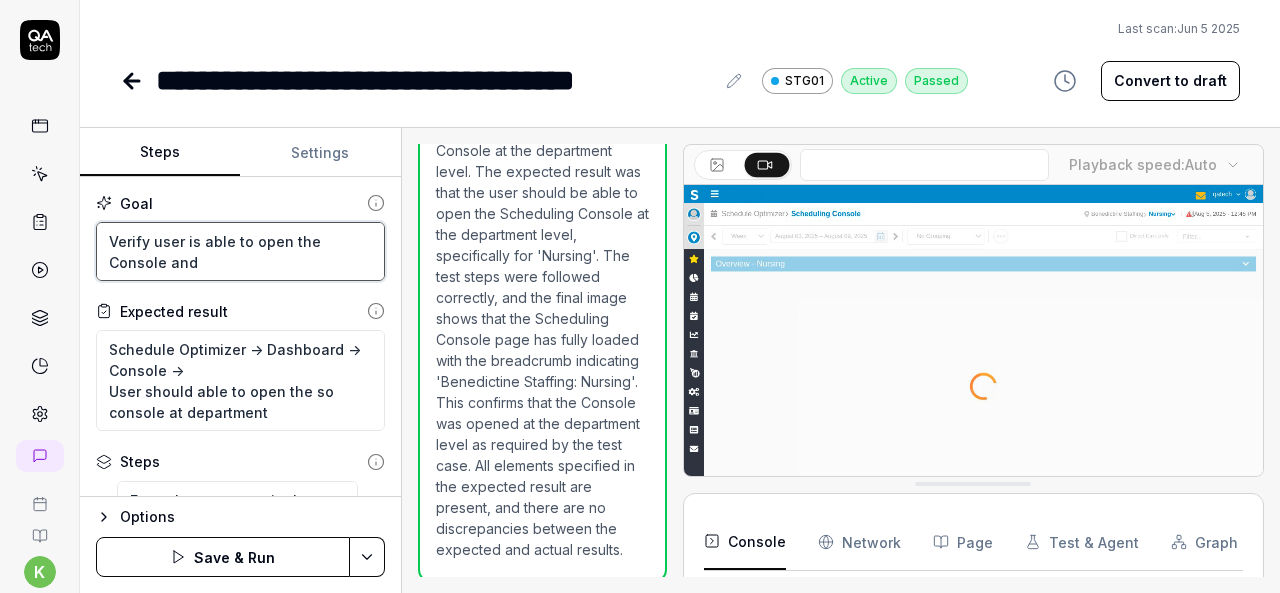 type on "Verify user is able to open the Console and" 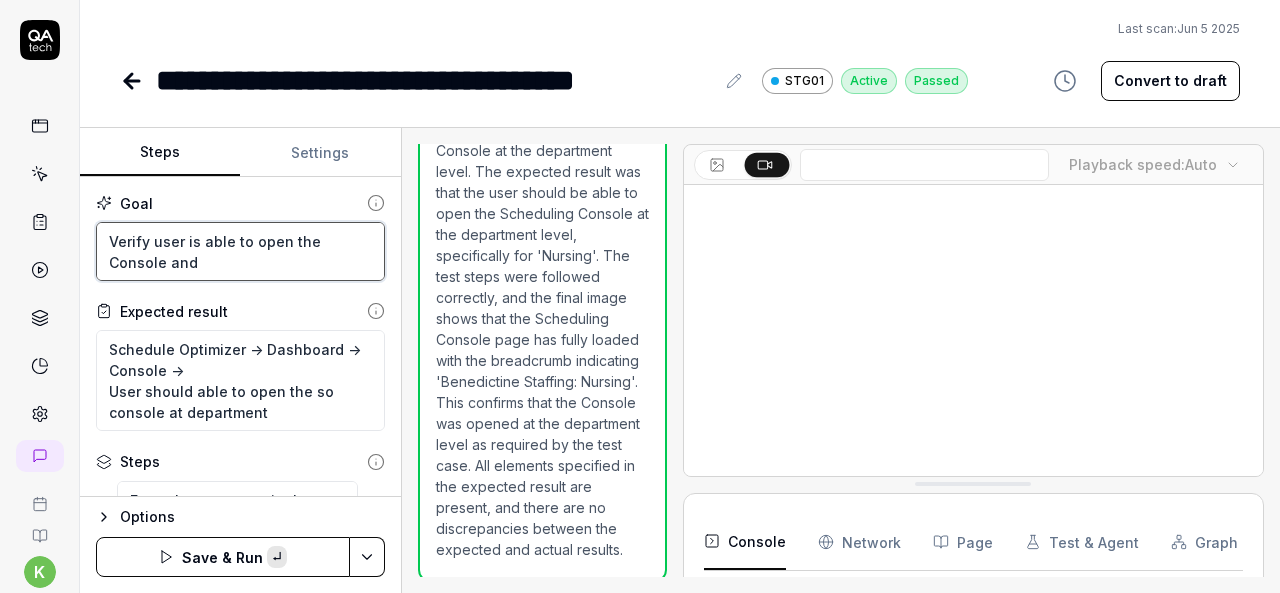 paste on "No Charts" 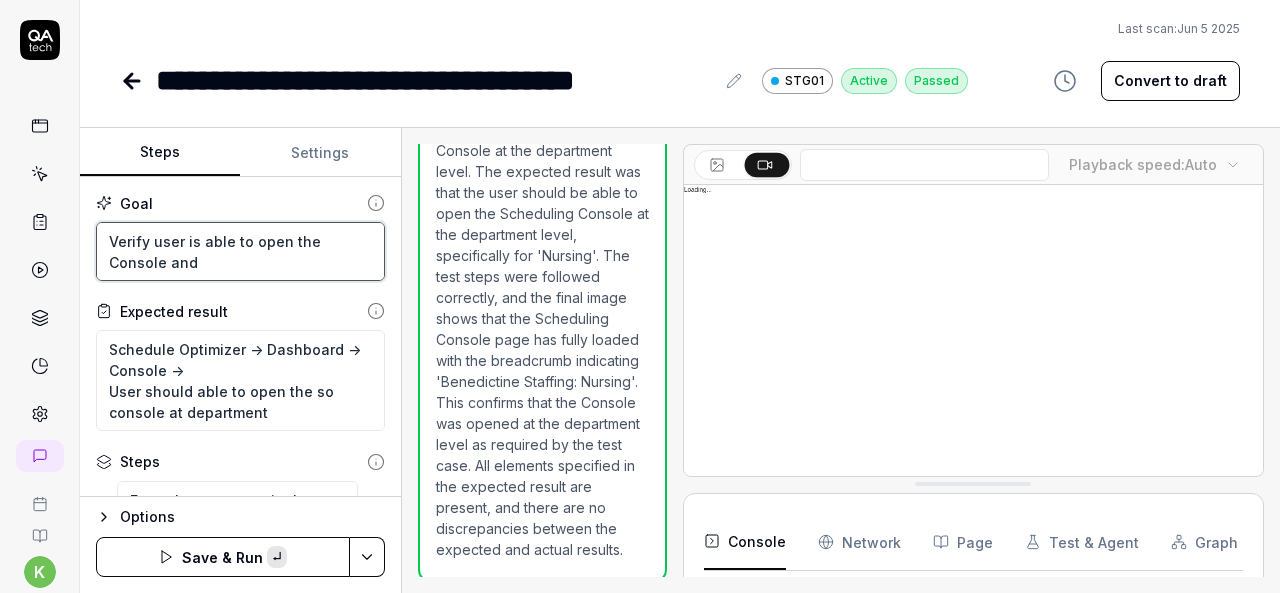 type on "*" 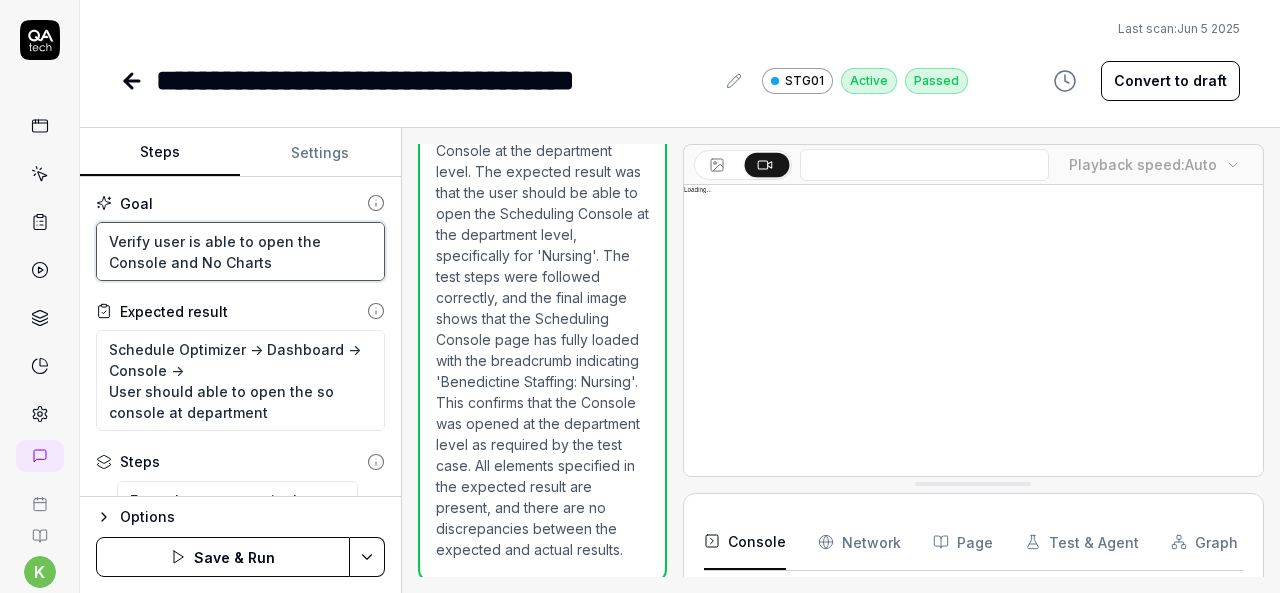 type on "Verify user is able to open the Console and No Charts" 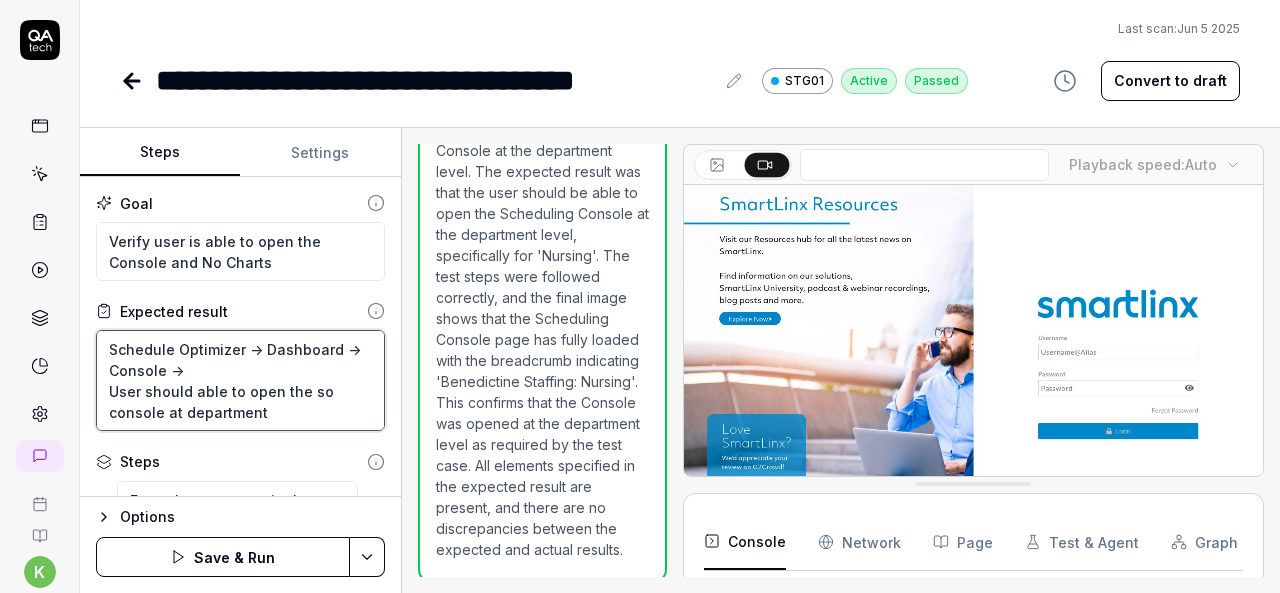 click on "Schedule Optimizer -> Dashboard -> Console ->
User should able to open the so console at department" at bounding box center (240, 380) 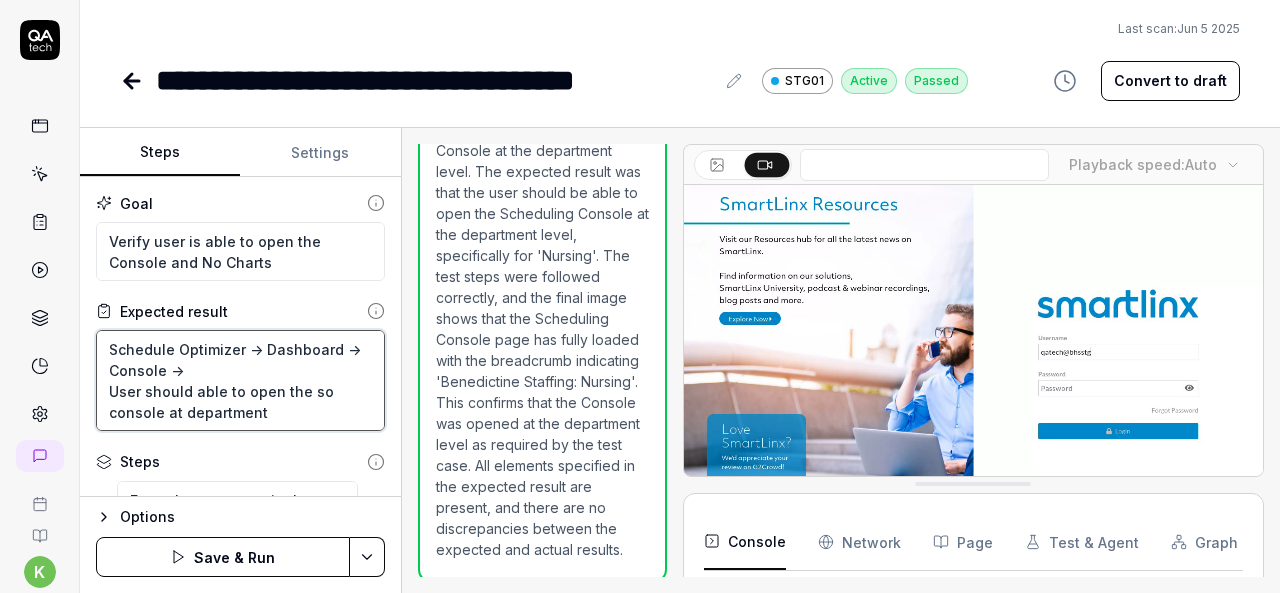 click on "Schedule Optimizer -> Dashboard -> Console ->
User should able to open the so console at department" at bounding box center (240, 380) 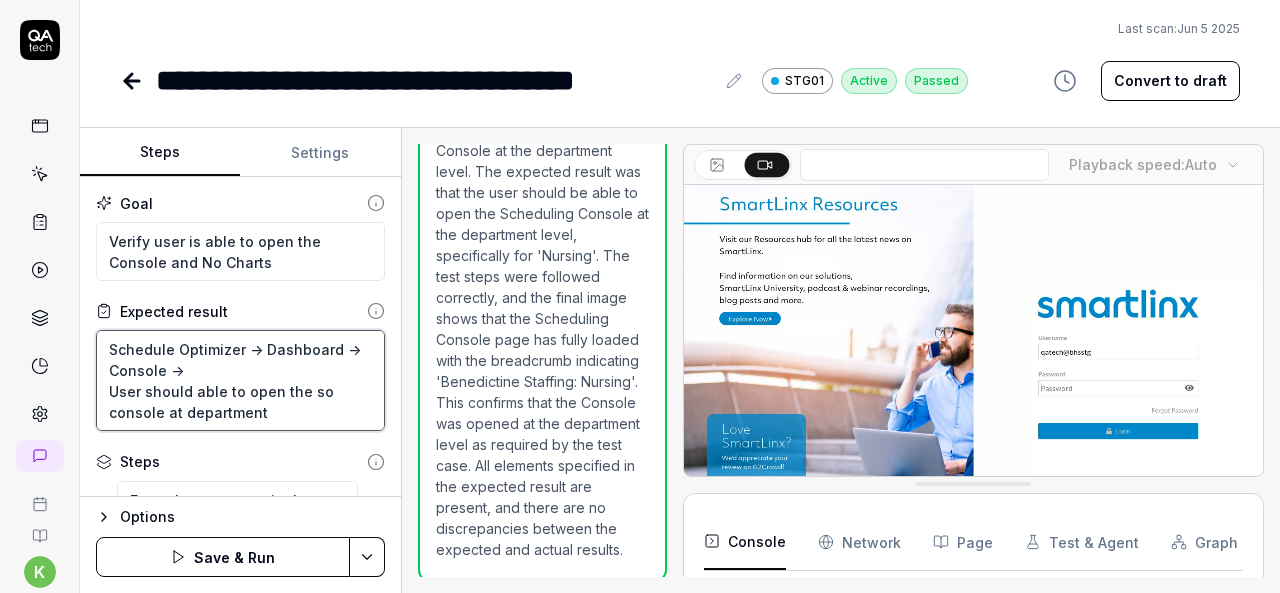 click on "Schedule Optimizer -> Dashboard -> Console ->
User should able to open the so console at department" at bounding box center (240, 380) 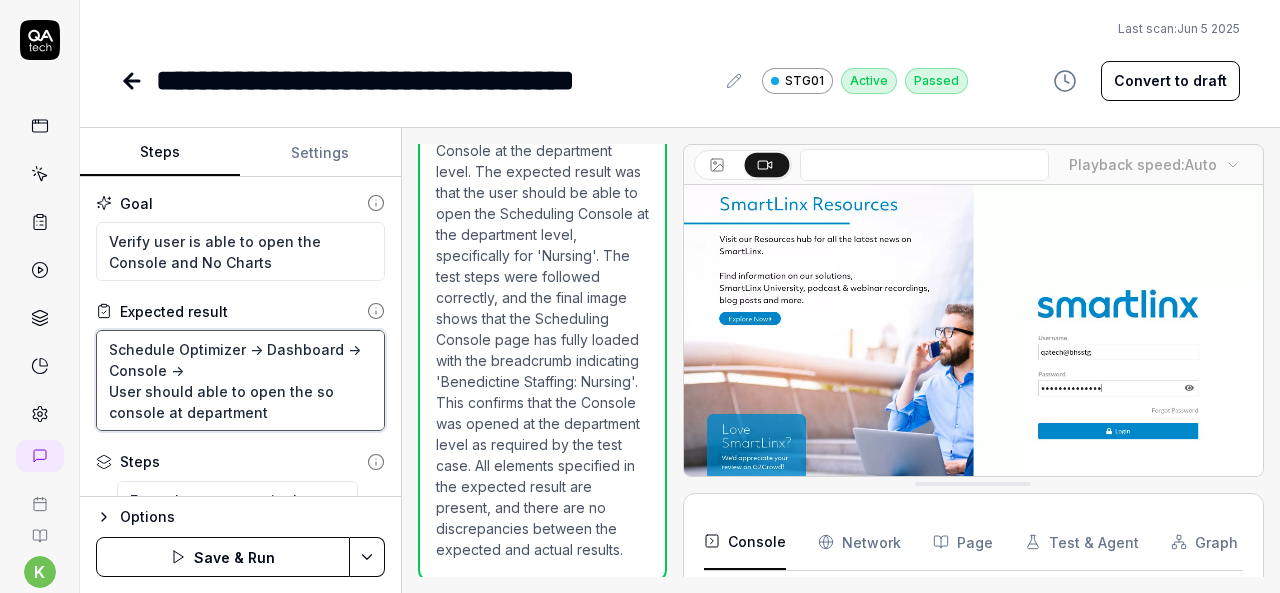 type on "*" 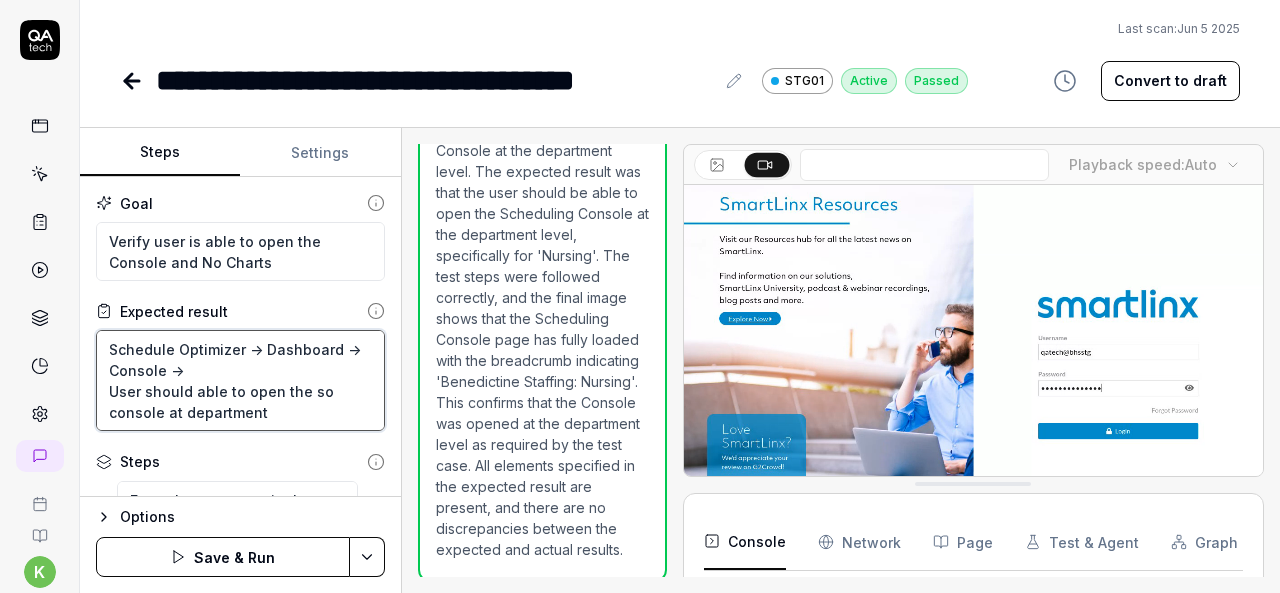 type on "Schedule Optimizer -> Dashboard -> Console ->
User should able to open the so console" 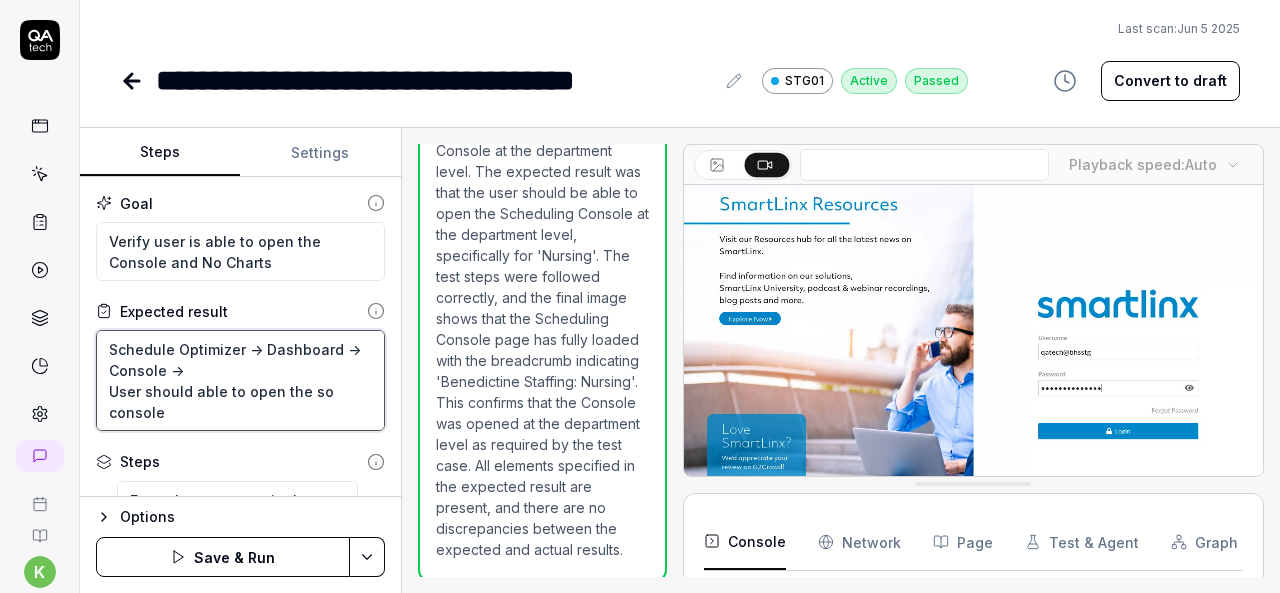 type on "*" 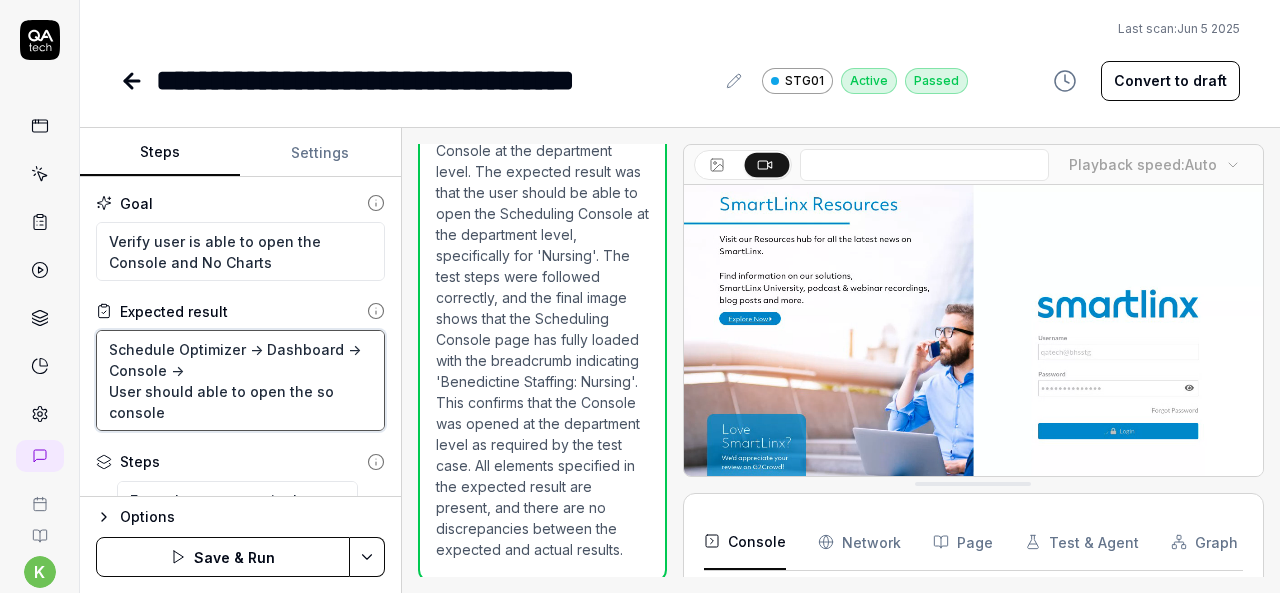 type on "Schedule Optimizer -> Dashboard -> Console ->
User should able to open the so console -" 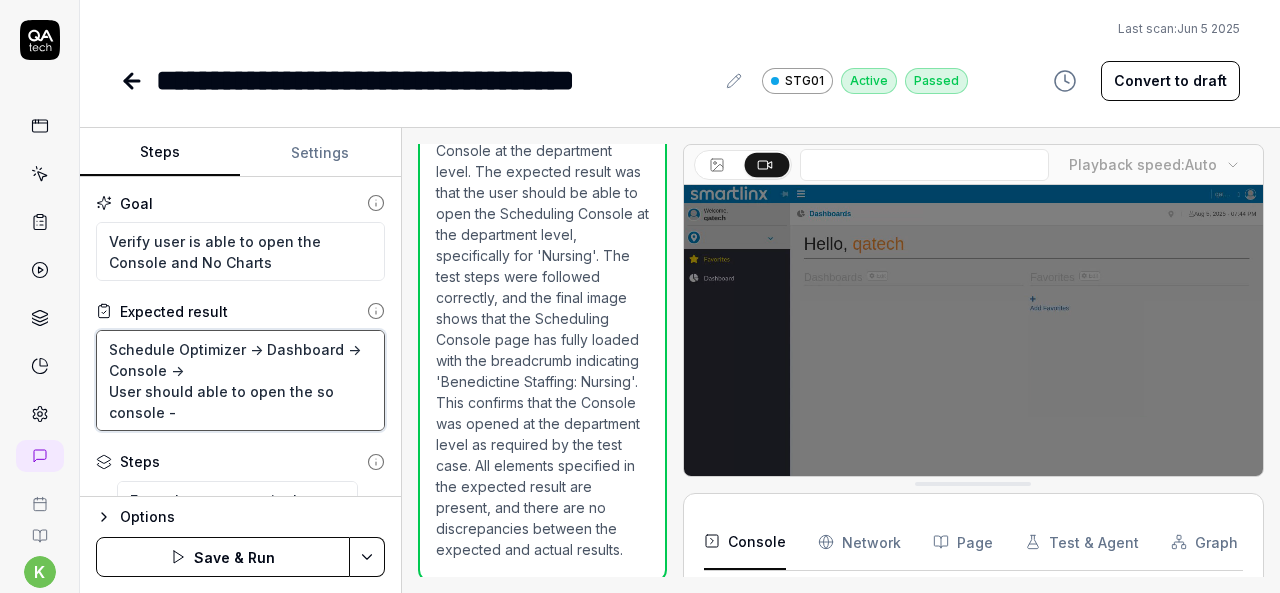 type on "*" 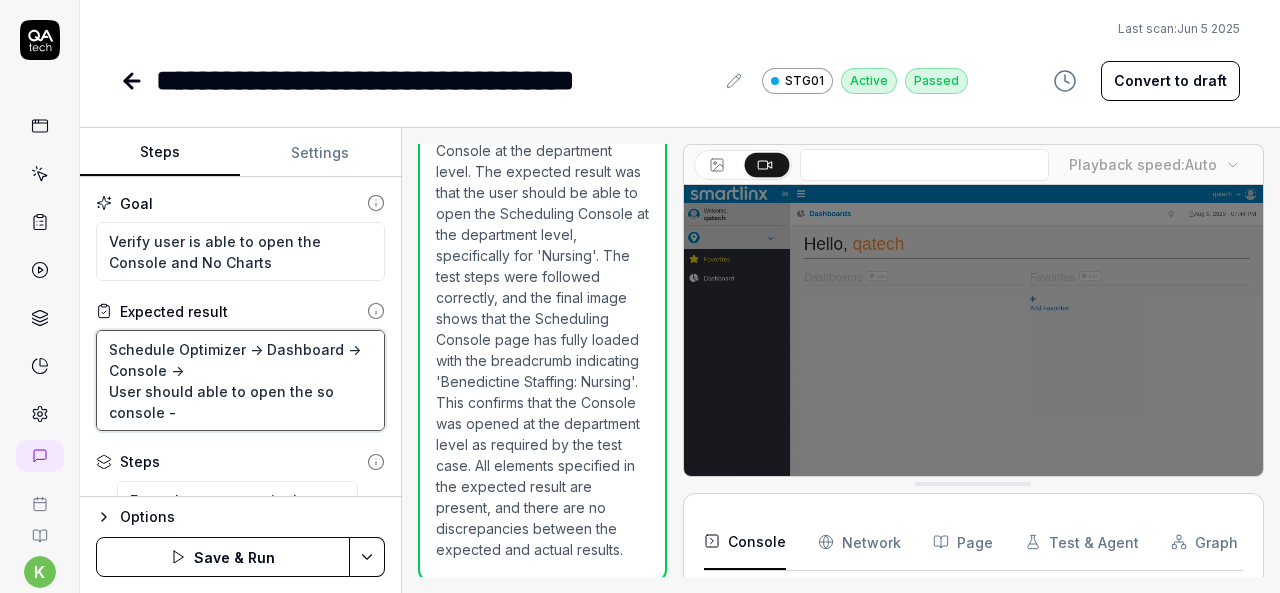 type on "Schedule Optimizer -> Dashboard -> Console ->
User should able to open the so console ->" 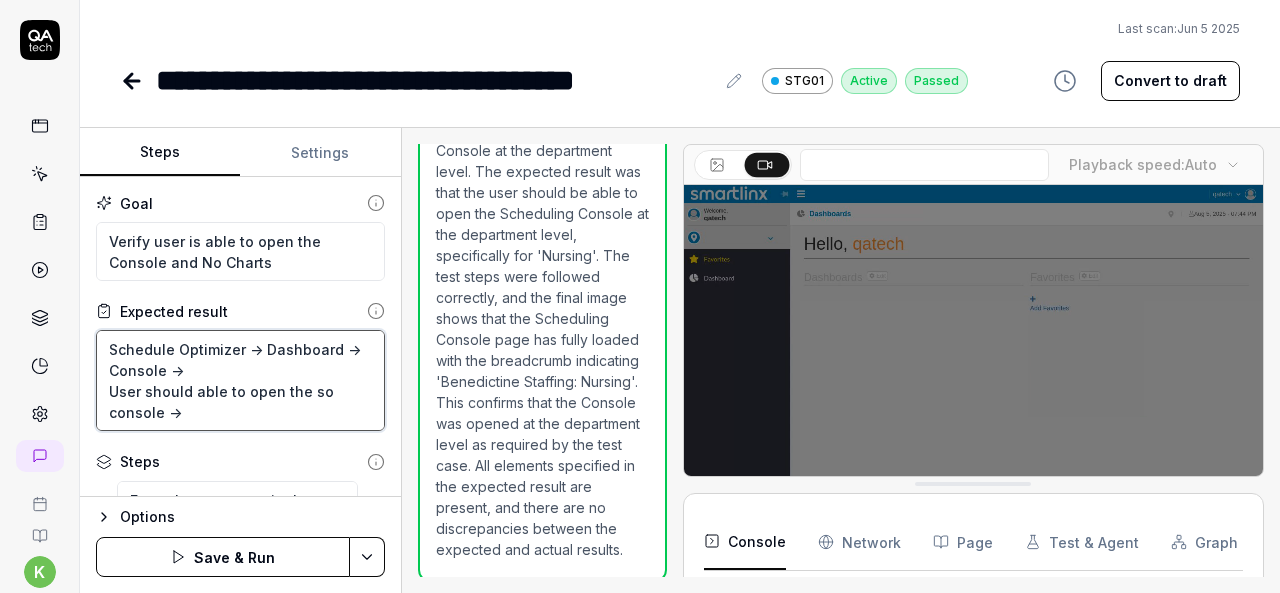 type on "*" 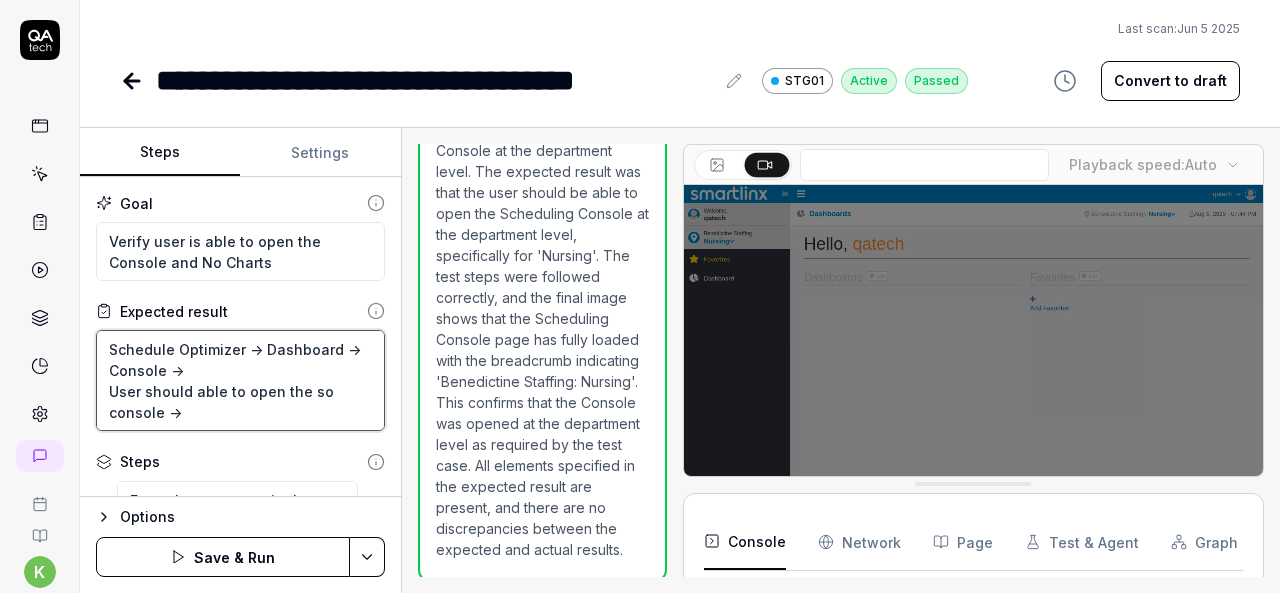 type on "Schedule Optimizer -> Dashboard -> Console ->
User should able to open the so console ->" 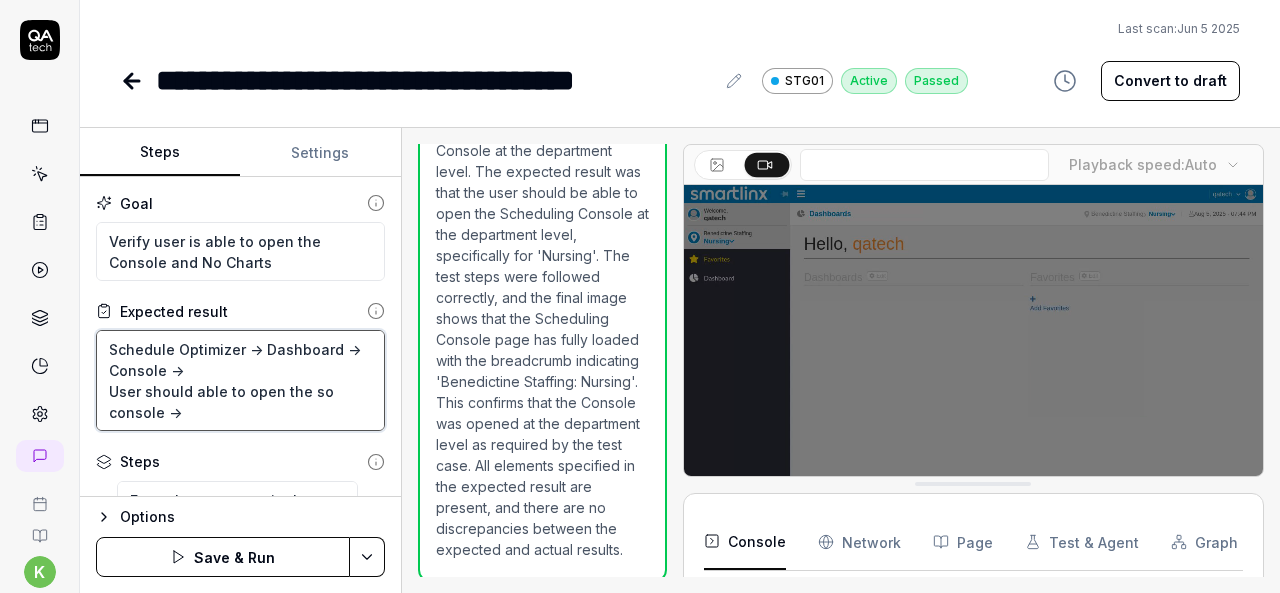 type on "*" 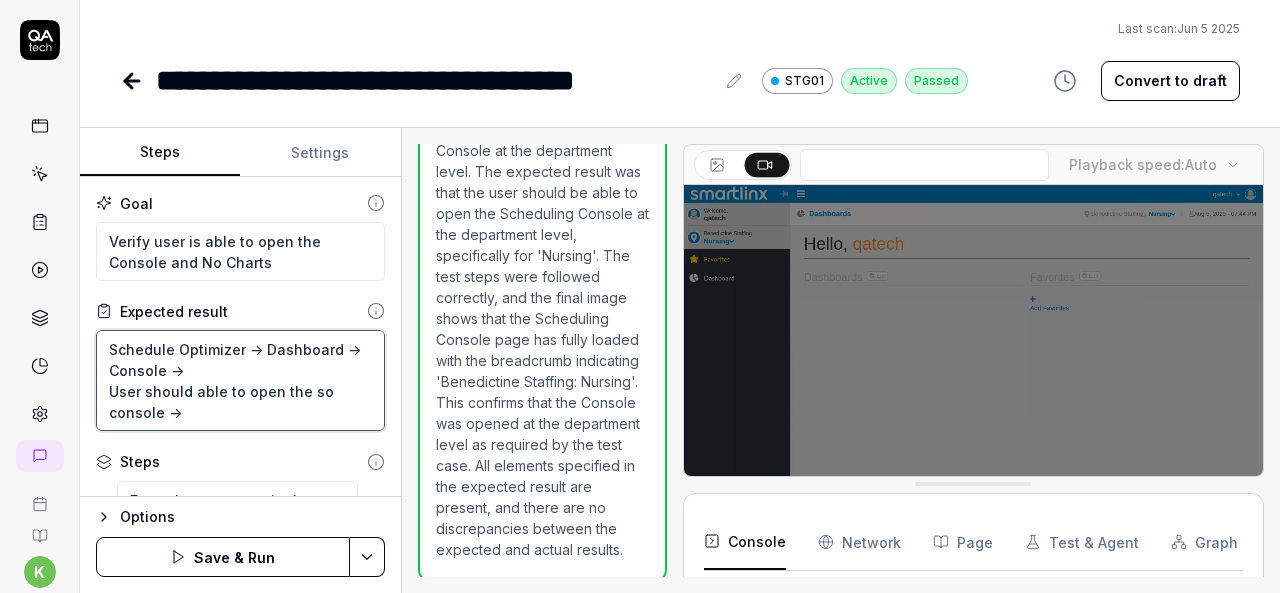 type on "Schedule Optimizer -> Dashboard -> Console ->
User should able to open the so console -> S" 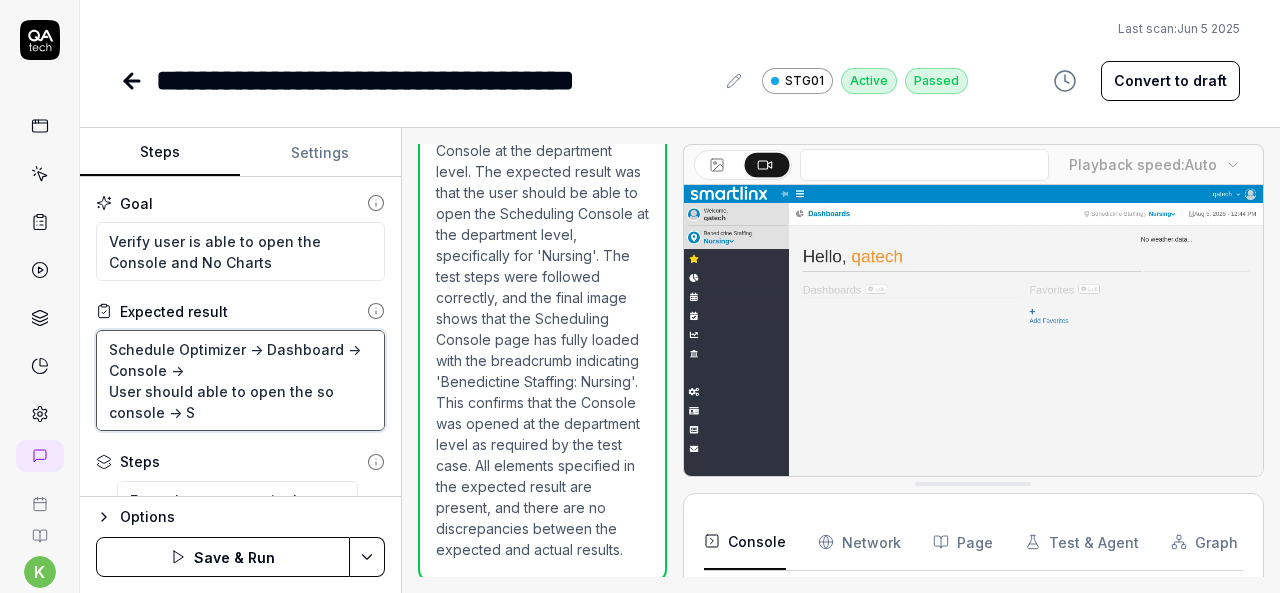 type on "*" 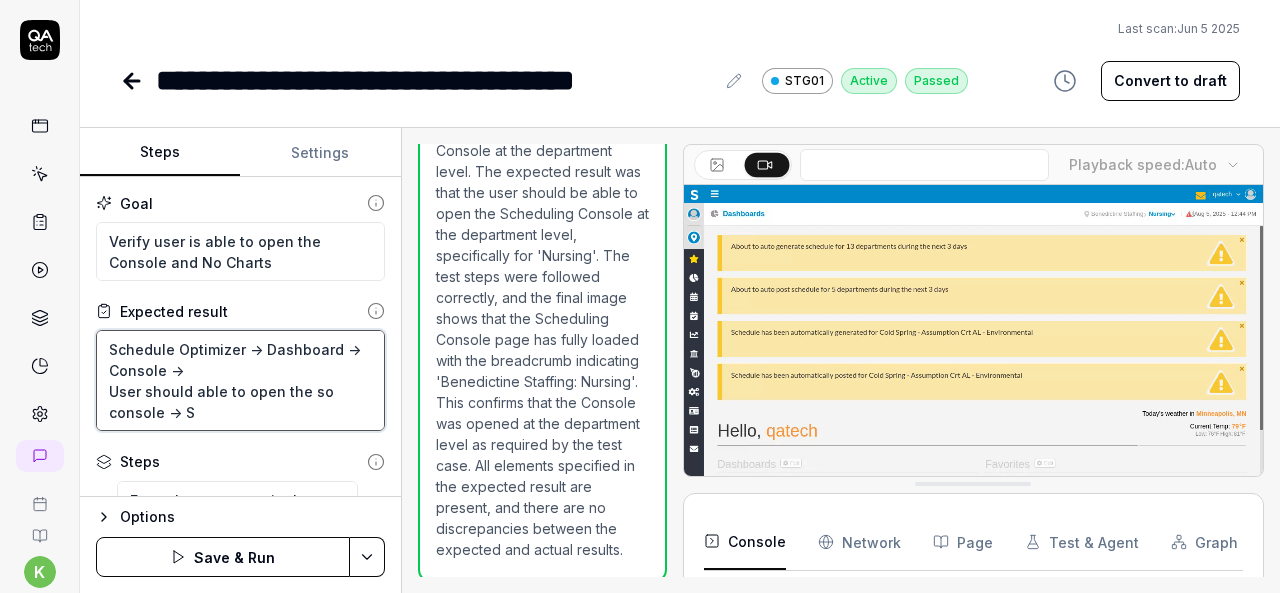 type on "Schedule Optimizer -> Dashboard -> Console ->
User should able to open the so console -> Se" 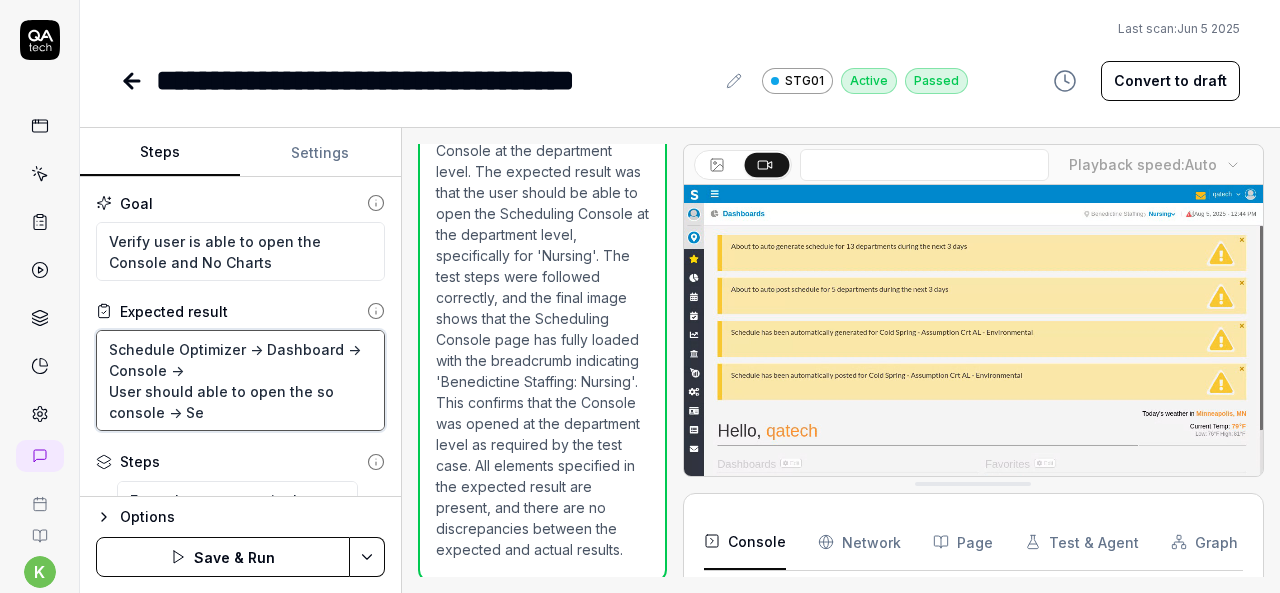 type on "*" 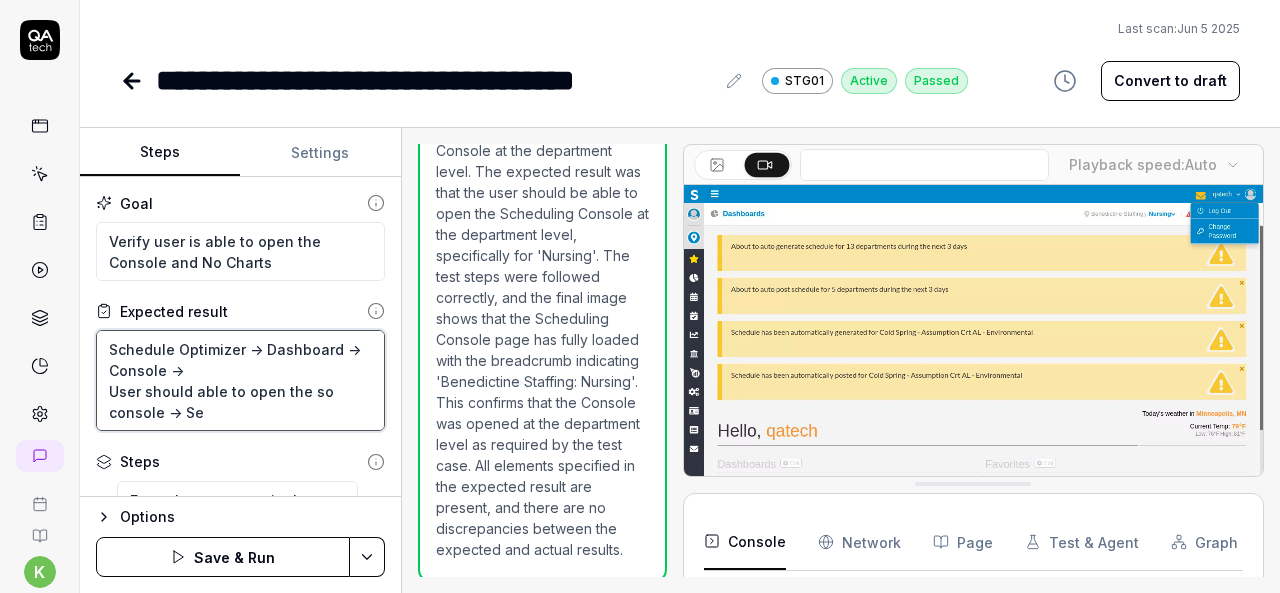type on "Schedule Optimizer -> Dashboard -> Console ->
User should able to open the so console -> Sel" 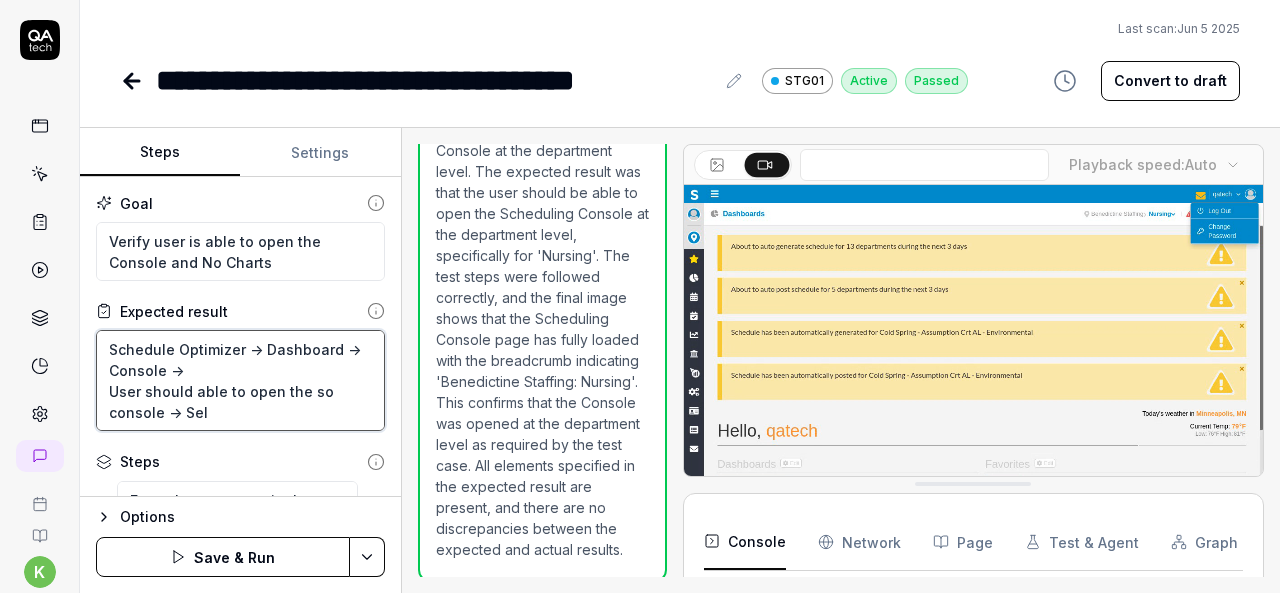 type on "*" 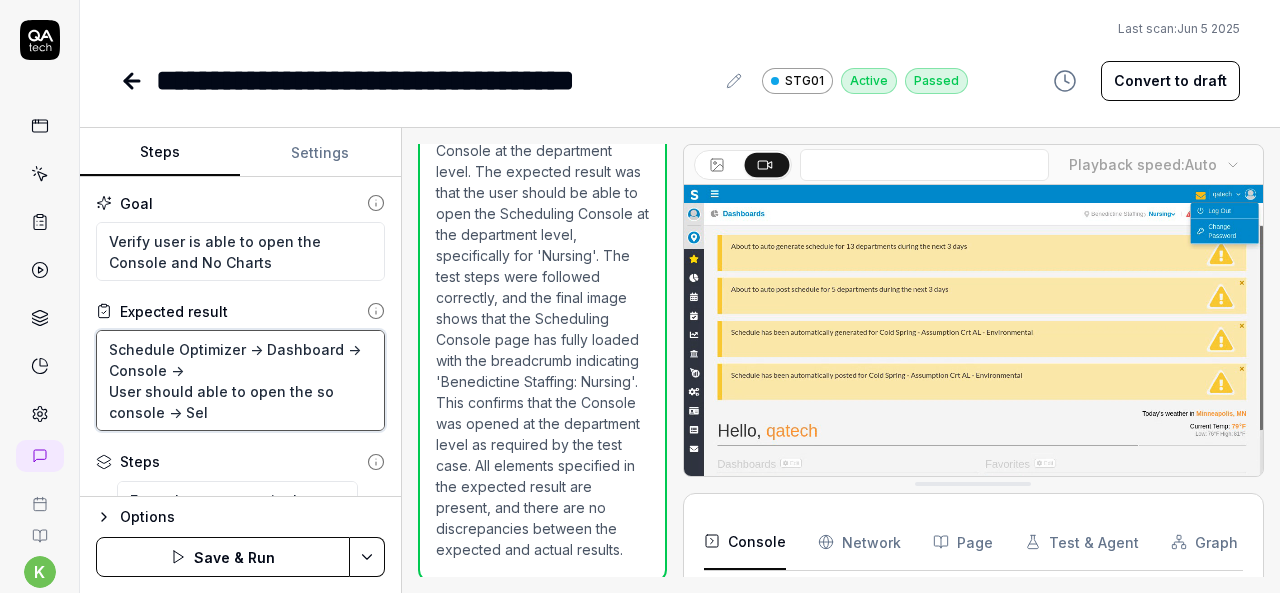 type on "Schedule Optimizer -> Dashboard -> Console ->
User should able to open the so console -> Sele" 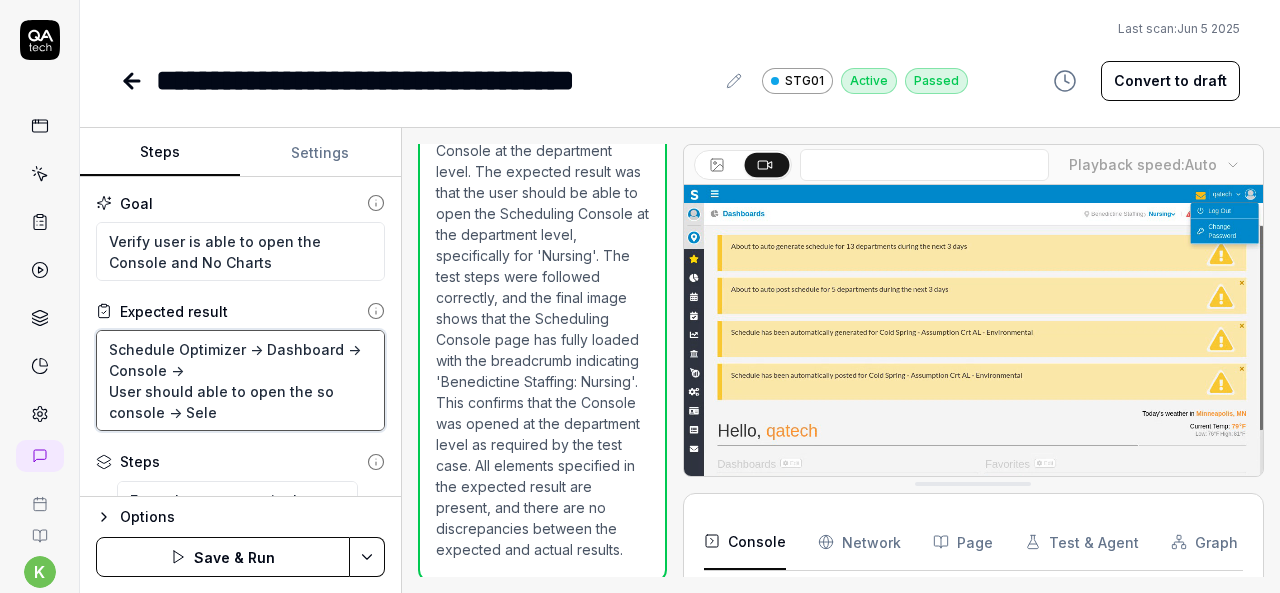 type on "*" 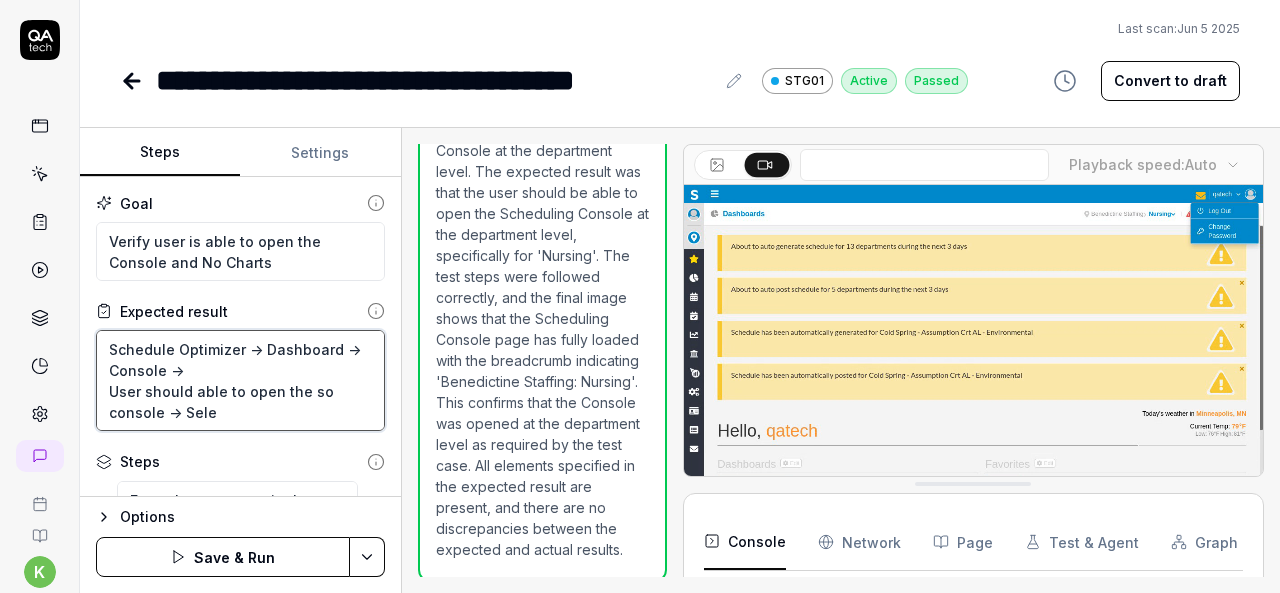 type on "Schedule Optimizer -> Dashboard -> Console ->
User should able to open the so console -> Selec" 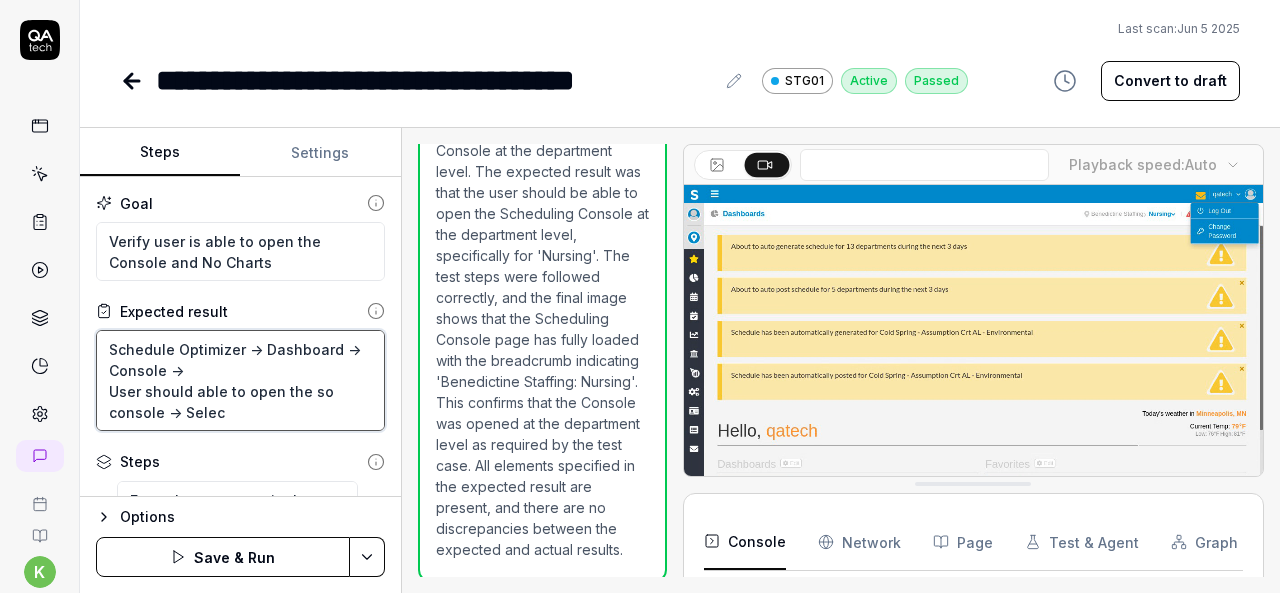 type on "*" 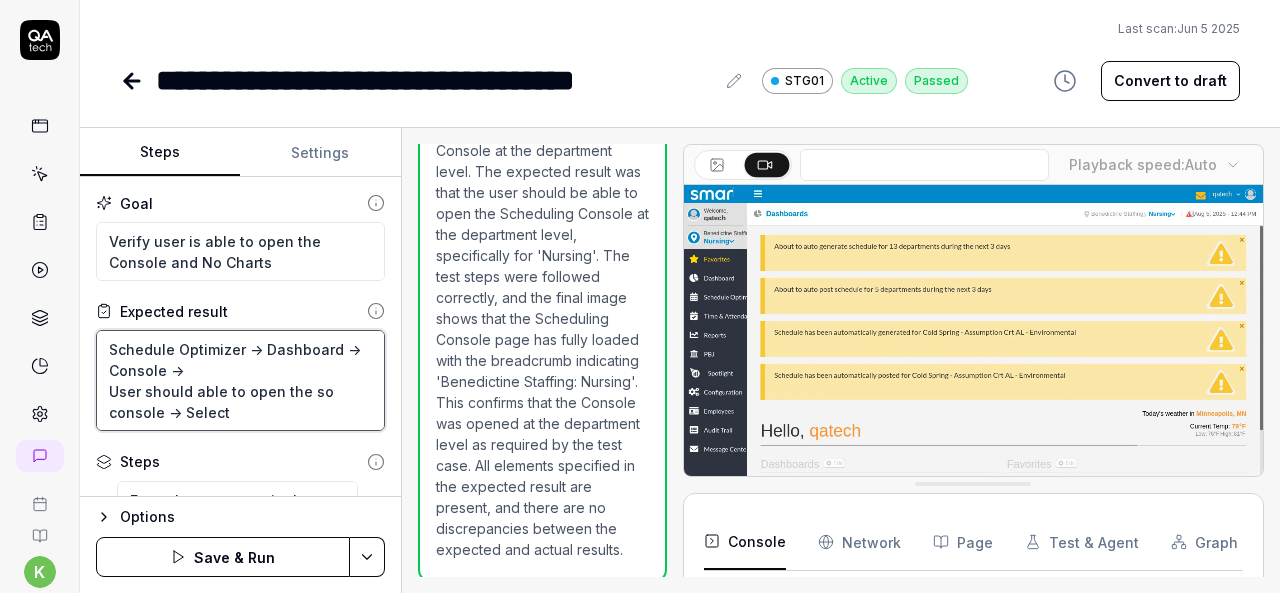 type on "*" 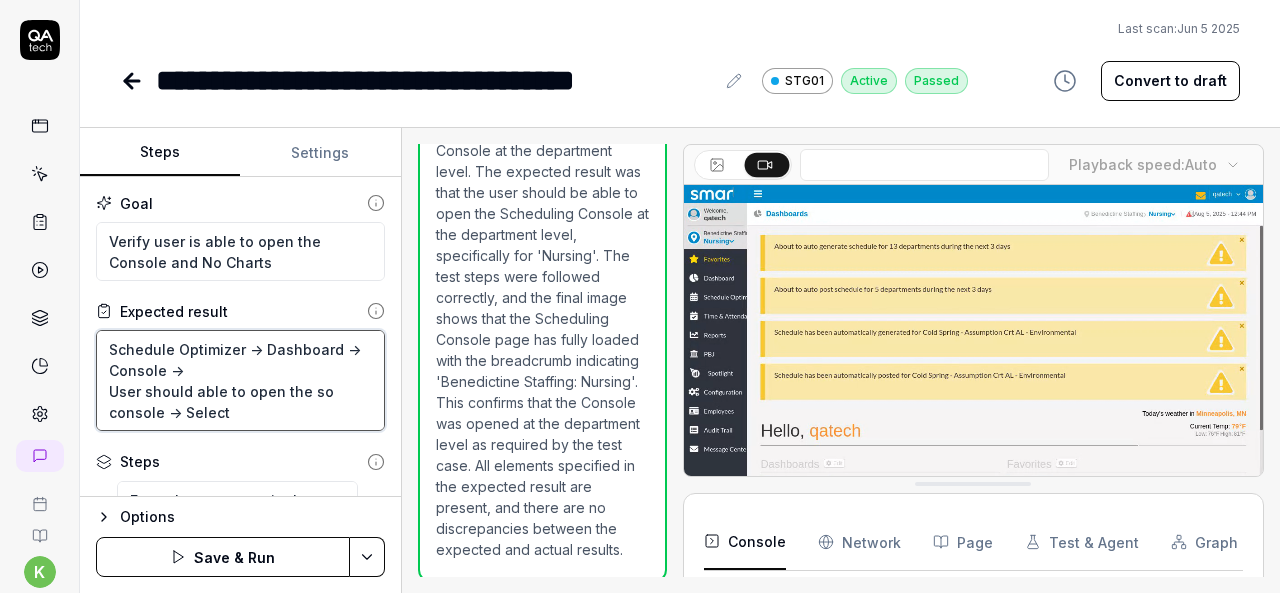 type on "Schedule Optimizer -> Dashboard -> Console ->
User should able to open the so console -> Select" 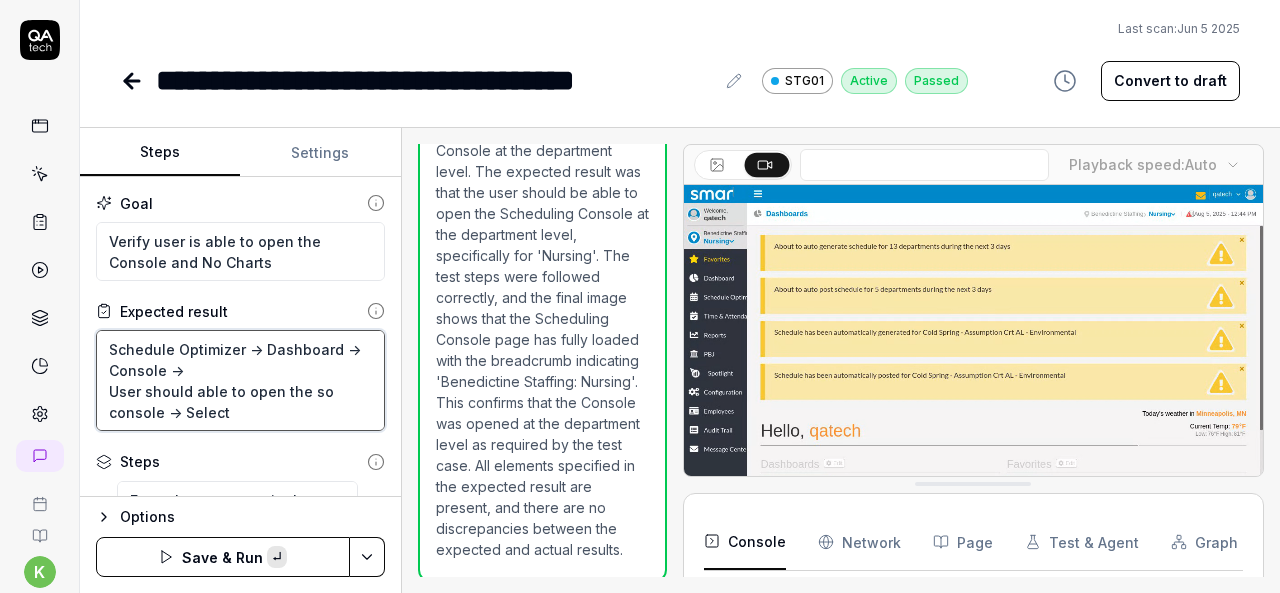 paste on "No Charts" 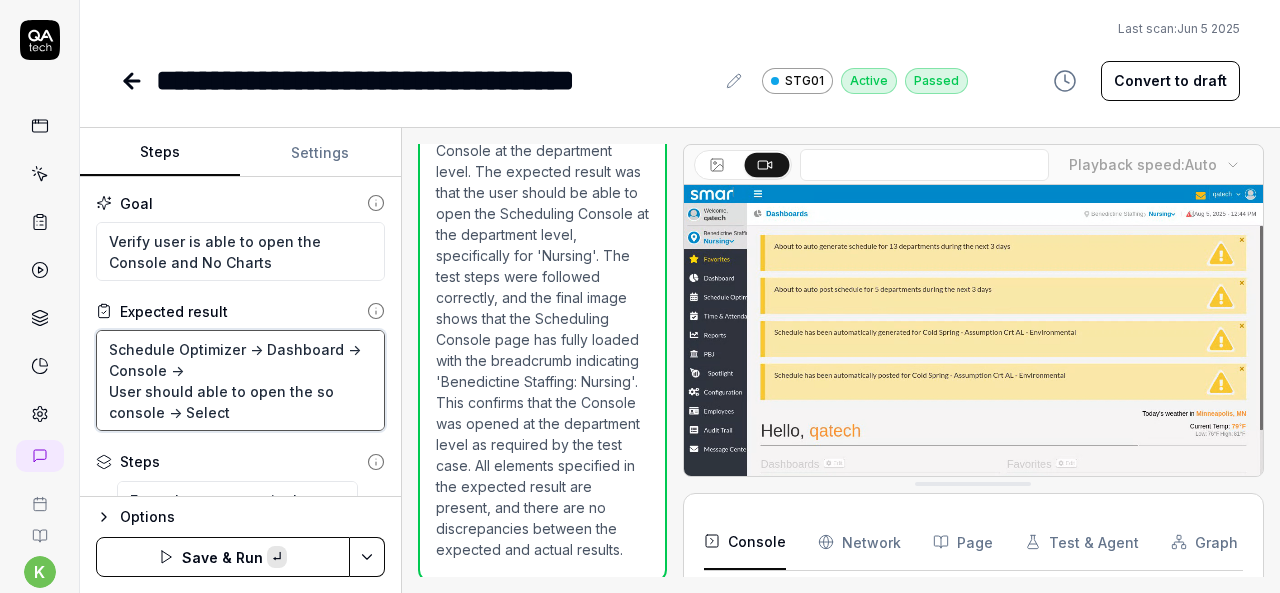 type on "*" 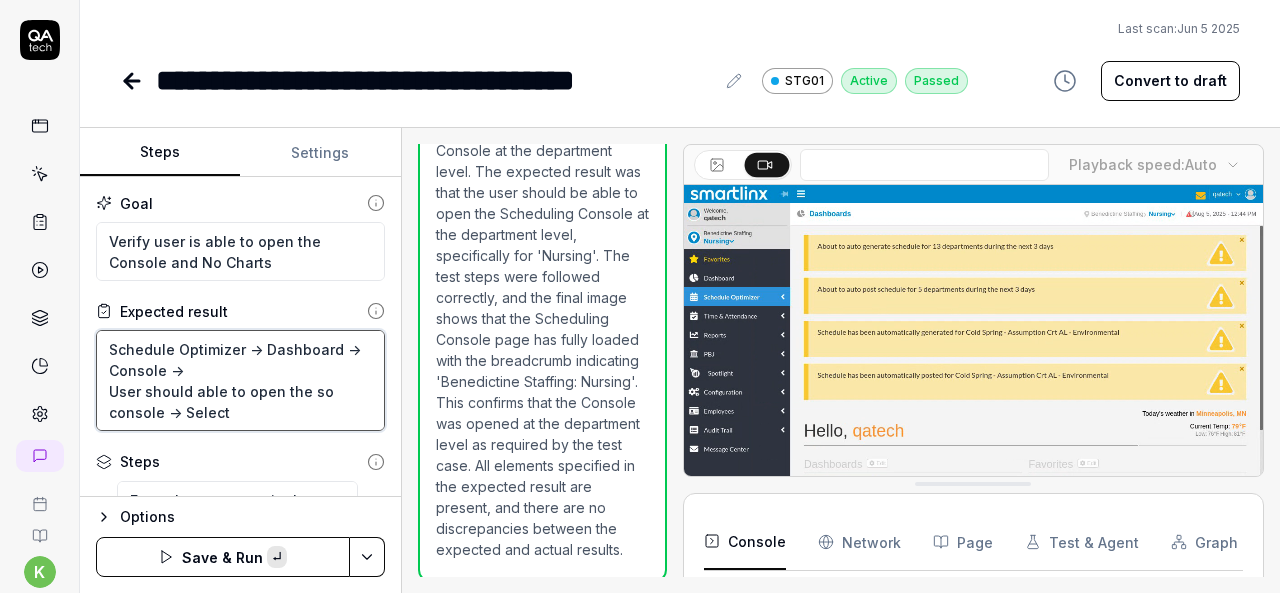 type on "Schedule Optimizer -> Dashboard -> Console ->
User should able to open the so console -> Select No Charts" 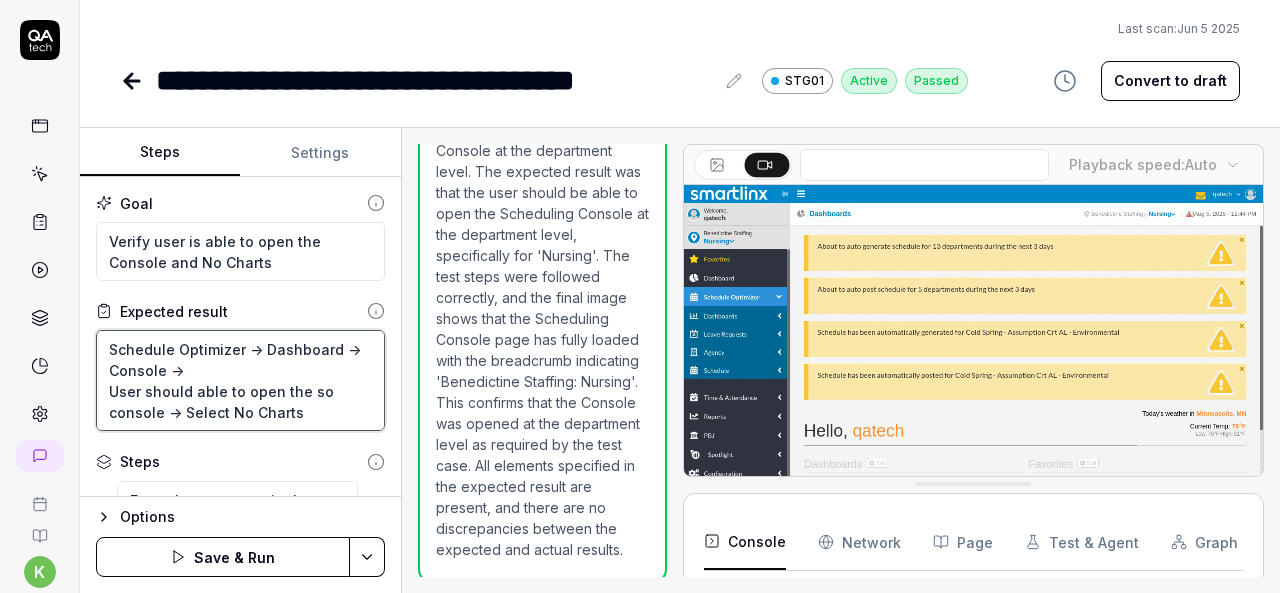 click on "Schedule Optimizer -> Dashboard -> Console ->
User should able to open the so console -> Select No Charts" at bounding box center (240, 380) 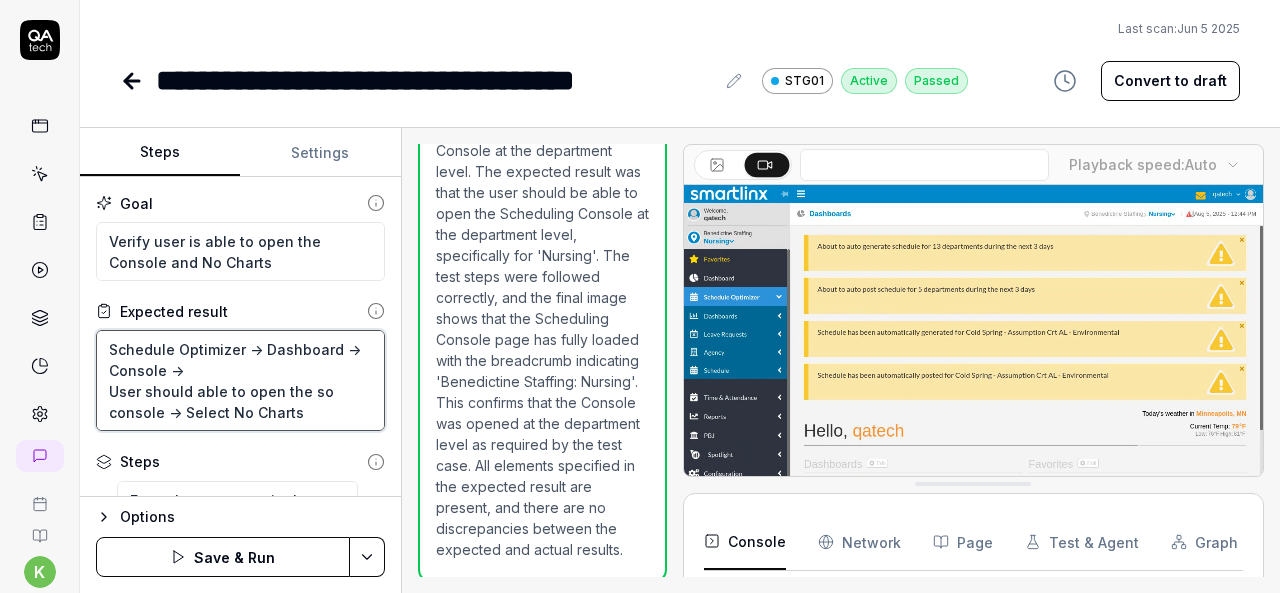 type on "*" 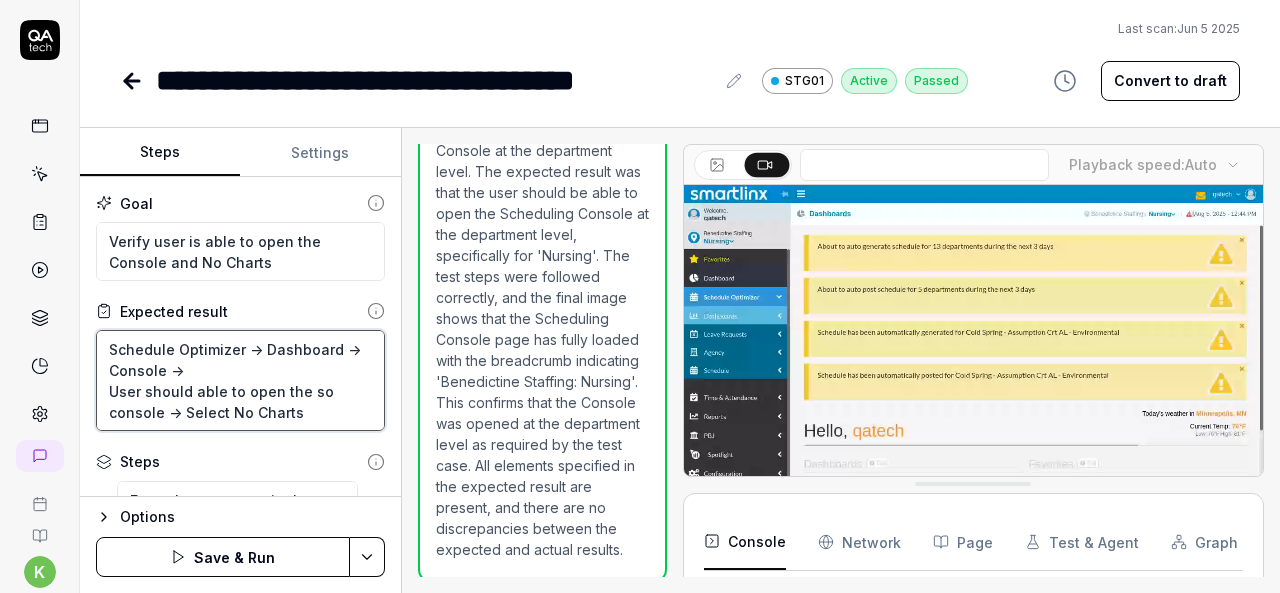 type on "Schedule Optimizer -> Dashboard -> Console ->
User should able to open the so console -> Select 'No Charts" 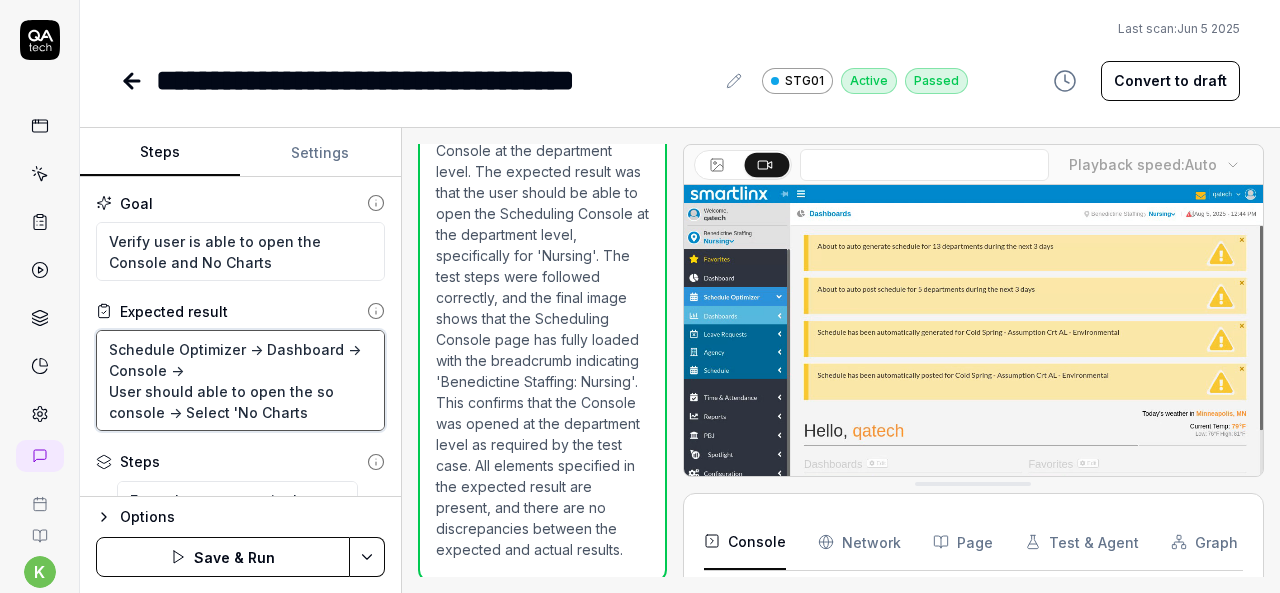 type on "*" 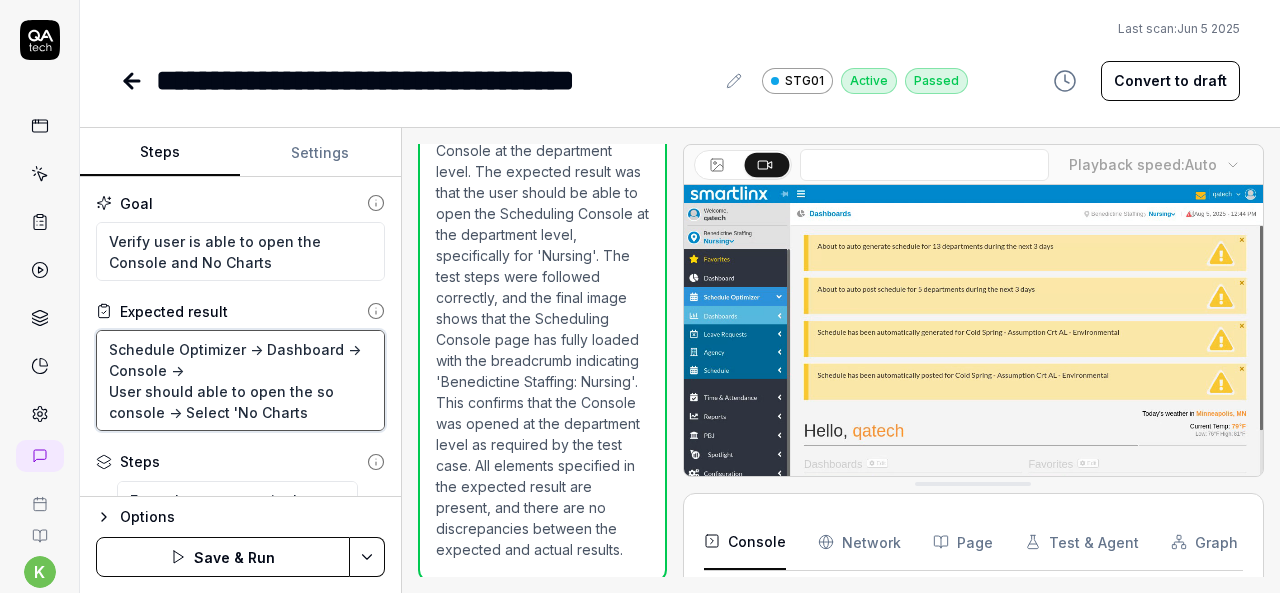 type on "Schedule Optimizer -> Dashboard -> Console ->
User should able to open the so console -> Select 'No Charts'" 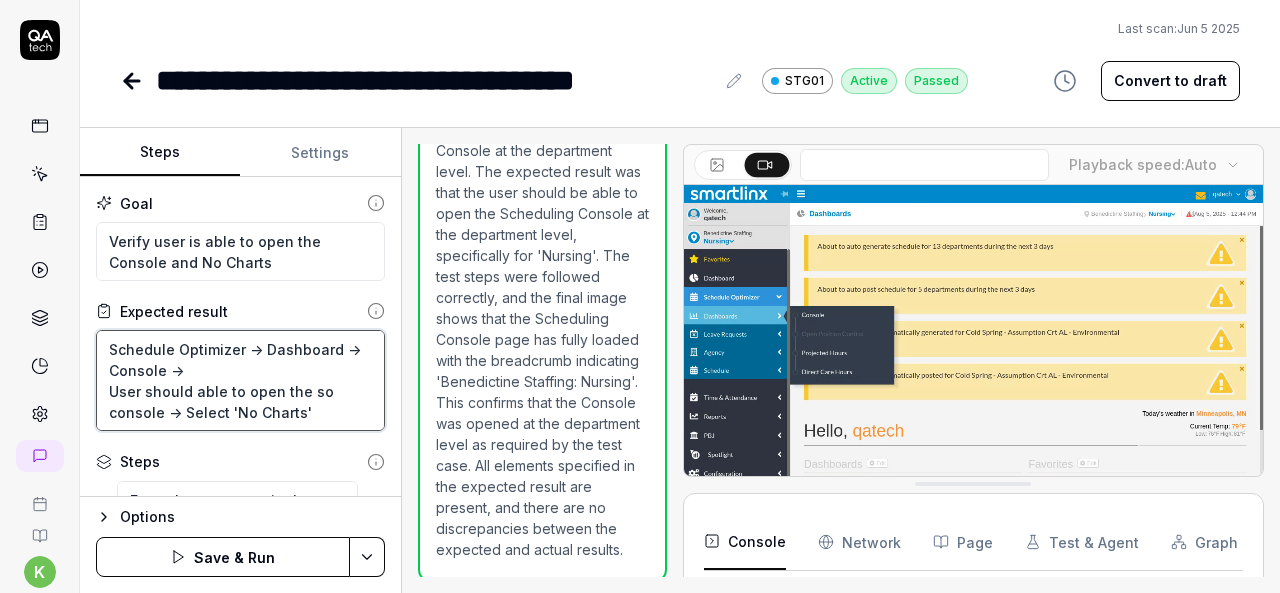 type on "*" 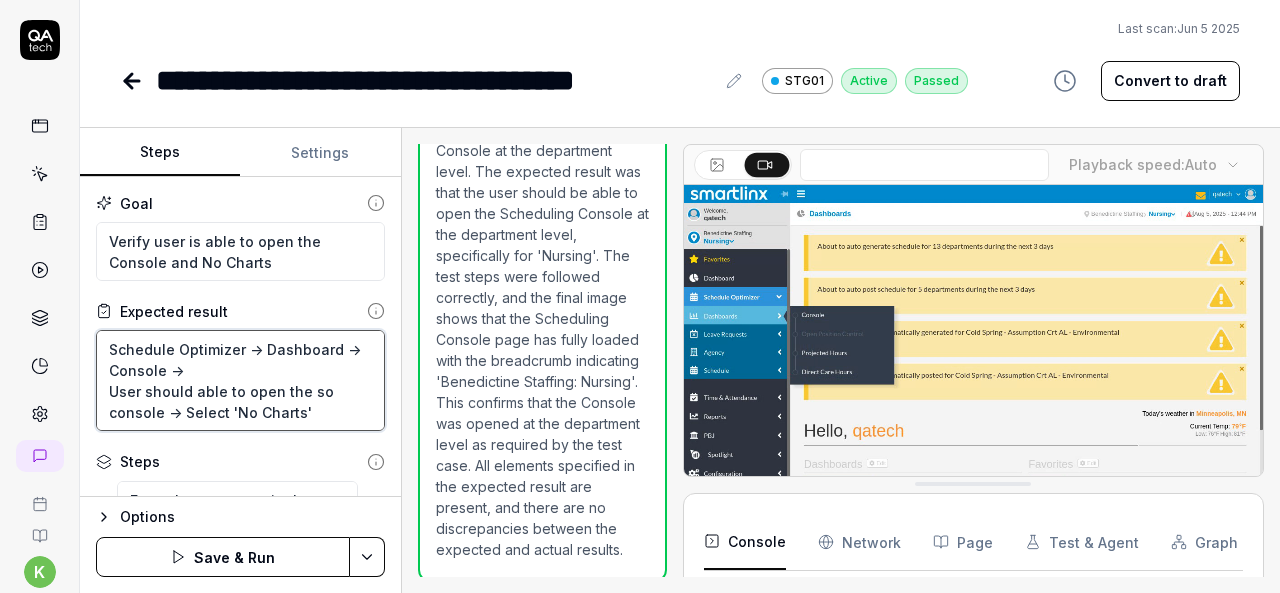 type on "Schedule Optimizer -> Dashboard -> Console ->
User should able to open the so console -> Select 'No Charts'" 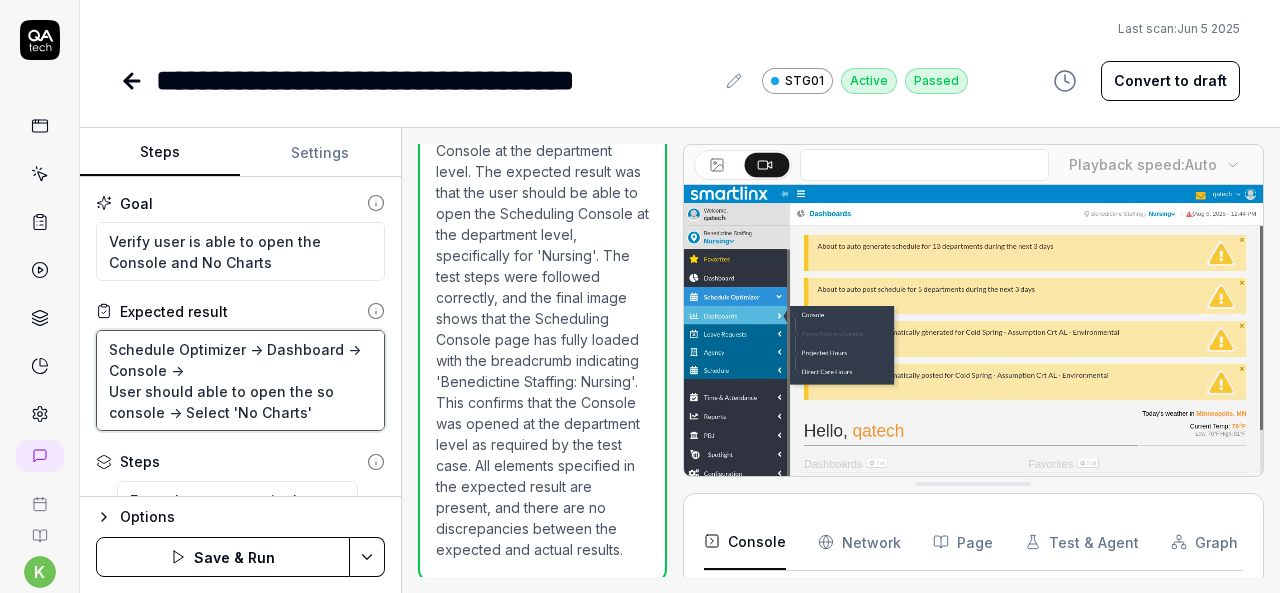 type on "*" 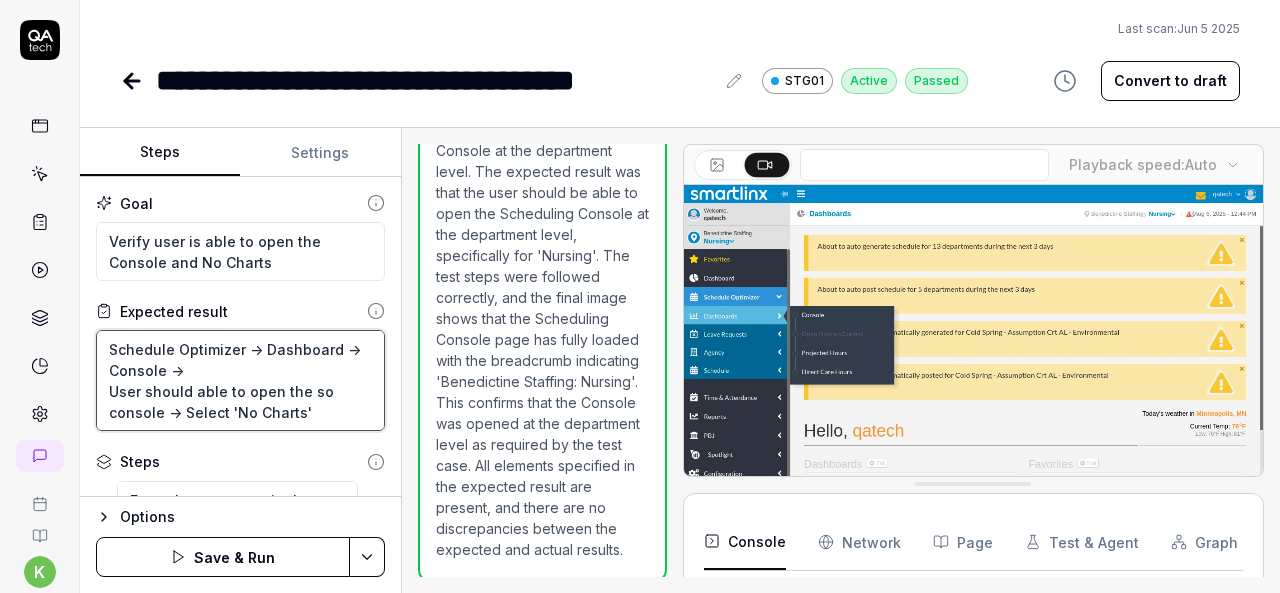 type on "Schedule Optimizer -> Dashboard -> Console ->
User should able to open the so console -> Select 'No Charts' -" 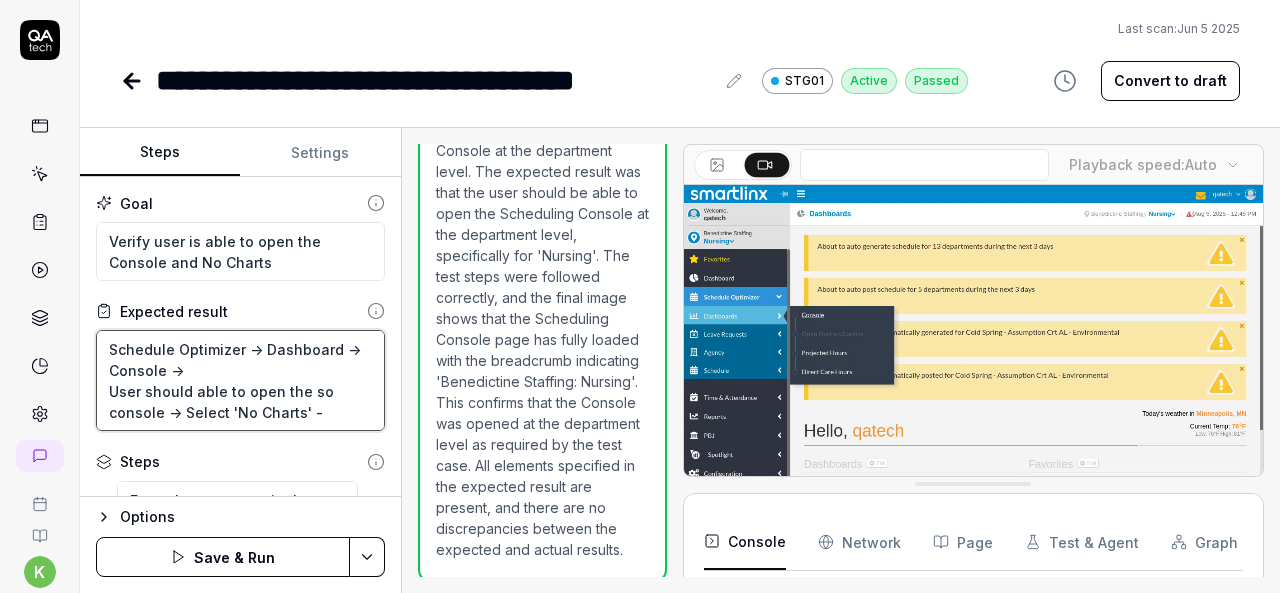 type on "*" 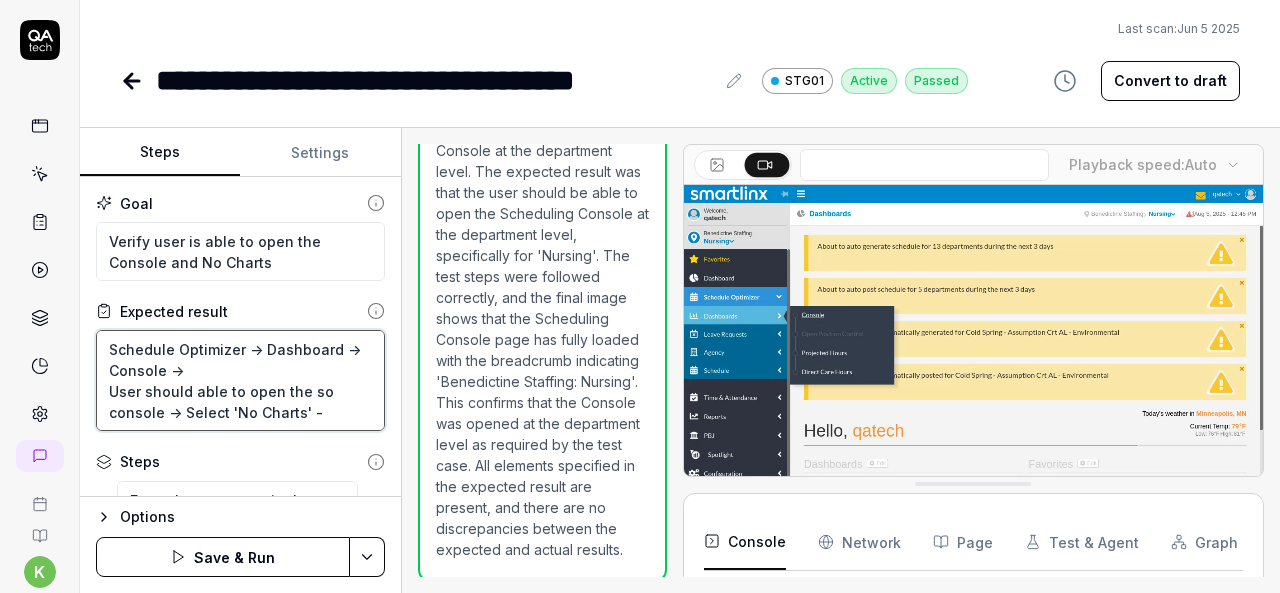 type on "Schedule Optimizer -> Dashboard -> Console ->
User should able to open the so console -> Select 'No Charts' ->" 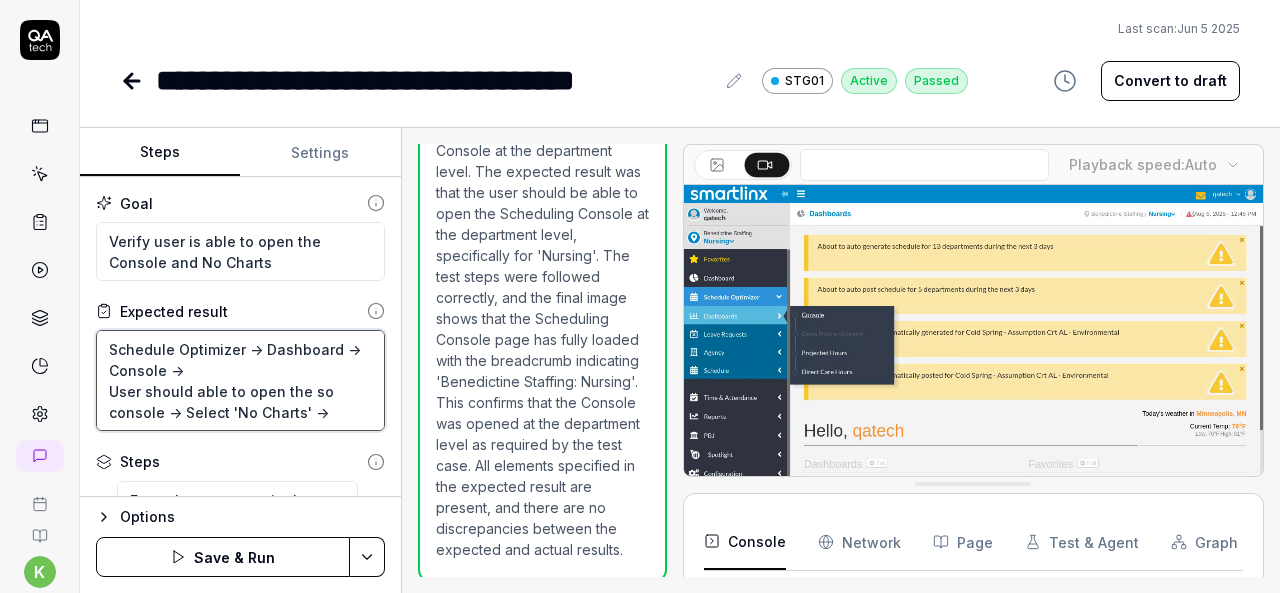 type on "*" 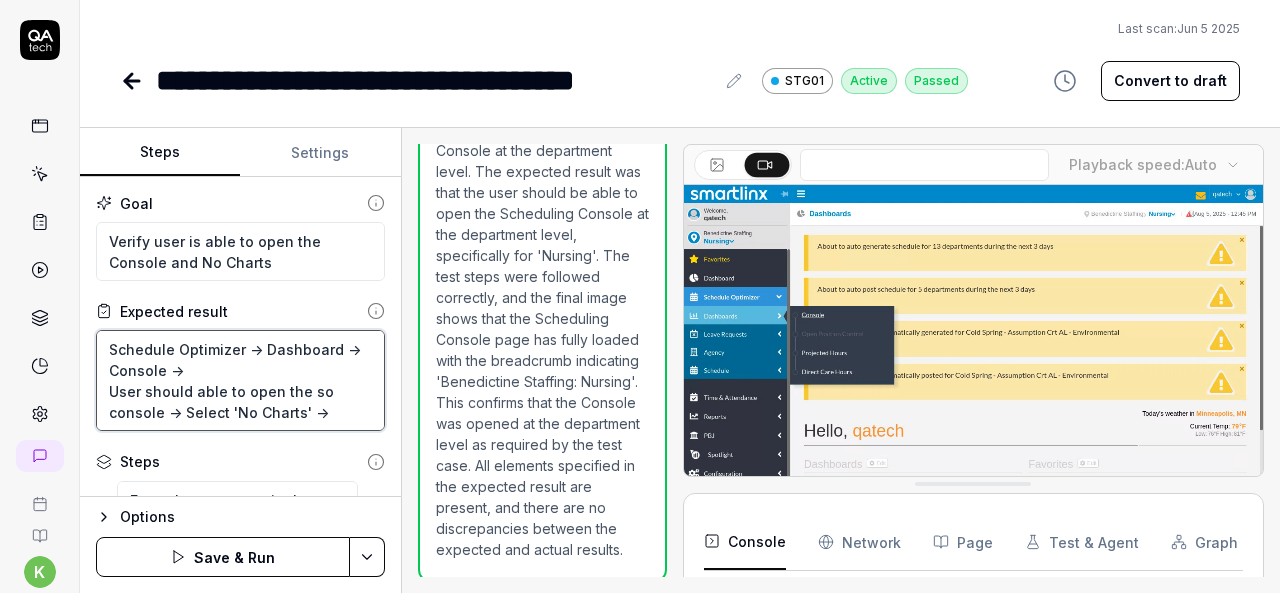 type on "Schedule Optimizer -> Dashboard -> Console ->
User should able to open the so console -> Select 'No Charts' ->" 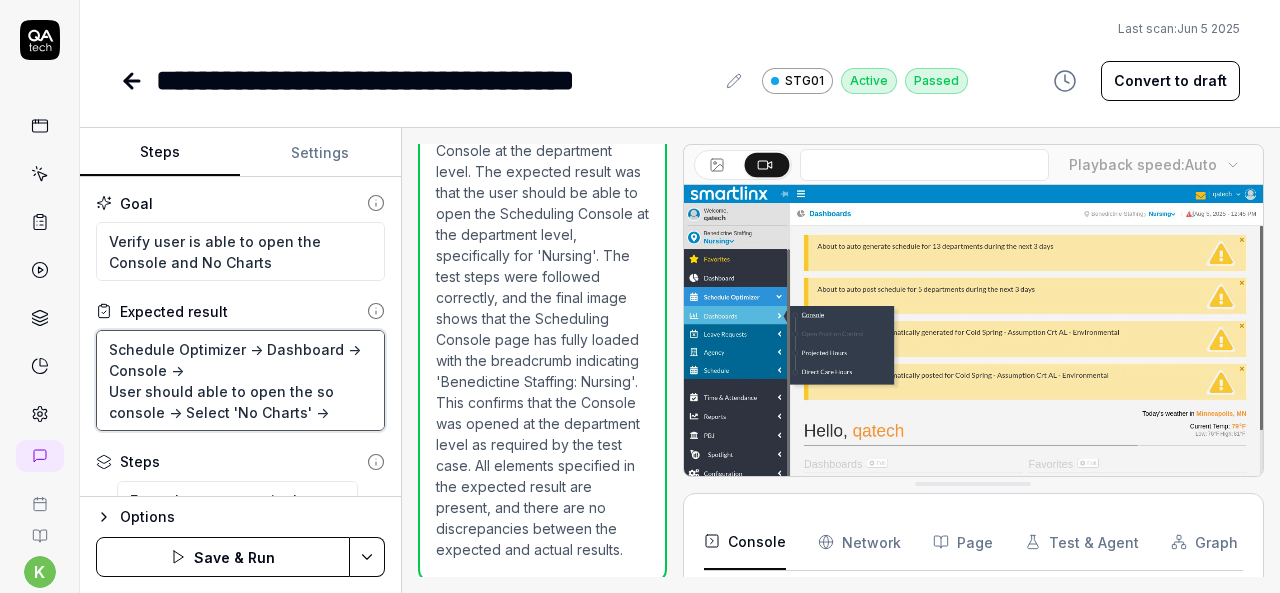 type on "*" 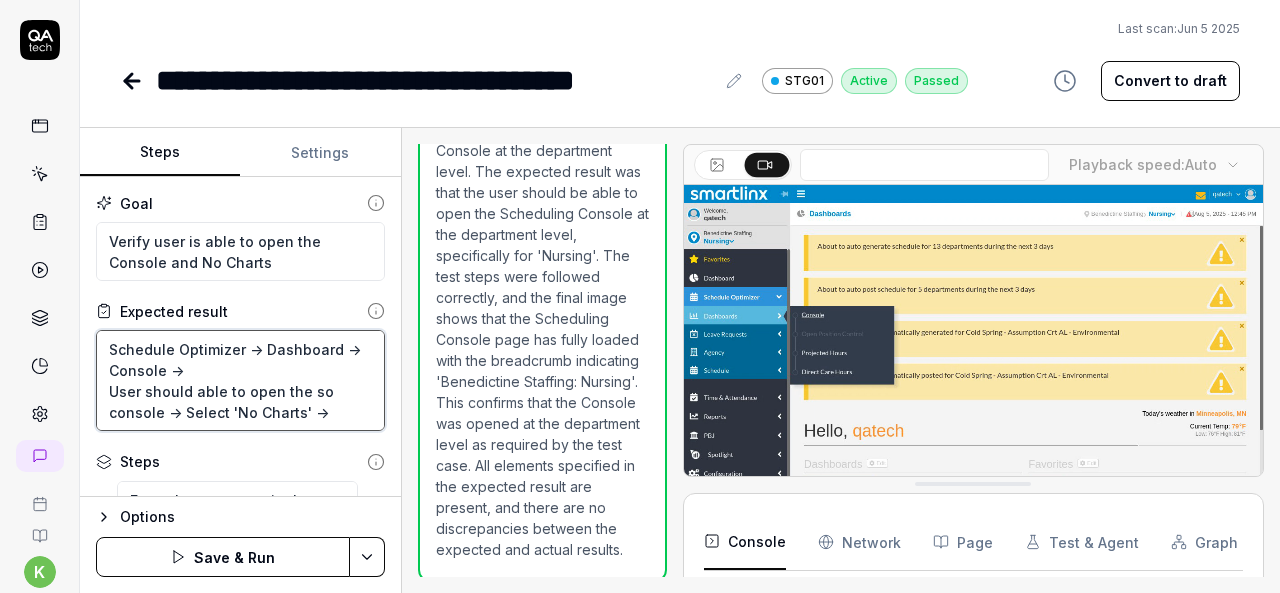 type on "Schedule Optimizer -> Dashboard -> Console ->
User should able to open the so console -> Select 'No Charts' -> C" 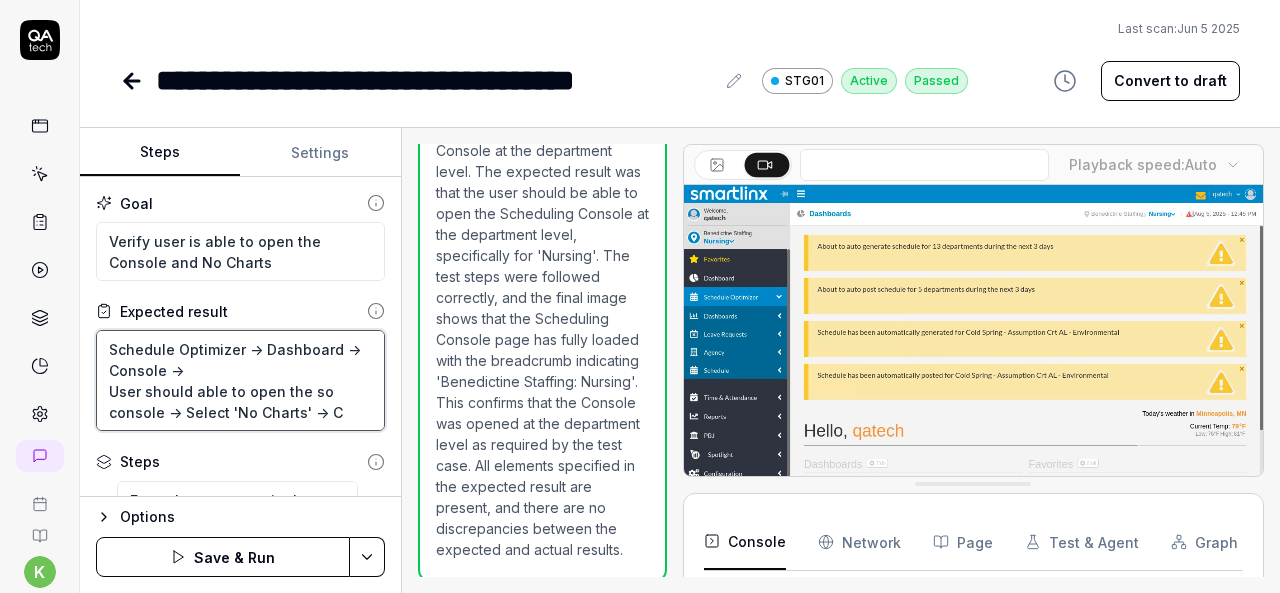 type on "*" 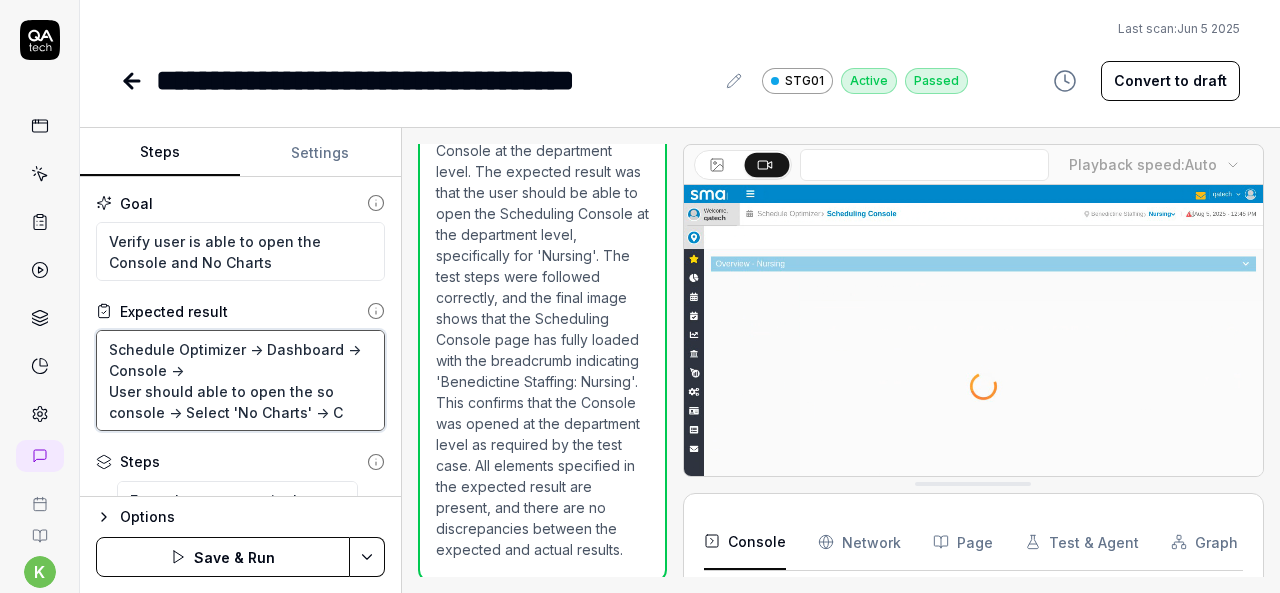 type on "Schedule Optimizer -> Dashboard -> Console ->
User should able to open the so console -> Select 'No Charts' -> Ch" 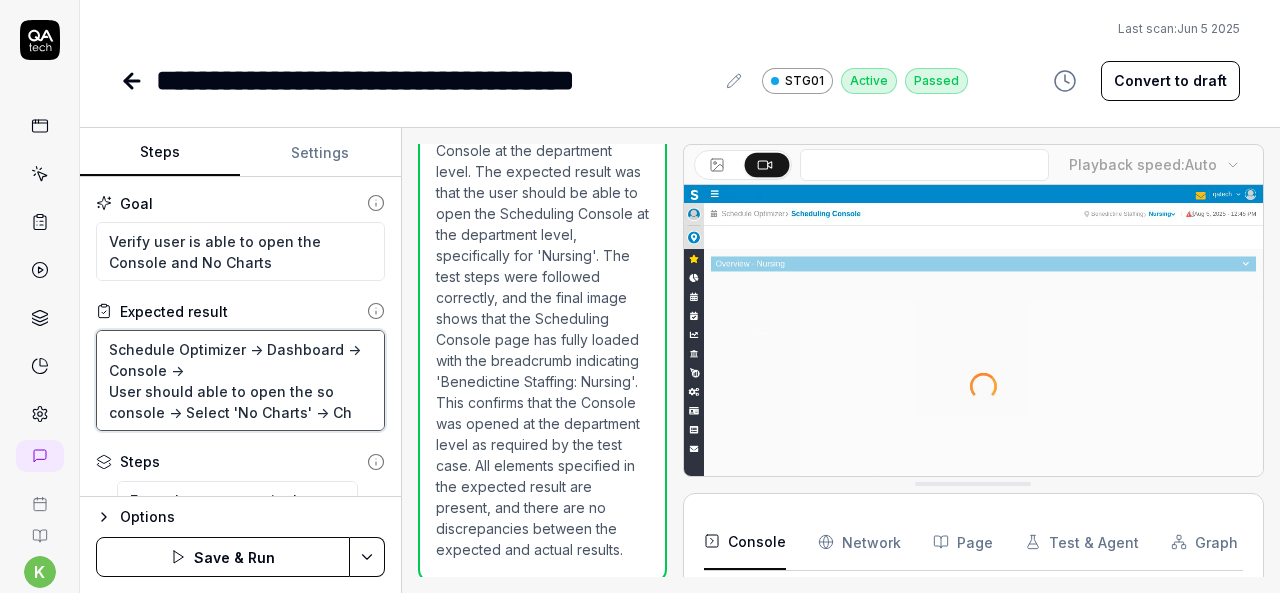 type on "*" 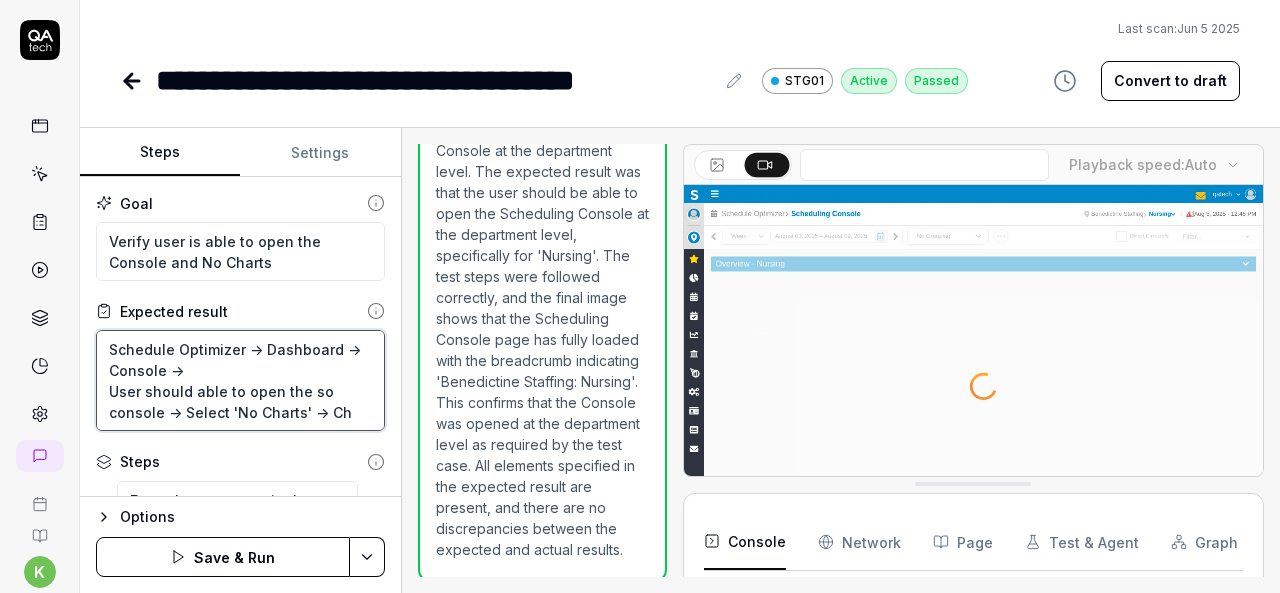 type on "Schedule Optimizer -> Dashboard -> Console ->
User should able to open the so console -> Select 'No Charts' -> Cha" 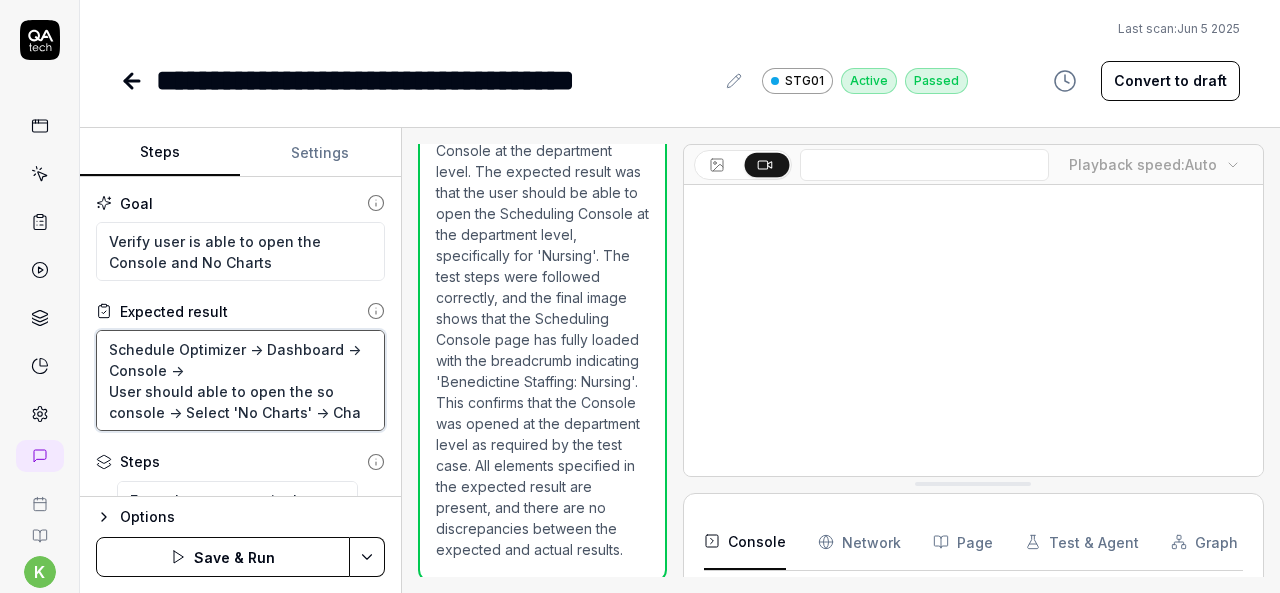 type on "*" 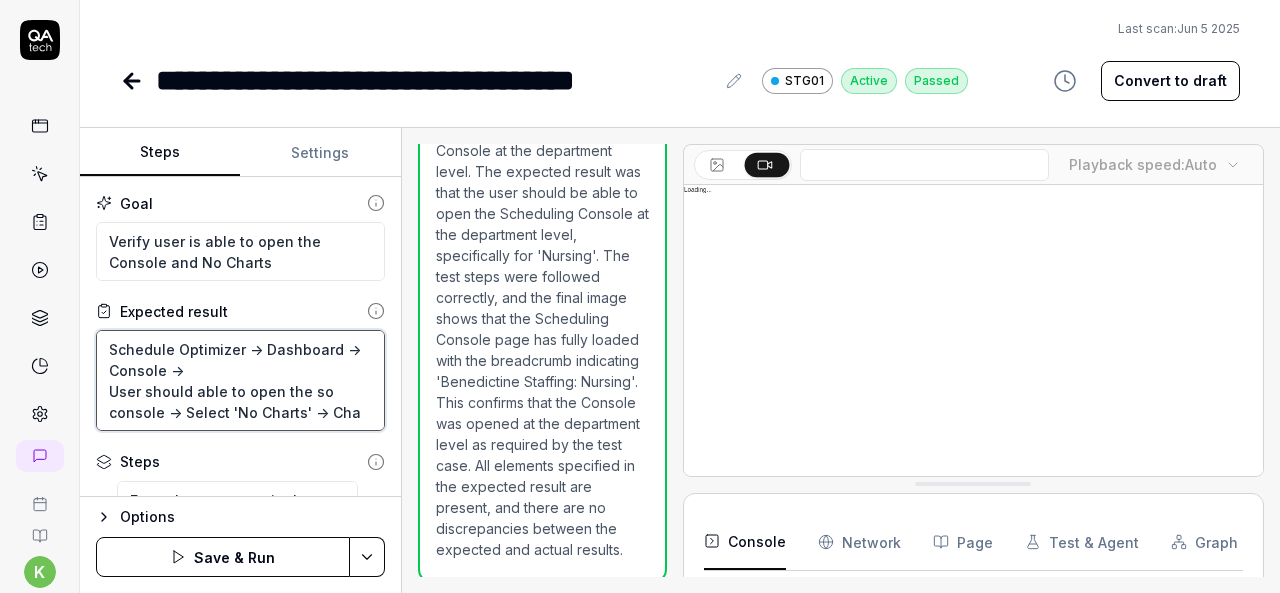 type on "Schedule Optimizer -> Dashboard -> Console ->
User should able to open the so console -> Select 'No Charts' -> Char" 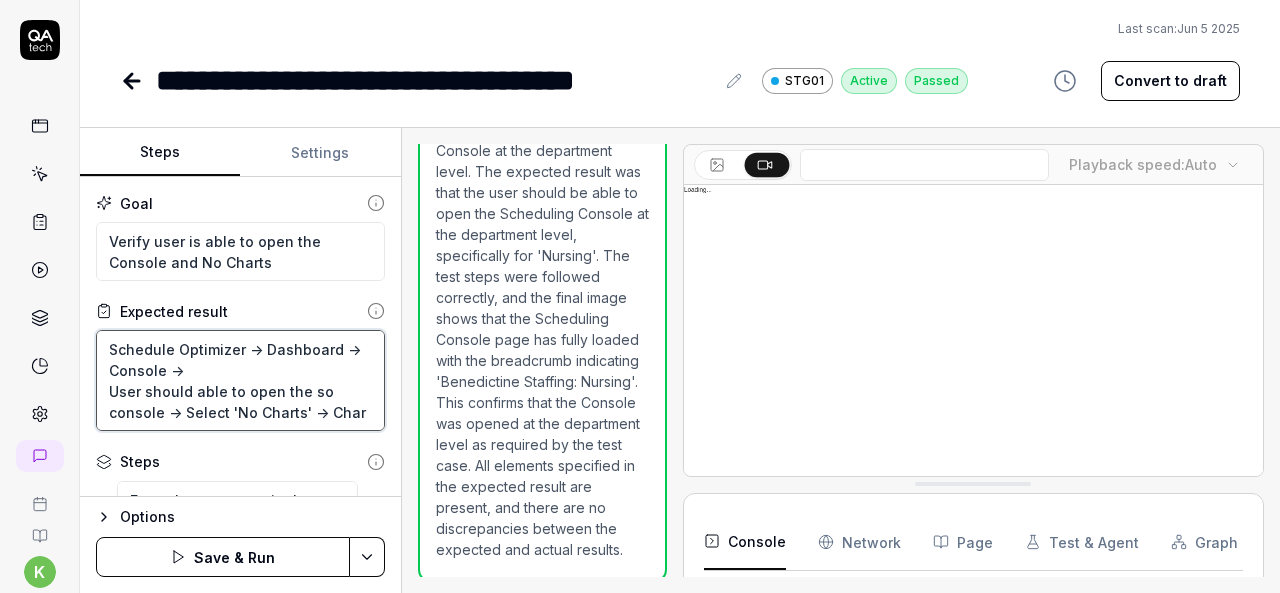 type on "*" 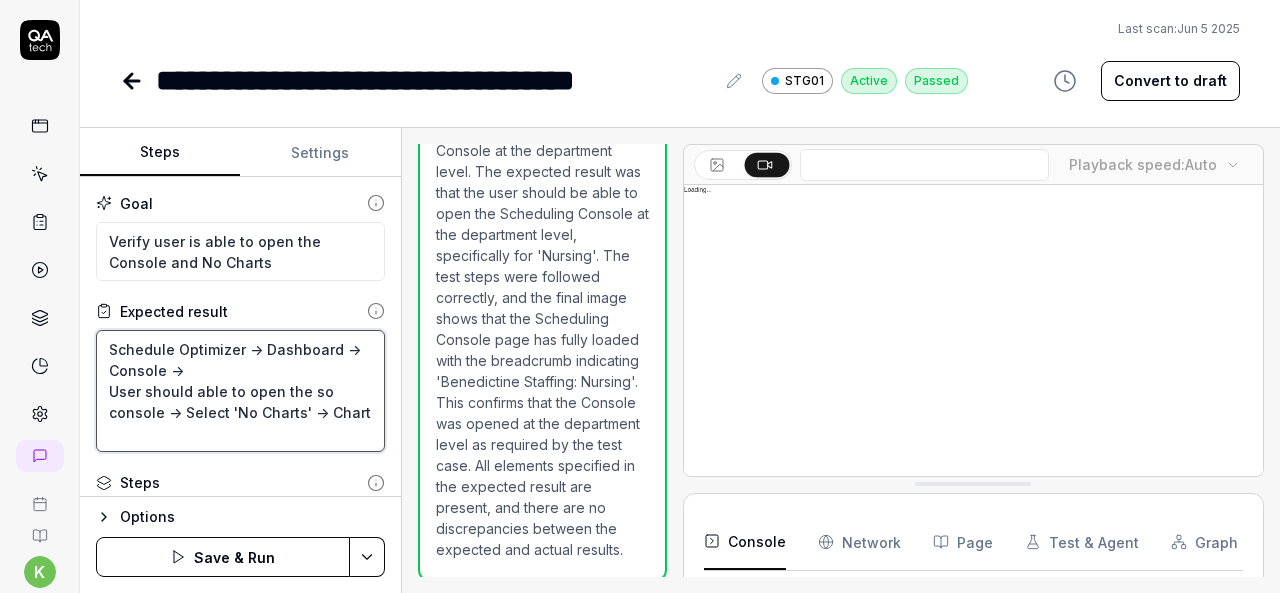 type on "*" 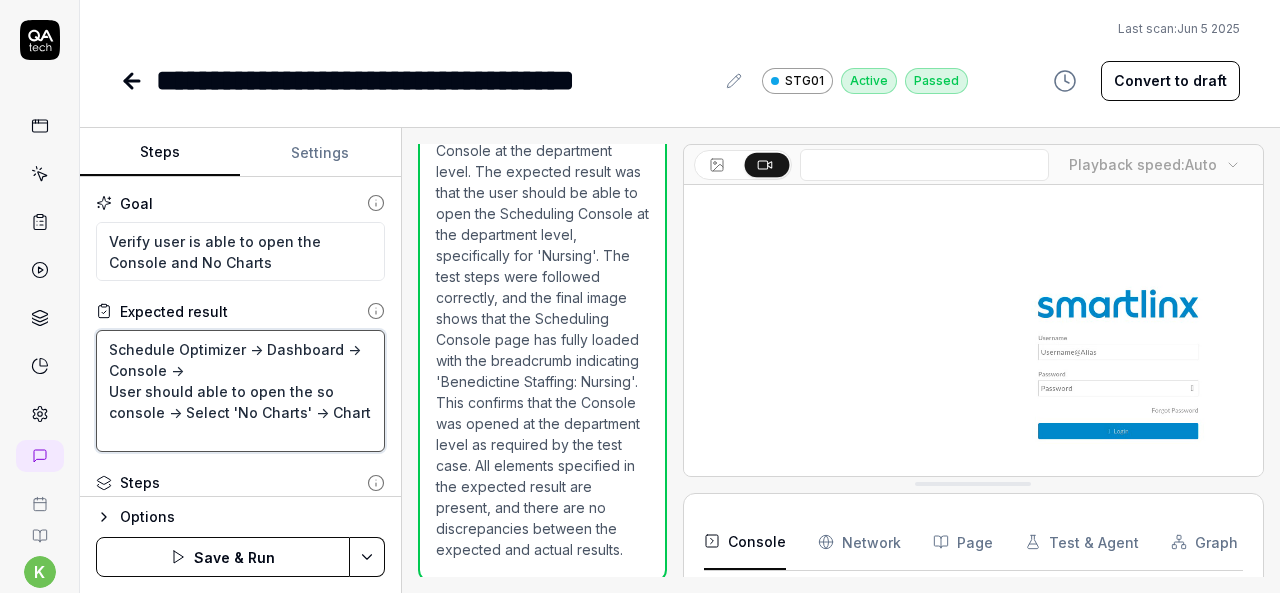 type on "Schedule Optimizer -> Dashboard -> Console ->
User should able to open the so console -> Select 'No Charts' -> Charts" 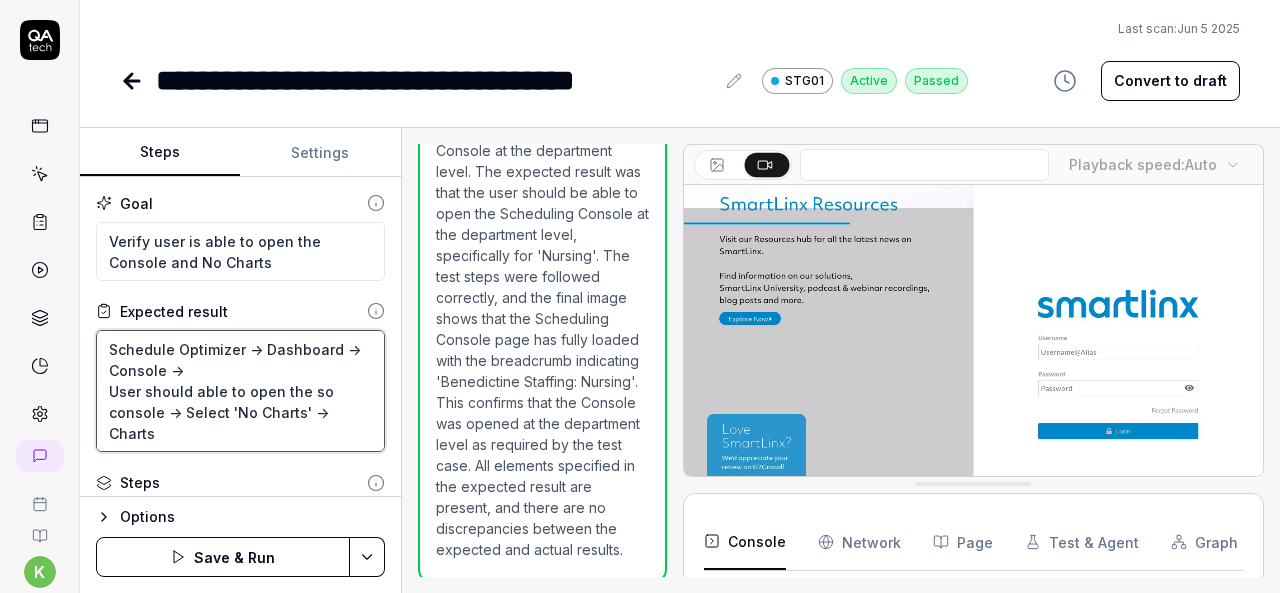 type on "*" 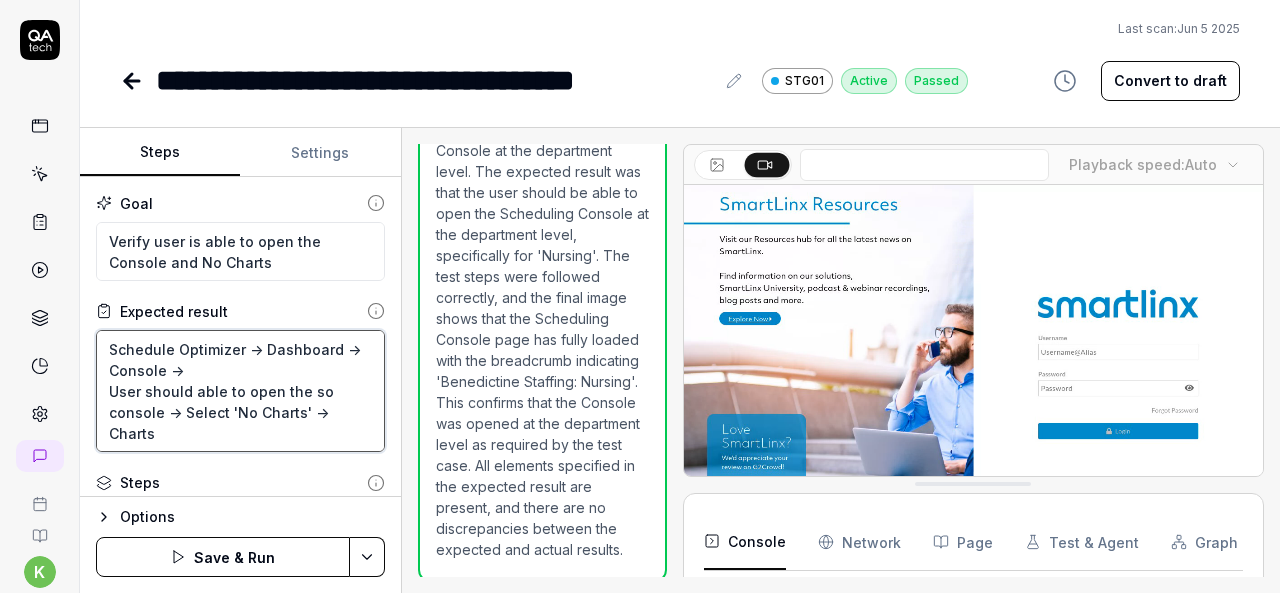 type on "Schedule Optimizer -> Dashboard -> Console ->
User should able to open the so console -> Select 'No Charts' -> Charts" 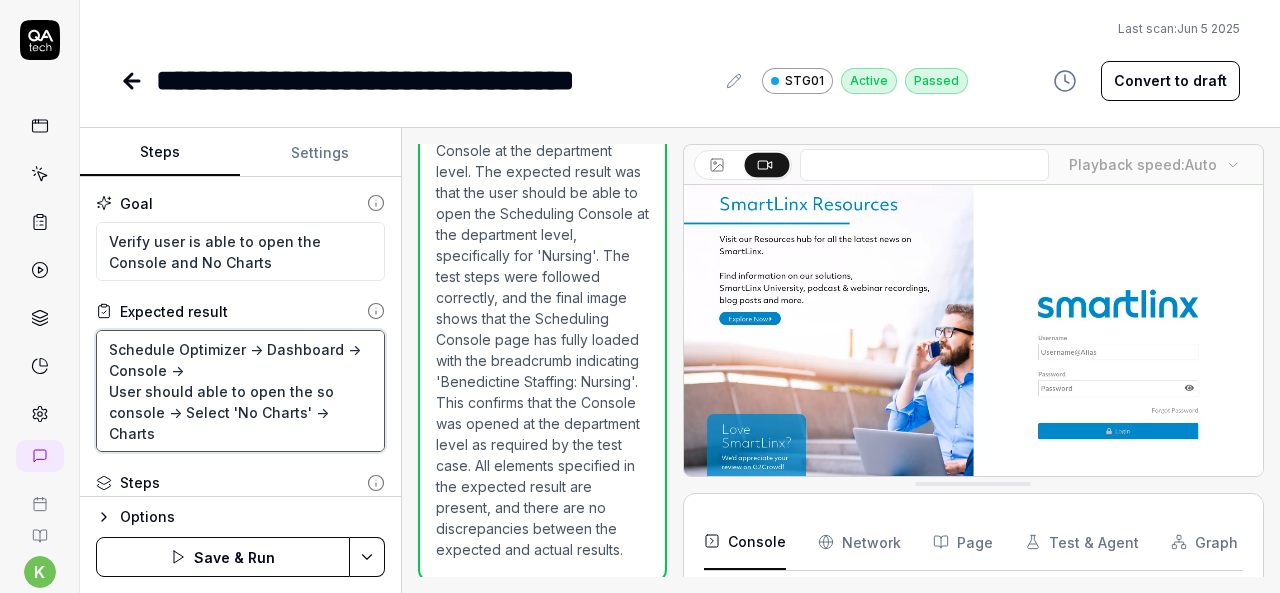 type on "*" 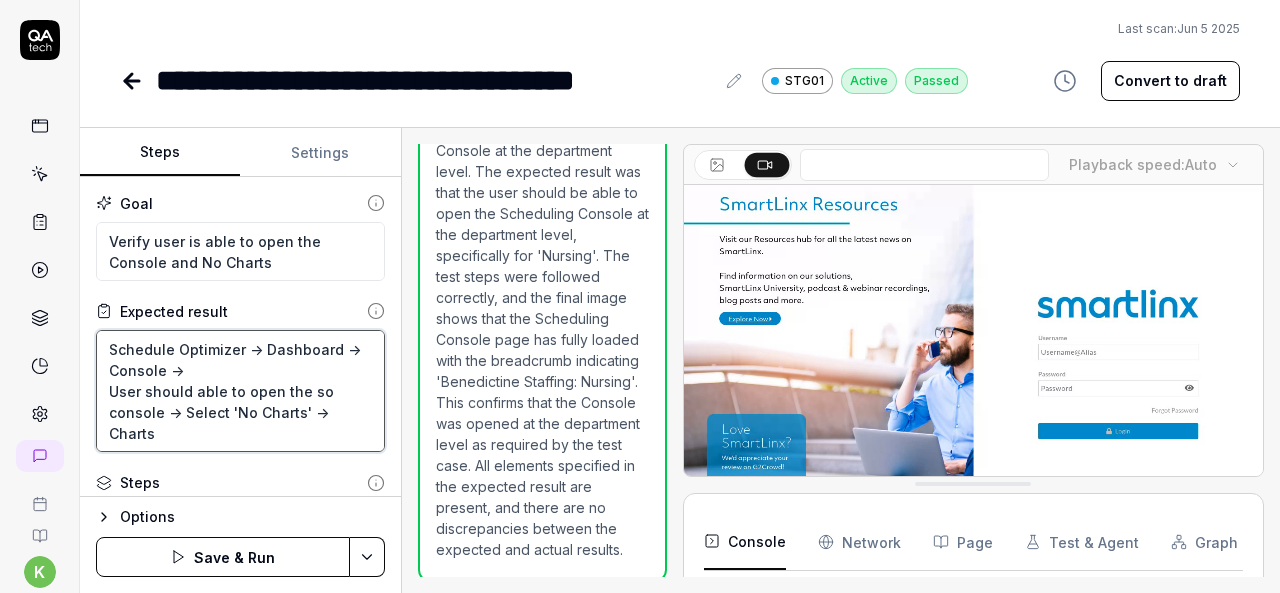 type on "Schedule Optimizer -> Dashboard -> Console ->
User should able to open the so console -> Select 'No Charts' -> Charts s" 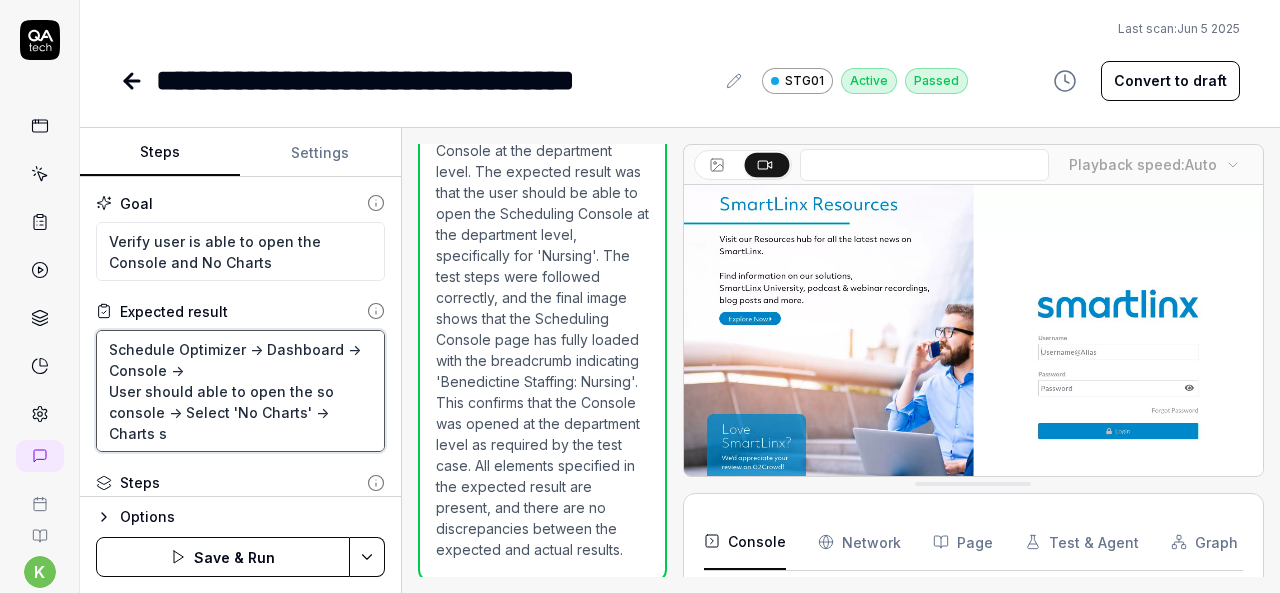 type on "*" 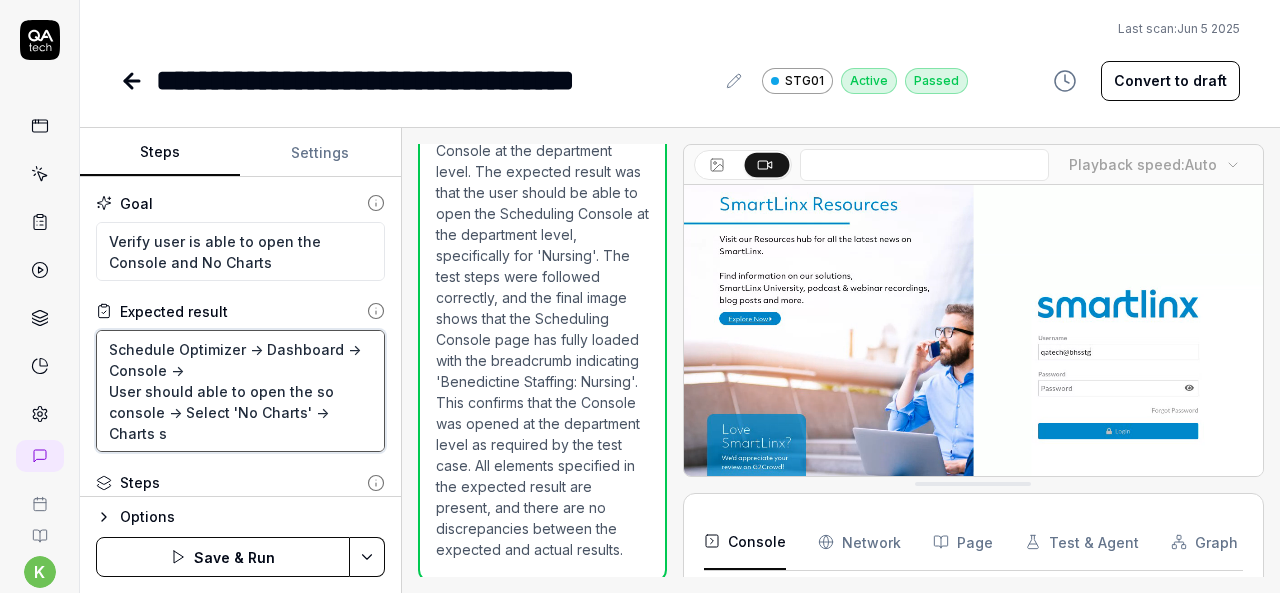type on "Schedule Optimizer -> Dashboard -> Console ->
User should able to open the so console -> Select 'No Charts' -> Charts sh" 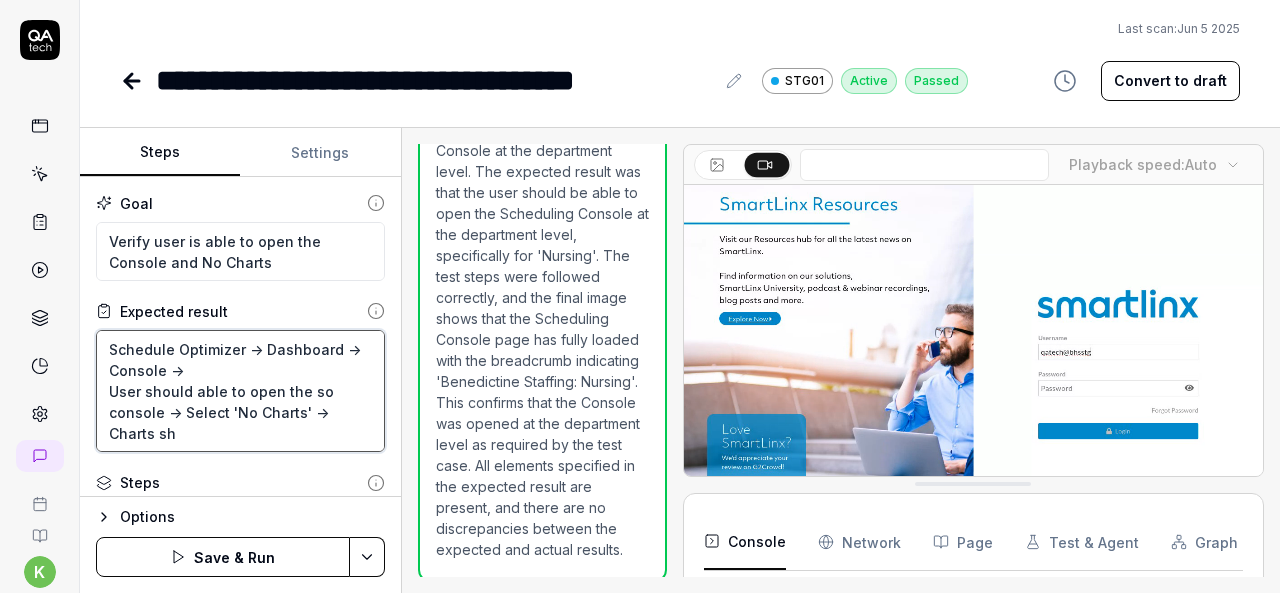 type on "*" 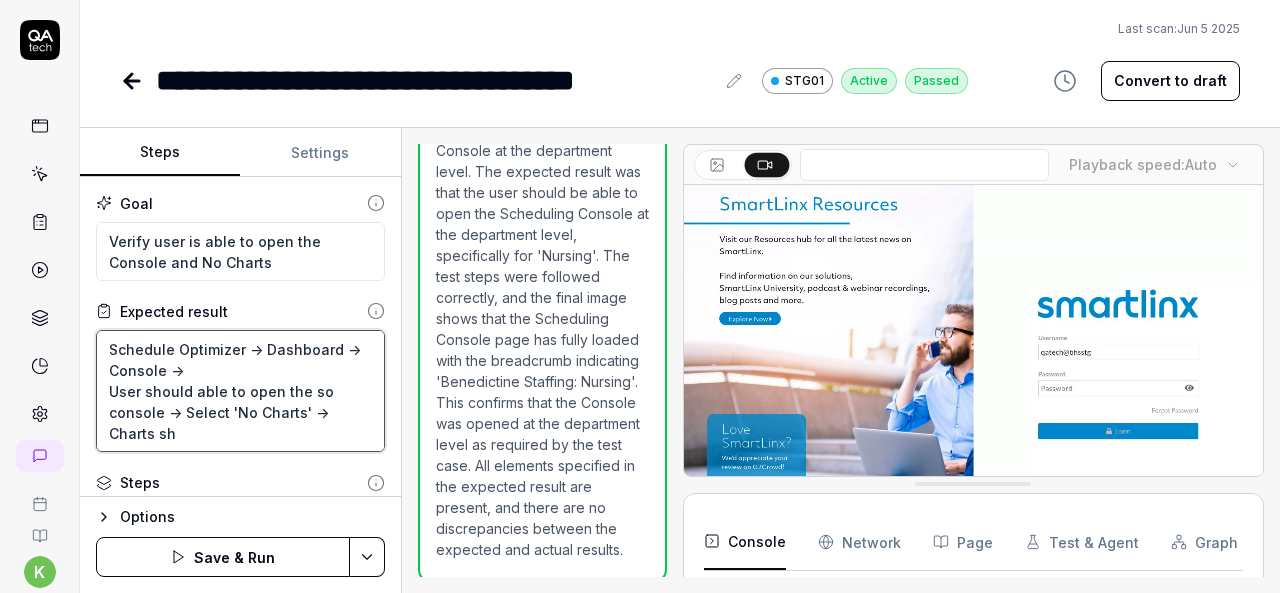 type on "Schedule Optimizer -> Dashboard -> Console ->
User should able to open the so console -> Select 'No Charts' -> Charts sho" 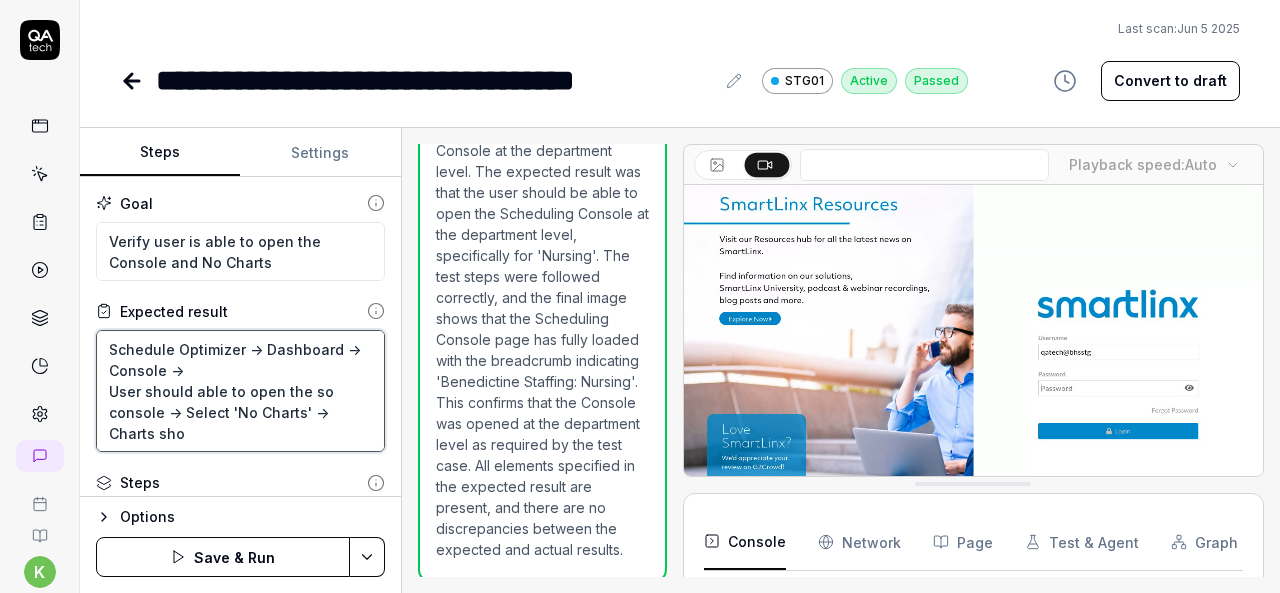 type on "*" 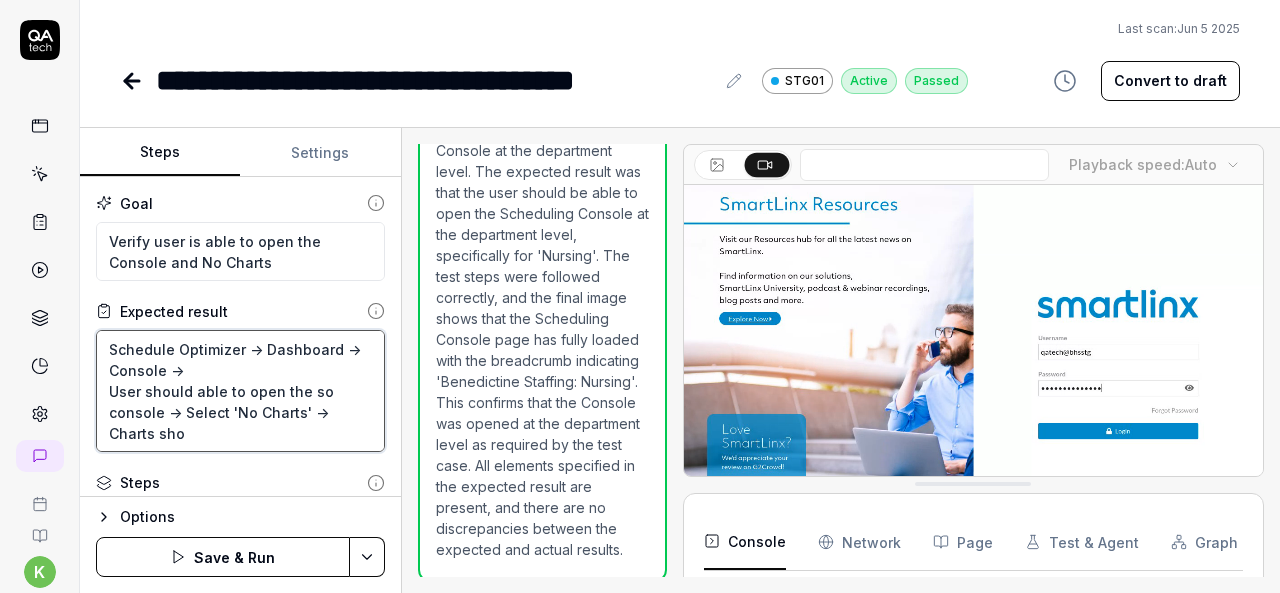 type on "Schedule Optimizer -> Dashboard -> Console ->
User should able to open the so console -> Select 'No Charts' -> Charts shou" 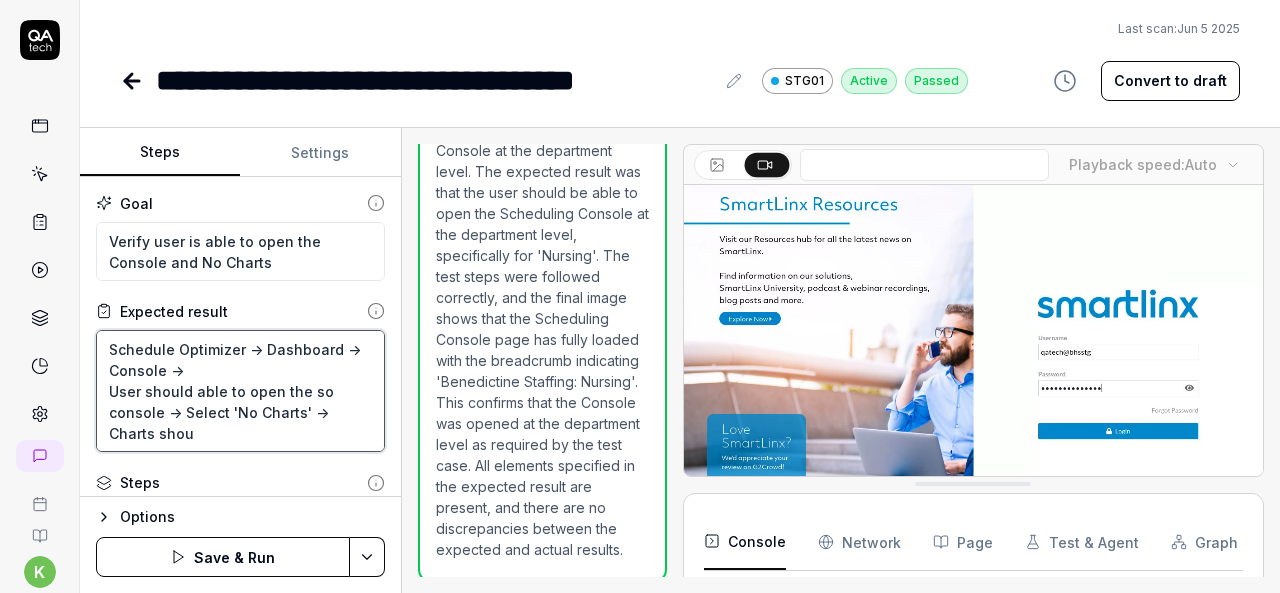 type on "*" 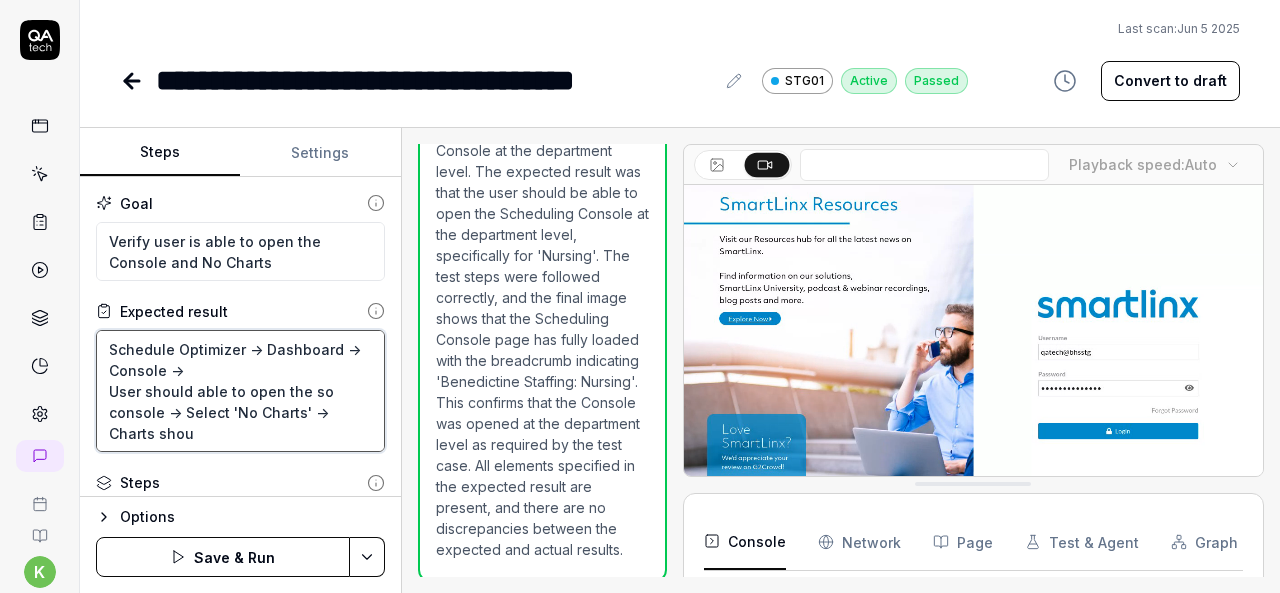 type on "Schedule Optimizer -> Dashboard -> Console ->
User should able to open the so console -> Select 'No Charts' -> Charts shoul" 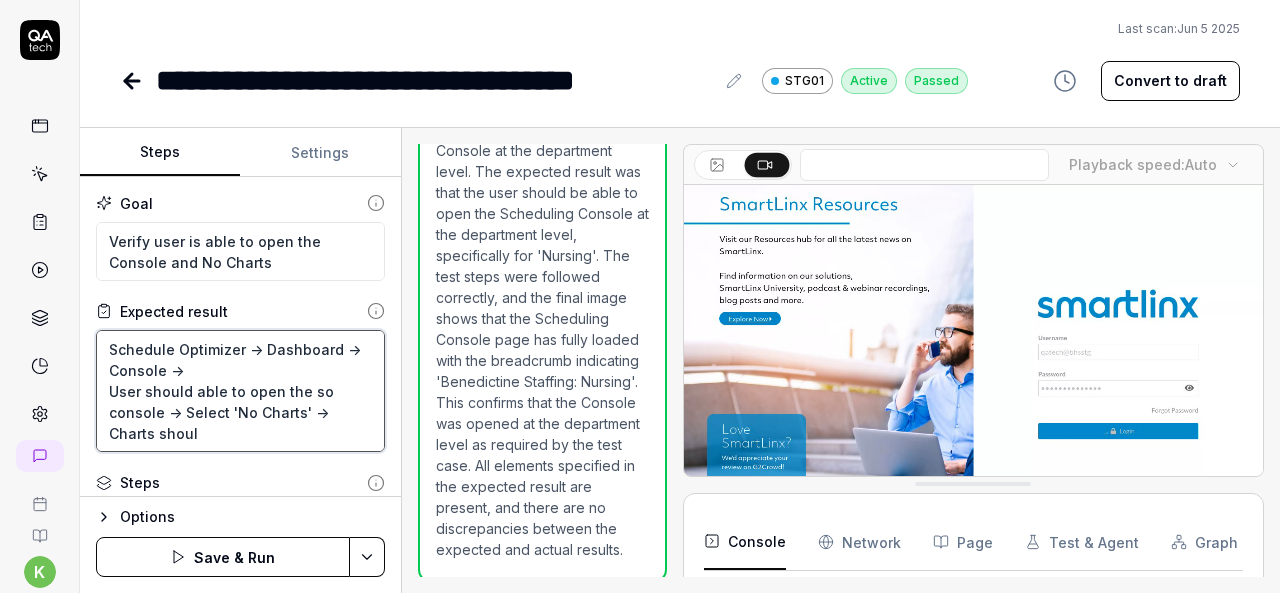 type on "*" 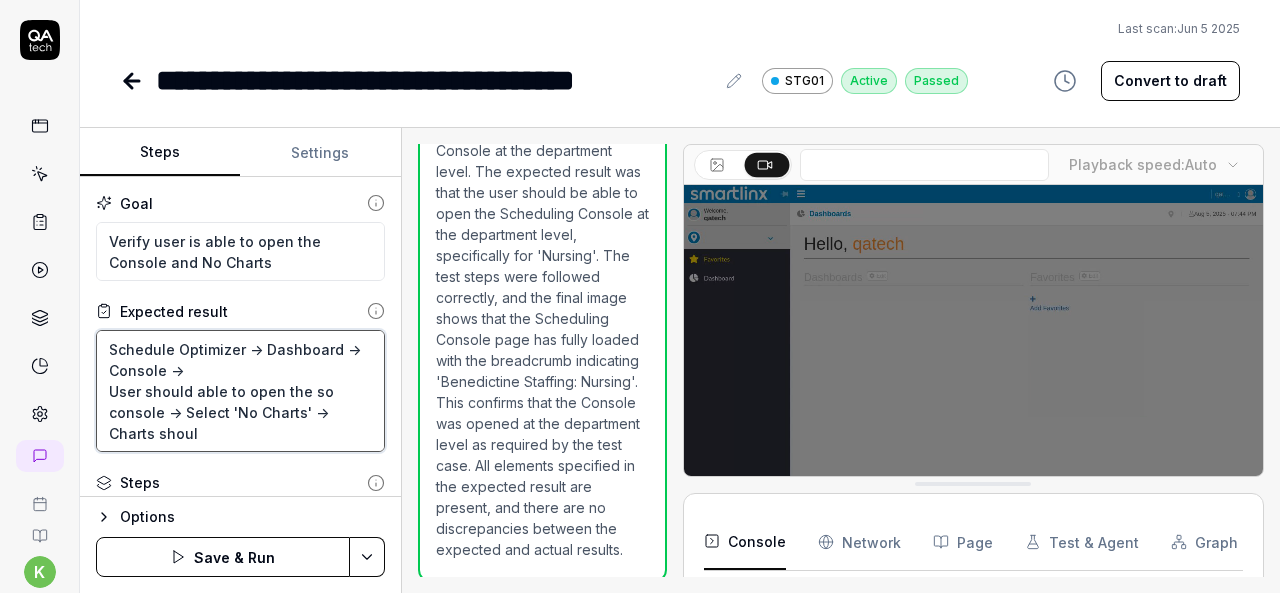 type on "Schedule Optimizer -> Dashboard -> Console ->
User should able to open the so console -> Select 'No Charts' -> Charts should" 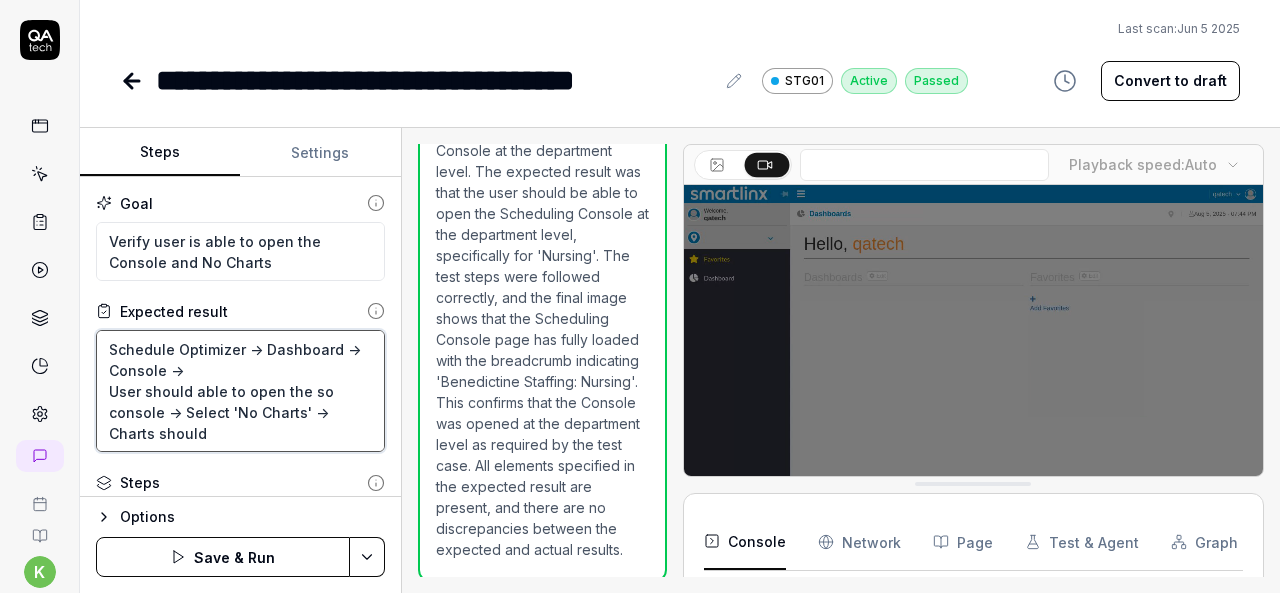 type on "*" 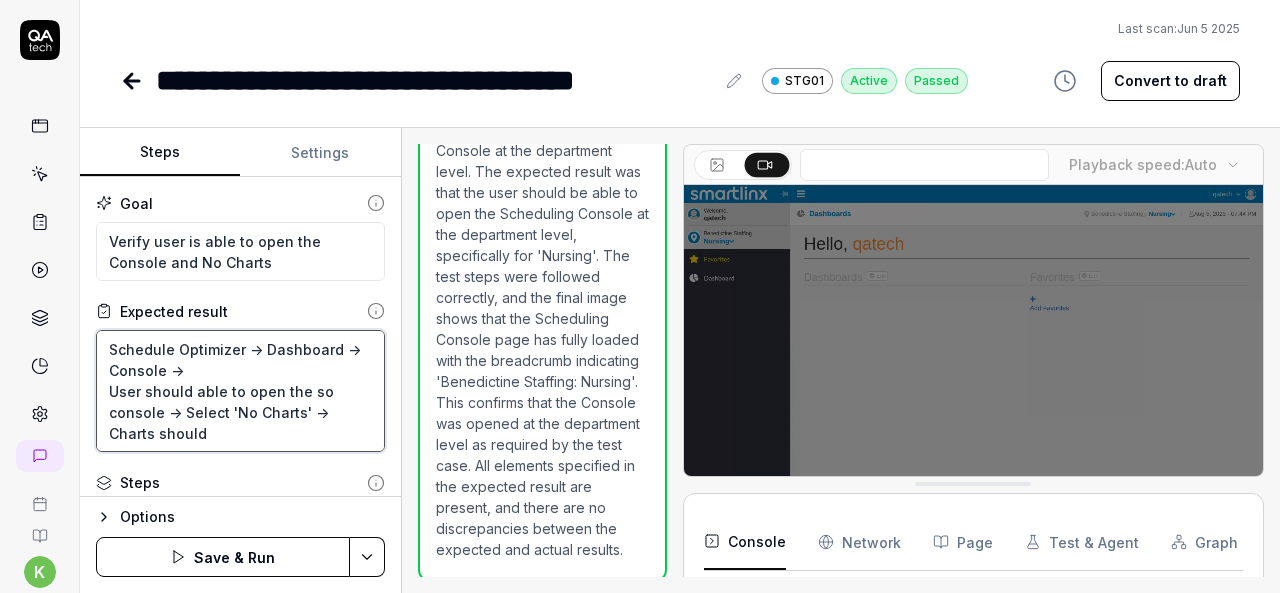 type on "*" 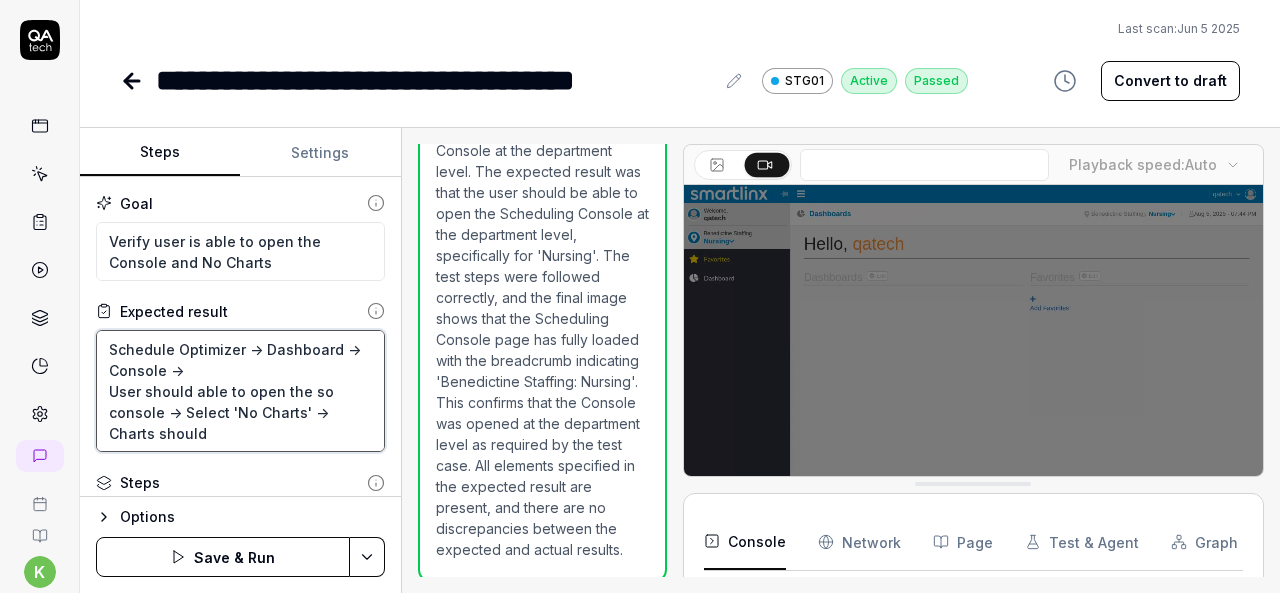 type on "Schedule Optimizer -> Dashboard -> Console ->
User should able to open the so console -> Select 'No Charts' -> Charts should n" 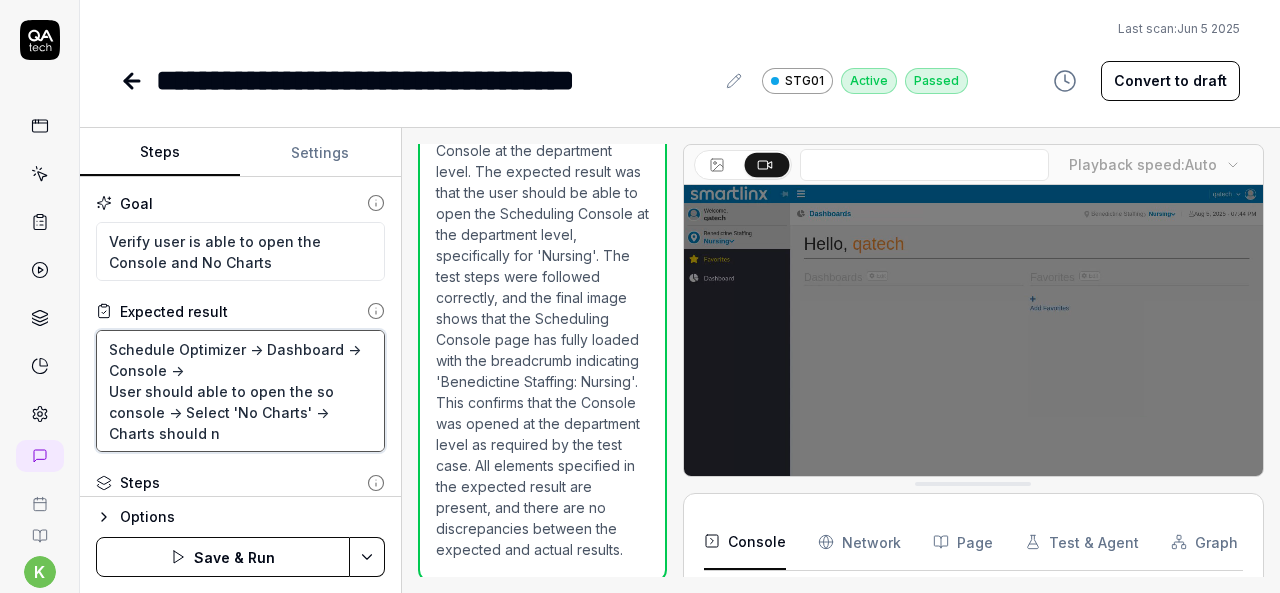 type on "*" 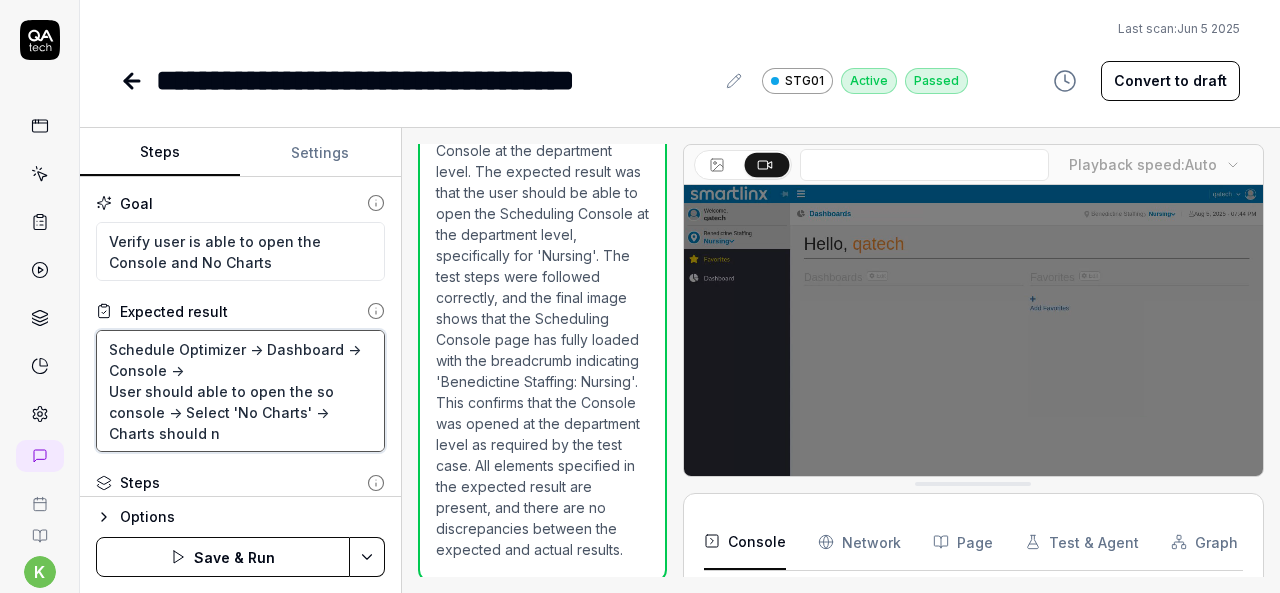 type on "Schedule Optimizer -> Dashboard -> Console ->
User should able to open the so console -> Select 'No Charts' -> Charts should no" 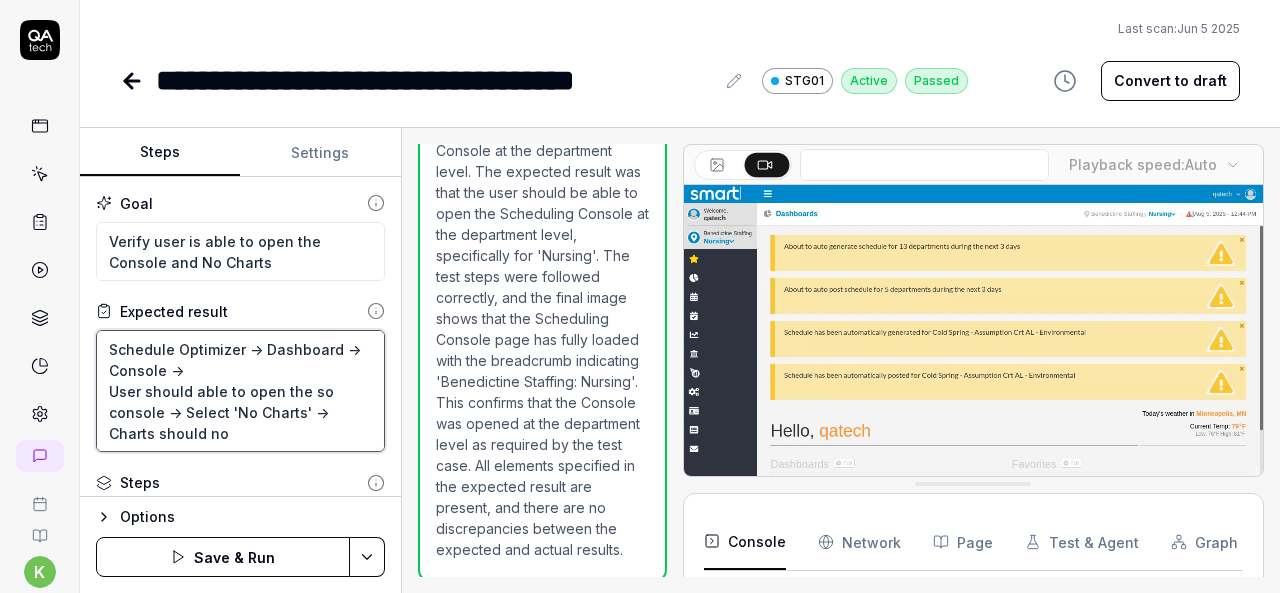 type on "*" 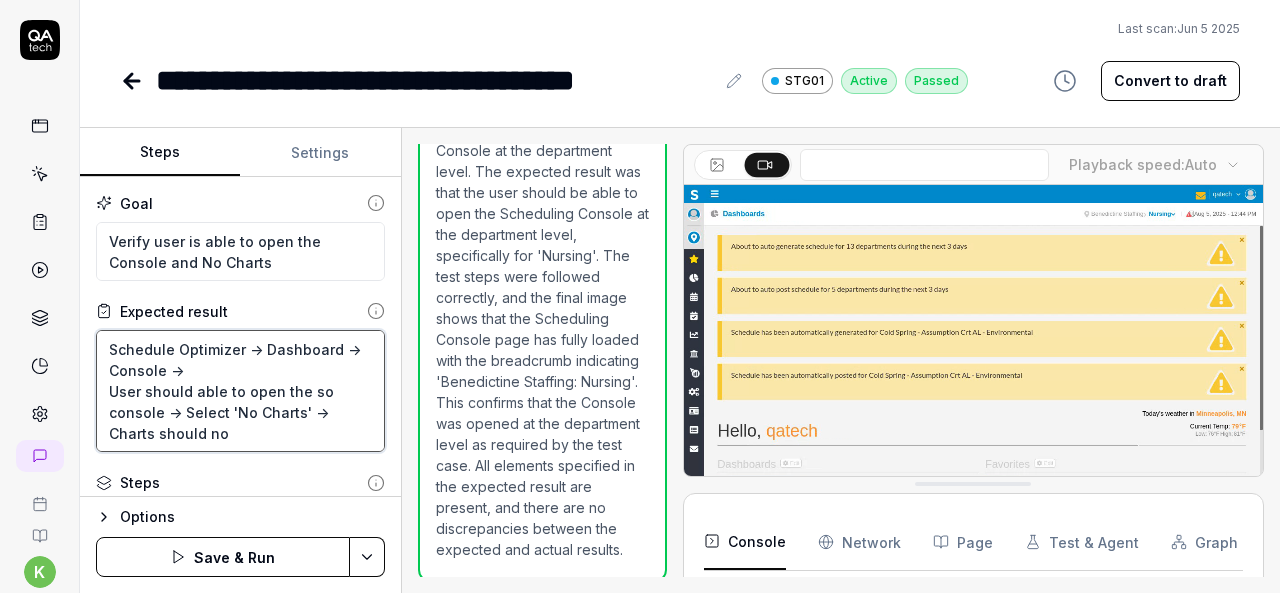 type on "Schedule Optimizer -> Dashboard -> Console ->
User should able to open the so console -> Select 'No Charts' -> Charts should not" 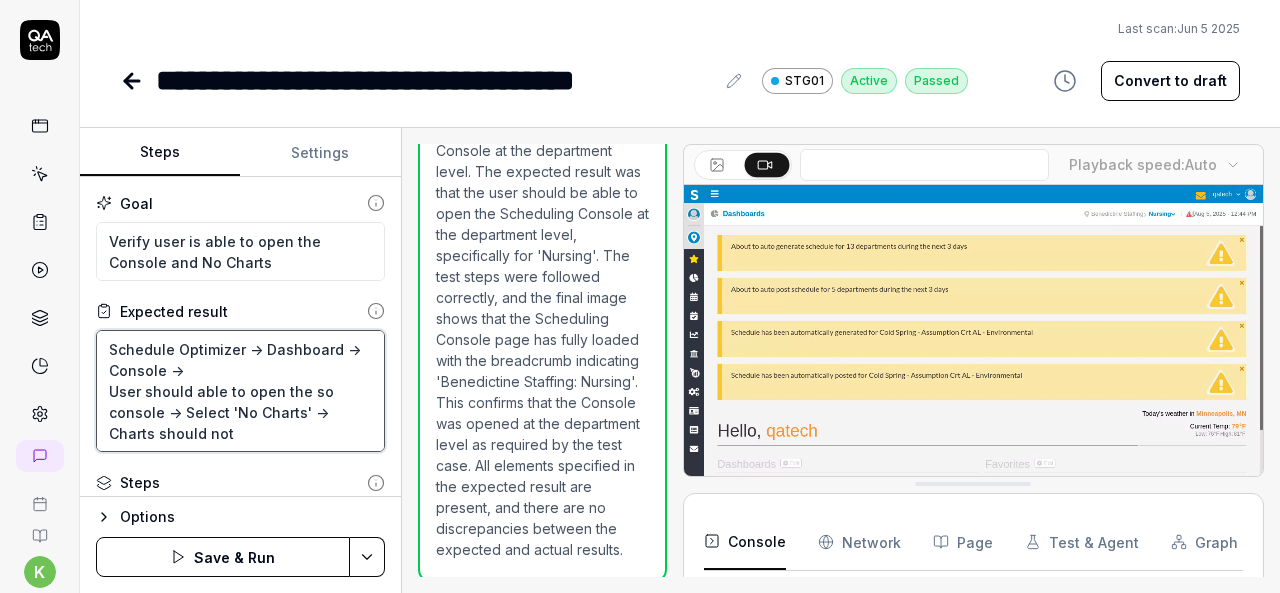 type on "*" 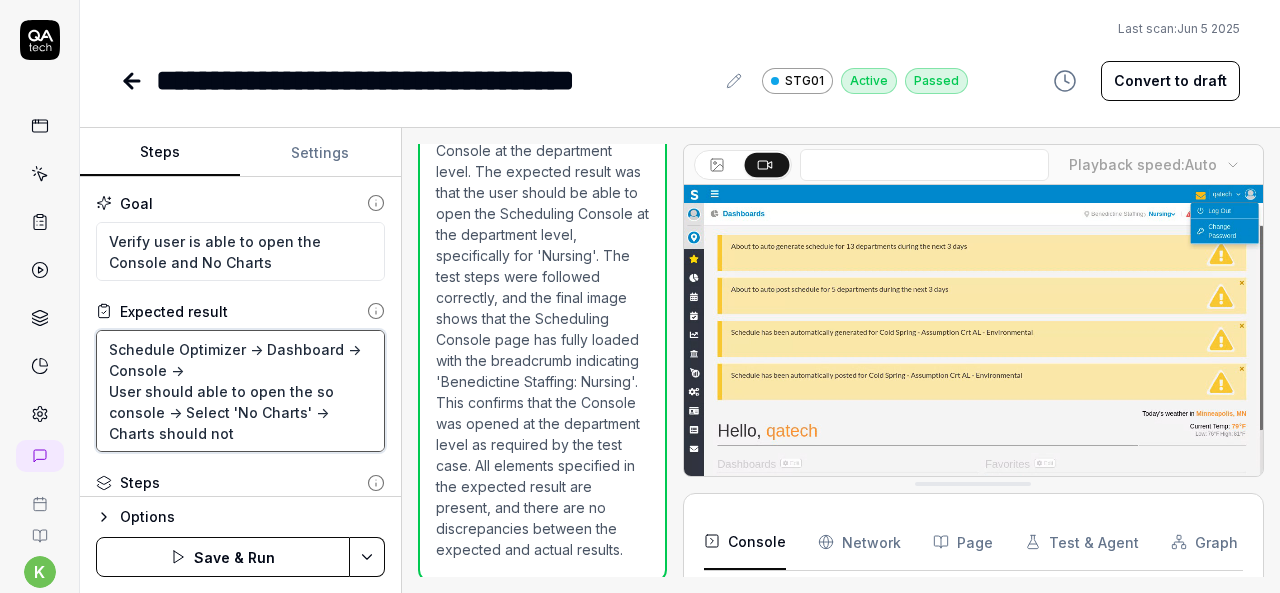 type on "Schedule Optimizer -> Dashboard -> Console ->
User should able to open the so console -> Select 'No Charts' -> Charts should not" 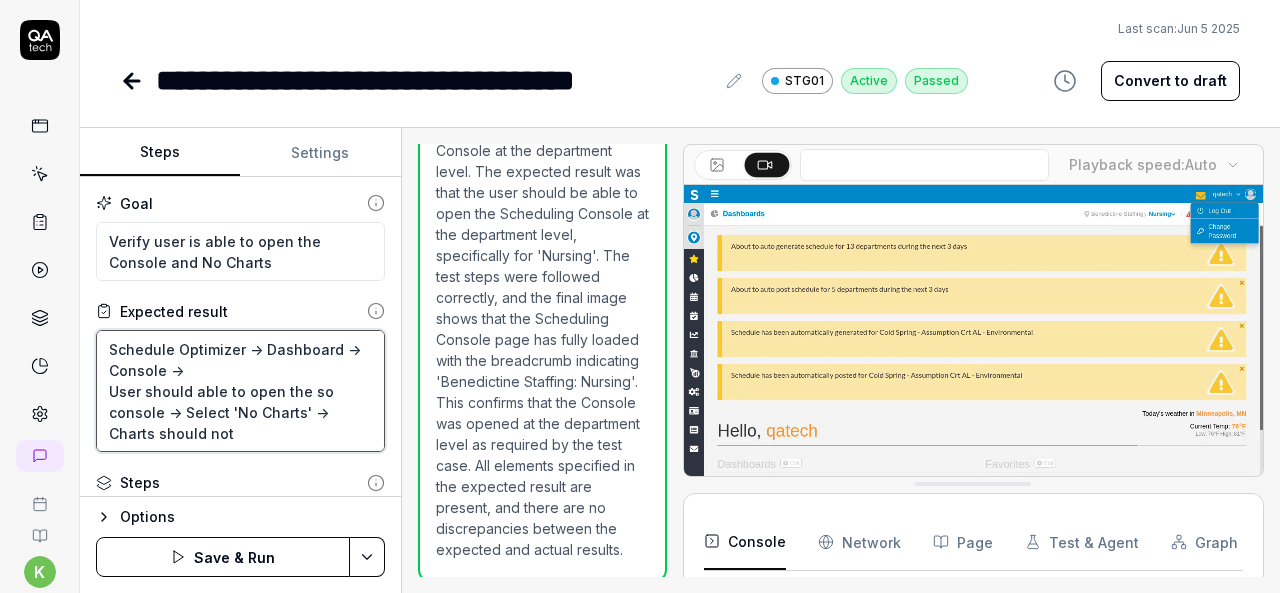type on "*" 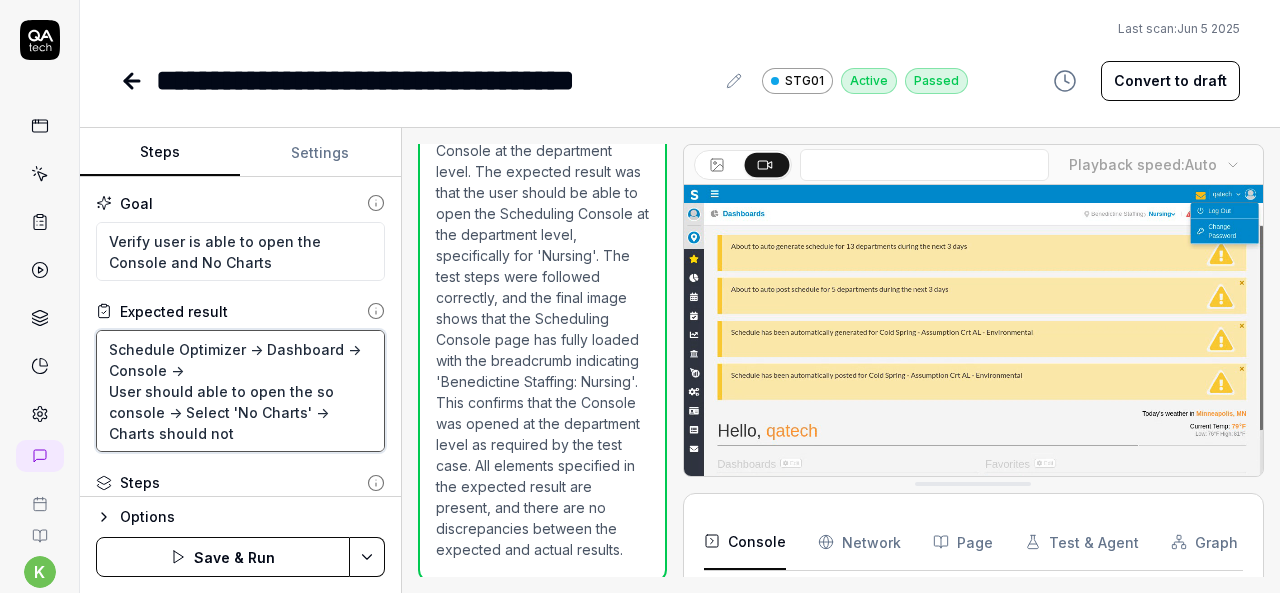 type on "Schedule Optimizer -> Dashboard -> Console ->
User should able to open the so console -> Select 'No Charts' -> Charts should not d" 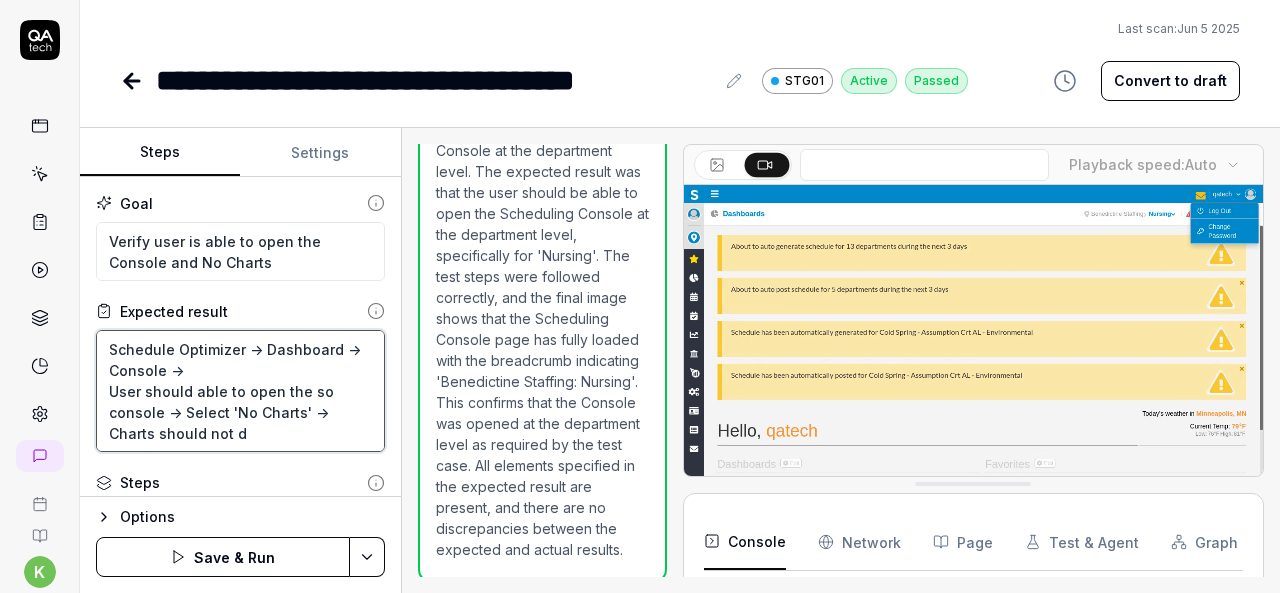 type on "*" 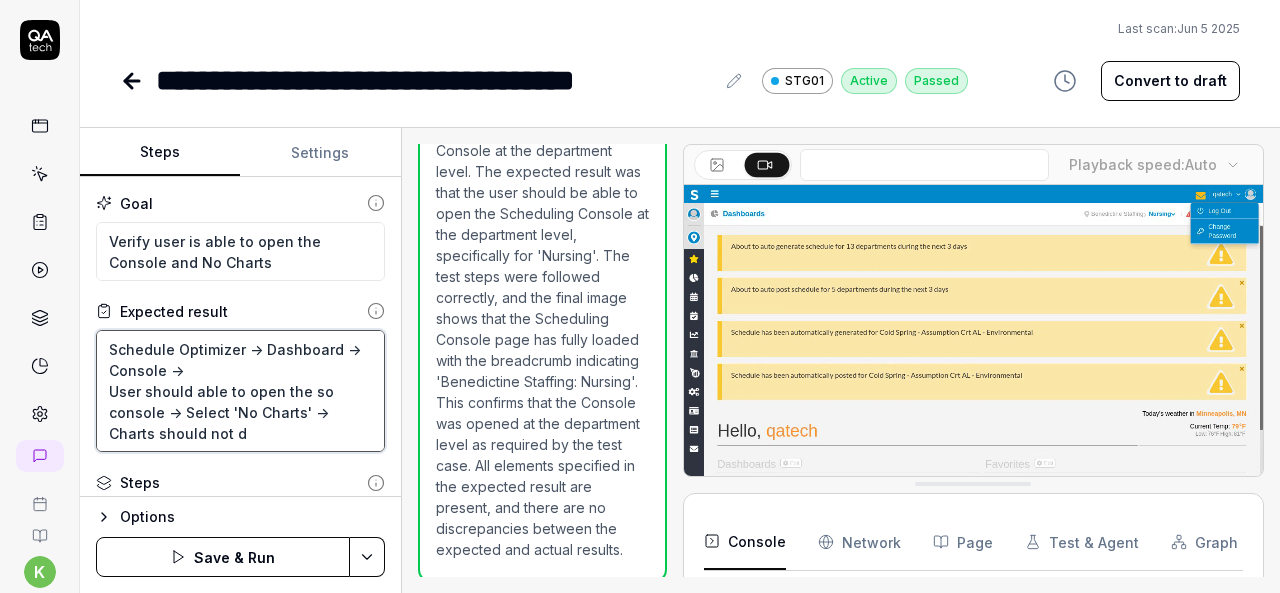 type on "Schedule Optimizer -> Dashboard -> Console ->
User should able to open the so console -> Select 'No Charts' -> Charts should not di" 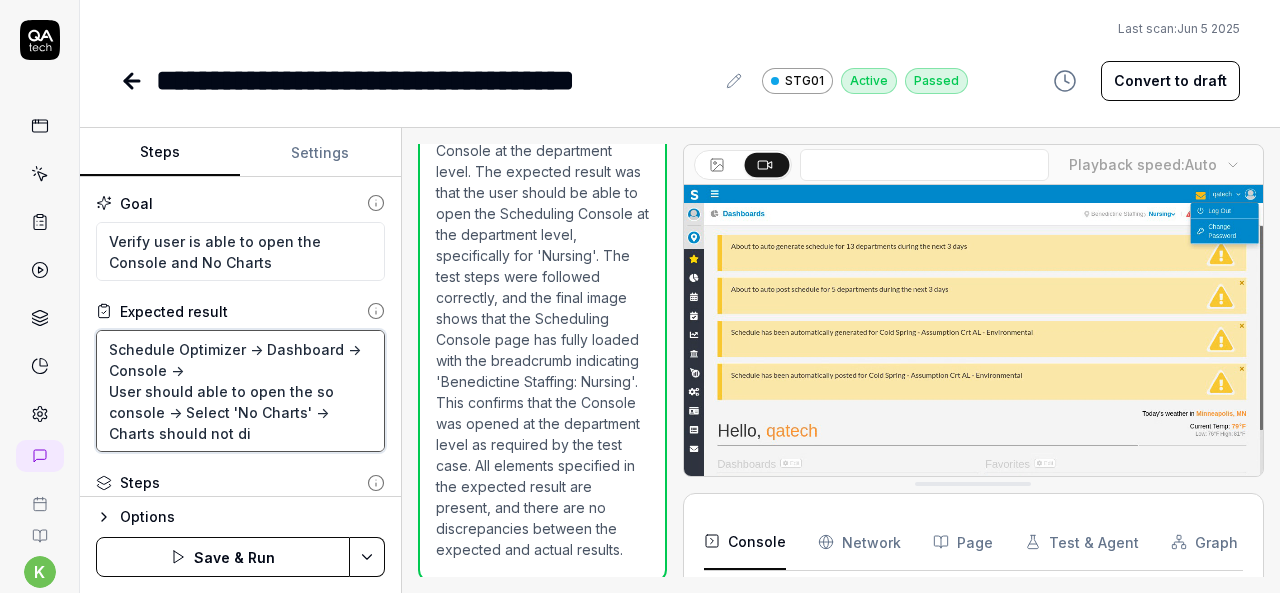 type on "*" 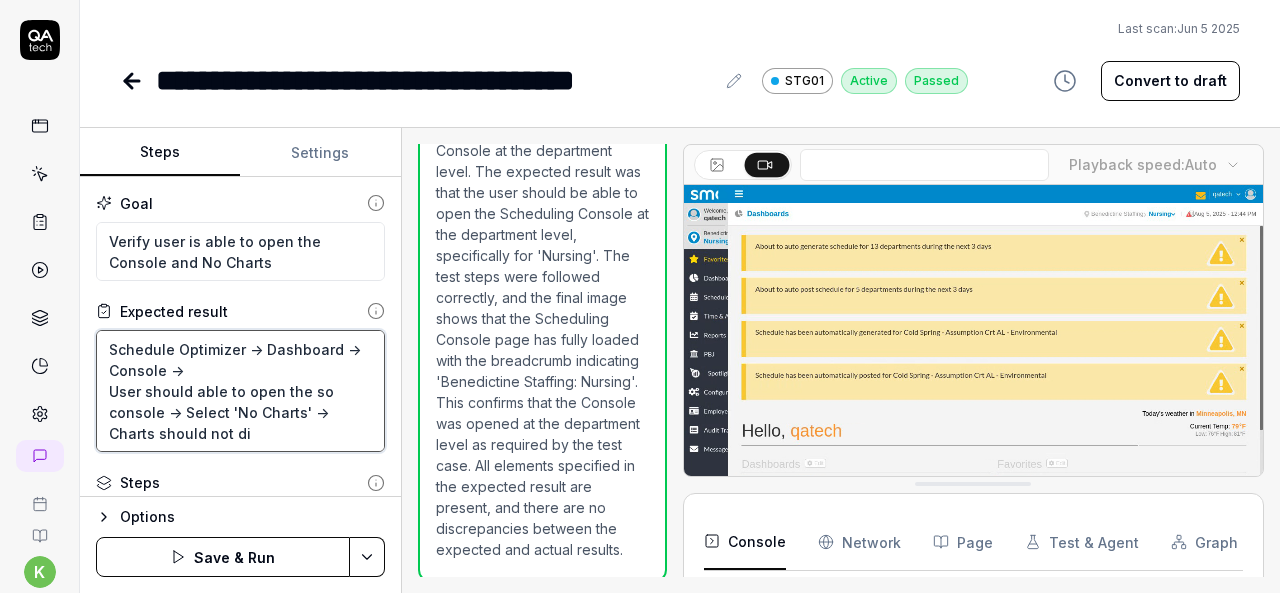 type on "Schedule Optimizer -> Dashboard -> Console ->
User should able to open the so console -> Select 'No Charts' -> Charts should not dia" 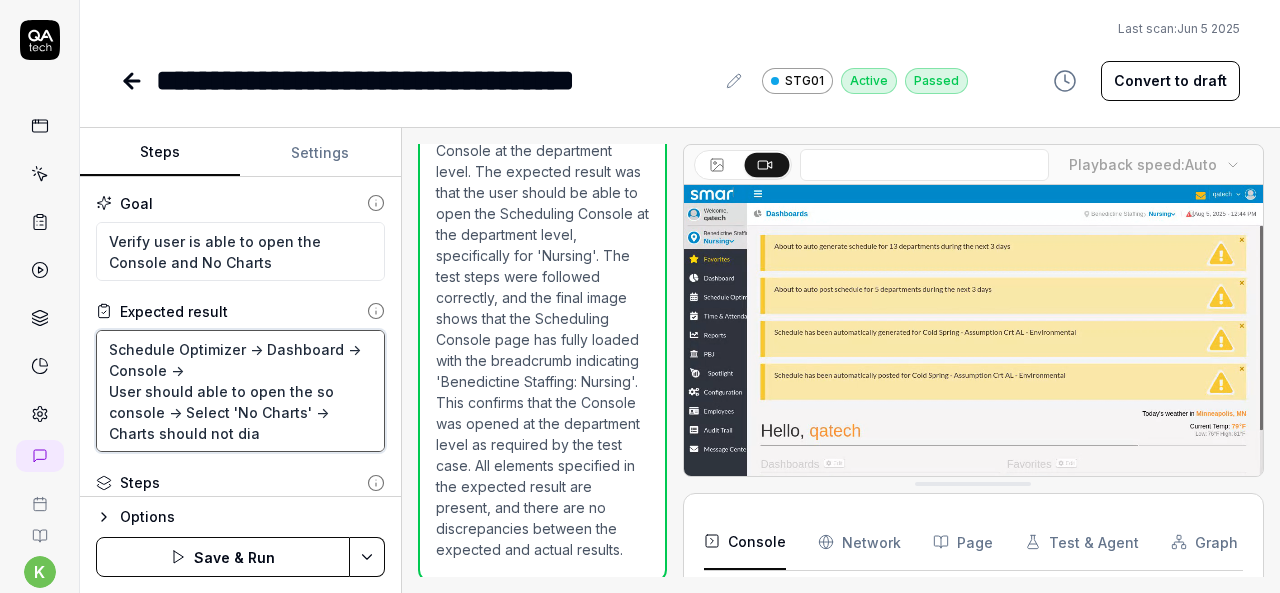type on "*" 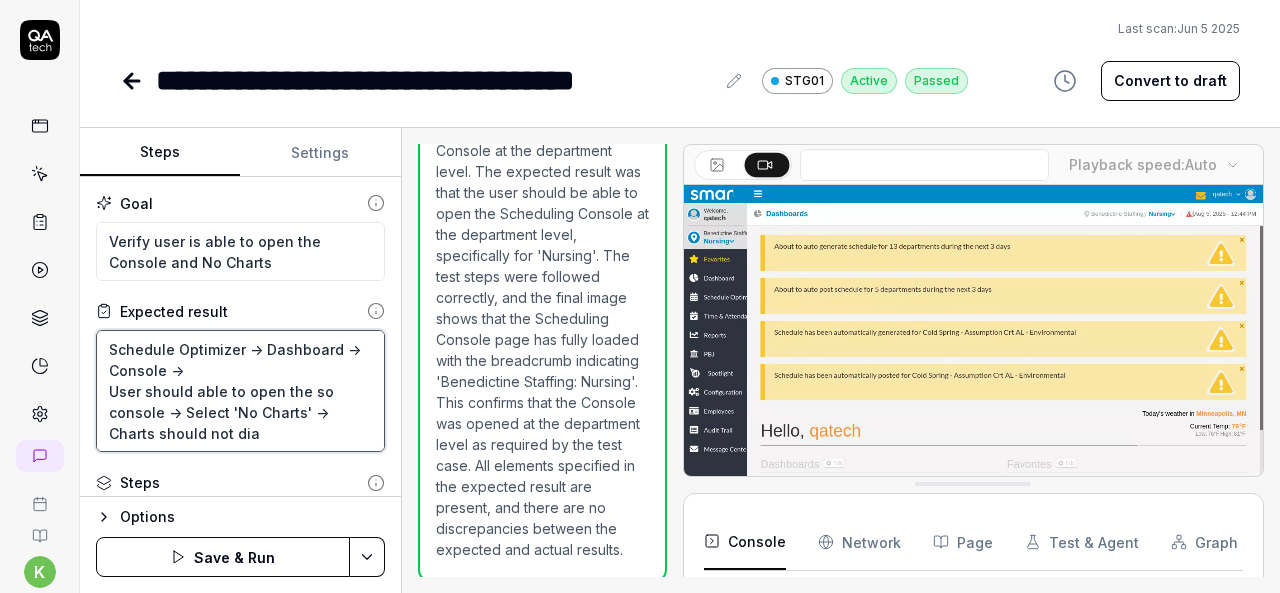 type on "Schedule Optimizer -> Dashboard -> Console ->
User should able to open the so console -> Select 'No Charts' -> Charts should not diap" 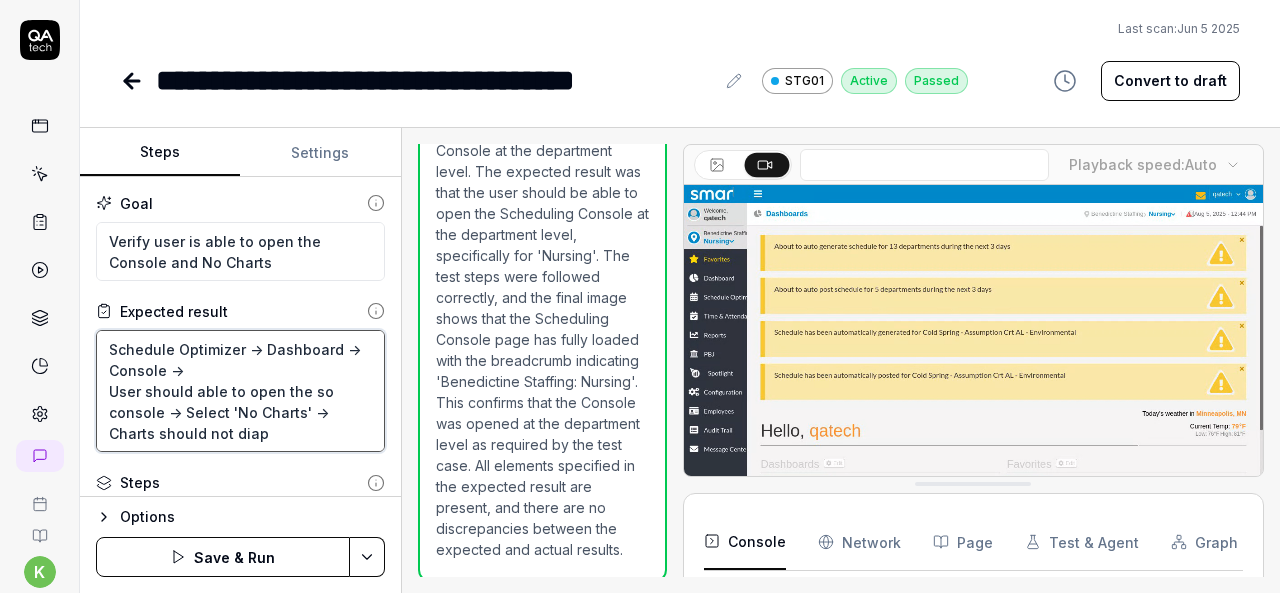 type on "*" 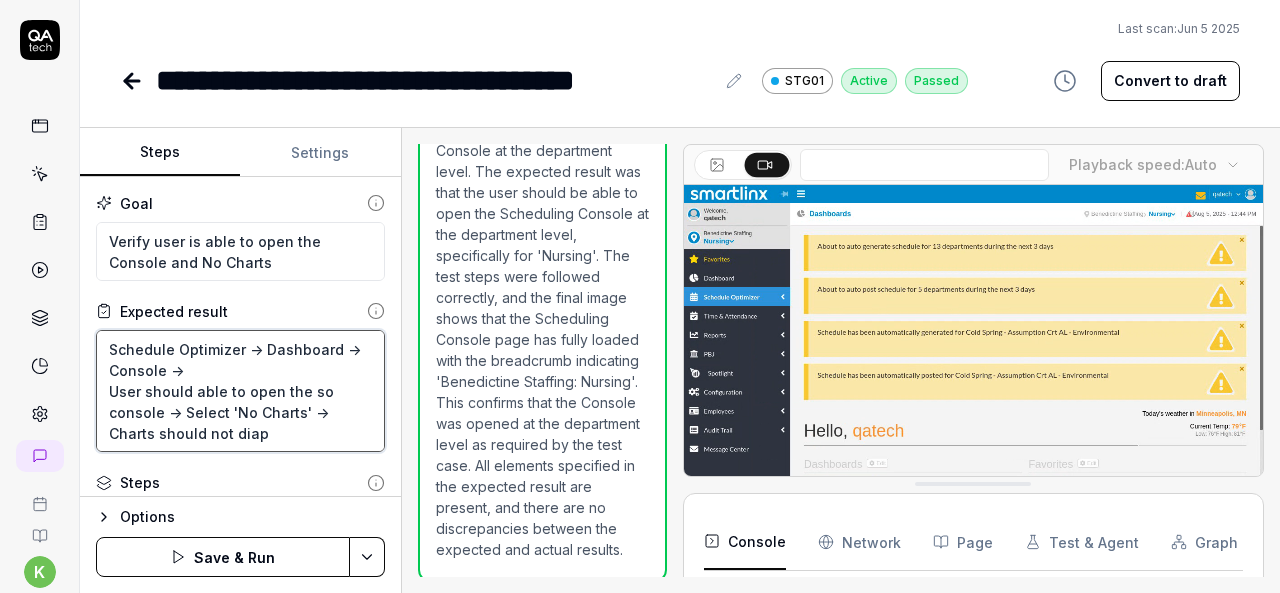type on "Schedule Optimizer -> Dashboard -> Console ->
User should able to open the so console -> Select 'No Charts' -> Charts should not diapl" 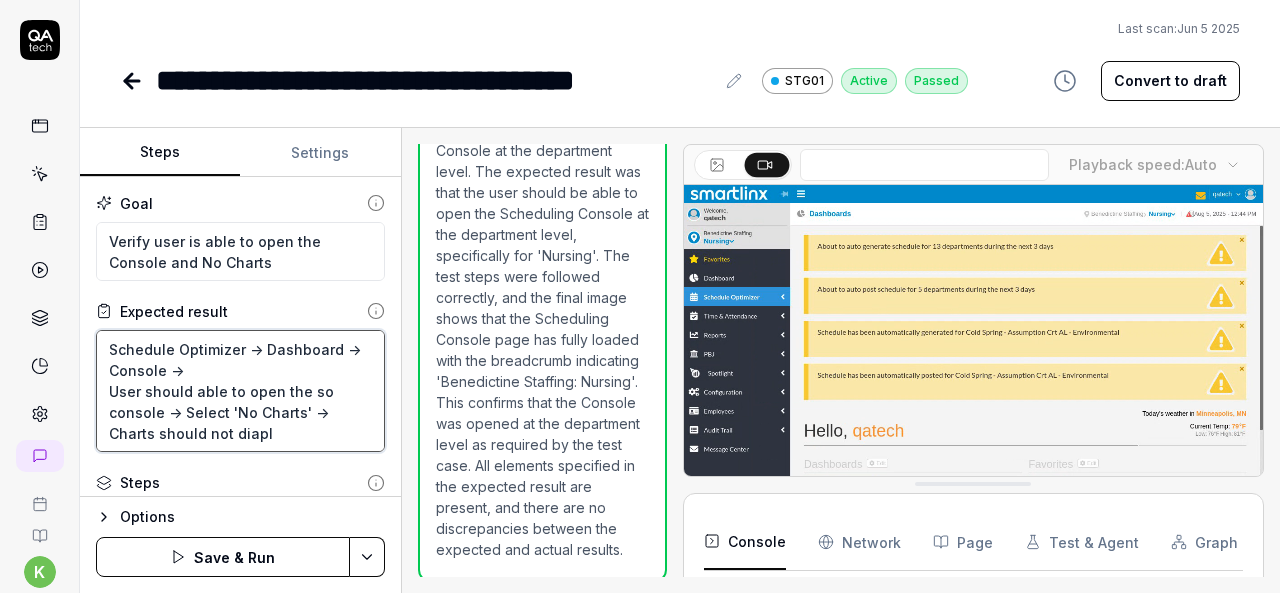 type on "*" 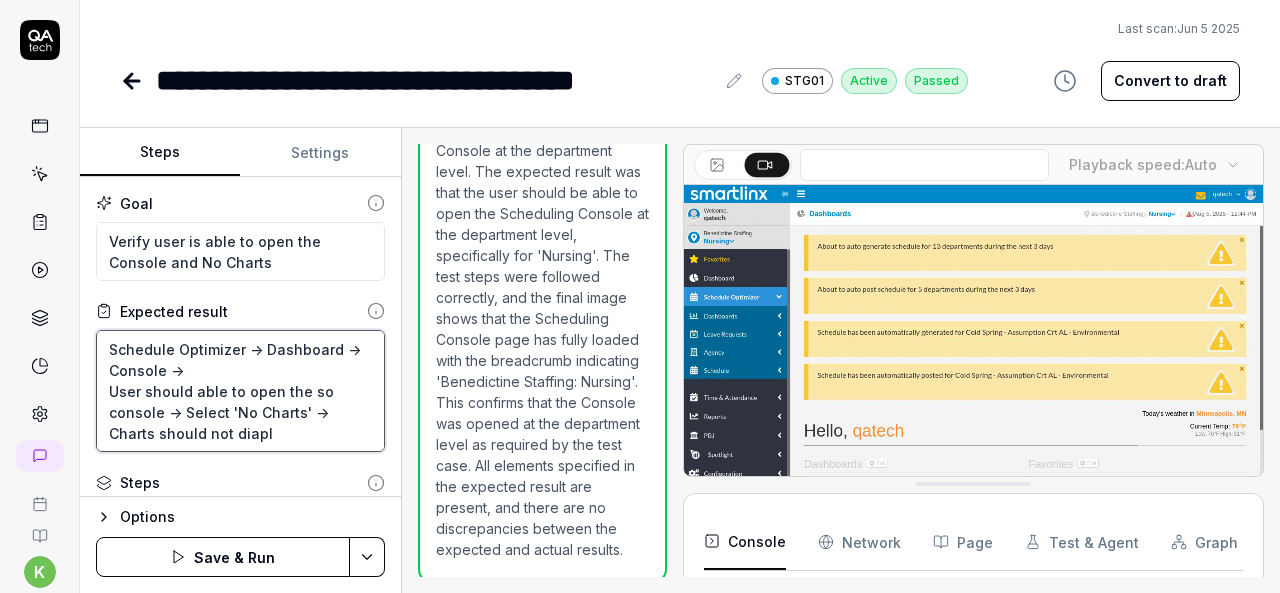 type on "Schedule Optimizer -> Dashboard -> Console ->
User should able to open the so console -> Select 'No Charts' -> Charts should not diaply" 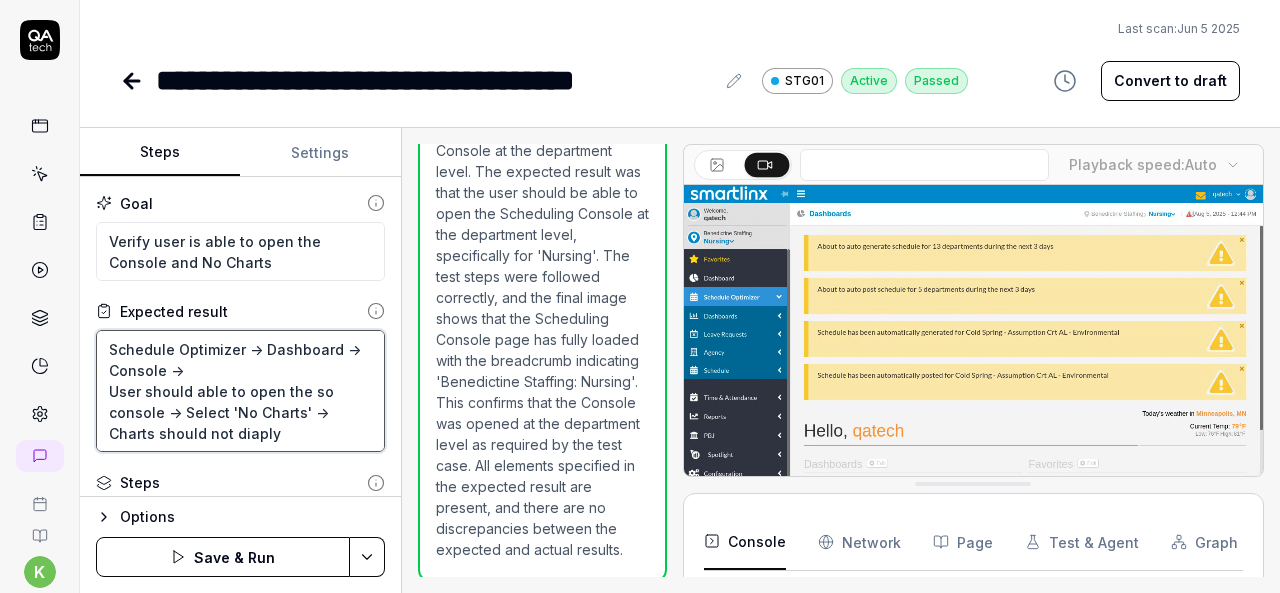 type on "*" 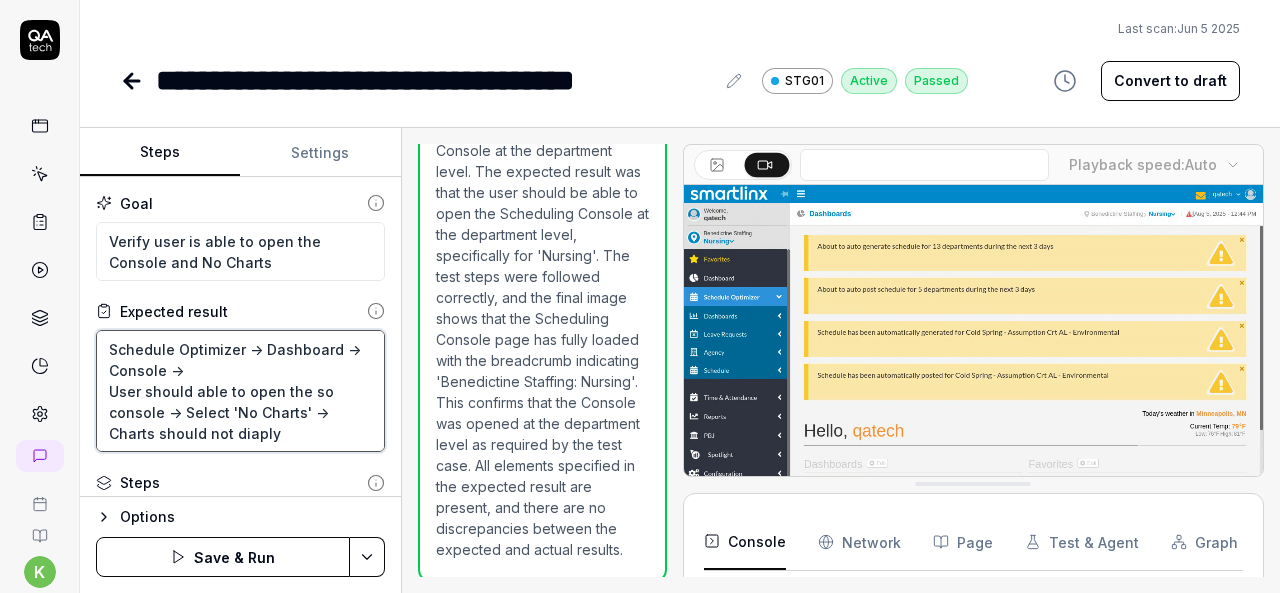 type on "Schedule Optimizer -> Dashboard -> Console ->
User should able to open the so console -> Select 'No Charts' -> Charts should not diaply" 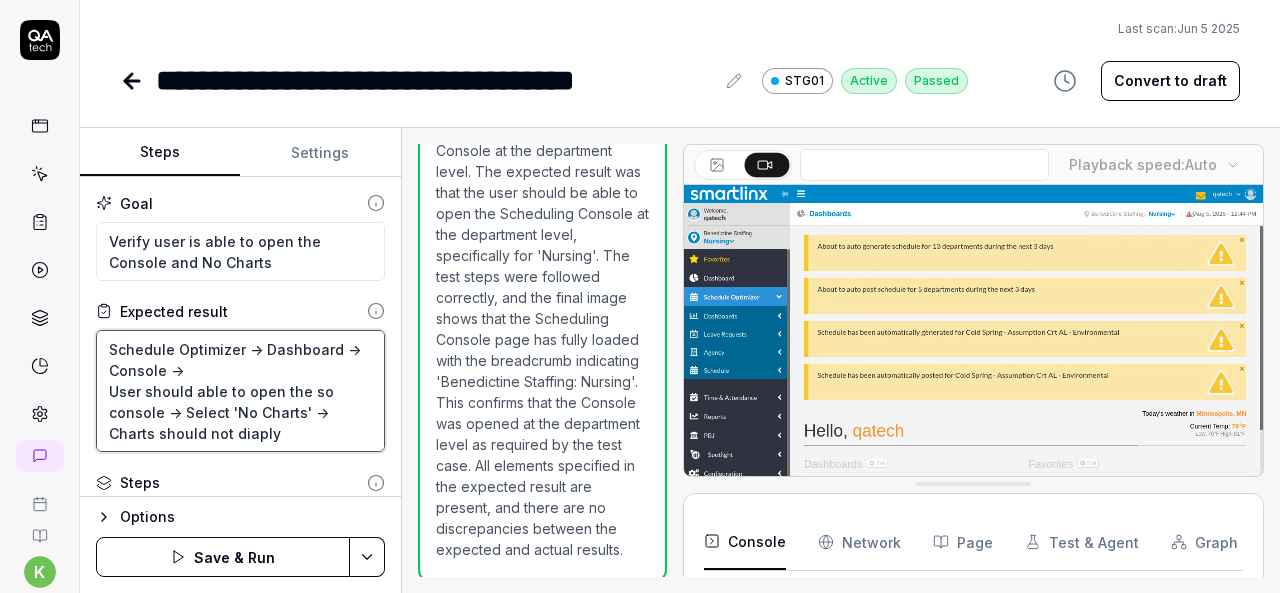 type on "*" 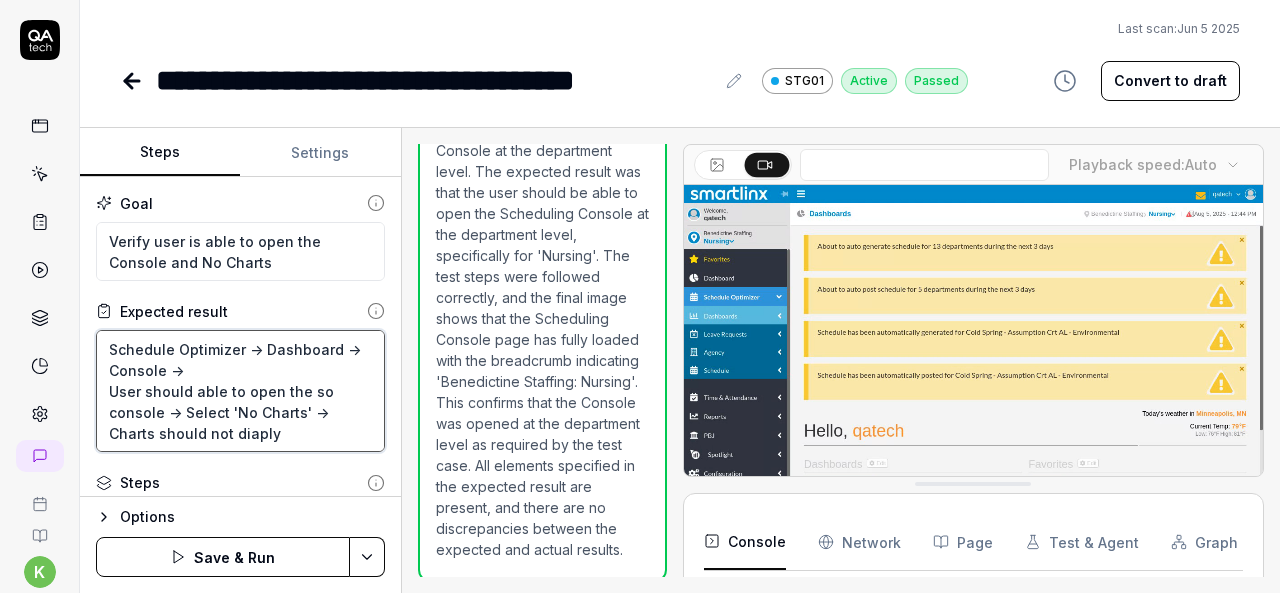 type on "Schedule Optimizer -> Dashboard -> Console ->
User should able to open the so console -> Select 'No Charts' -> Charts should not diaply" 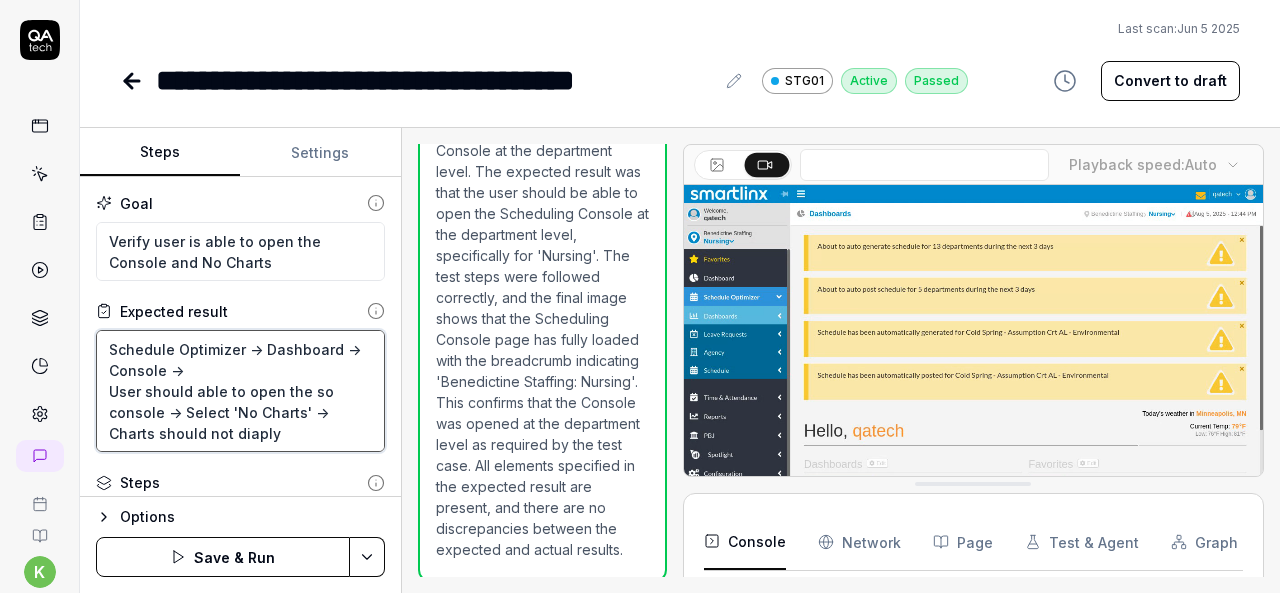 type on "*" 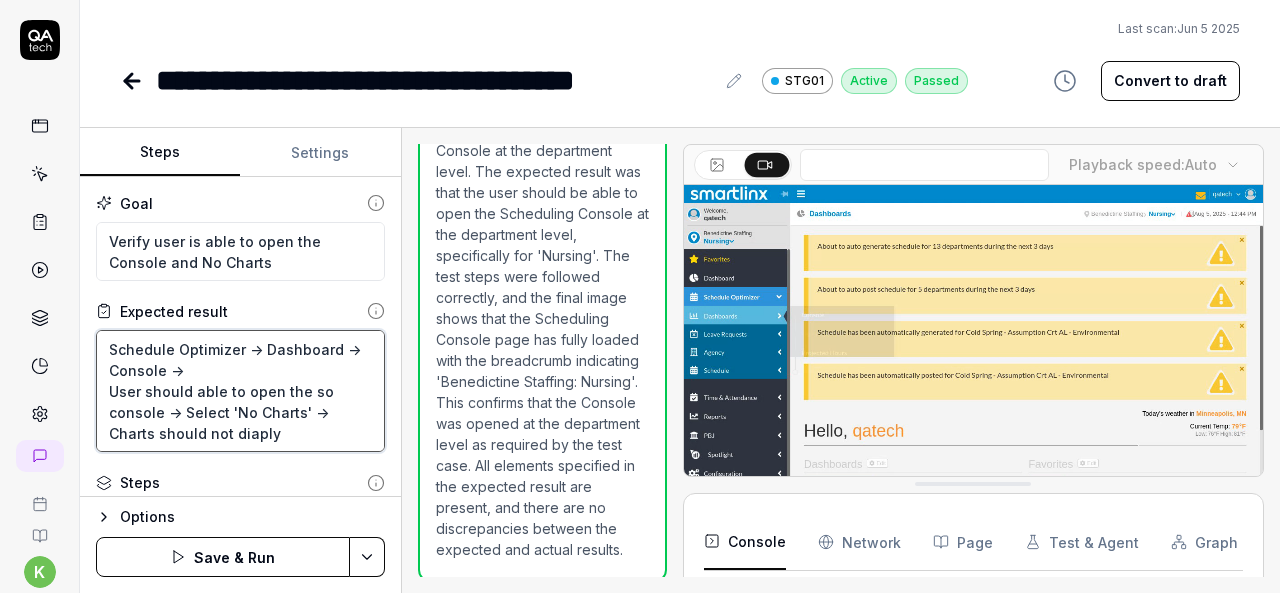 type on "Schedule Optimizer -> Dashboard -> Console ->
User should able to open the so console -> Select 'No Charts' -> Charts should not diapl" 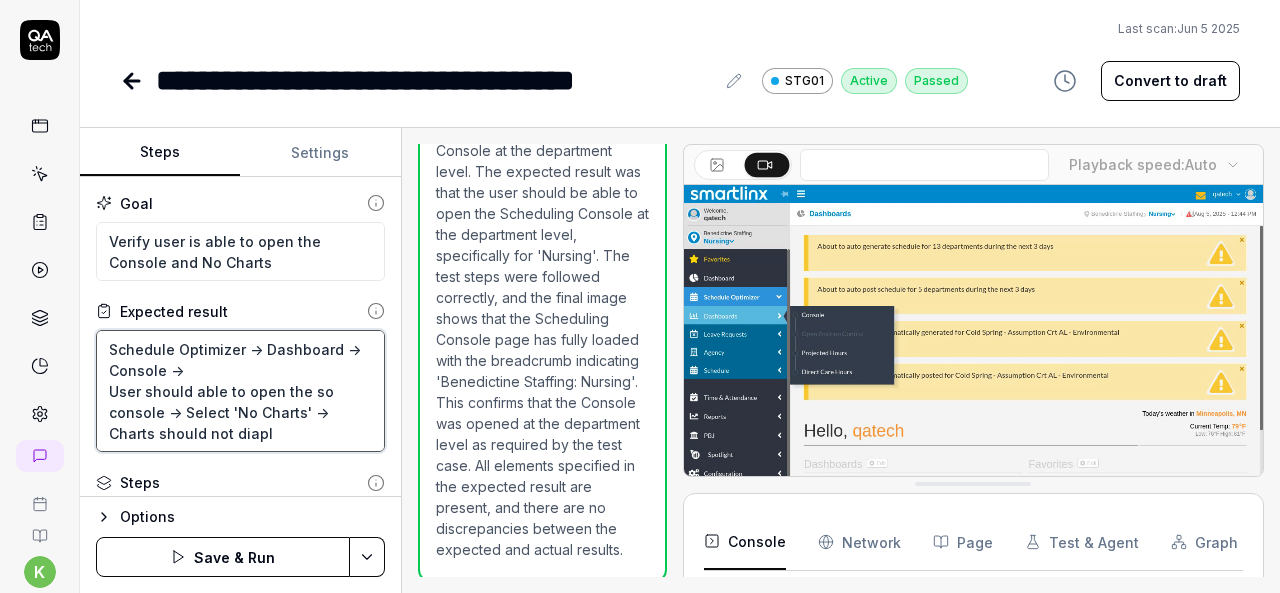 type on "*" 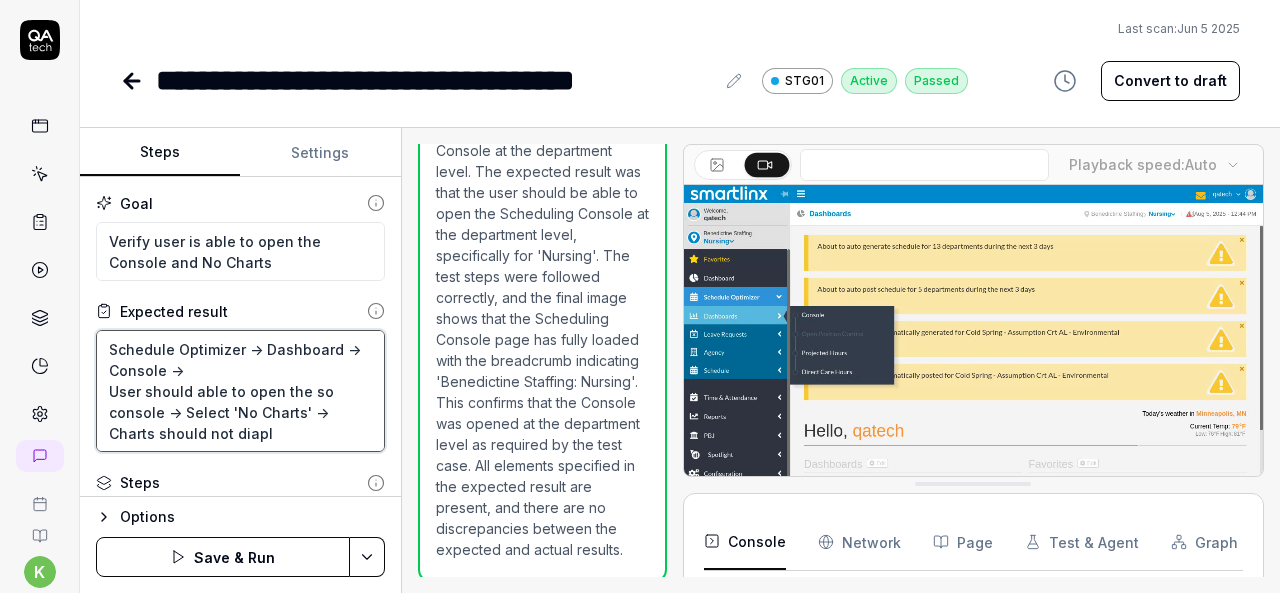 type on "Schedule Optimizer -> Dashboard -> Console ->
User should able to open the so console -> Select 'No Charts' -> Charts should not diap" 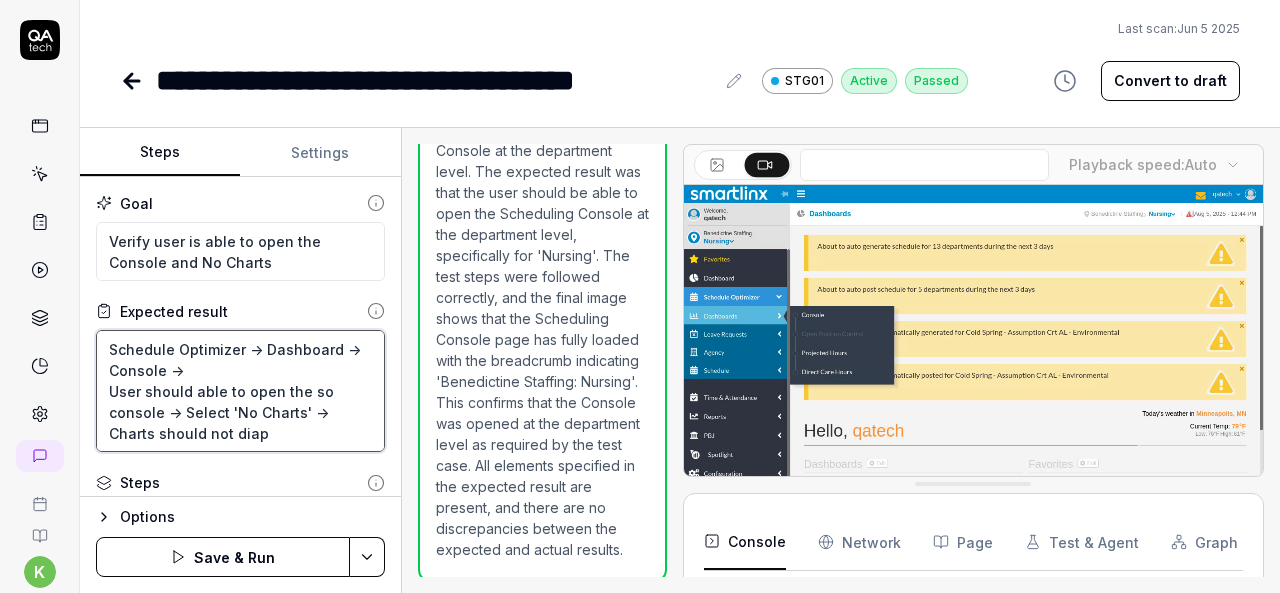 type on "*" 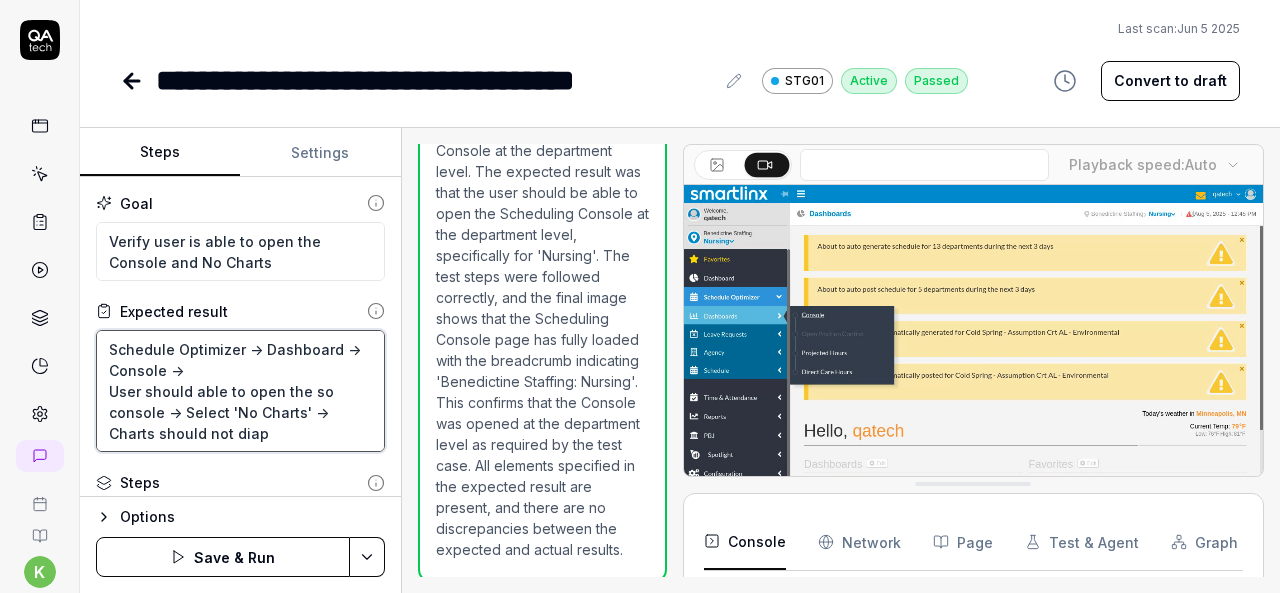 type on "Schedule Optimizer -> Dashboard -> Console ->
User should able to open the so console -> Select 'No Charts' -> Charts should not dia" 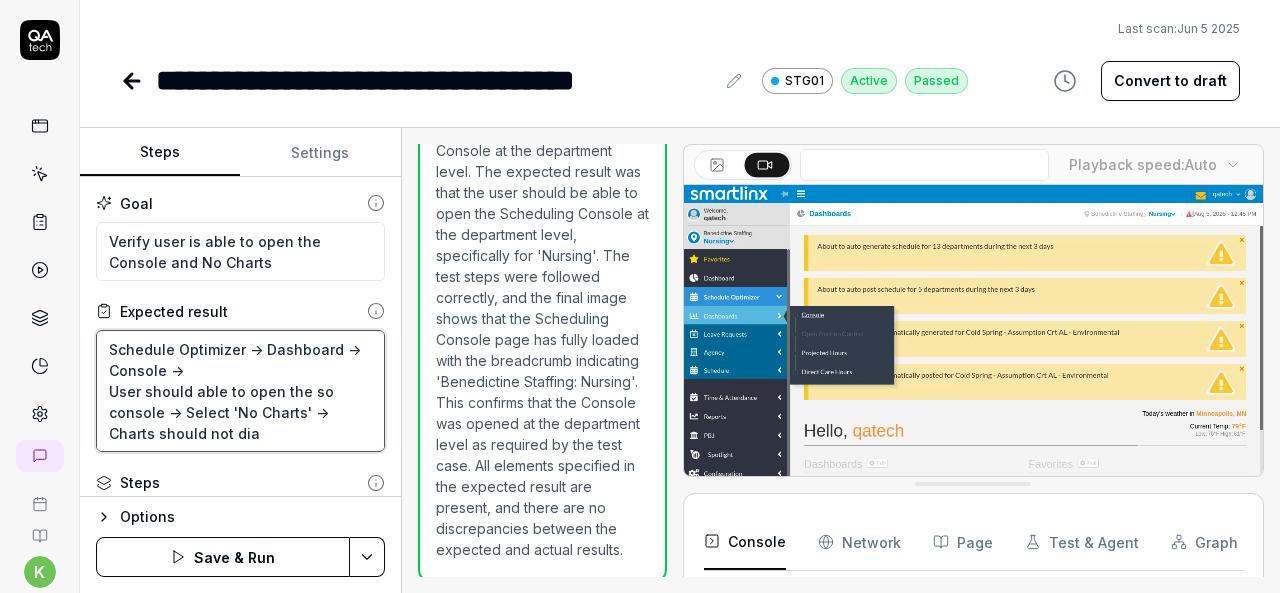 type on "*" 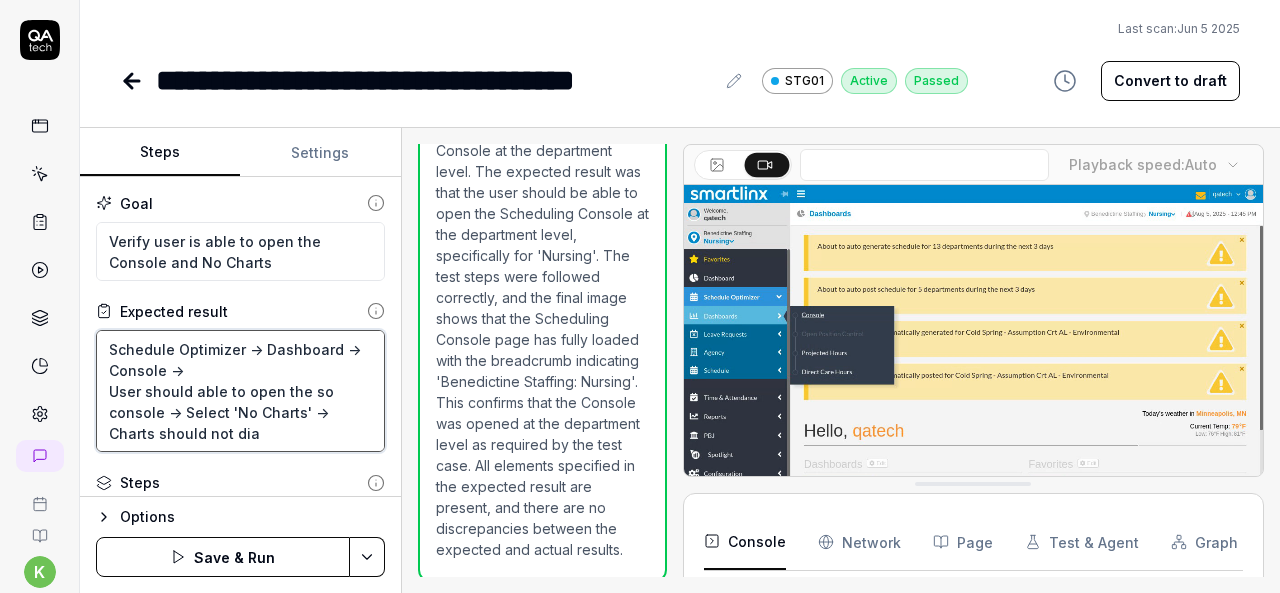 type on "Schedule Optimizer -> Dashboard -> Console ->
User should able to open the so console -> Select 'No Charts' -> Charts should not di" 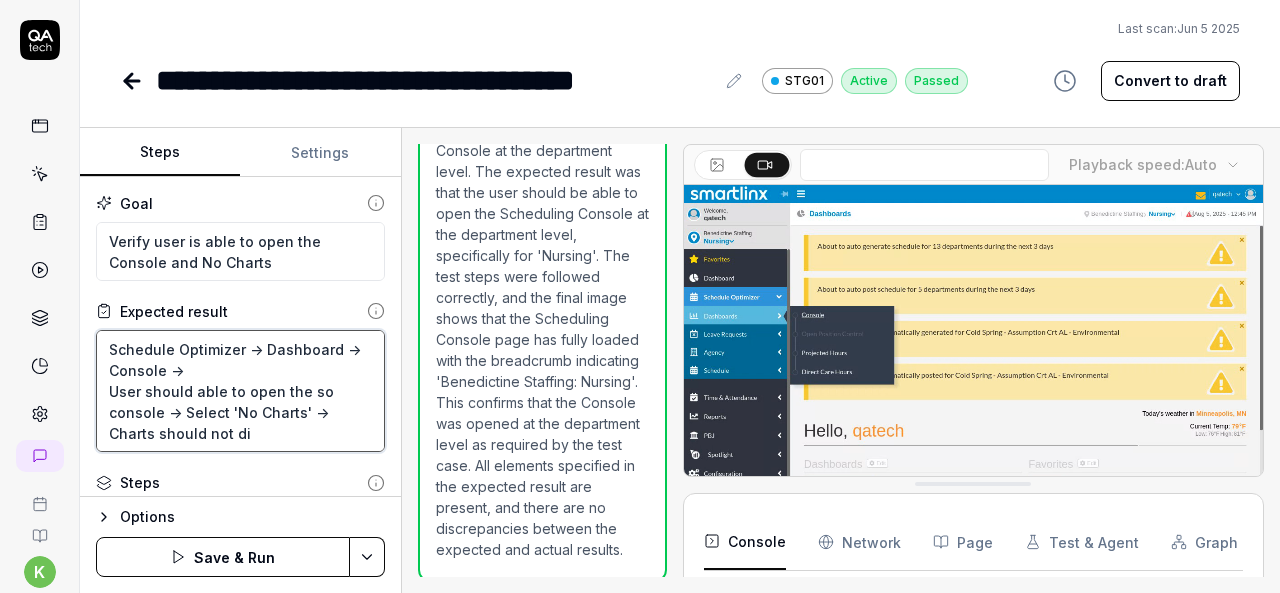 type on "*" 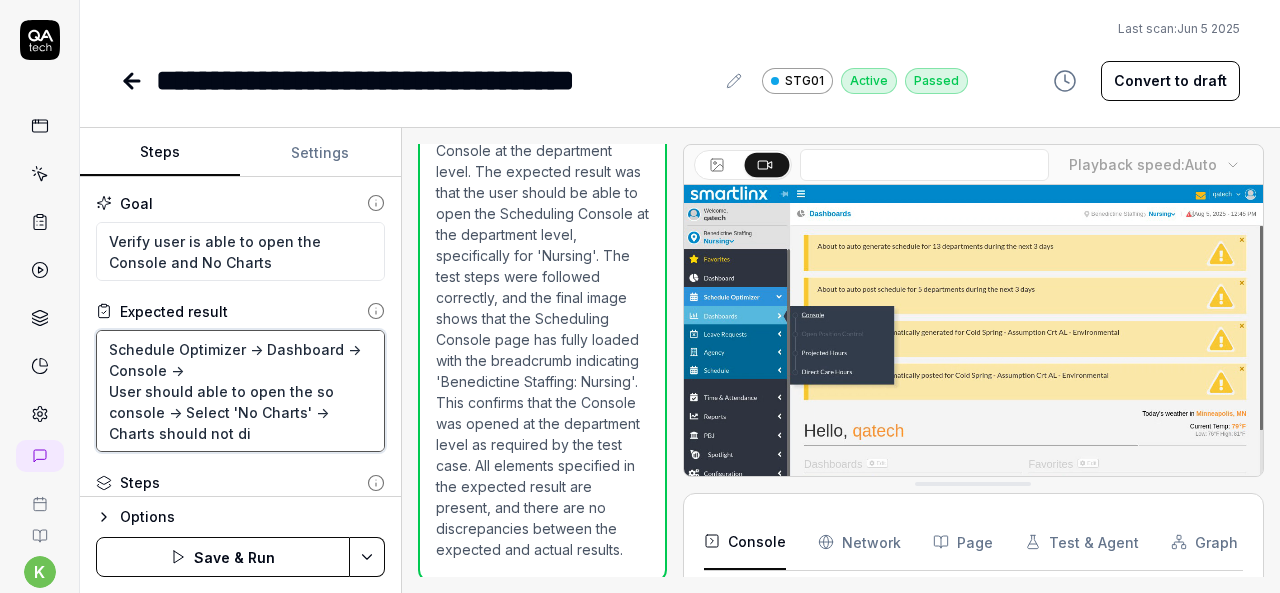 type on "Schedule Optimizer -> Dashboard -> Console ->
User should able to open the so console -> Select 'No Charts' -> Charts should not dis" 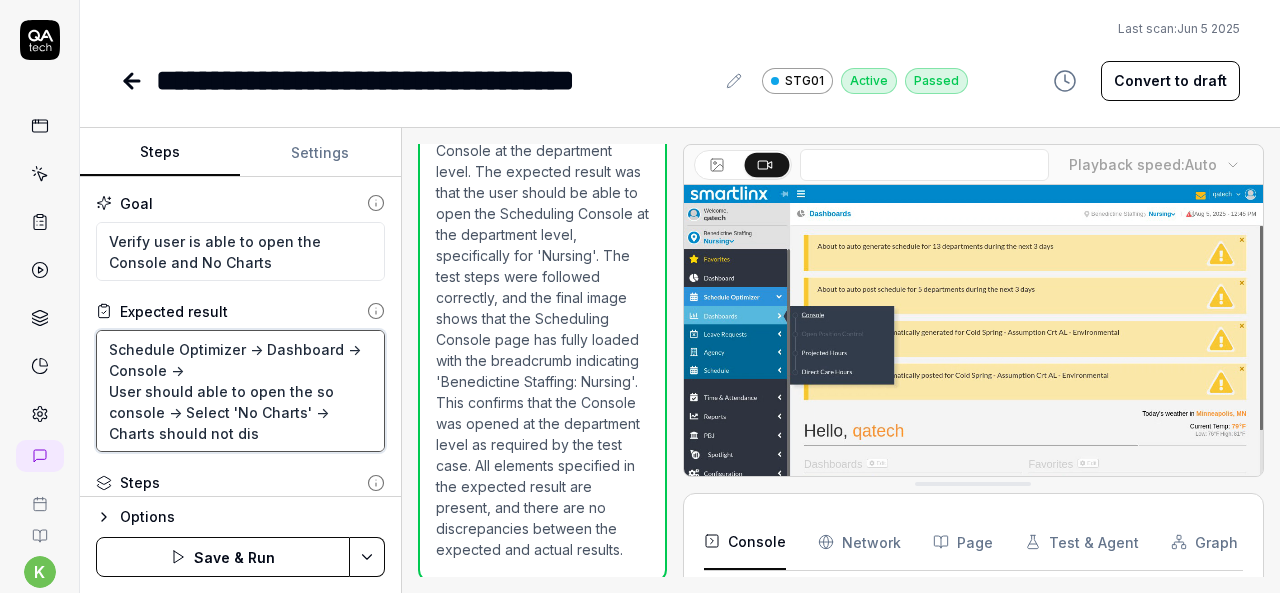 type on "*" 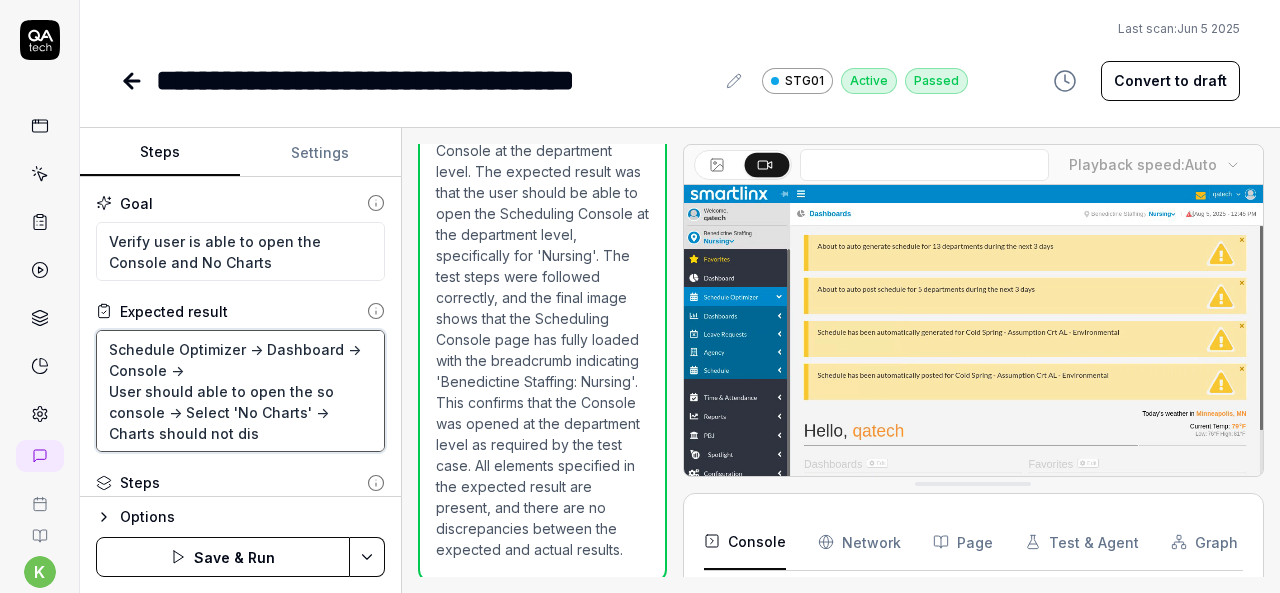 type on "Schedule Optimizer -> Dashboard -> Console ->
User should able to open the so console -> Select 'No Charts' -> Charts should not disp" 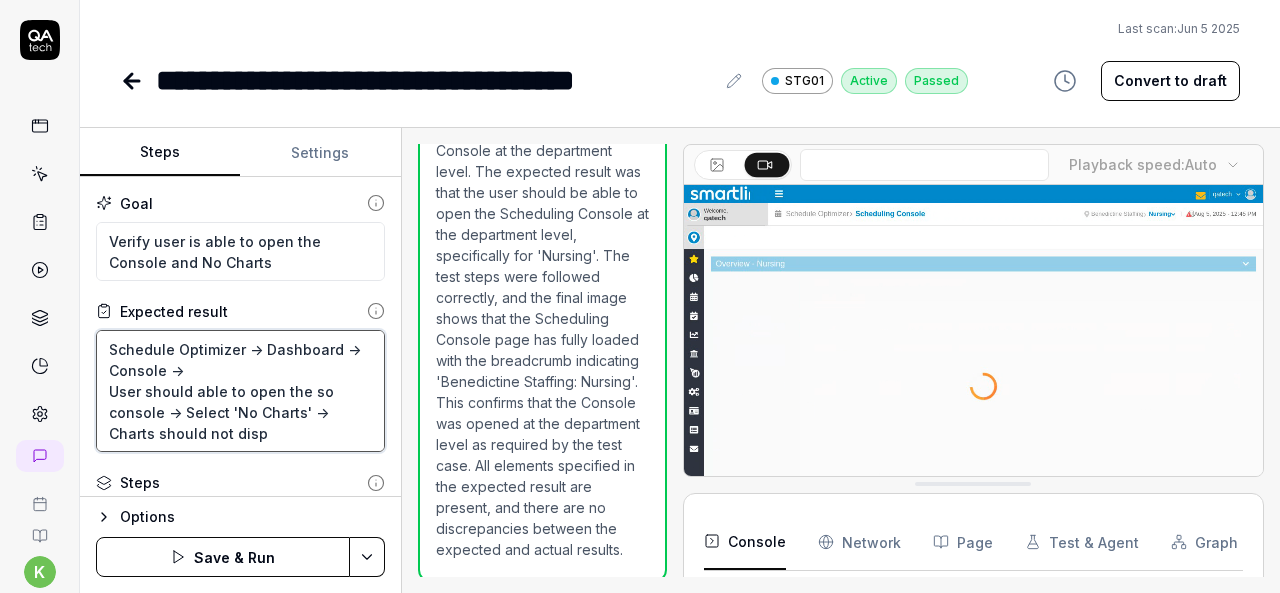 type on "*" 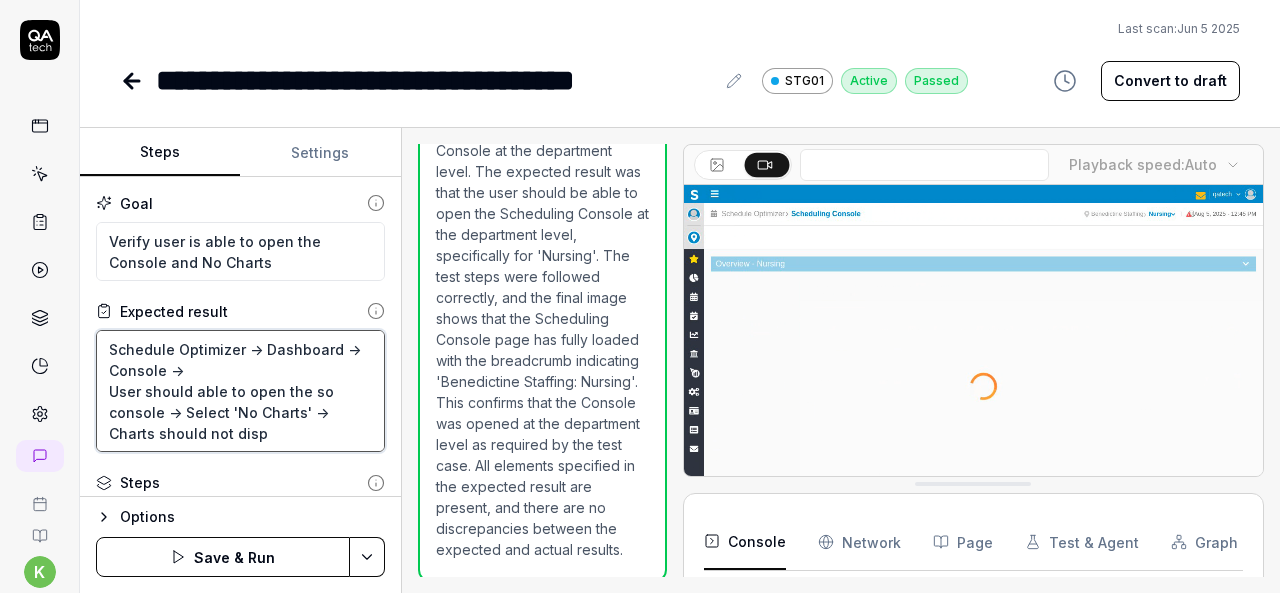 type on "Schedule Optimizer -> Dashboard -> Console ->
User should able to open the so console -> Select 'No Charts' -> Charts should not displ" 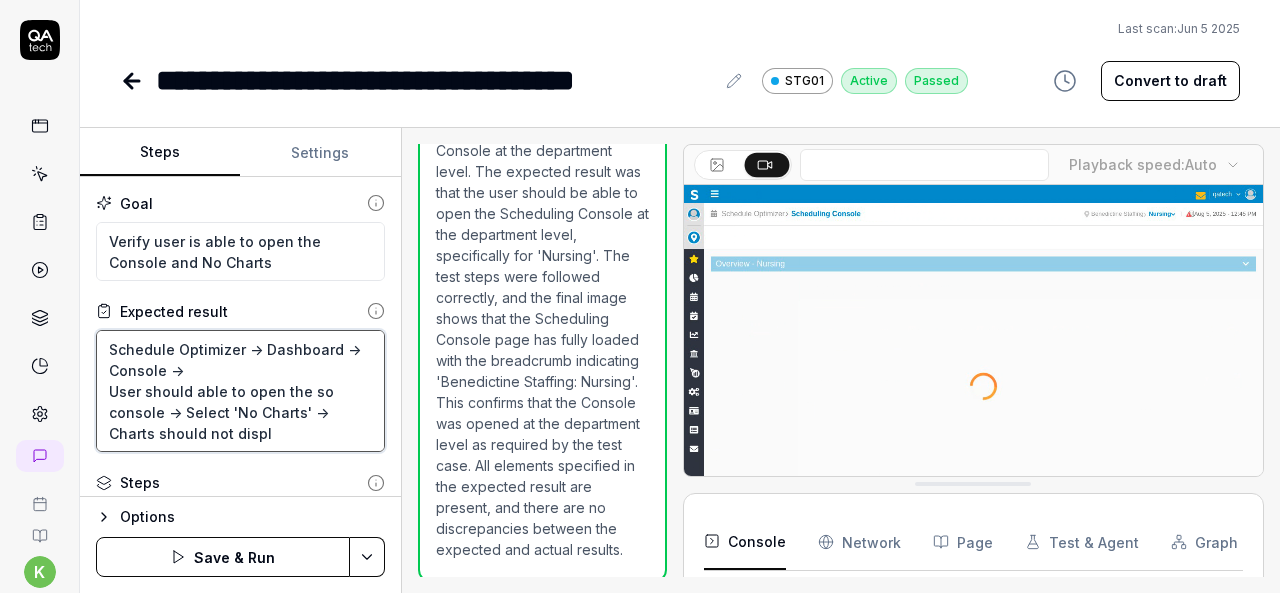 type on "*" 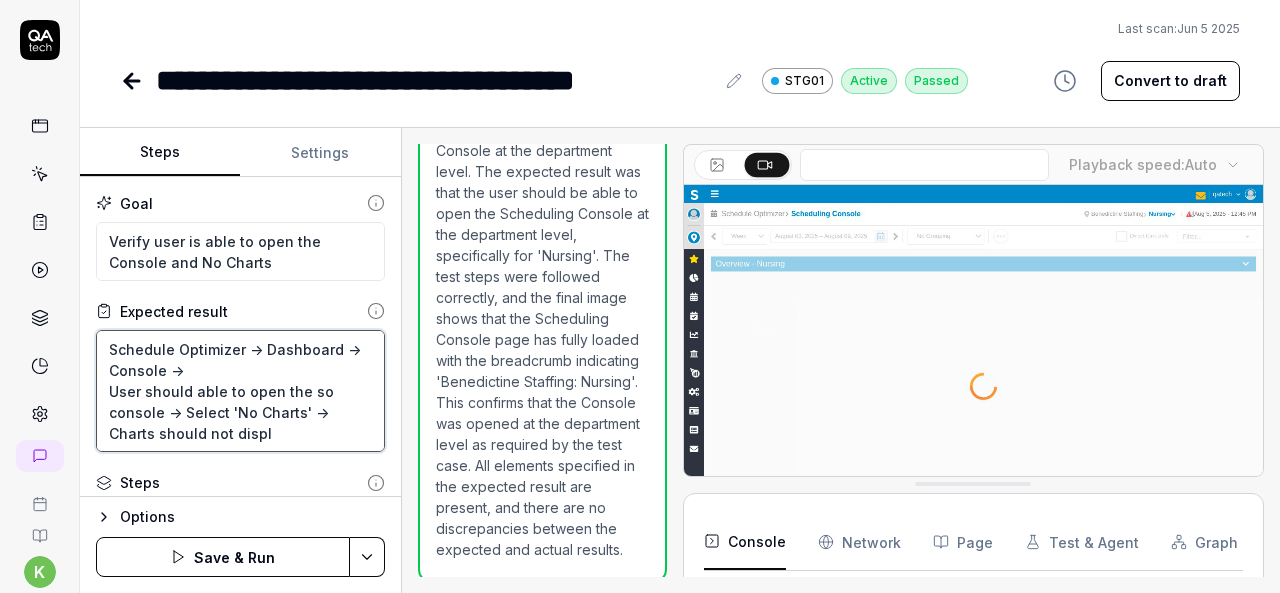 type on "Schedule Optimizer -> Dashboard -> Console ->
User should able to open the so console -> Select 'No Charts' -> Charts should not displa" 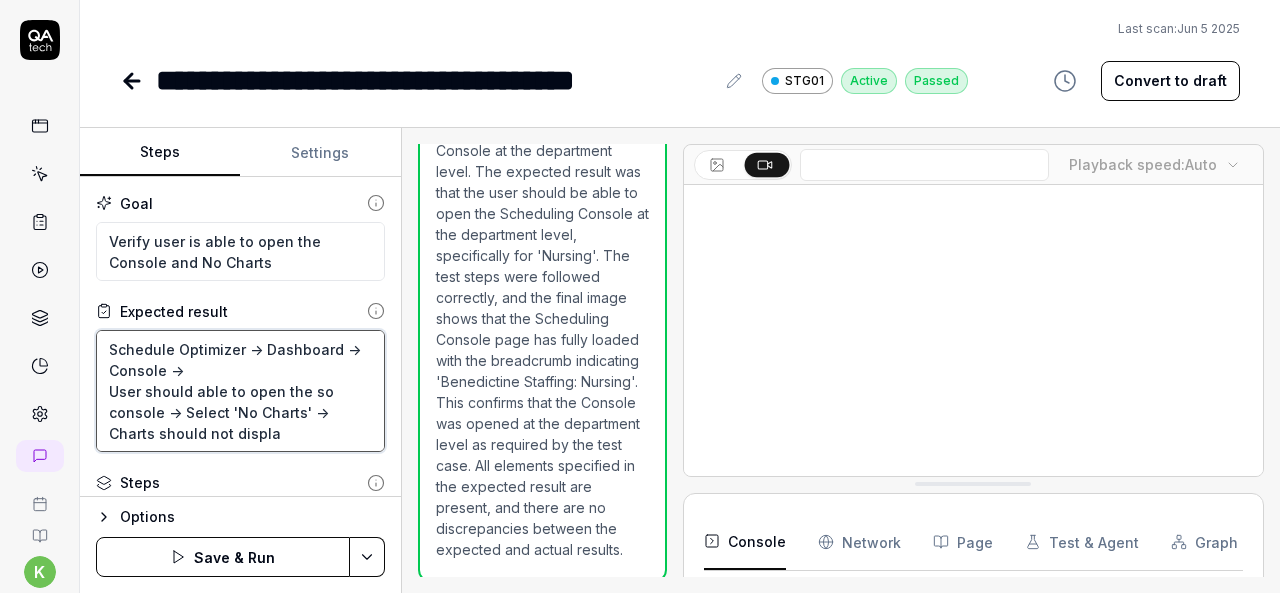 type on "*" 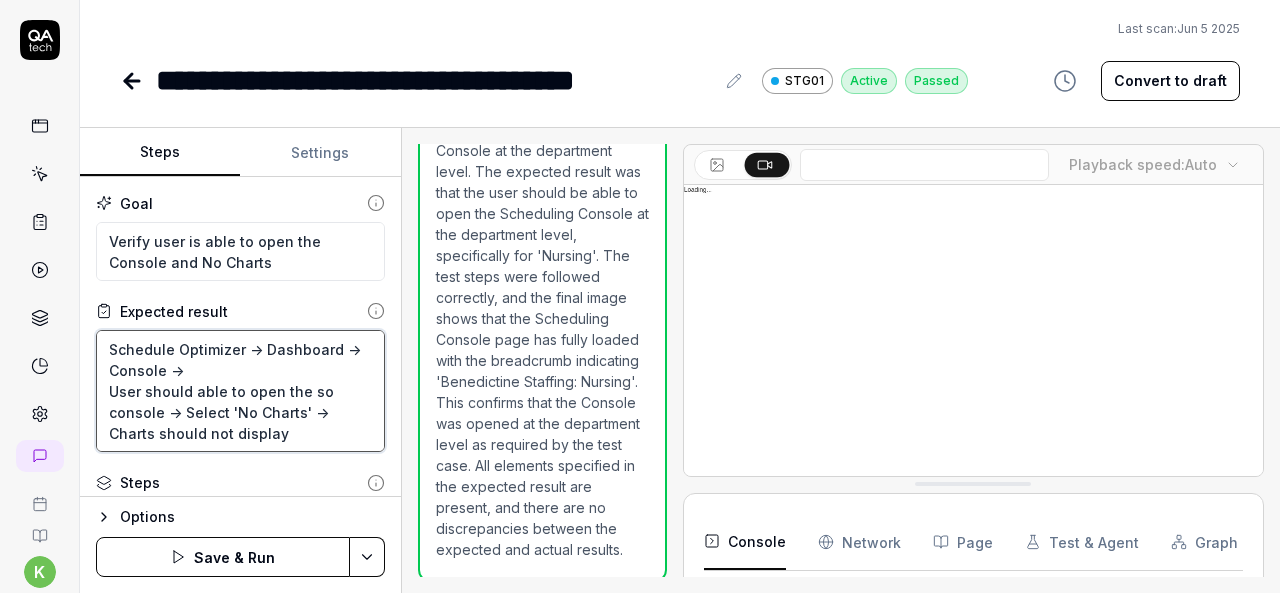 type on "Schedule Optimizer -> Dashboard -> Console ->
User should able to open the so console -> Select 'No Charts' -> Charts should not display" 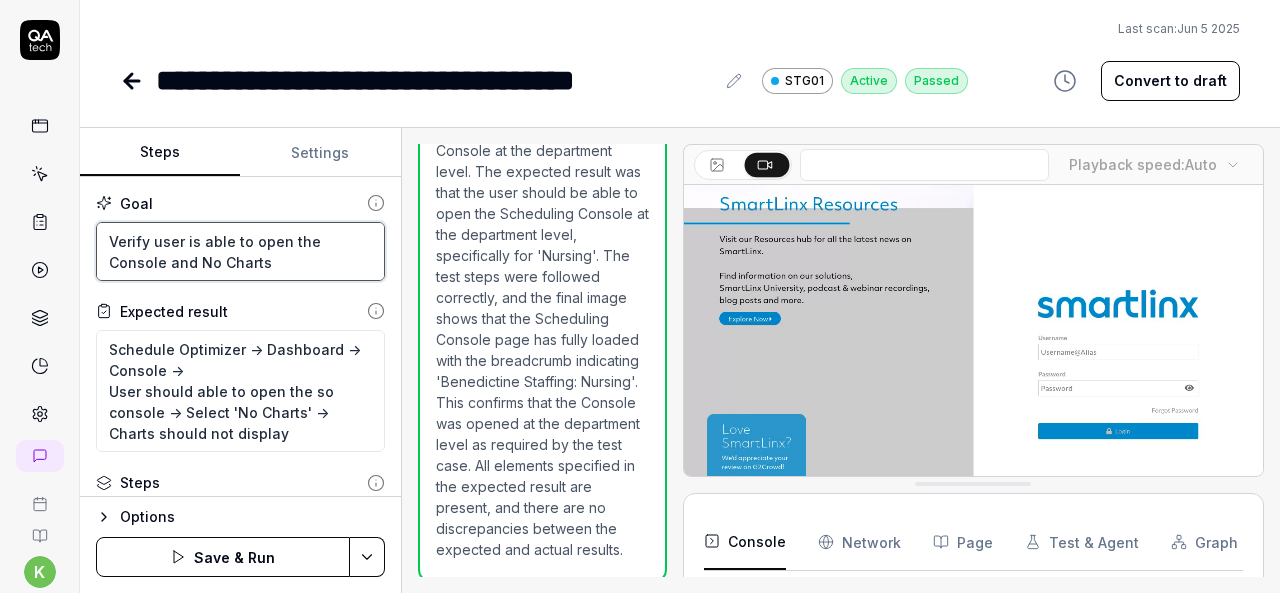 click on "Verify user is able to open the Console and No Charts" at bounding box center [240, 251] 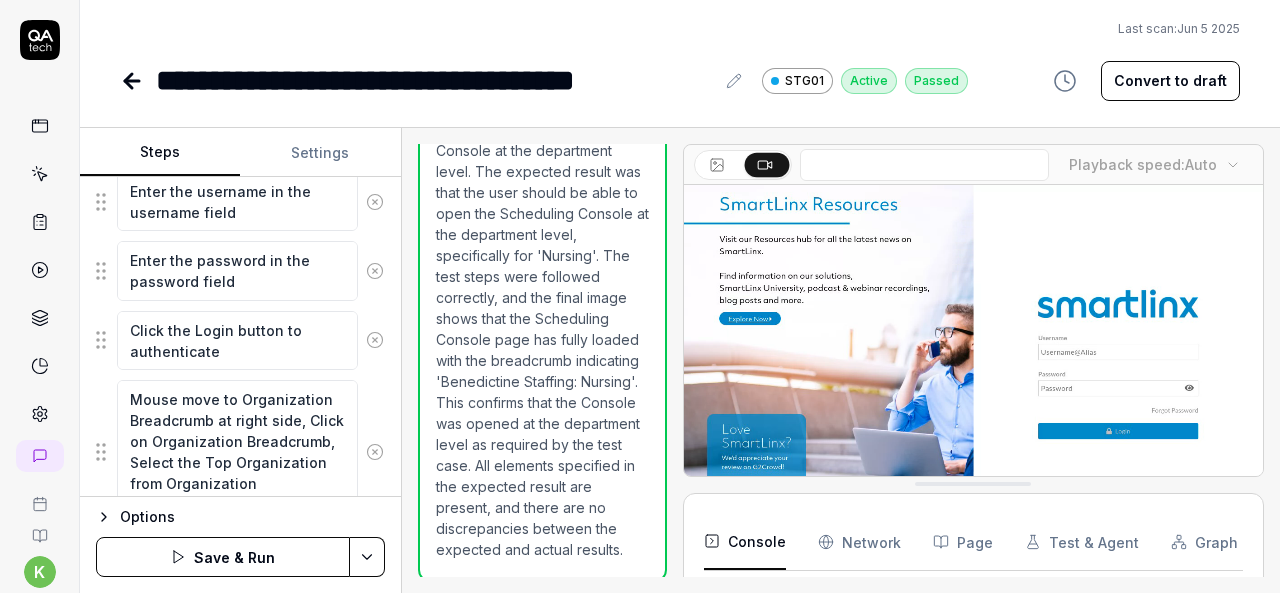 scroll, scrollTop: 333, scrollLeft: 0, axis: vertical 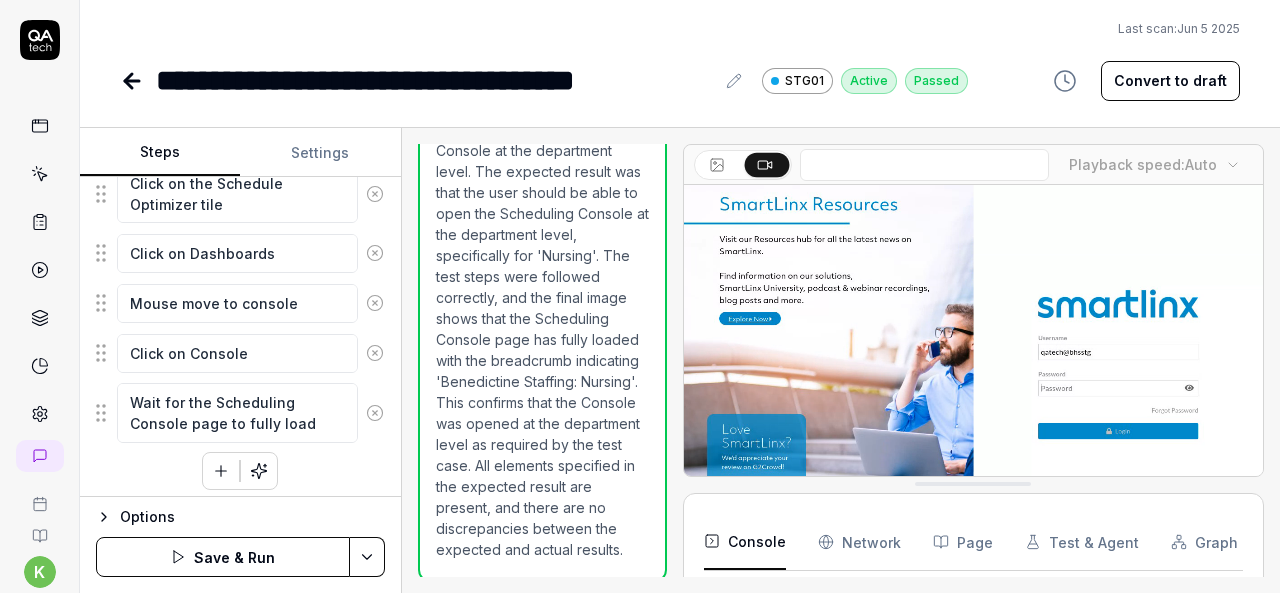 click 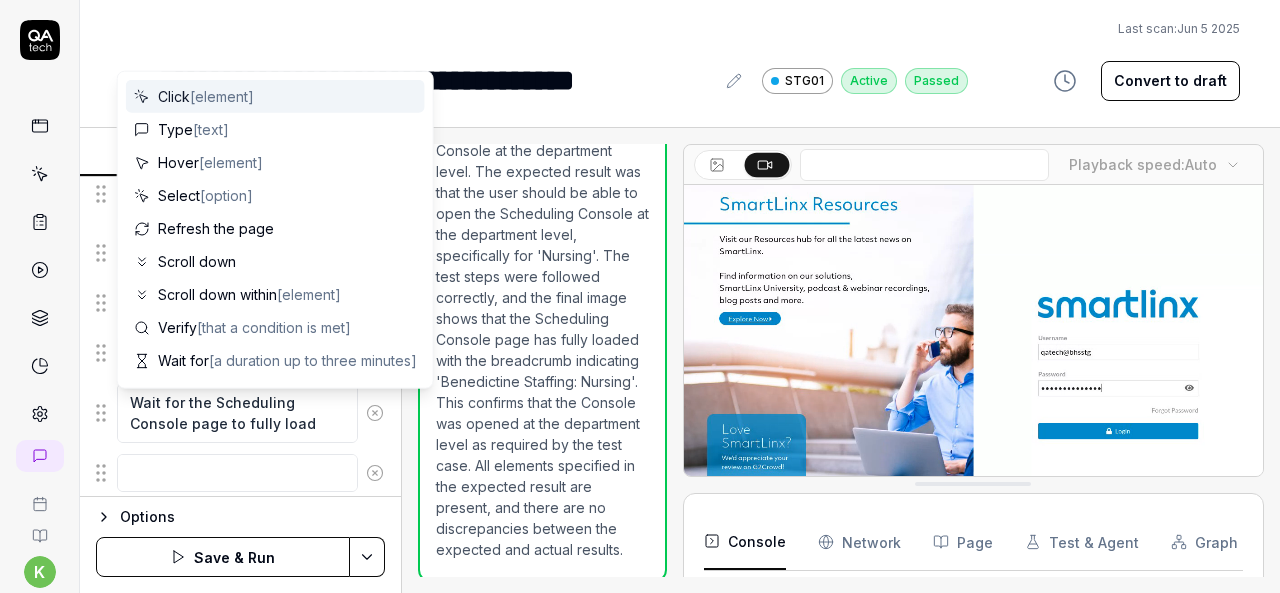 scroll, scrollTop: 0, scrollLeft: 0, axis: both 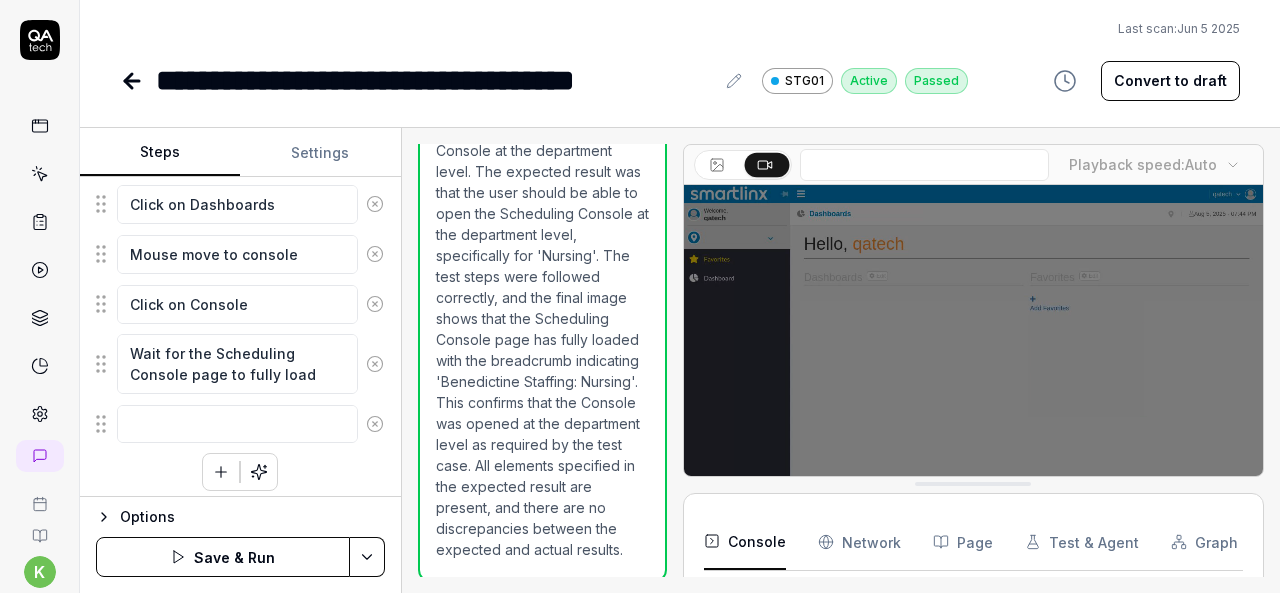click on "Enter the username in the username field Enter the password in the password field Click the Login button to authenticate Mouse move to Organization Breadcrumb at right side, Click on Organization Breadcrumb, Select the Top Organization from Organization Breadcrumb Search the 'Nursing' and Select the "Nursing" department from Organization Breadcrumb Click the hamburger menu icon for expand navigation options Click on the Schedule Optimizer tile Click on Dashboards Mouse move to console Click on Console Wait for the Scheduling Console page to fully load
To pick up a draggable item, press the space bar.
While dragging, use the arrow keys to move the item.
Press space again to drop the item in its new position, or press escape to cancel." at bounding box center (240, 21) 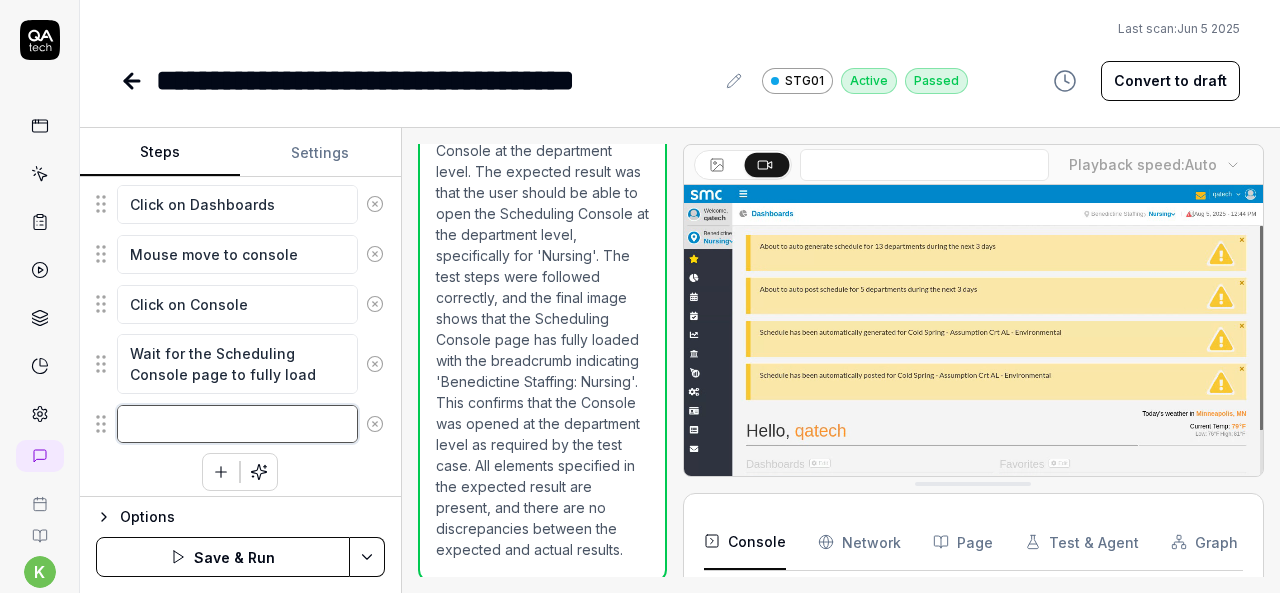 click at bounding box center [237, 424] 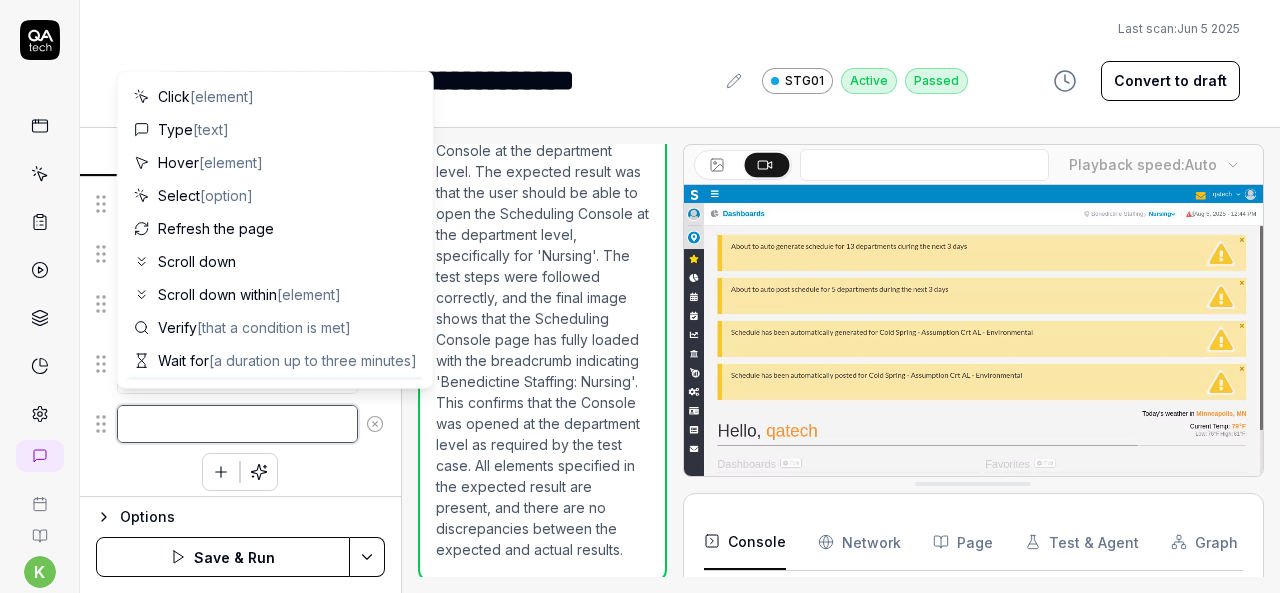 type on "*" 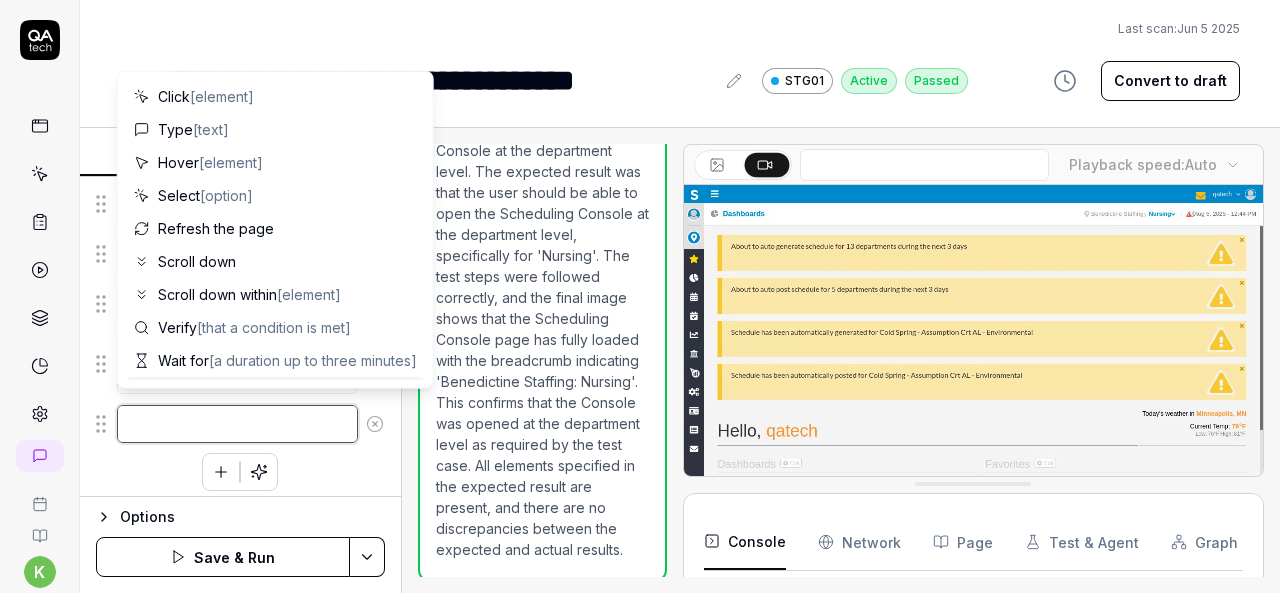 type on "S" 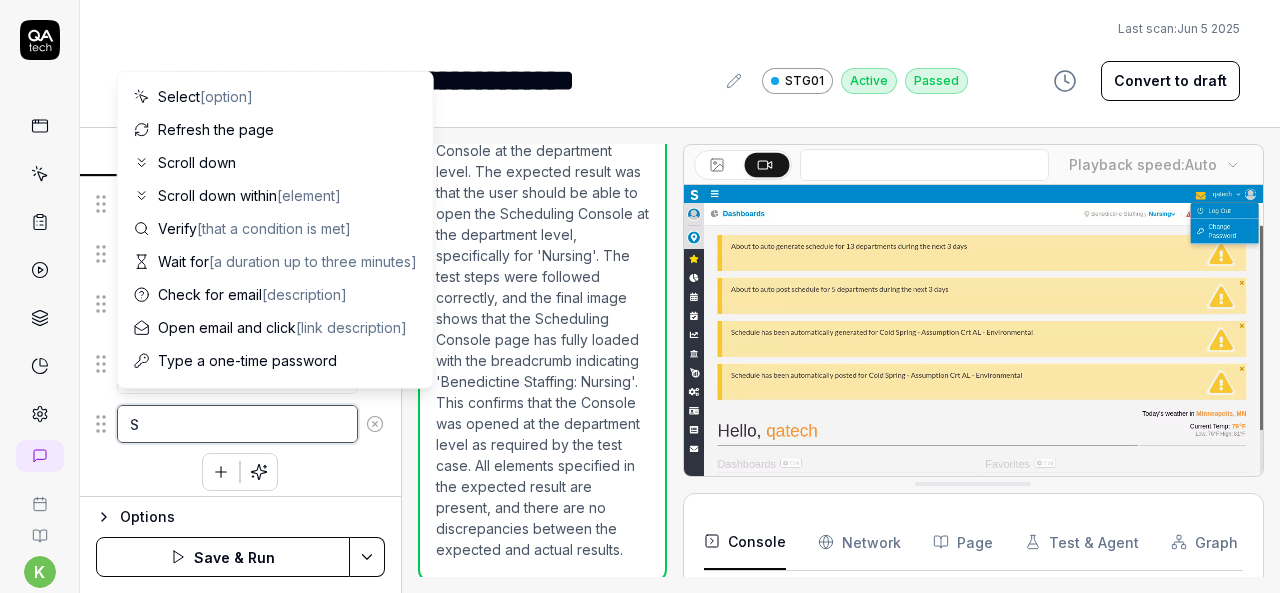 type on "*" 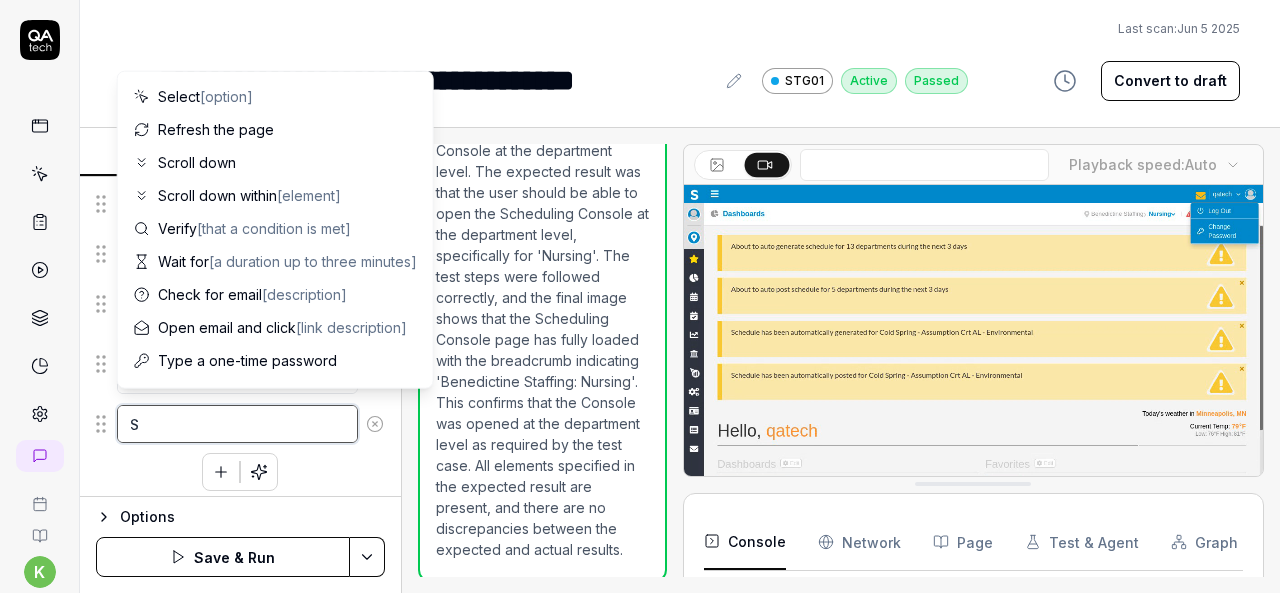 type on "Se" 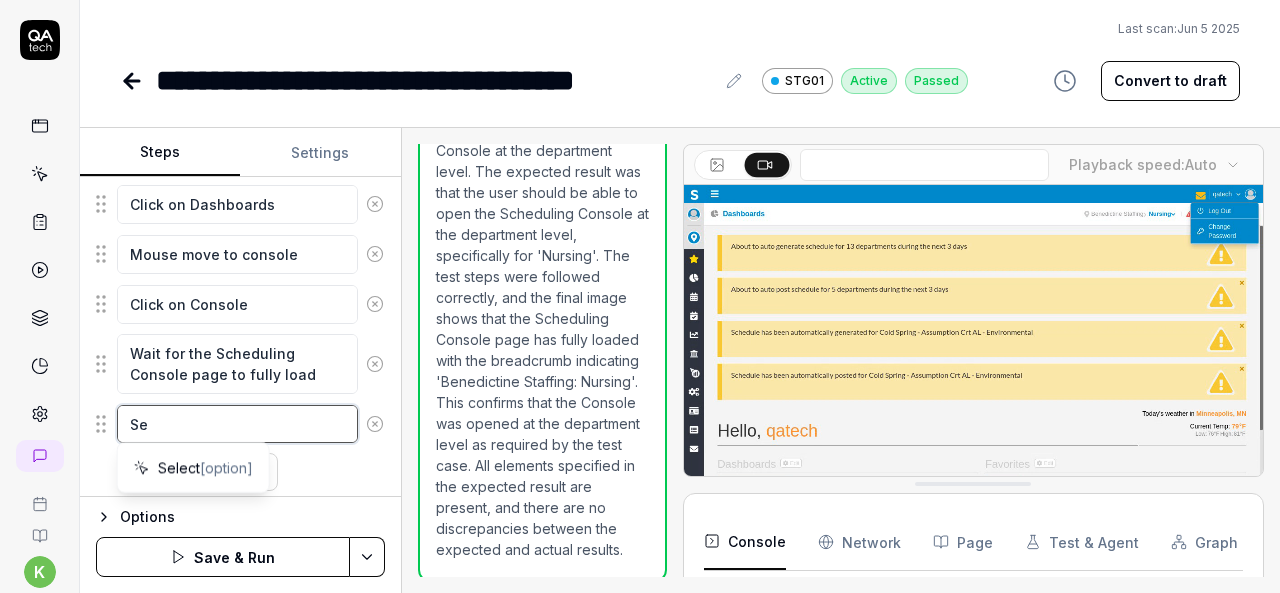 type on "*" 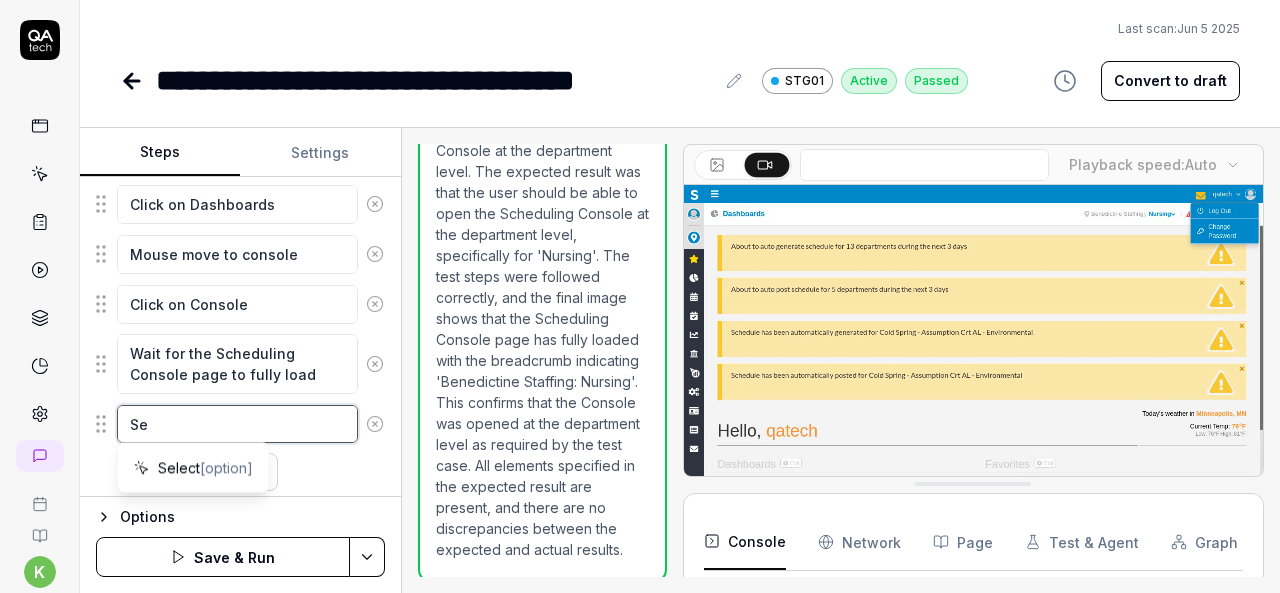 type on "Sel" 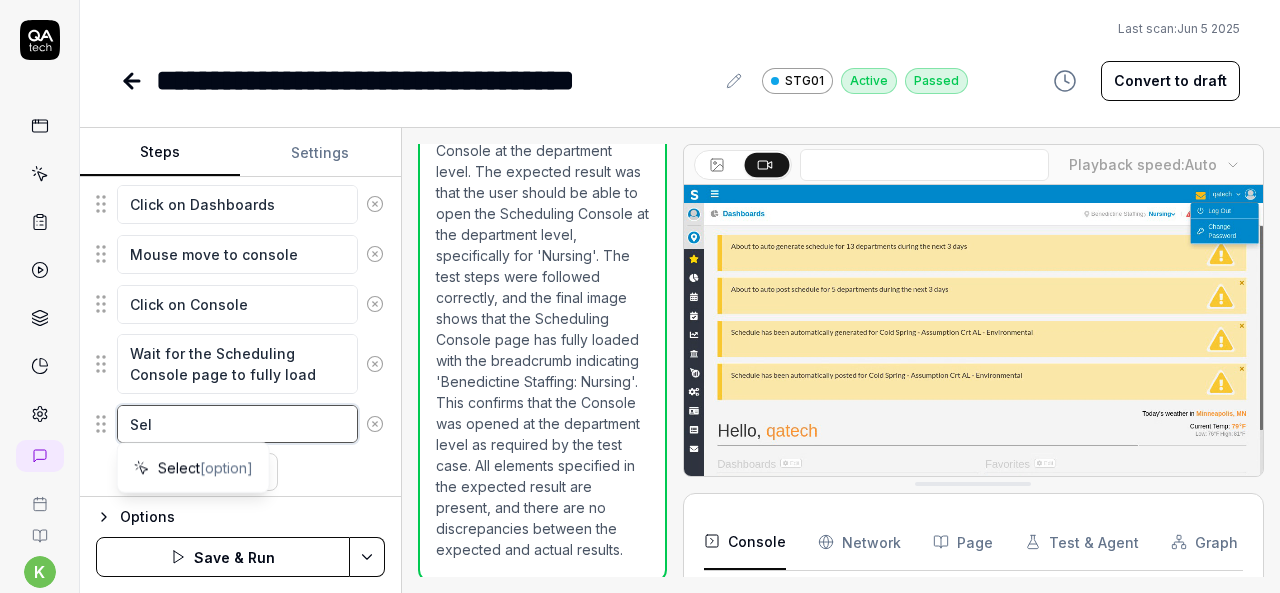 type on "*" 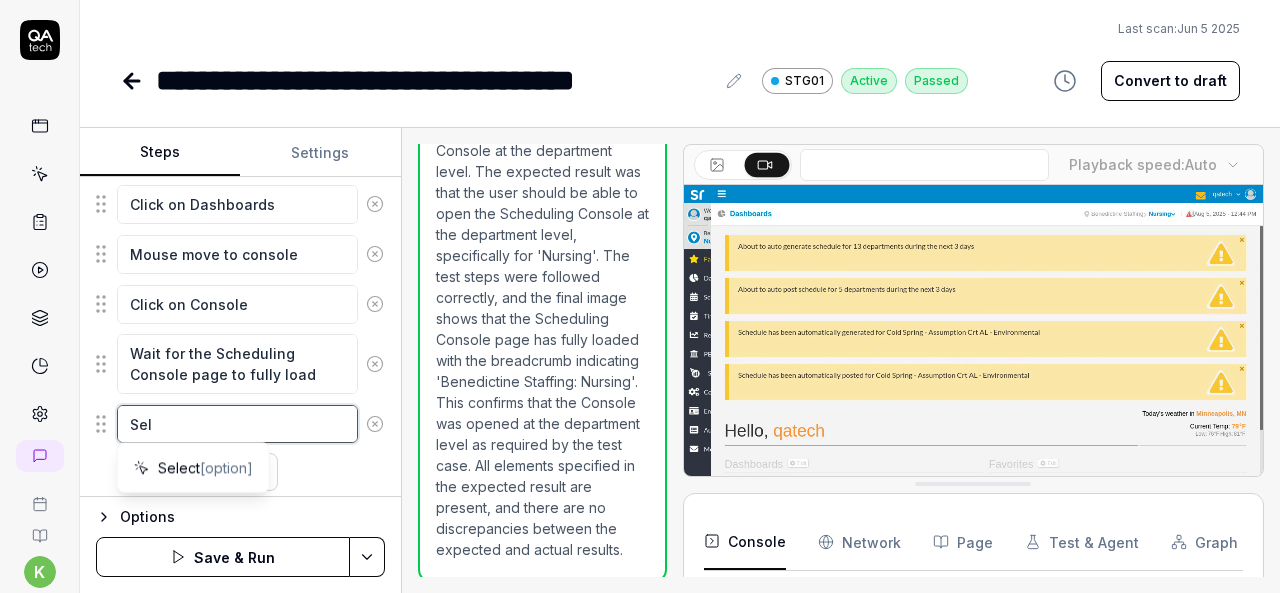 type on "Sele" 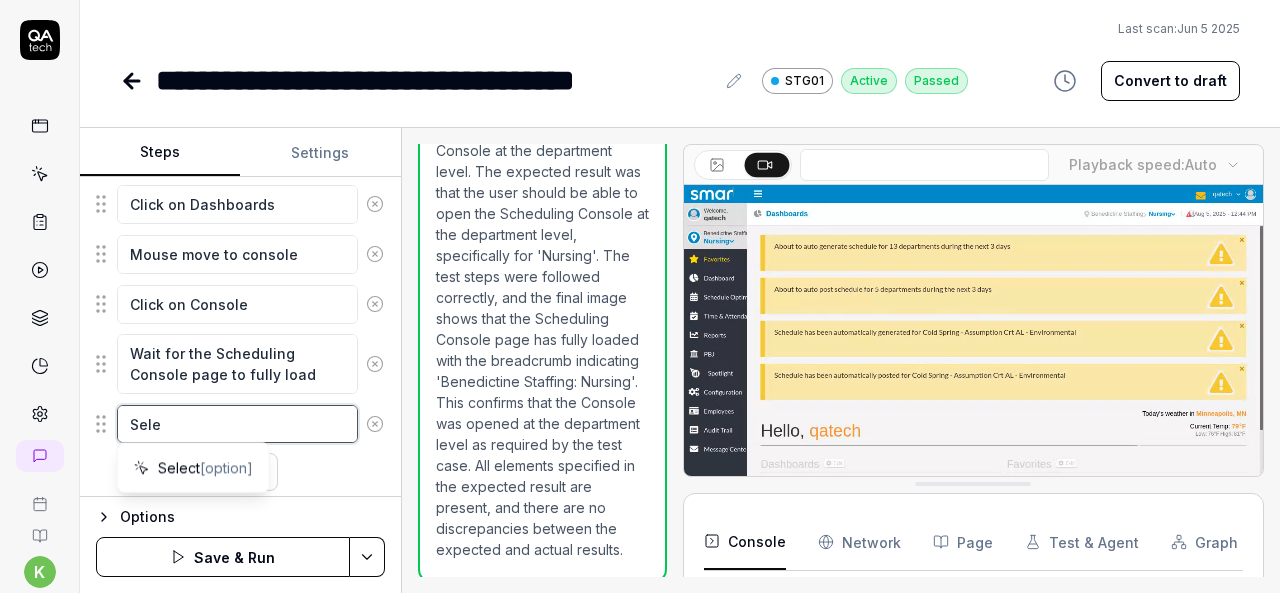 type on "*" 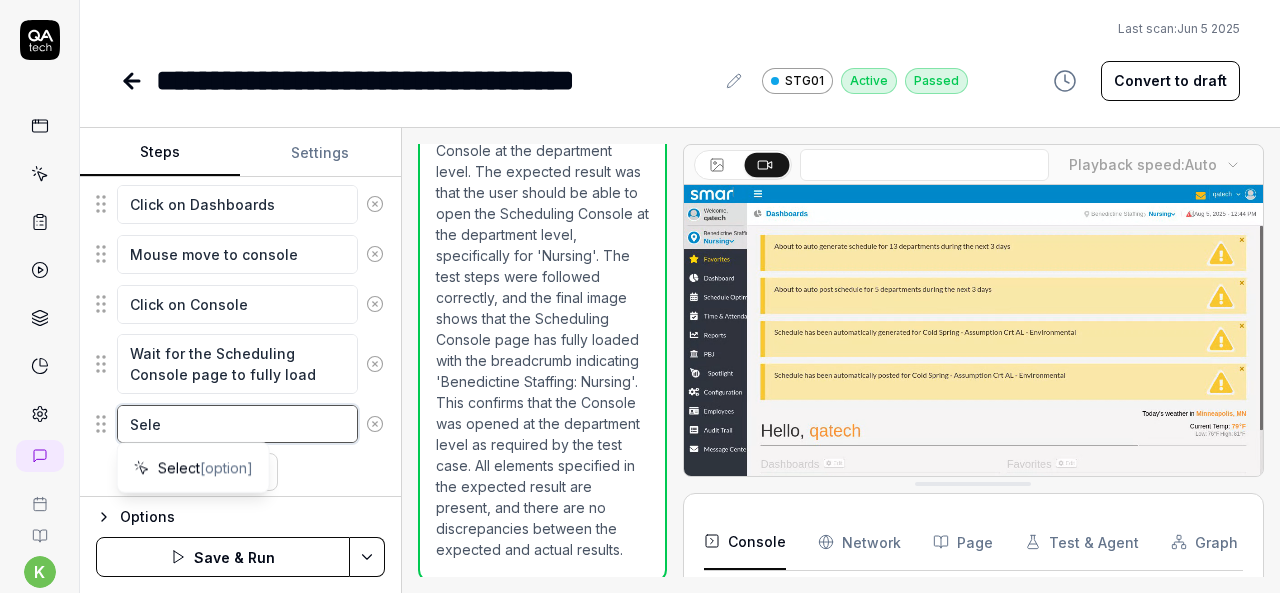 type on "Selec" 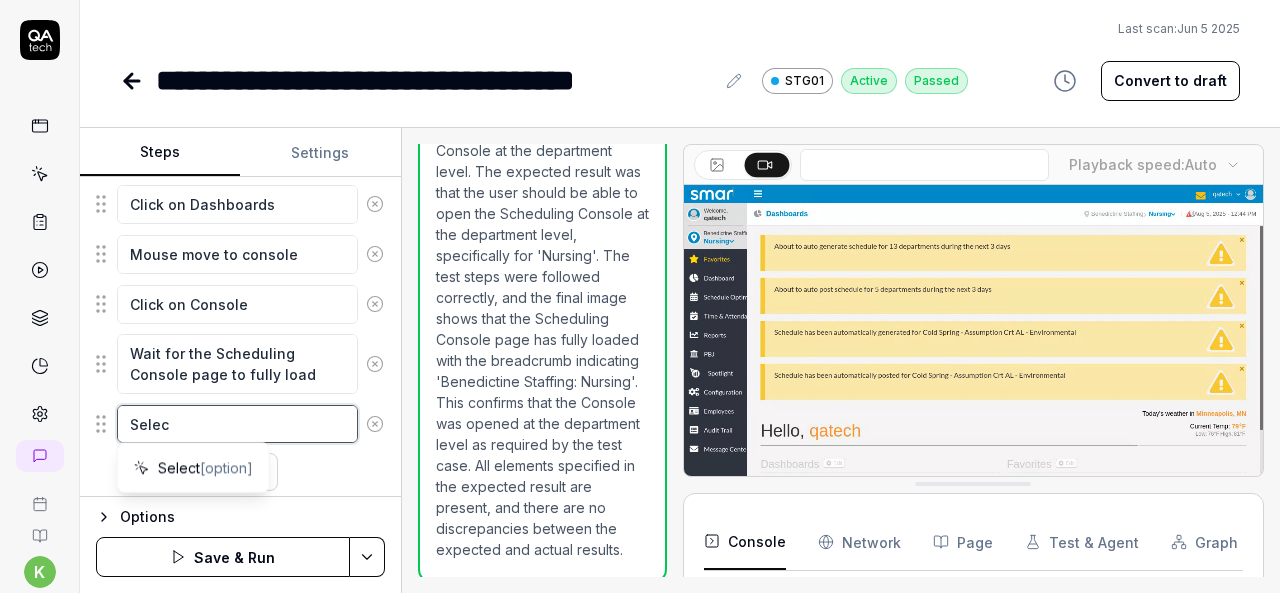 type on "*" 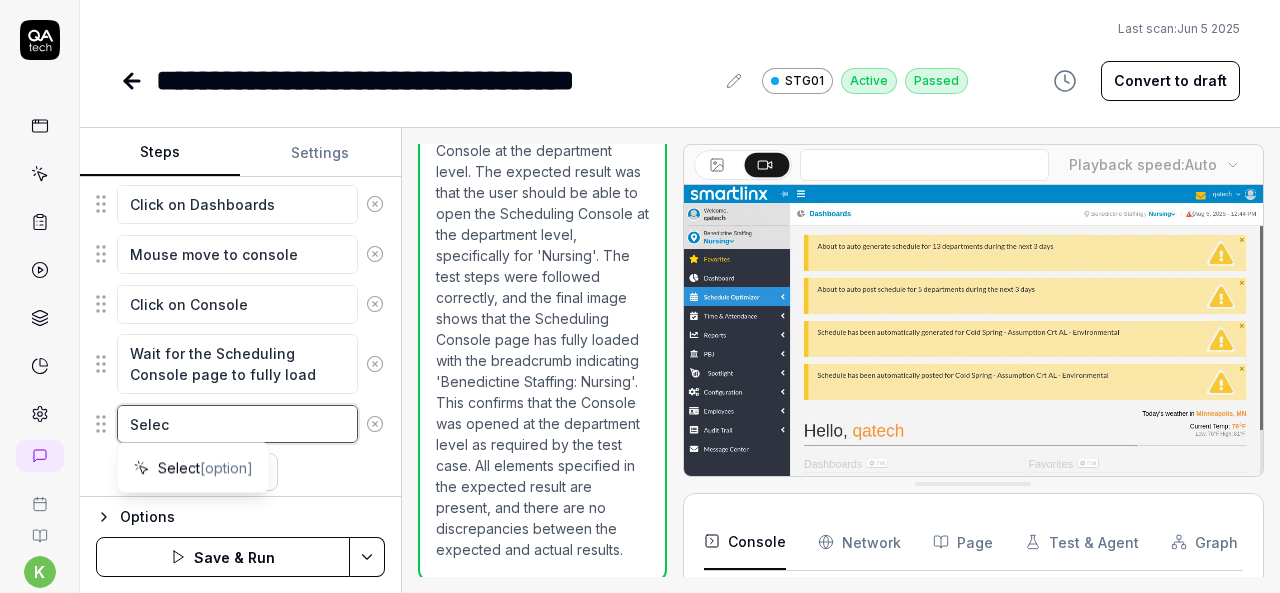 type on "Sele" 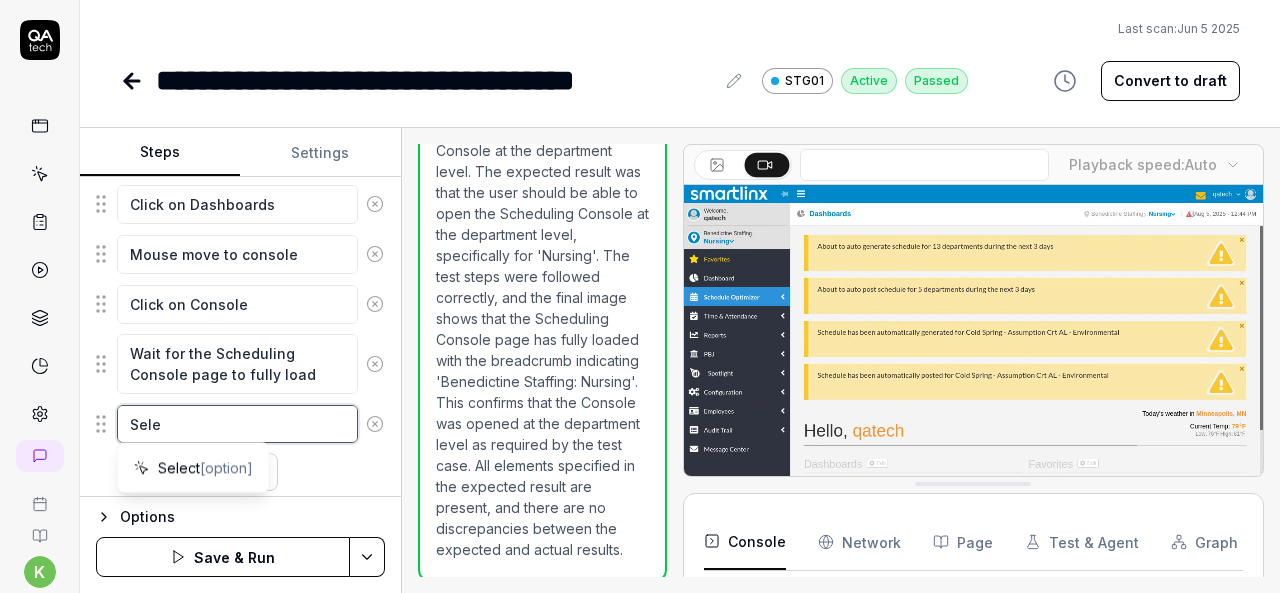 type on "*" 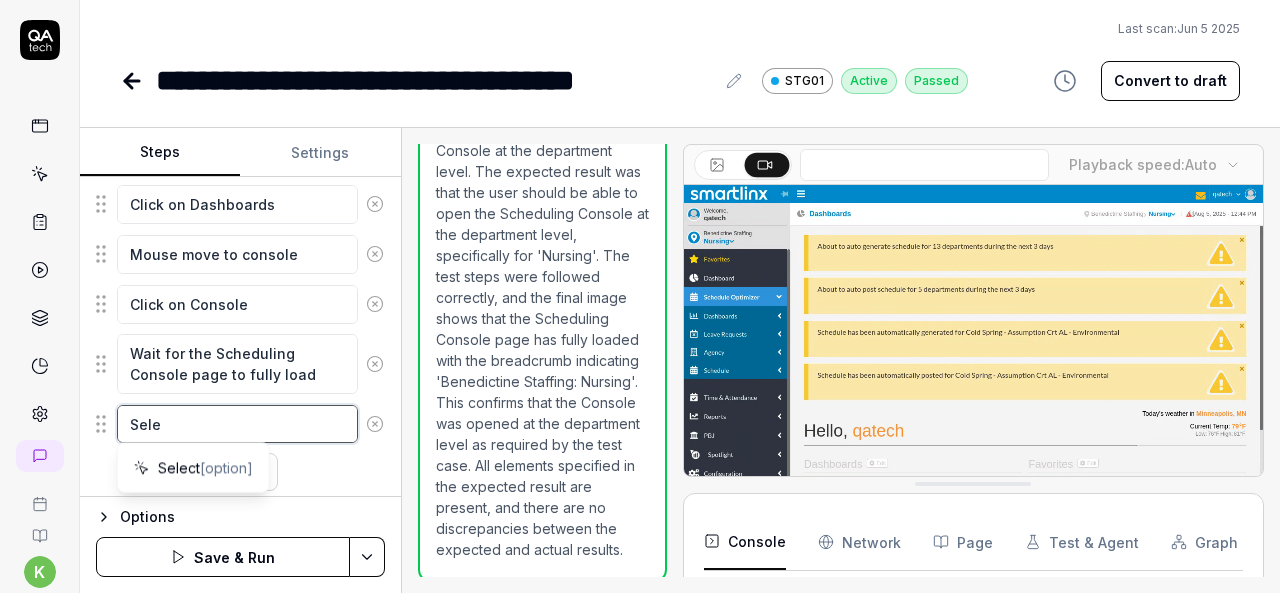 type on "Sel" 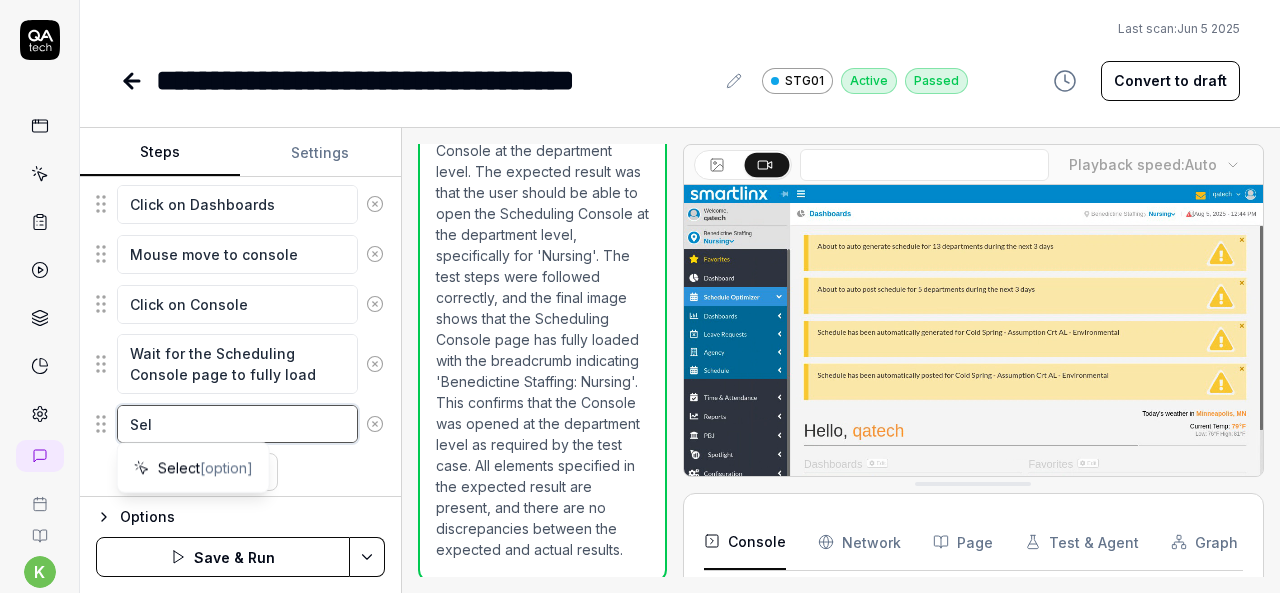 type on "*" 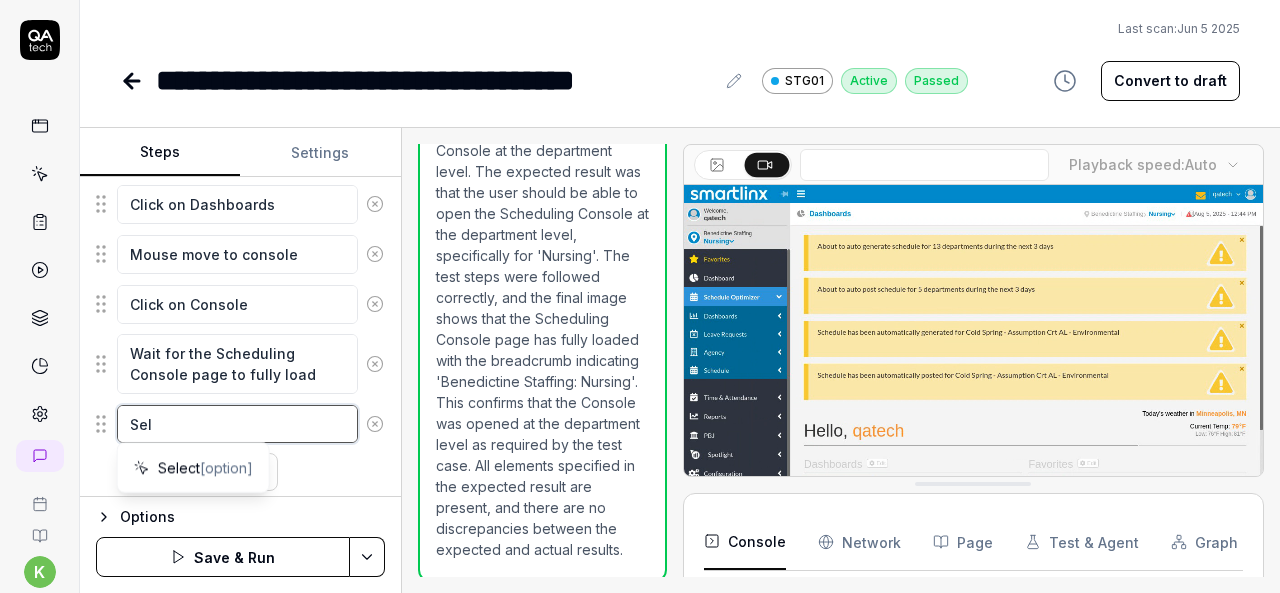 type on "Se" 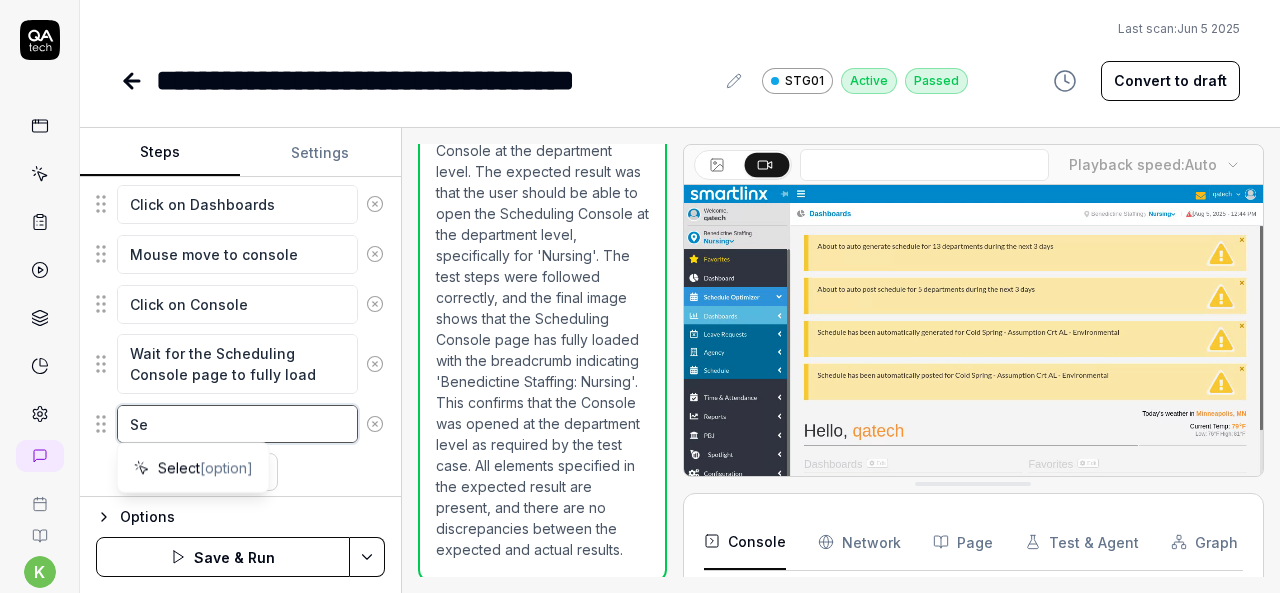 type on "*" 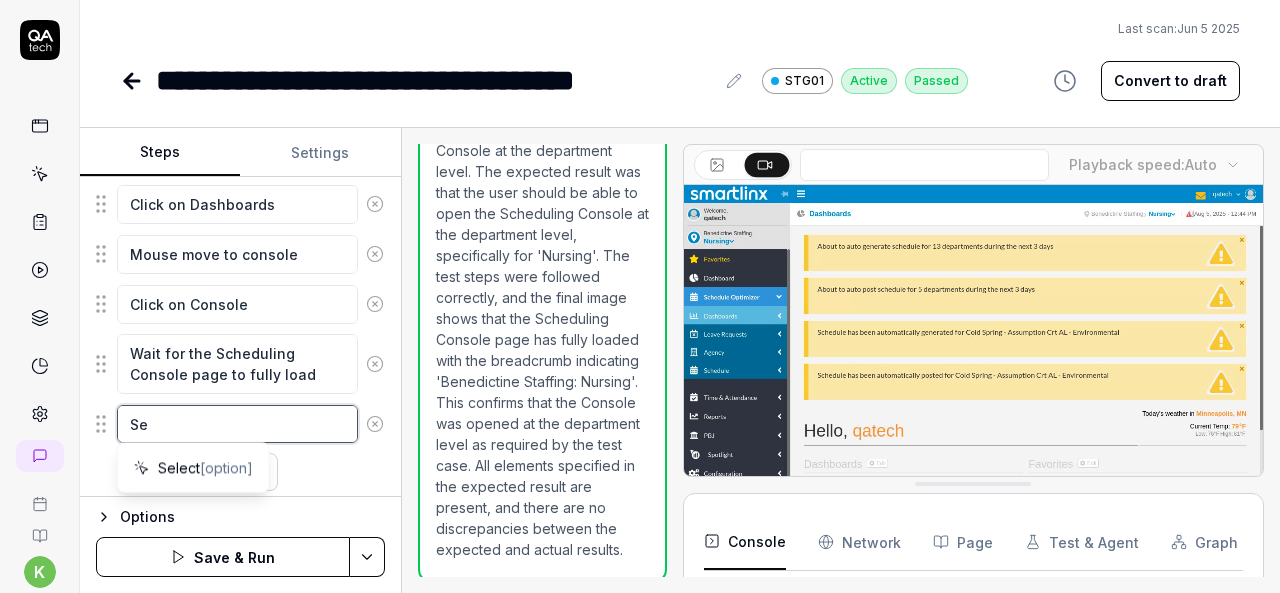 type on "S" 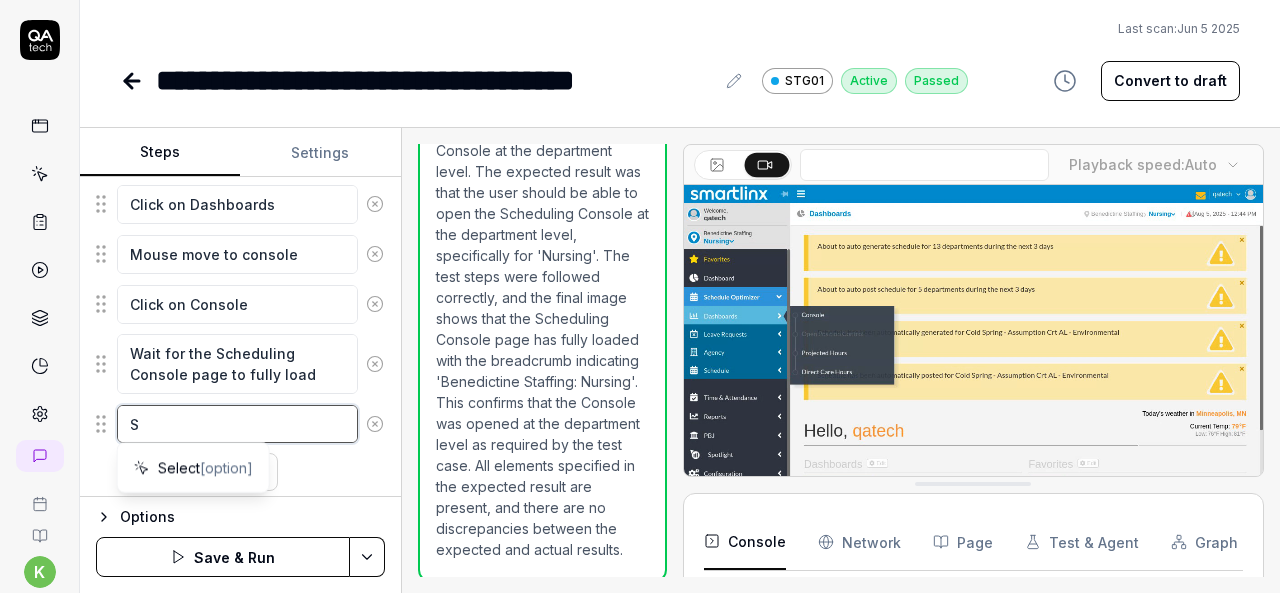 type 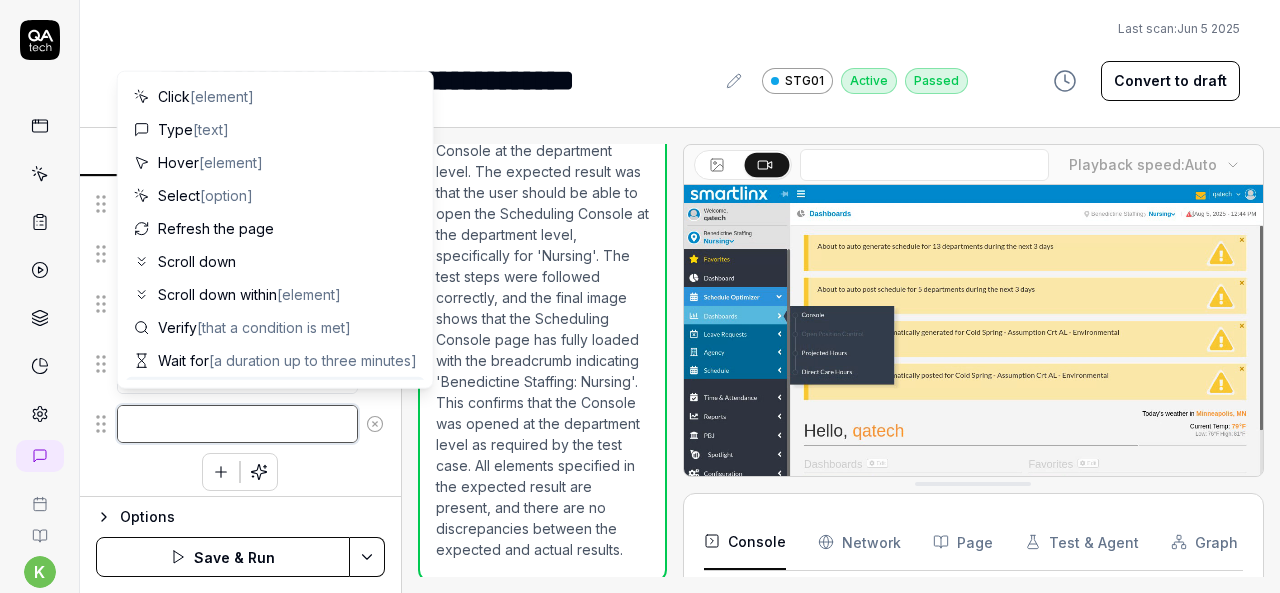 type on "*" 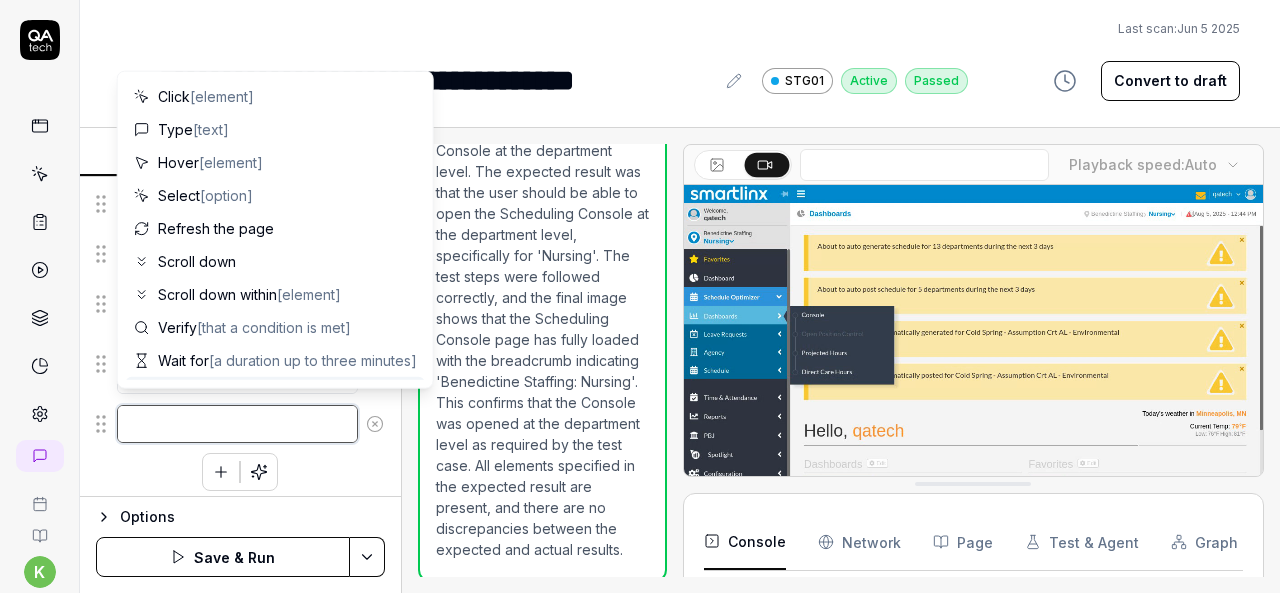 type on "M" 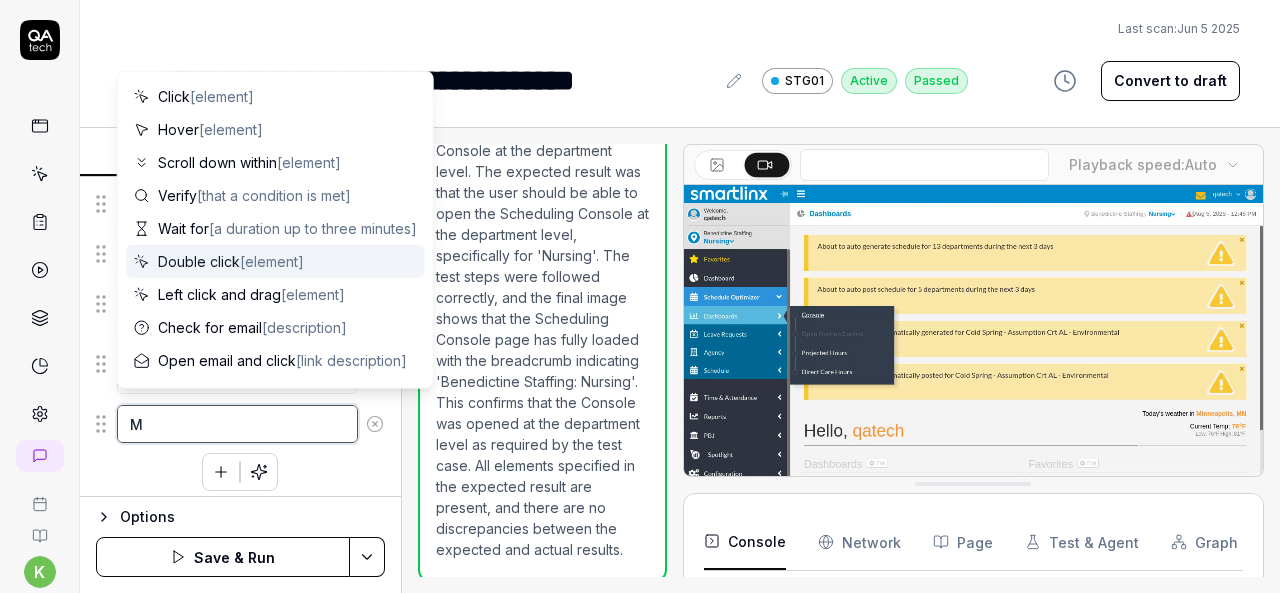 type on "*" 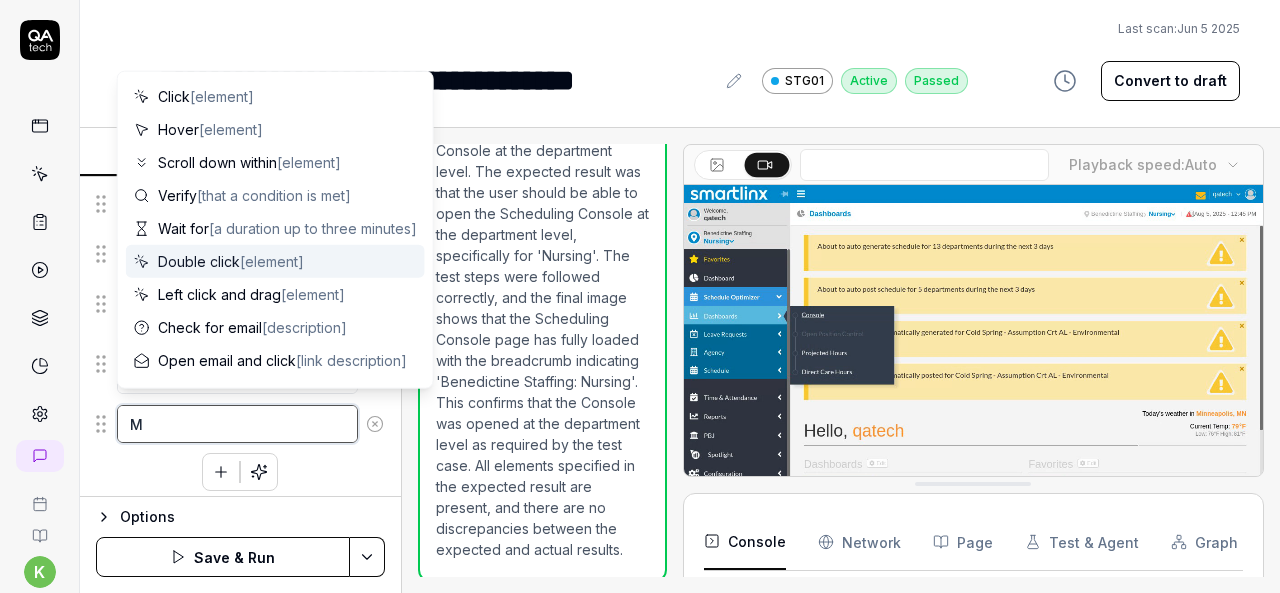 type on "Mo" 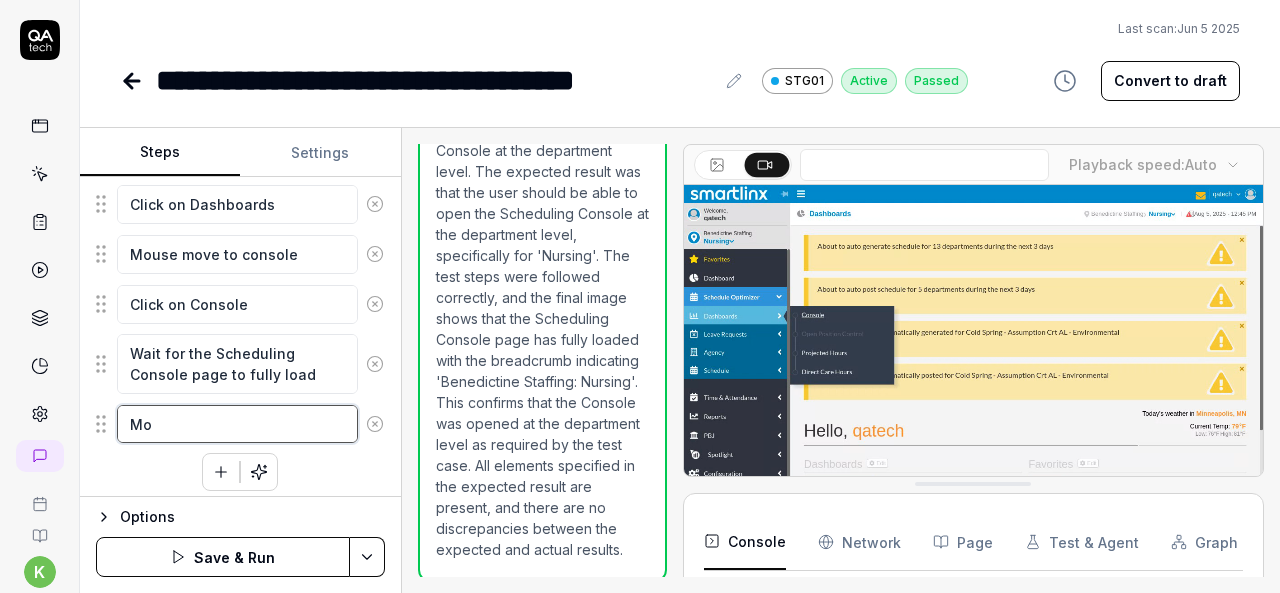 type on "*" 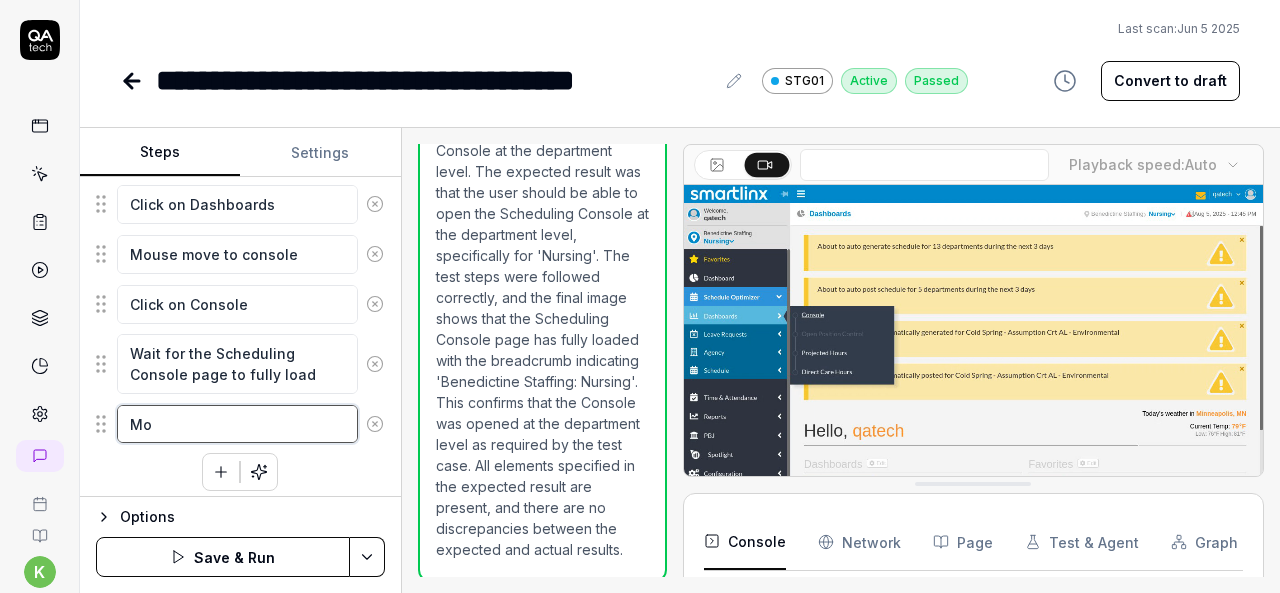 type on "Mou" 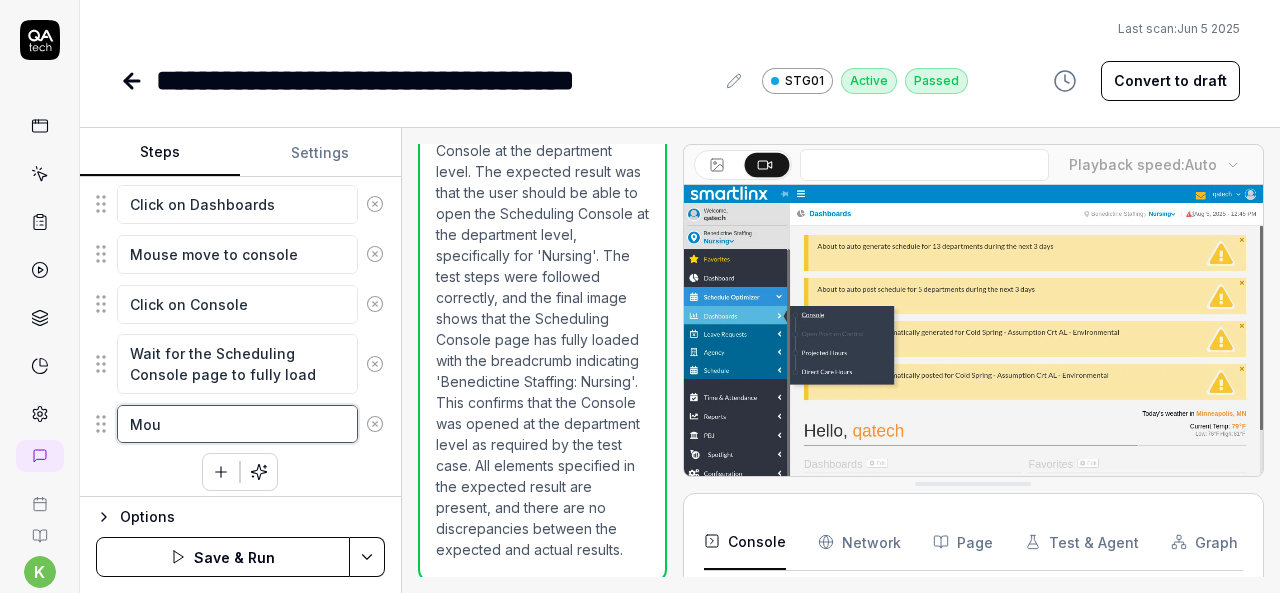 type on "*" 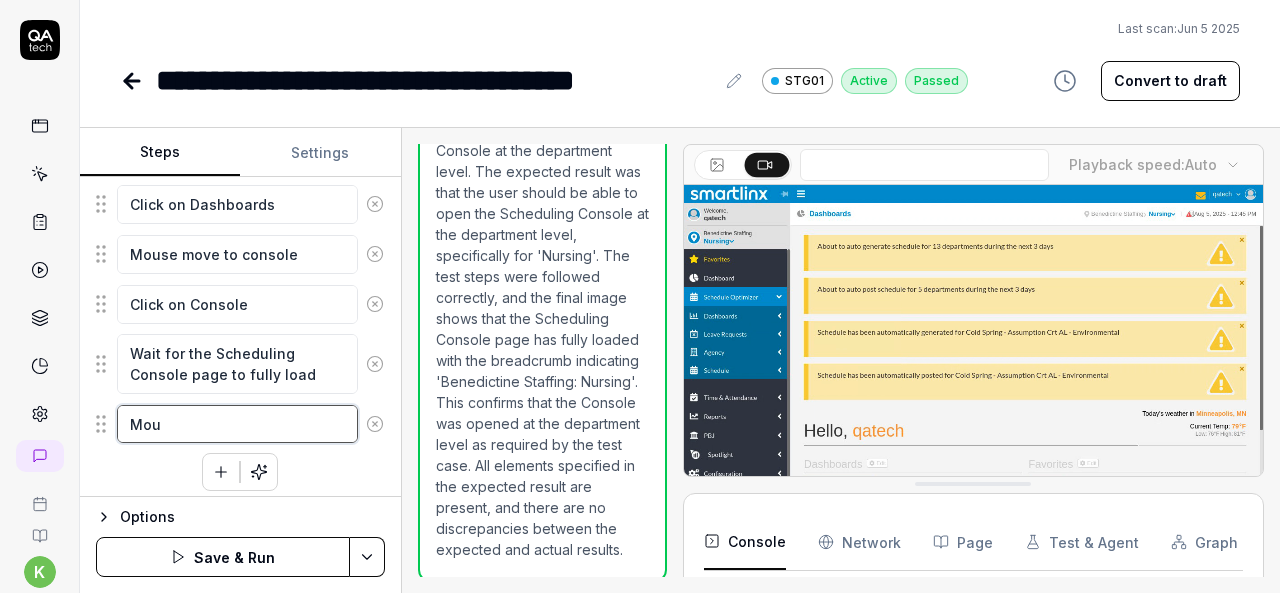 type on "Mous" 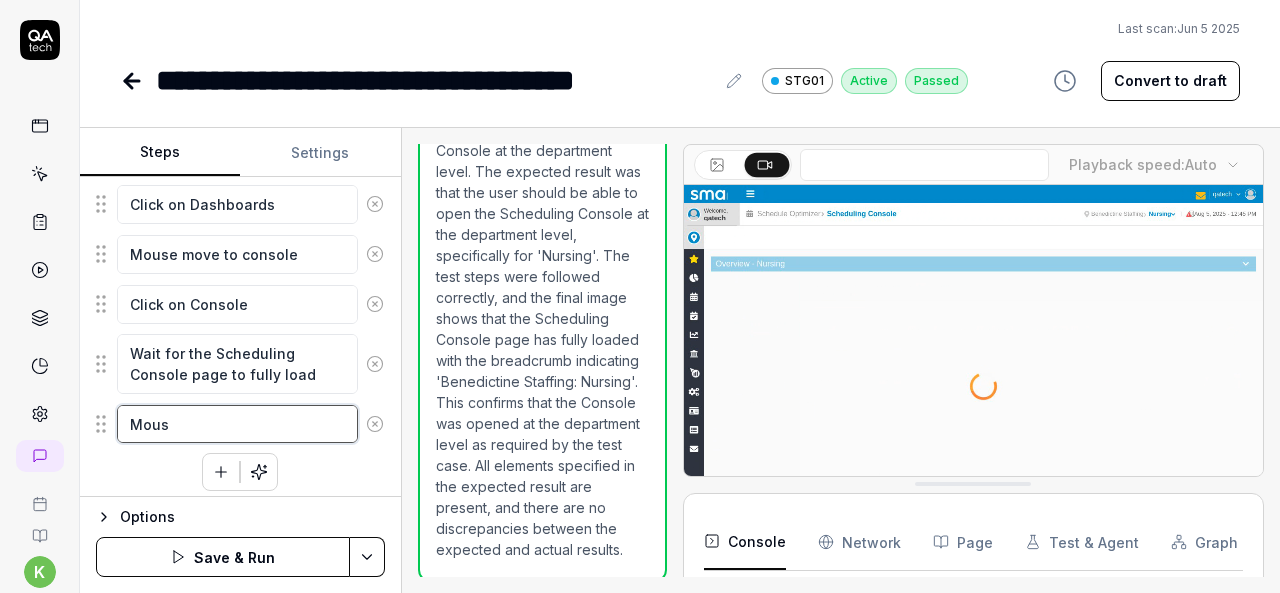 type on "*" 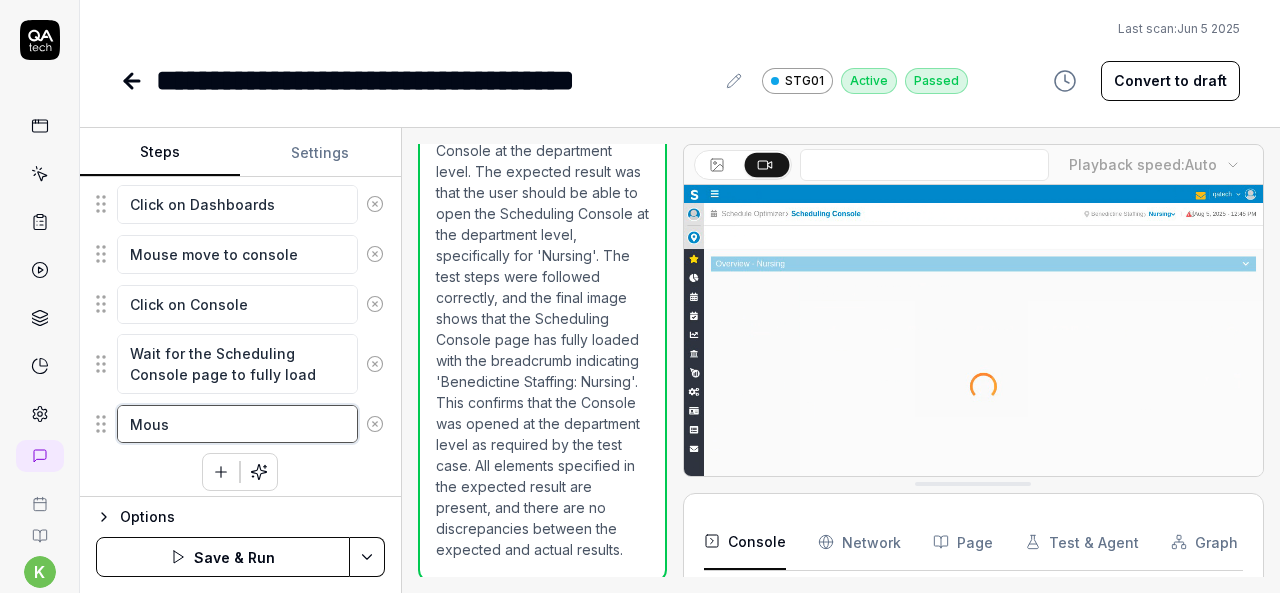 type on "Mouse" 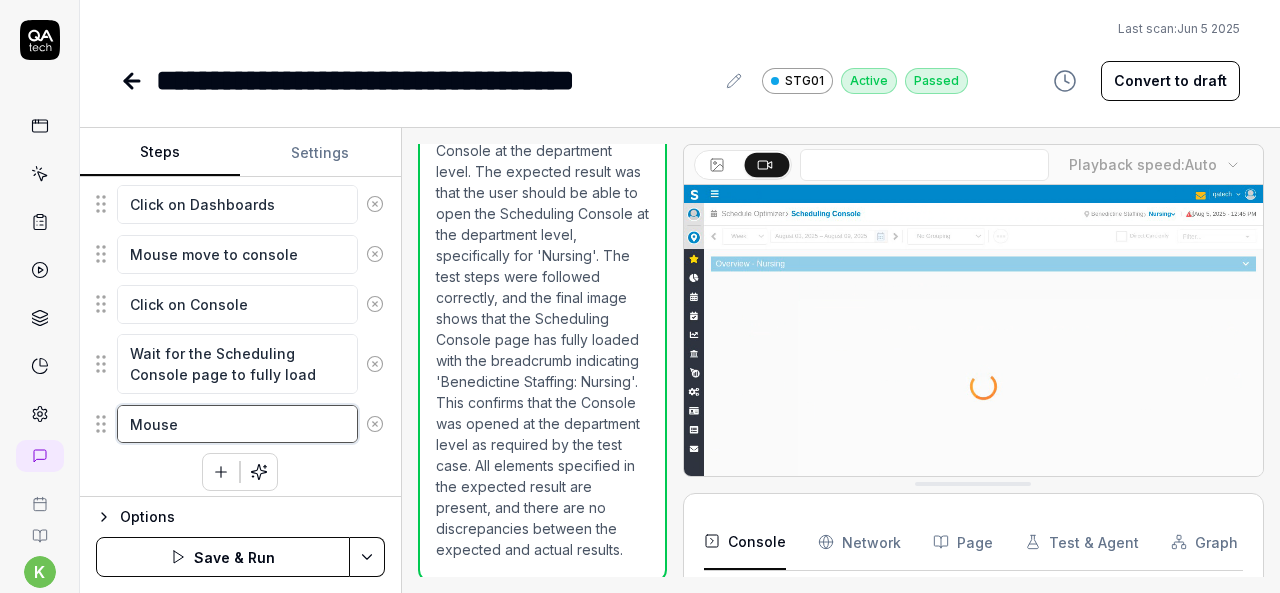 type on "*" 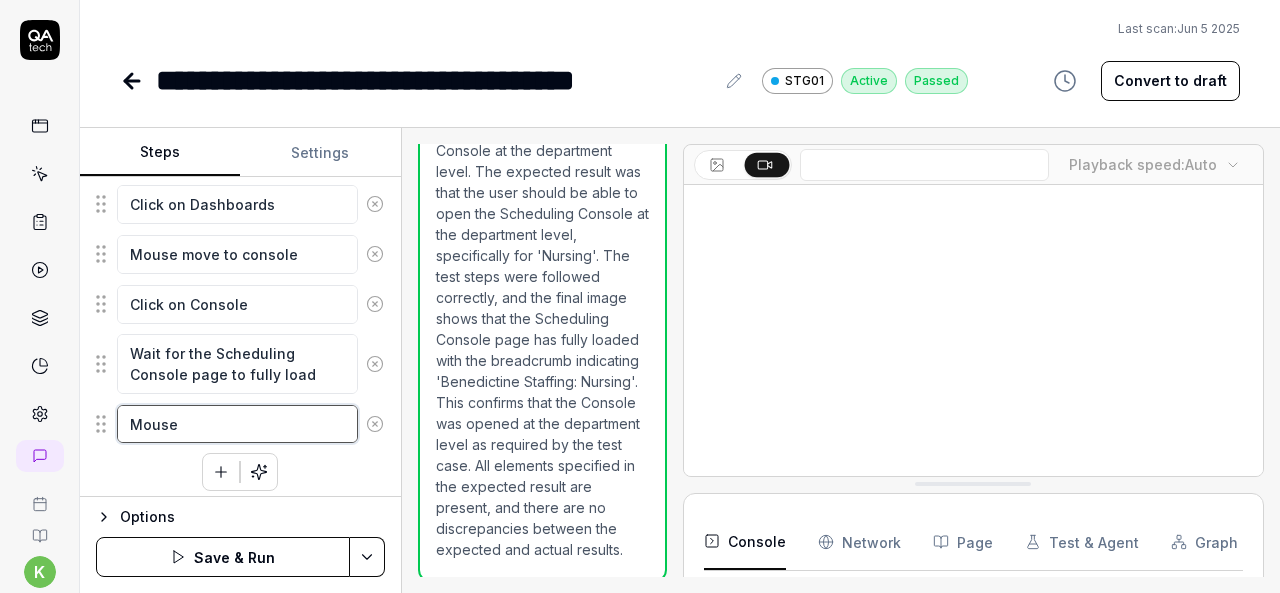 type on "Mouse" 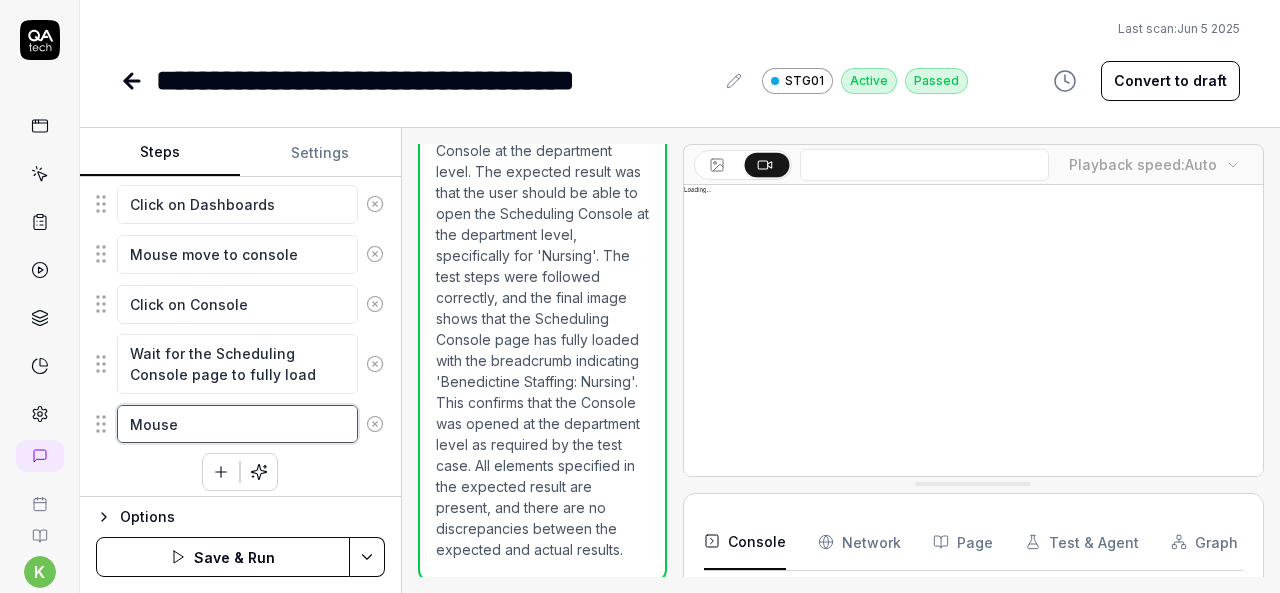 type on "*" 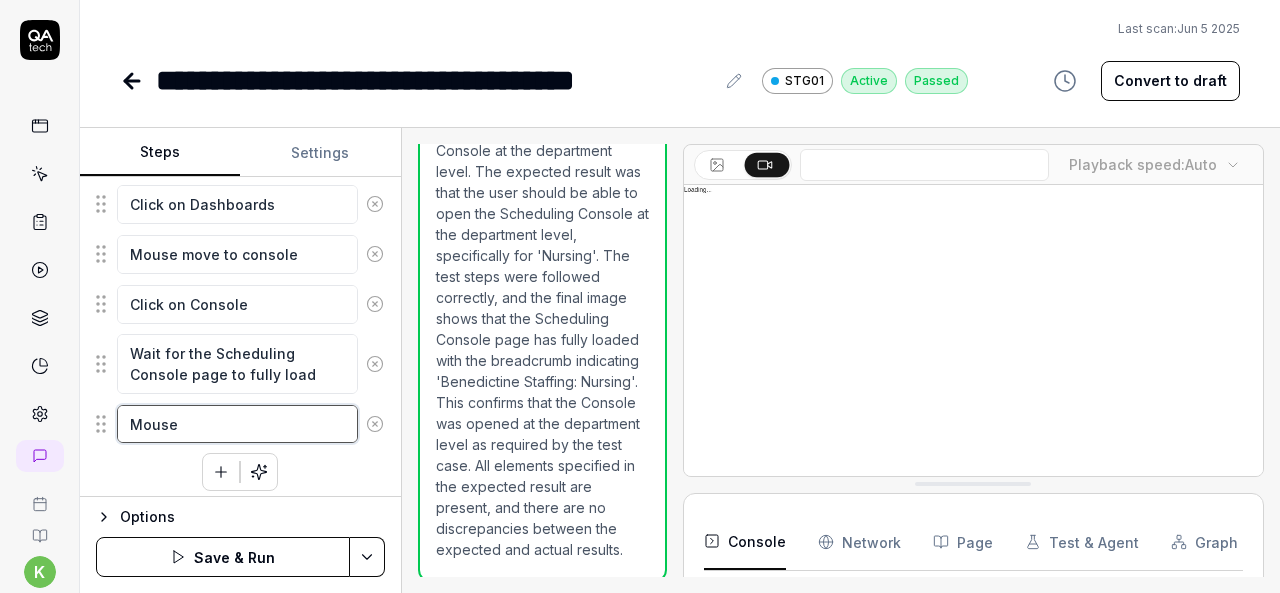 type on "Mouse M" 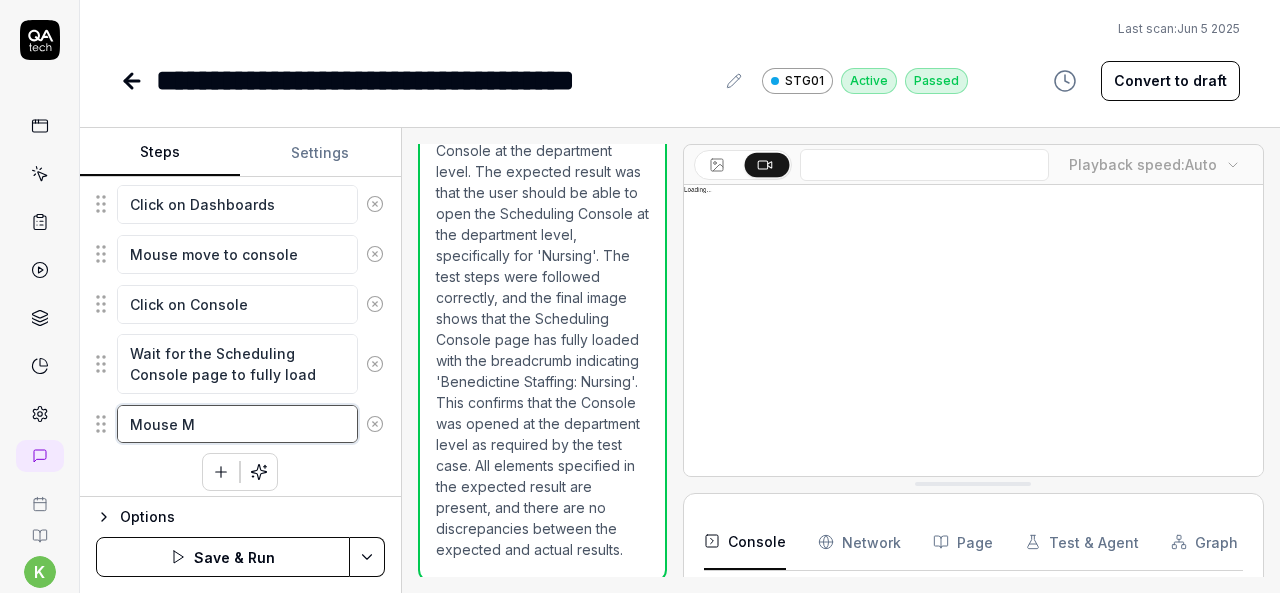 type on "*" 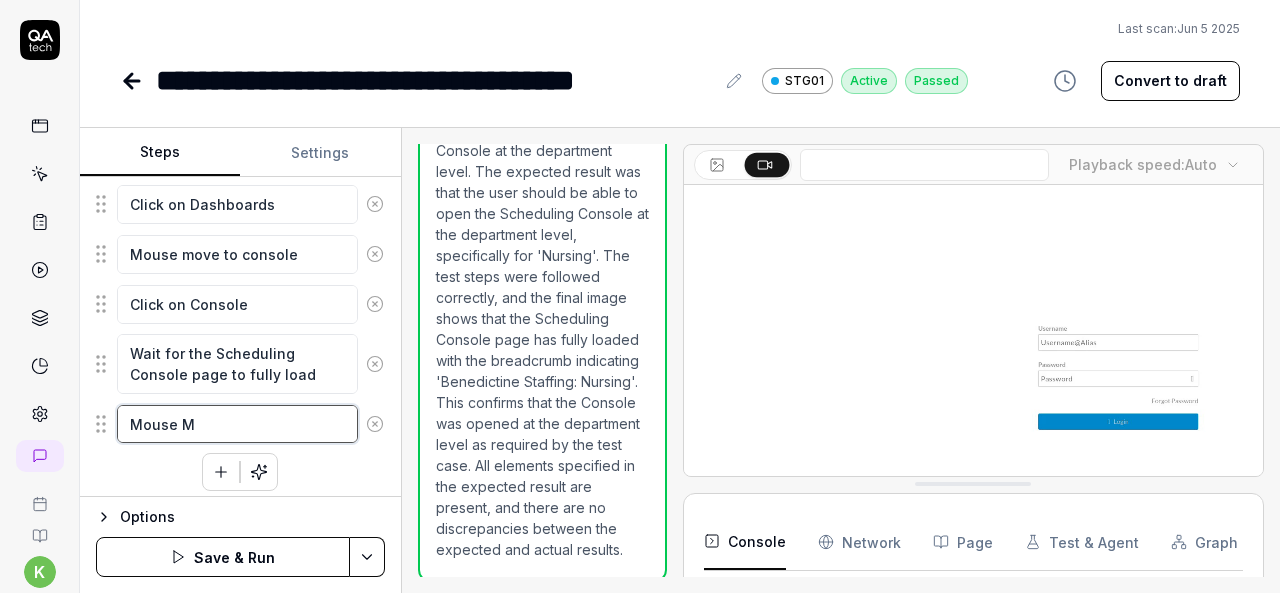 type on "Mouse Mo" 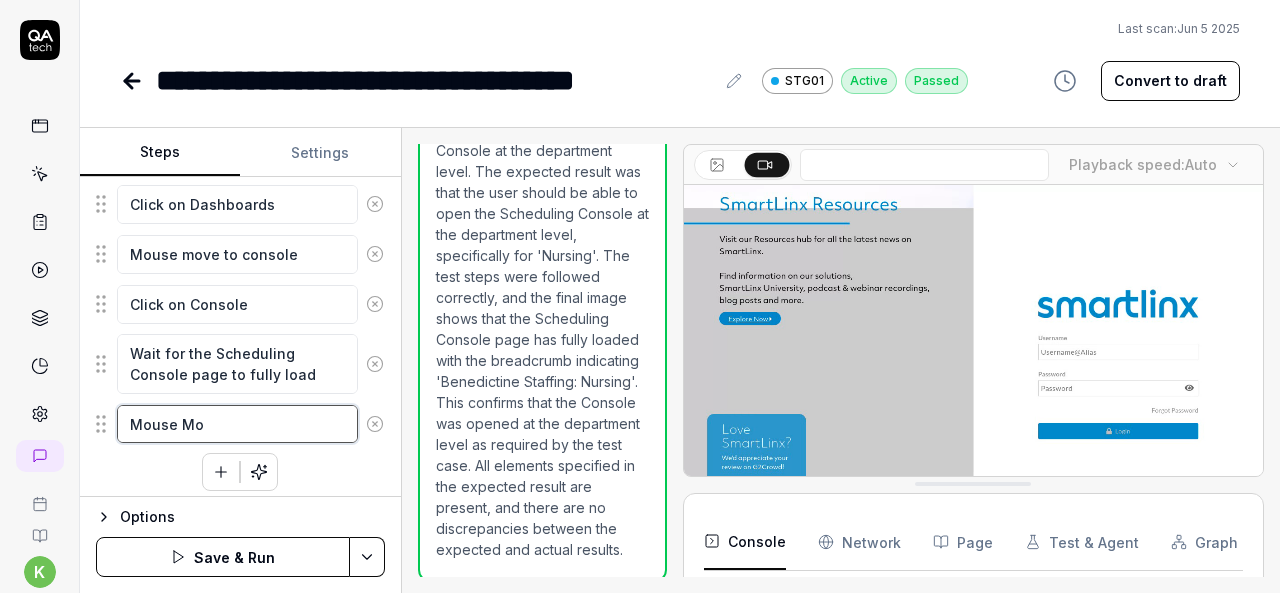 type on "*" 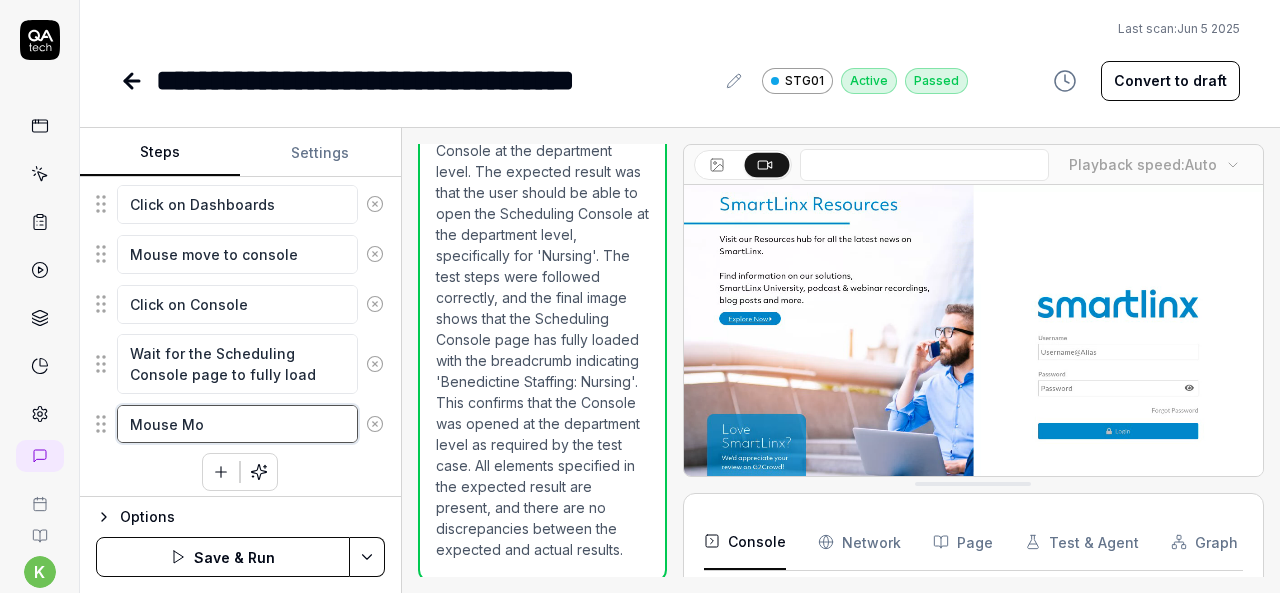 type on "Mouse Mov" 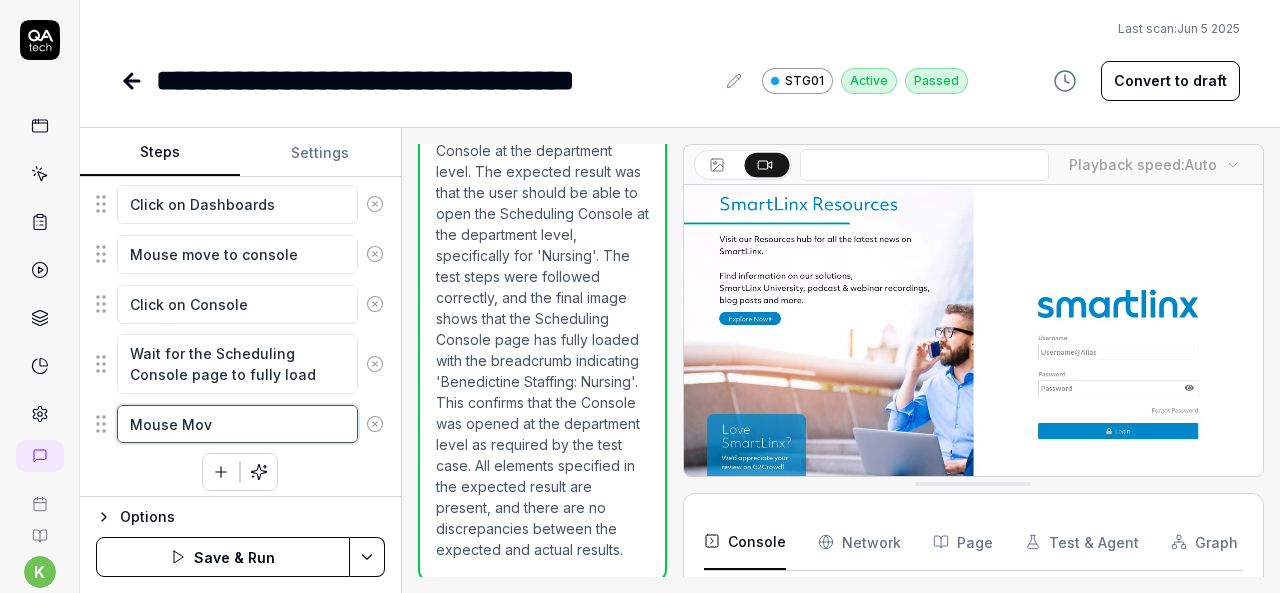 type on "*" 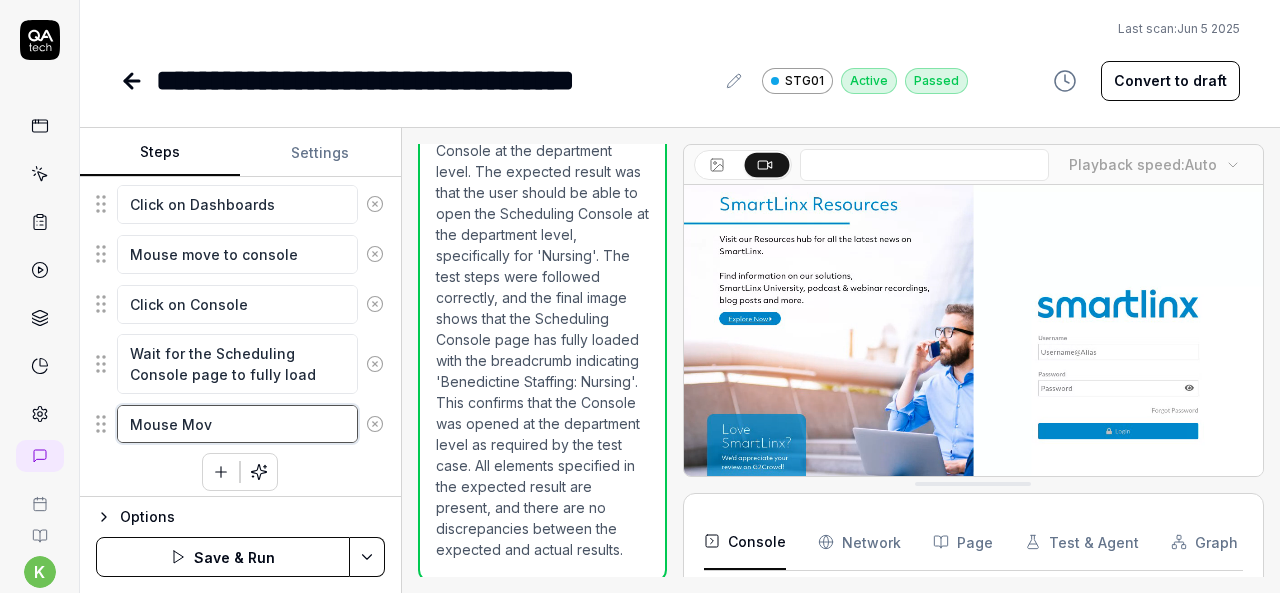 type on "Mouse Move" 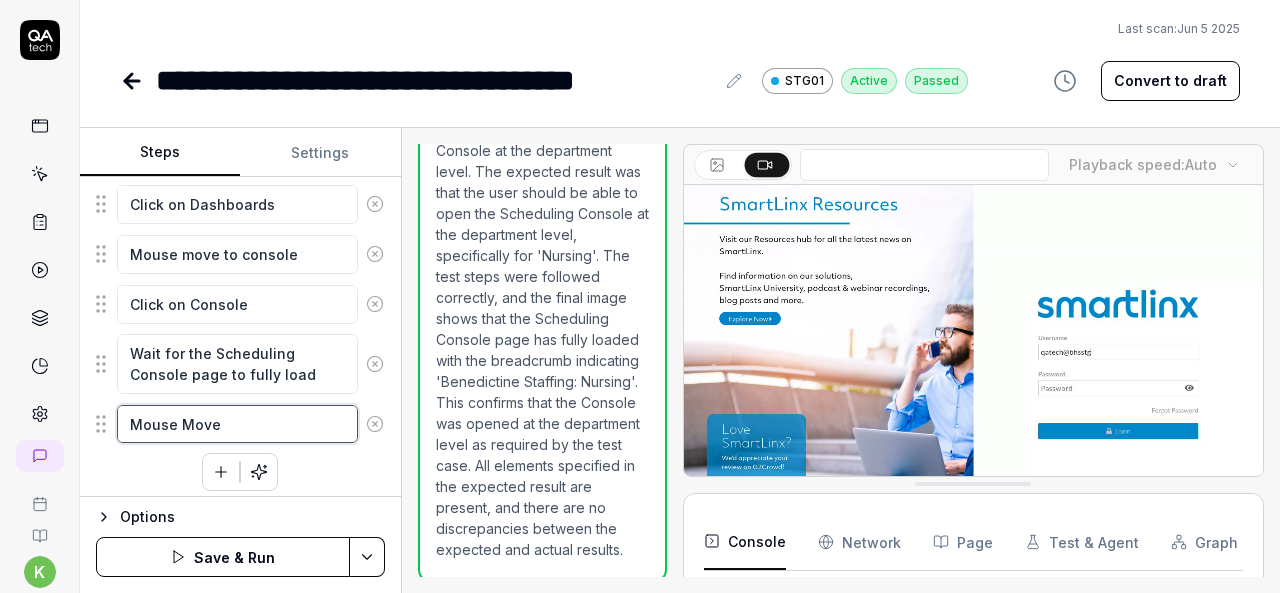 type on "*" 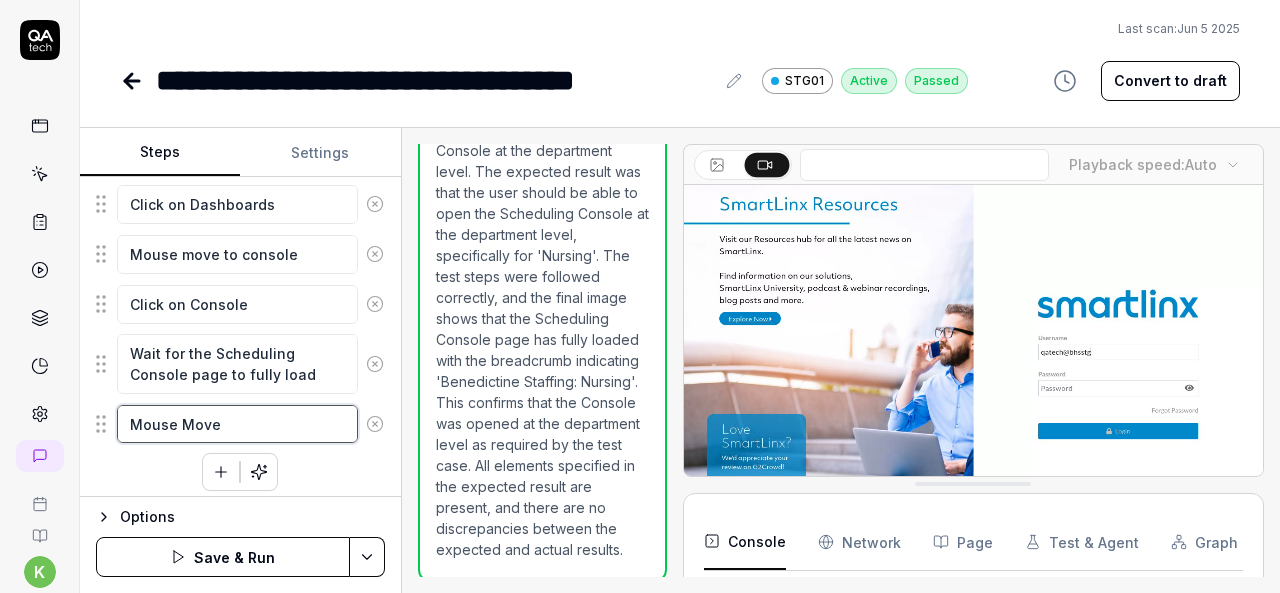 type on "Mouse Move" 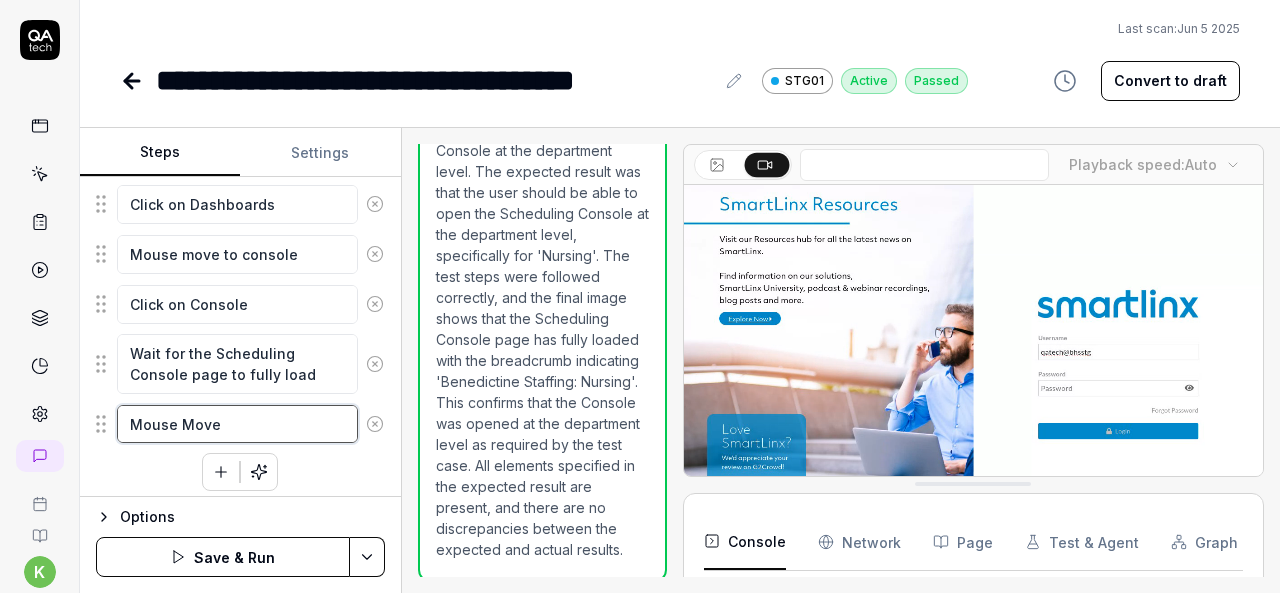 type on "*" 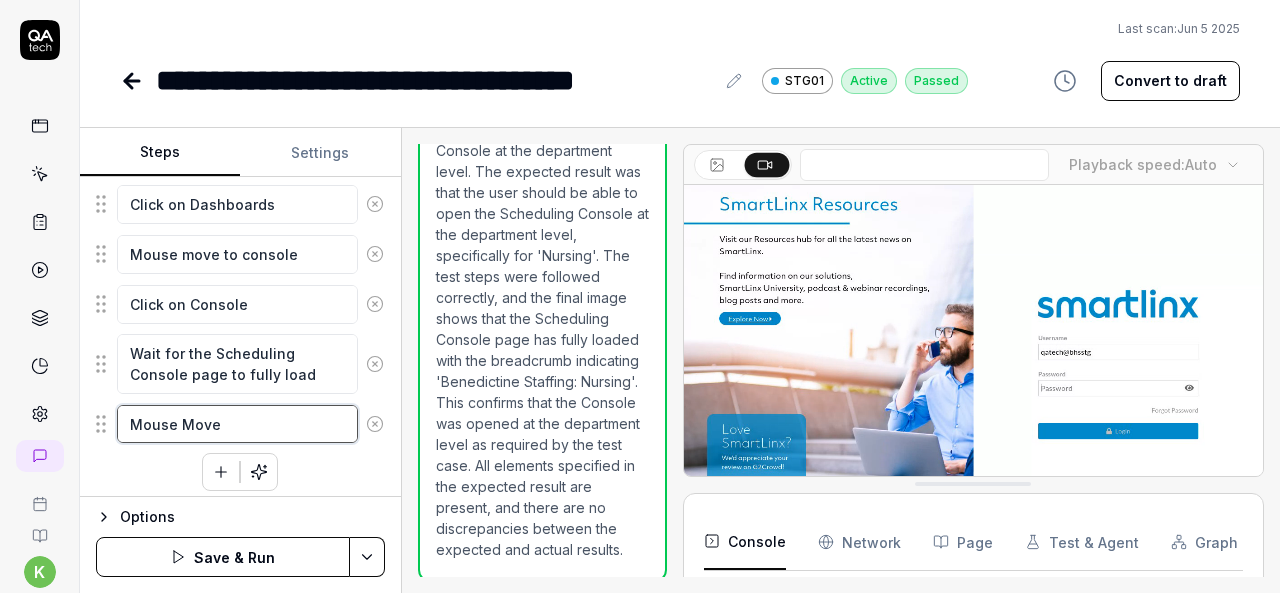 type on "Mouse Move t" 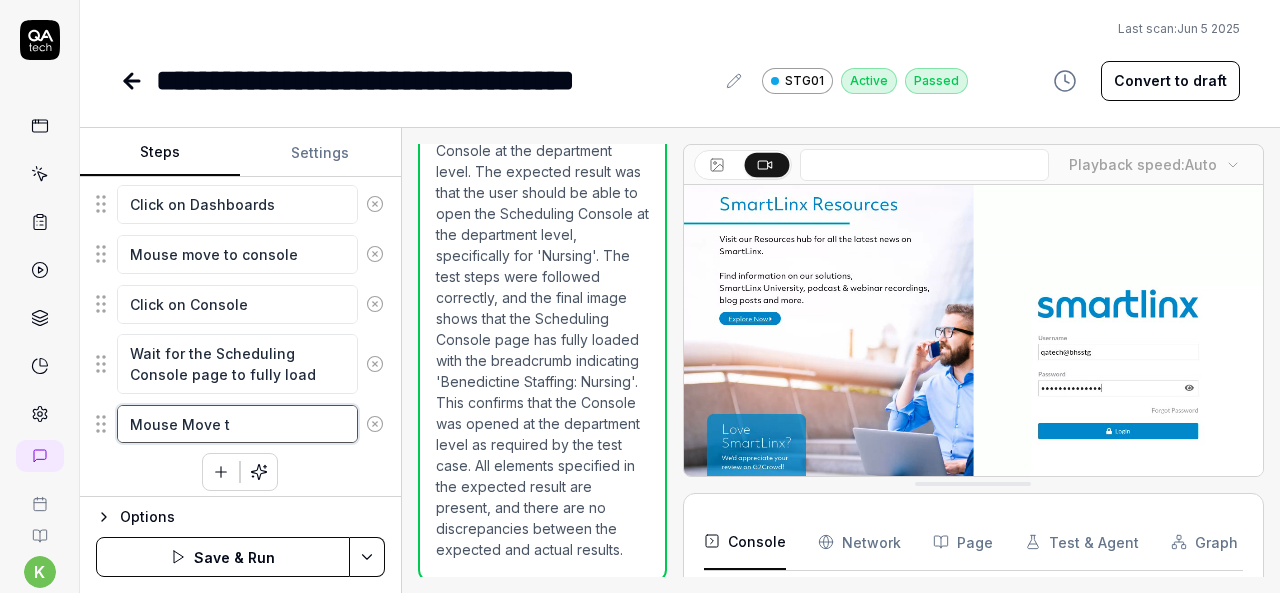 type on "*" 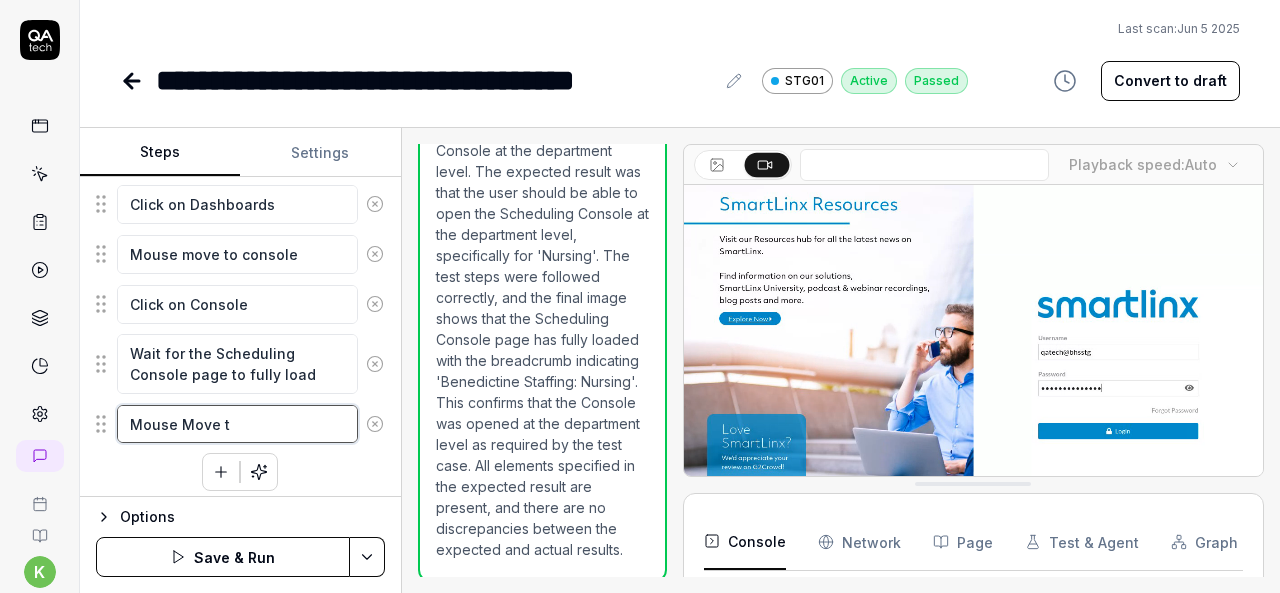 type on "Mouse Move to" 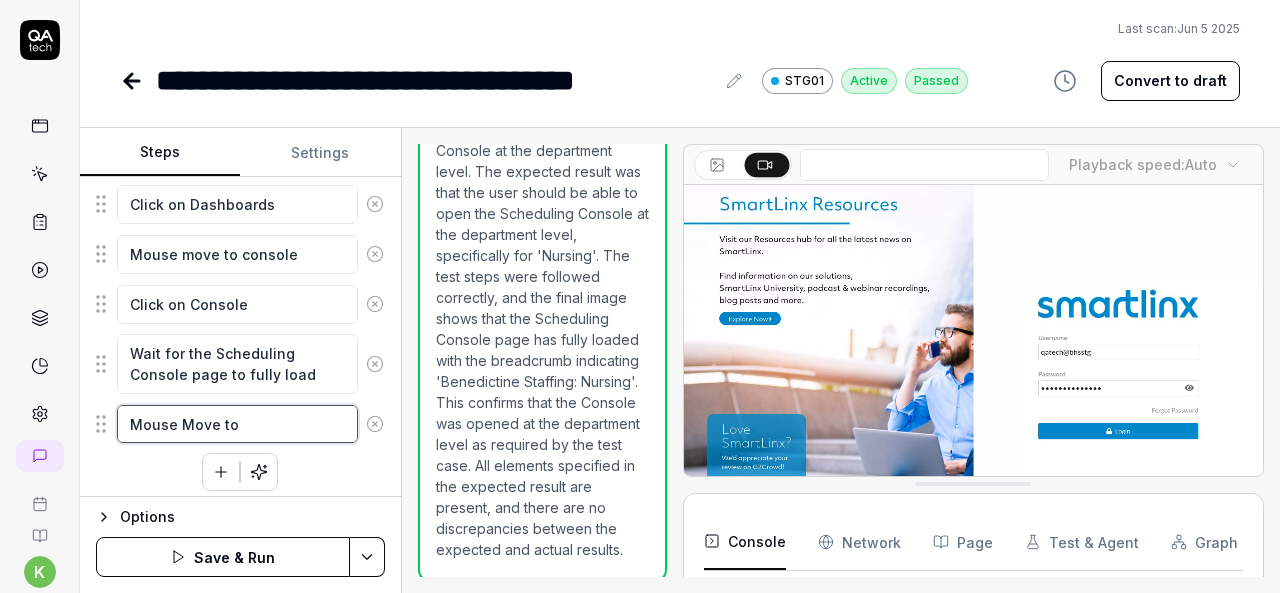 type on "*" 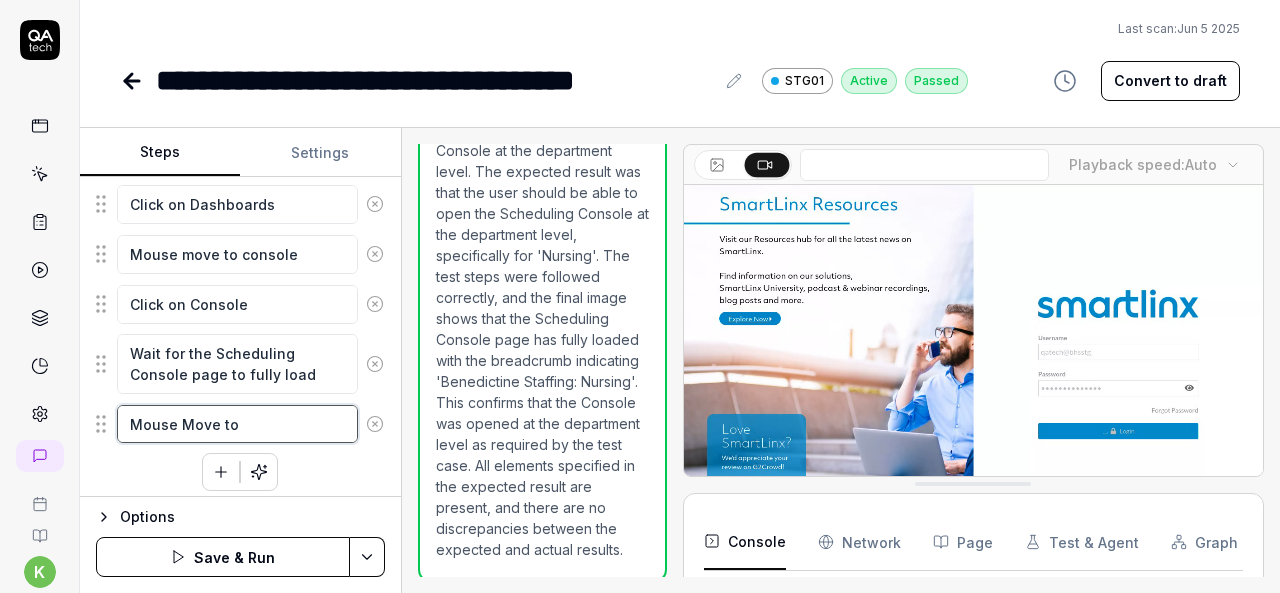 type on "Mouse Move to" 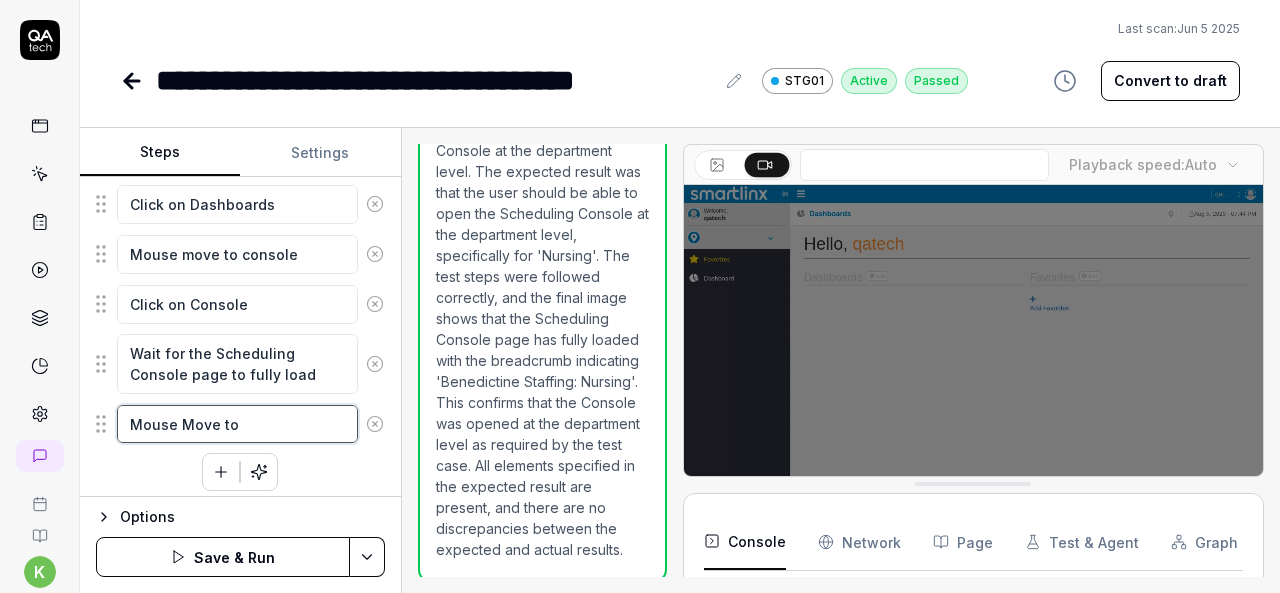 type on "*" 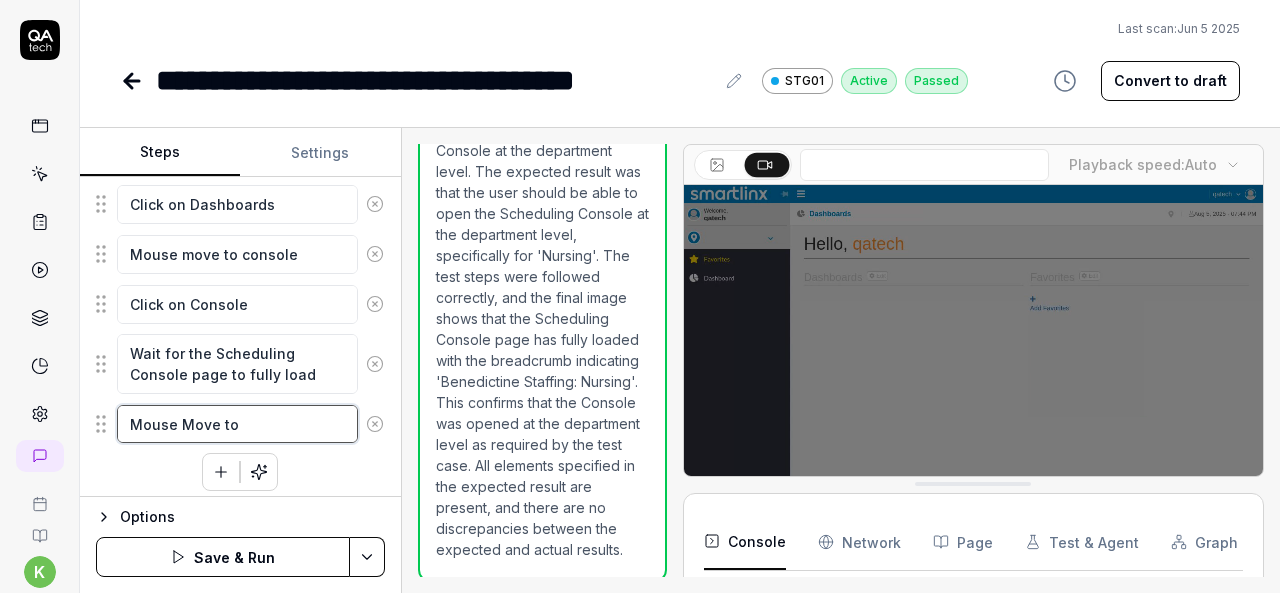 type on "Mouse Move to '" 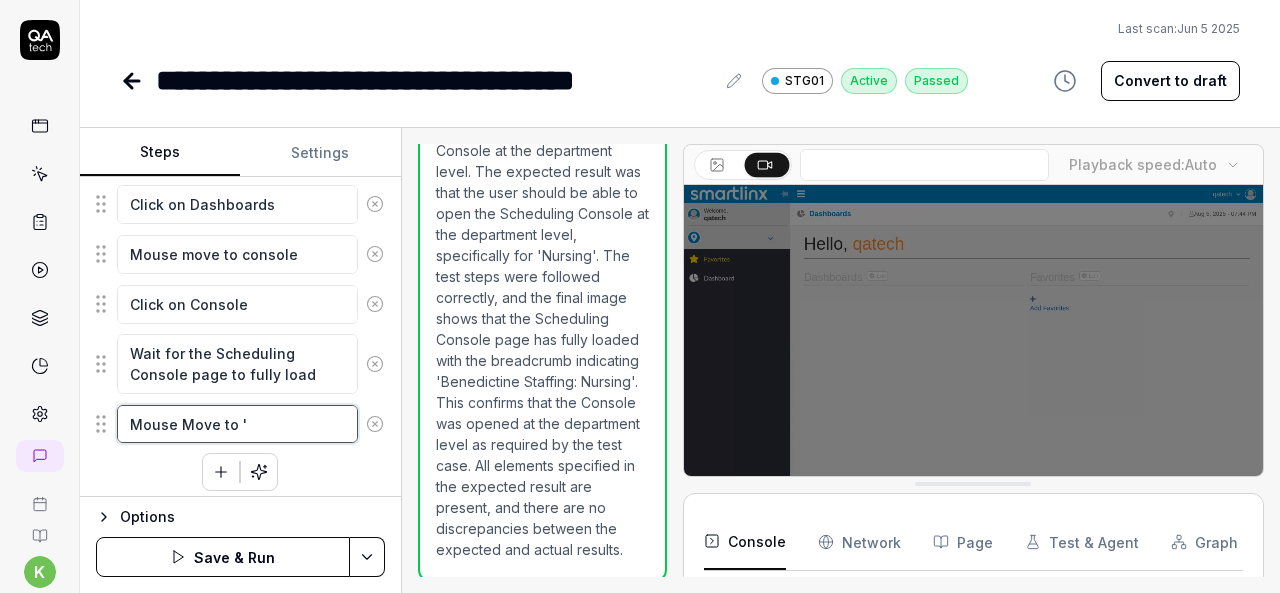 type on "*" 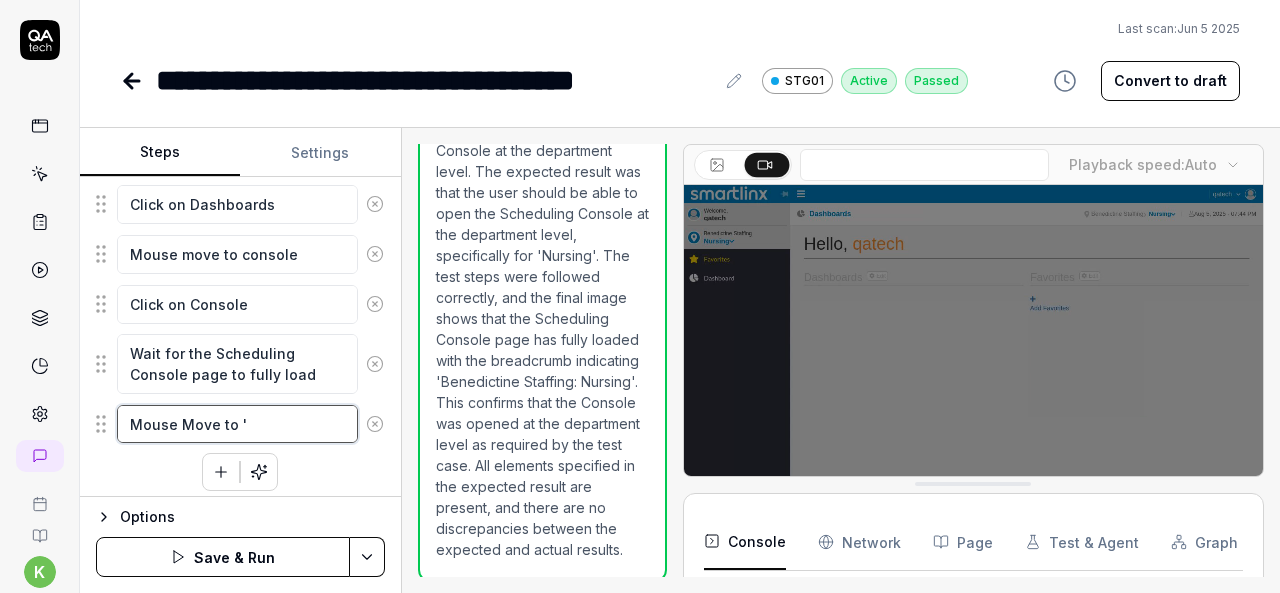 type on "Mouse Move to ''" 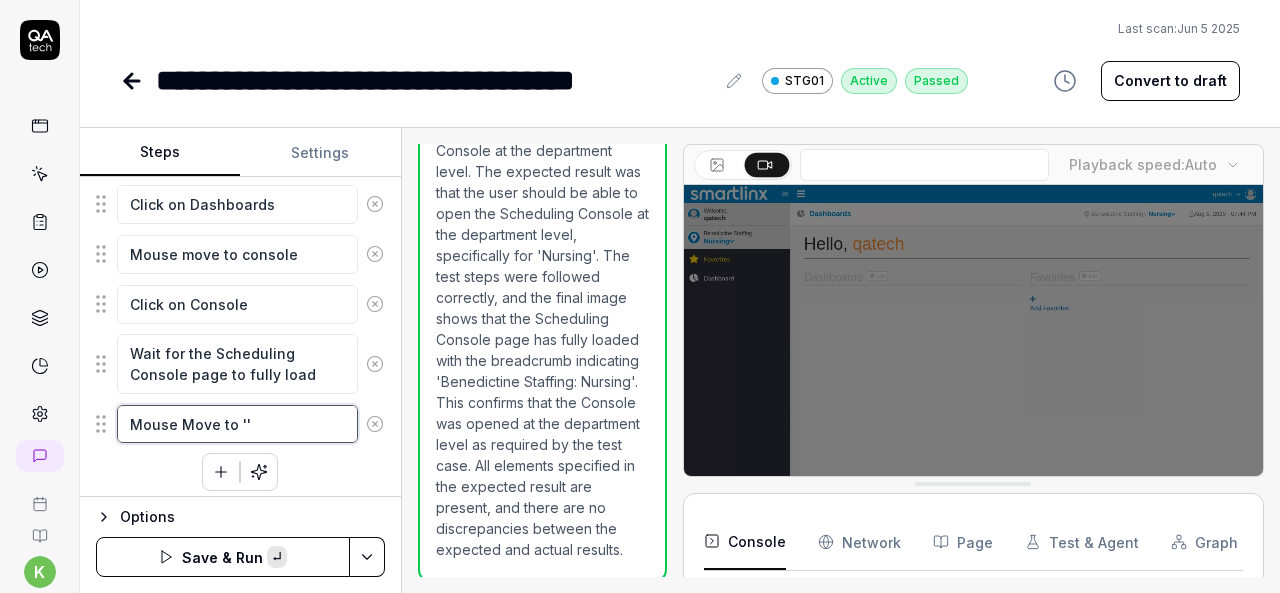 paste on "No Charts" 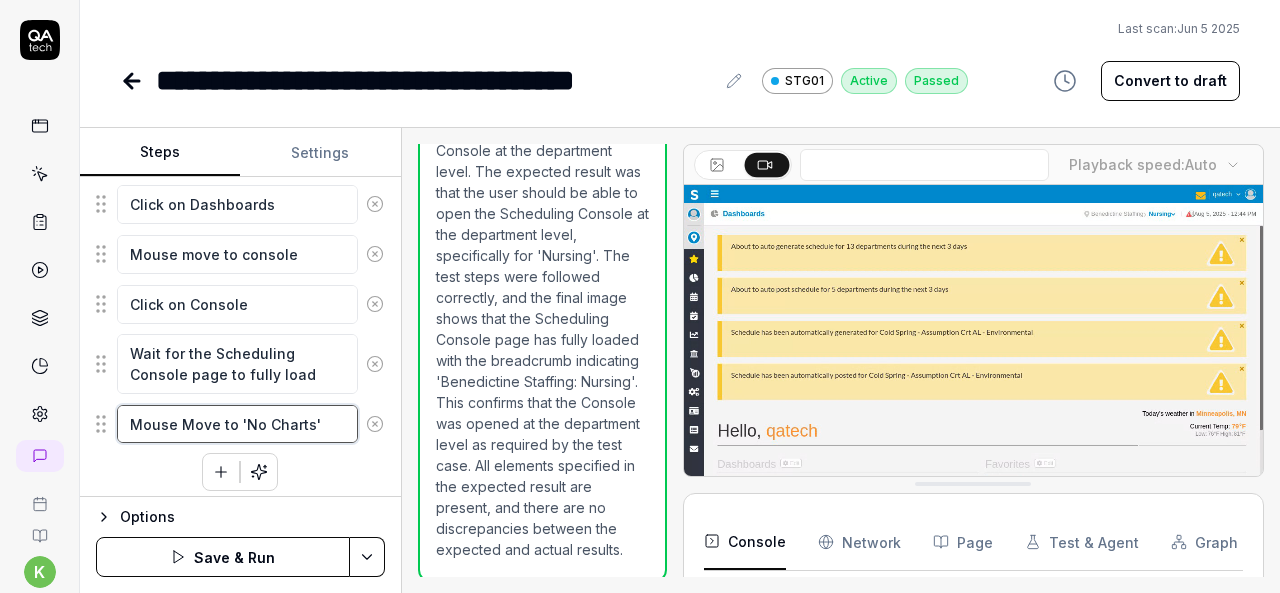 type on "Mouse Move to 'No Charts'" 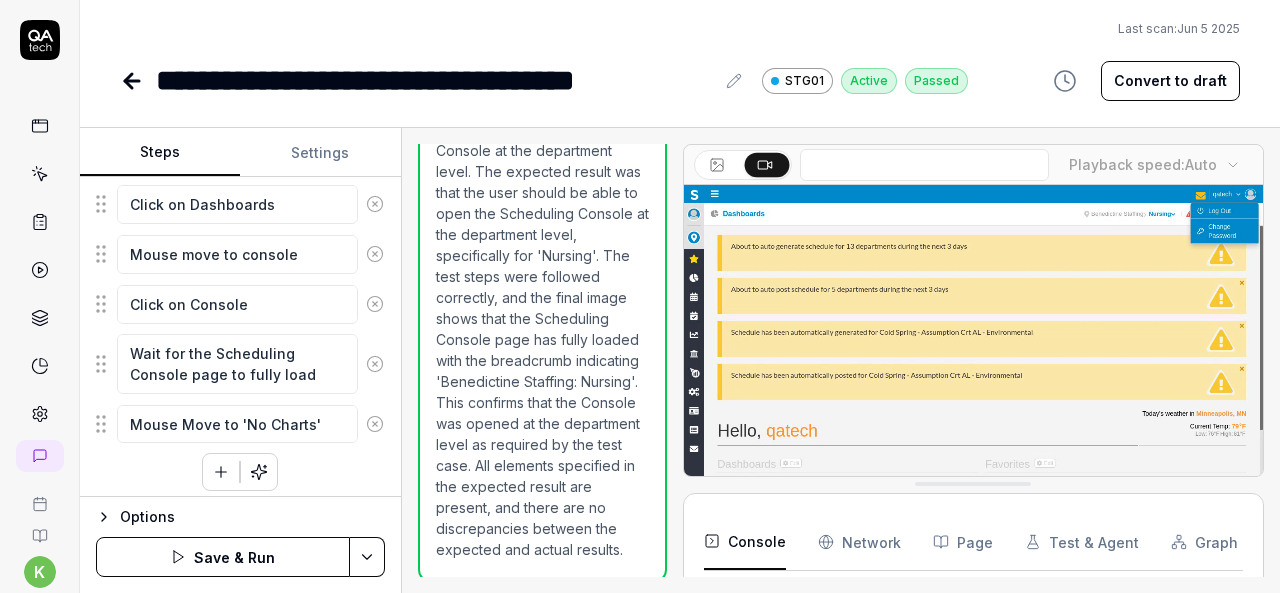 click on "Goal Verify user is able to open the Console and No Charts Expected result Schedule Optimizer -> Dashboard -> Console ->
User should able to open the so console -> Select 'No Charts' -> Charts should not display Steps Enter the username in the username field Enter the password in the password field Click the Login button to authenticate Mouse move to Organization Breadcrumb at right side, Click on Organization Breadcrumb, Select the Top Organization from Organization Breadcrumb Search the 'Nursing' and Select the "Nursing" department from Organization Breadcrumb Click the hamburger menu icon for expand navigation options Click on the Schedule Optimizer tile Click on Dashboards Mouse move to console Click on Console Wait for the Scheduling Console page to fully load Mouse Move to 'No Charts'
To pick up a draggable item, press the space bar.
While dragging, use the arrow keys to move the item.
Press space again to drop the item in its new position, or press escape to cancel." at bounding box center (240, 337) 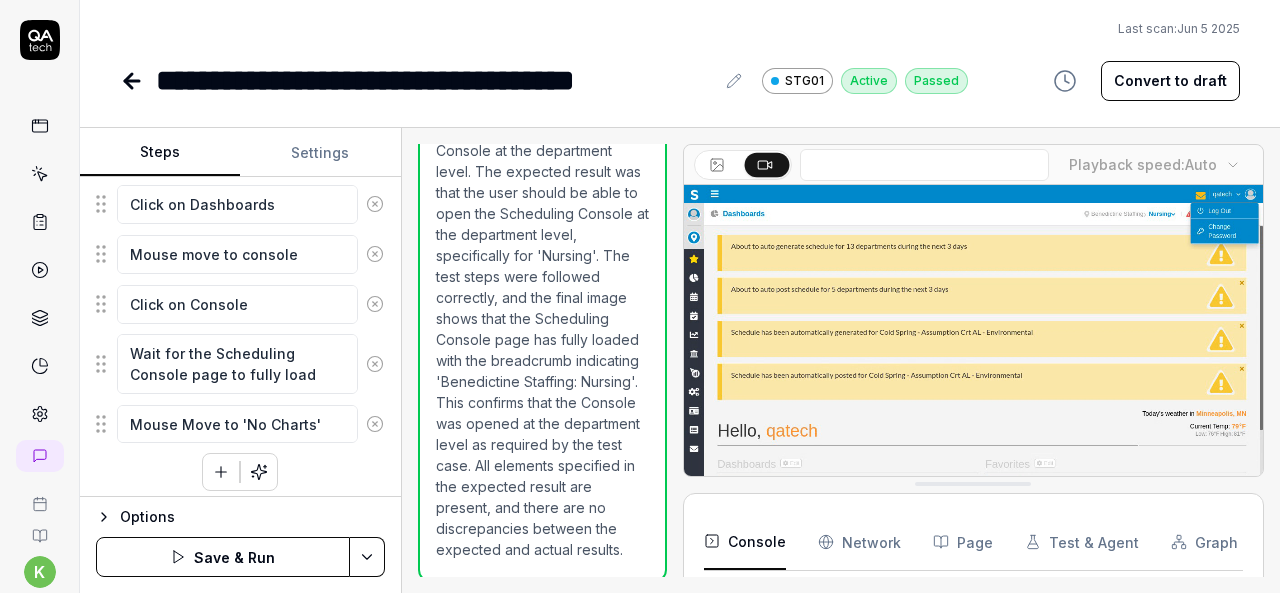 click at bounding box center [221, 472] 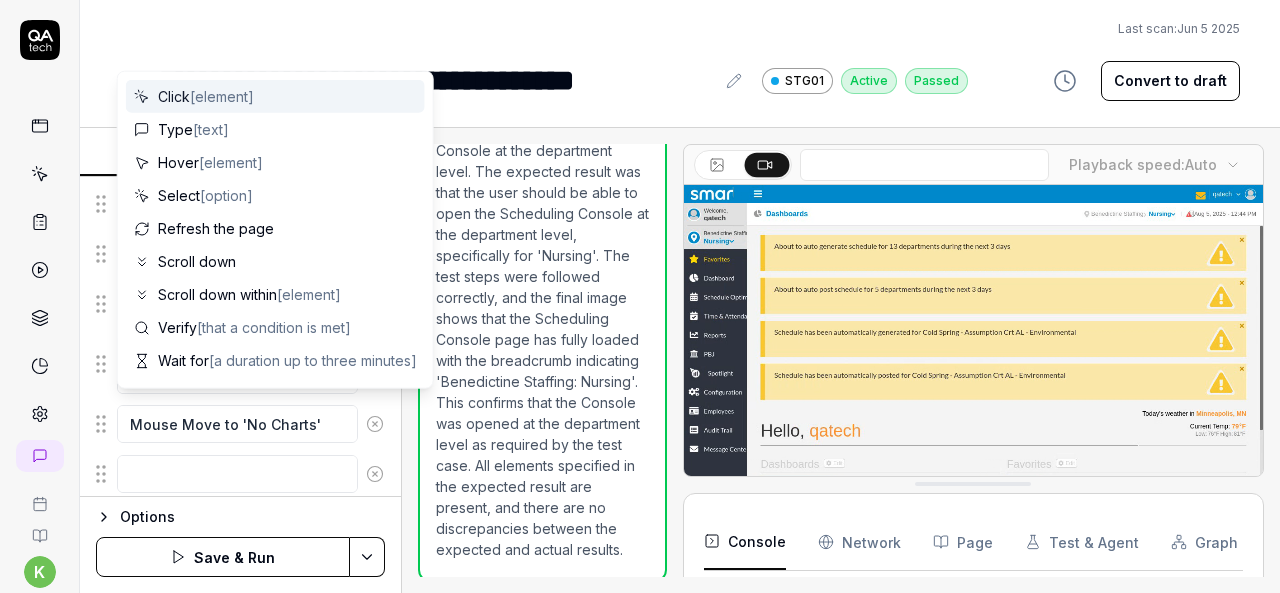 scroll, scrollTop: 1000, scrollLeft: 0, axis: vertical 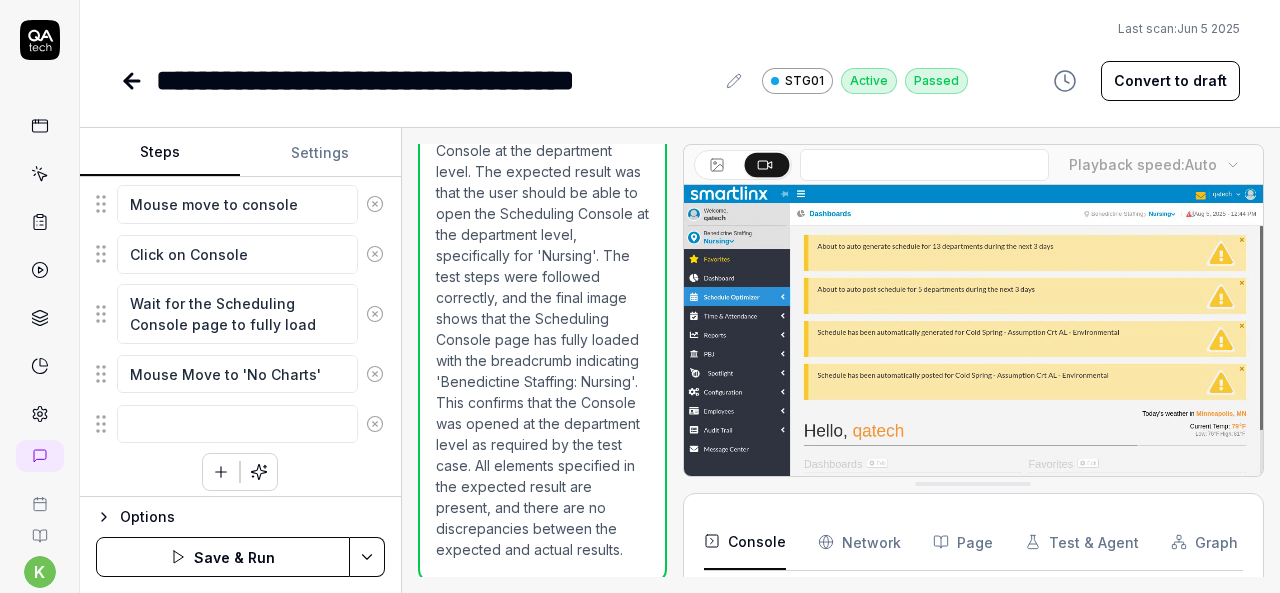 click on "Goal Verify user is able to open the Console and No Charts Expected result Schedule Optimizer -> Dashboard -> Console ->
User should able to open the so console -> Select 'No Charts' -> Charts should not display Steps Enter the username in the username field Enter the password in the password field Click the Login button to authenticate Mouse move to Organization Breadcrumb at right side, Click on Organization Breadcrumb, Select the Top Organization from Organization Breadcrumb Search the 'Nursing' and Select the "Nursing" department from Organization Breadcrumb Click the hamburger menu icon for expand navigation options Click on the Schedule Optimizer tile Click on Dashboards Mouse move to console Click on Console Wait for the Scheduling Console page to fully load Mouse Move to 'No Charts'
To pick up a draggable item, press the space bar.
While dragging, use the arrow keys to move the item.
Press space again to drop the item in its new position, or press escape to cancel." at bounding box center (240, 337) 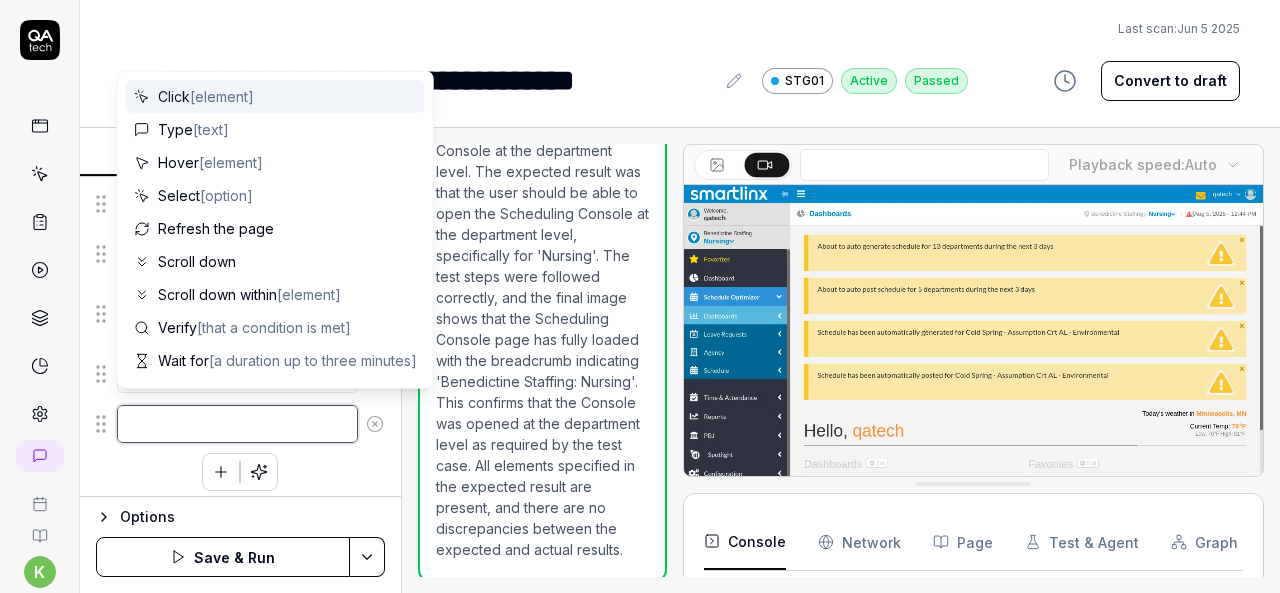 click at bounding box center [237, 424] 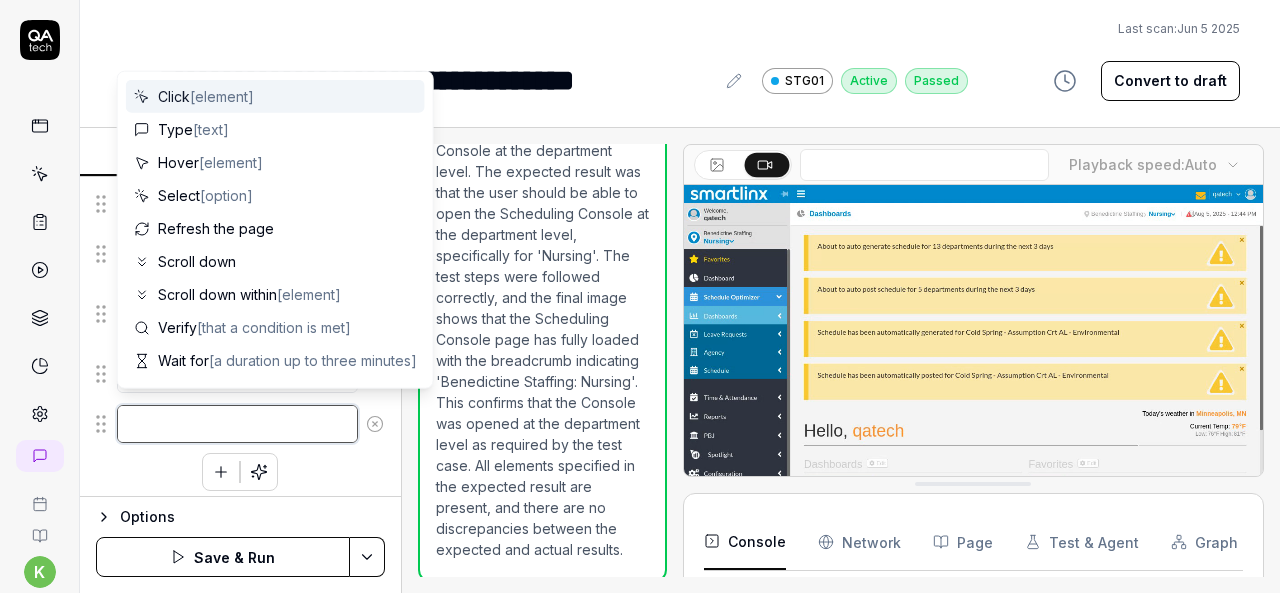 type on "*" 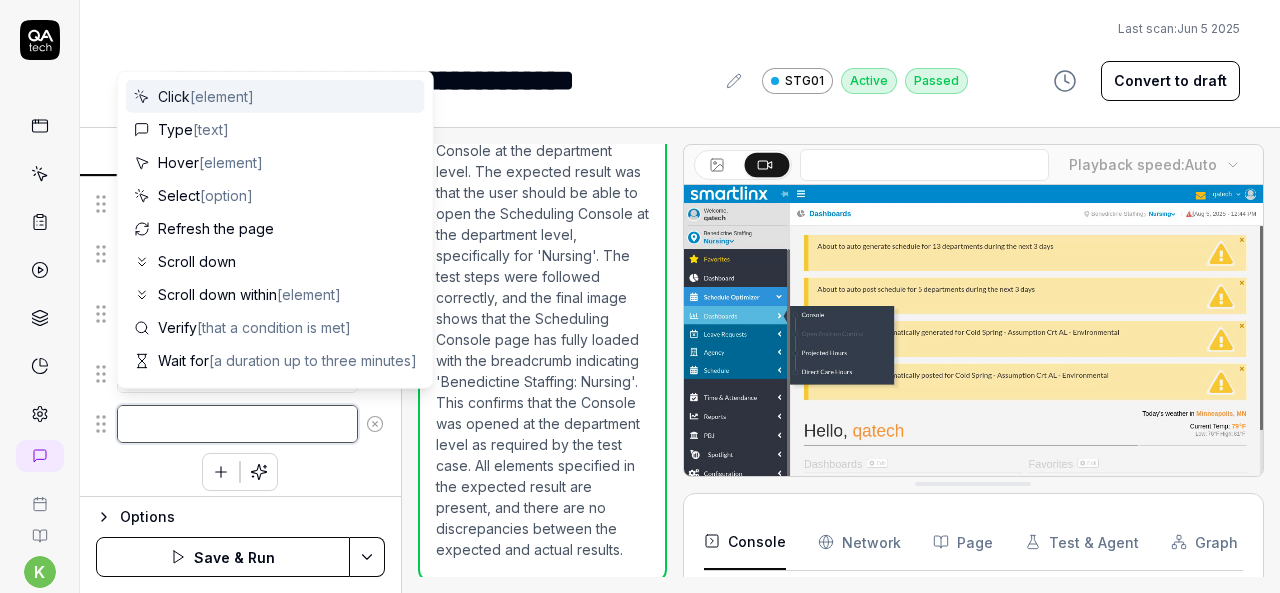 type on "C" 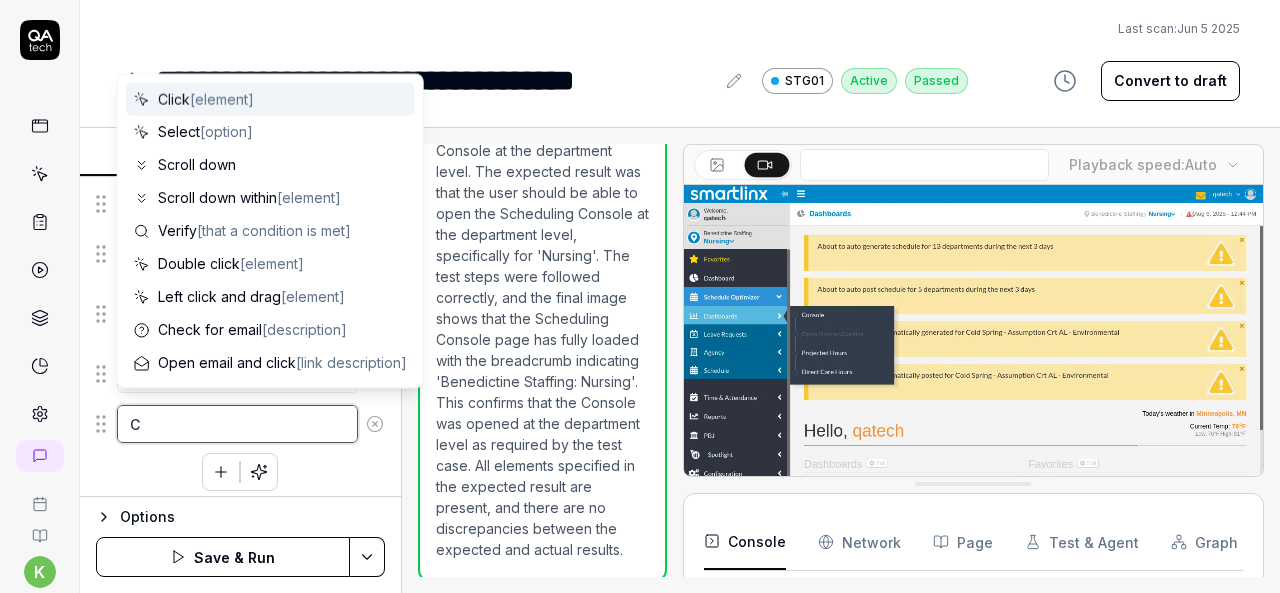 type on "*" 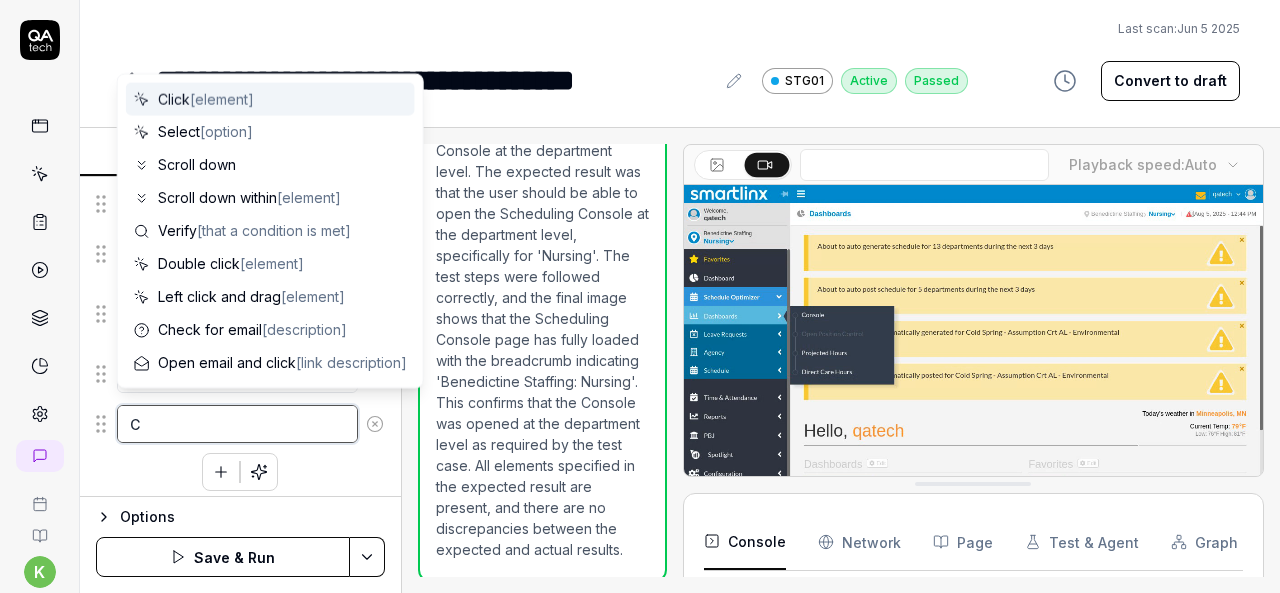 type on "Cl" 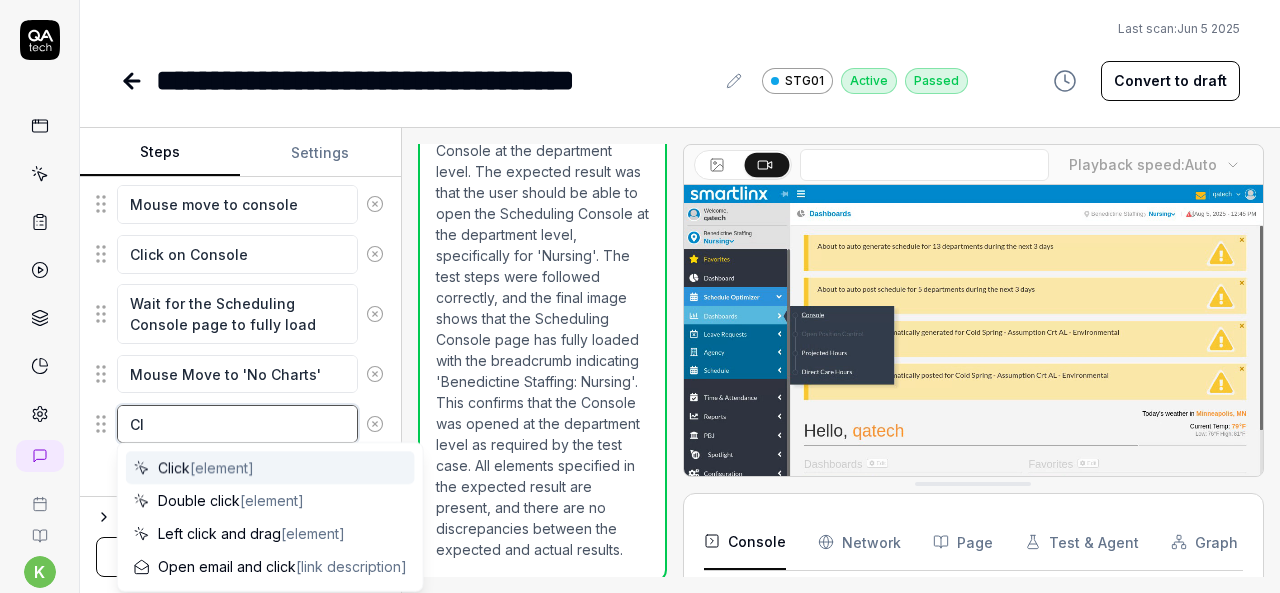 type on "*" 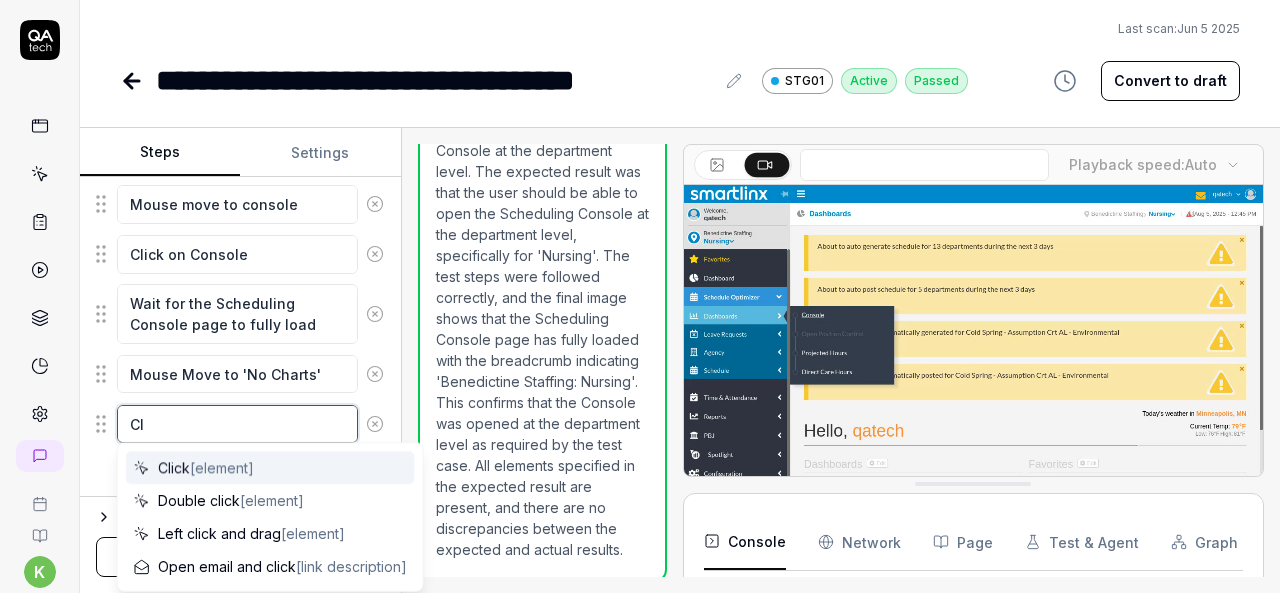 type on "Cli" 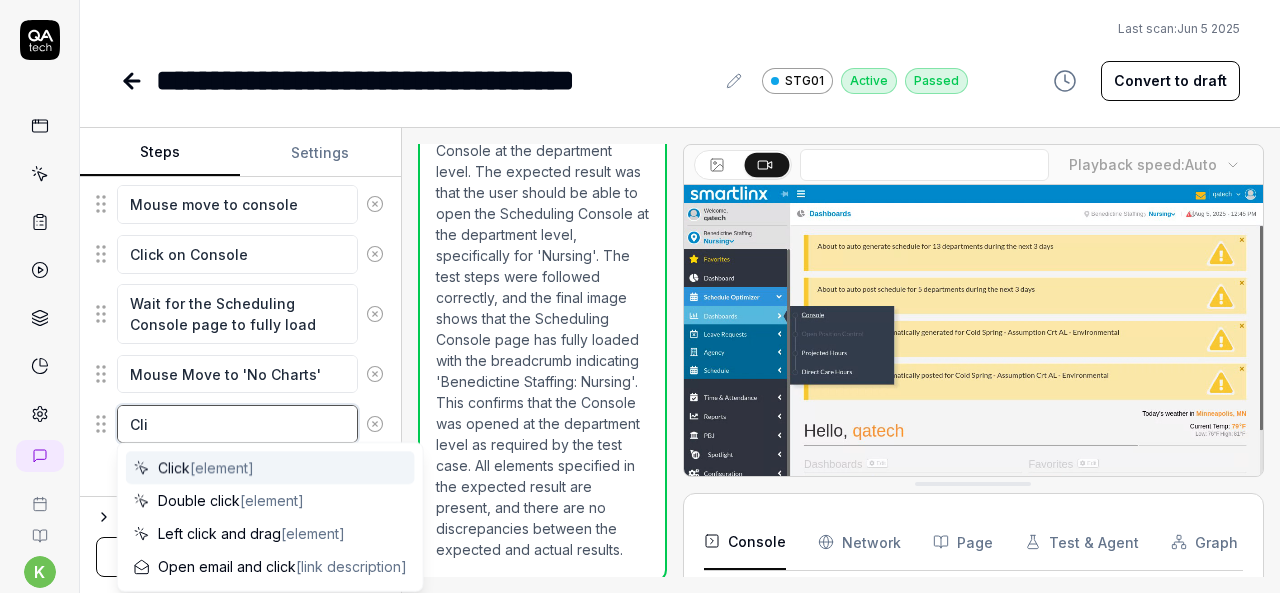 type on "*" 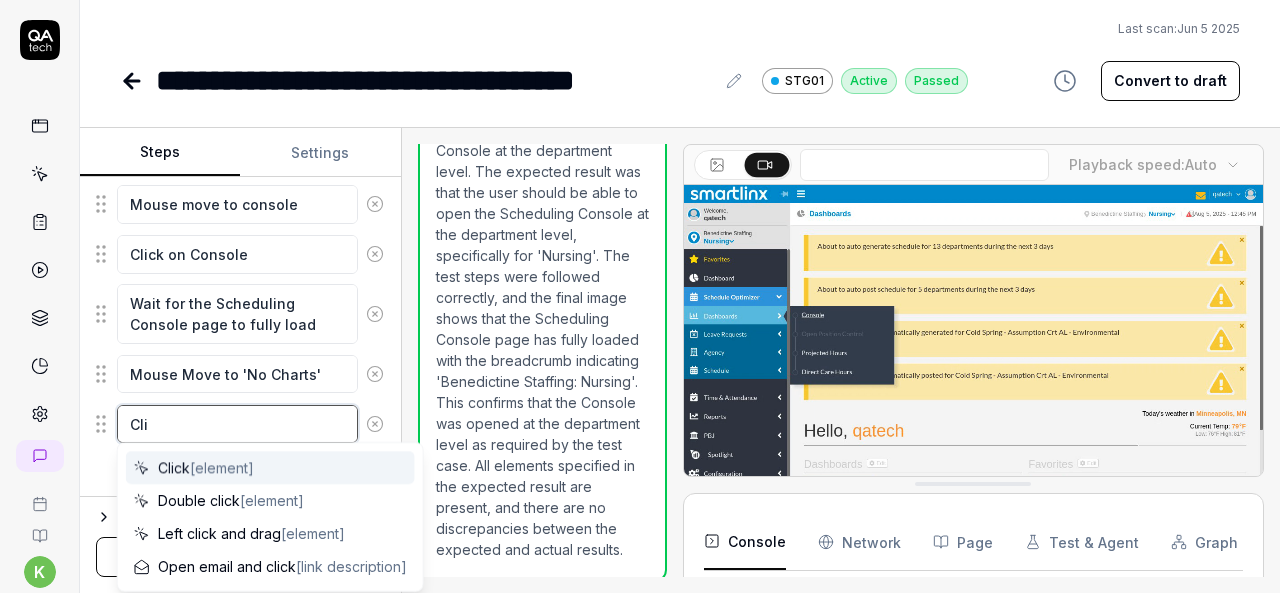type on "Clic" 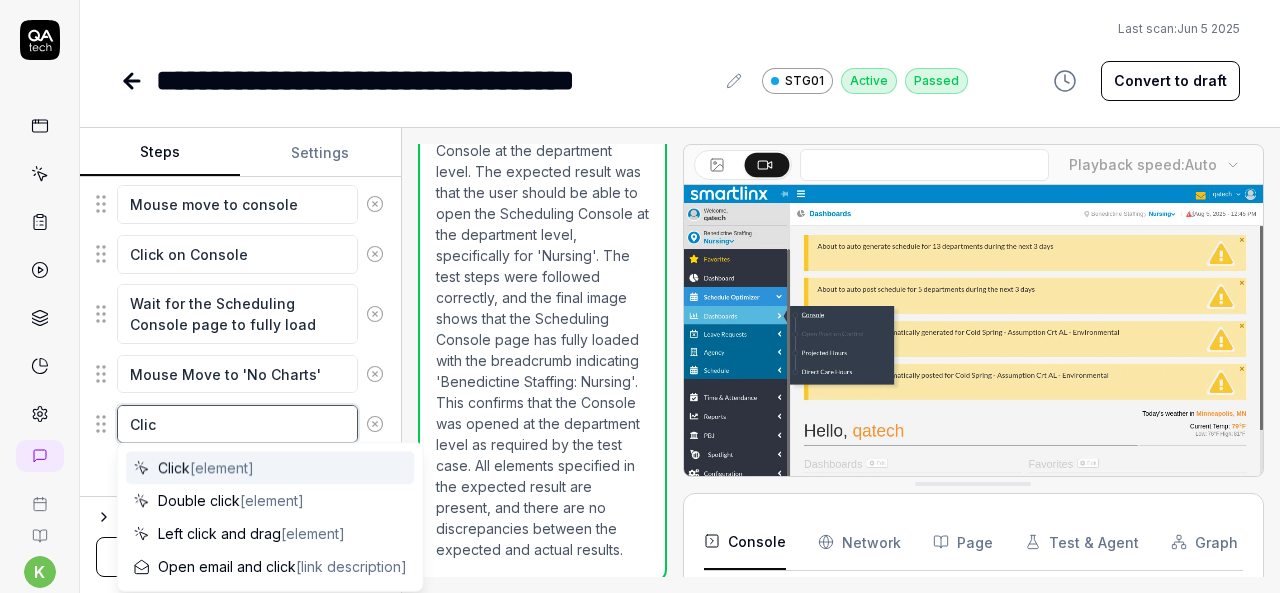 type on "*" 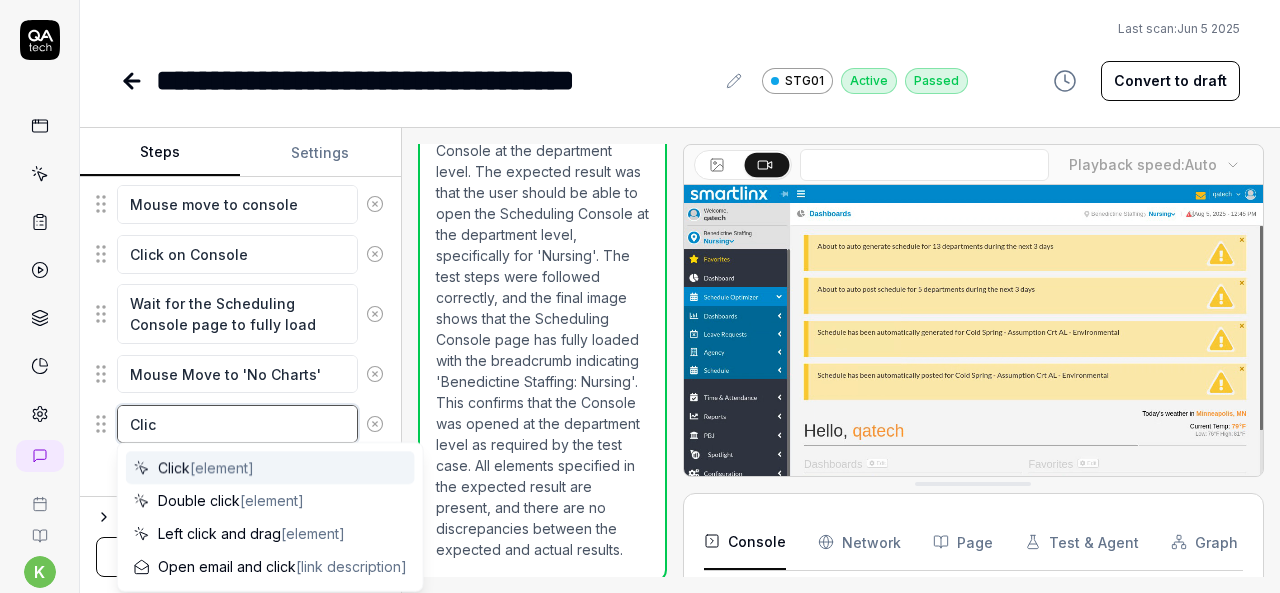 type on "Click" 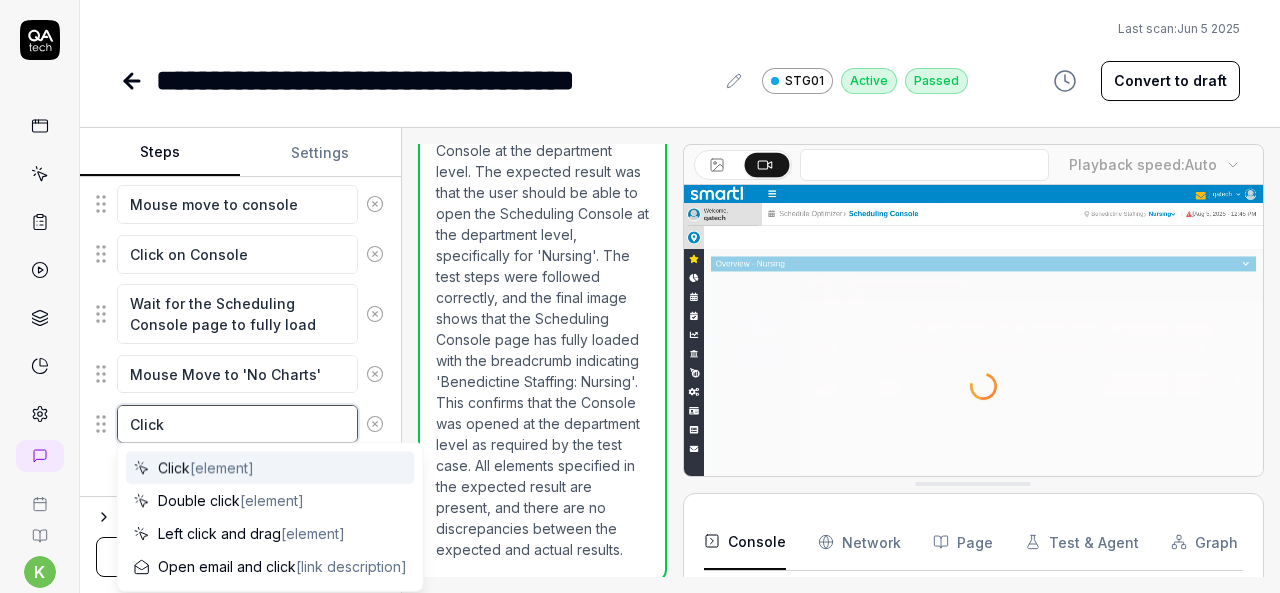 type on "*" 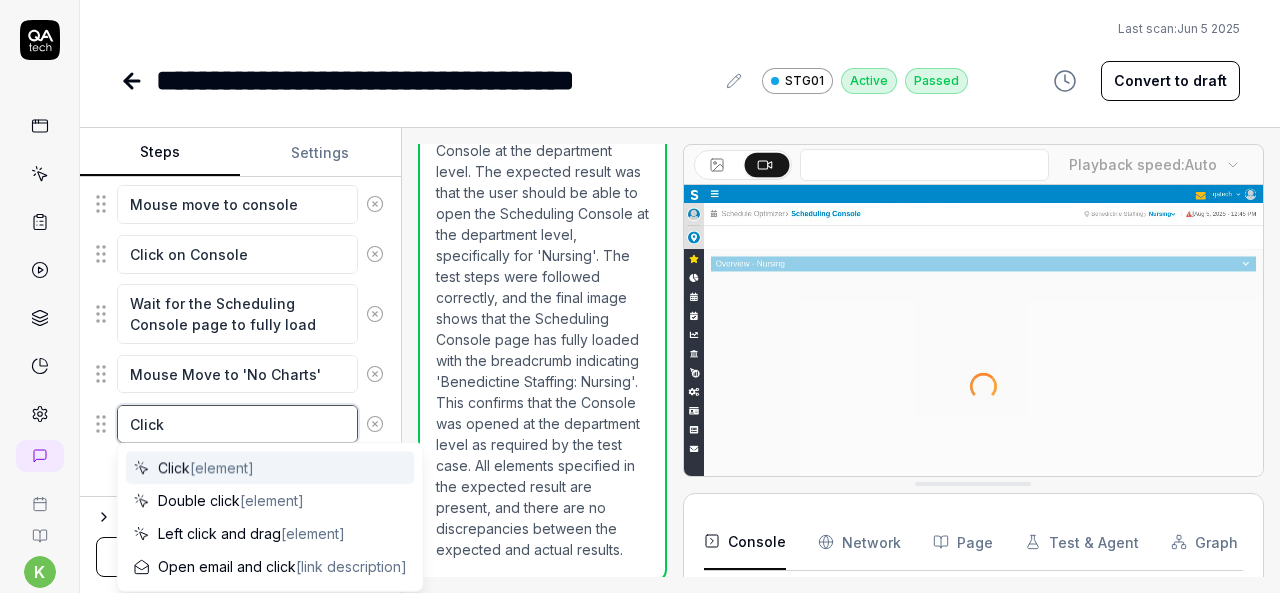 type on "Click" 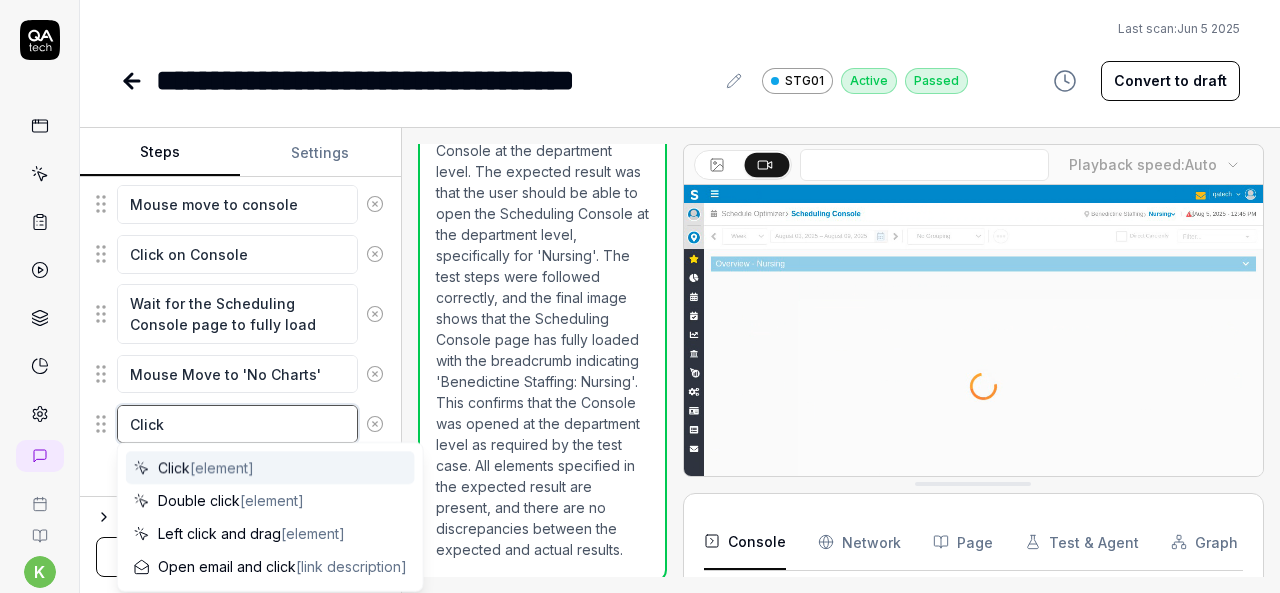 type on "*" 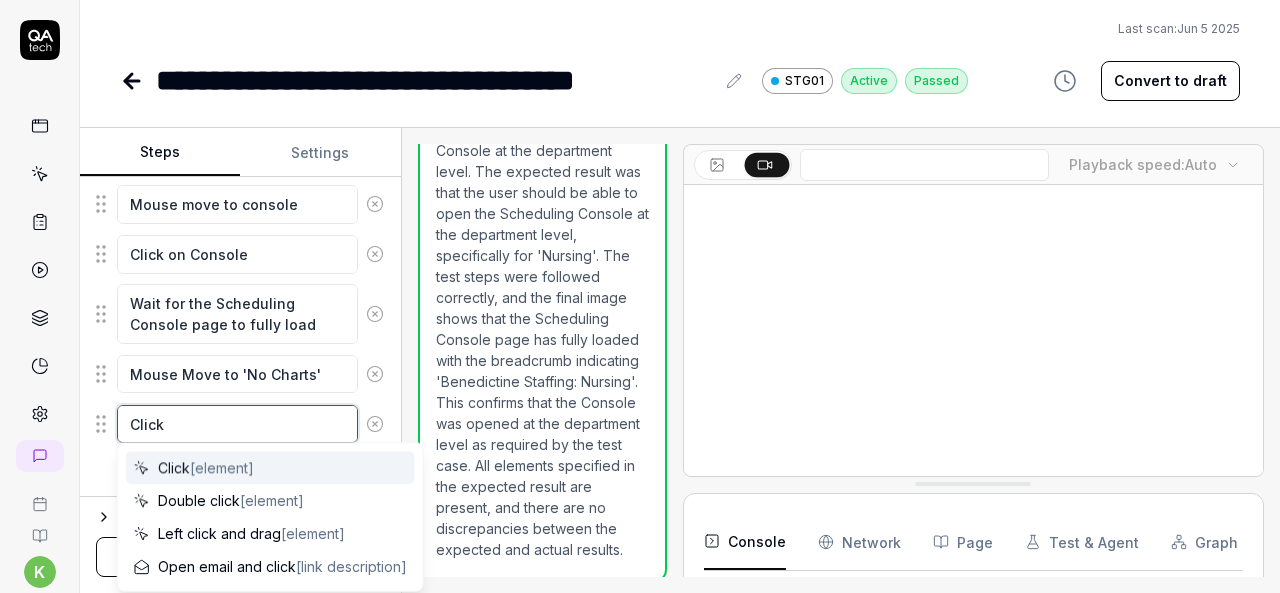 type on "Click o" 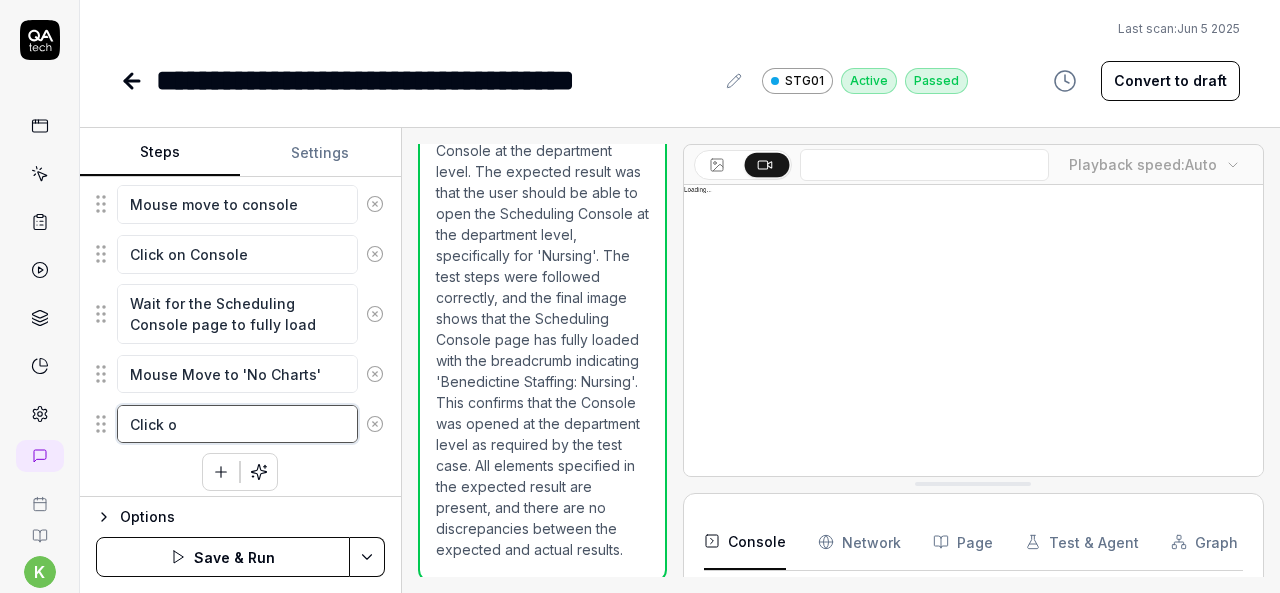 type on "*" 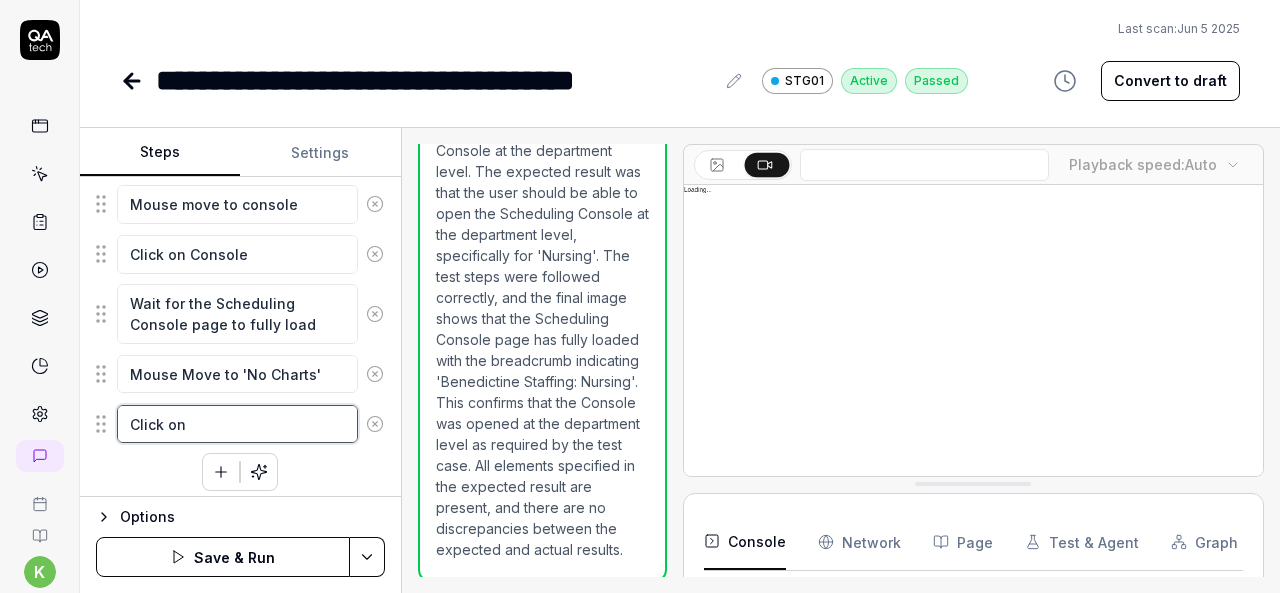 type on "*" 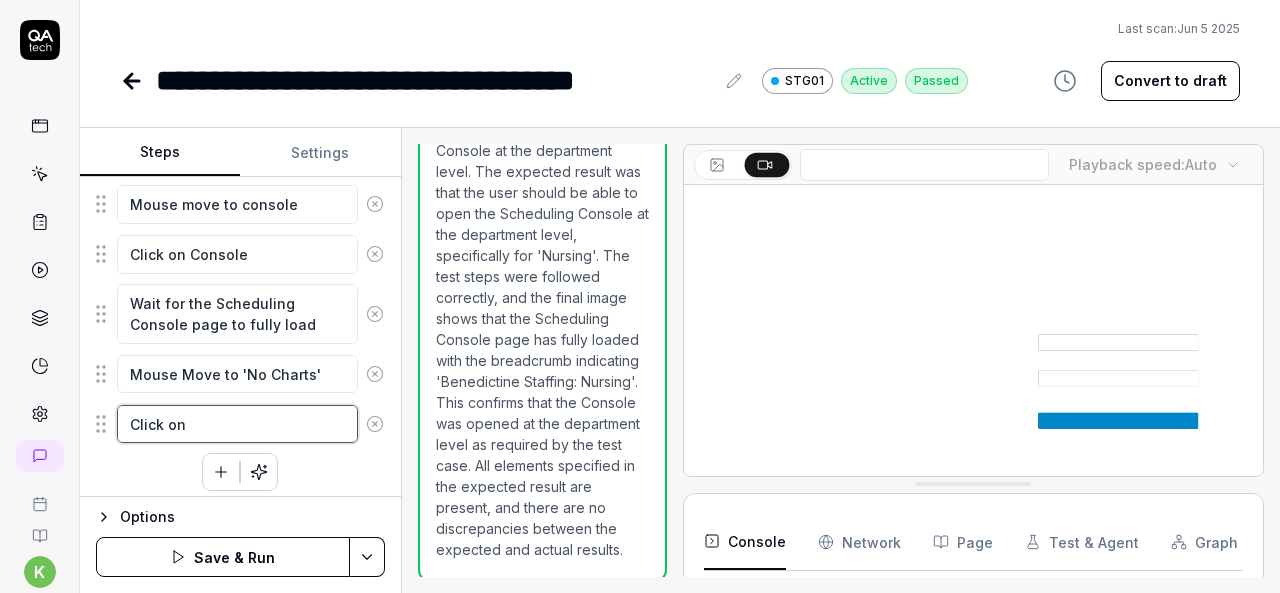 type on "Click on" 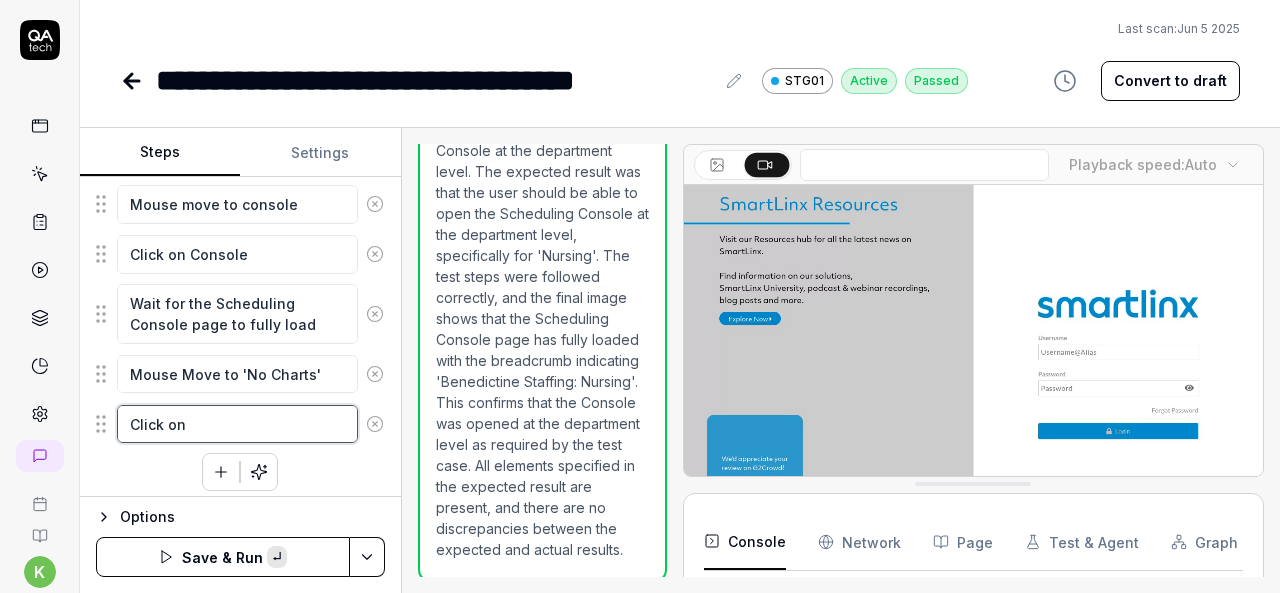 paste on "No Charts" 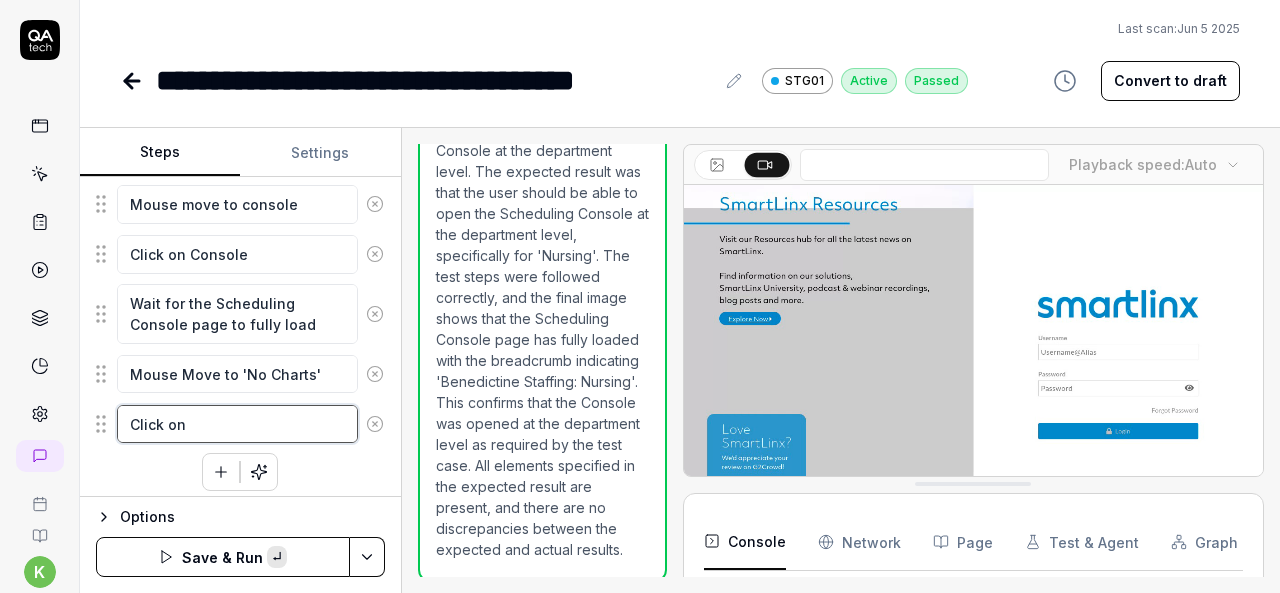 type on "*" 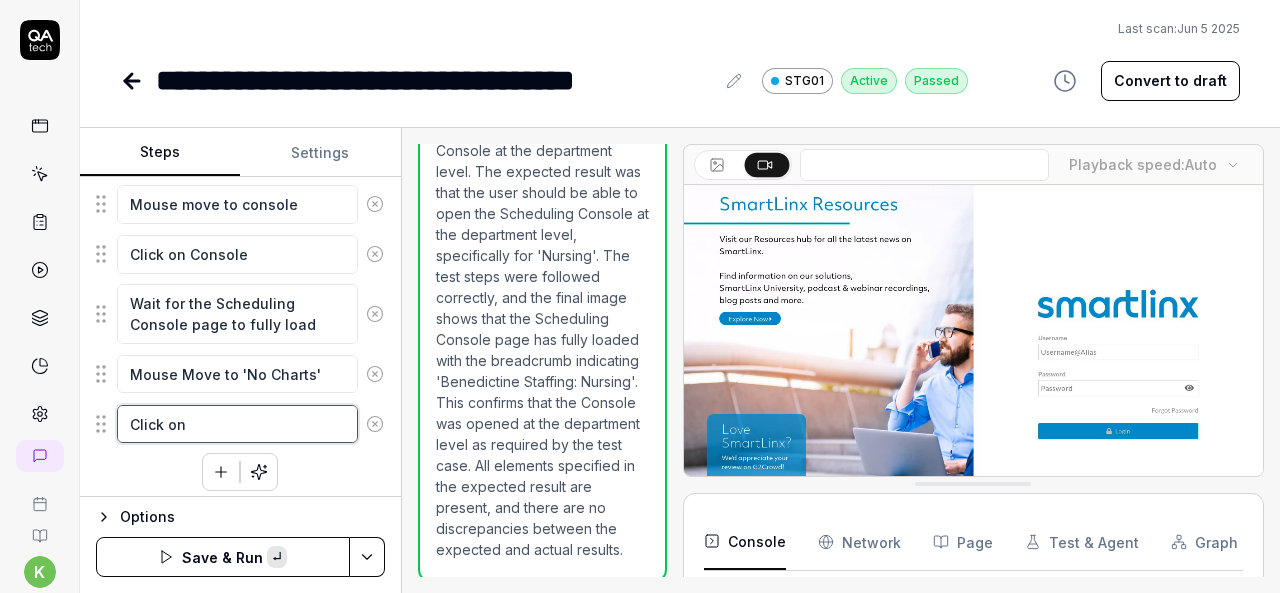 type on "Click on No Charts" 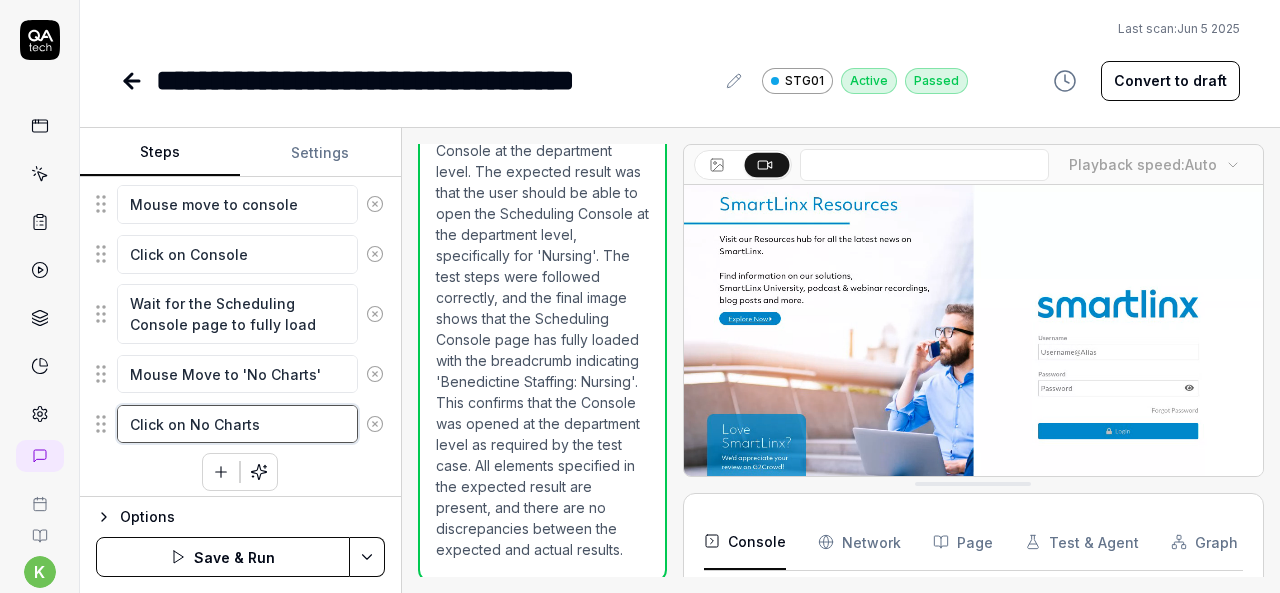 type on "*" 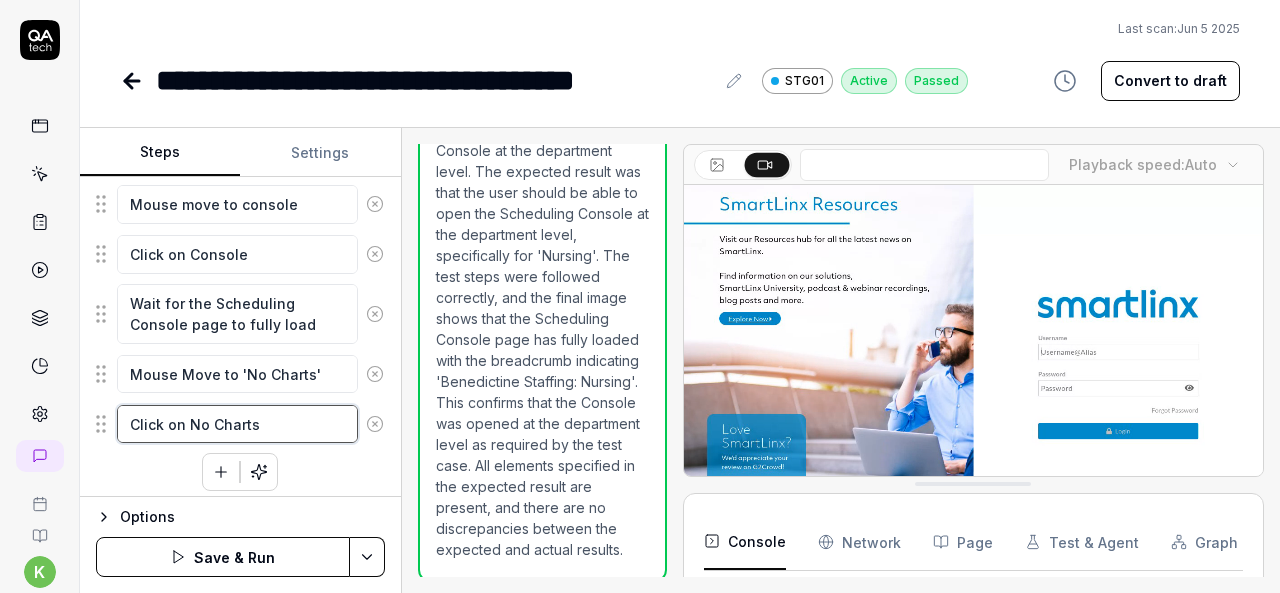 type on "Click on No Charts'" 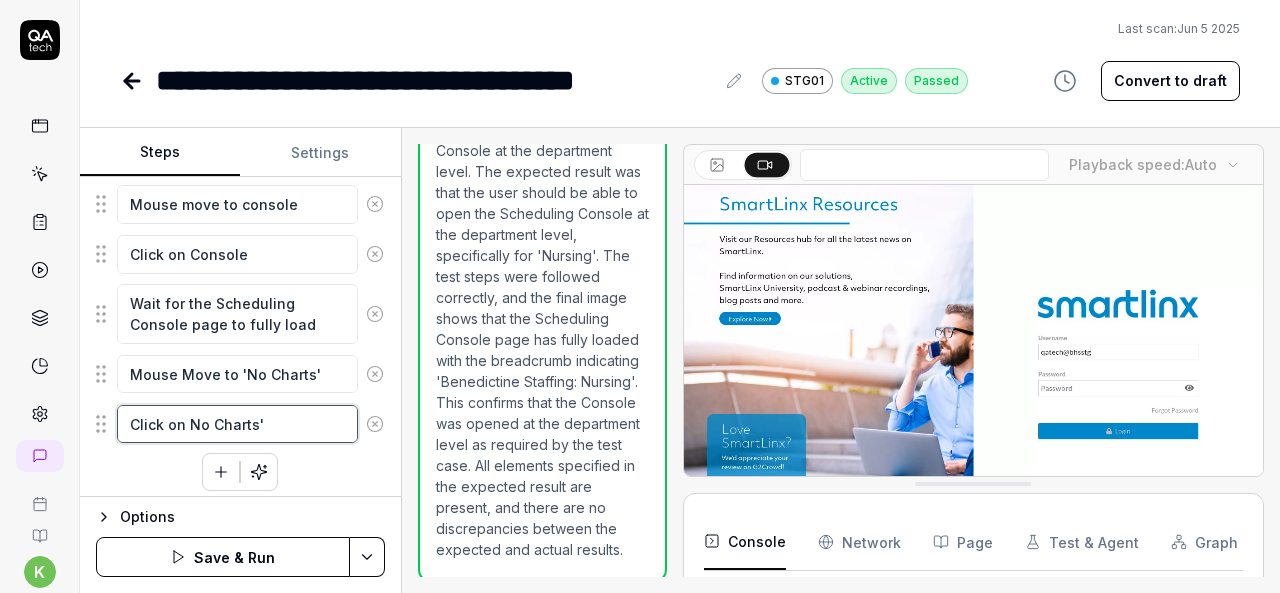 type on "*" 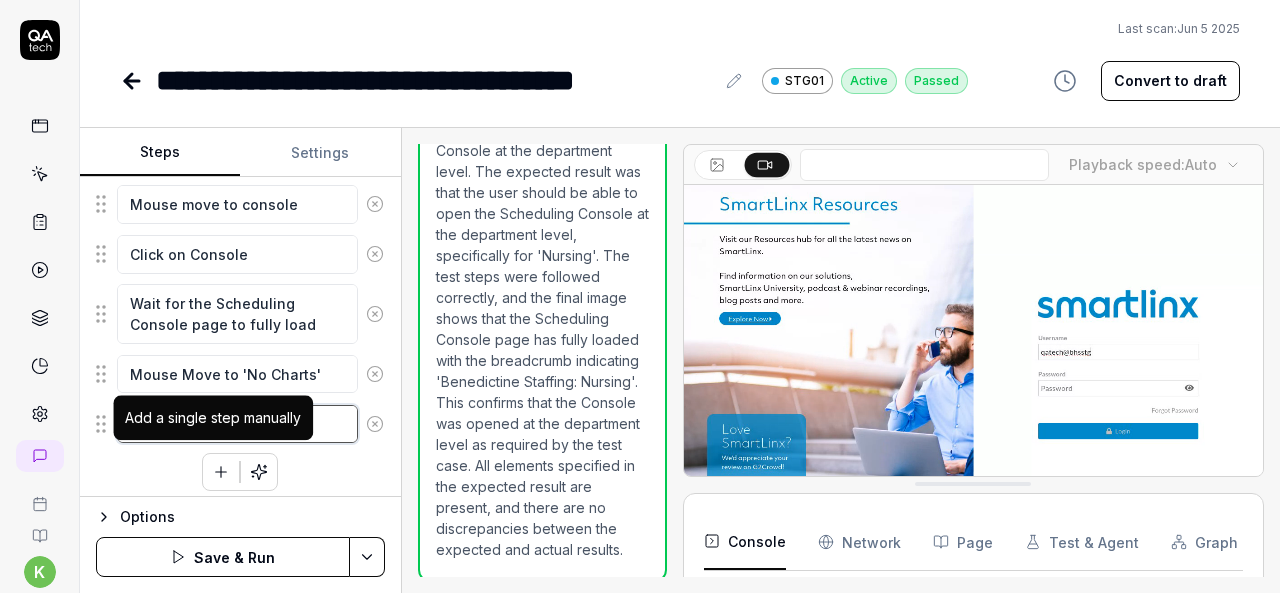 type on "Click on 'No Charts'" 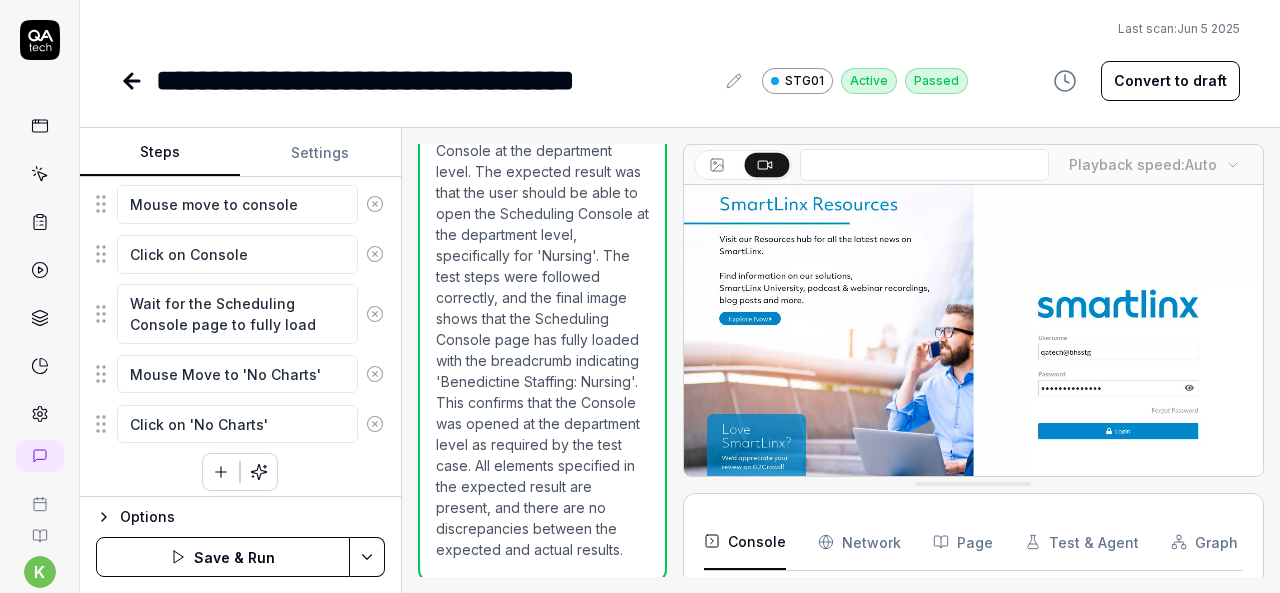 click at bounding box center [221, 472] 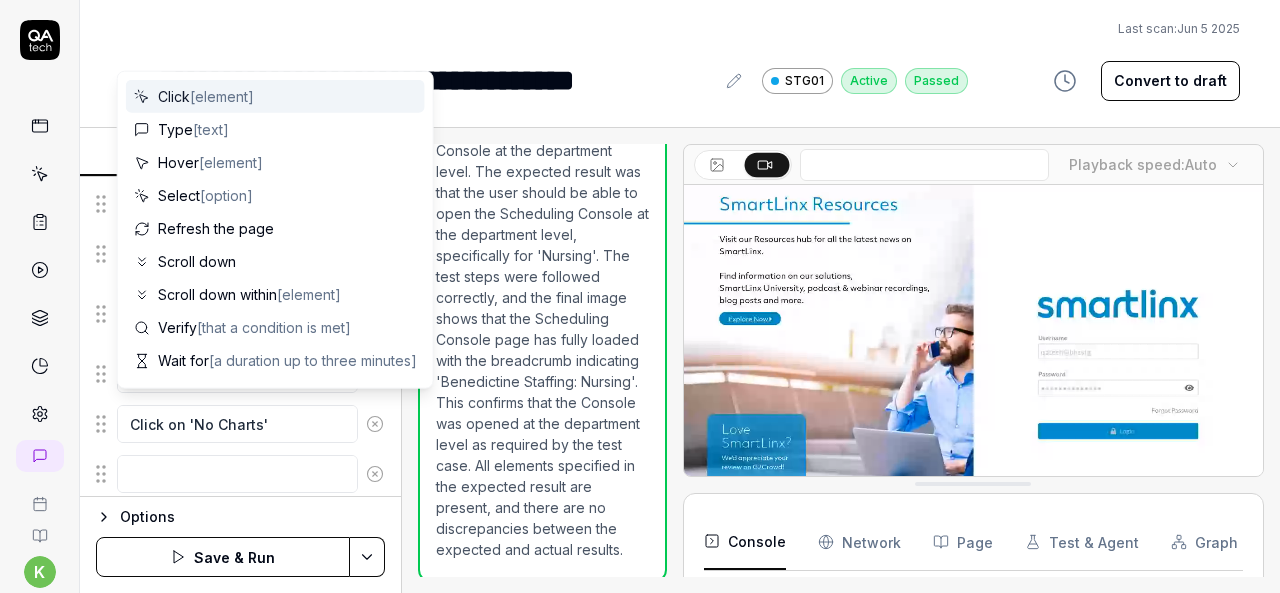 scroll, scrollTop: 1049, scrollLeft: 0, axis: vertical 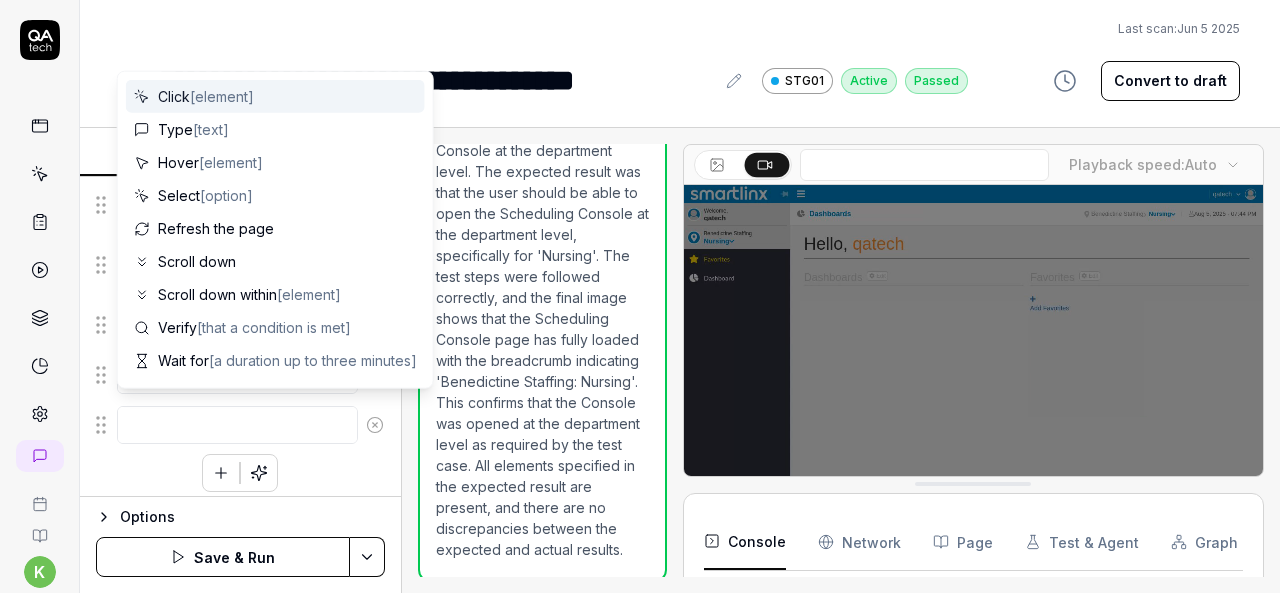 click 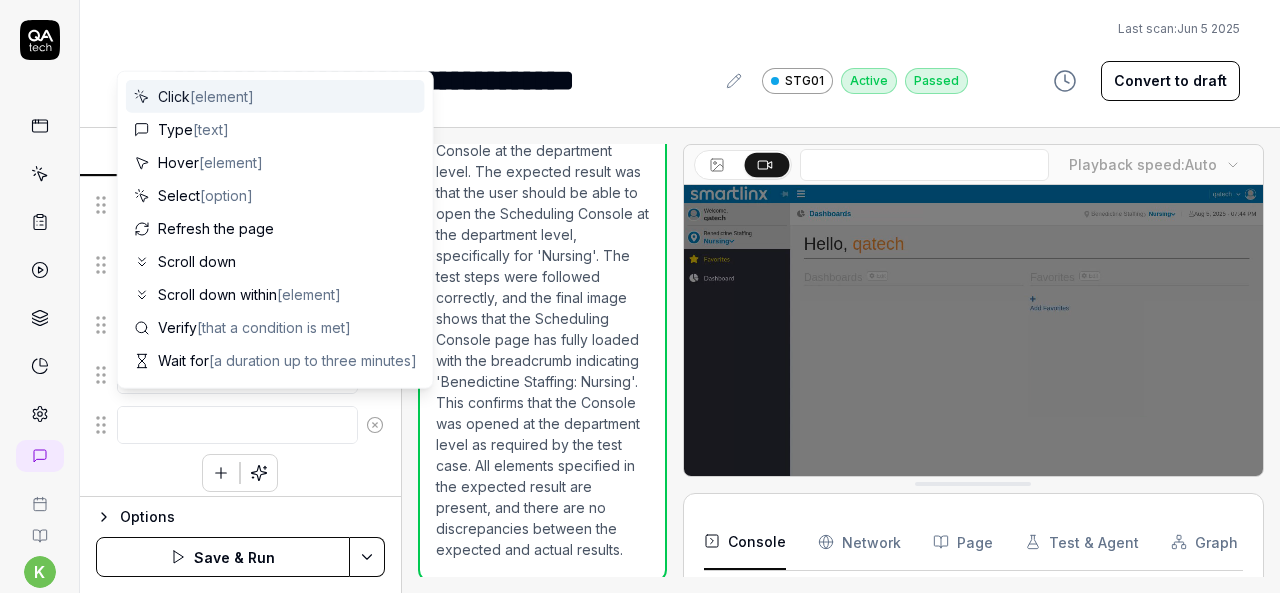 scroll, scrollTop: 1000, scrollLeft: 0, axis: vertical 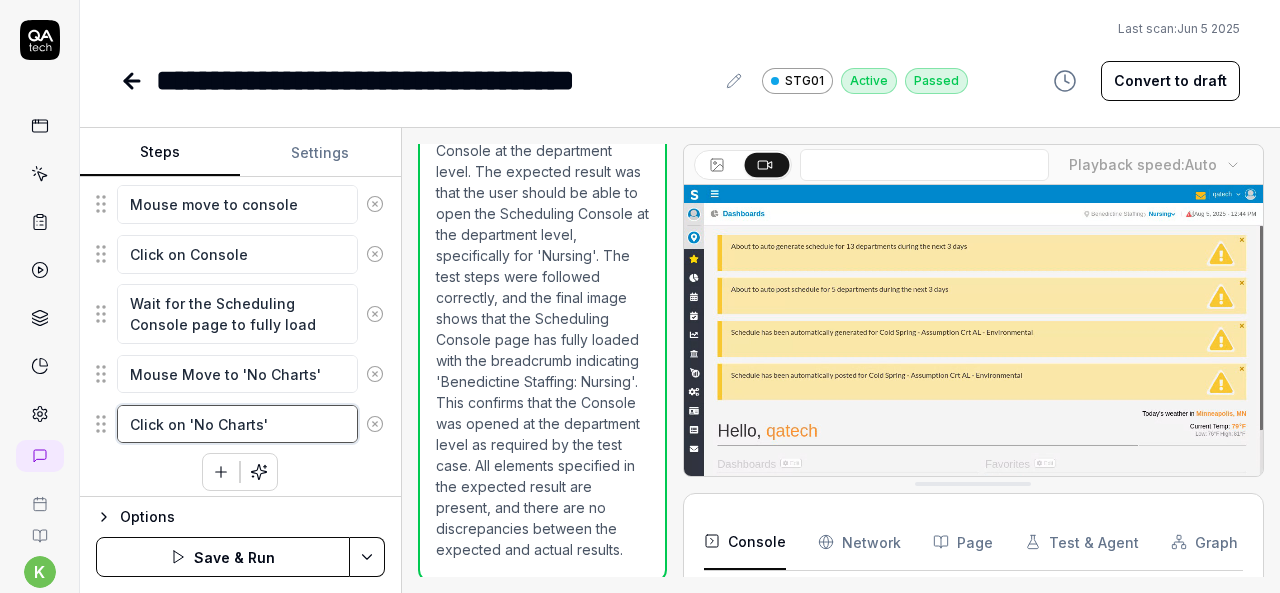 click on "Click on 'No Charts'" at bounding box center (237, 424) 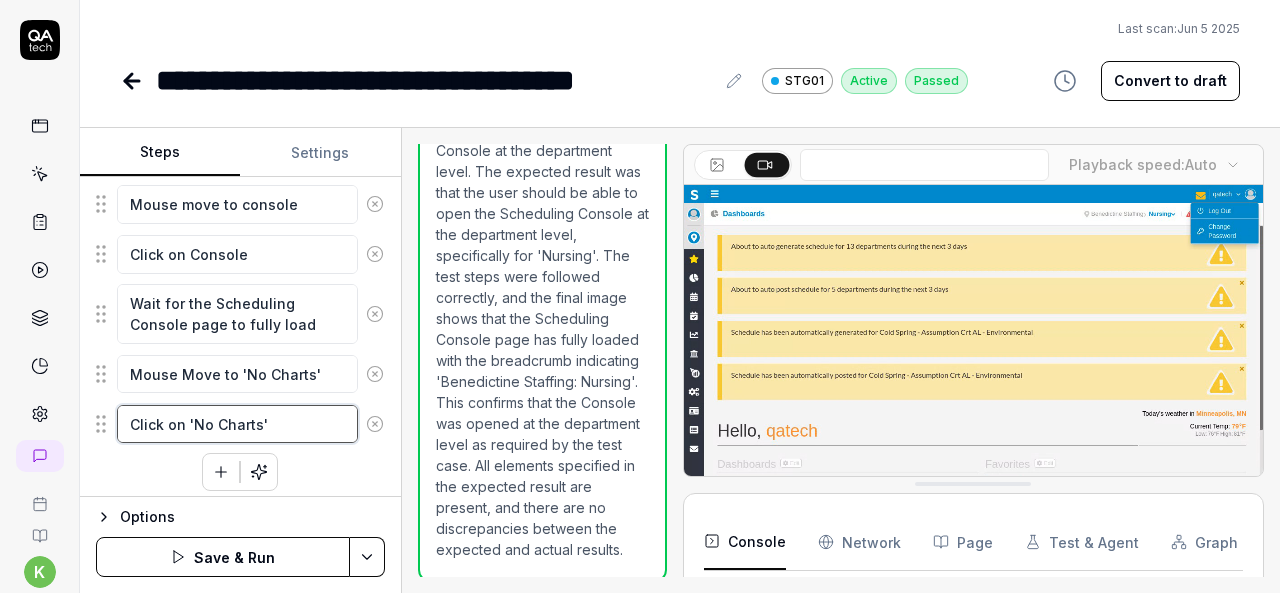 type on "*" 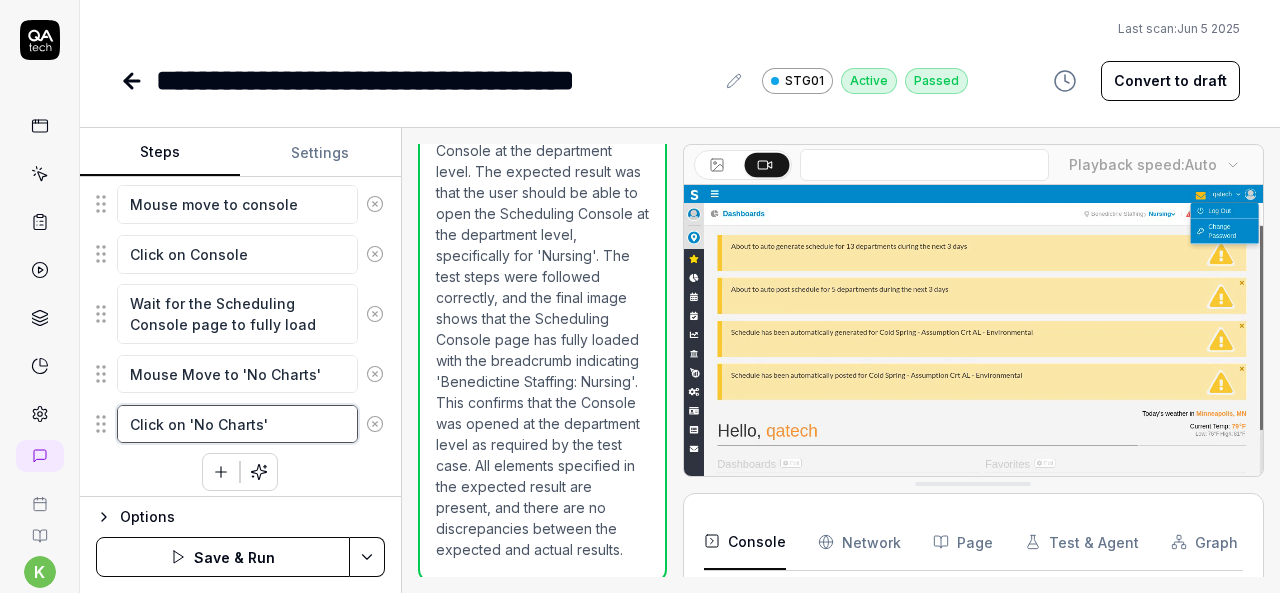 type on "Click on 'No Charts'" 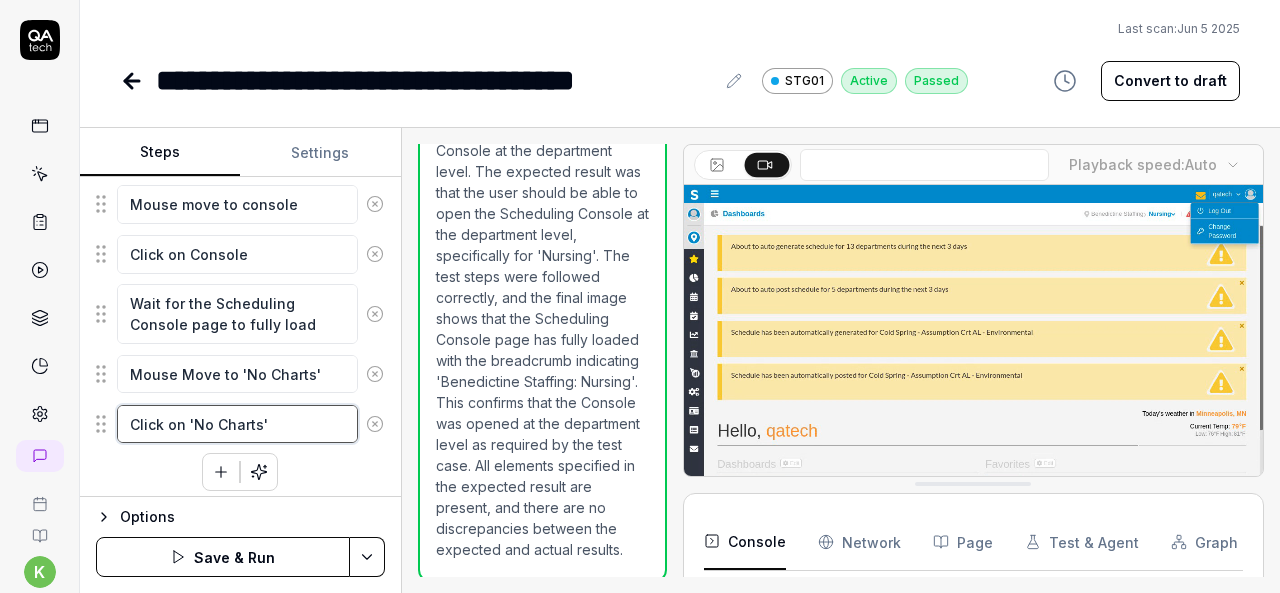 type on "*" 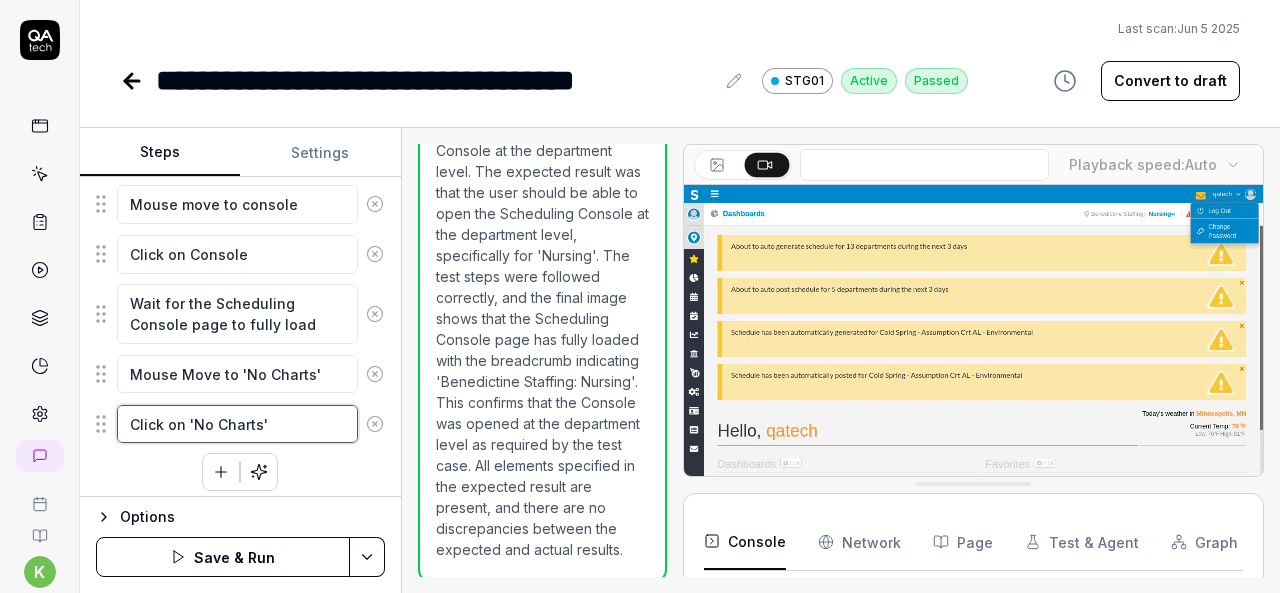 type 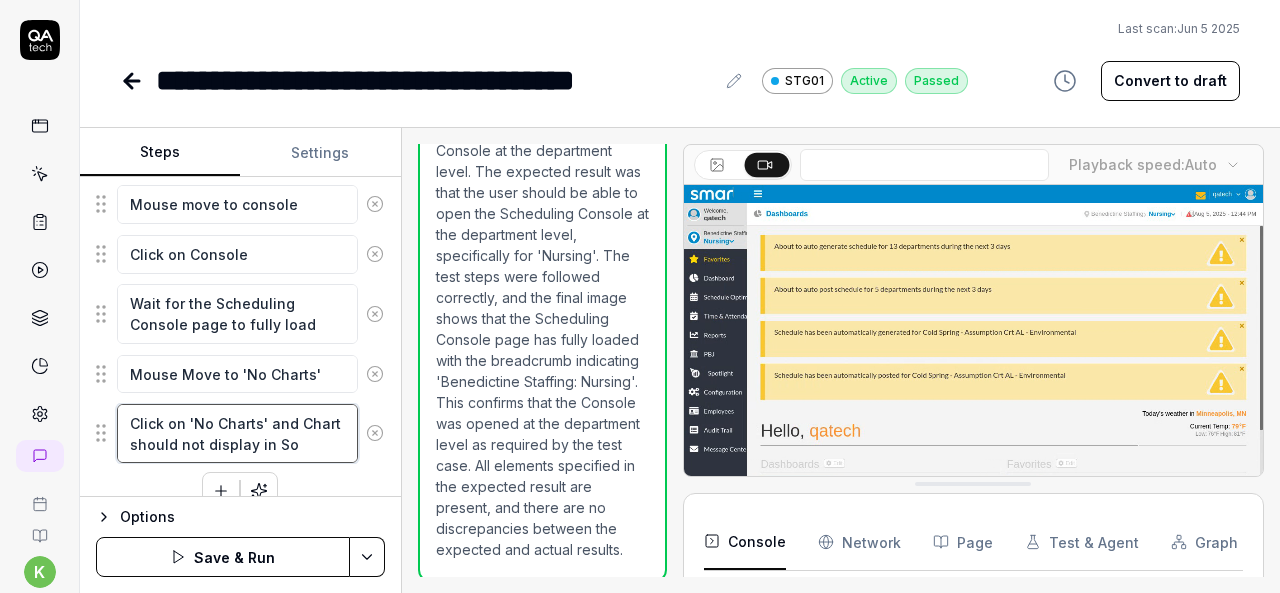 click on "Click on 'No Charts' and Chart should not display in So" at bounding box center [237, 433] 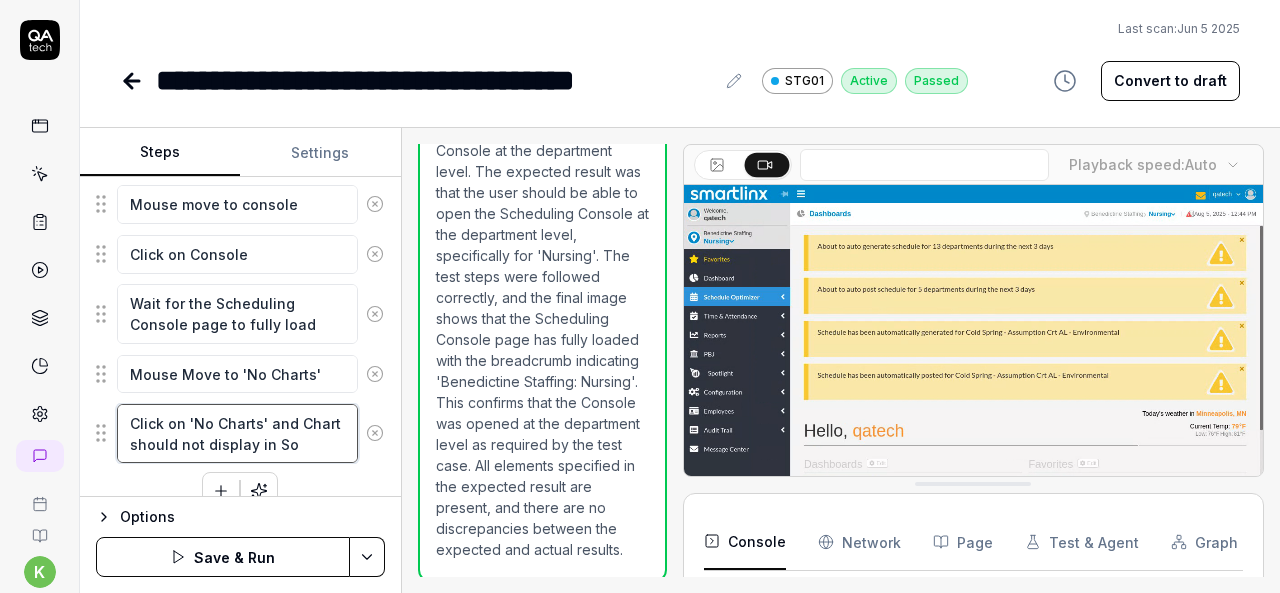 click on "Click on 'No Charts' and Chart should not display in So" at bounding box center (237, 433) 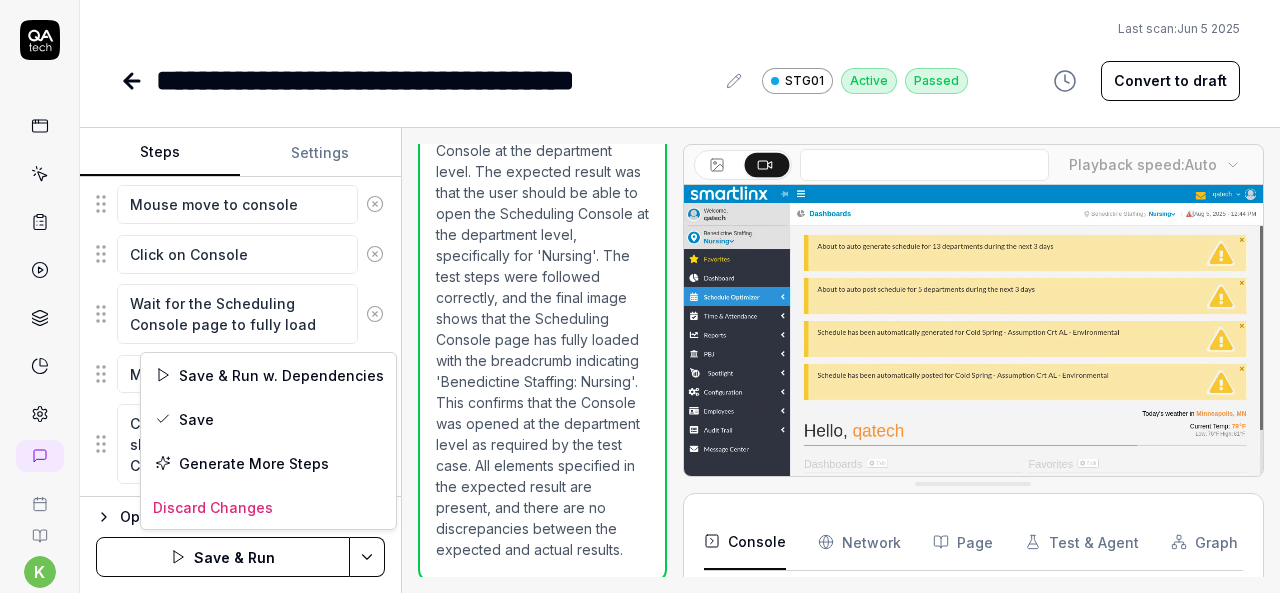 click on "**********" at bounding box center (640, 296) 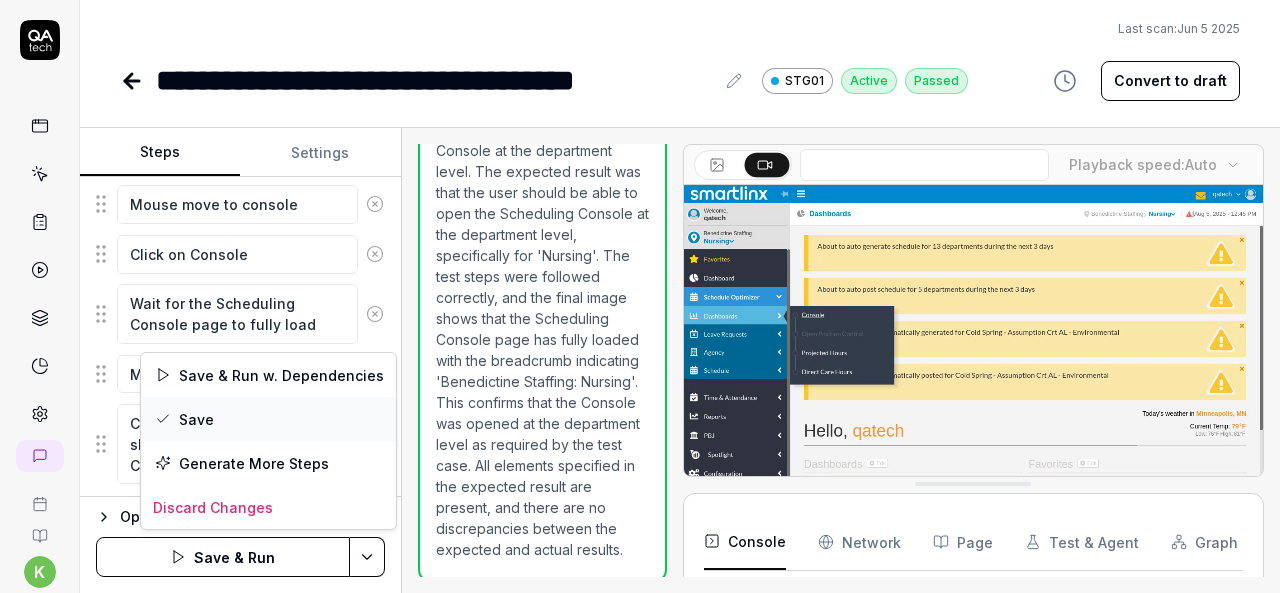 click on "Save" at bounding box center [268, 419] 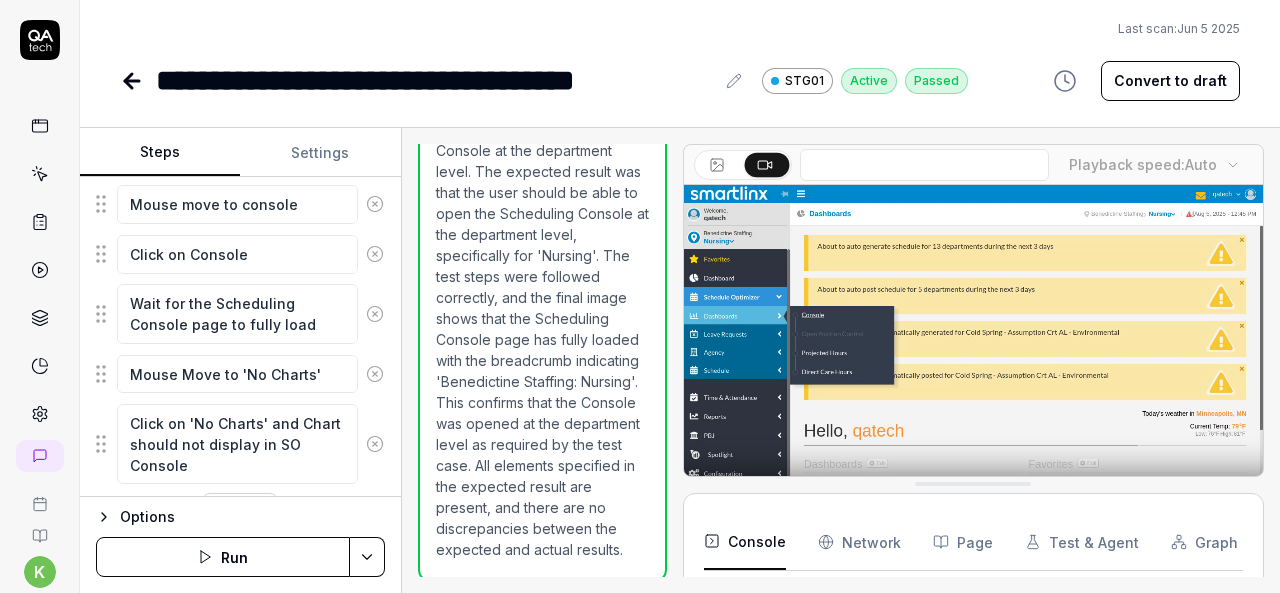 scroll, scrollTop: 1040, scrollLeft: 0, axis: vertical 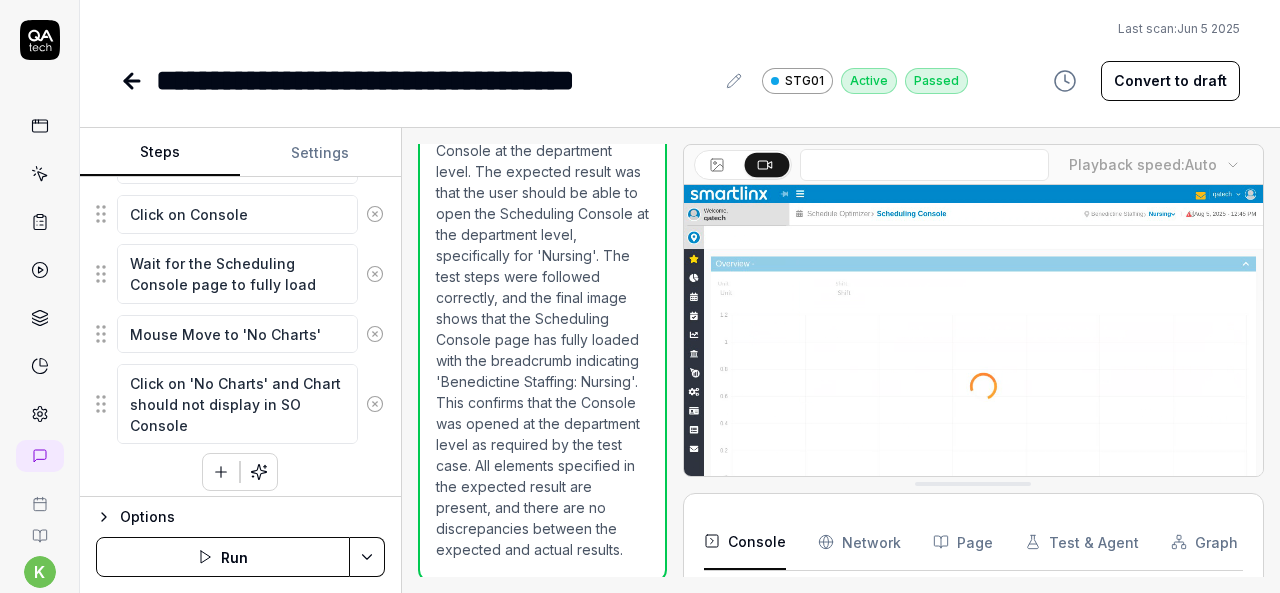 click 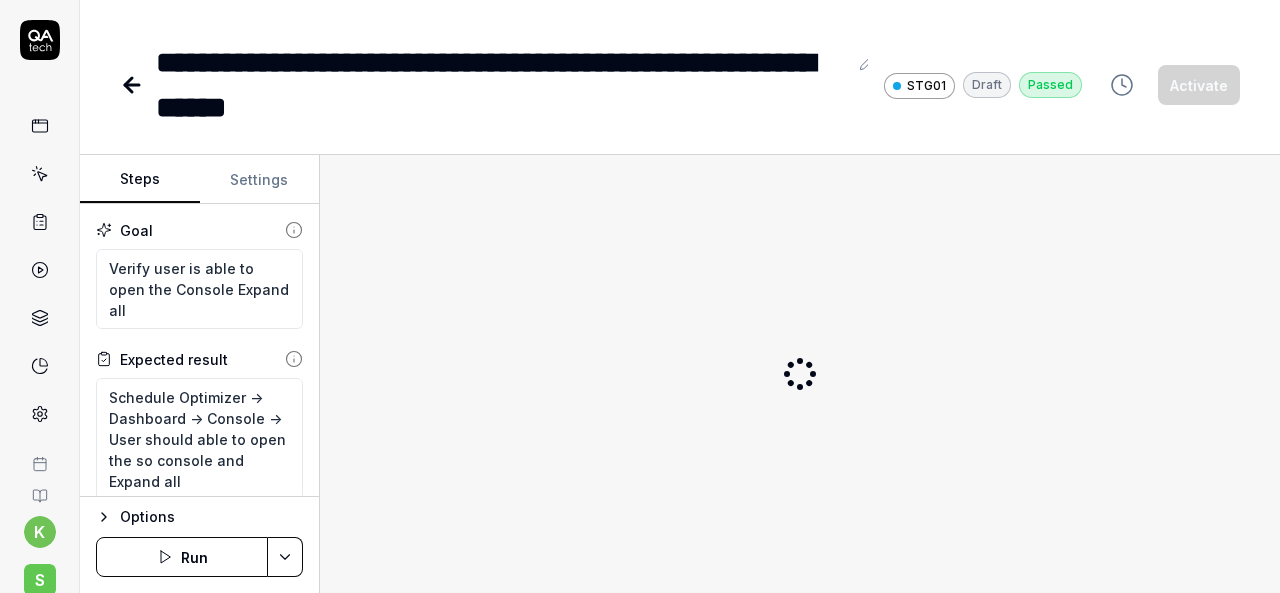 scroll, scrollTop: 0, scrollLeft: 0, axis: both 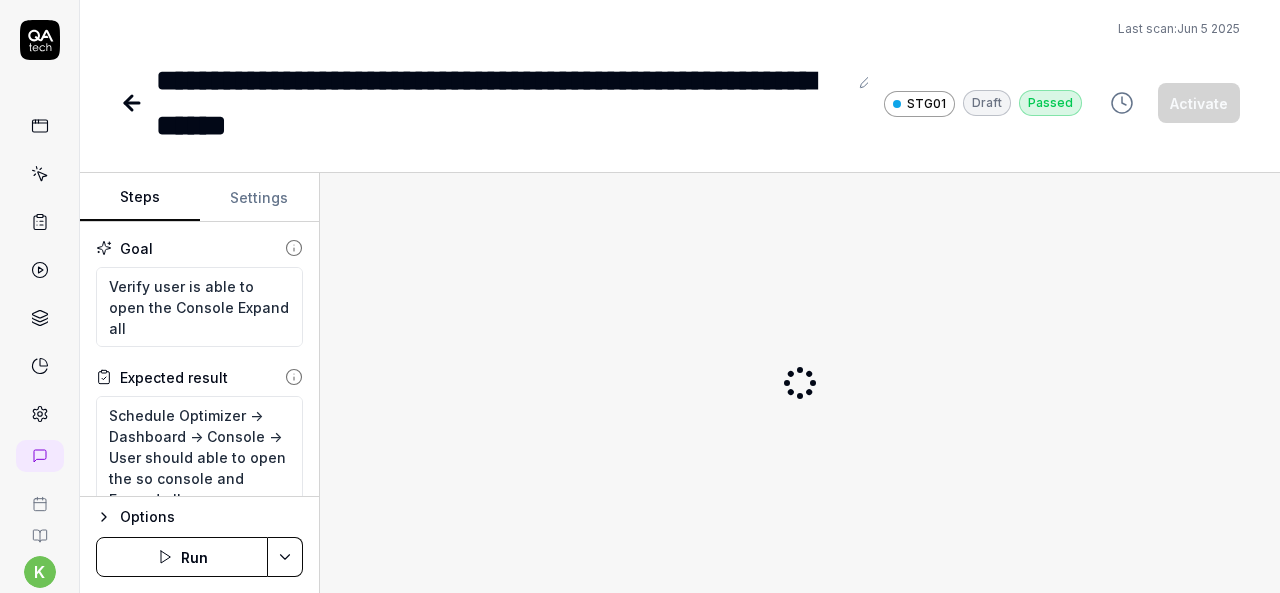 click on "Steps Settings Goal Verify user is able to open the Console Expand all Expected result Schedule Optimizer -> Dashboard -> Console ->
User should able to open the so console and Expand all Steps Enter the username in the username field Enter the password in the password field Click the Login button to authenticate Mouse move to Organization Breadcrumb at right side, Click on Organization Breadcrumb, Select the Top Organization from Organization Breadcrumb Search the 'Nursing' and Select the "Nursing" department from Organization Breadcrumb Click the hamburger menu icon for expand navigation options Click on the Schedule Optimizer tile Click on Dashboards Mouse move to console Click on Console Wait for the Scheduling Console page to fully load Mouse move to Expand all Click on 'Expand all' button check all collapse should be expanded Mouse move to Collapse All Click on 'Collapse All' button check all expanded should be Collapse Options Run" at bounding box center (680, 383) 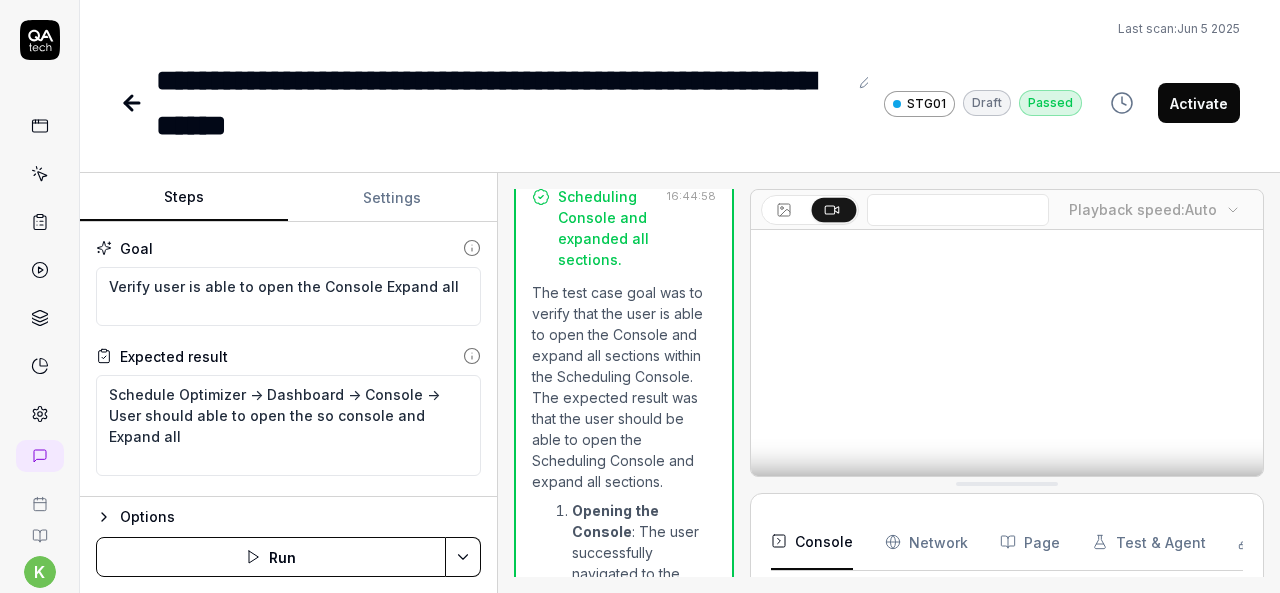 scroll, scrollTop: 2072, scrollLeft: 0, axis: vertical 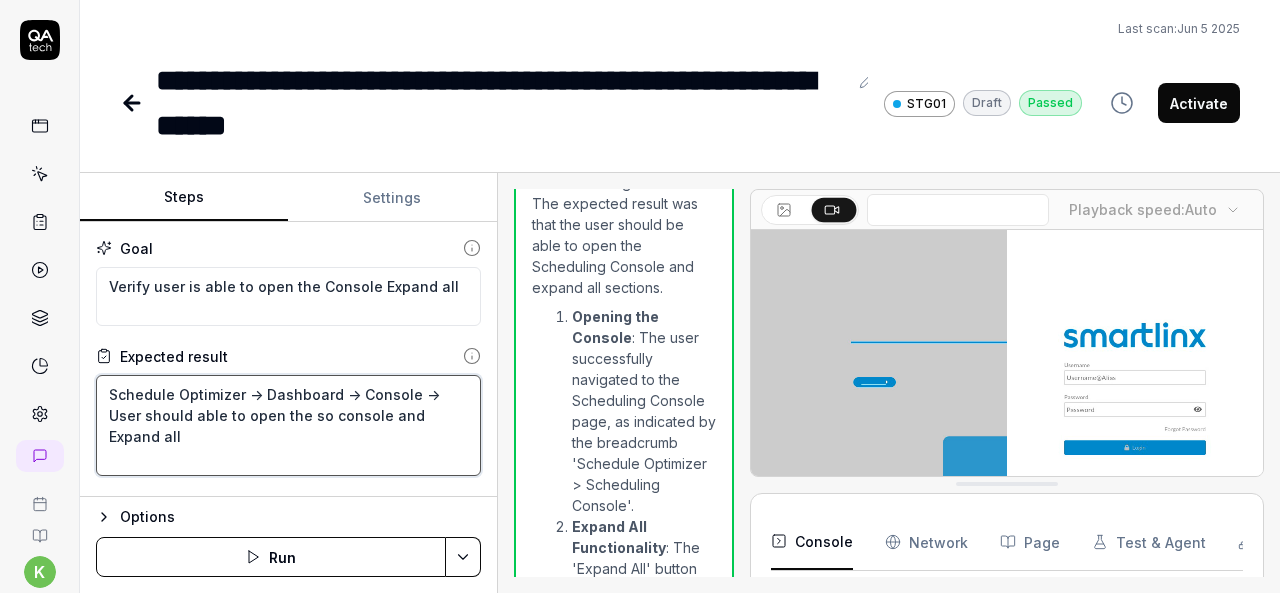 click on "Schedule Optimizer -> Dashboard -> Console ->
User should able to open the so console and Expand all" at bounding box center [288, 425] 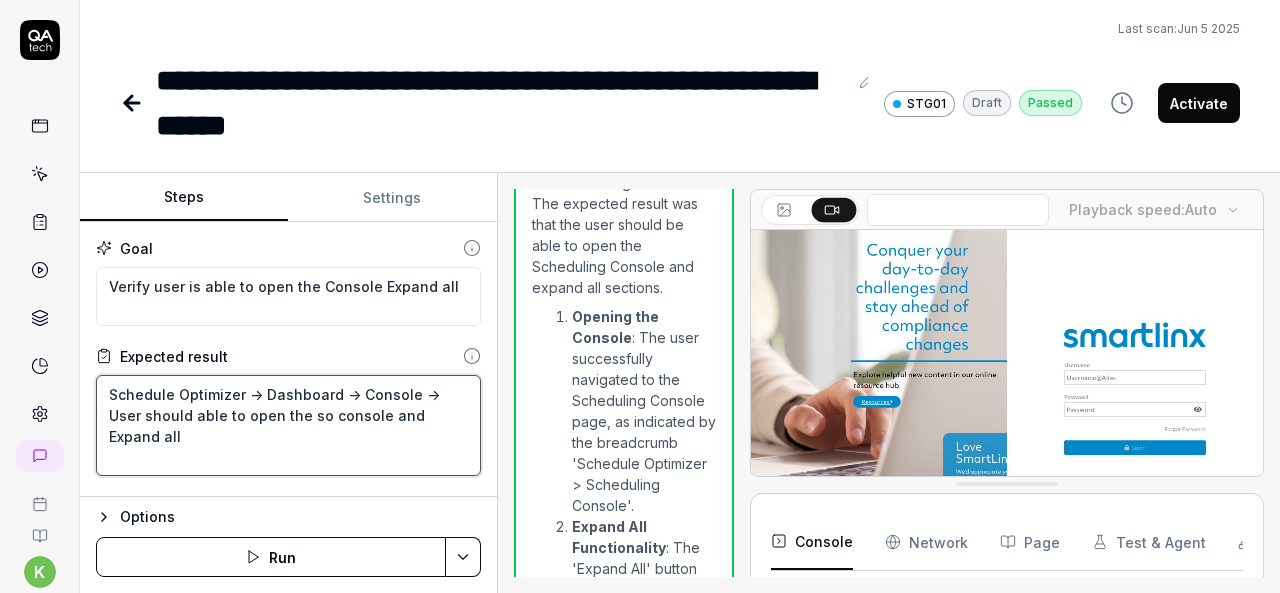 click on "Schedule Optimizer -> Dashboard -> Console ->
User should able to open the so console and Expand all" at bounding box center (288, 425) 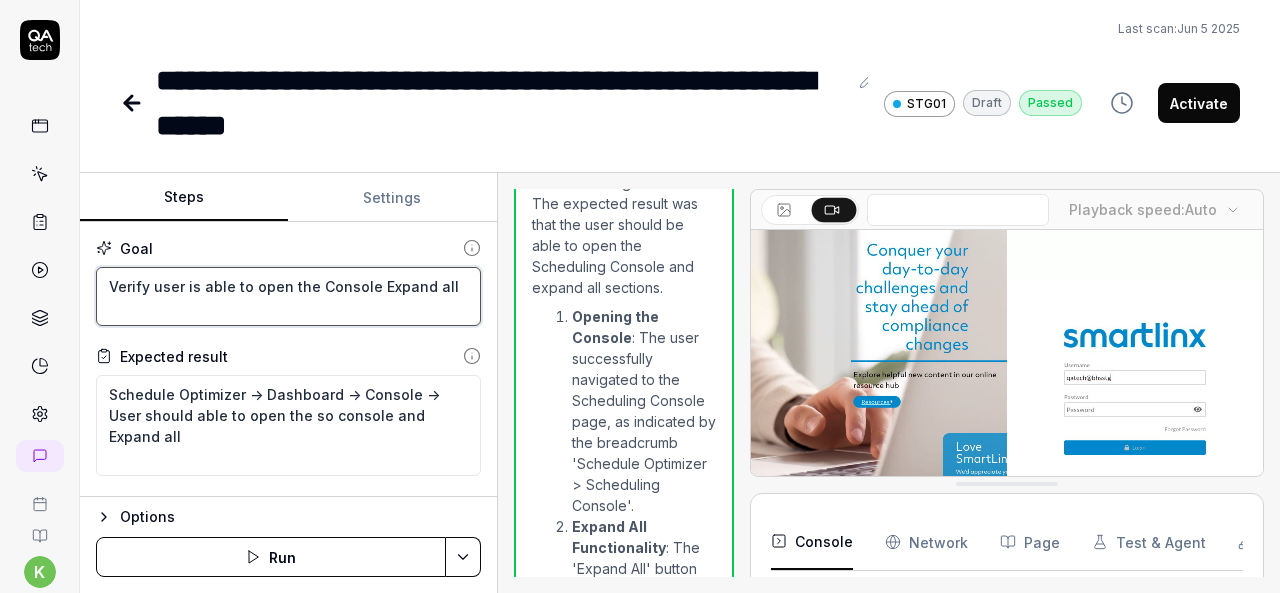click on "Verify user is able to open the Console Expand all" at bounding box center [288, 296] 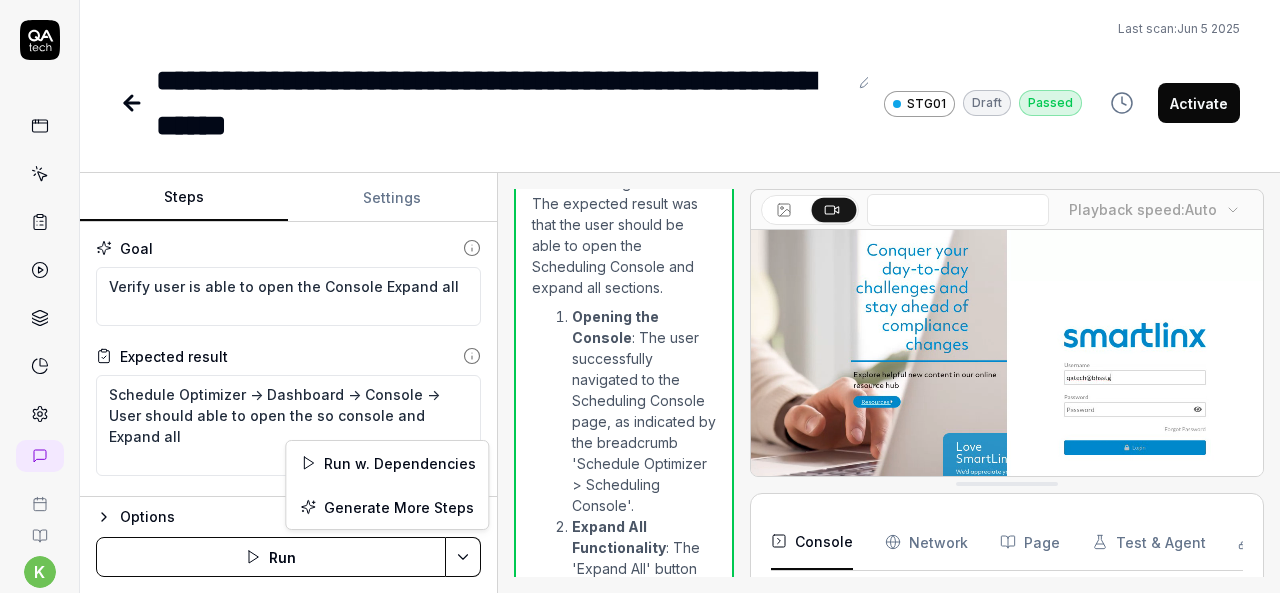 click on "**********" at bounding box center [640, 296] 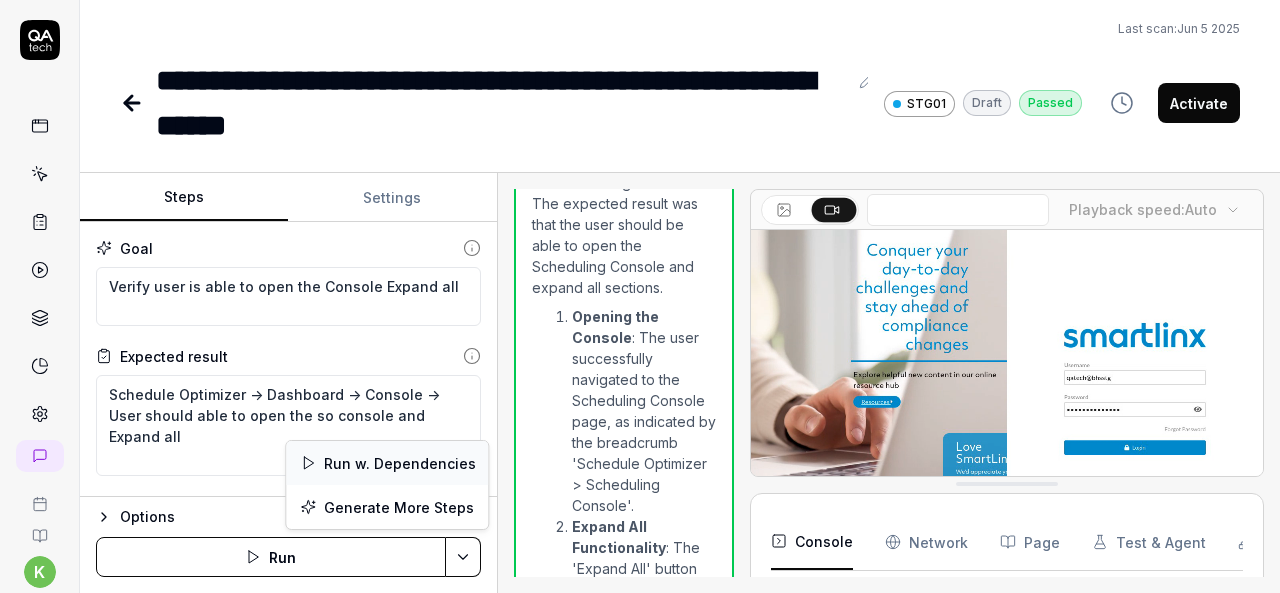 click on "Run w. Dependencies" at bounding box center [387, 463] 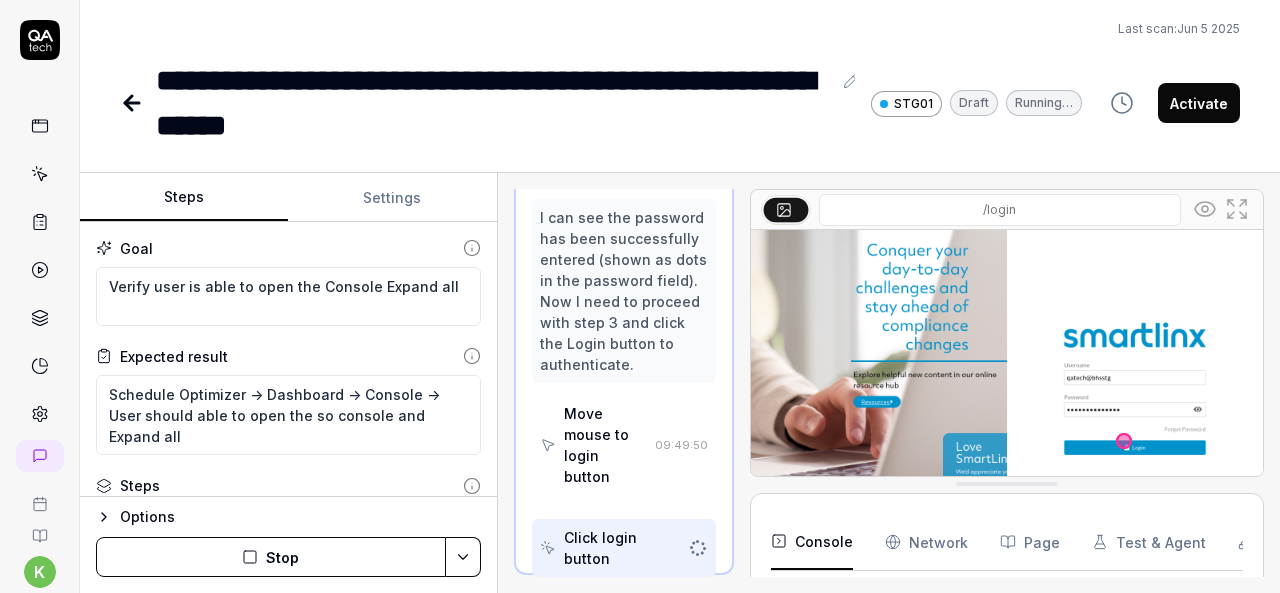 scroll, scrollTop: 486, scrollLeft: 0, axis: vertical 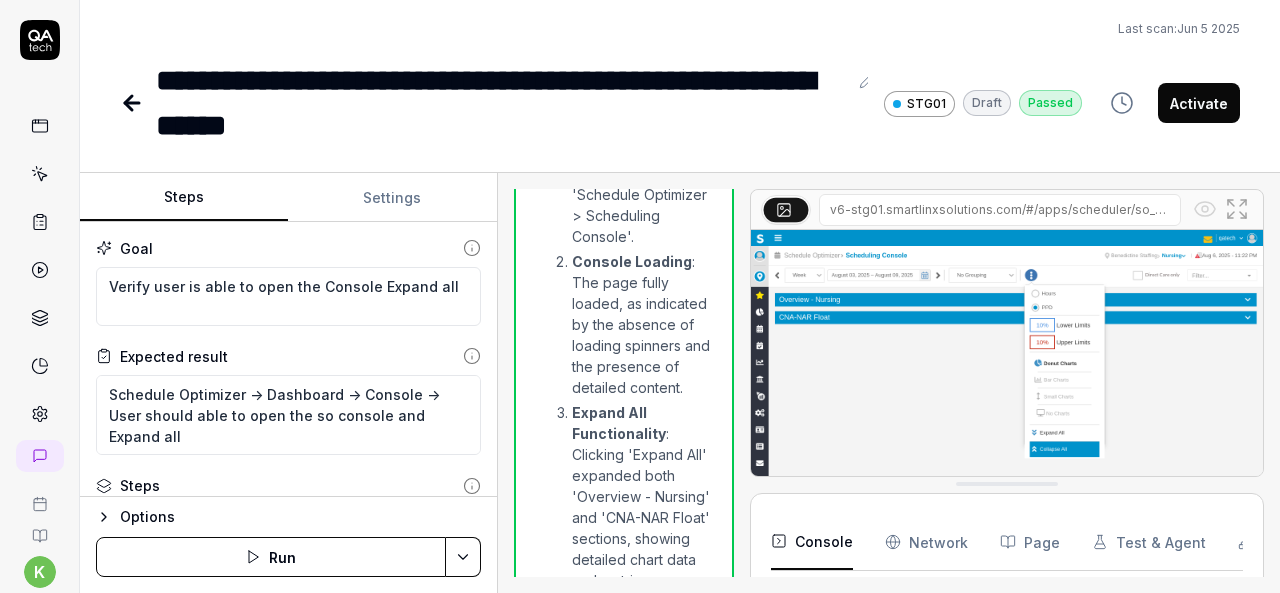 click on "Activate" at bounding box center (1199, 103) 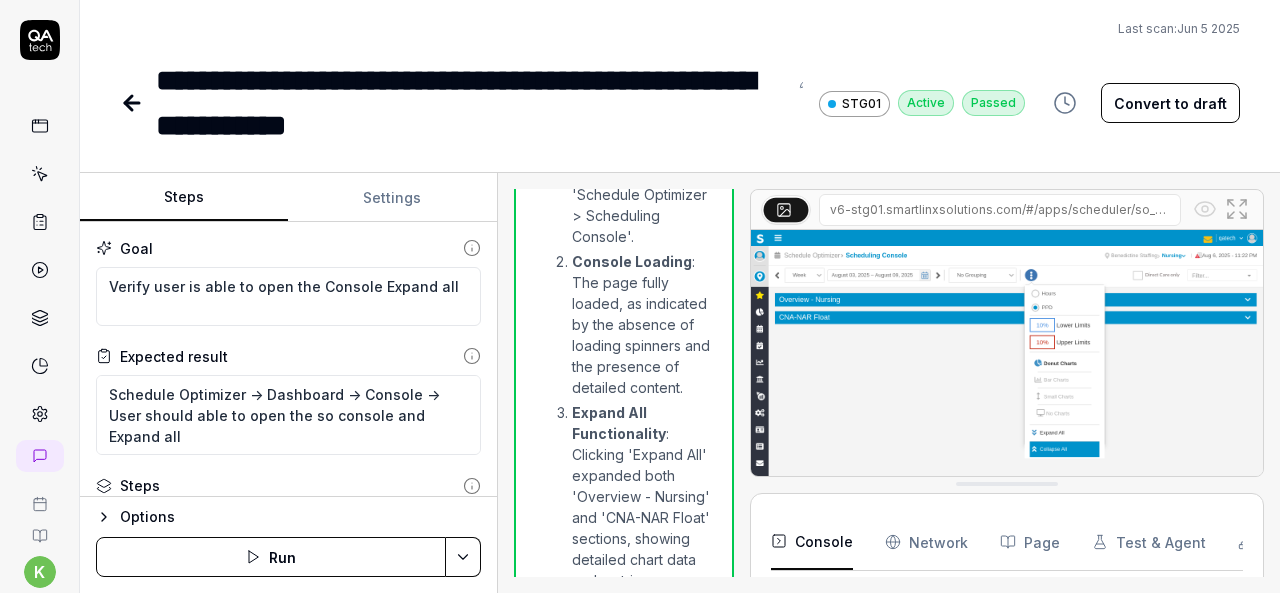 click 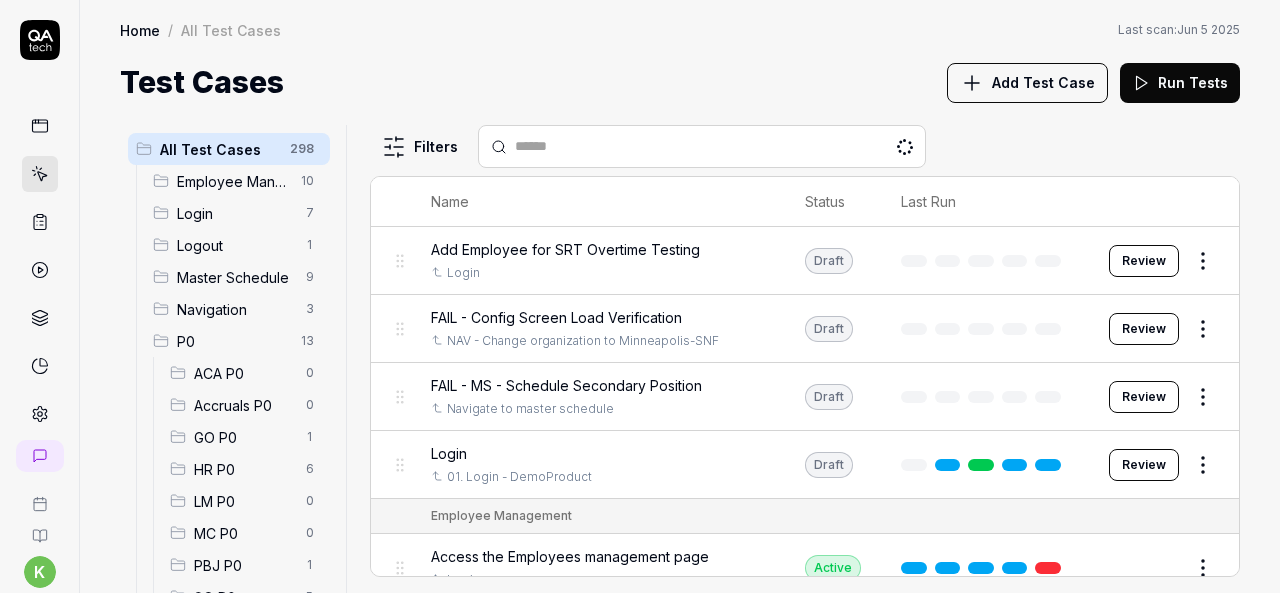 scroll, scrollTop: 154, scrollLeft: 0, axis: vertical 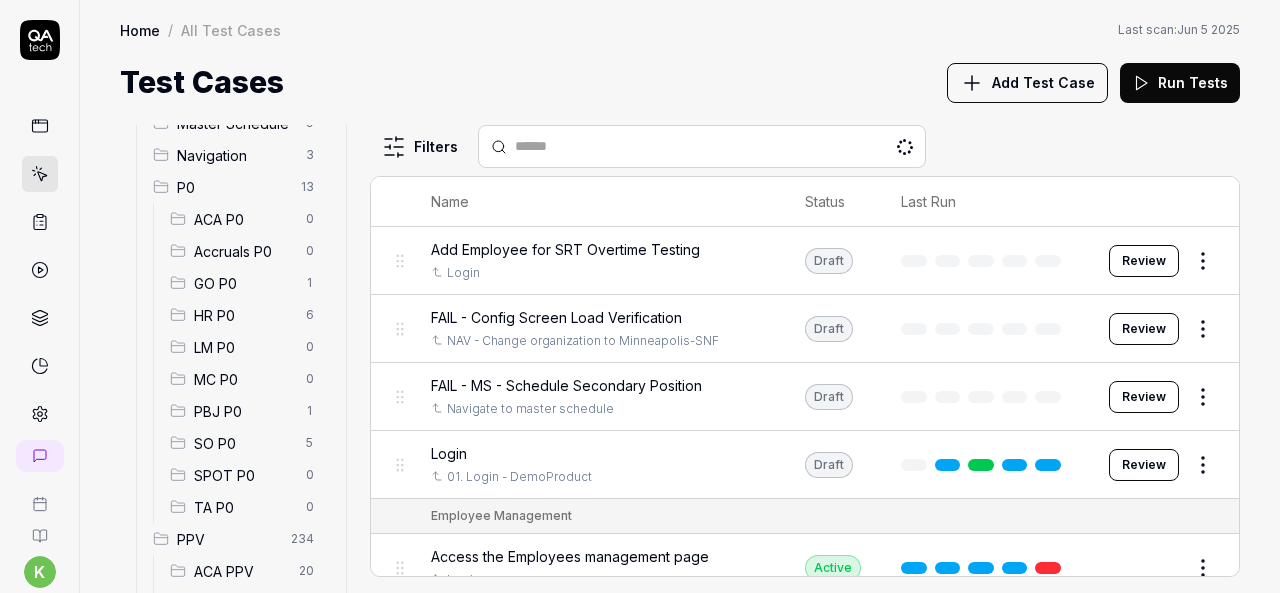 click on "SO P0" at bounding box center (244, 443) 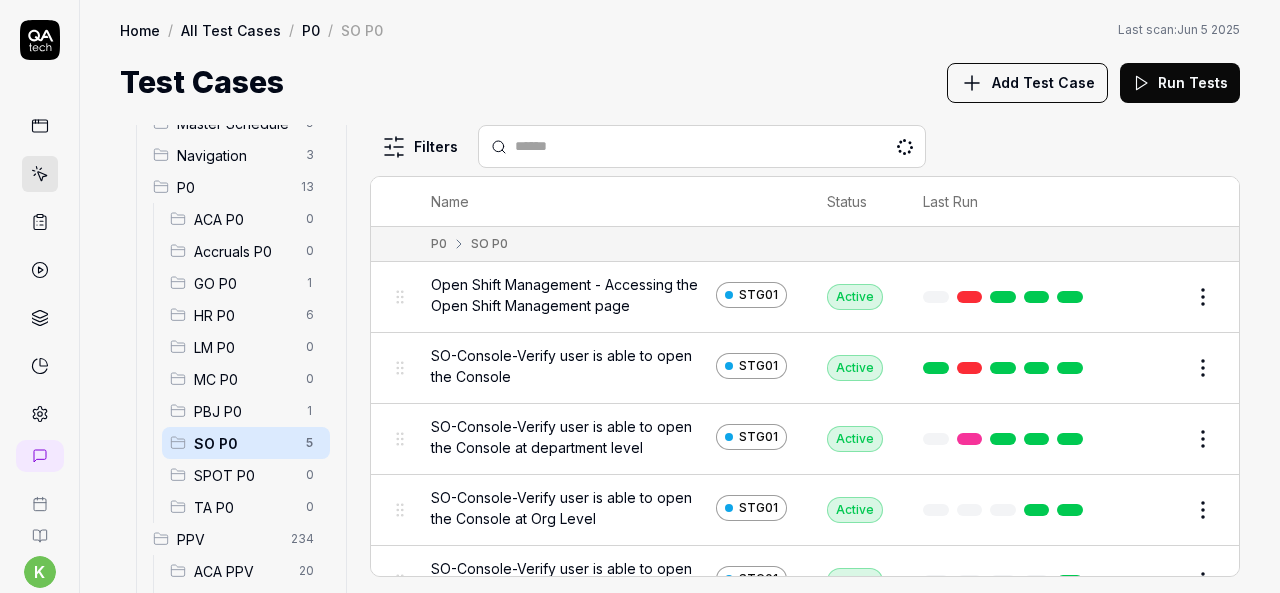 scroll, scrollTop: 36, scrollLeft: 0, axis: vertical 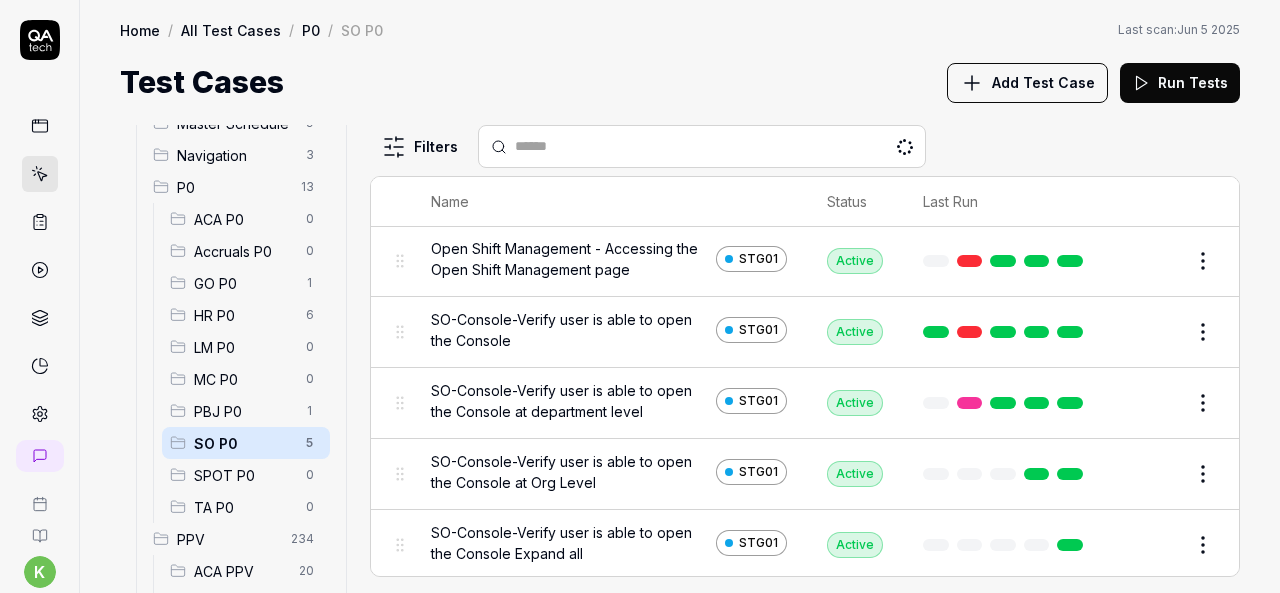 click on "Edit" at bounding box center [1155, 545] 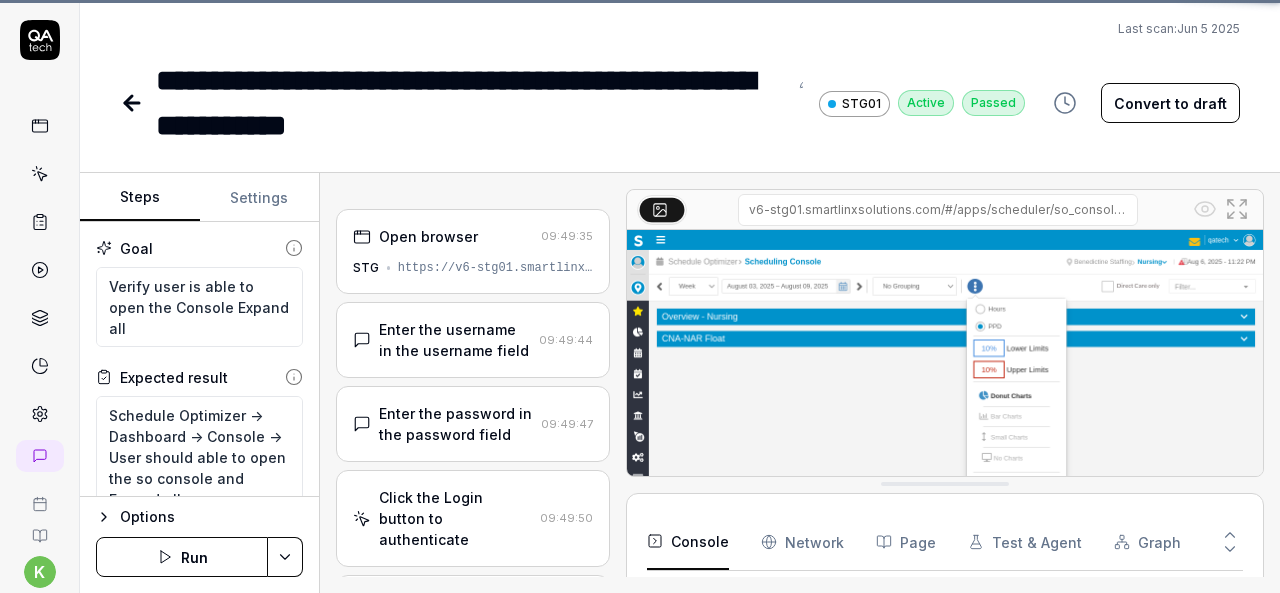 scroll, scrollTop: 211, scrollLeft: 0, axis: vertical 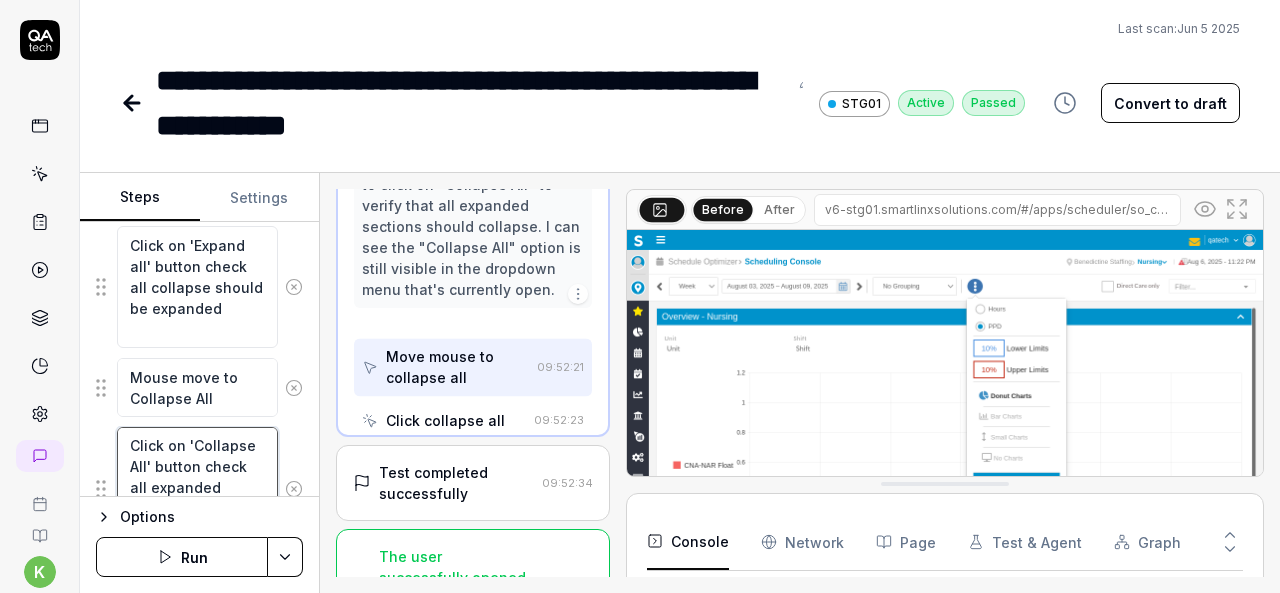 click on "Click on 'Collapse All' button check all expanded should be Collapse" at bounding box center (197, 488) 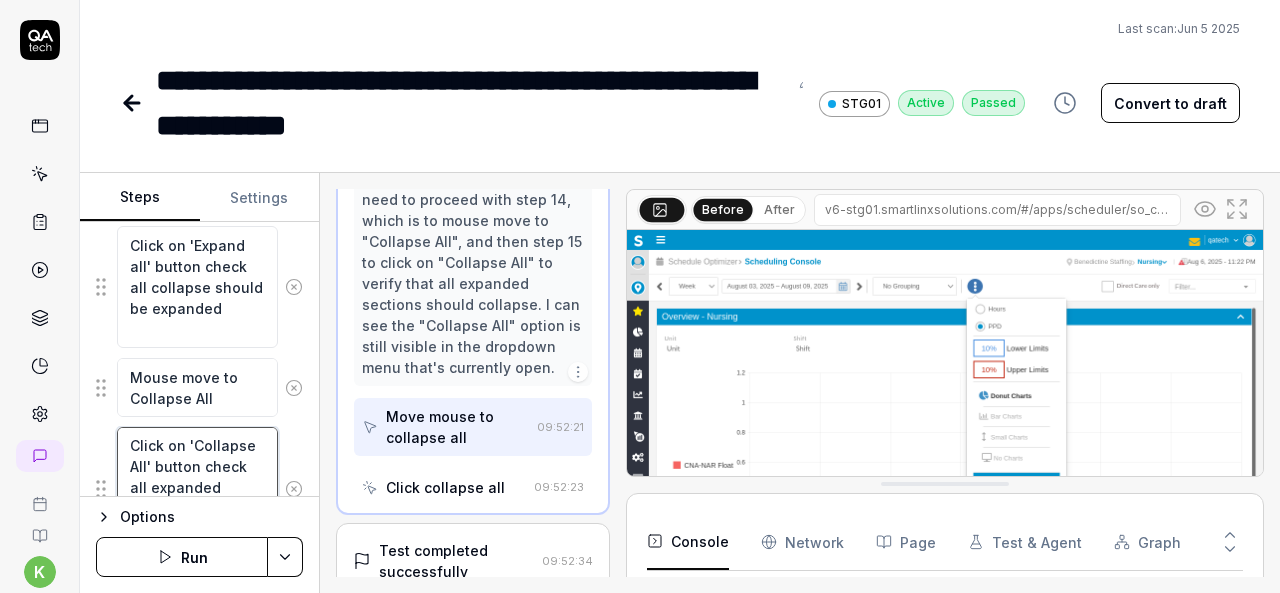 scroll, scrollTop: 1907, scrollLeft: 0, axis: vertical 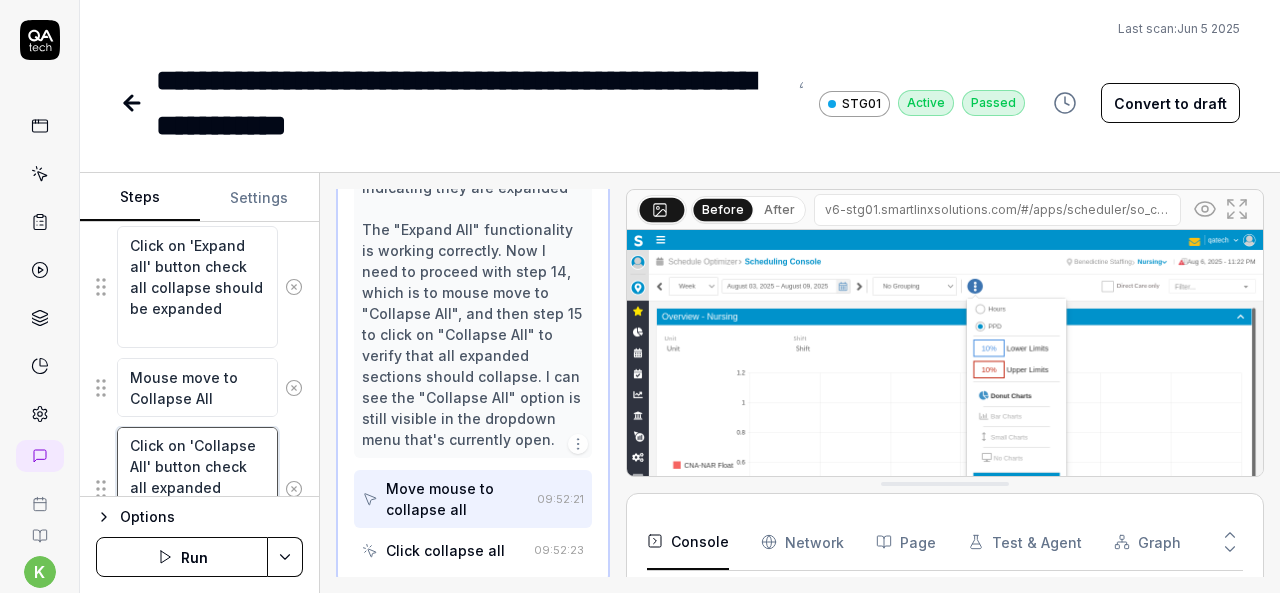 click on "Click on 'Collapse All' button check all expanded should be Collapse" at bounding box center (197, 488) 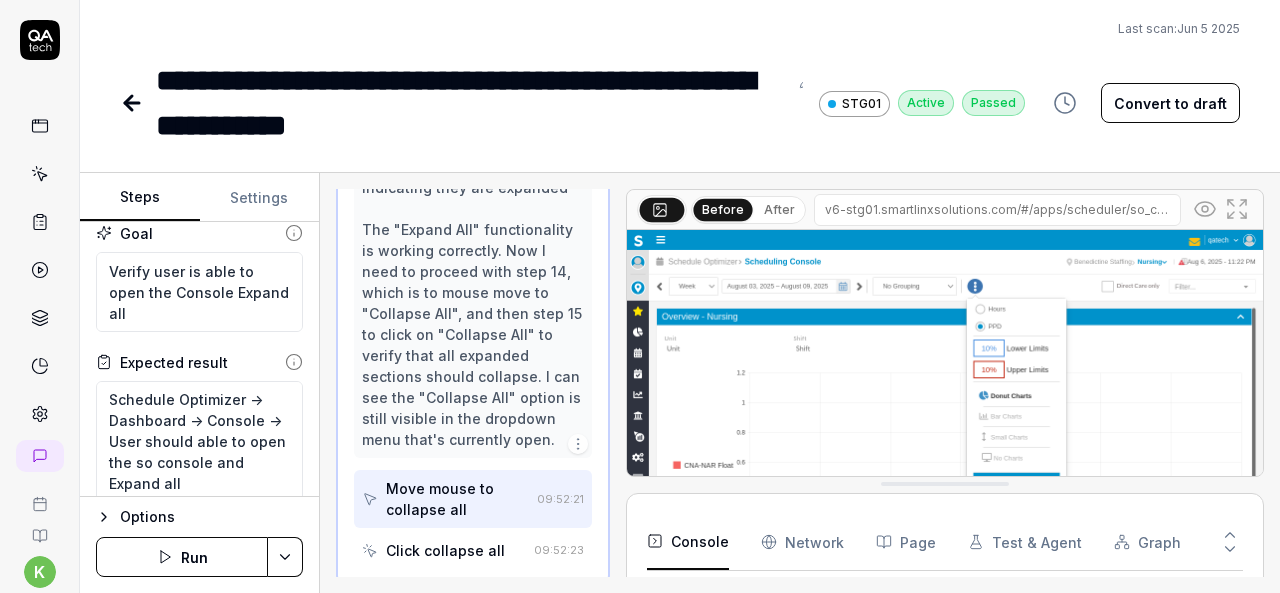 scroll, scrollTop: 0, scrollLeft: 0, axis: both 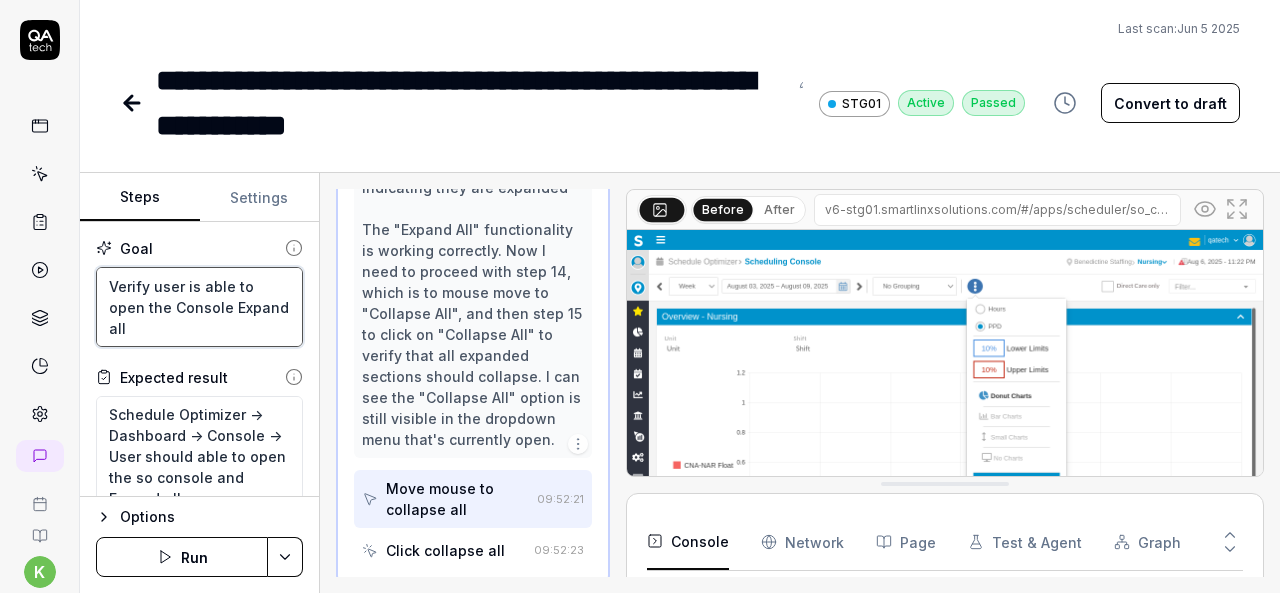 click on "Verify user is able to open the Console Expand all" at bounding box center [199, 307] 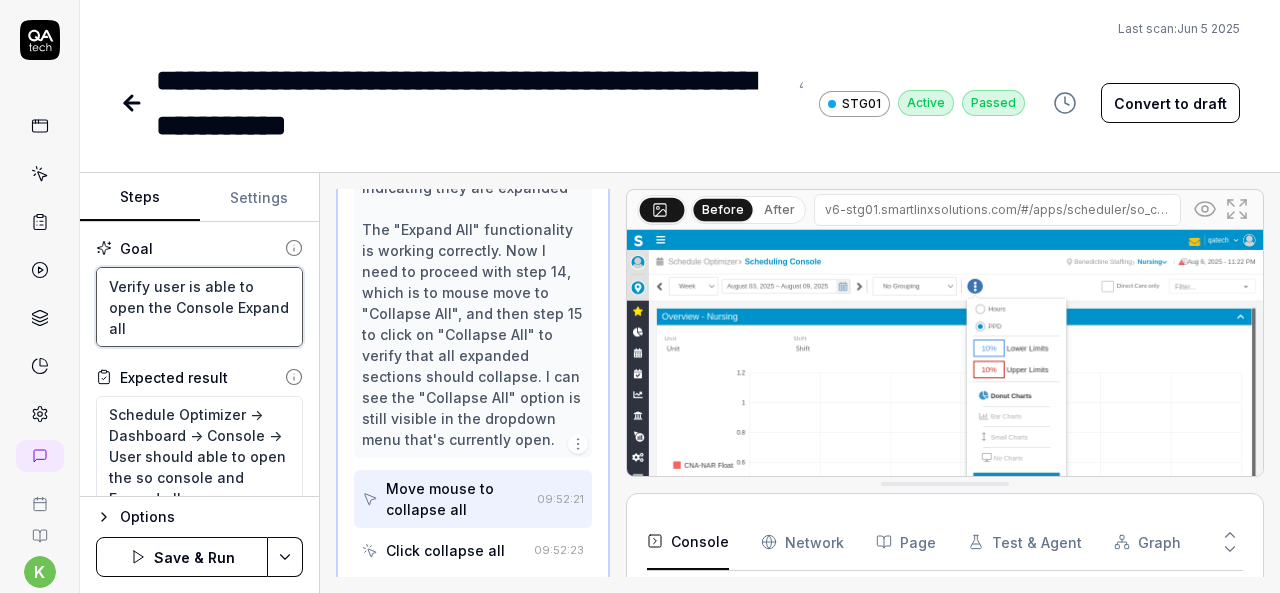 type on "*" 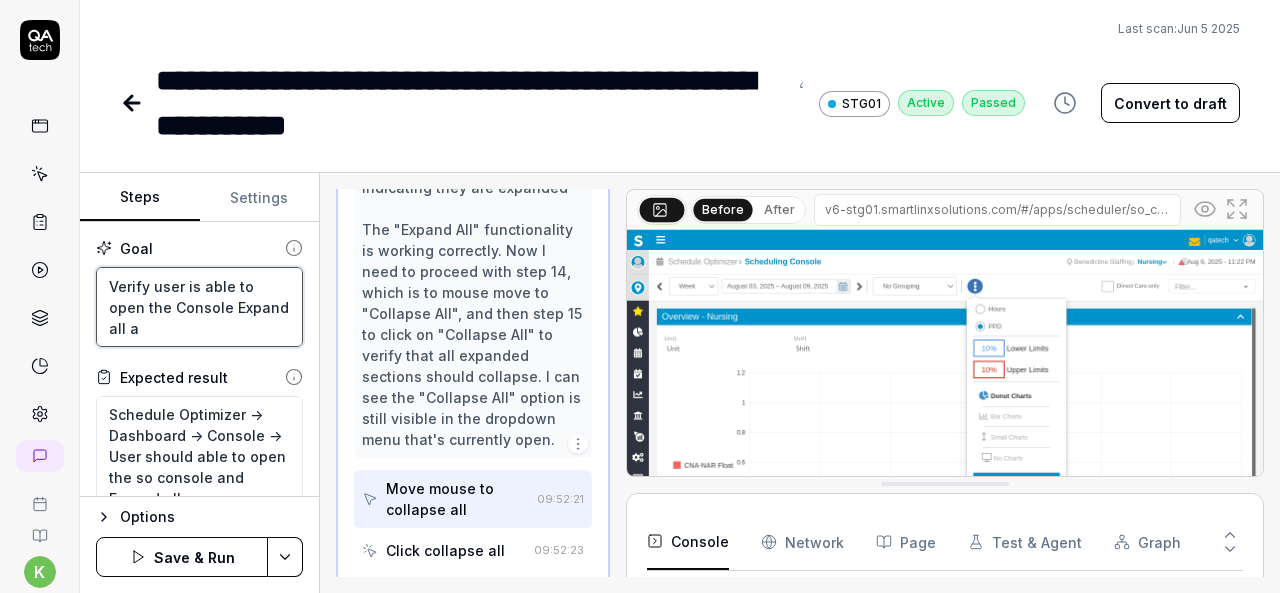 type on "*" 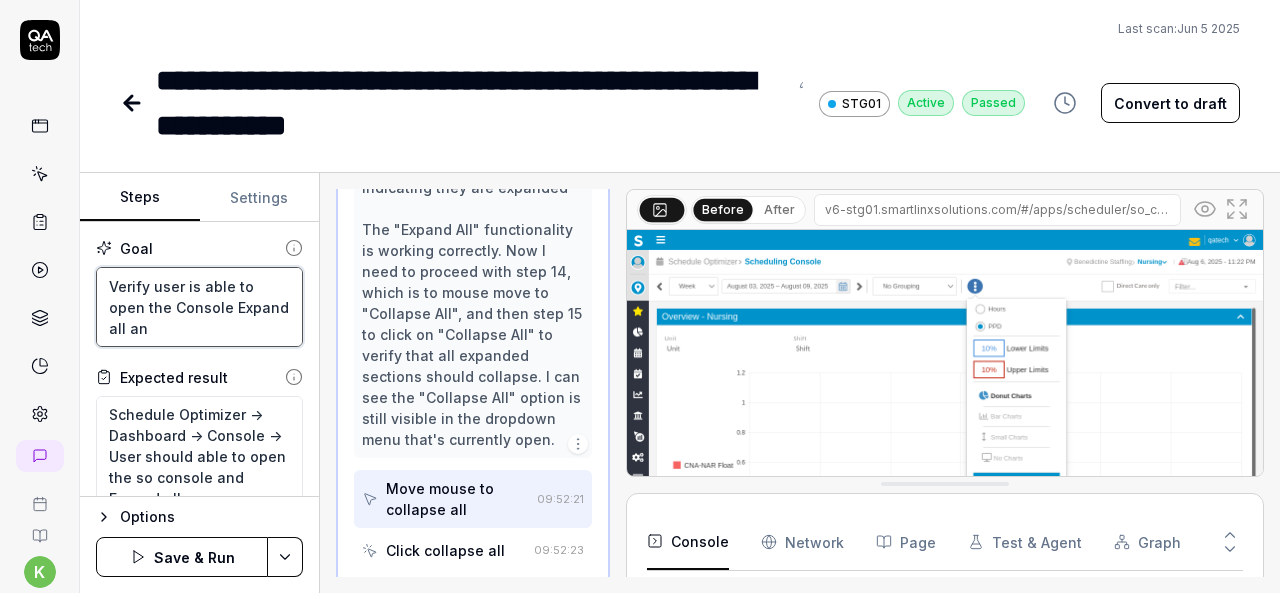 type on "*" 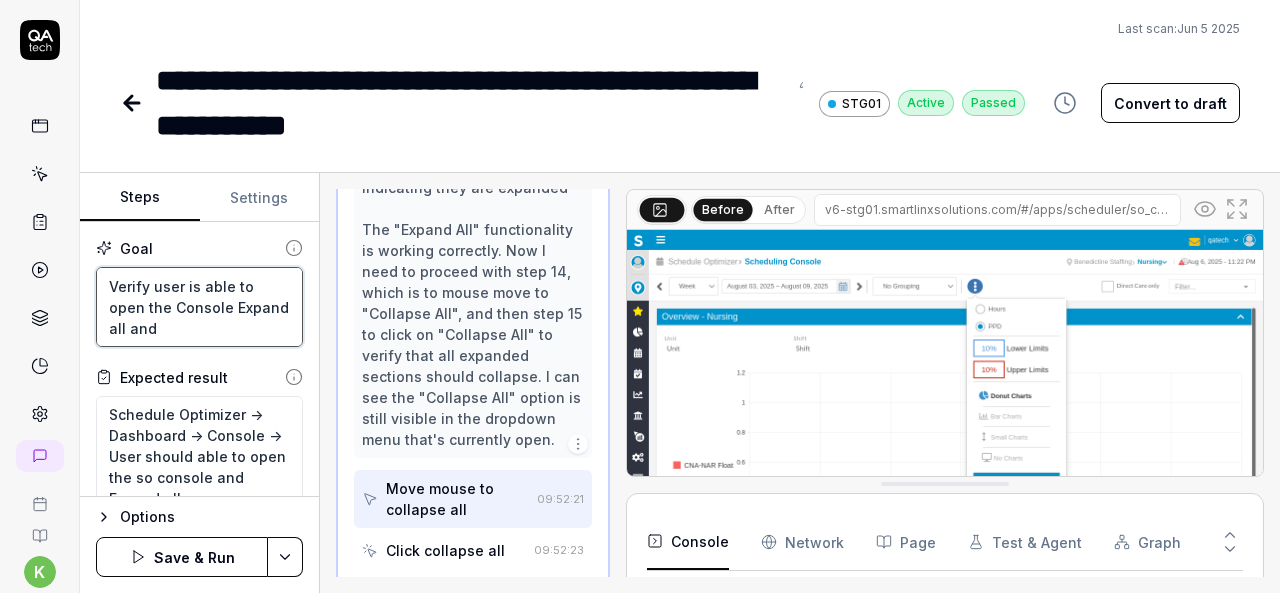 type on "*" 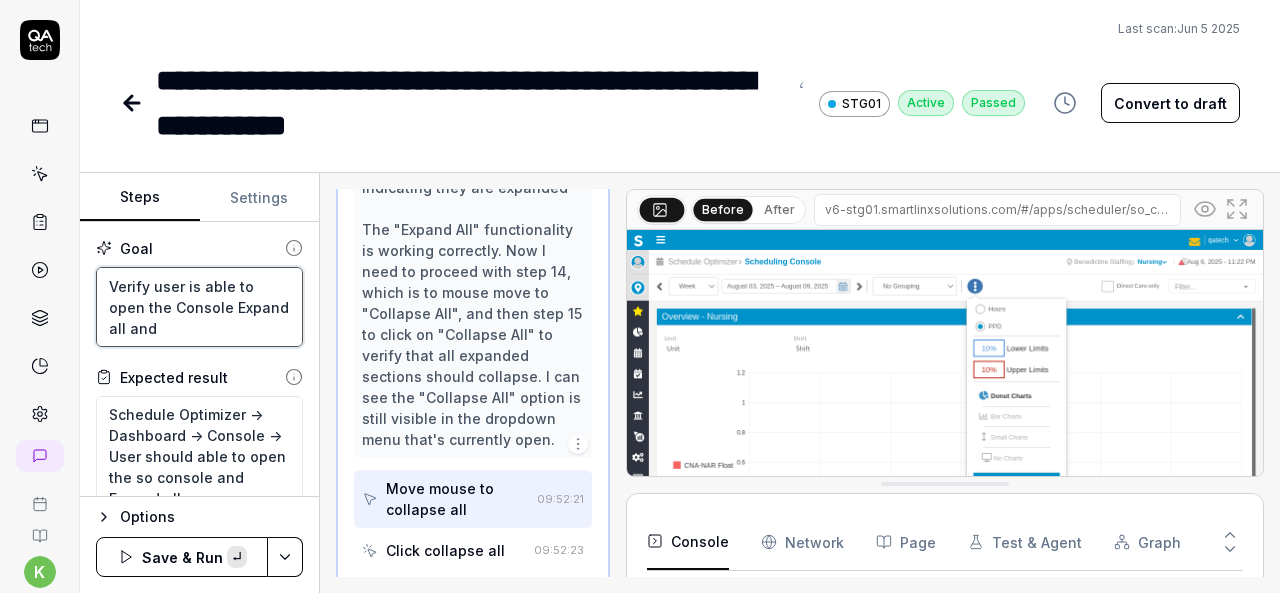 paste on "Collapse All" 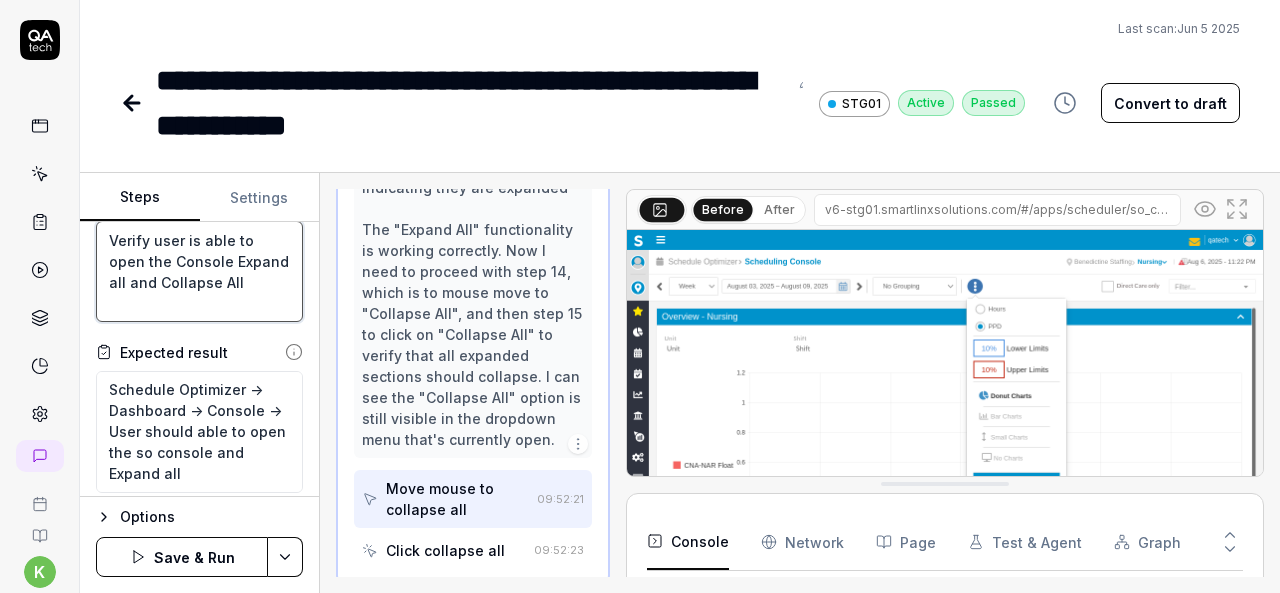 scroll, scrollTop: 107, scrollLeft: 0, axis: vertical 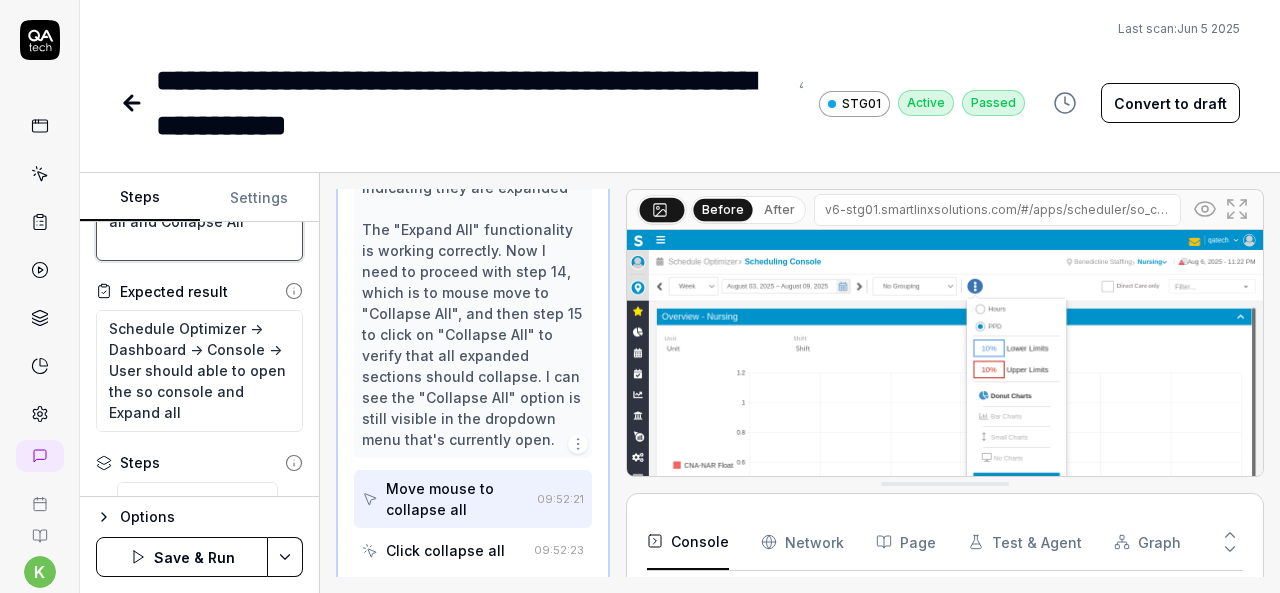 type on "Verify user is able to open the Console Expand all and Collapse All" 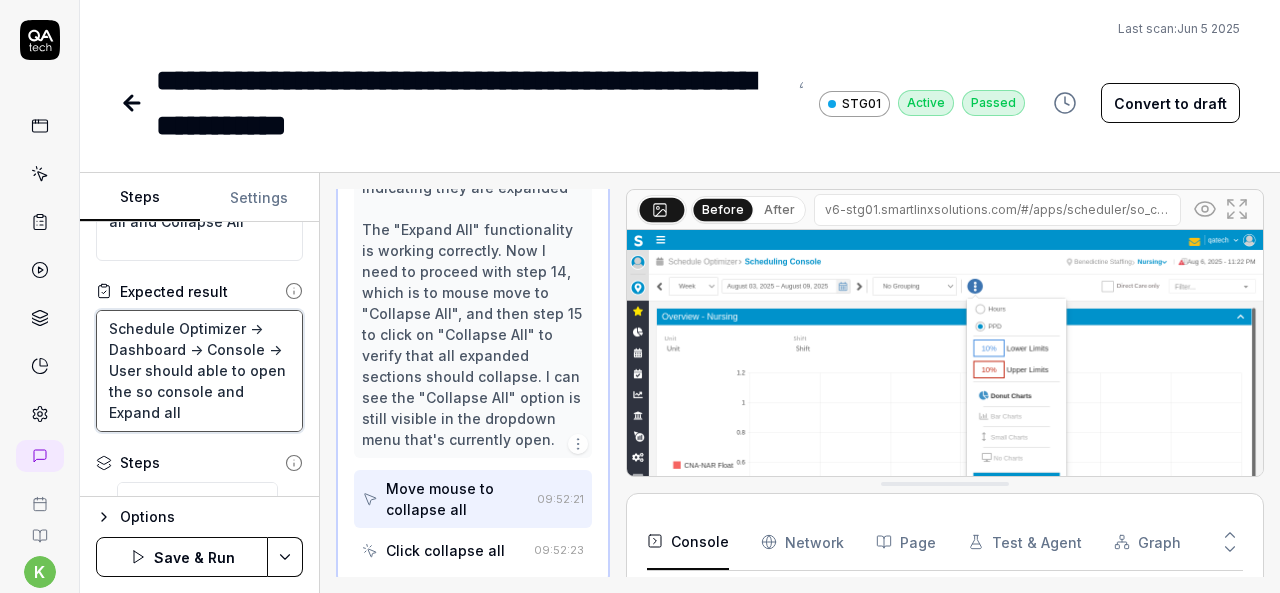 click on "Schedule Optimizer -> Dashboard -> Console ->
User should able to open the so console and Expand all" at bounding box center (199, 371) 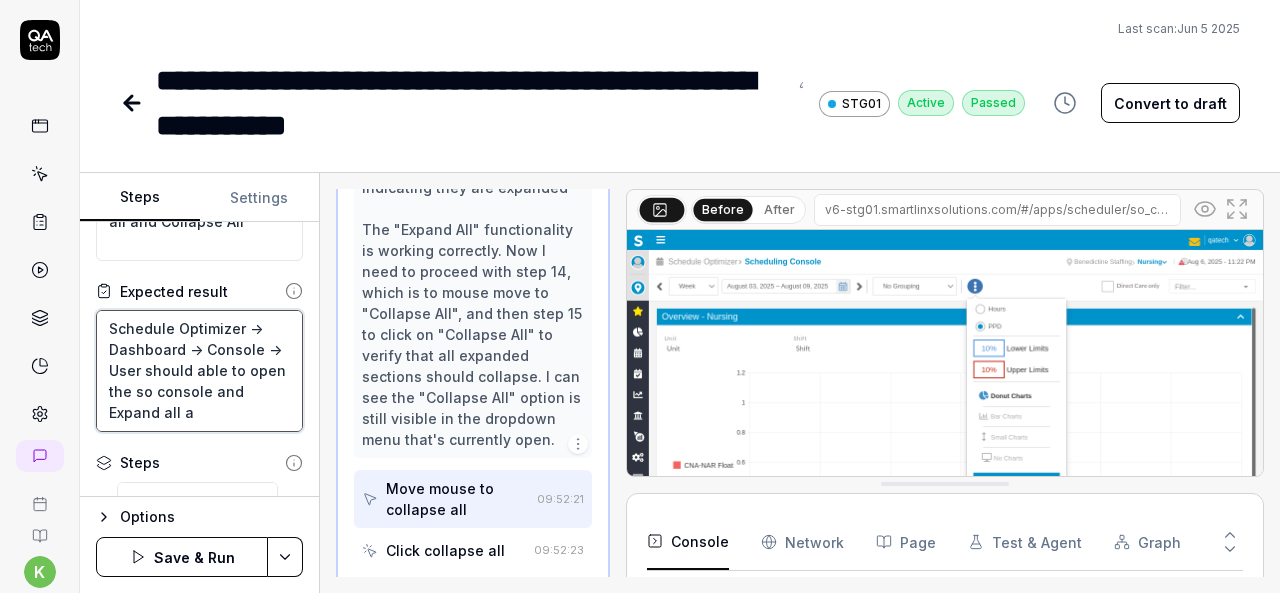 type on "*" 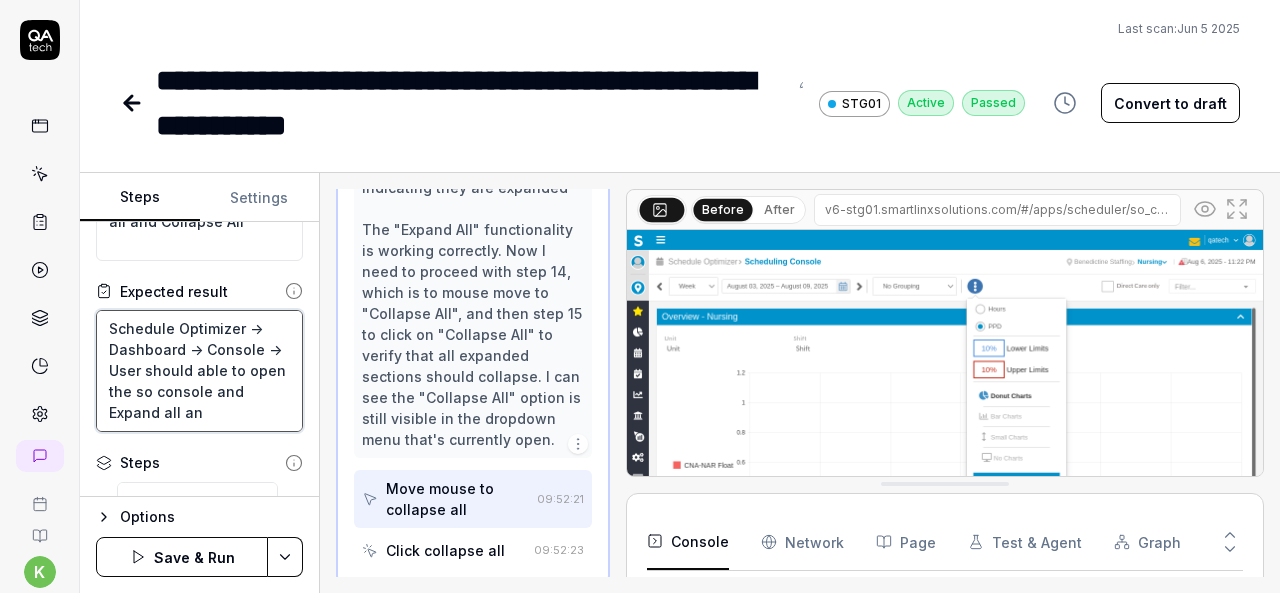 type on "*" 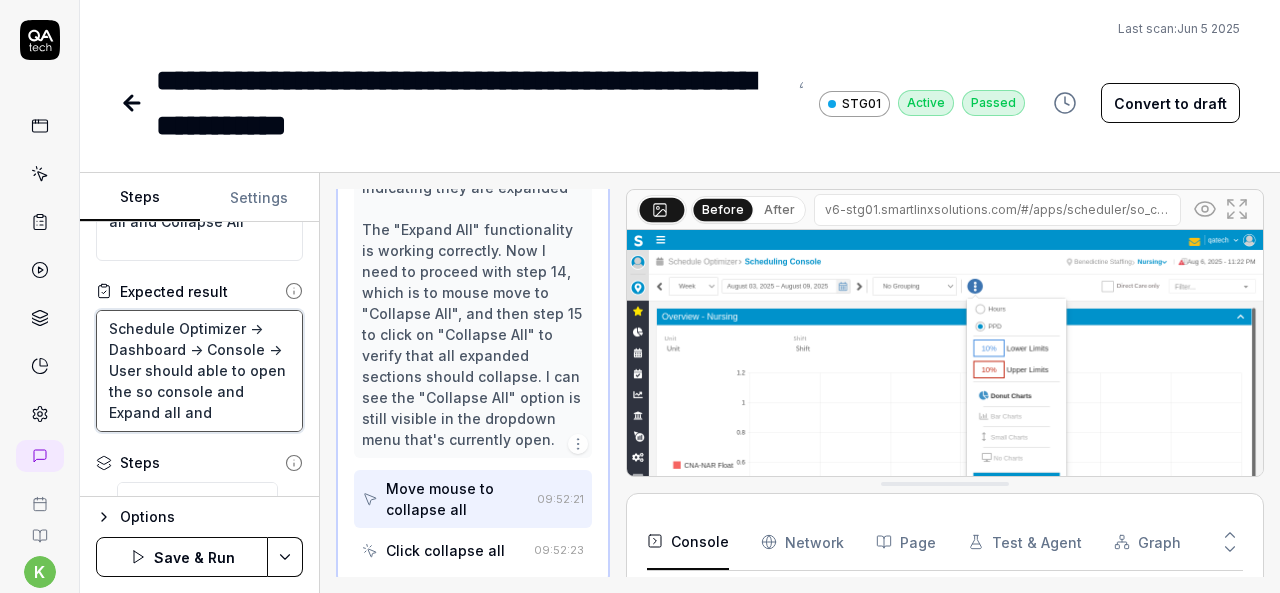 type on "*" 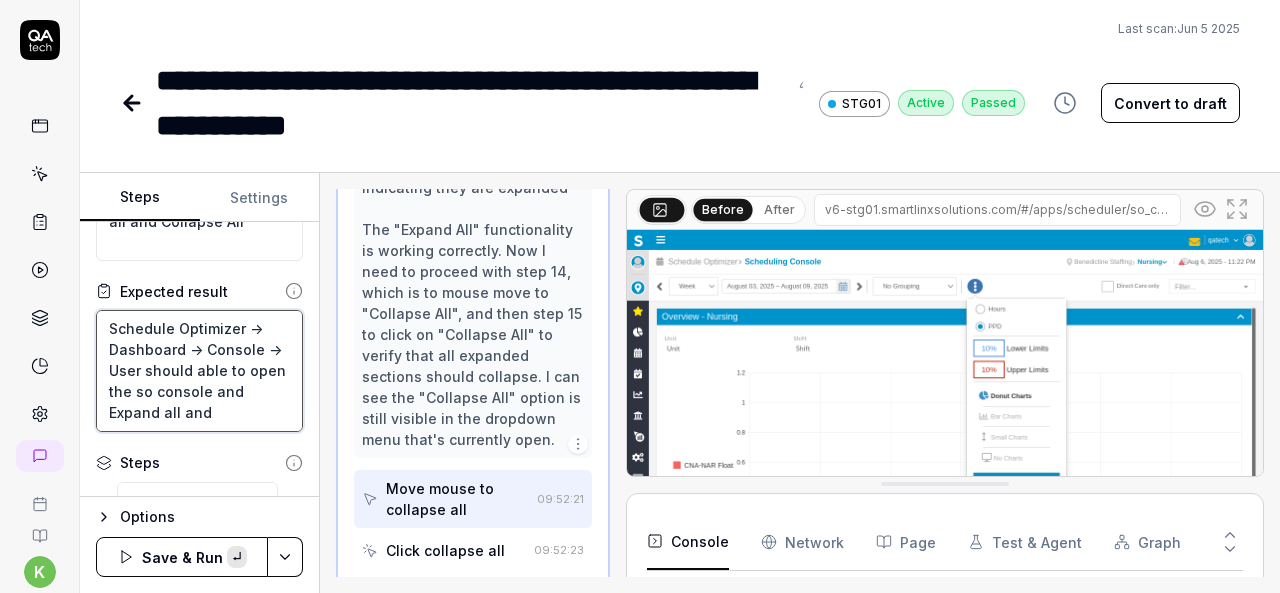 paste on "Collapse All" 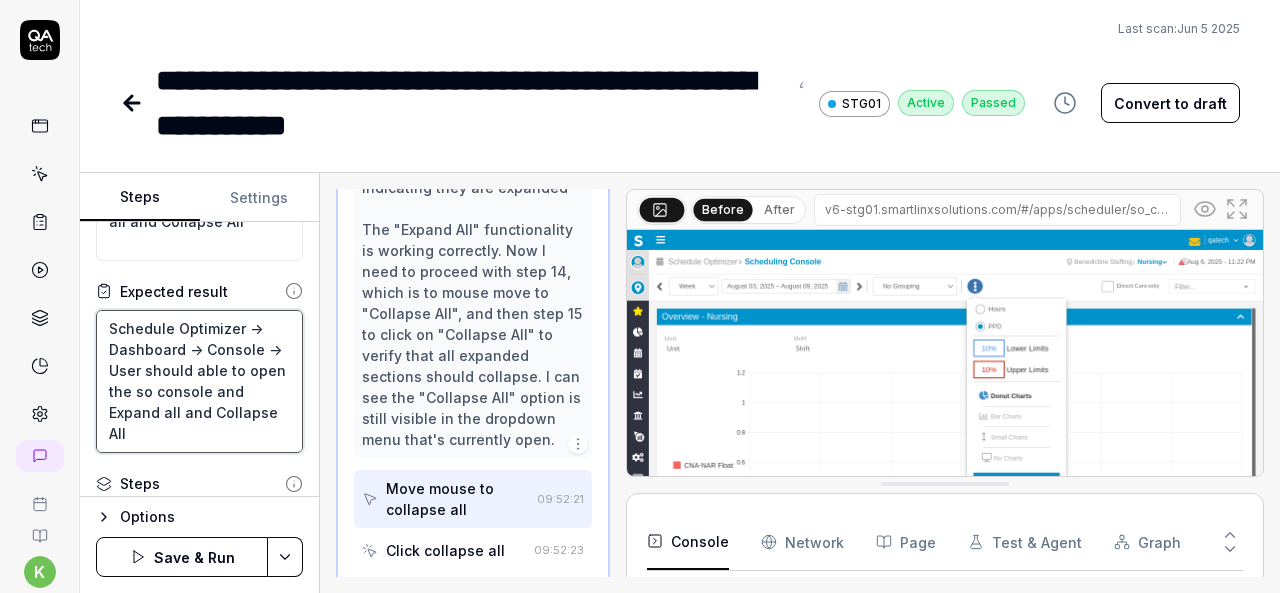 type on "Schedule Optimizer -> Dashboard -> Console ->
User should able to open the so console and Expand all and Collapse All" 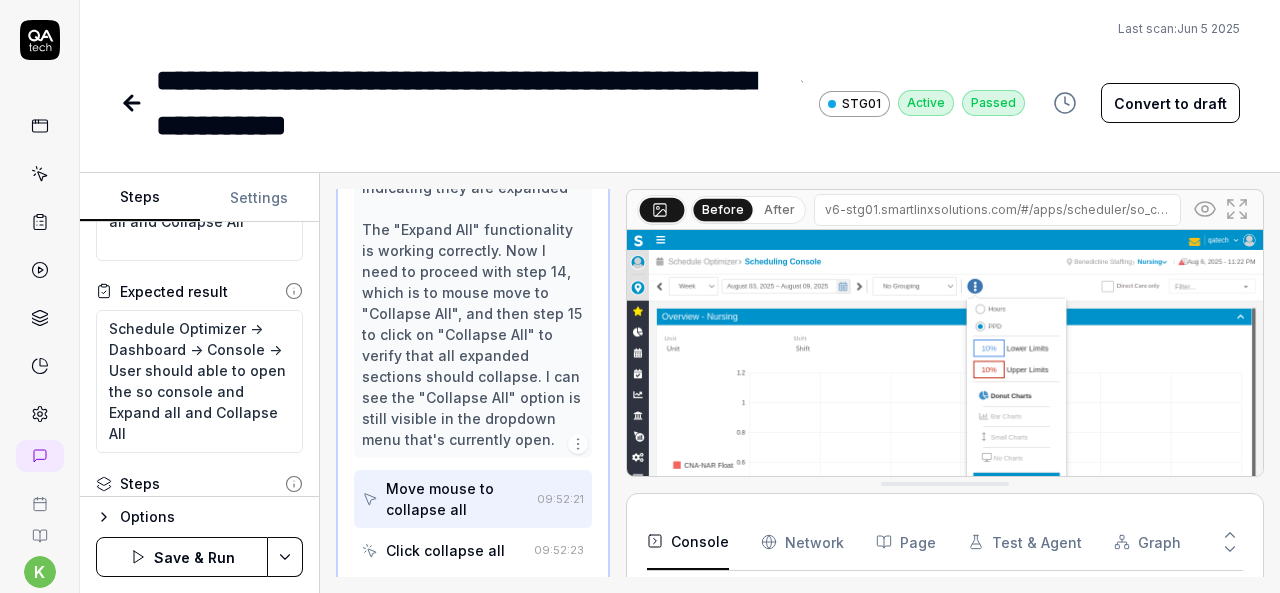 click on "**********" at bounding box center (471, 103) 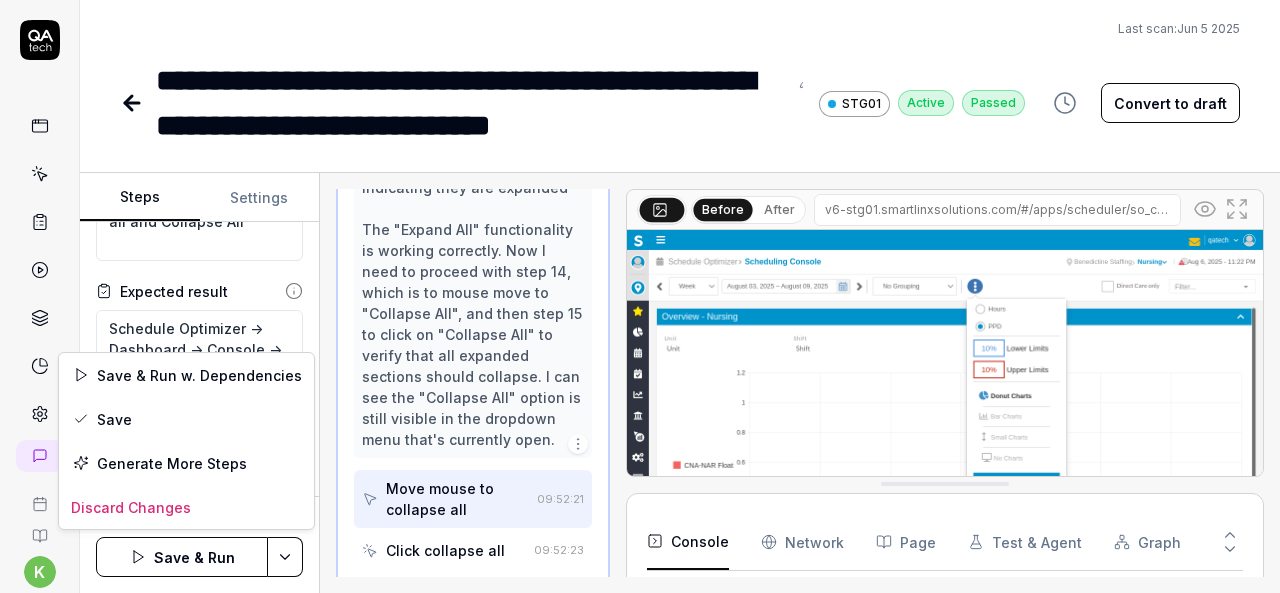 click on "**********" at bounding box center (640, 296) 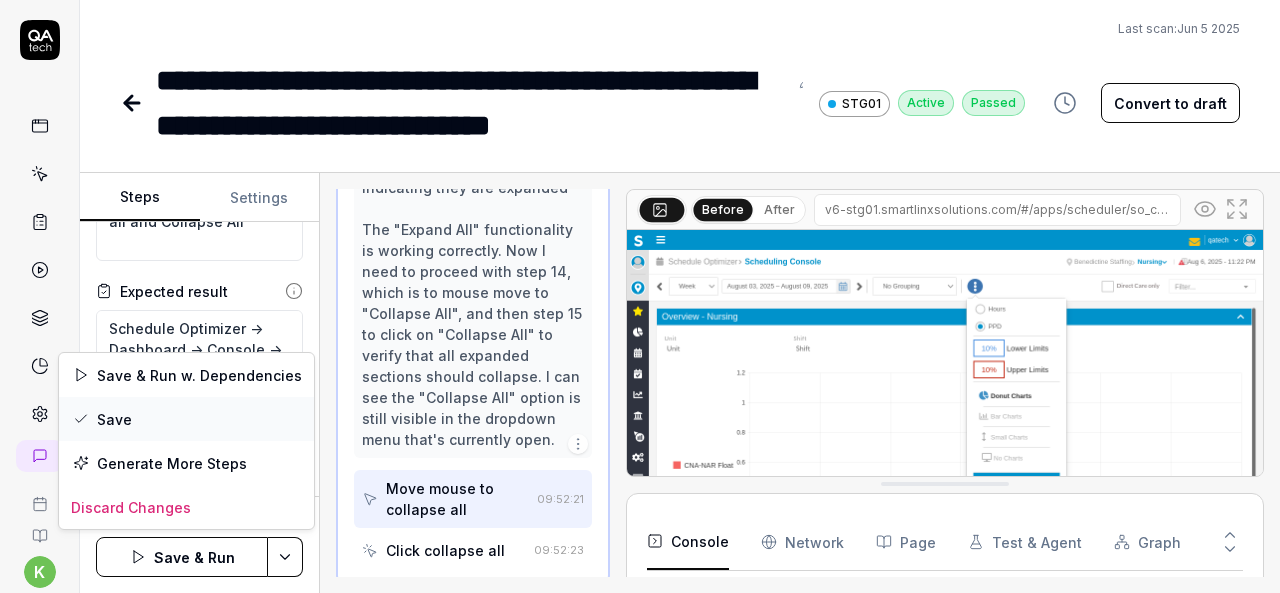 click on "Save" at bounding box center [186, 419] 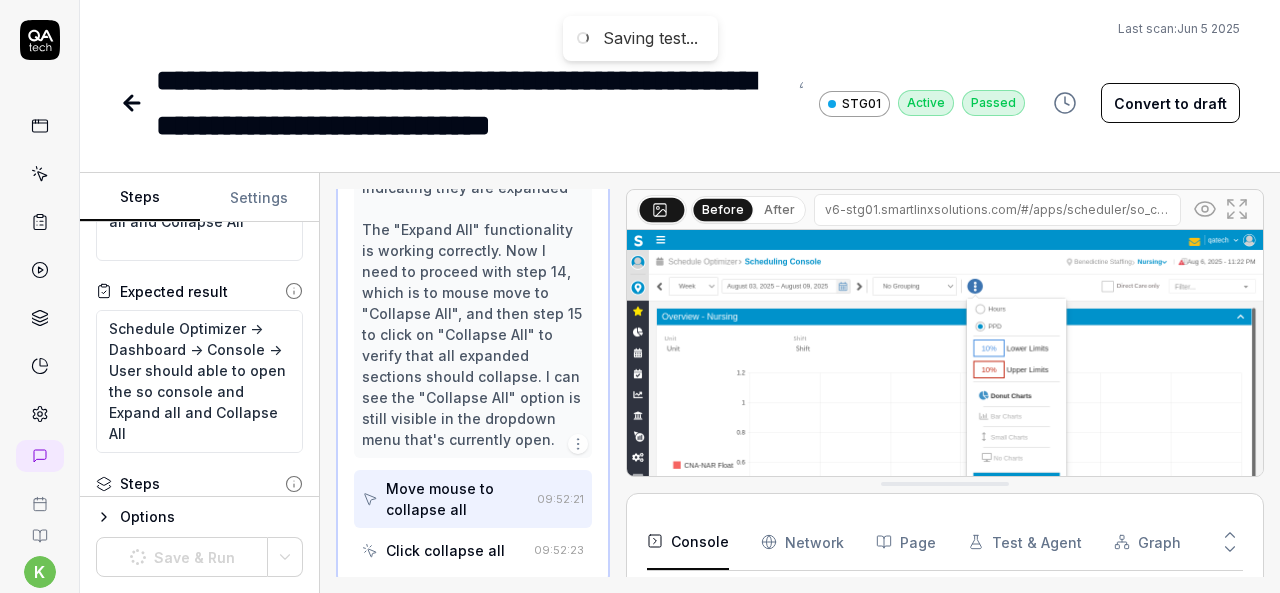 click 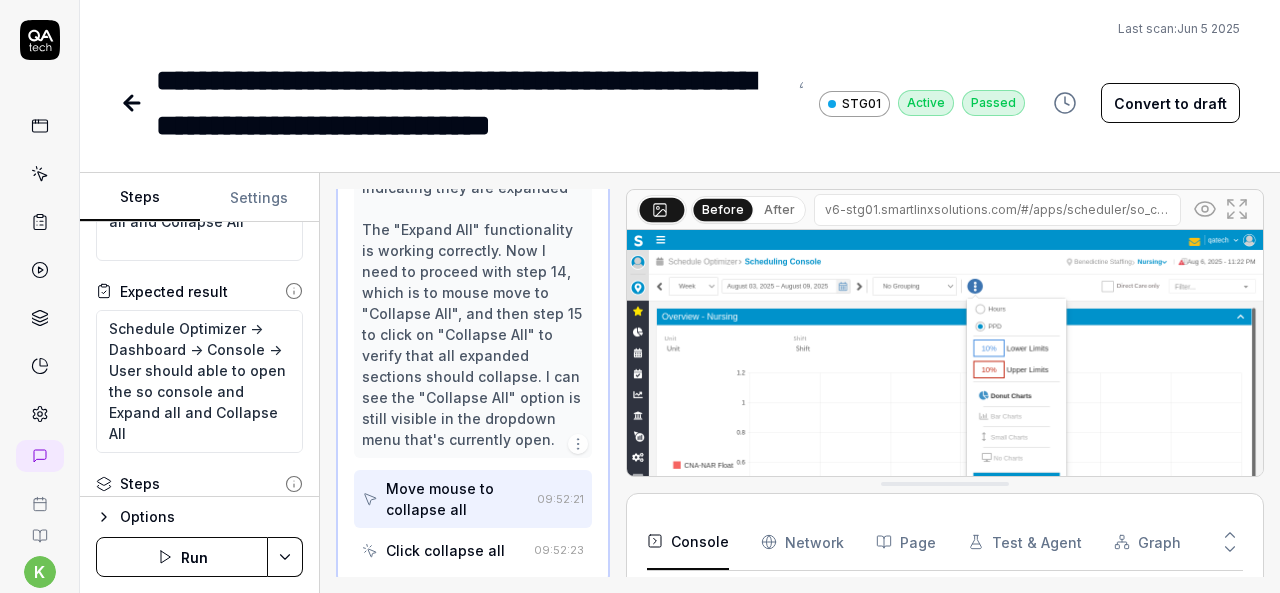 type on "*" 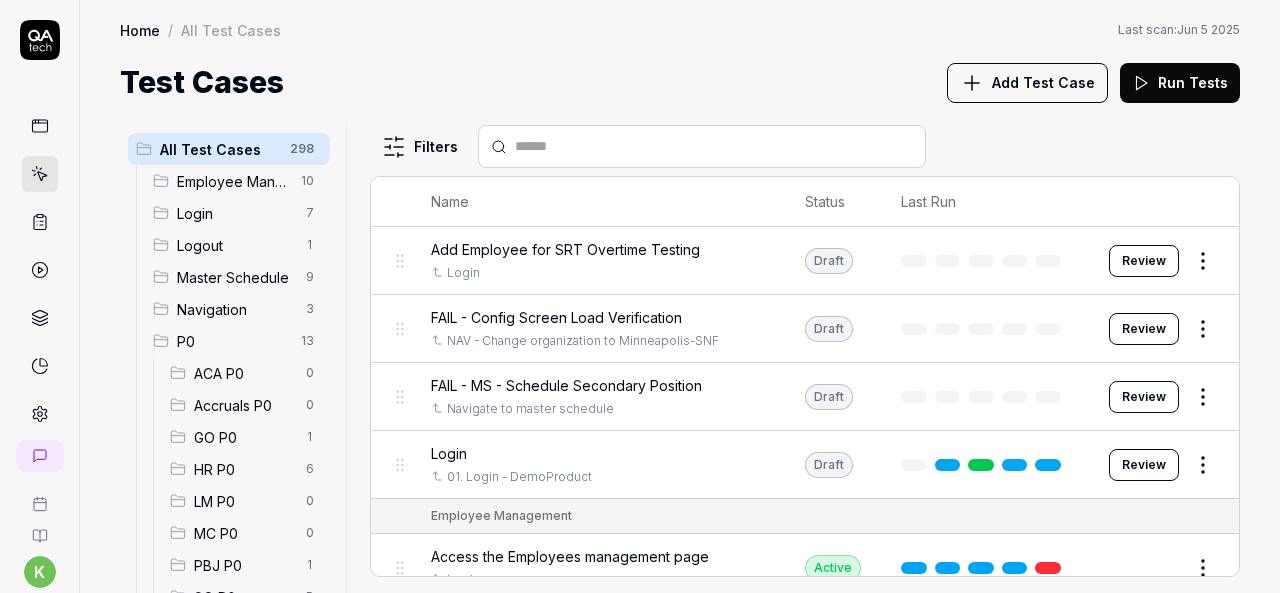 scroll, scrollTop: 208, scrollLeft: 0, axis: vertical 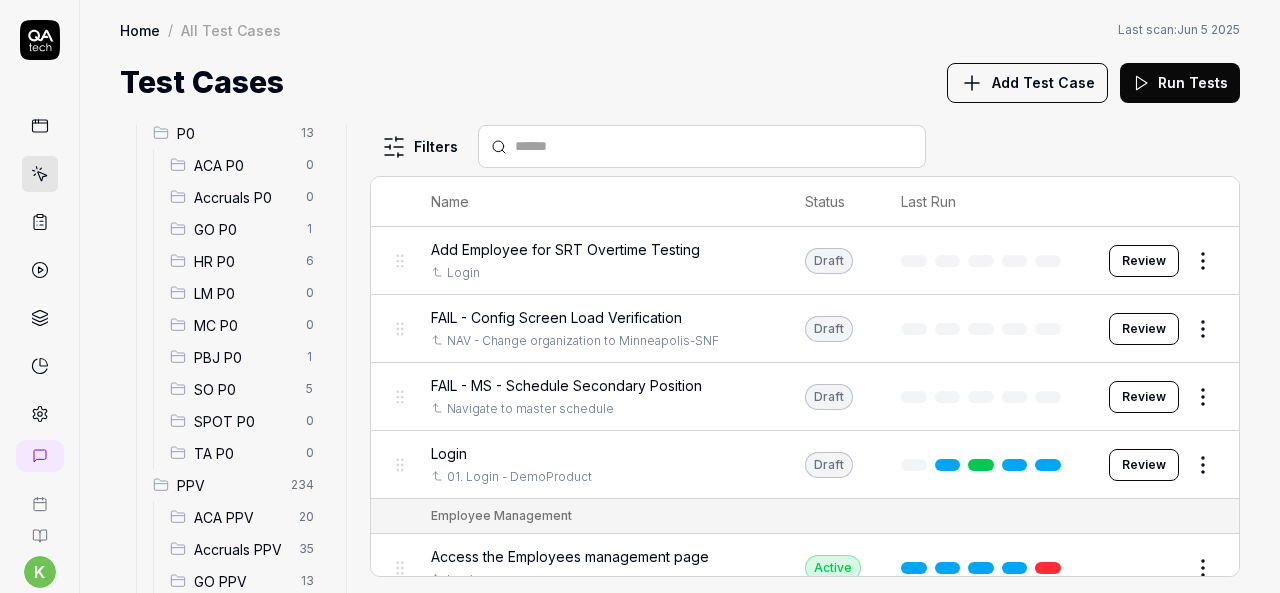 click on "SO P0" at bounding box center [244, 389] 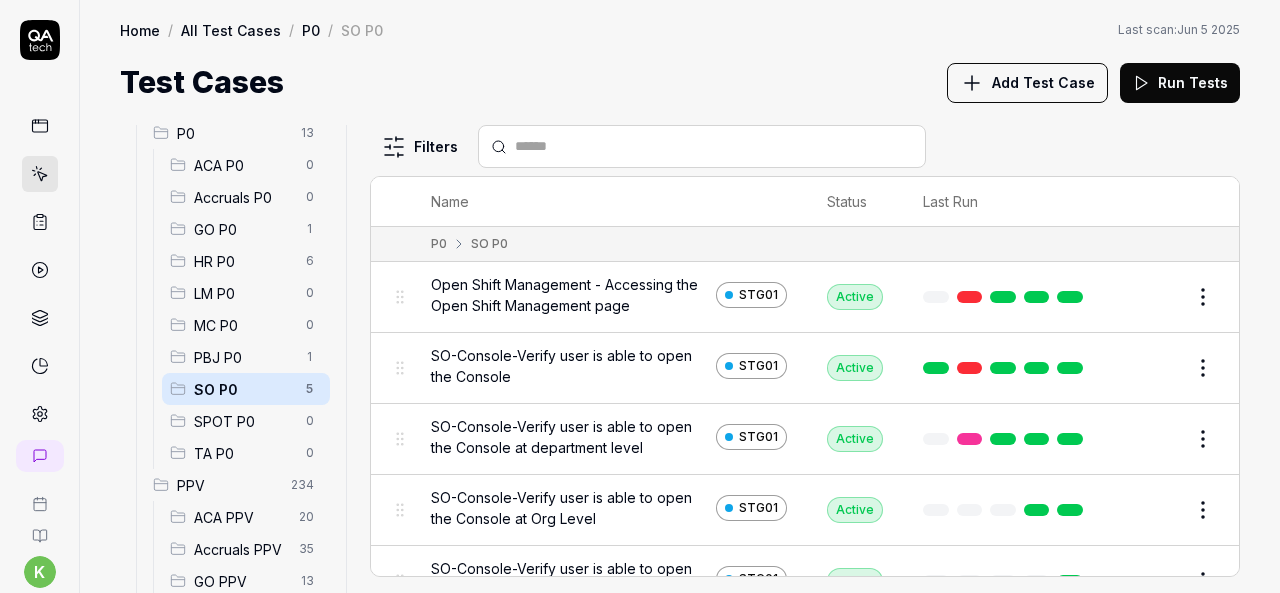 scroll, scrollTop: 36, scrollLeft: 0, axis: vertical 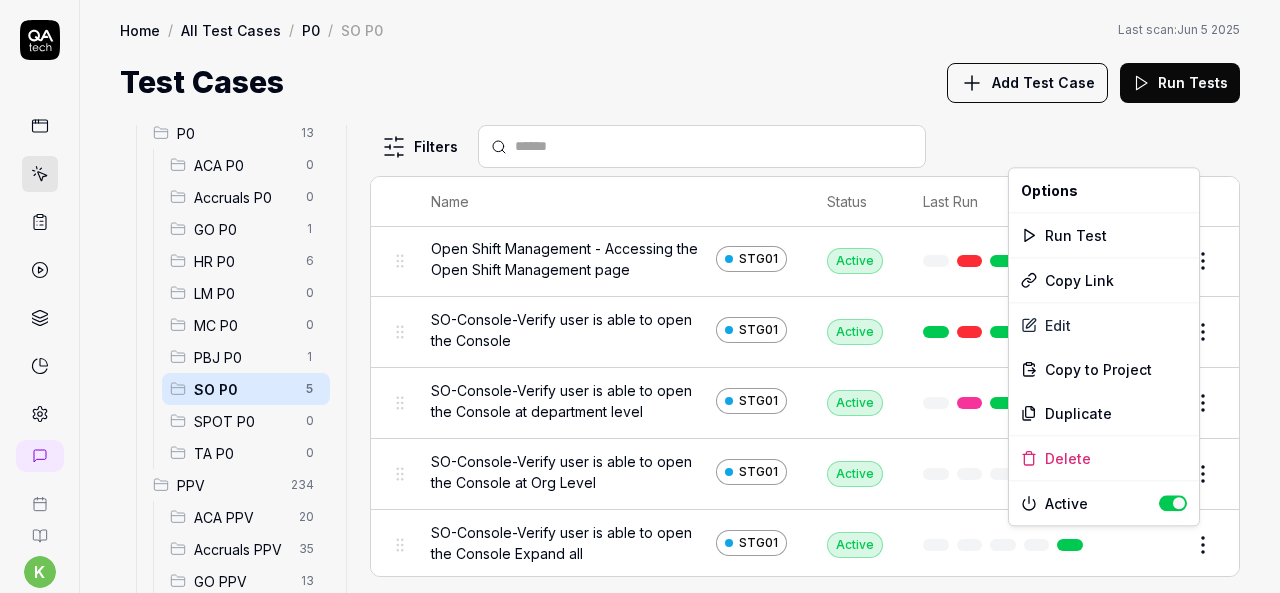 click on "k S Home / All Test Cases / P0 / SO P0 Home / All Test Cases / P0 / SO P0 Last scan:  Jun 5 2025 Test Cases Add Test Case Run Tests All Test Cases 298 Employee Management 10 Login 7 Logout 1 Master Schedule 9 Navigation 3 P0 13 ACA P0 0 Accruals P0 0 GO P0 1 HR P0 6 LM P0 0 MC P0 0 PBJ P0 1 SO P0 5 SPOT P0 0 TA P0 0 PPV 234 ACA PPV 20 Accruals PPV 35 GO PPV 13 HR PPV 31 LM PPV 7 MC PPV 7 PBJ PPV 22 SO PPV 56 Spotlight PPV 3 TA PPV 40 Reporting 3 Schedule Optimizer 1 Screen Loads 7 Time & Attendance 6 Filters Name Status Last Run P0 SO P0 Open Shift Management - Accessing the Open Shift Management page STG01 Active Edit SO-Console-Verify user is able to open the Console STG01 Active Edit SO-Console-Verify user is able to open the Console at department level STG01 Active Edit SO-Console-Verify user is able to open the Console at Org Level STG01 Active Edit SO-Console-Verify user is able to open the Console Expand all STG01 Active Edit *
Options Run Test Copy Link Edit Copy to Project Duplicate Delete" at bounding box center (640, 296) 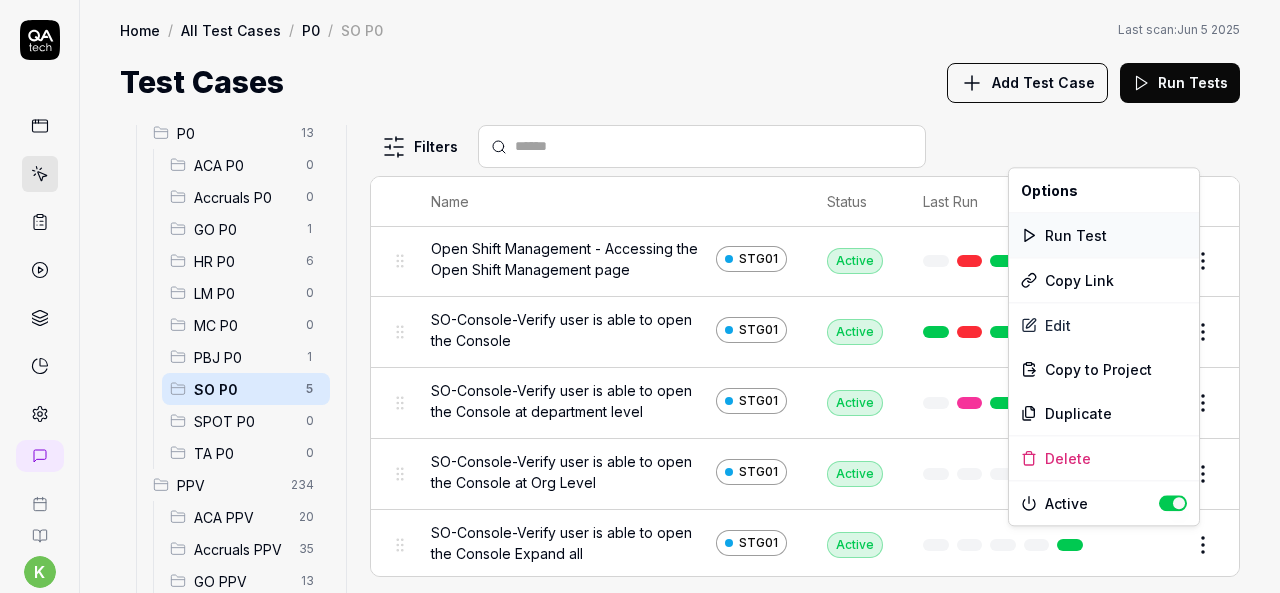 click on "Run Test" at bounding box center [1104, 235] 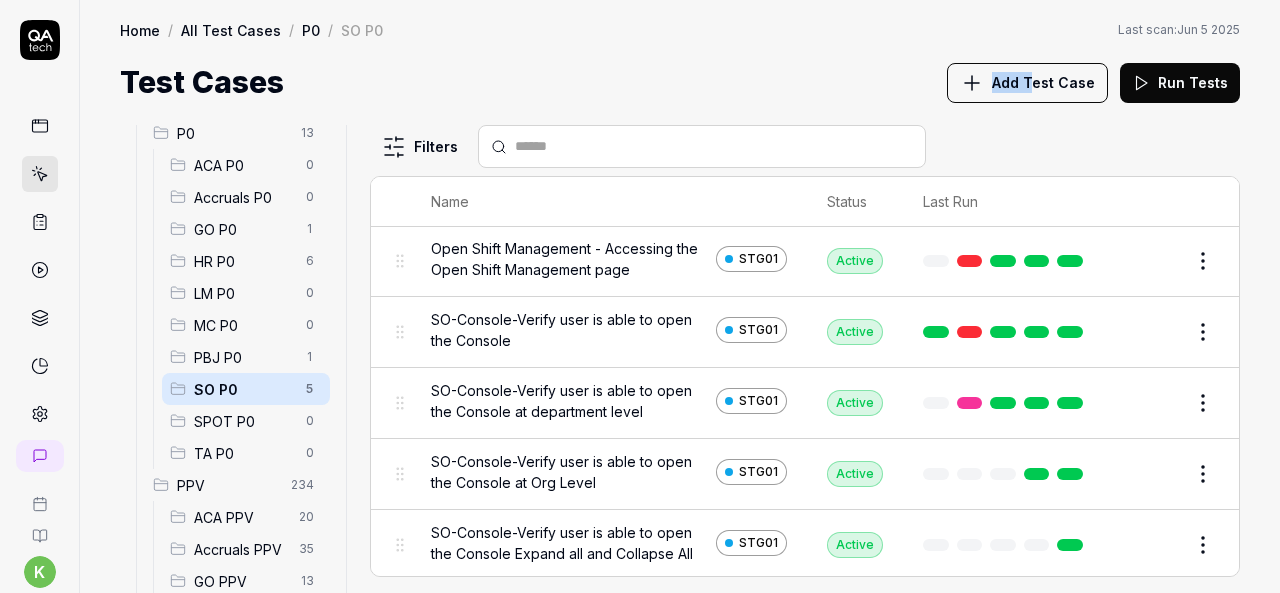 drag, startPoint x: 885, startPoint y: 76, endPoint x: 1039, endPoint y: 70, distance: 154.11684 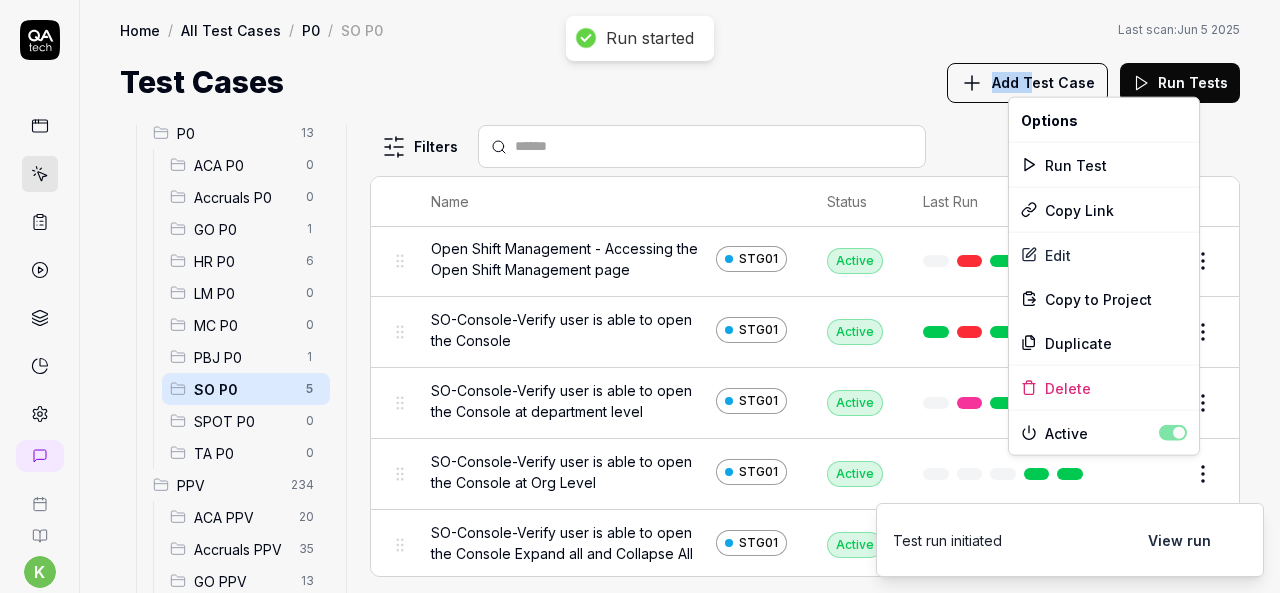 click on "Run started k S Home / All Test Cases / P0 / SO P0 Home / All Test Cases / P0 / SO P0 Last scan:  Jun 5 2025 Test Cases Add Test Case Run Tests All Test Cases 298 Employee Management 10 Login 7 Logout 1 Master Schedule 9 Navigation 3 P0 13 ACA P0 0 Accruals P0 0 GO P0 1 HR P0 6 LM P0 0 MC P0 0 PBJ P0 1 SO P0 5 SPOT P0 0 TA P0 0 PPV 234 ACA PPV 20 Accruals PPV 35 GO PPV 13 HR PPV 31 LM PPV 7 MC PPV 7 PBJ PPV 22 SO PPV 56 Spotlight PPV 3 TA PPV 40 Reporting 3 Schedule Optimizer 1 Screen Loads 7 Time & Attendance 6 Filters Name Status Last Run P0 SO P0 Open Shift Management - Accessing the Open Shift Management page STG01 Active Edit SO-Console-Verify user is able to open the Console STG01 Active Edit SO-Console-Verify user is able to open the Console at department level STG01 Active Edit SO-Console-Verify user is able to open the Console at Org Level STG01 Active Edit SO-Console-Verify user is able to open the Console Expand all and Collapse All STG01 Active Edit Test run initiated View run *
Options Edit" at bounding box center (640, 296) 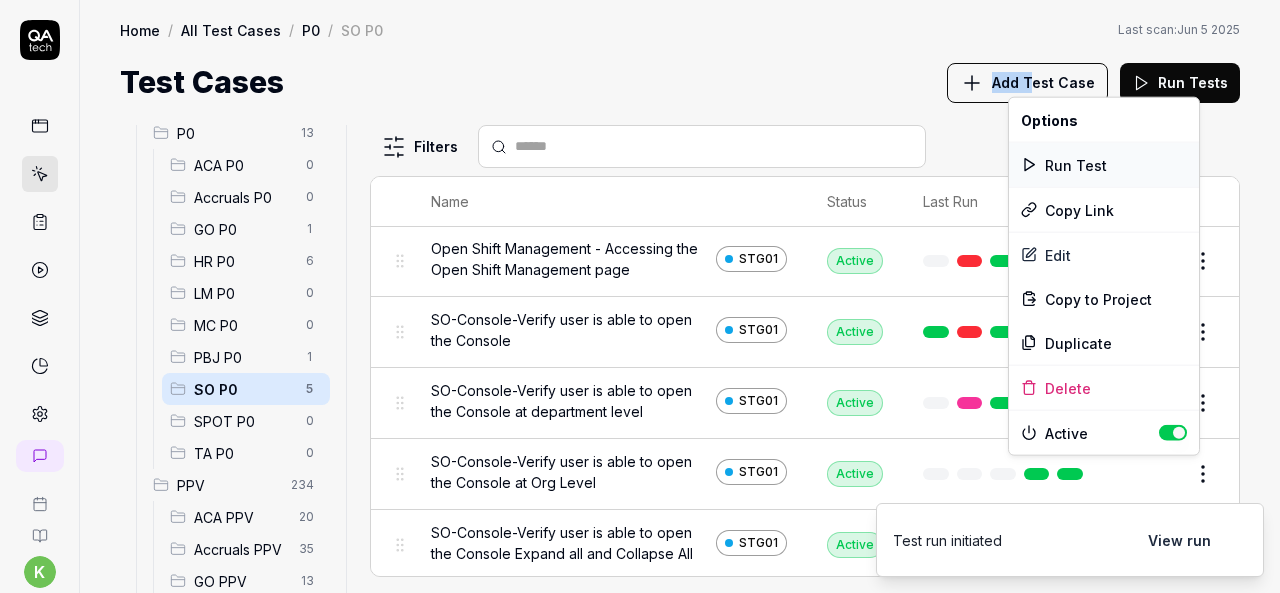 click on "Run Test" at bounding box center [1104, 165] 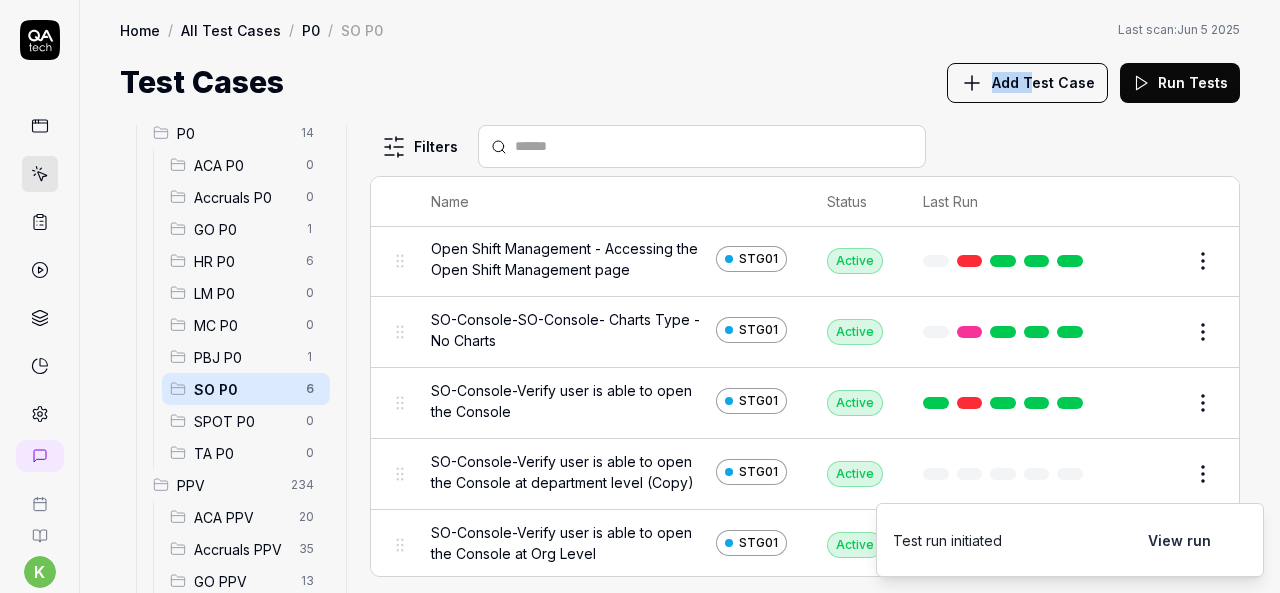 scroll, scrollTop: 107, scrollLeft: 0, axis: vertical 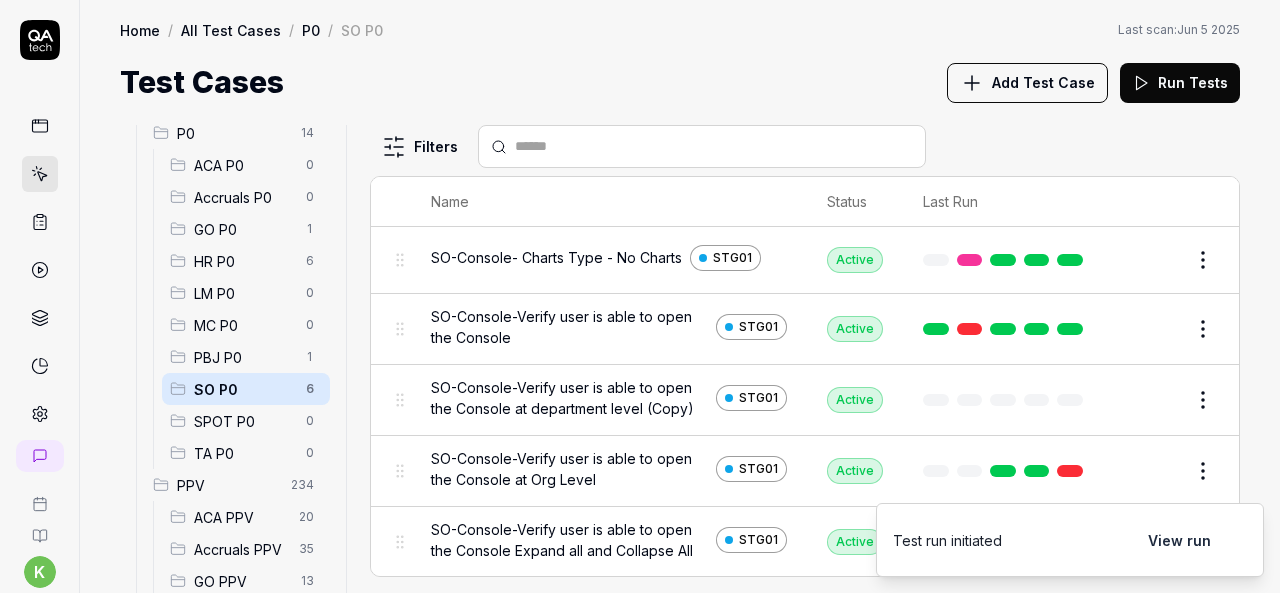 click on "All Test Cases 299 Employee Management 10 Login 7 Logout 1 Master Schedule 9 Navigation 3 P0 14 ACA P0 0 Accruals P0 0 GO P0 1 HR P0 6 LM P0 0 MC P0 0 PBJ P0 1 SO P0 6 SPOT P0 0 TA P0 0 PPV 234 ACA PPV 20 Accruals PPV 35 GO PPV 13 HR PPV 31 LM PPV 7 MC PPV 7 PBJ PPV 22 SO PPV 56 Spotlight PPV 3 TA PPV 40 Reporting 3 Schedule Optimizer 1 Screen Loads 7 Time & Attendance 6 Filters Name Status Last Run P0 SO P0 Open Shift Management - Accessing the Open Shift Management page STG01 Active Edit SO-Console- Charts Type - No Charts STG01 Active Edit SO-Console-Verify user is able to open the Console STG01 Active Edit SO-Console-Verify user is able to open the Console at department level (Copy) STG01 Active Edit SO-Console-Verify user is able to open the Console at Org Level STG01 Active Edit SO-Console-Verify user is able to open the Console Expand all and Collapse All STG01 Active Edit" at bounding box center (680, 349) 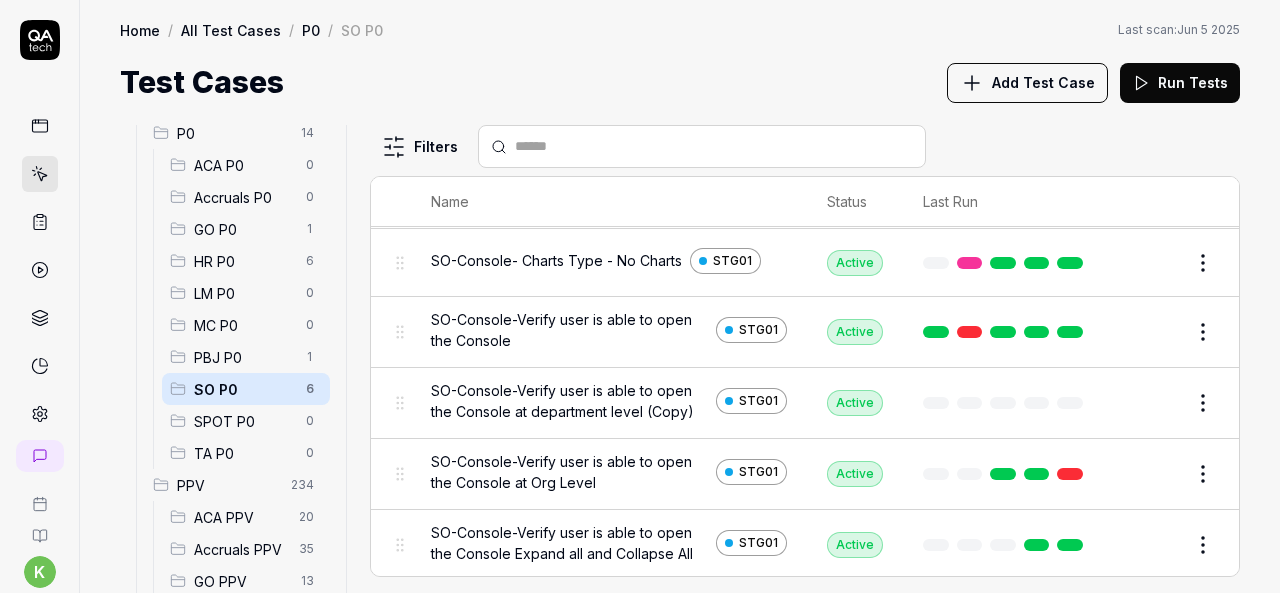 click on "Test Cases Add Test Case Run Tests" at bounding box center [680, 82] 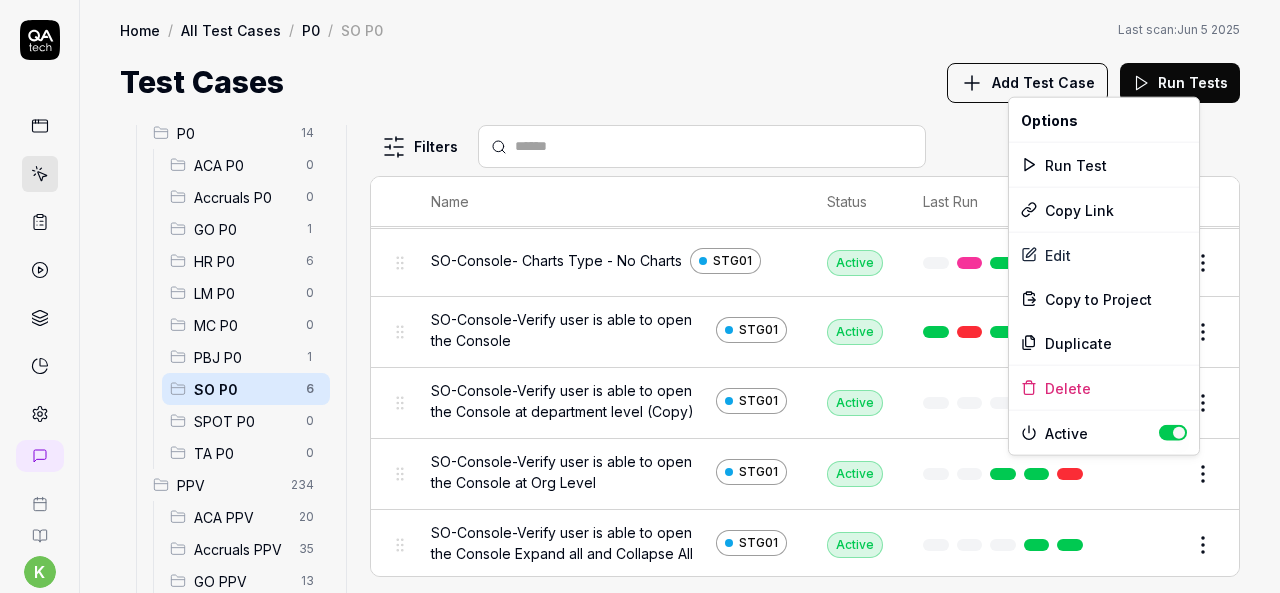 click on "k S Home / All Test Cases / P0 / SO P0 Home / All Test Cases / P0 / SO P0 Last scan:  Jun 5 2025 Test Cases Add Test Case Run Tests All Test Cases 299 Employee Management 10 Login 7 Logout 1 Master Schedule 9 Navigation 3 P0 14 ACA P0 0 Accruals P0 0 GO P0 1 HR P0 6 LM P0 0 MC P0 0 PBJ P0 1 SO P0 6 SPOT P0 0 TA P0 0 PPV 234 ACA PPV 20 Accruals PPV 35 GO PPV 13 HR PPV 31 LM PPV 7 MC PPV 7 PBJ PPV 22 SO PPV 56 Spotlight PPV 3 TA PPV 40 Reporting 3 Schedule Optimizer 1 Screen Loads 7 Time & Attendance 6 Filters Name Status Last Run P0 SO P0 Open Shift Management - Accessing the Open Shift Management page STG01 Active Edit SO-Console- Charts Type - No Charts STG01 Active Edit SO-Console-Verify user is able to open the Console STG01 Active Edit SO-Console-Verify user is able to open the Console at department level (Copy) STG01 Active Edit SO-Console-Verify user is able to open the Console at Org Level STG01 Active Edit SO-Console-Verify user is able to open the Console Expand all and Collapse All STG01 Active Edit" at bounding box center [640, 296] 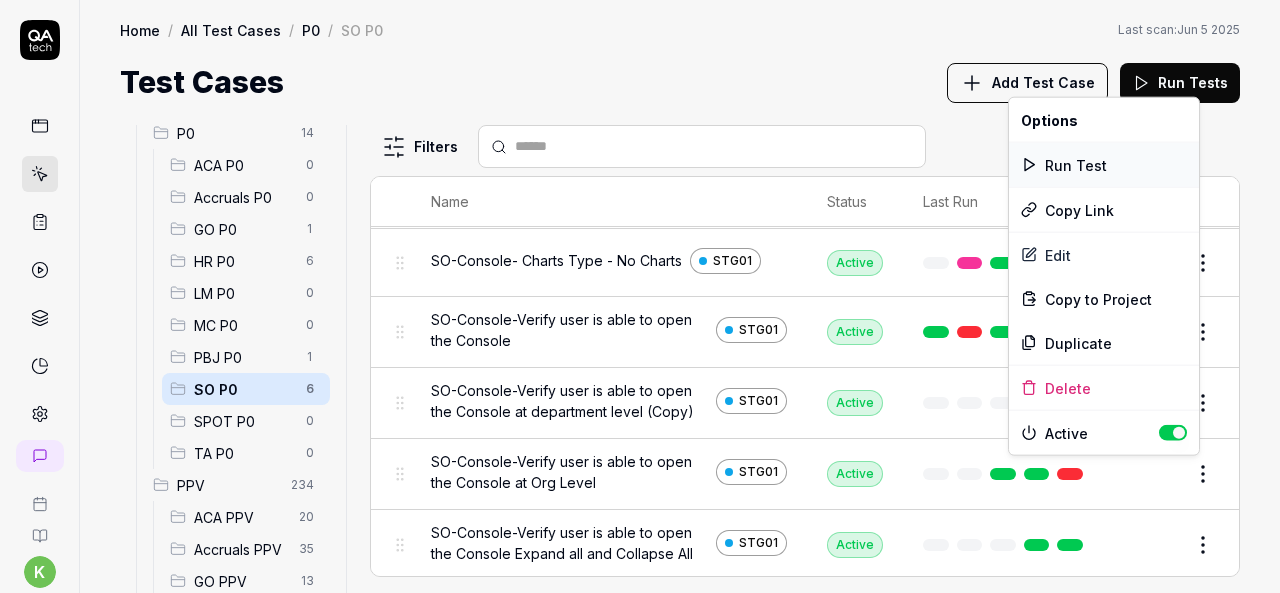 click on "Run Test" at bounding box center [1104, 165] 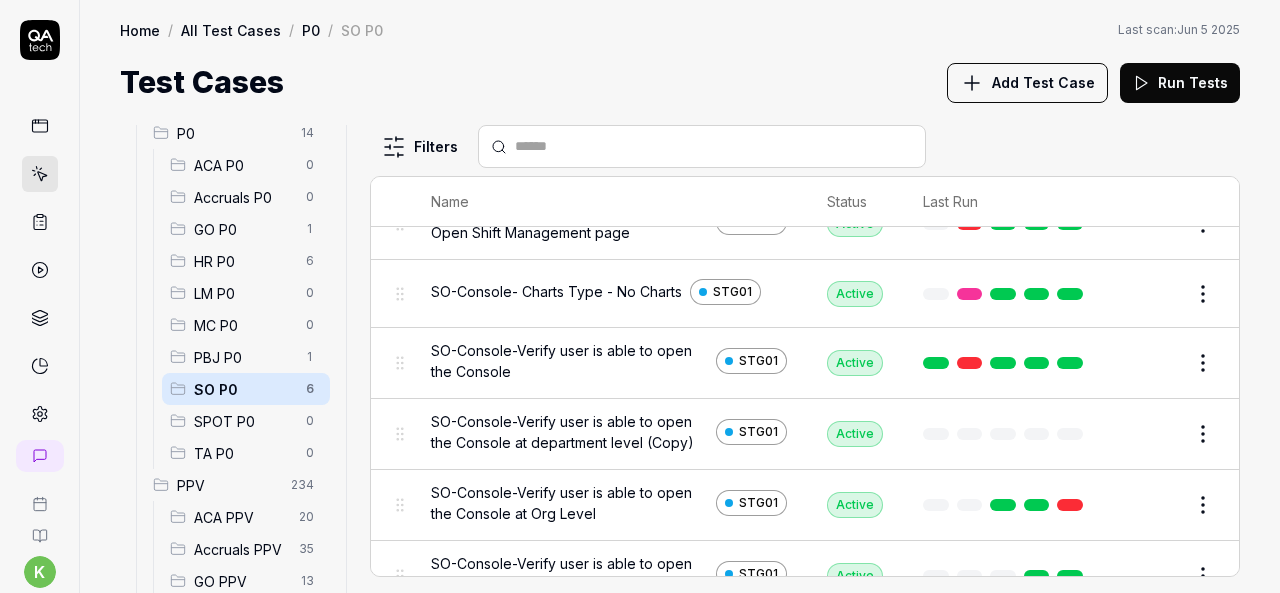 scroll, scrollTop: 104, scrollLeft: 0, axis: vertical 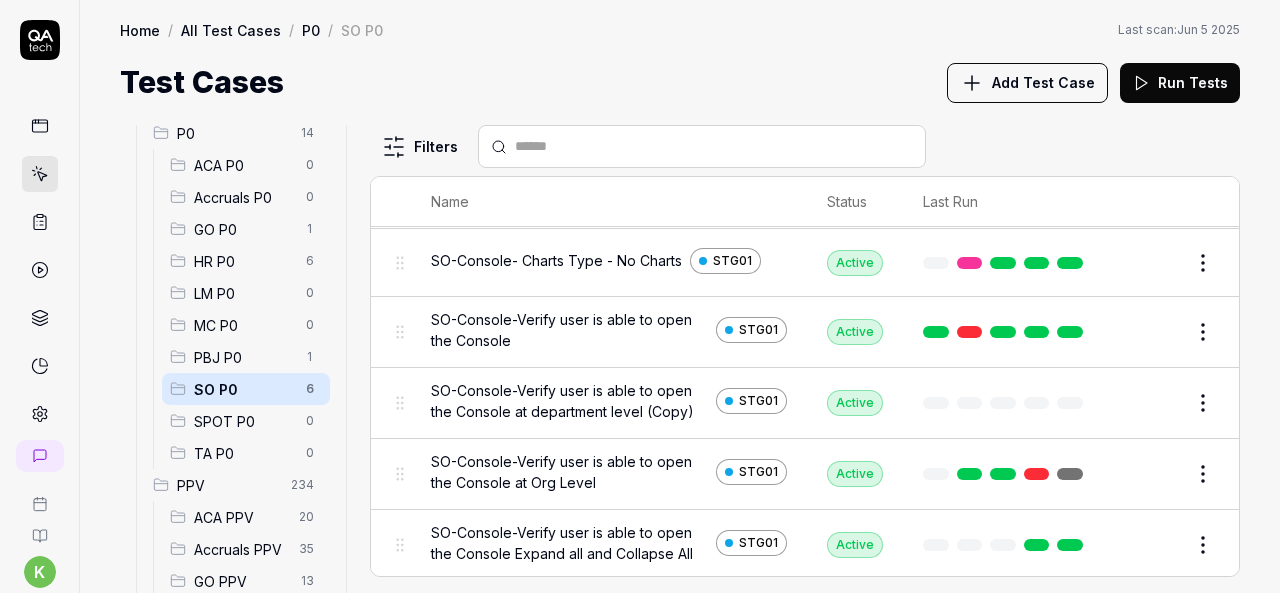 click at bounding box center (1070, 474) 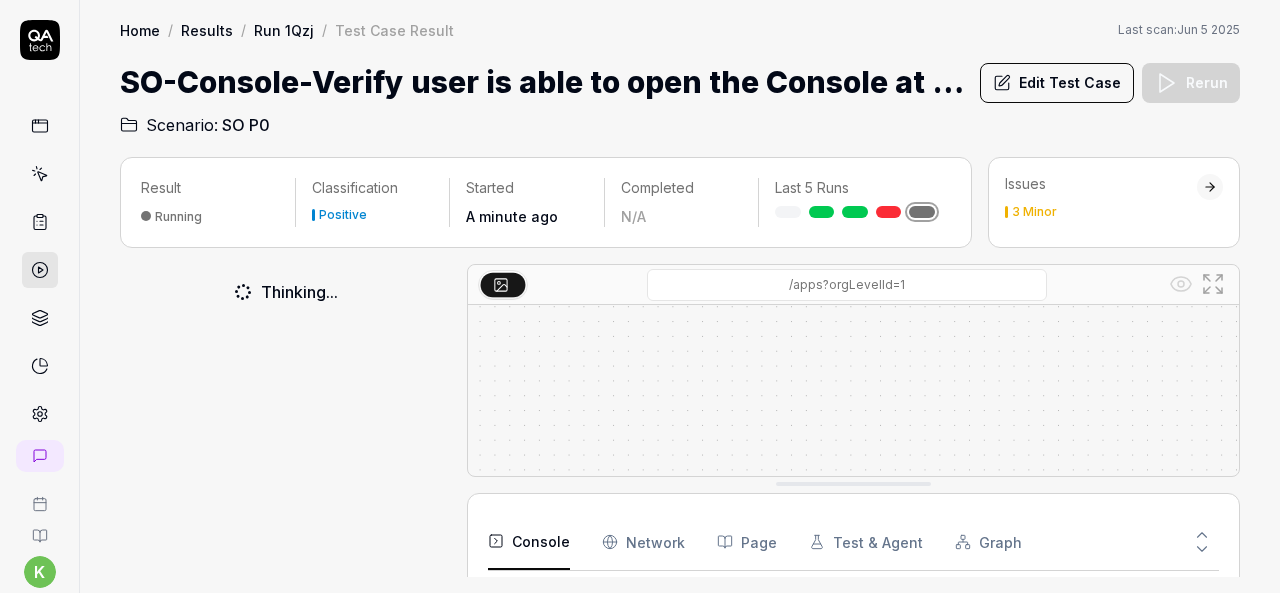 scroll, scrollTop: 194, scrollLeft: 0, axis: vertical 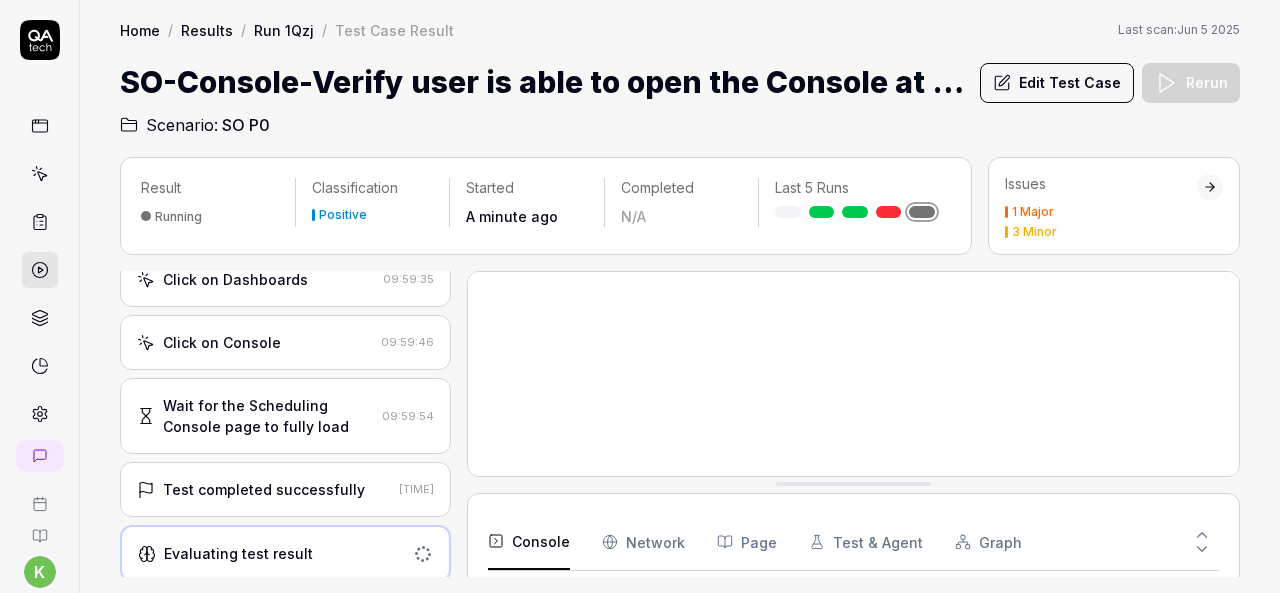 click on "Test completed successfully" at bounding box center [264, 489] 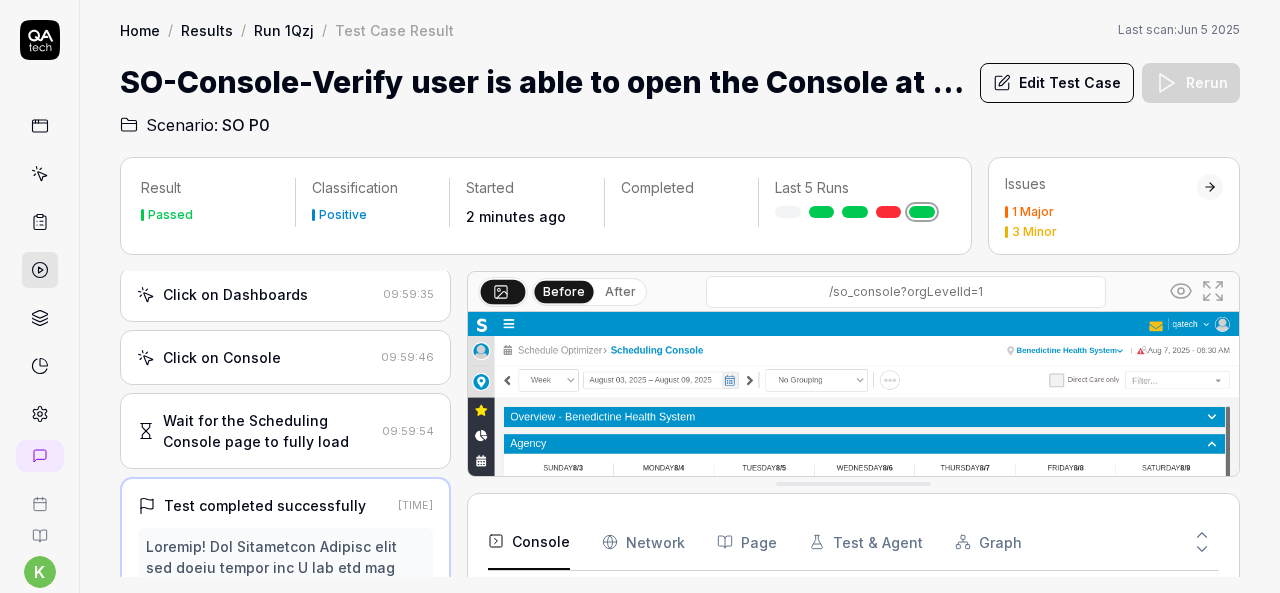 scroll, scrollTop: 0, scrollLeft: 0, axis: both 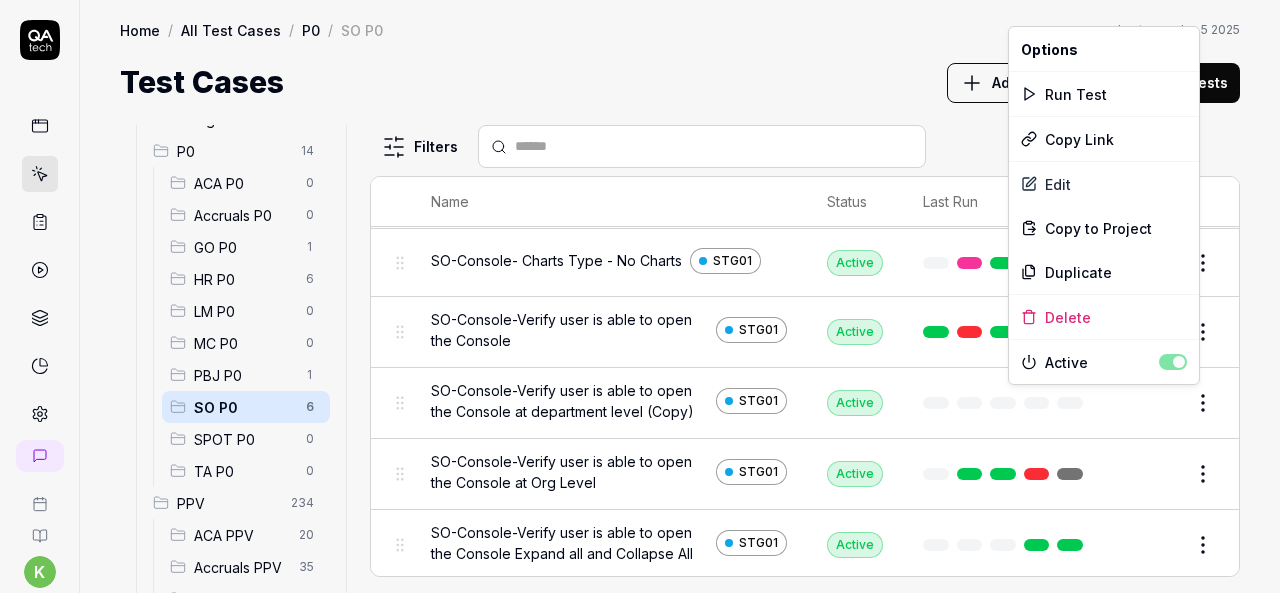 click on "k S Home / All Test Cases / P0 / SO P0 Home / All Test Cases / P0 / SO P0 Last scan:  Jun 5 2025 Test Cases Add Test Case Run Tests All Test Cases 299 Employee Management 10 Login 7 Logout 1 Master Schedule 9 Navigation 3 P0 14 ACA P0 0 Accruals P0 0 GO P0 1 HR P0 6 LM P0 0 MC P0 0 PBJ P0 1 SO P0 6 SPOT P0 0 TA P0 0 PPV 234 ACA PPV 20 Accruals PPV 35 GO PPV 13 HR PPV 31 LM PPV 7 MC PPV 7 PBJ PPV 22 SO PPV 56 Spotlight PPV 3 TA PPV 40 Reporting 3 Schedule Optimizer 1 Screen Loads 7 Time & Attendance 6 Filters Name Status Last Run P0 SO P0 Open Shift Management - Accessing the Open Shift Management page STG01 Active Edit SO-Console- Charts Type - No Charts STG01 Active Edit SO-Console-Verify user is able to open the Console STG01 Active Edit SO-Console-Verify user is able to open the Console at department level (Copy) STG01 Active Edit SO-Console-Verify user is able to open the Console at Org Level STG01 Active Edit SO-Console-Verify user is able to open the Console Expand all and Collapse All STG01 Active Edit" at bounding box center (640, 296) 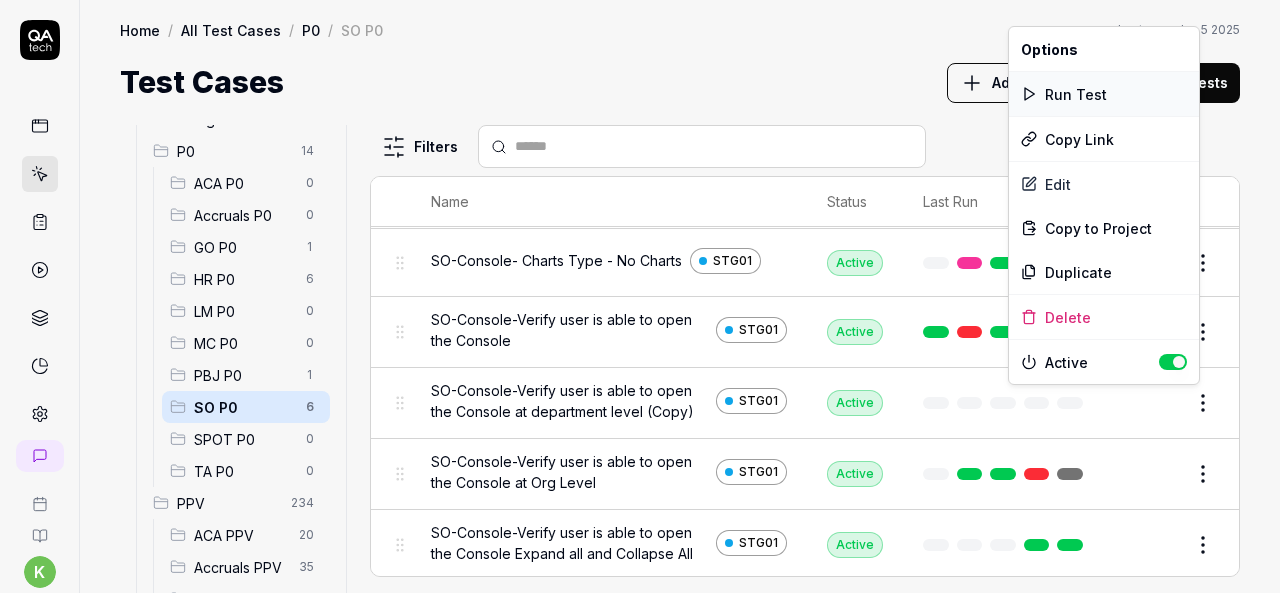 click on "Run Test" at bounding box center (1104, 94) 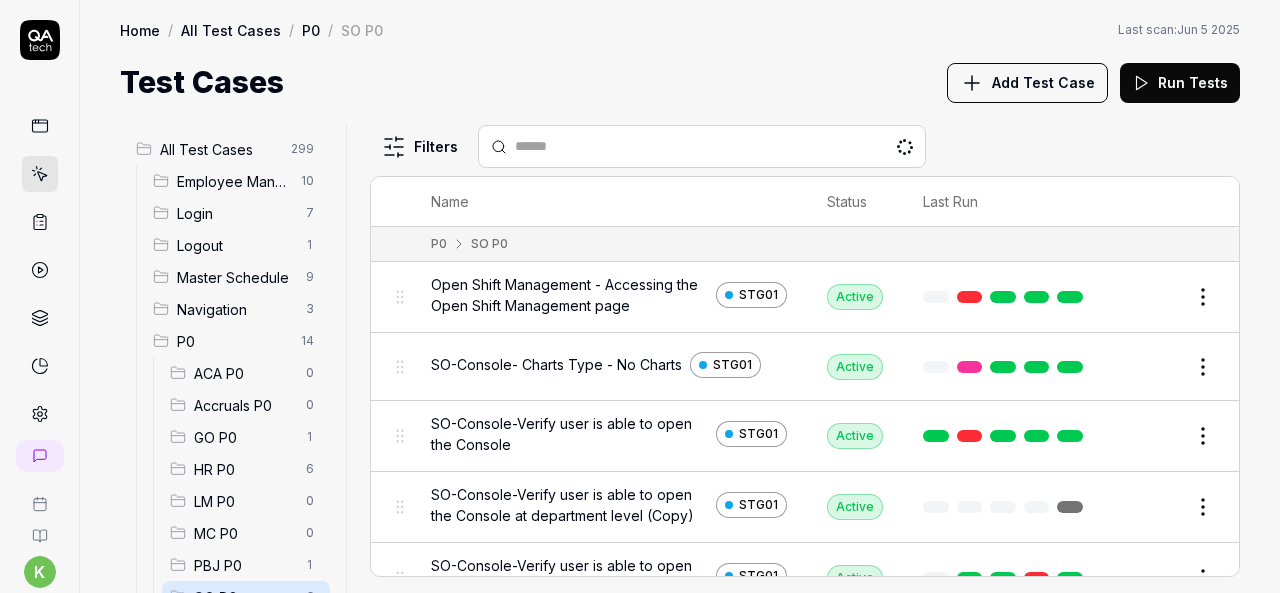 scroll, scrollTop: 0, scrollLeft: 0, axis: both 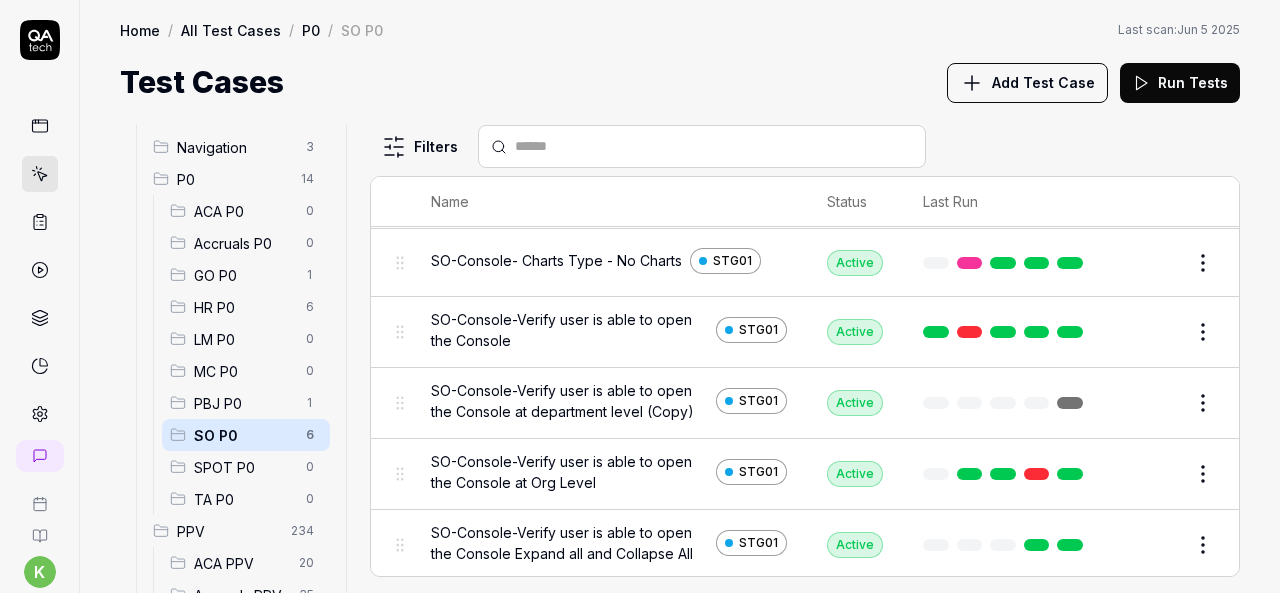 click on "Edit" at bounding box center [1155, 403] 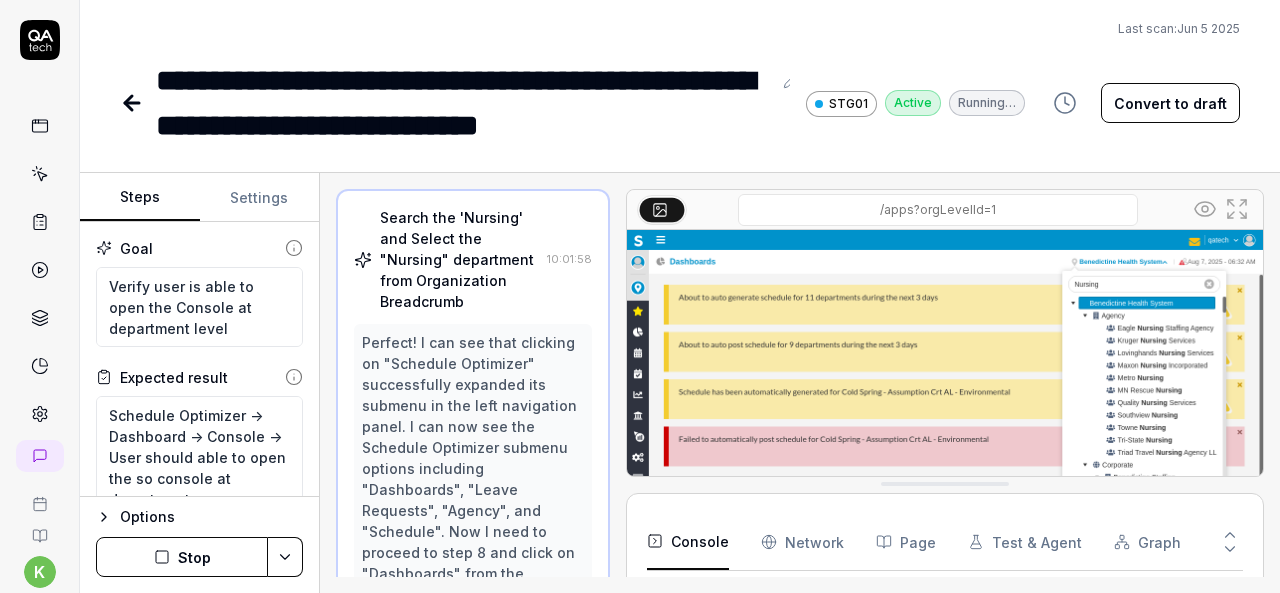 scroll, scrollTop: 250, scrollLeft: 0, axis: vertical 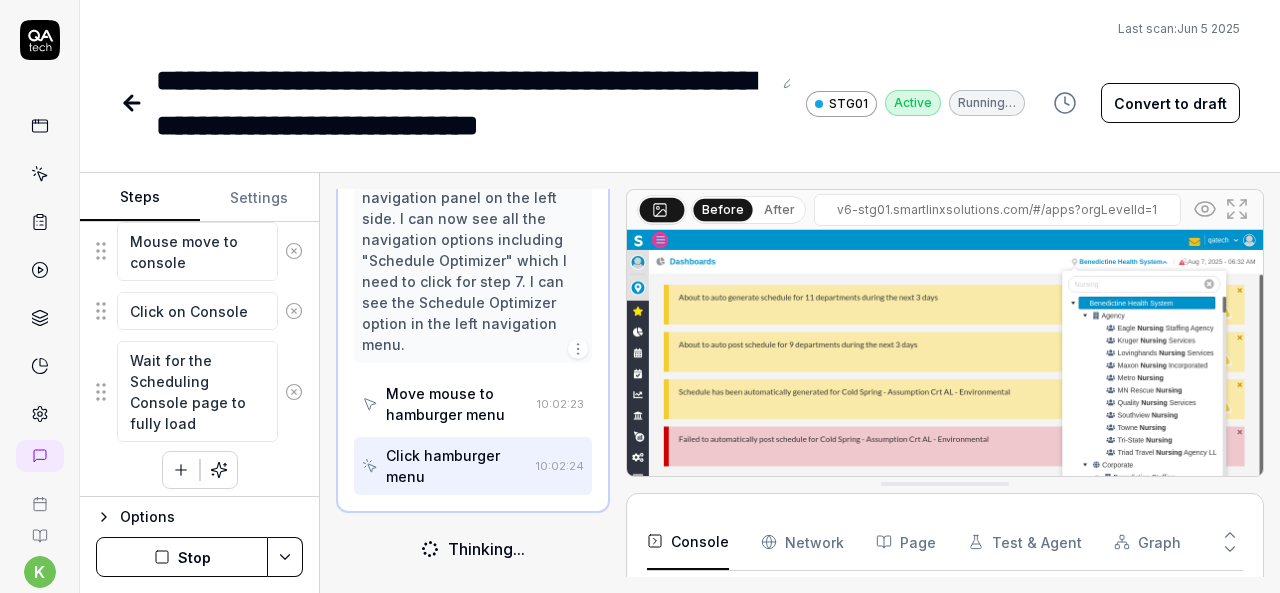 click 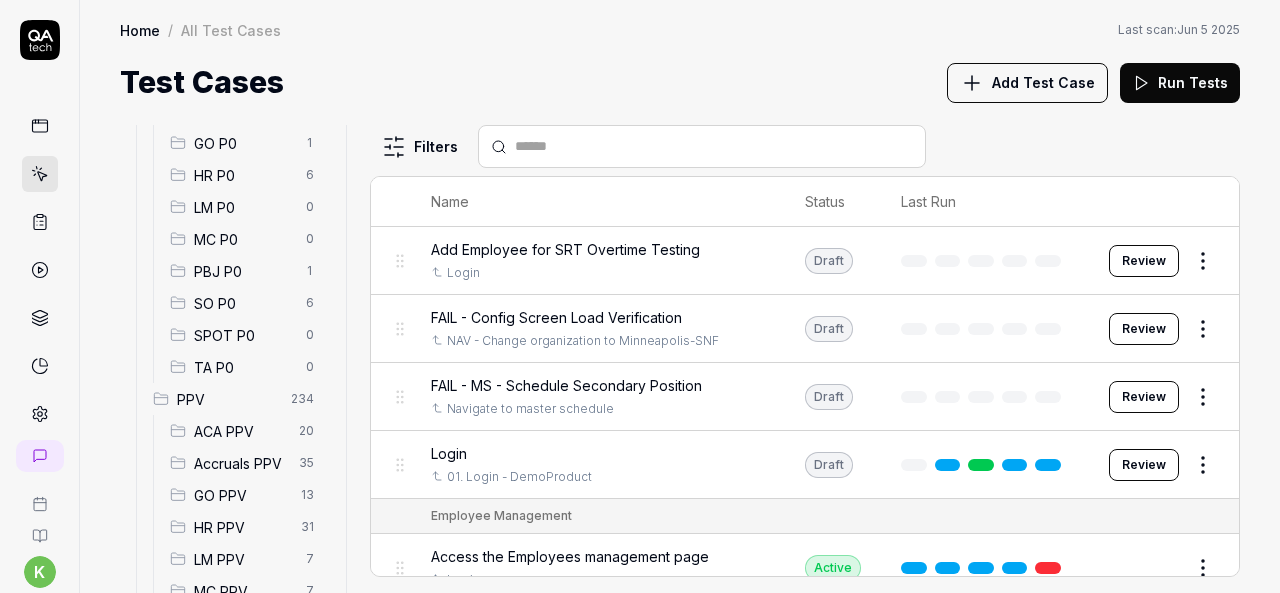 click on "SO P0" at bounding box center [244, 303] 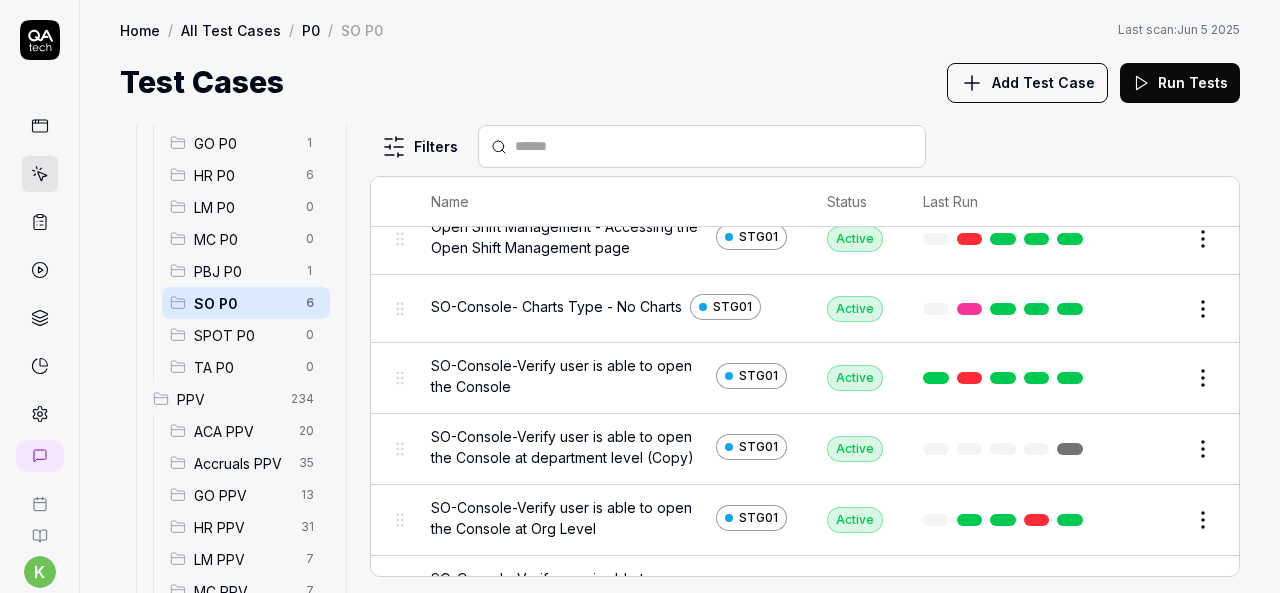 click on "Edit" at bounding box center (1155, 449) 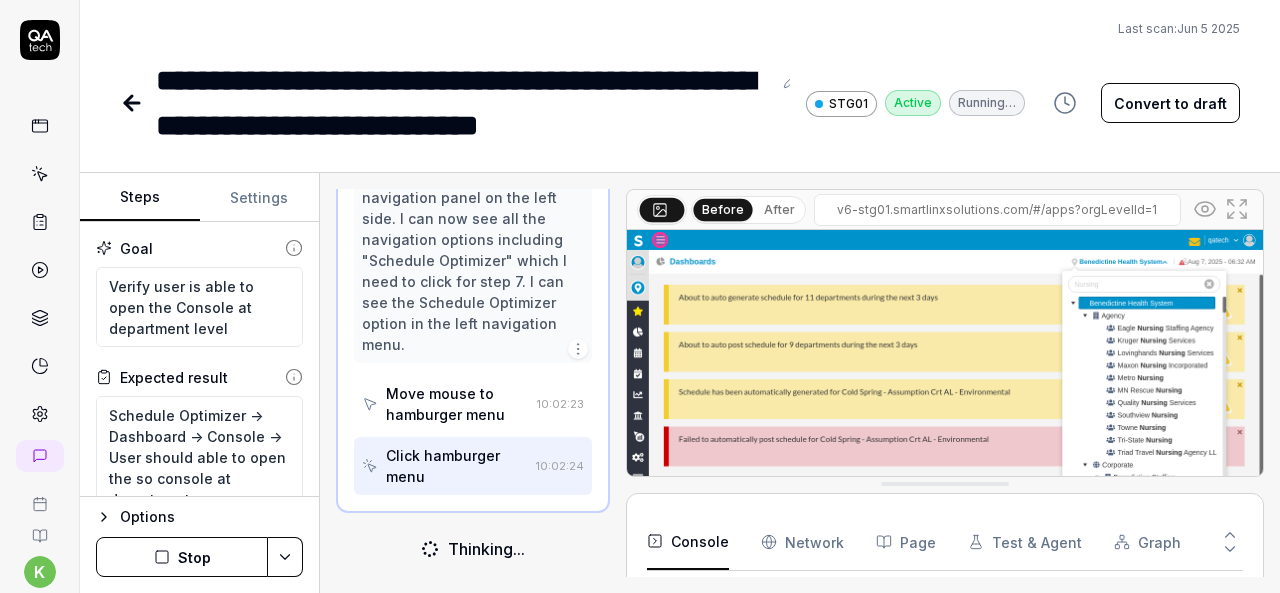 type on "*" 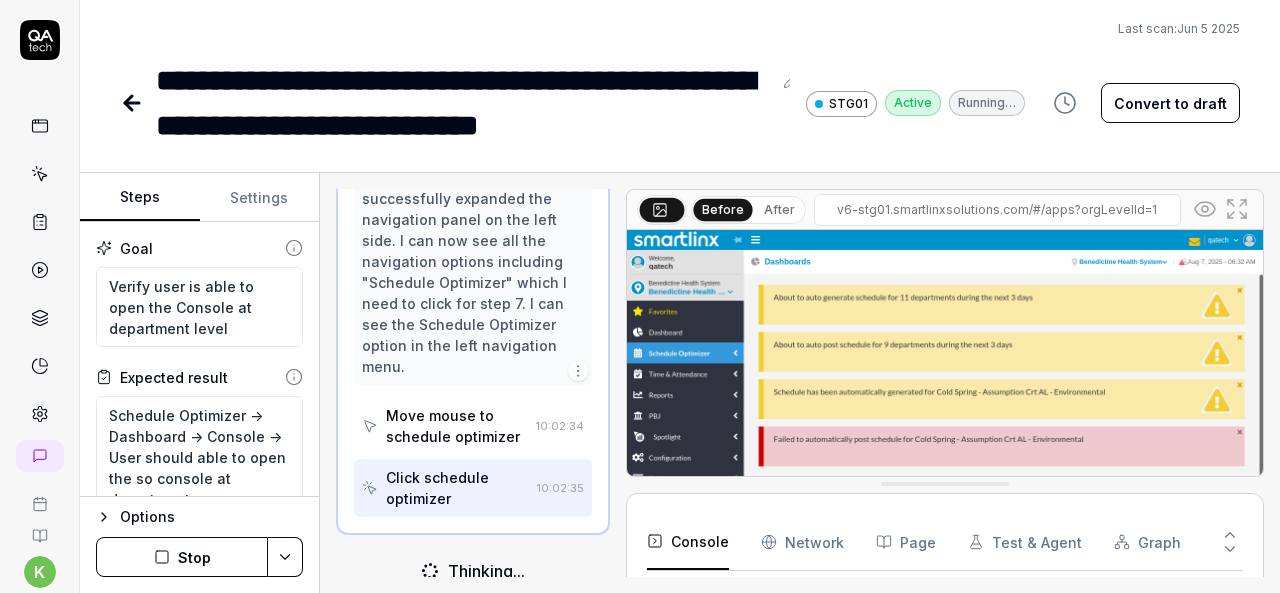 click on "**********" at bounding box center [463, 103] 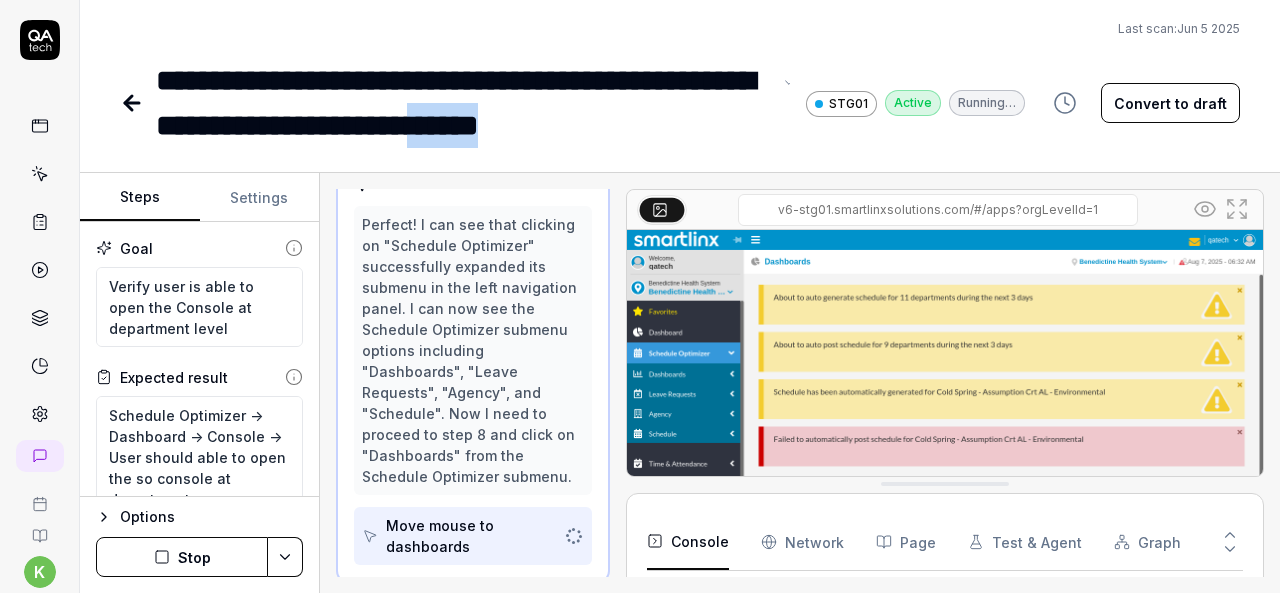click on "**********" at bounding box center (463, 103) 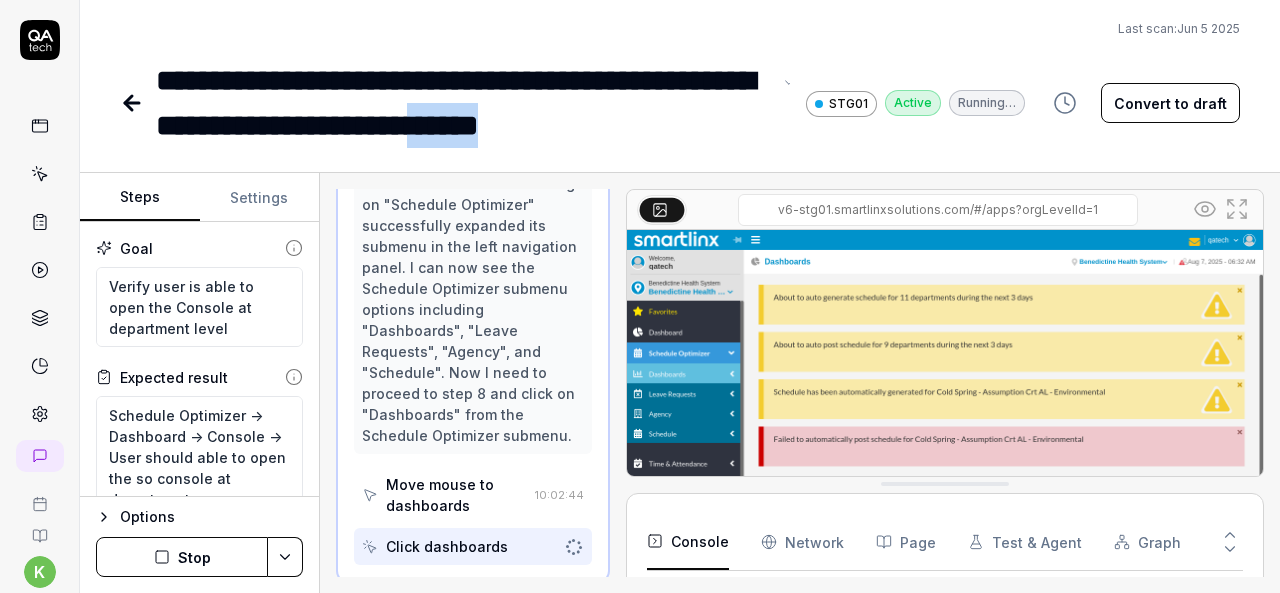 type 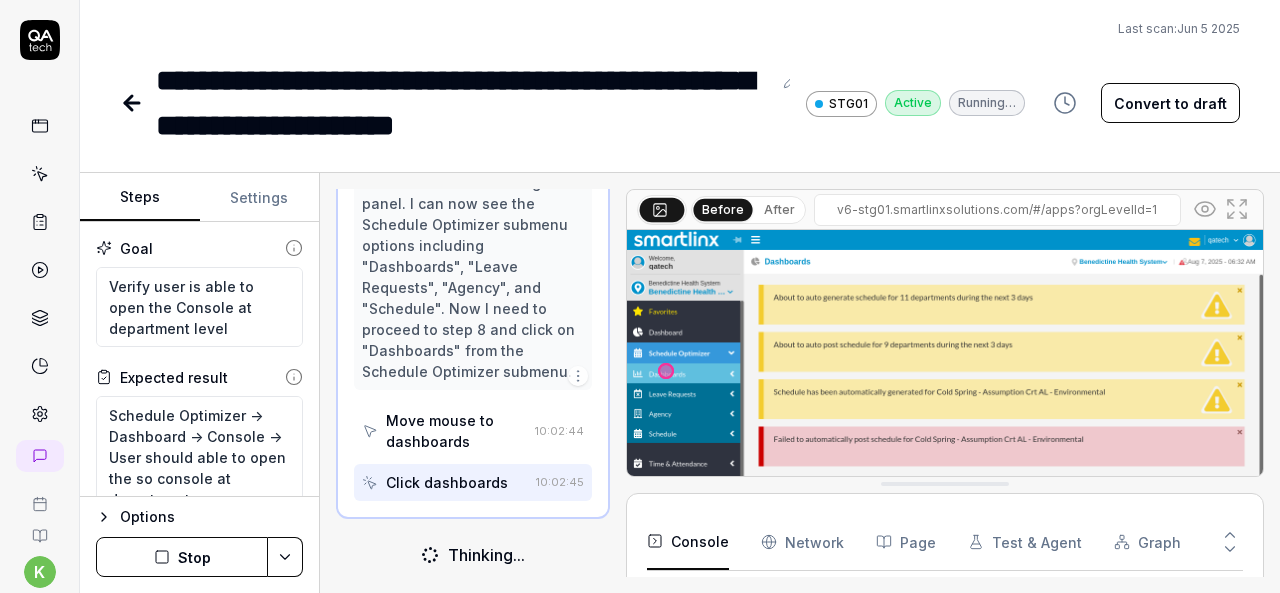 type on "*" 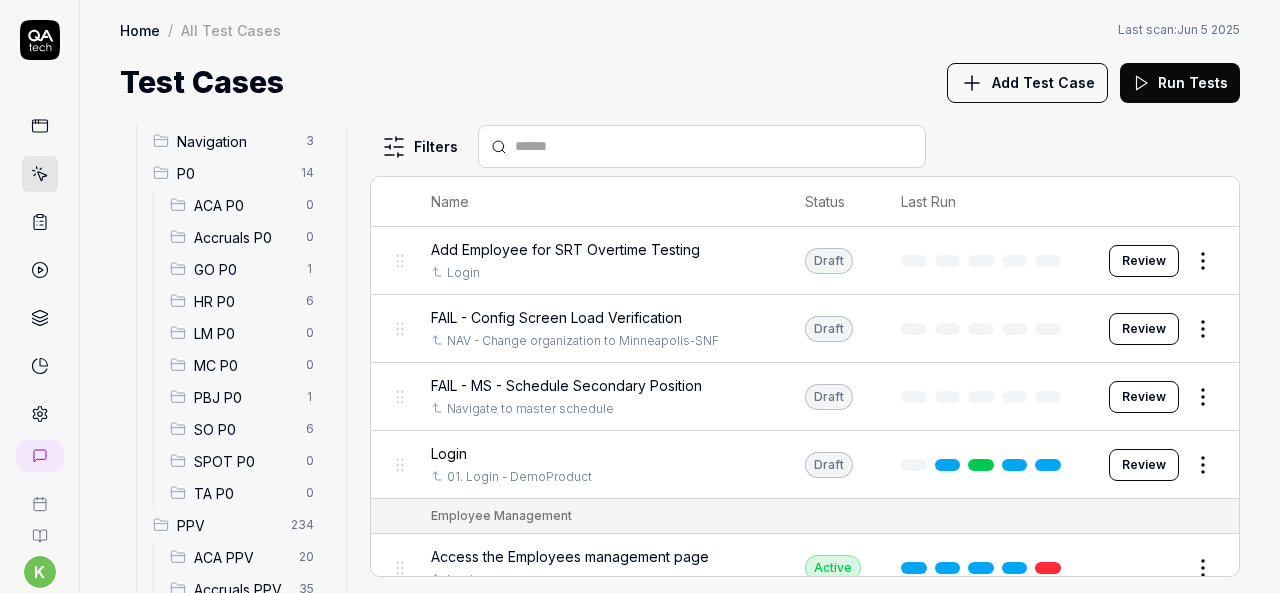 click on "SO P0" at bounding box center [244, 429] 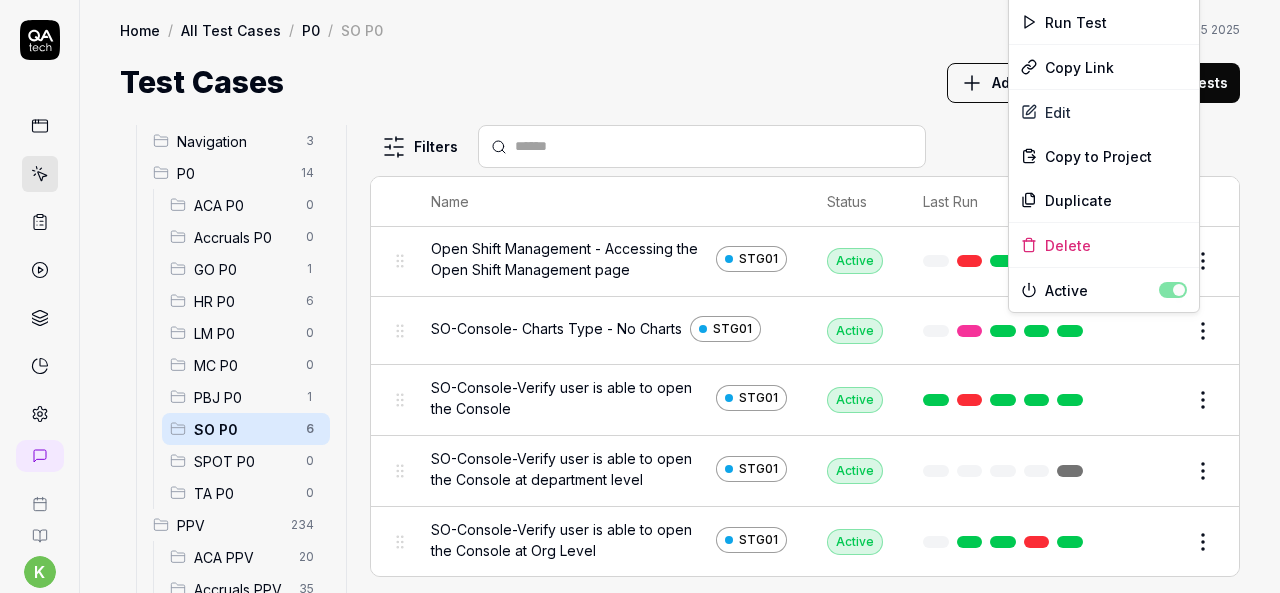 click on "k S Home / All Test Cases / P0 / SO P0 Home / All Test Cases / P0 / SO P0 Last scan:  Jun 5 2025 Test Cases Add Test Case Run Tests All Test Cases 299 Employee Management 10 Login 7 Logout 1 Master Schedule 9 Navigation 3 P0 14 ACA P0 0 Accruals P0 0 GO P0 1 HR P0 6 LM P0 0 MC P0 0 PBJ P0 1 SO P0 6 SPOT P0 0 TA P0 0 PPV 234 ACA PPV 20 Accruals PPV 35 GO PPV 13 HR PPV 31 LM PPV 7 MC PPV 7 PBJ PPV 22 SO PPV 56 Spotlight PPV 3 TA PPV 40 Reporting 3 Schedule Optimizer 1 Screen Loads 7 Time & Attendance 6 Filters Name Status Last Run P0 SO P0 Open Shift Management - Accessing the Open Shift Management page STG01 Active Edit SO-Console- Charts Type - No Charts STG01 Active Edit SO-Console-Verify user is able to open the Console STG01 Active Edit SO-Console-Verify user is able to open the Console at department level STG01 Active Edit SO-Console-Verify user is able to open the Console at Org Level STG01 Active Edit SO-Console-Verify user is able to open the Console Expand all and Collapse All STG01 Active Edit" at bounding box center [640, 296] 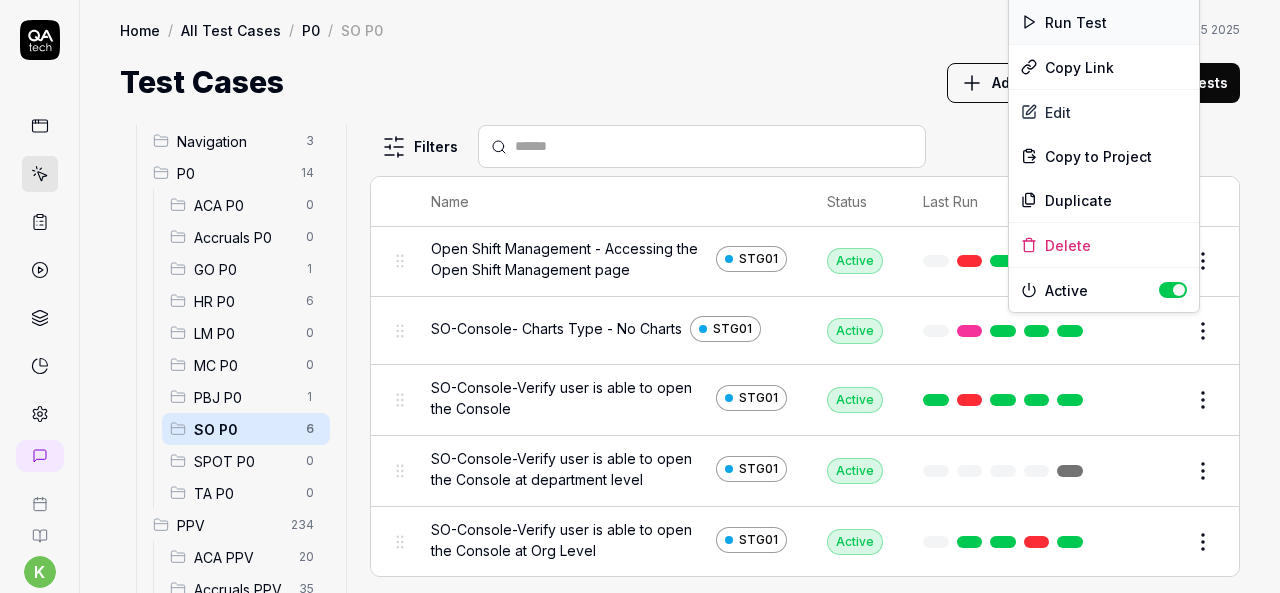 click on "Run Test" at bounding box center (1104, 22) 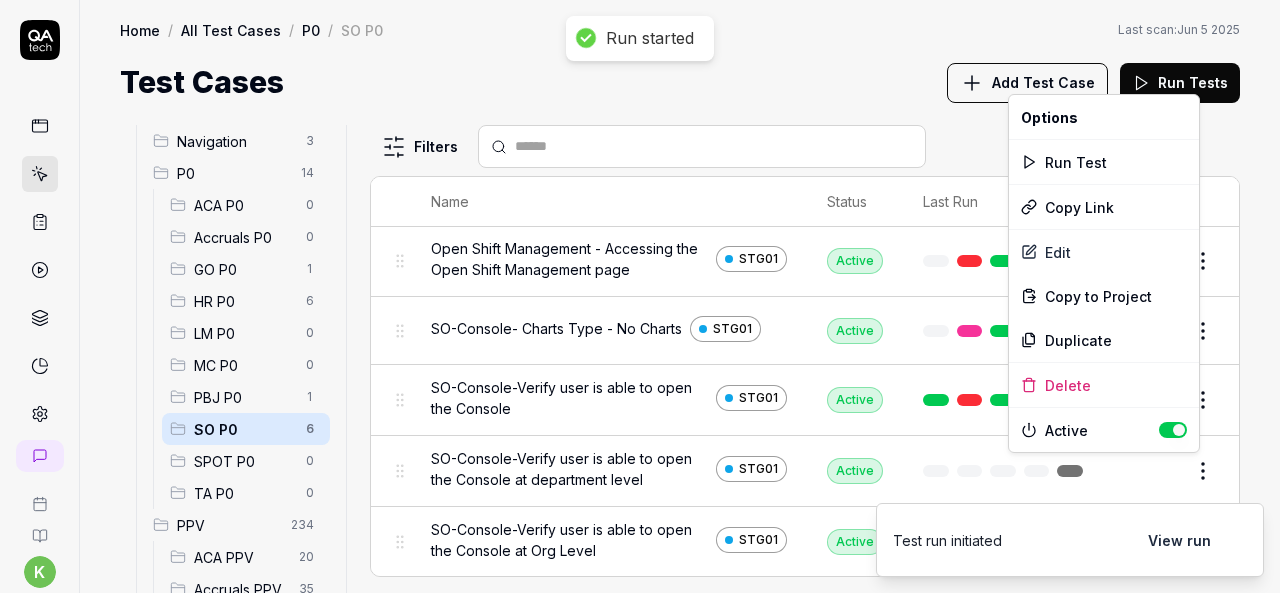 click on "Run started k S Home / All Test Cases / P0 / SO P0 Home / All Test Cases / P0 / SO P0 Last scan:  Jun 5 2025 Test Cases Add Test Case Run Tests All Test Cases 299 Employee Management 10 Login 7 Logout 1 Master Schedule 9 Navigation 3 P0 14 ACA P0 0 Accruals P0 0 GO P0 1 HR P0 6 LM P0 0 MC P0 0 PBJ P0 1 SO P0 6 SPOT P0 0 TA P0 0 PPV 234 ACA PPV 20 Accruals PPV 35 GO PPV 13 HR PPV 31 LM PPV 7 MC PPV 7 PBJ PPV 22 SO PPV 56 Spotlight PPV 3 TA PPV 40 Reporting 3 Schedule Optimizer 1 Screen Loads 7 Time & Attendance 6 Filters Name Status Last Run P0 SO P0 Open Shift Management - Accessing the Open Shift Management page STG01 Active Edit SO-Console- Charts Type - No Charts STG01 Active Edit SO-Console-Verify user is able to open the Console STG01 Active Edit SO-Console-Verify user is able to open the Console at department level STG01 Active Edit SO-Console-Verify user is able to open the Console at Org Level STG01 Active Edit SO-Console-Verify user is able to open the Console Expand all and Collapse All STG01 Active" at bounding box center [640, 296] 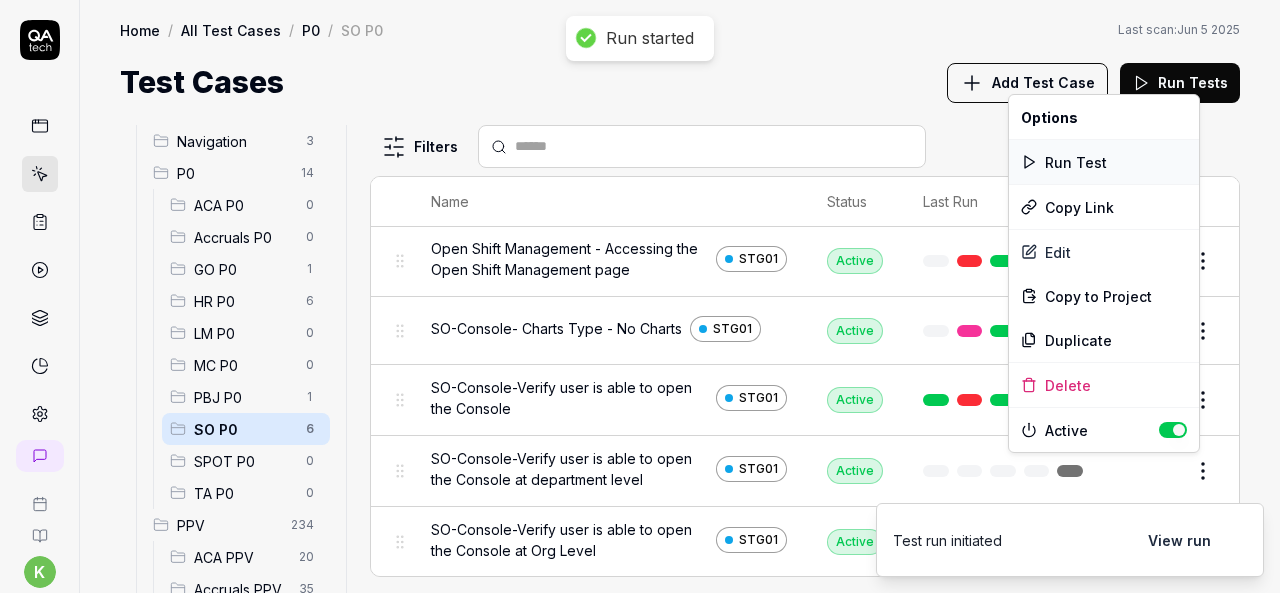 click on "Run Test" at bounding box center [1104, 162] 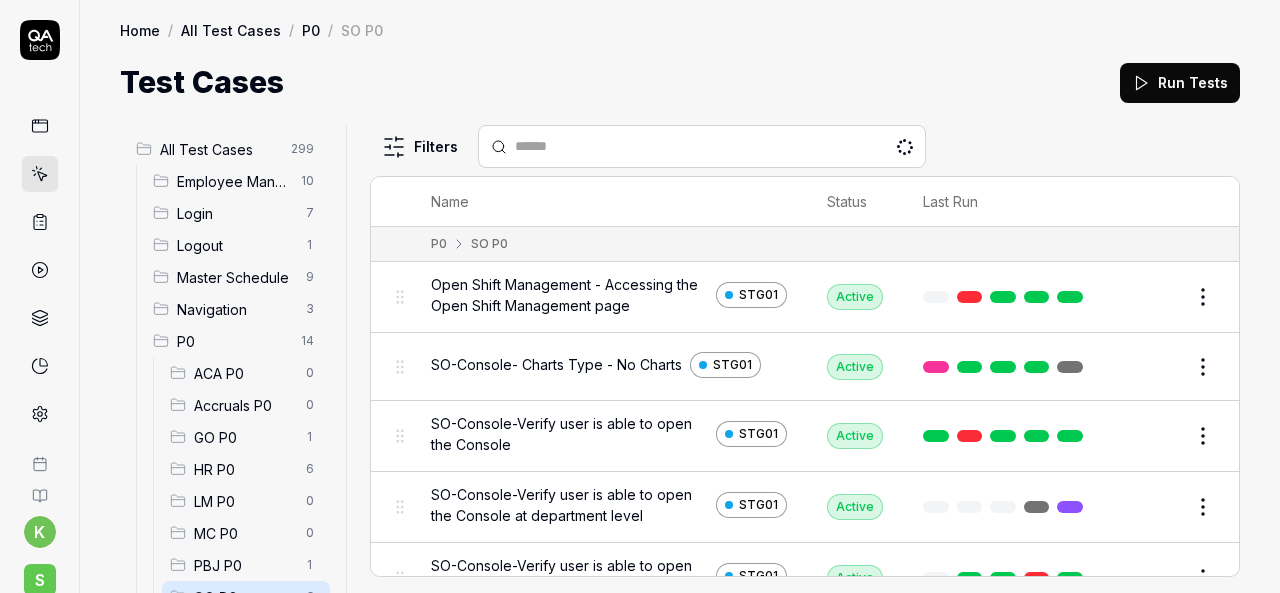 scroll, scrollTop: 0, scrollLeft: 0, axis: both 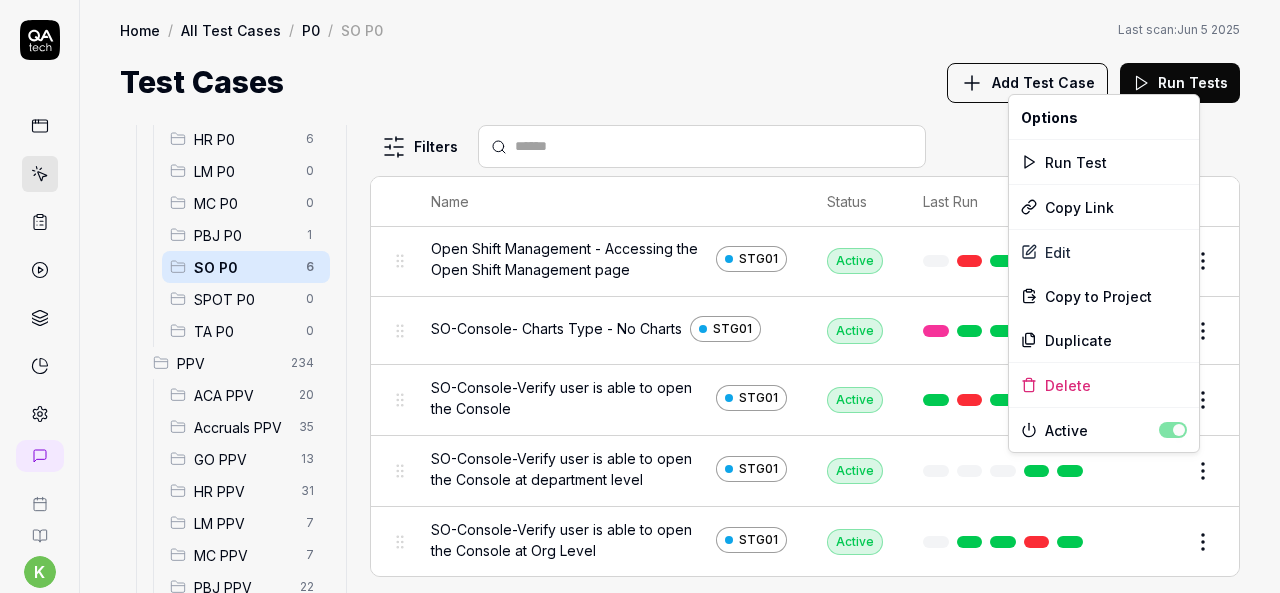 click on "k S Home / All Test Cases / P0 / SO P0 Home / All Test Cases / P0 / SO P0 Last scan:  Jun 5 [YEAR] Test Cases Add Test Case Run Tests All Test Cases 299 Employee Management 10 Login 7 Logout 1 Master Schedule 9 Navigation 3 P0 14 ACA P0 0 Accruals P0 0 GO P0 1 HR P0 6 LM P0 0 MC P0 0 PBJ P0 1 SO P0 6 SPOT P0 0 TA P0 0 PPV 234 ACA PPV 20 Accruals PPV 35 GO PPV 13 HR PPV 31 LM PPV 7 MC PPV 7 PBJ PPV 22 SO PPV 56 Spotlight PPV 3 TA PPV 40 Reporting 3 Schedule Optimizer 1 Screen Loads 7 Time & Attendance 6 Filters Name Status Last Run P0 SO P0 Open Shift Management - Accessing the Open Shift Management page STG01 Active Edit SO-Console- Charts Type - No Charts STG01 Active Edit SO-Console-Verify user is able to open the Console STG01 Active Edit SO-Console-Verify user is able to open the Console at department level STG01 Active Edit SO-Console-Verify user is able to open the Console at Org Level STG01 Active Edit SO-Console-Verify user is able to open the Console Expand all and Collapse All STG01 Active Edit" at bounding box center (640, 296) 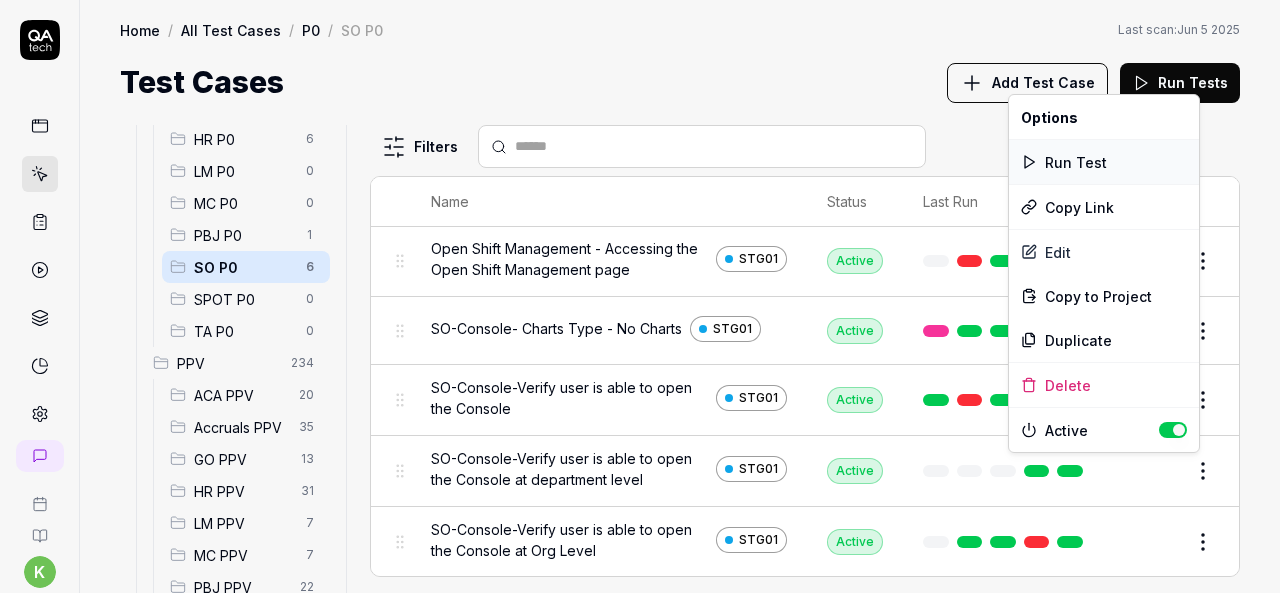 click on "Run Test" at bounding box center [1104, 162] 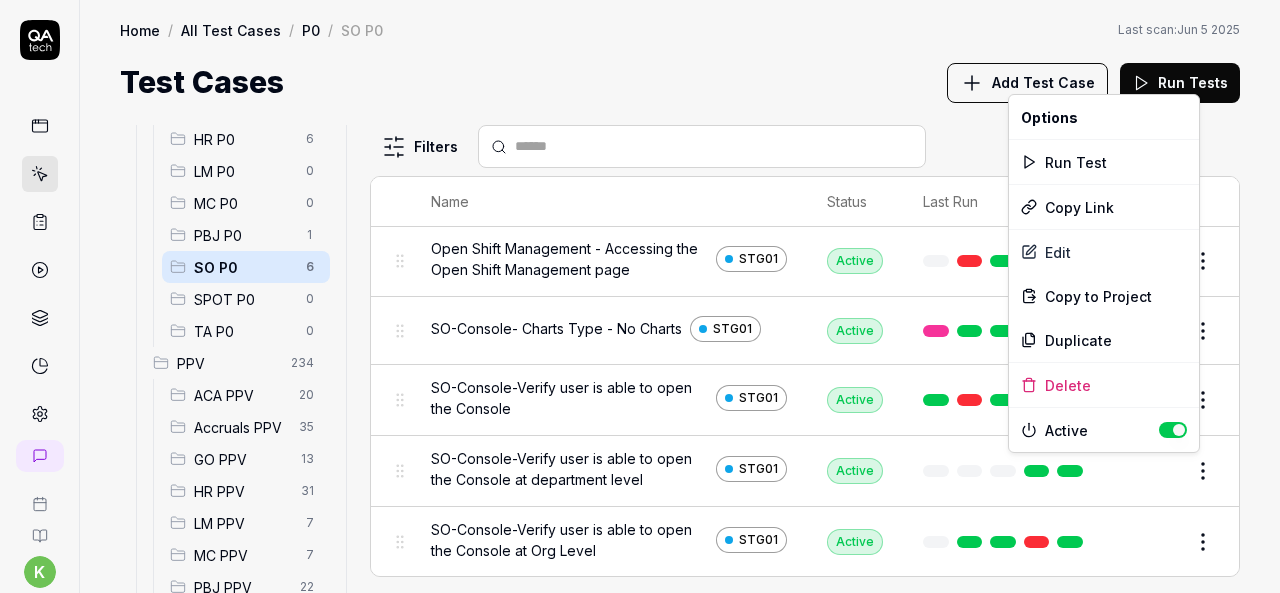 click on "k S Home / All Test Cases / P0 / SO P0 Home / All Test Cases / P0 / SO P0 Last scan:  Jun 5 [YEAR] Test Cases Add Test Case Run Tests All Test Cases 299 Employee Management 10 Login 7 Logout 1 Master Schedule 9 Navigation 3 P0 14 ACA P0 0 Accruals P0 0 GO P0 1 HR P0 6 LM P0 0 MC P0 0 PBJ P0 1 SO P0 6 SPOT P0 0 TA P0 0 PPV 234 ACA PPV 20 Accruals PPV 35 GO PPV 13 HR PPV 31 LM PPV 7 MC PPV 7 PBJ PPV 22 SO PPV 56 Spotlight PPV 3 TA PPV 40 Reporting 3 Schedule Optimizer 1 Screen Loads 7 Time & Attendance 6 Filters Name Status Last Run P0 SO P0 Open Shift Management - Accessing the Open Shift Management page STG01 Active Edit SO-Console- Charts Type - No Charts STG01 Active Edit SO-Console-Verify user is able to open the Console STG01 Active Edit SO-Console-Verify user is able to open the Console at department level STG01 Active Edit SO-Console-Verify user is able to open the Console at Org Level STG01 Active Edit SO-Console-Verify user is able to open the Console Expand all and Collapse All STG01 Active Edit" at bounding box center [640, 296] 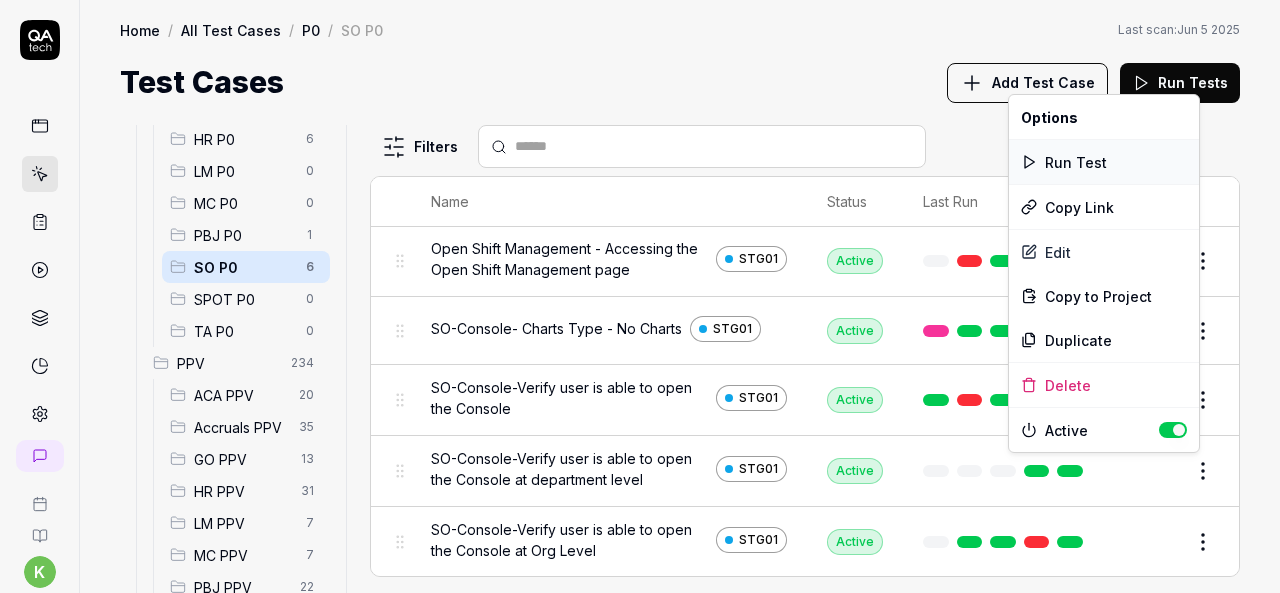 click on "Run Test" at bounding box center [1104, 162] 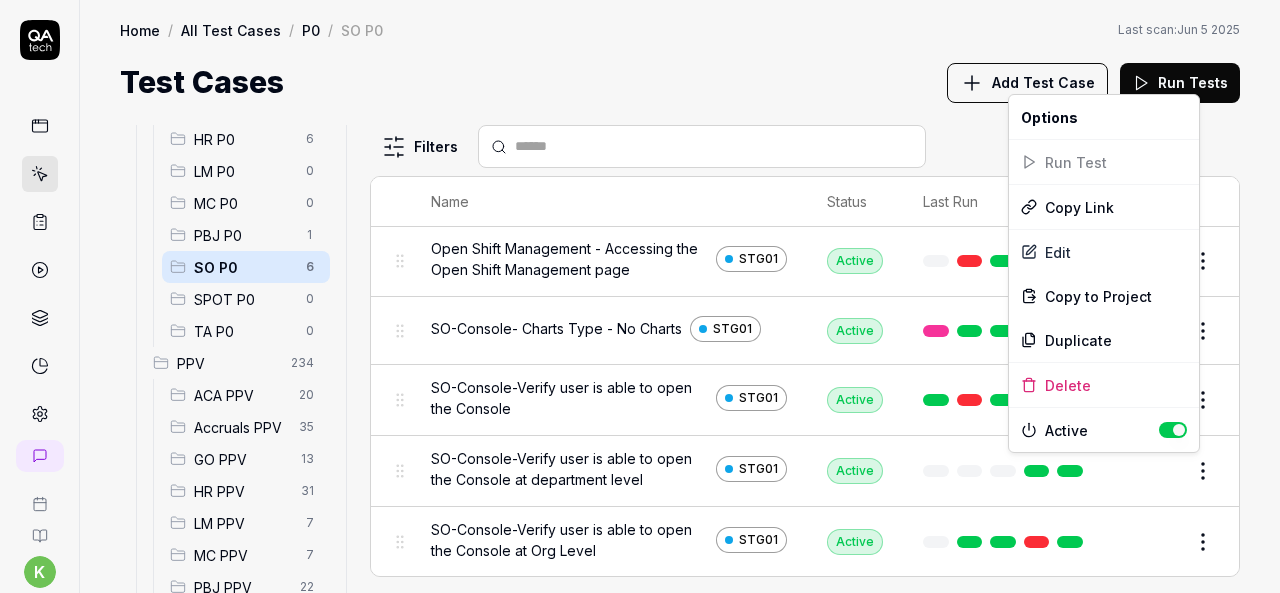 click on "k S Home / All Test Cases / P0 / SO P0 Home / All Test Cases / P0 / SO P0 Last scan:  Jun 5 [YEAR] Test Cases Add Test Case Run Tests All Test Cases 299 Employee Management 10 Login 7 Logout 1 Master Schedule 9 Navigation 3 P0 14 ACA P0 0 Accruals P0 0 GO P0 1 HR P0 6 LM P0 0 MC P0 0 PBJ P0 1 SO P0 6 SPOT P0 0 TA P0 0 PPV 234 ACA PPV 20 Accruals PPV 35 GO PPV 13 HR PPV 31 LM PPV 7 MC PPV 7 PBJ PPV 22 SO PPV 56 Spotlight PPV 3 TA PPV 40 Reporting 3 Schedule Optimizer 1 Screen Loads 7 Time & Attendance 6 Filters Name Status Last Run P0 SO P0 Open Shift Management - Accessing the Open Shift Management page STG01 Active Edit SO-Console- Charts Type - No Charts STG01 Active Edit SO-Console-Verify user is able to open the Console STG01 Active Edit SO-Console-Verify user is able to open the Console at department level STG01 Active Edit SO-Console-Verify user is able to open the Console at Org Level STG01 Active Edit SO-Console-Verify user is able to open the Console Expand all and Collapse All STG01 Active Edit" at bounding box center (640, 296) 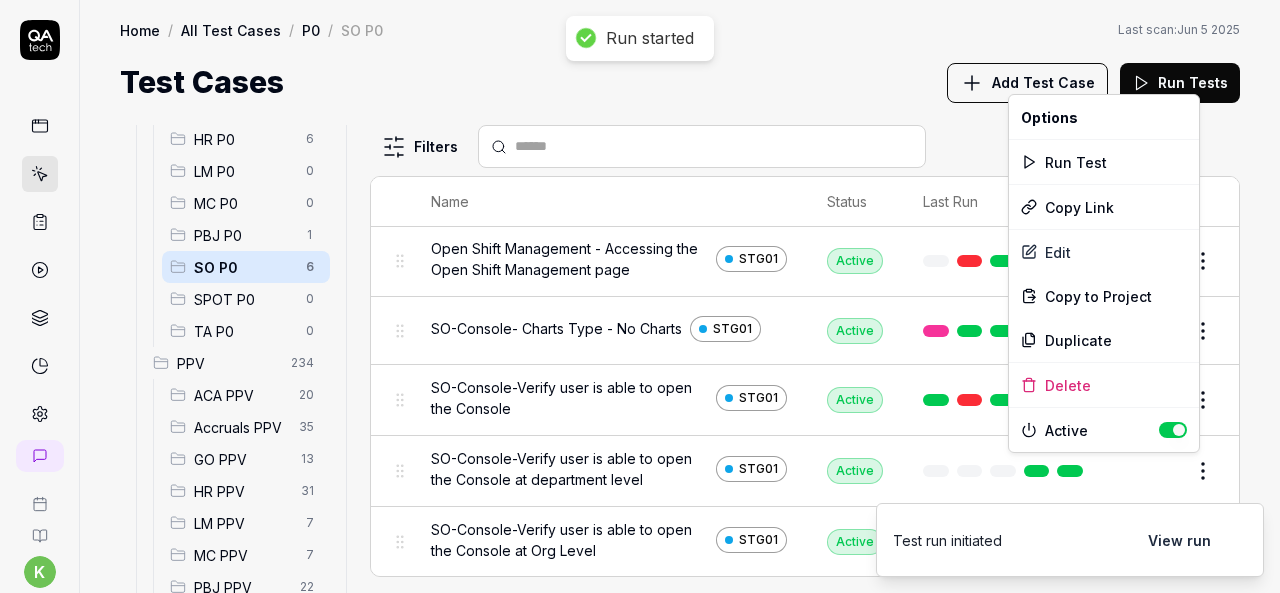 click on "Run started k S Home / All Test Cases / P0 / SO P0 Home / All Test Cases / P0 / SO P0 Last scan:  Jun 5 [YEAR] Test Cases Add Test Case Run Tests All Test Cases 299 Employee Management 10 Login 7 Logout 1 Master Schedule 9 Navigation 3 P0 14 ACA P0 0 Accruals P0 0 GO P0 1 HR P0 6 LM P0 0 MC P0 0 PBJ P0 1 SO P0 6 SPOT P0 0 TA P0 0 PPV 234 ACA PPV 20 Accruals PPV 35 GO PPV 13 HR PPV 31 LM PPV 7 MC PPV 7 PBJ PPV 22 SO PPV 56 Spotlight PPV 3 TA PPV 40 Reporting 3 Schedule Optimizer 1 Screen Loads 7 Time & Attendance 6 Filters Name Status Last Run P0 SO P0 Open Shift Management - Accessing the Open Shift Management page STG01 Active Edit SO-Console- Charts Type - No Charts STG01 Active Edit SO-Console-Verify user is able to open the Console STG01 Active Edit SO-Console-Verify user is able to open the Console at department level STG01 Active Edit SO-Console-Verify user is able to open the Console at Org Level STG01 Active Edit SO-Console-Verify user is able to open the Console Expand all and Collapse All STG01 Active" at bounding box center [640, 296] 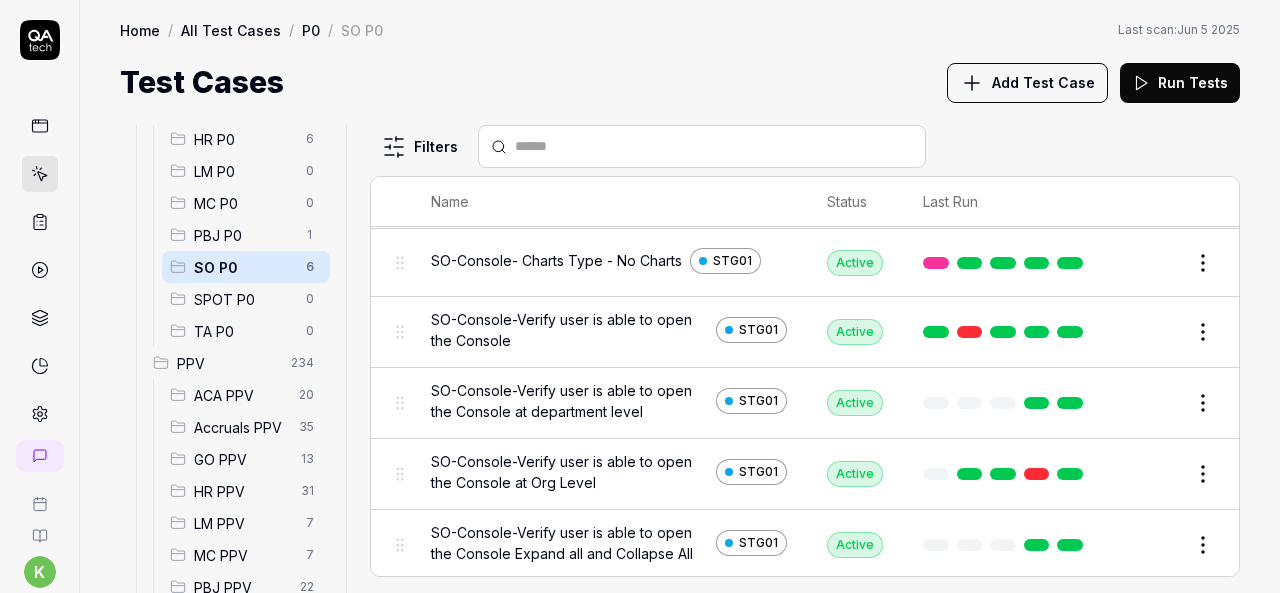 scroll, scrollTop: 0, scrollLeft: 0, axis: both 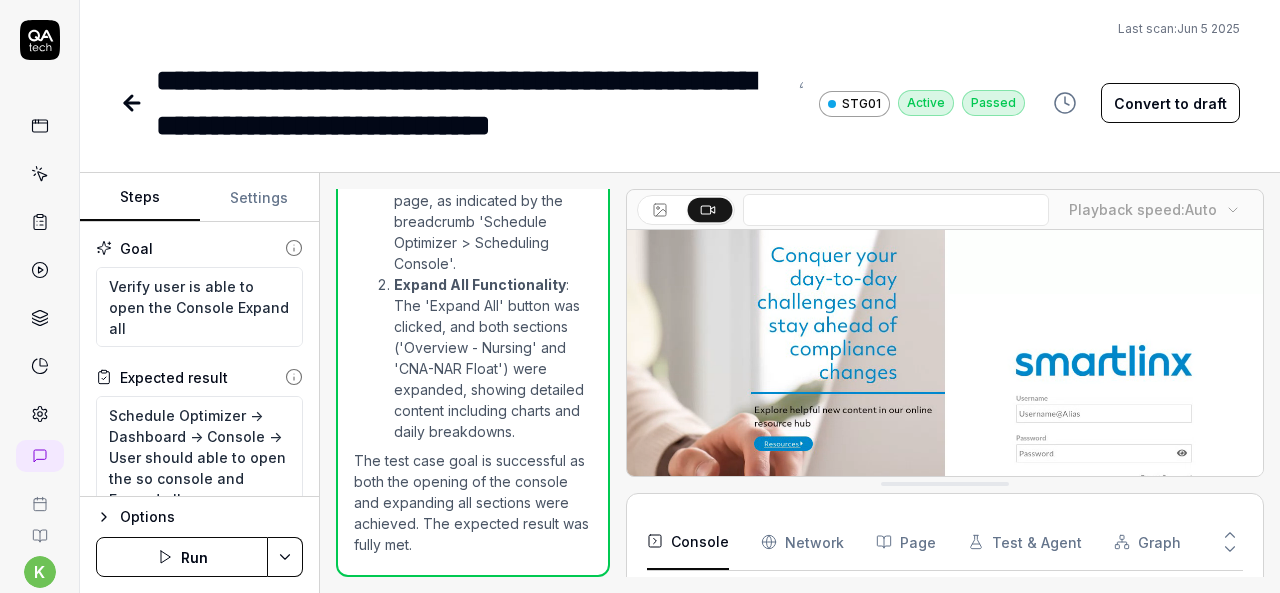 click 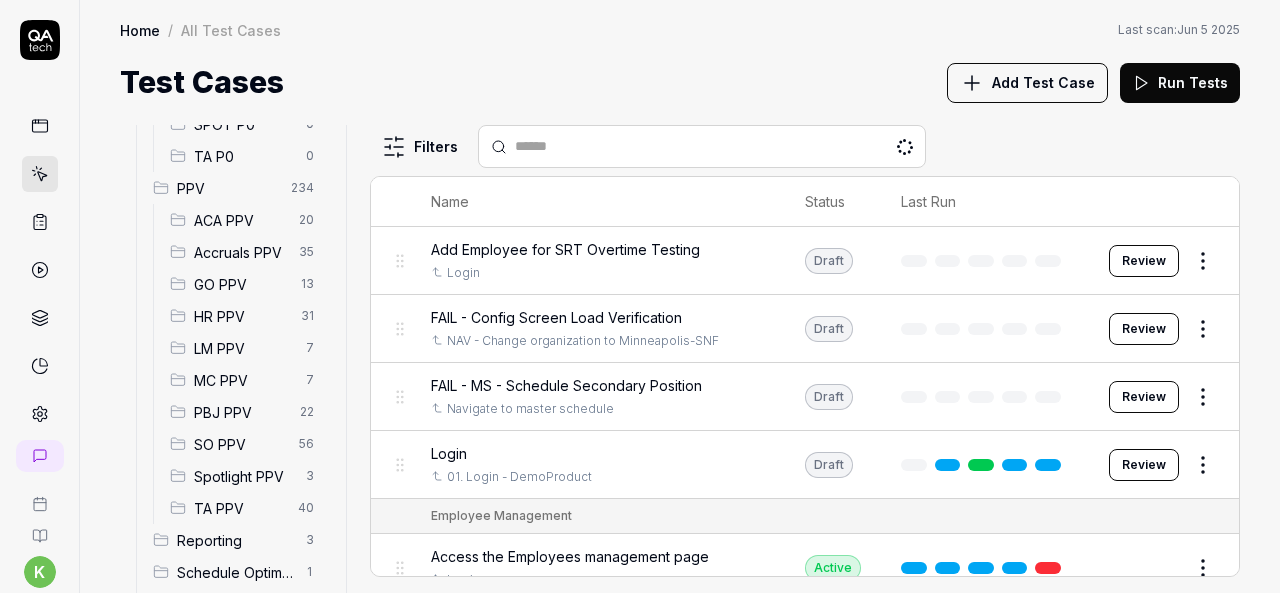 scroll, scrollTop: 595, scrollLeft: 0, axis: vertical 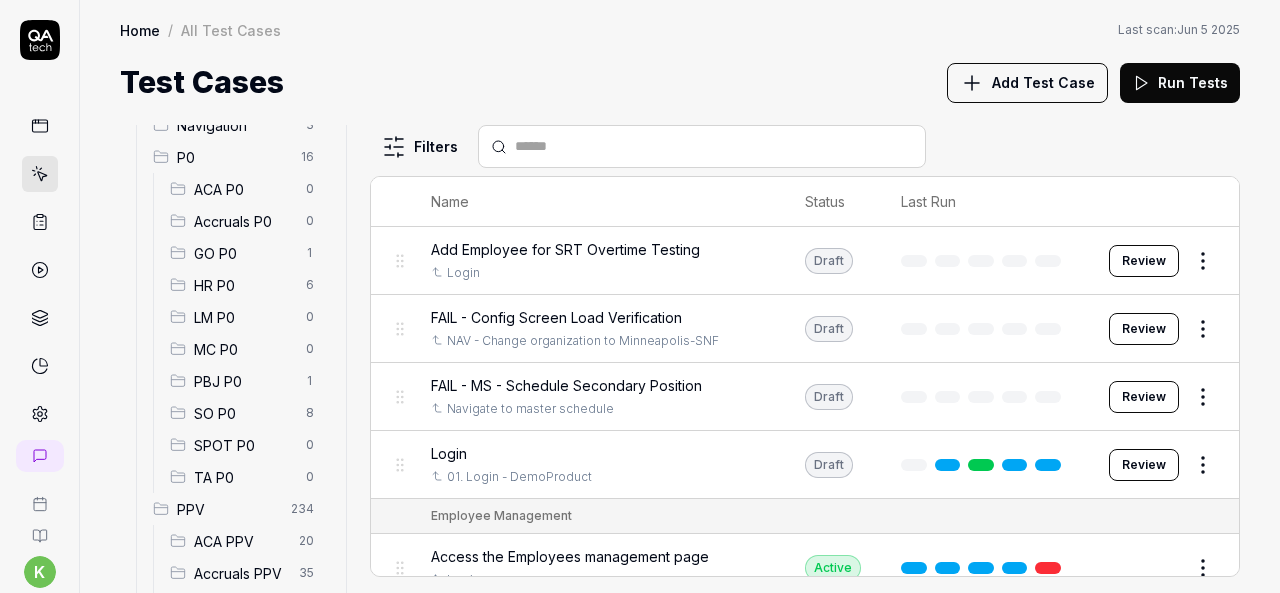 click on "SO P0" at bounding box center [244, 413] 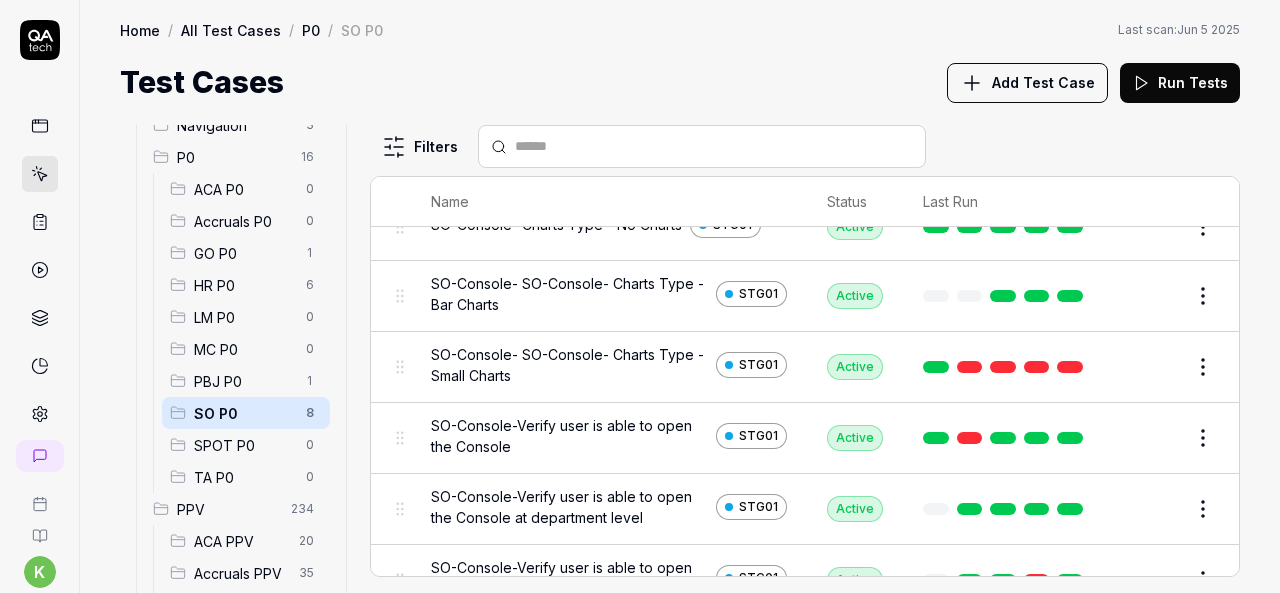 scroll, scrollTop: 144, scrollLeft: 0, axis: vertical 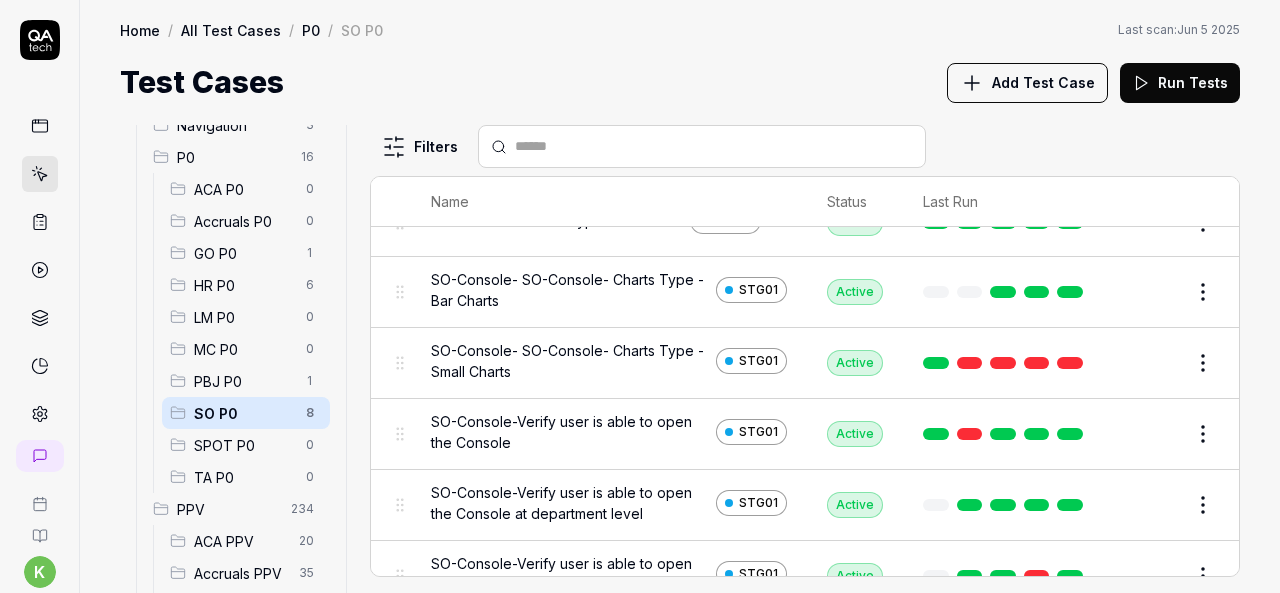 click on "Edit" at bounding box center [1155, 363] 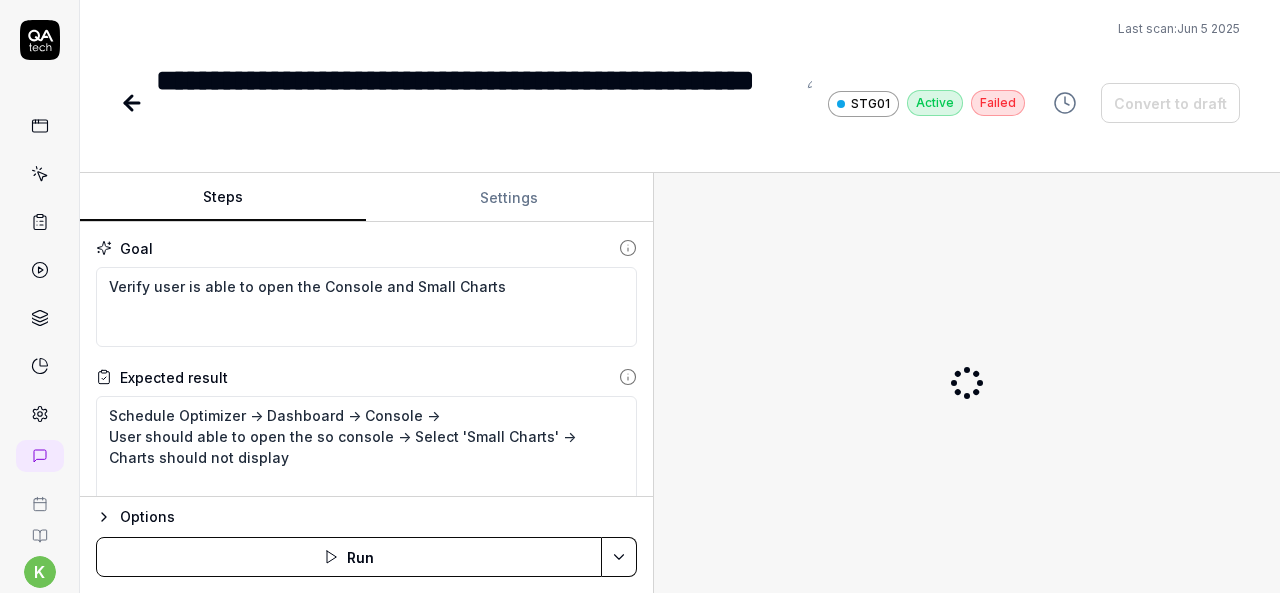 click on "Steps Settings Goal Verify user is able to open the Console and Small Charts Expected result Schedule Optimizer -> Dashboard -> Console ->
User should able to open the so console -> Select 'Small Charts' -> Charts should not display Steps Enter the username in the username field Enter the password in the password field Click the Login button to authenticate Mouse move to Organization Breadcrumb at right side, Click on Organization Breadcrumb, Select the Top Organization from Organization Breadcrumb Search the 'Nursing' and Select the "Nursing" department from Organization Breadcrumb Click the hamburger menu icon for expand navigation options Click on the Schedule Optimizer tile Click on Dashboards Mouse move to console Click on Console Wait for the Scheduling Console page to fully load Mouse Move to 'Small Charts' Click on 'Small Charts' and Small Charts should display in SO Console Options Run" at bounding box center (680, 383) 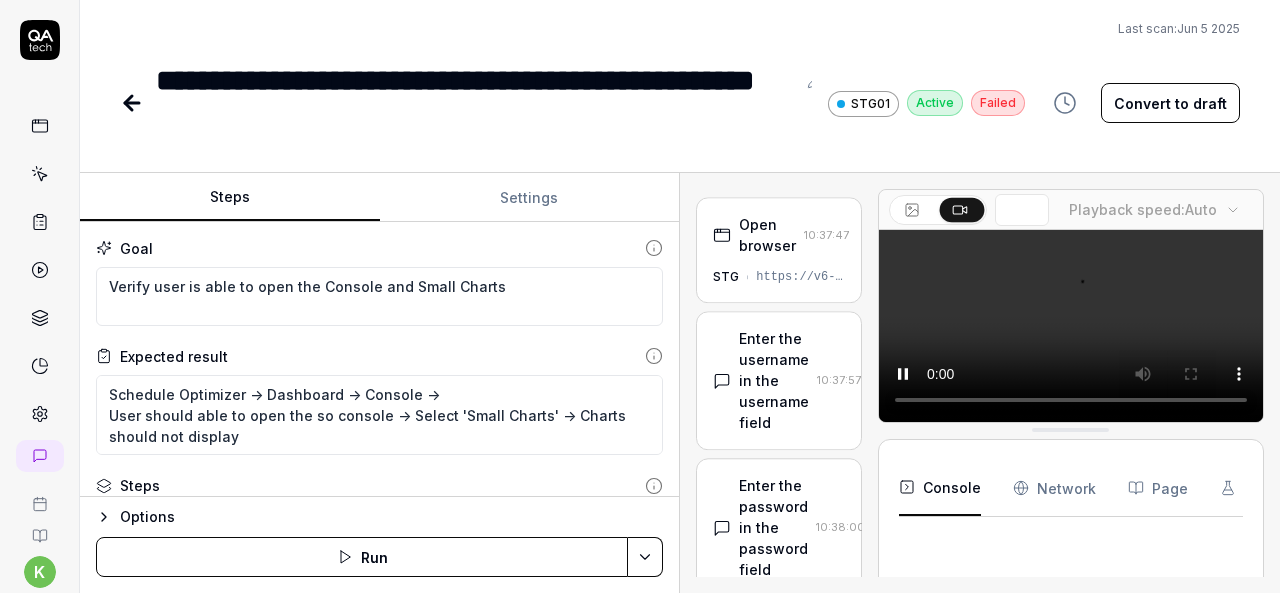 scroll, scrollTop: 1941, scrollLeft: 0, axis: vertical 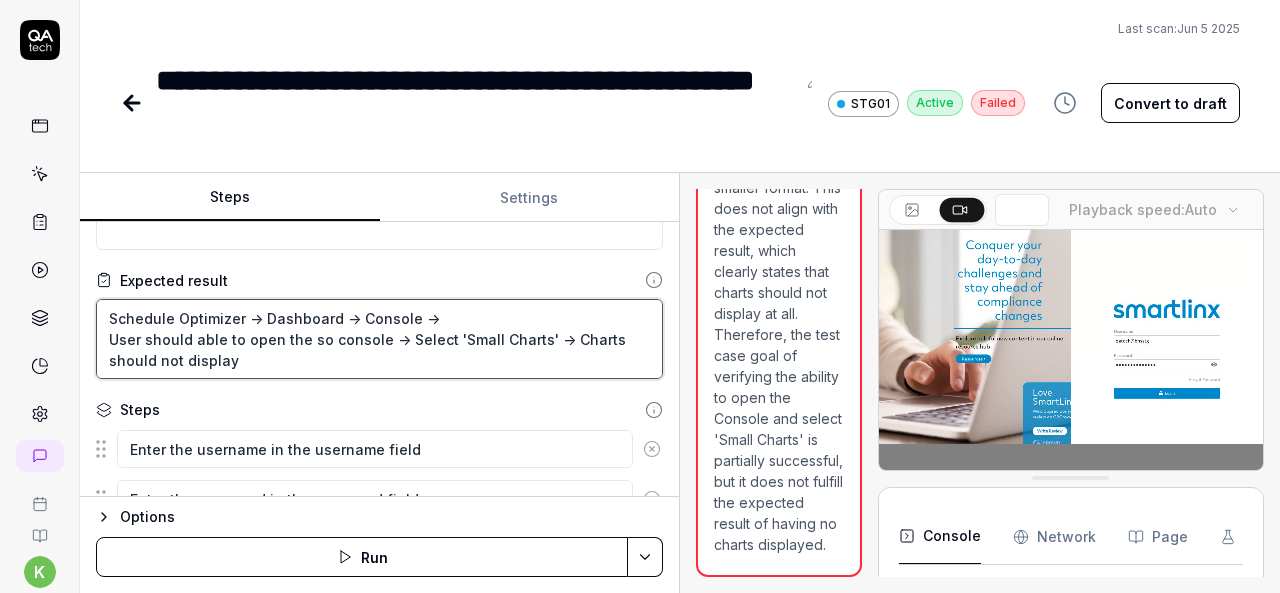 click on "Schedule Optimizer -> Dashboard -> Console ->
User should able to open the so console -> Select 'Small Charts' -> Charts should not display" at bounding box center (379, 339) 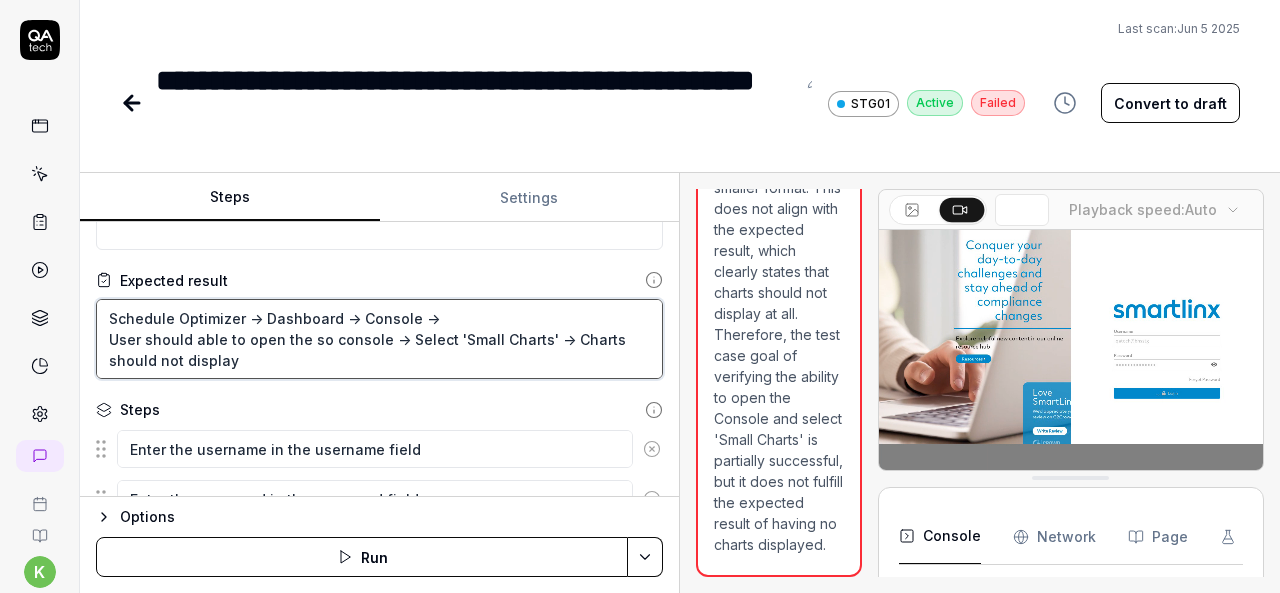 click on "Schedule Optimizer -> Dashboard -> Console ->
User should able to open the so console -> Select 'Small Charts' -> Charts should not display" at bounding box center (379, 339) 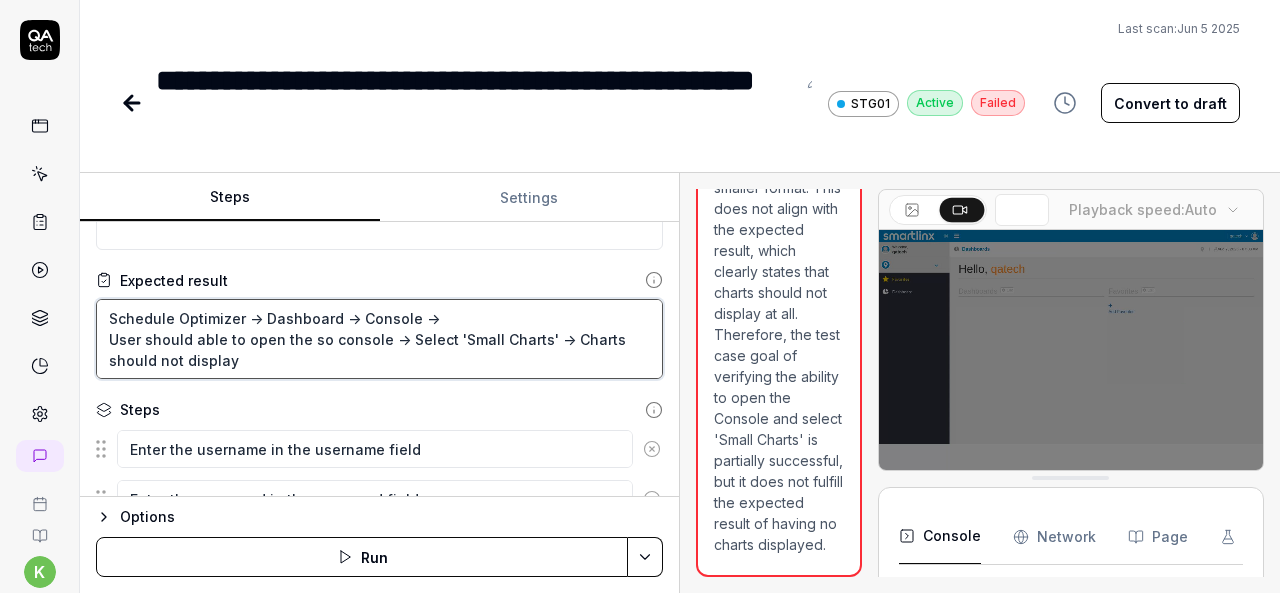 type on "*" 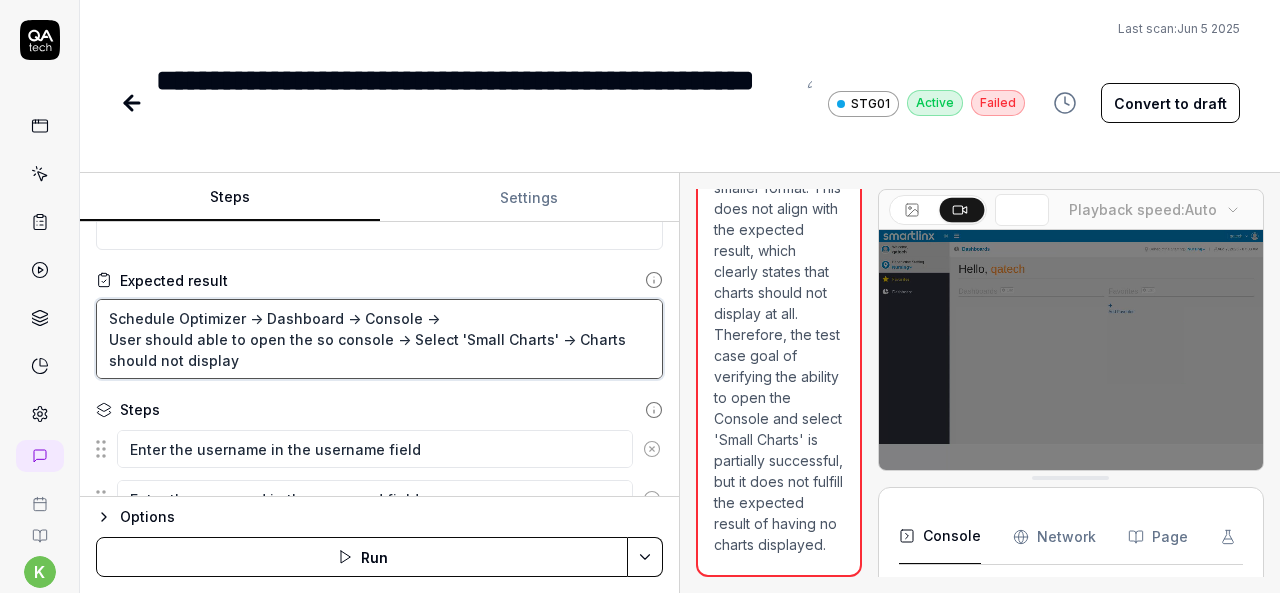 type on "Schedule Optimizer -> Dashboard -> Console ->
User should able to open the so console -> Select 'Small Charts' -> Charts should  display" 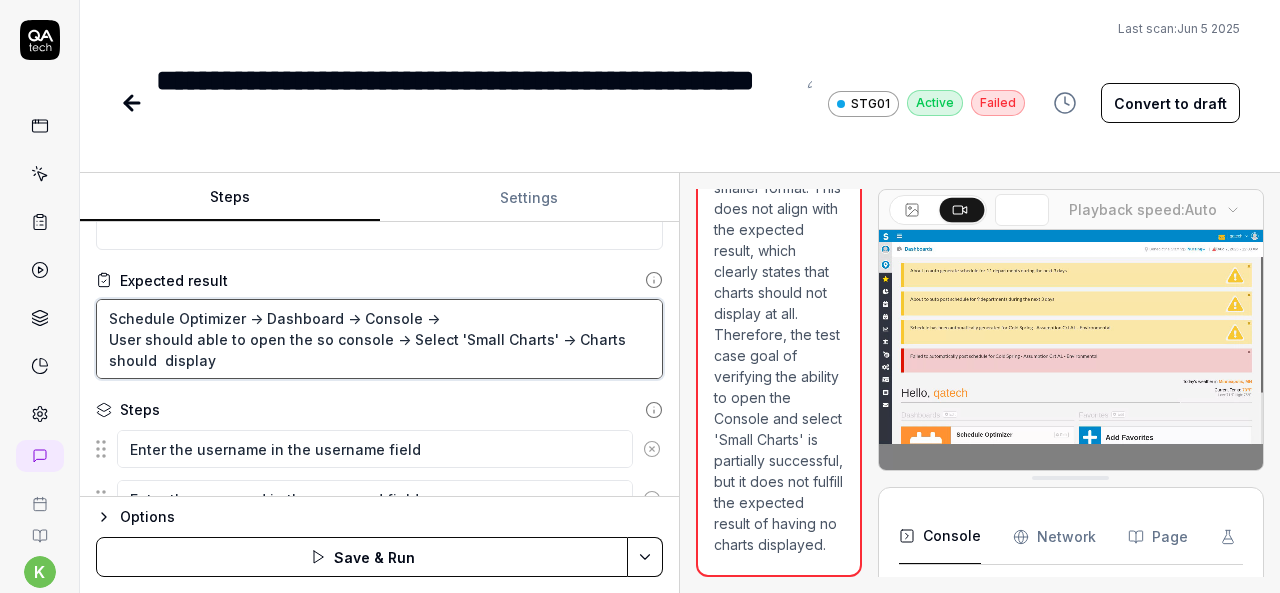 click on "Schedule Optimizer -> Dashboard -> Console ->
User should able to open the so console -> Select 'Small Charts' -> Charts should  display" at bounding box center [379, 339] 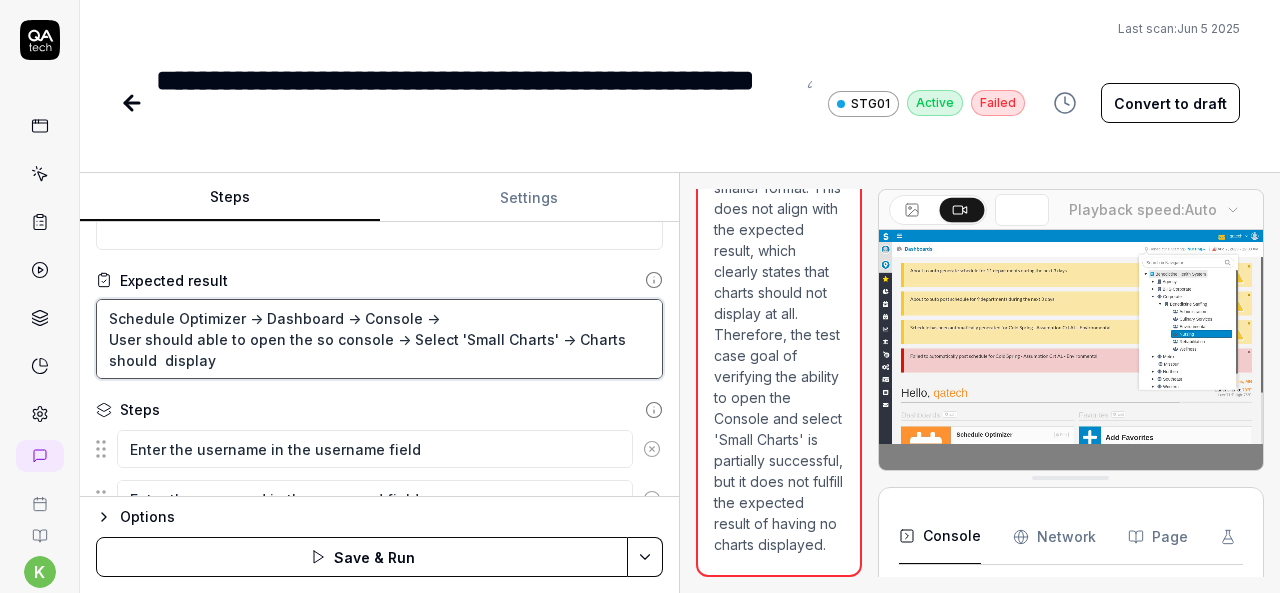 click on "Schedule Optimizer -> Dashboard -> Console ->
User should able to open the so console -> Select 'Small Charts' -> Charts should  display" at bounding box center [379, 339] 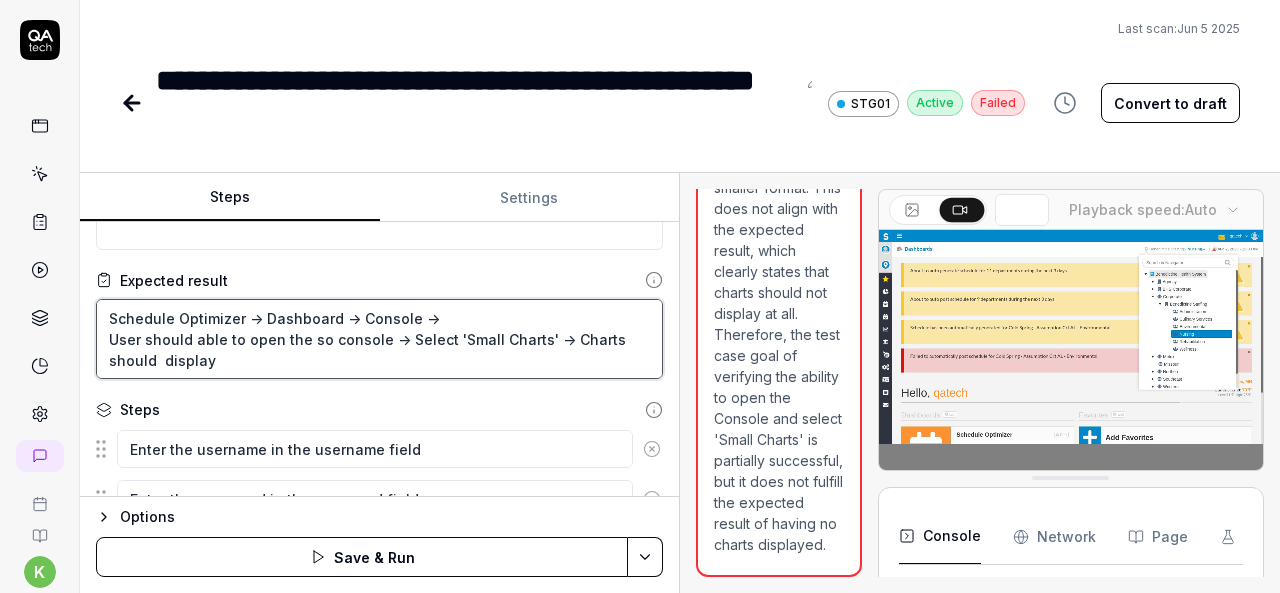 type on "*" 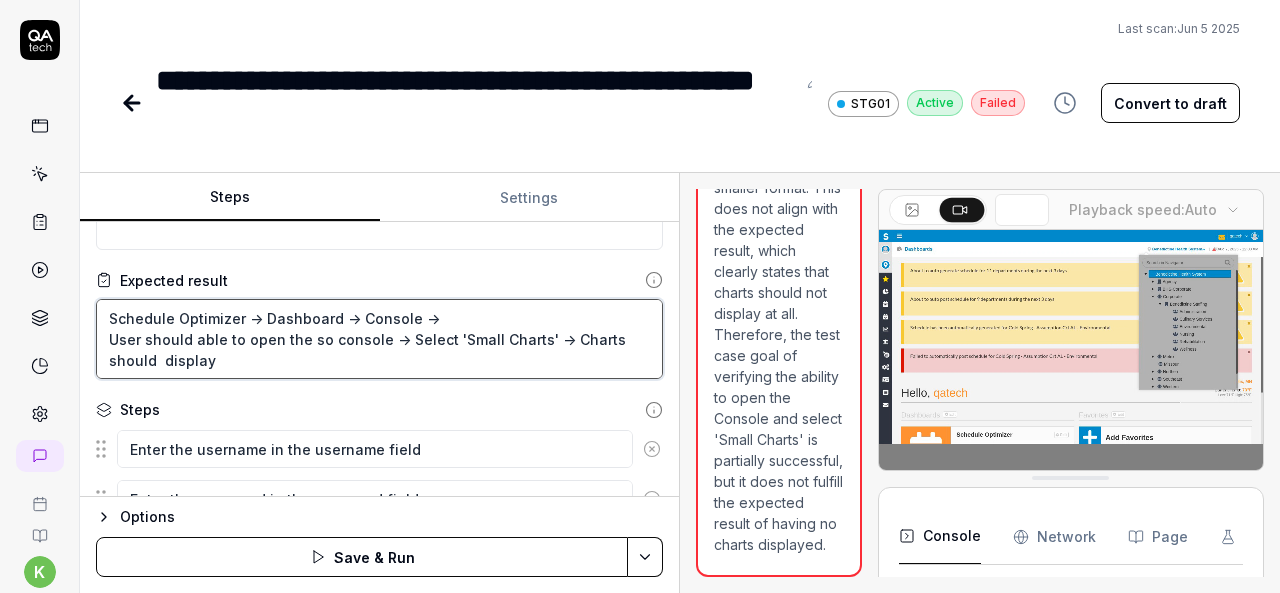 type on "Schedule Optimizer -> Dashboard -> Console ->
User should able to open the so console -> Select 'Small Charts' -> SCharts should  display" 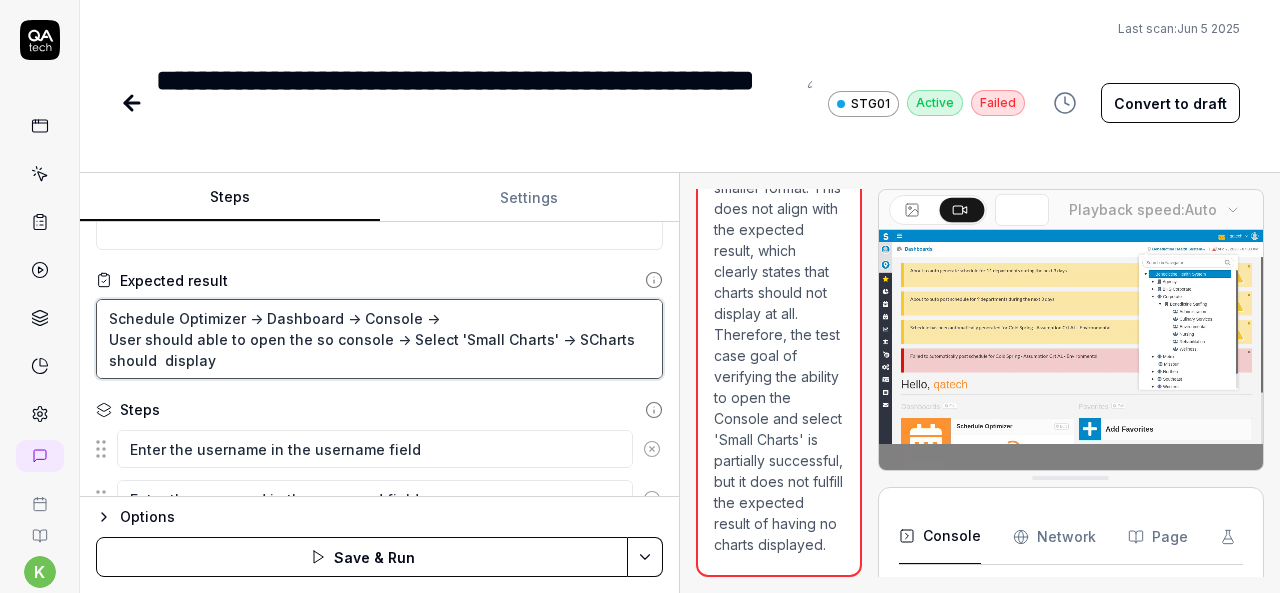 type on "*" 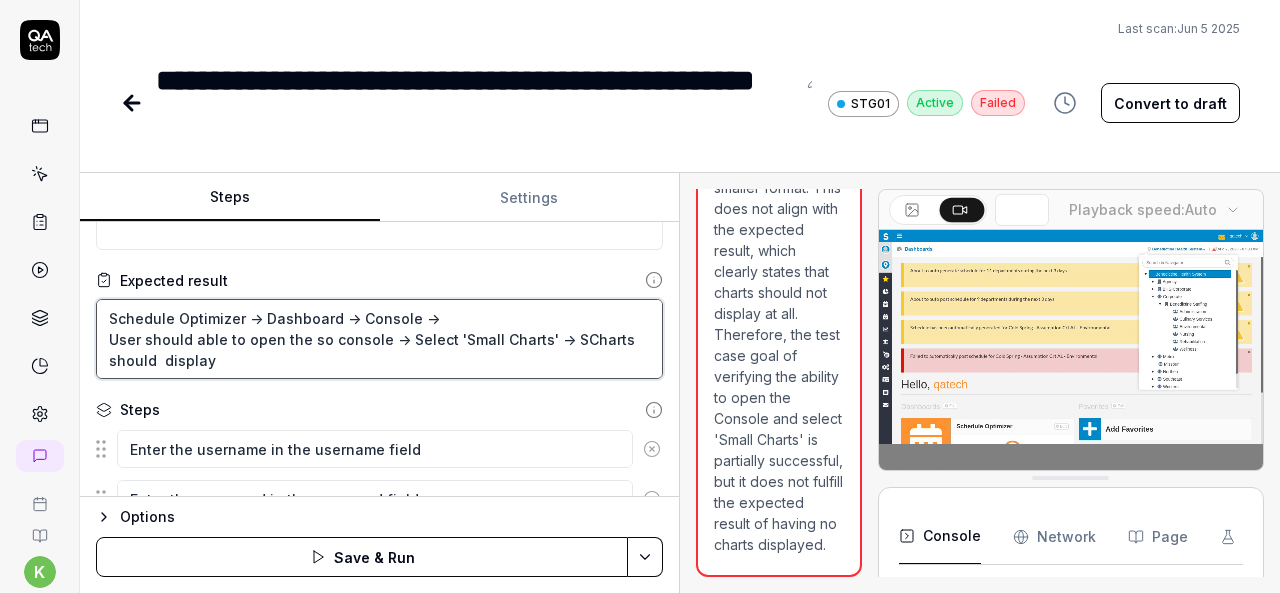 type on "Schedule Optimizer -> Dashboard -> Console ->
User should able to open the so console -> Select 'Small Charts' -> SmCharts should  display" 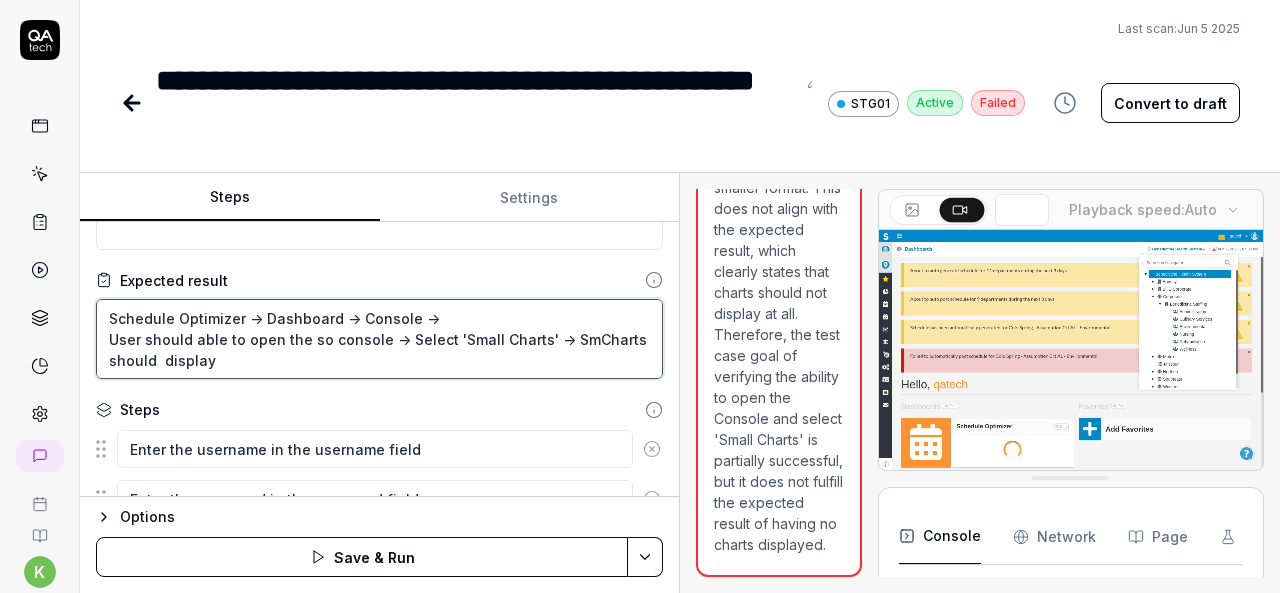 type on "*" 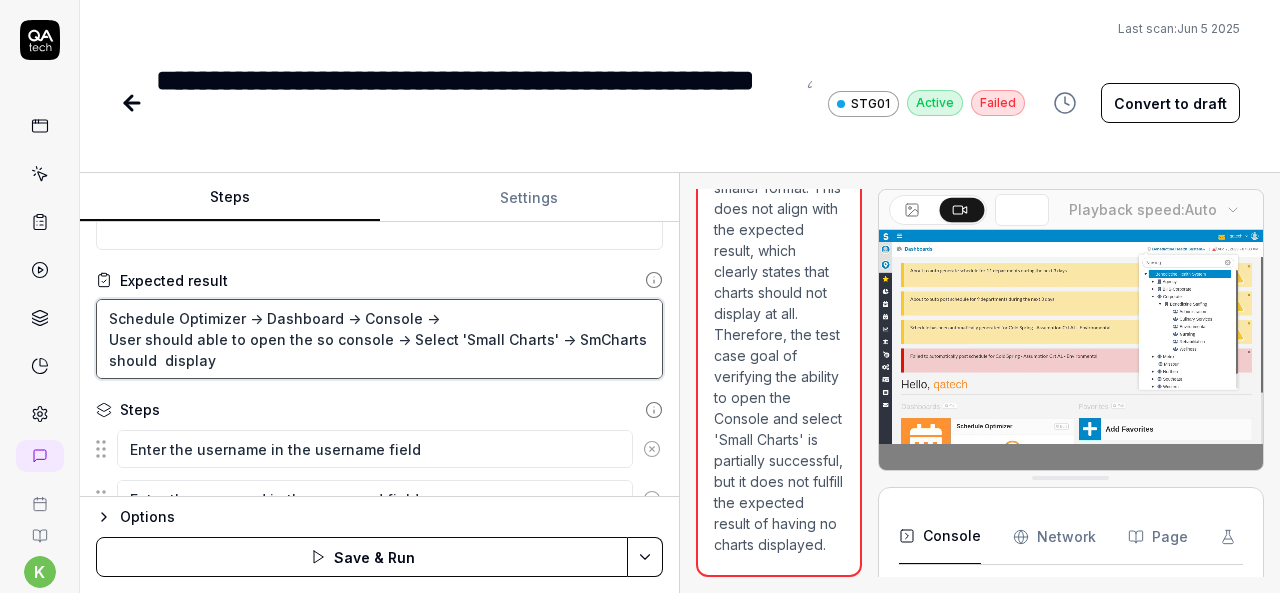 type on "Schedule Optimizer -> Dashboard -> Console ->
User should able to open the so console -> Select 'Small Charts' -> SmaCharts should  display" 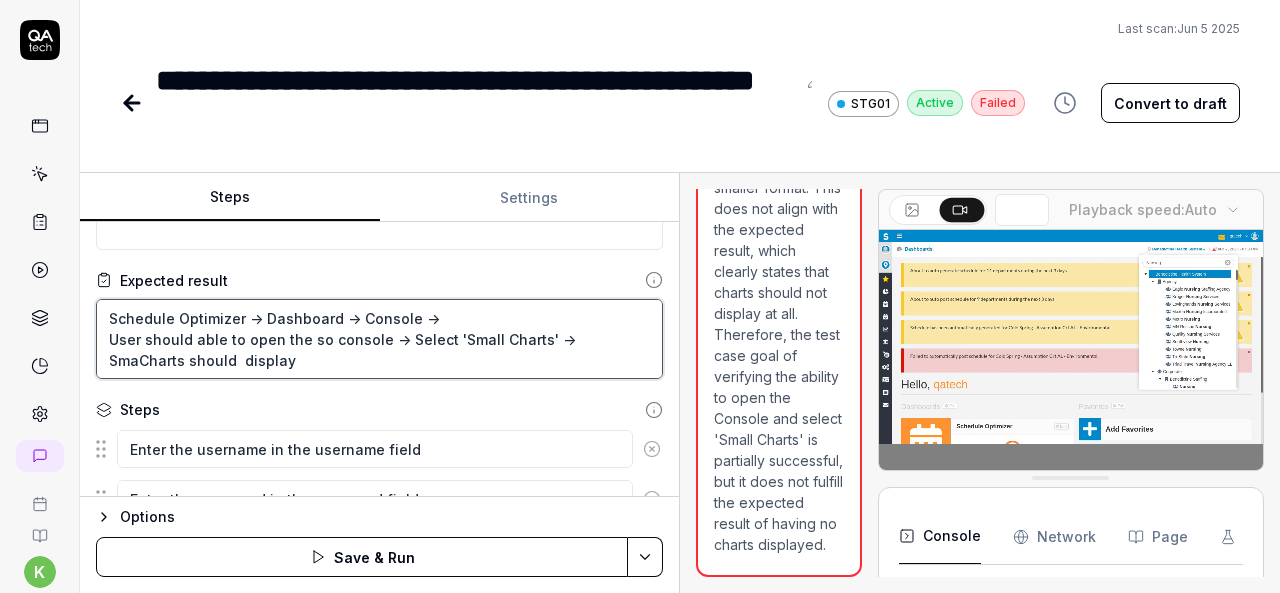 type on "*" 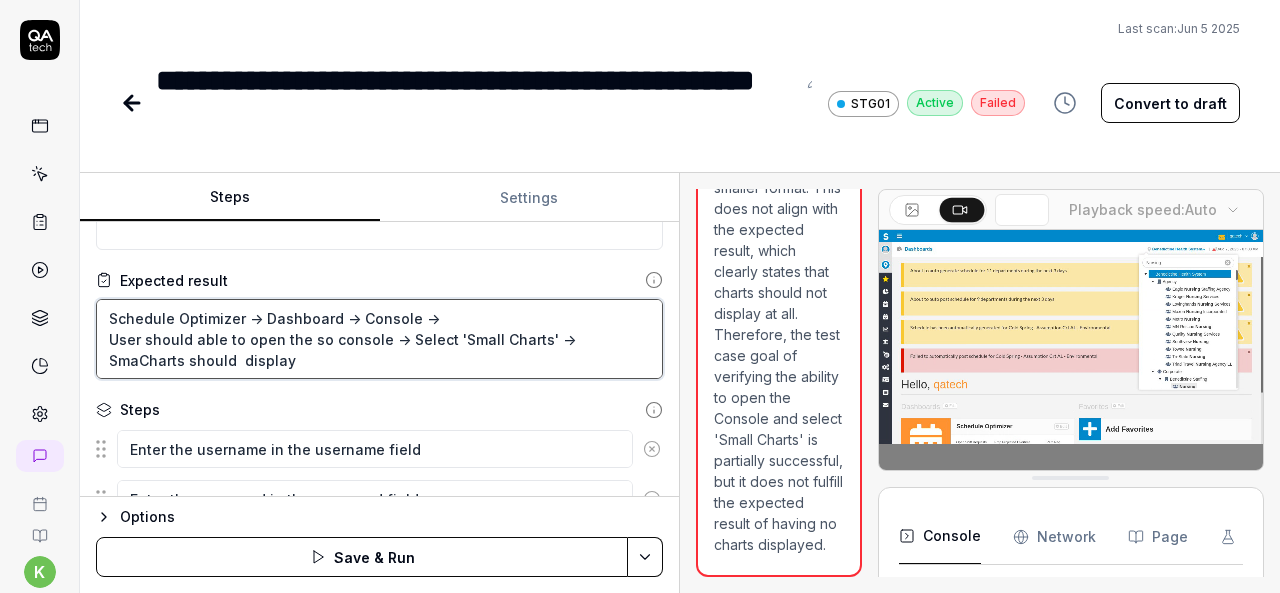 type on "Schedule Optimizer -> Dashboard -> Console ->
User should able to open the so console -> Select 'Small Charts' -> SmalCharts should  display" 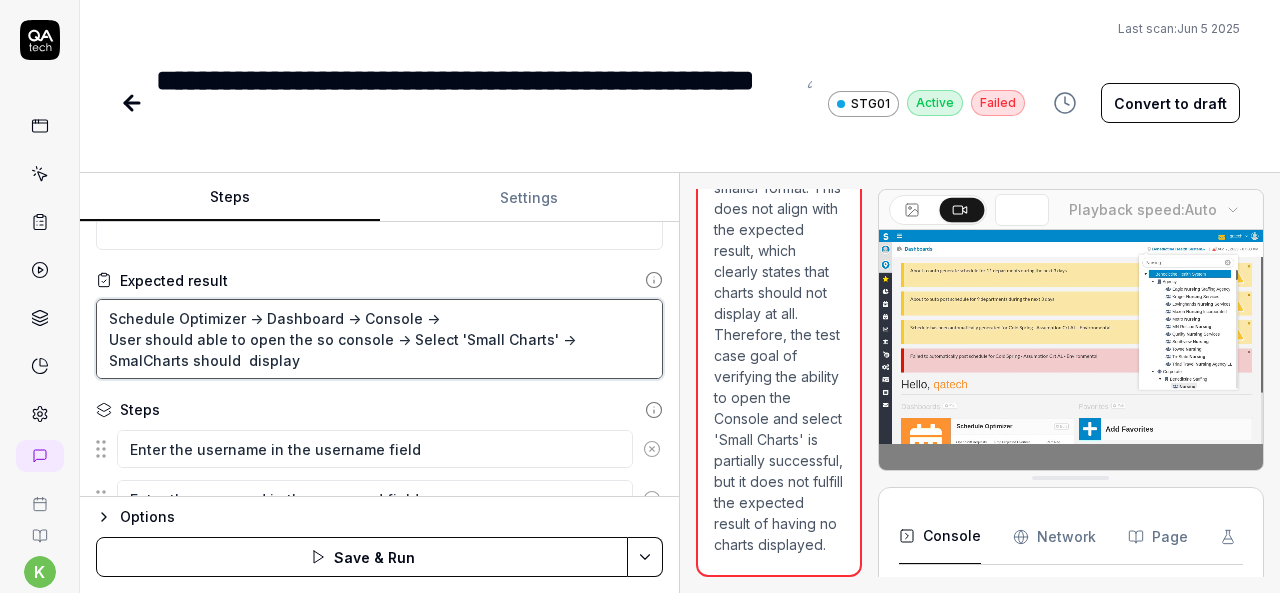 type on "*" 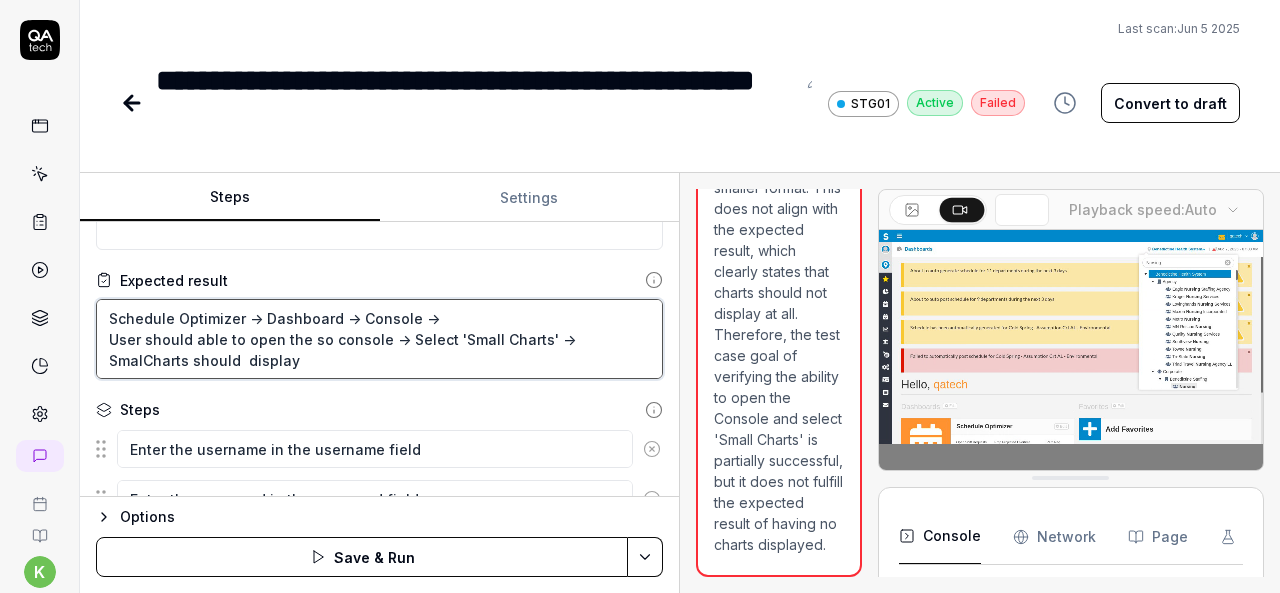type on "Schedule Optimizer -> Dashboard -> Console ->
User should able to open the so console -> Select 'Small Charts' -> SmallCharts should  display" 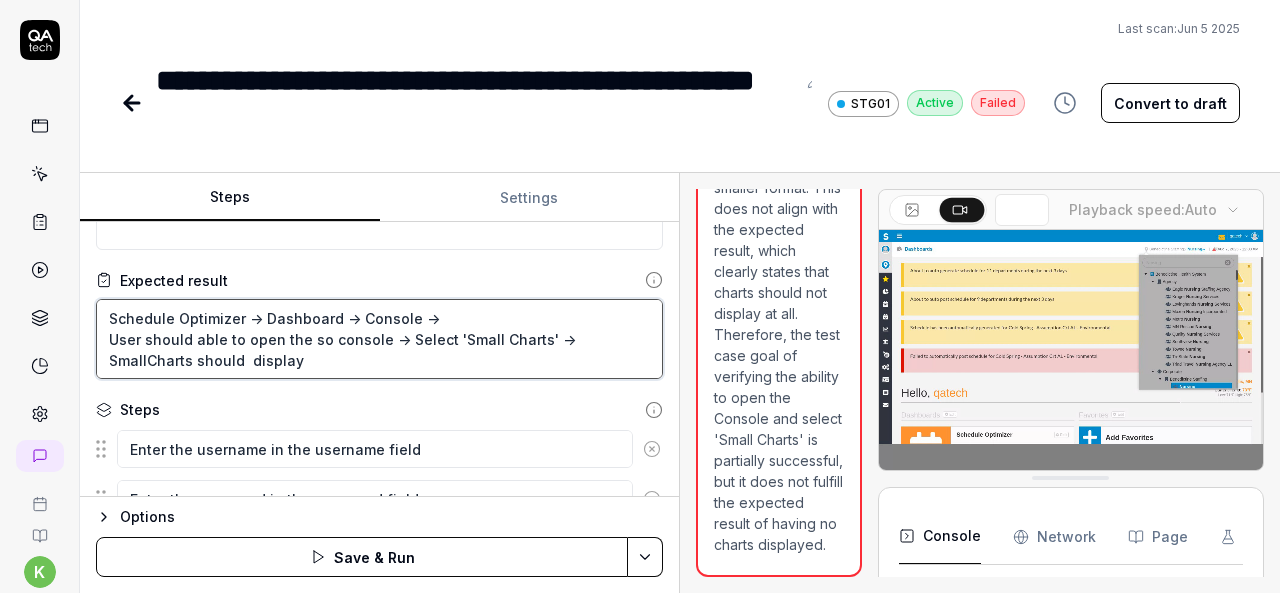 type on "*" 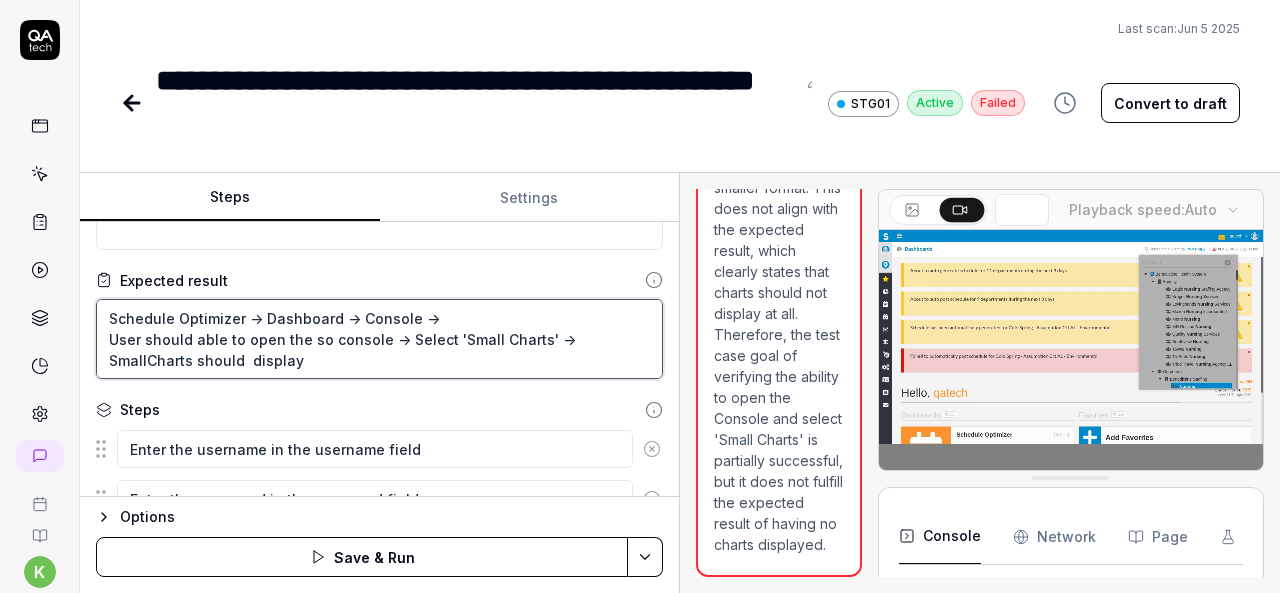 type on "Schedule Optimizer -> Dashboard -> Console ->
User should able to open the so console -> Select 'Small Charts' -> Small Charts should  display" 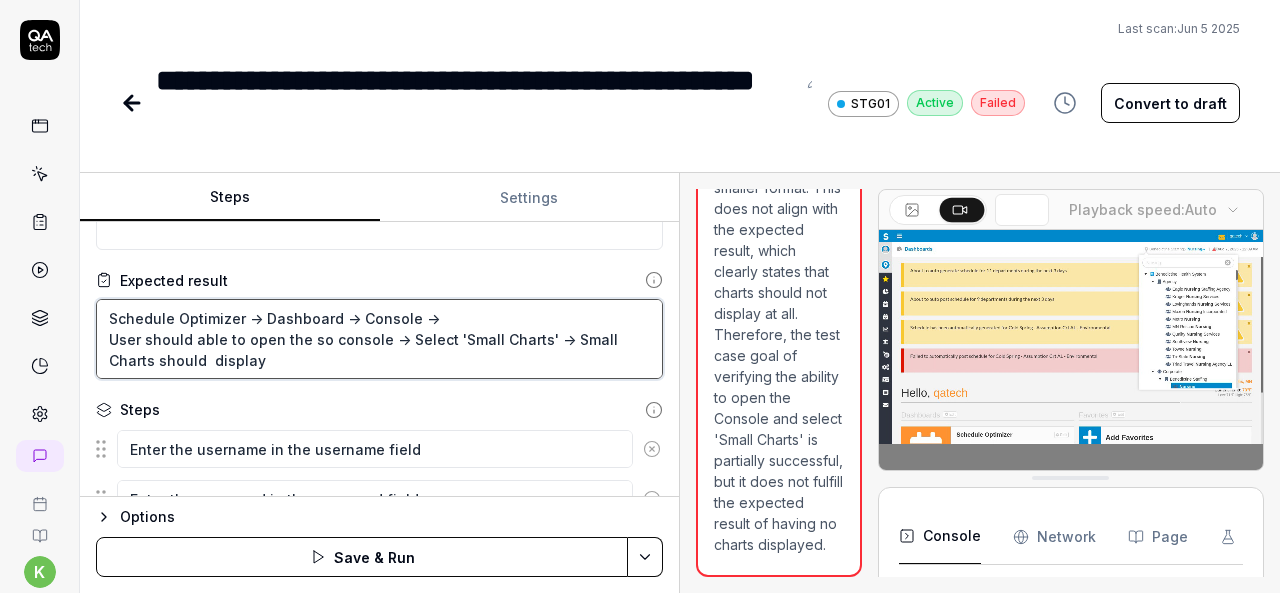 type on "*" 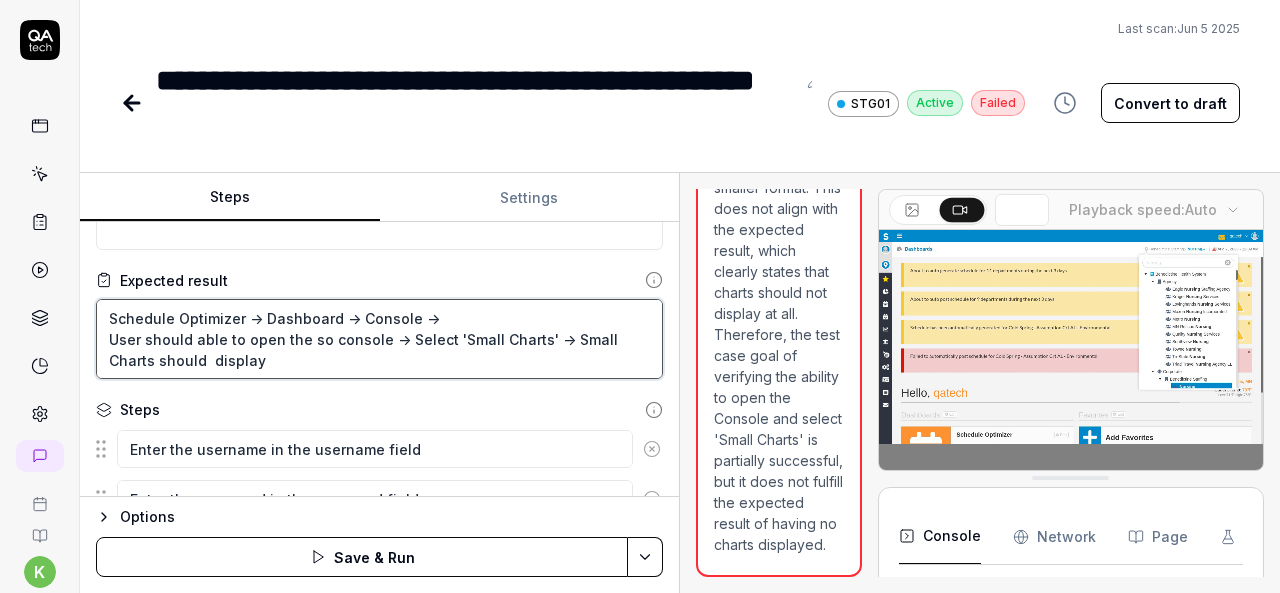 type on "Schedule Optimizer -> Dashboard -> Console ->
User should able to open the so console -> Select 'Small Charts' -> SmallCharts should  display" 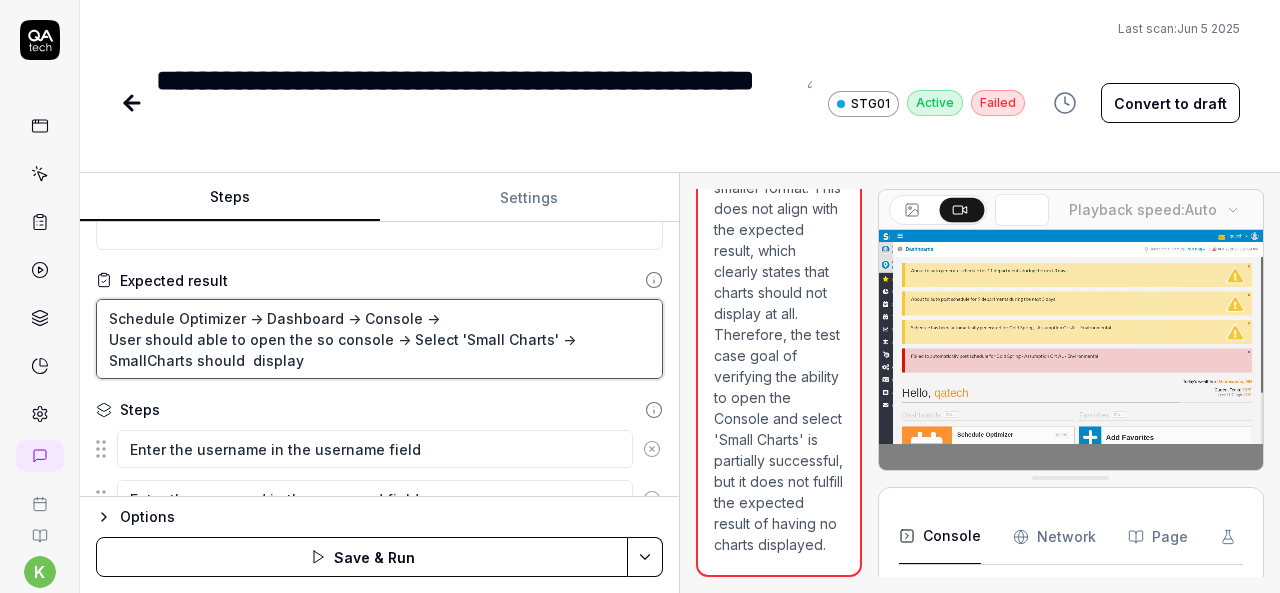 type on "*" 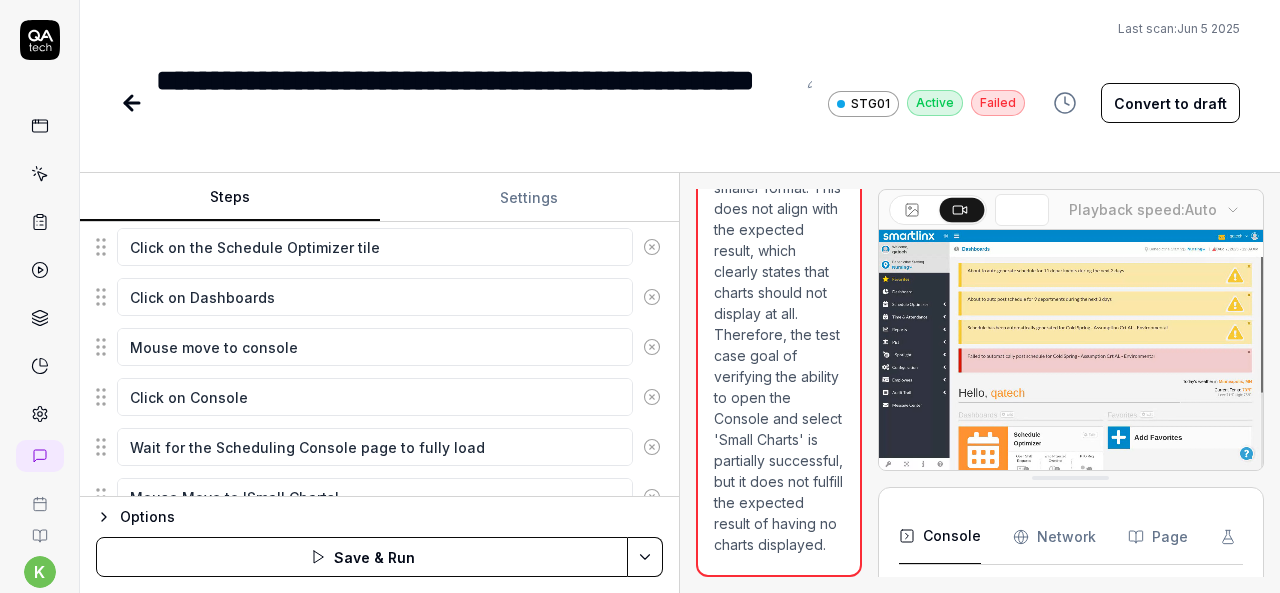 scroll, scrollTop: 761, scrollLeft: 0, axis: vertical 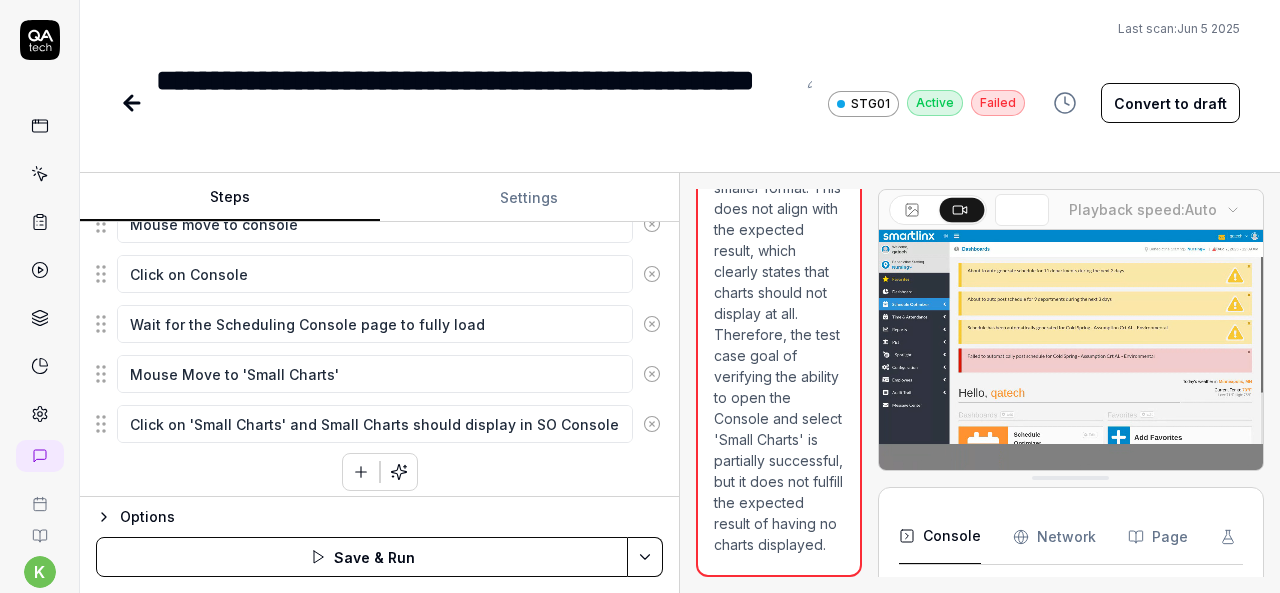type on "Schedule Optimizer -> Dashboard -> Console ->
User should able to open the so console -> Select 'Small Charts' -> Small Charts should  display" 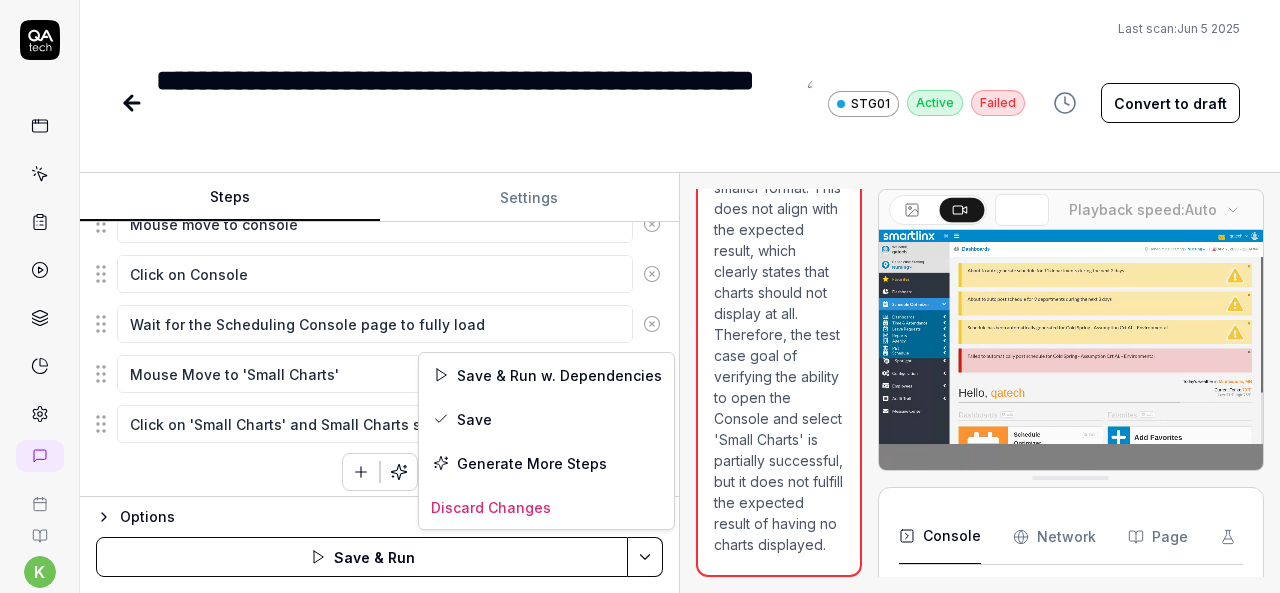 click on "**********" at bounding box center [640, 296] 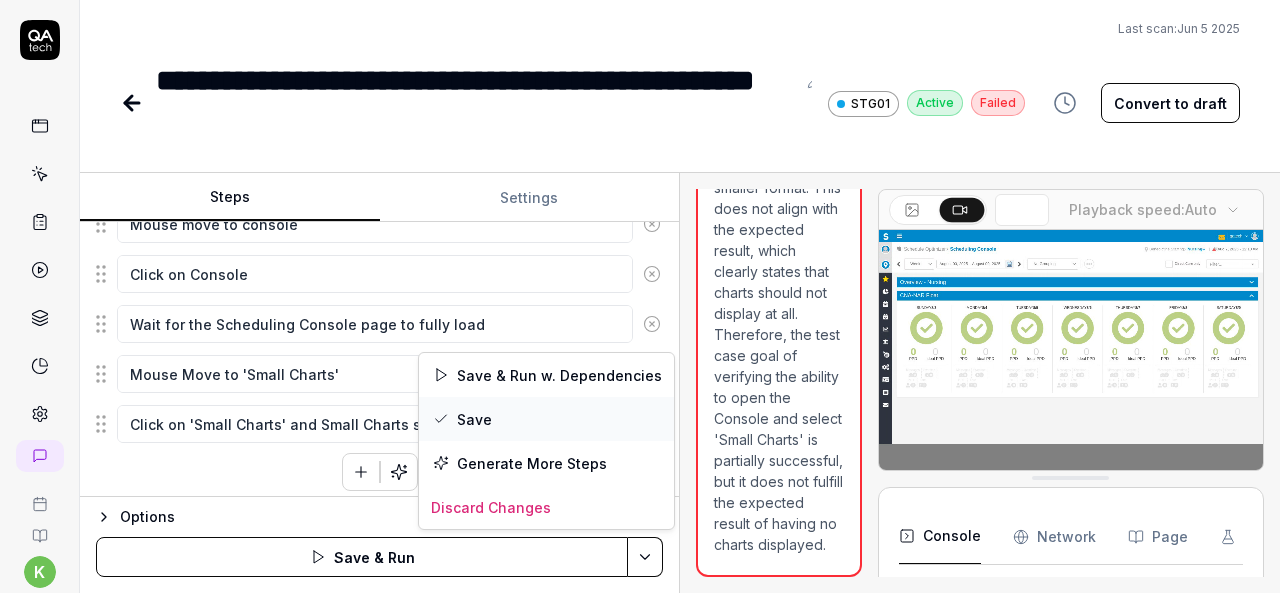 click on "Save" at bounding box center [546, 419] 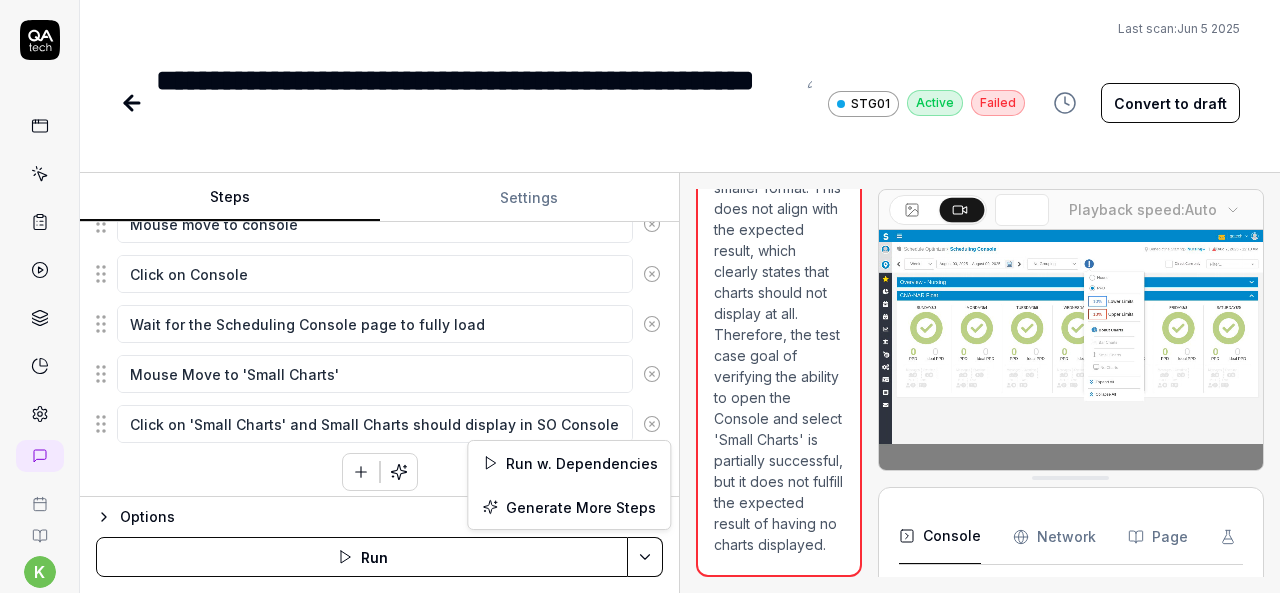 click on "**********" at bounding box center [640, 296] 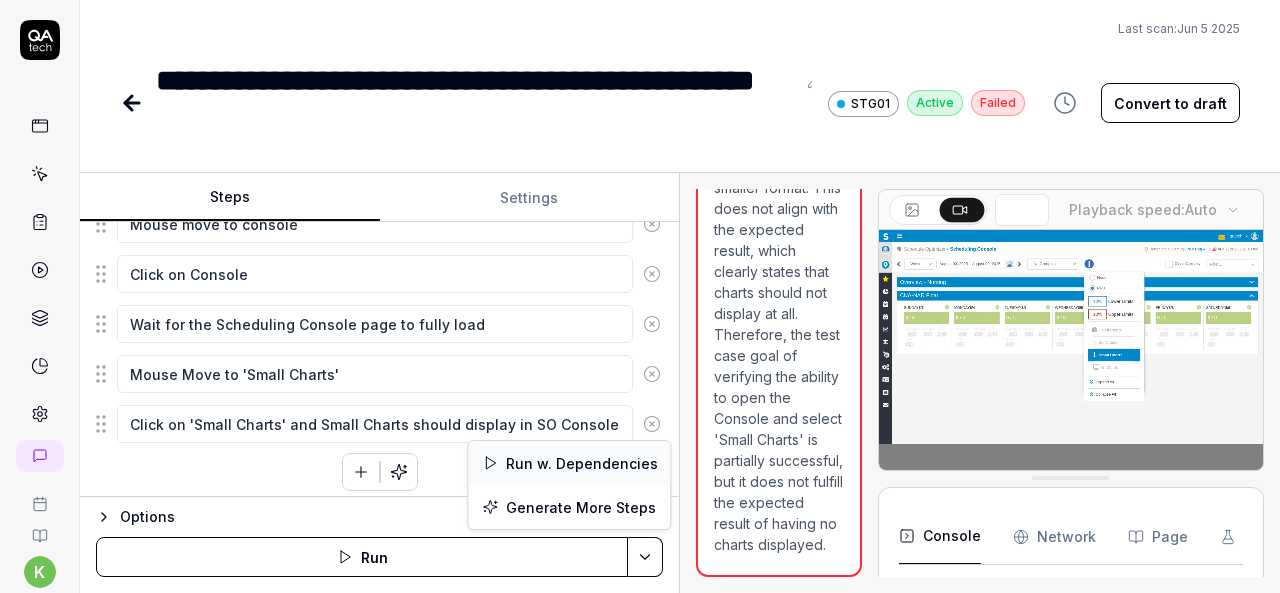 click on "Run w. Dependencies" at bounding box center (569, 463) 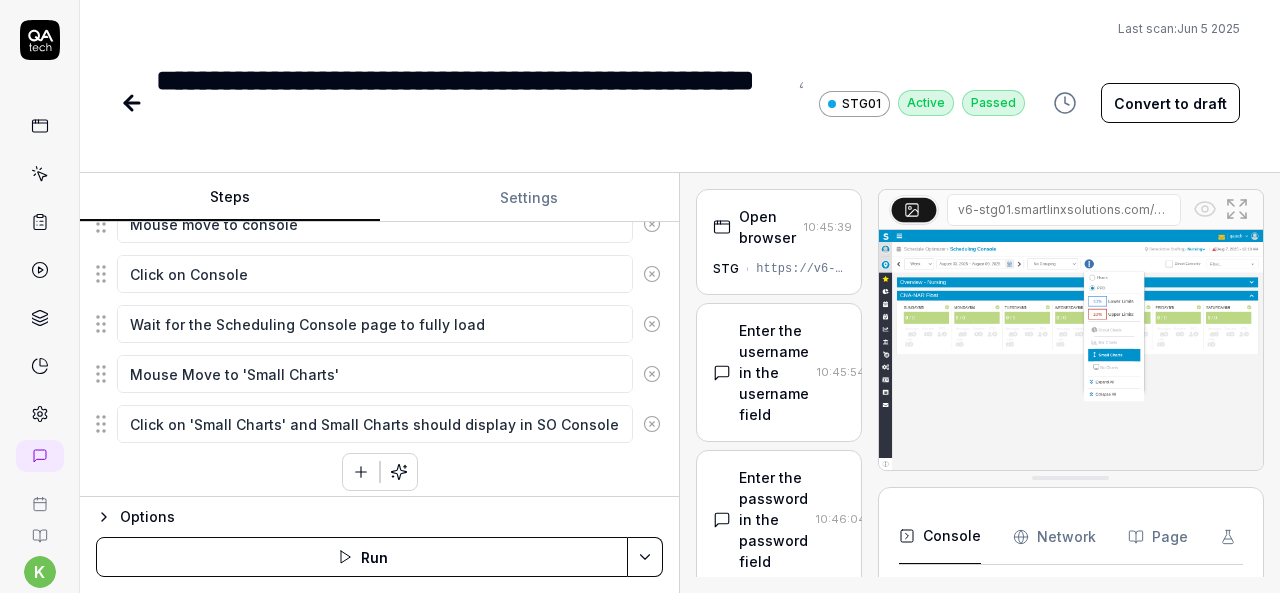 scroll, scrollTop: 1620, scrollLeft: 0, axis: vertical 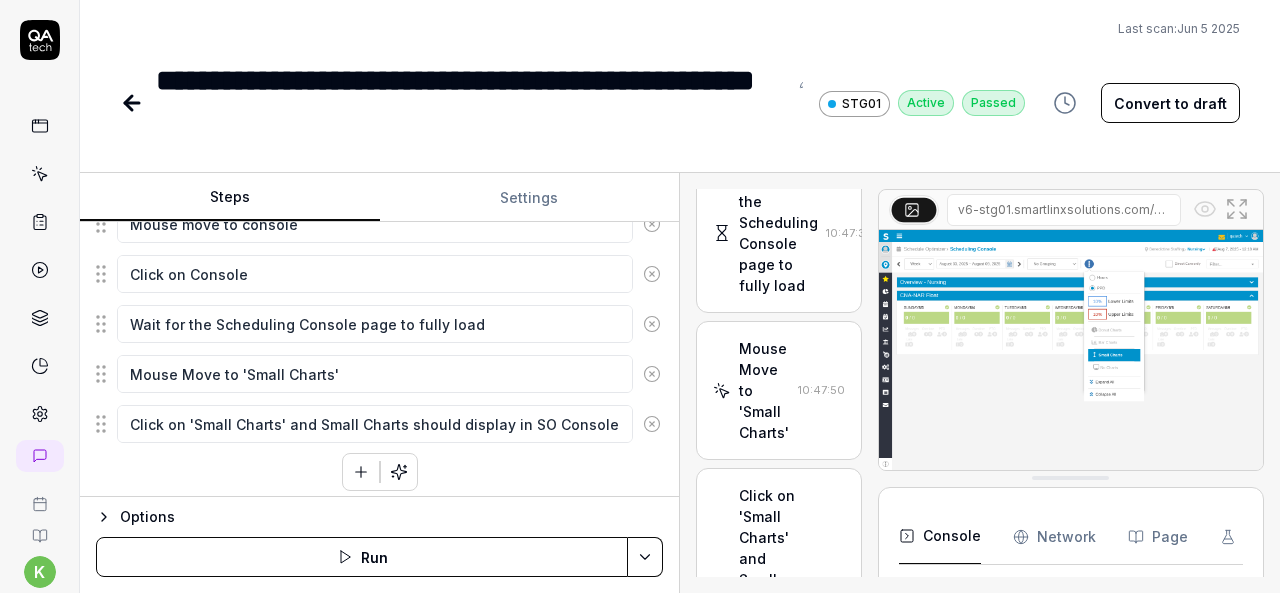 type on "*" 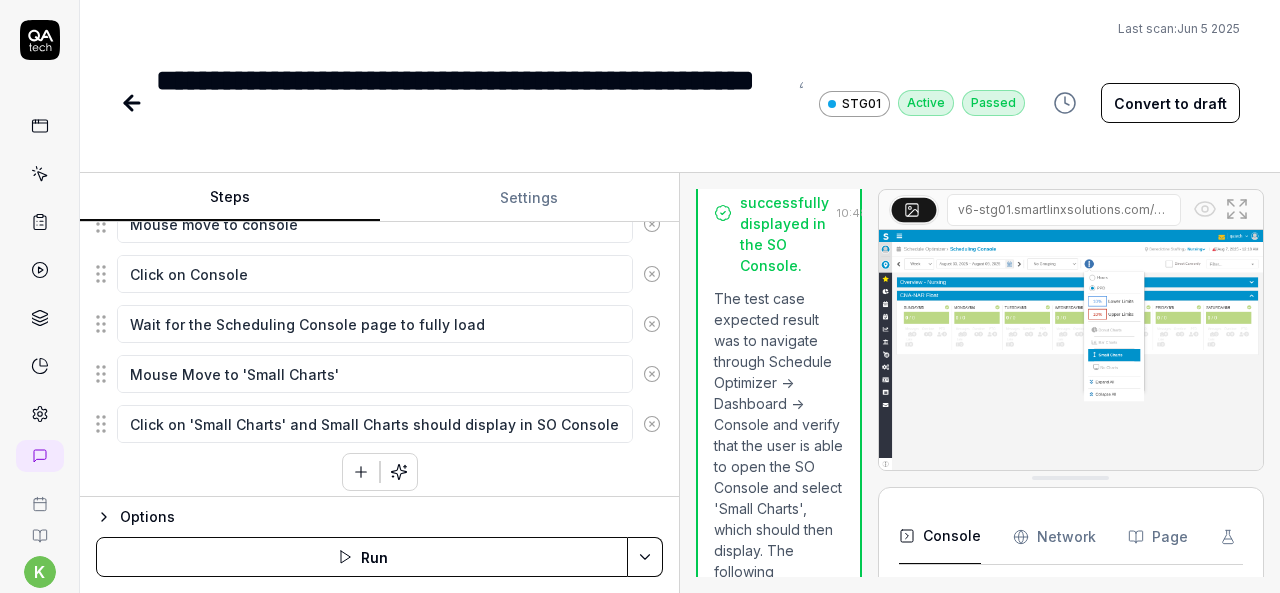 scroll, scrollTop: 2550, scrollLeft: 0, axis: vertical 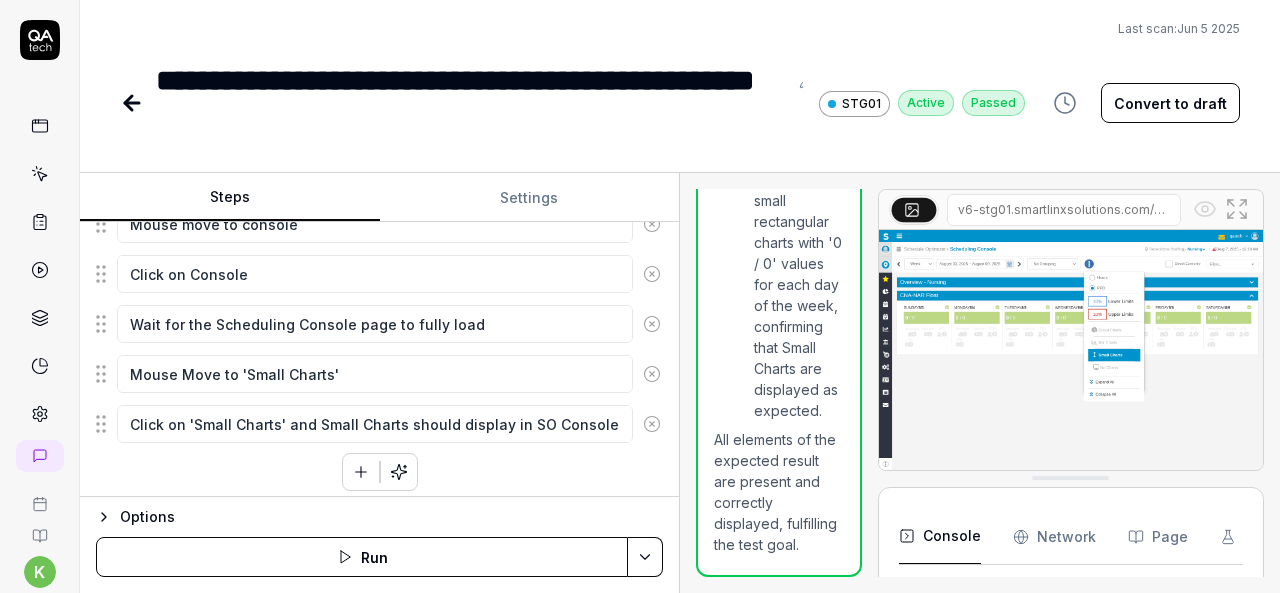 click 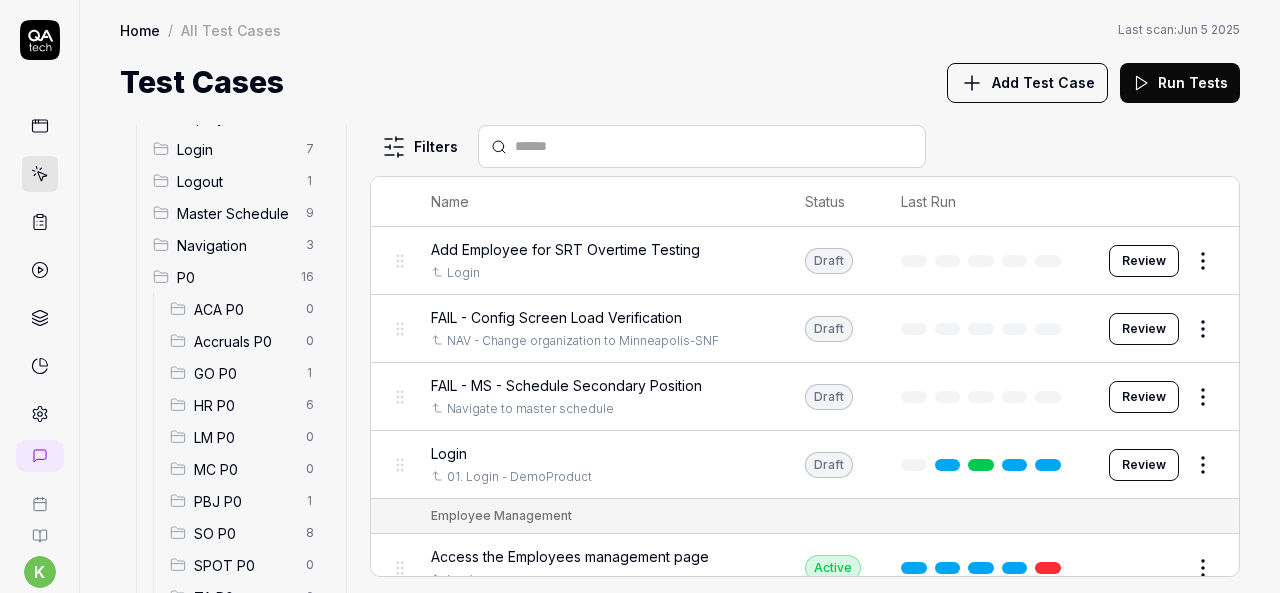 scroll, scrollTop: 137, scrollLeft: 0, axis: vertical 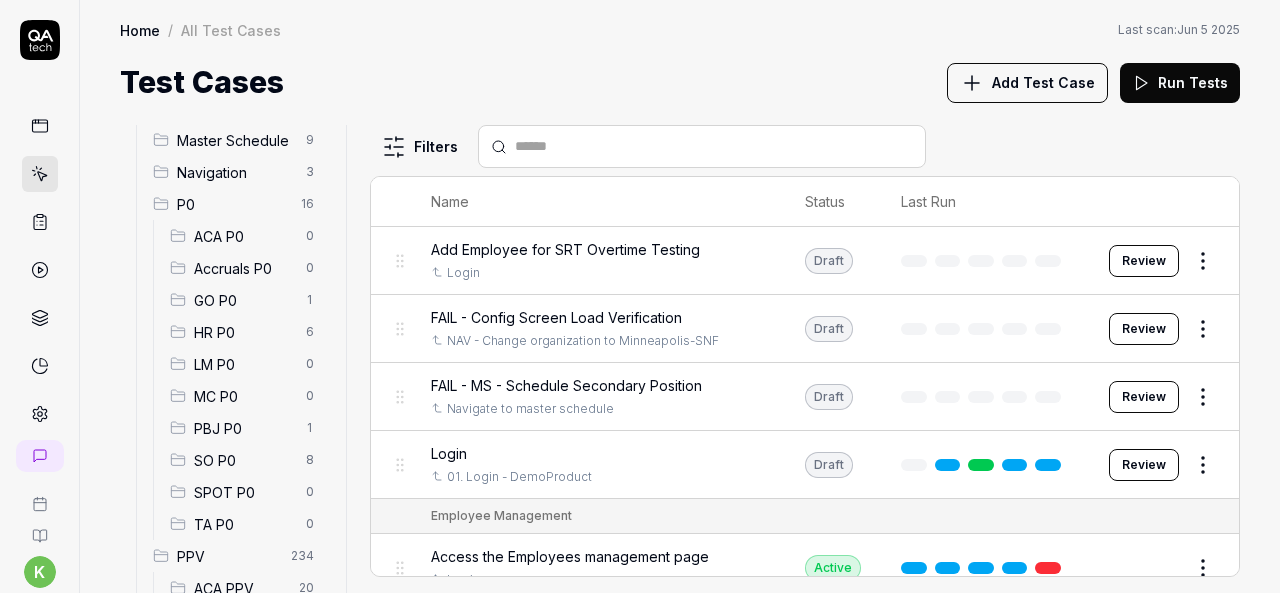 click on "SO P0" at bounding box center [244, 460] 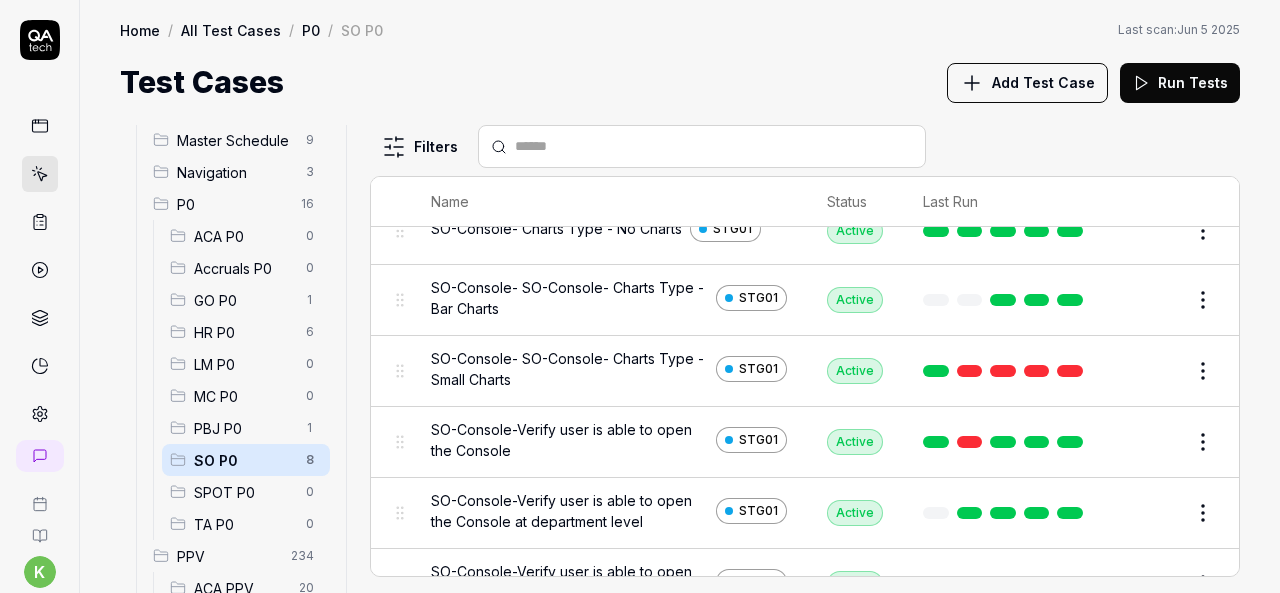 scroll, scrollTop: 137, scrollLeft: 0, axis: vertical 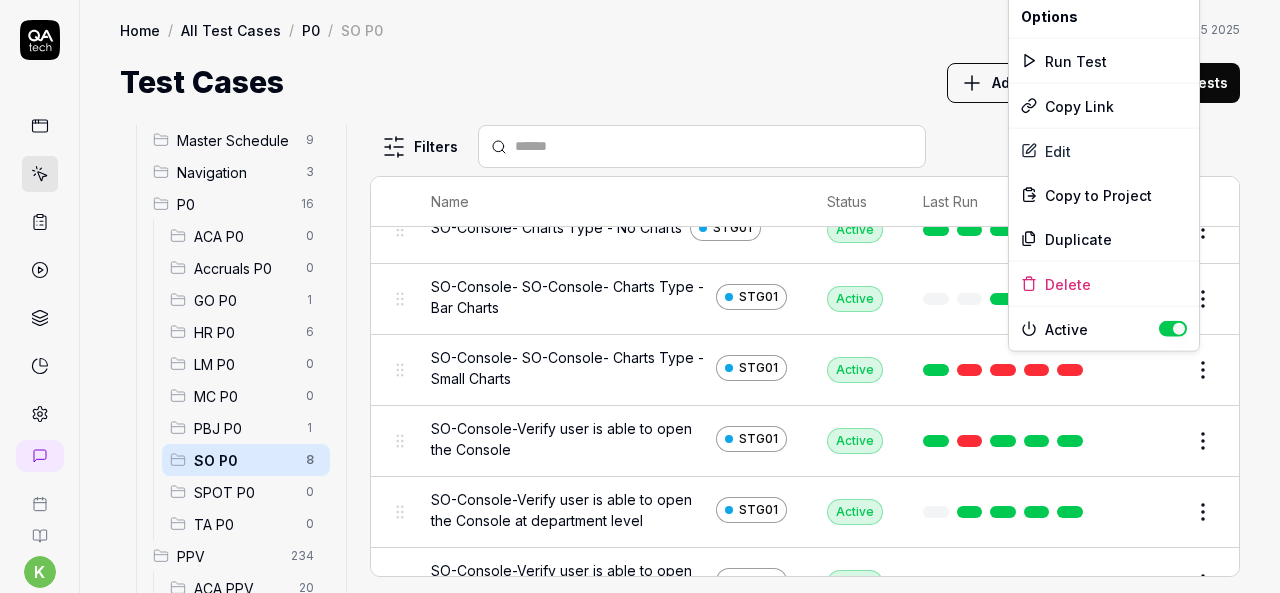 click on "k S Home / All Test Cases / P0 / SO P0 Home / All Test Cases / P0 / SO P0 Last scan:  Jun 5 2025 Test Cases Add Test Case Run Tests All Test Cases 301 Employee Management 10 Login 7 Logout 1 Master Schedule 9 Navigation 3 P0 16 ACA P0 0 Accruals P0 0 GO P0 1 HR P0 6 LM P0 0 MC P0 0 PBJ P0 1 SO P0 8 SPOT P0 0 TA P0 0 PPV 234 ACA PPV 20 Accruals PPV 35 GO PPV 13 HR PPV 31 LM PPV 7 MC PPV 7 PBJ PPV 22 SO PPV 56 Spotlight PPV 3 TA PPV 40 Reporting 3 Schedule Optimizer 1 Screen Loads 7 Time & Attendance 6 Filters Name Status Last Run P0 SO P0 Open Shift Management - Accessing the Open Shift Management page STG01 Active Edit SO-Console- Charts Type - No Charts STG01 Active Edit SO-Console- SO-Console- Charts Type - Bar Charts STG01 Active Edit SO-Console- SO-Console- Charts Type - Small Charts STG01 Active Edit SO-Console-Verify user is able to open the Console STG01 Active Edit SO-Console-Verify user is able to open the Console at department level STG01 Active Edit STG01 Active Edit STG01 Active Edit *
Edit" at bounding box center [640, 296] 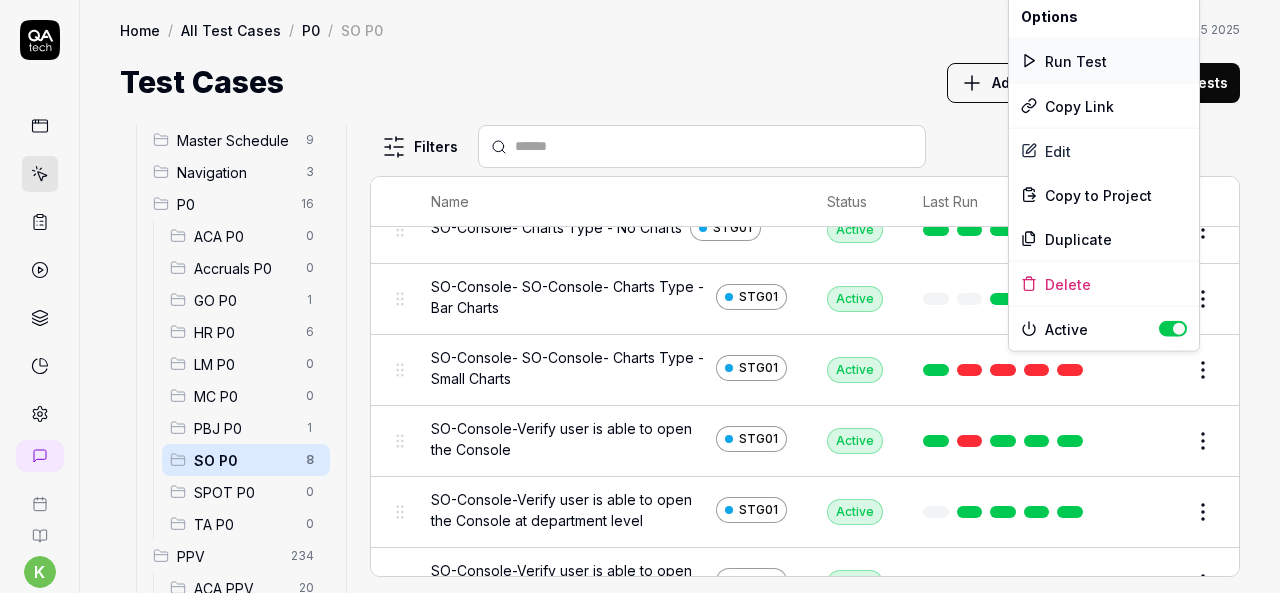 click on "Run Test" at bounding box center [1104, 61] 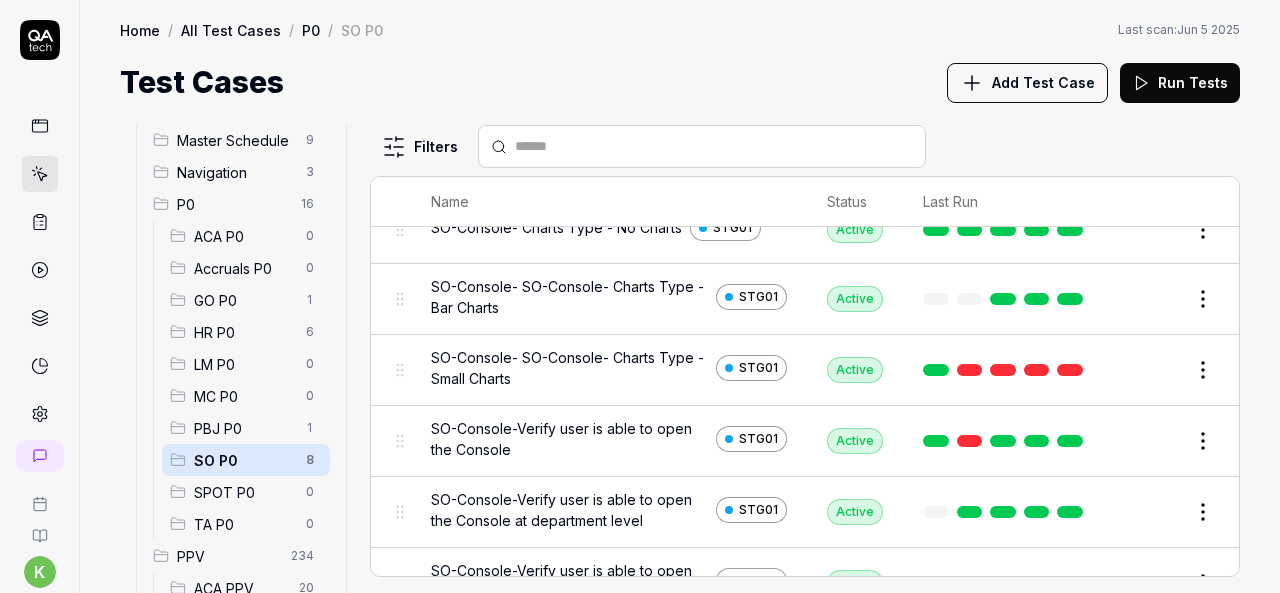 click on "Test Cases Add Test Case Run Tests" at bounding box center (680, 82) 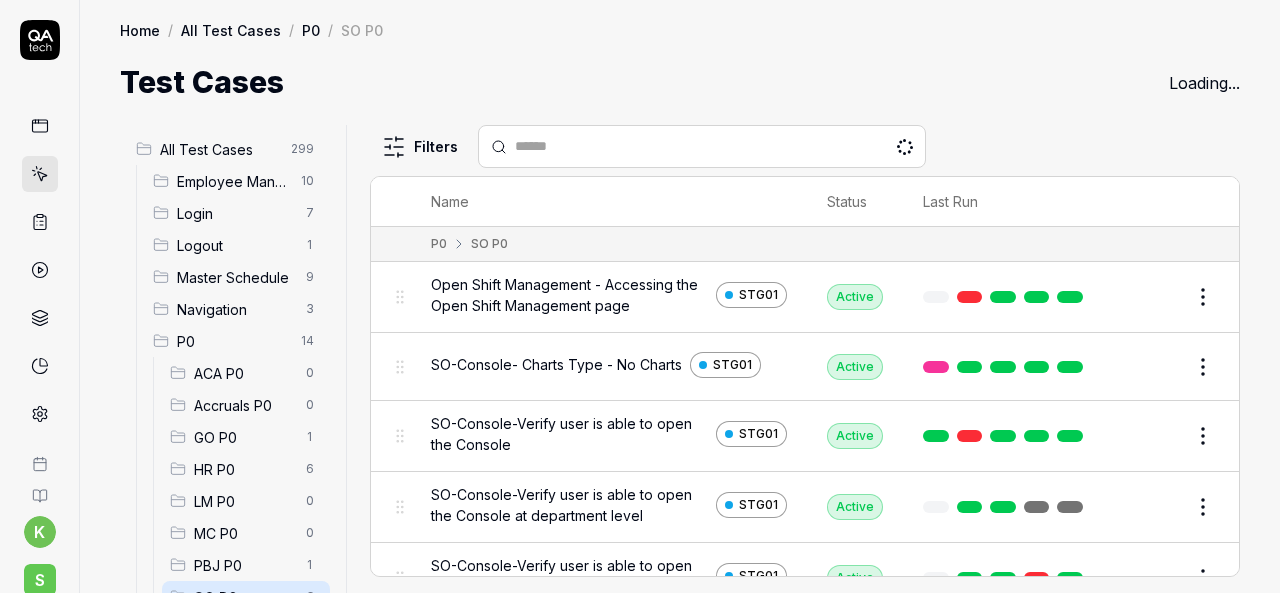 scroll, scrollTop: 0, scrollLeft: 0, axis: both 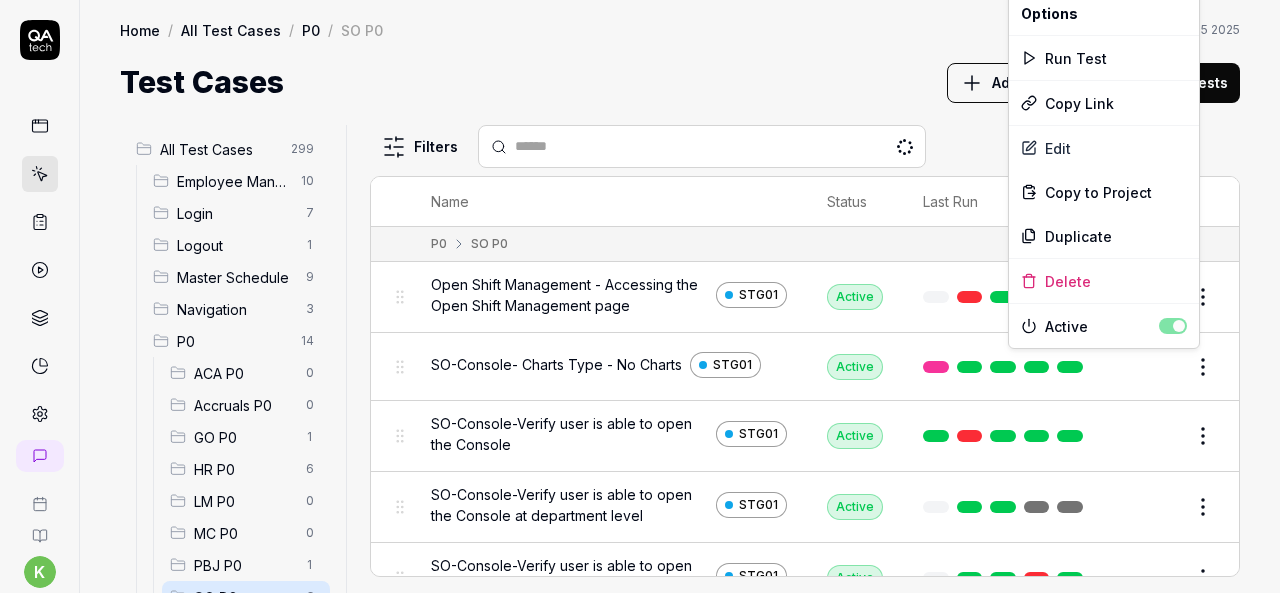 click on "k S Home / All Test Cases / P0 / SO P0 Home / All Test Cases / P0 / SO P0 Last scan:  [DATE] Test Cases Add Test Case Run Tests All Test Cases 299 Employee Management 10 Login 7 Logout 1 Master Schedule 9 Navigation 3 P0 14 ACA P0 0 Accruals P0 0 GO P0 1 HR P0 6 LM P0 0 MC P0 0 PBJ P0 1 SO P0 6 SPOT P0 0 TA P0 0 PPV 234 ACA PPV 20 Accruals PPV 35 GO PPV 13 HR PPV 31 LM PPV 7 MC PPV 7 PBJ PPV 22 SO PPV 56 Spotlight PPV 3 TA PPV 40 Reporting 3 Schedule Optimizer 1 Screen Loads 7 Time & Attendance 6 Filters Name Status Last Run P0 SO P0 Open Shift Management - Accessing the Open Shift Management page STG01 Active Edit SO-Console- Charts Type - No Charts STG01 Active Edit SO-Console-Verify user is able to open the Console STG01 Active Edit SO-Console-Verify user is able to open the Console at department level STG01 Active Edit SO-Console-Verify user is able to open the Console at Org Level STG01 Active Edit SO-Console-Verify user is able to open the Console Expand all and Collapse All STG01 Active Edit" at bounding box center (640, 296) 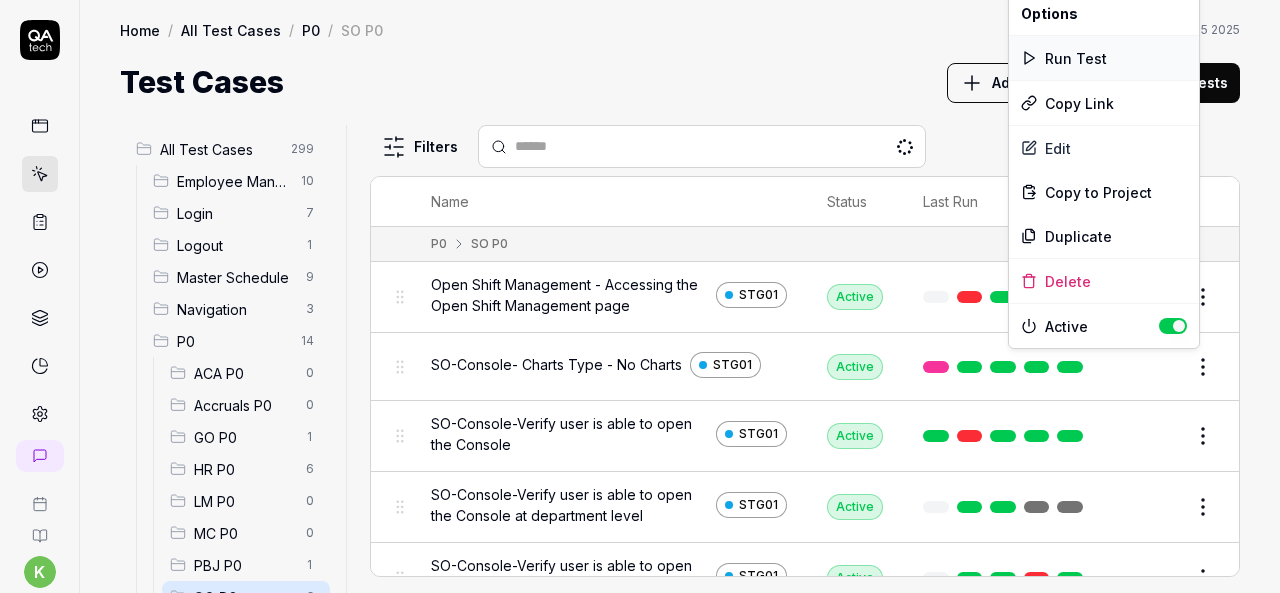 click on "Run Test" at bounding box center (1104, 58) 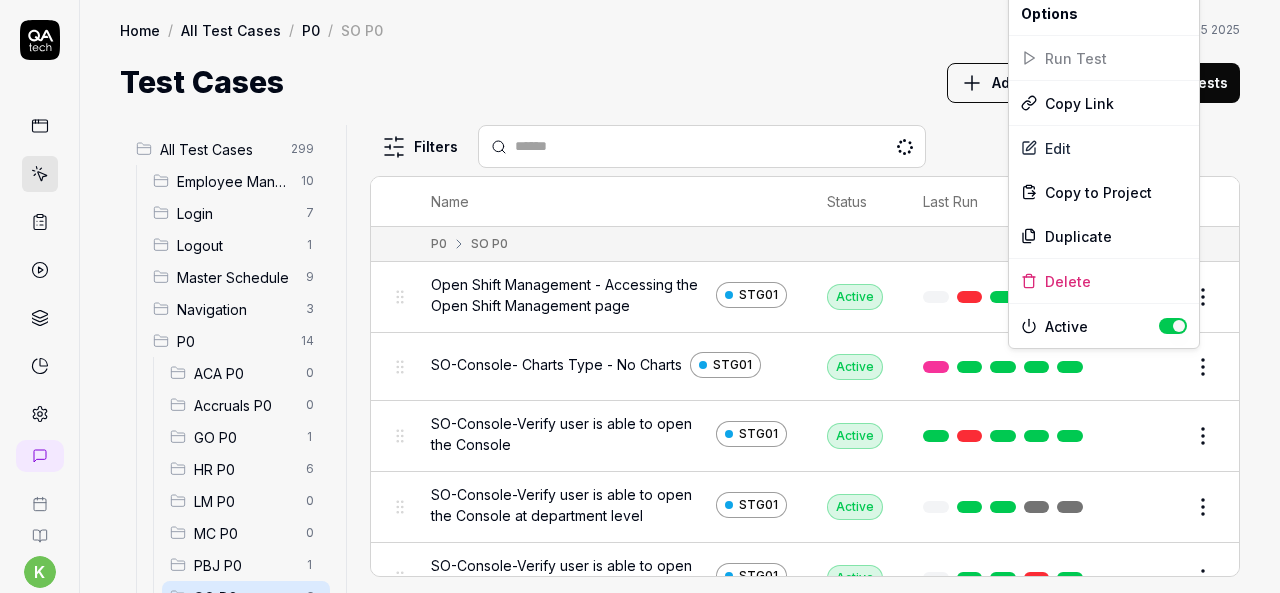 click on "k S Home / All Test Cases / P0 / SO P0 Home / All Test Cases / P0 / SO P0 Last scan:  [DATE] Test Cases Add Test Case Run Tests All Test Cases 299 Employee Management 10 Login 7 Logout 1 Master Schedule 9 Navigation 3 P0 14 ACA P0 0 Accruals P0 0 GO P0 1 HR P0 6 LM P0 0 MC P0 0 PBJ P0 1 SO P0 6 SPOT P0 0 TA P0 0 PPV 234 ACA PPV 20 Accruals PPV 35 GO PPV 13 HR PPV 31 LM PPV 7 MC PPV 7 PBJ PPV 22 SO PPV 56 Spotlight PPV 3 TA PPV 40 Reporting 3 Schedule Optimizer 1 Screen Loads 7 Time & Attendance 6 Filters Name Status Last Run P0 SO P0 Open Shift Management - Accessing the Open Shift Management page STG01 Active Edit SO-Console- Charts Type - No Charts STG01 Active Edit SO-Console-Verify user is able to open the Console STG01 Active Edit SO-Console-Verify user is able to open the Console at department level STG01 Active Edit SO-Console-Verify user is able to open the Console at Org Level STG01 Active Edit SO-Console-Verify user is able to open the Console Expand all and Collapse All STG01 Active Edit" at bounding box center [640, 296] 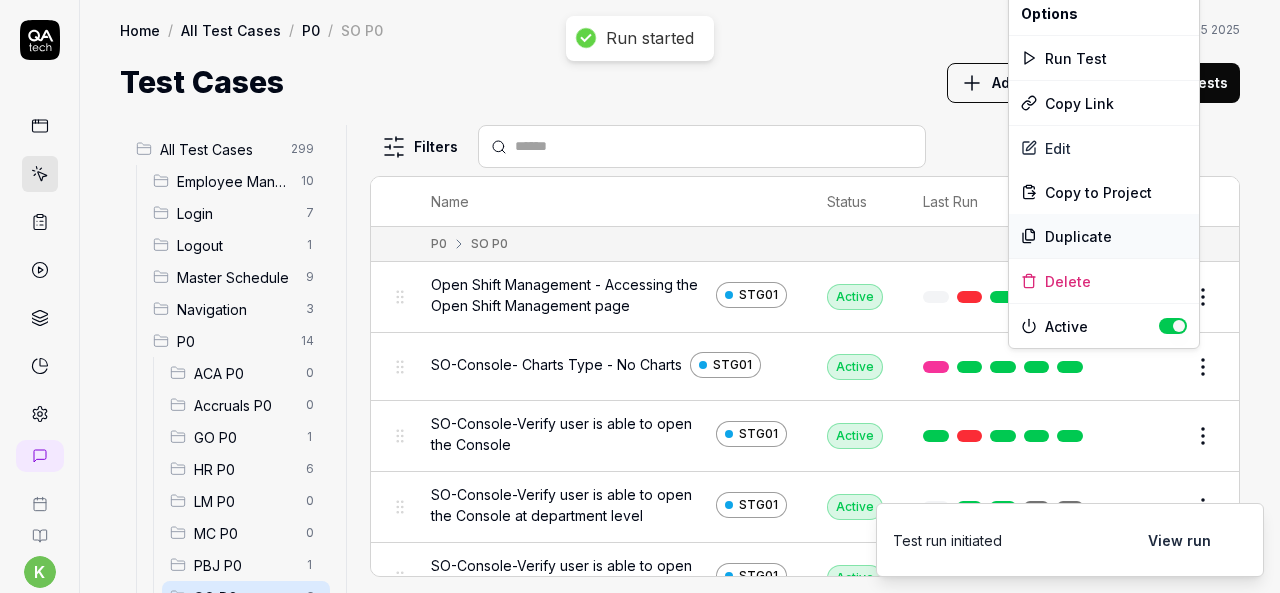 click on "Duplicate" at bounding box center (1104, 236) 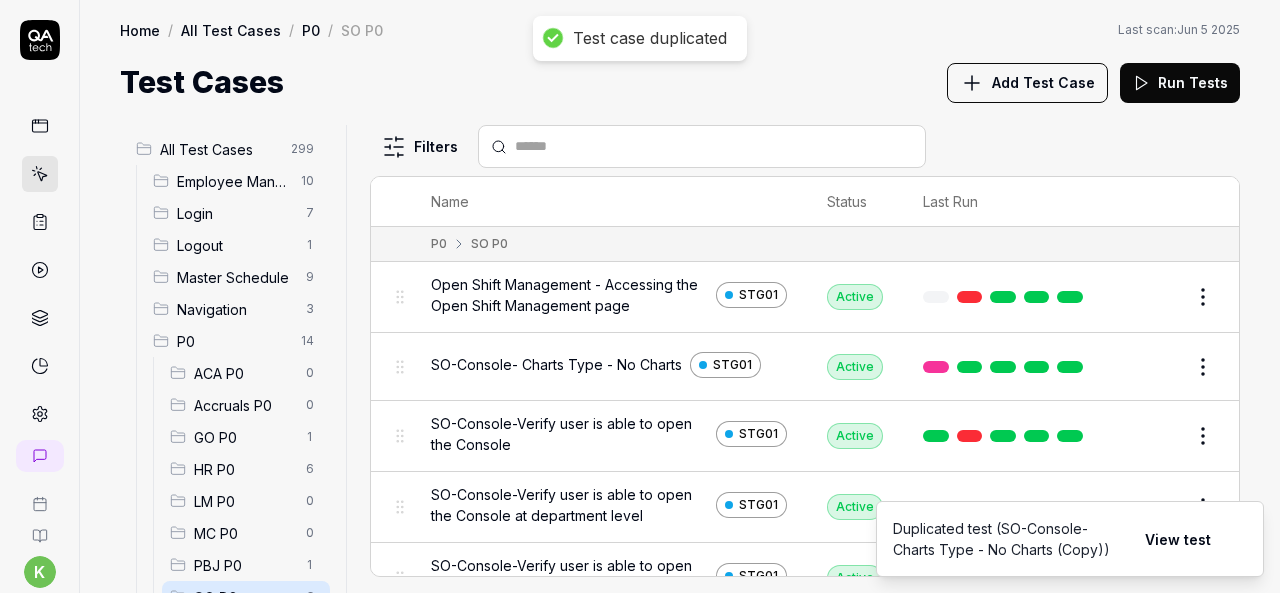 click on "Test Cases Add Test Case Run Tests" at bounding box center [680, 82] 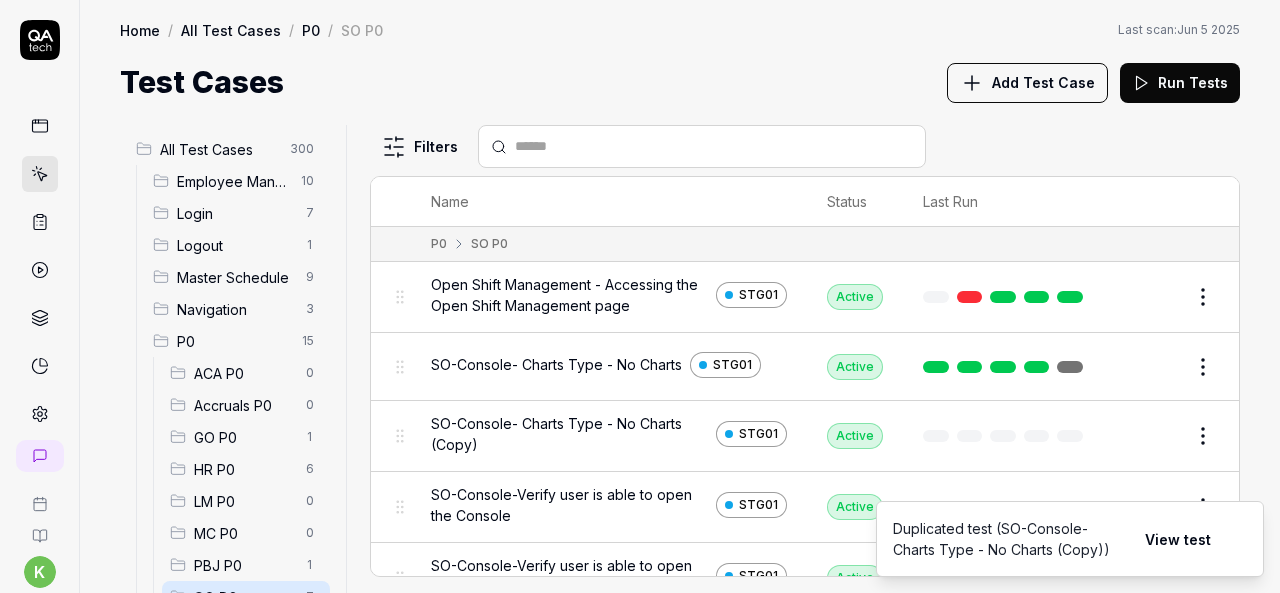 click on "Duplicated test (SO-Console- Charts Type - No Charts (Copy))" at bounding box center (1009, 539) 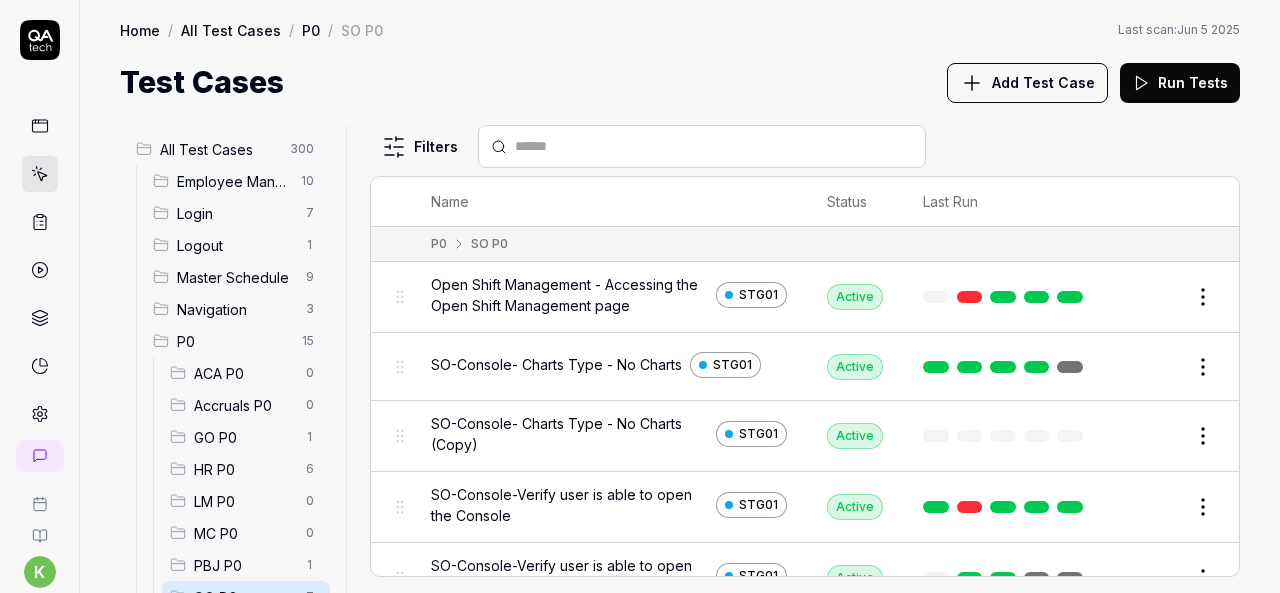 click on "Edit" at bounding box center (1155, 436) 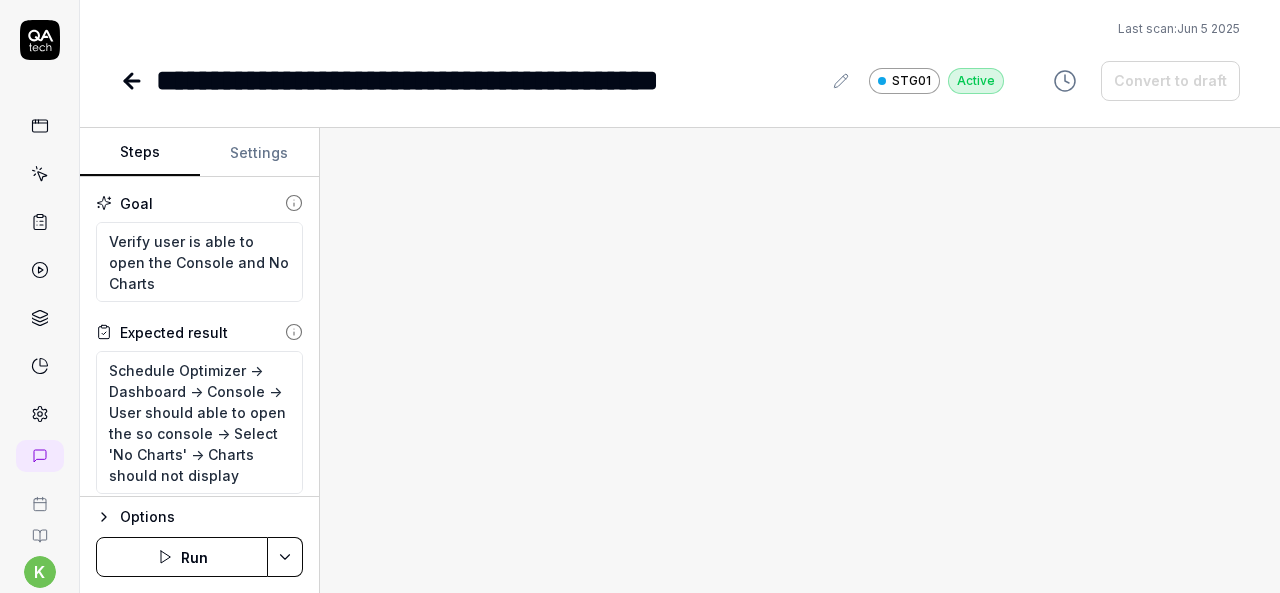 type on "*" 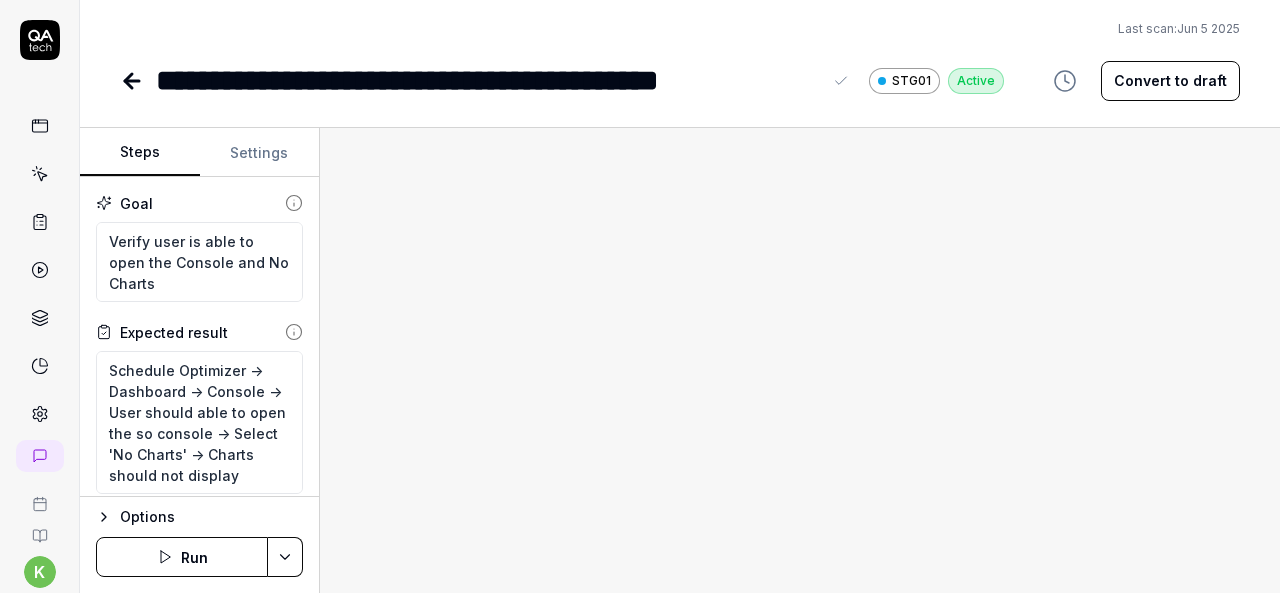 click on "**********" at bounding box center (488, 80) 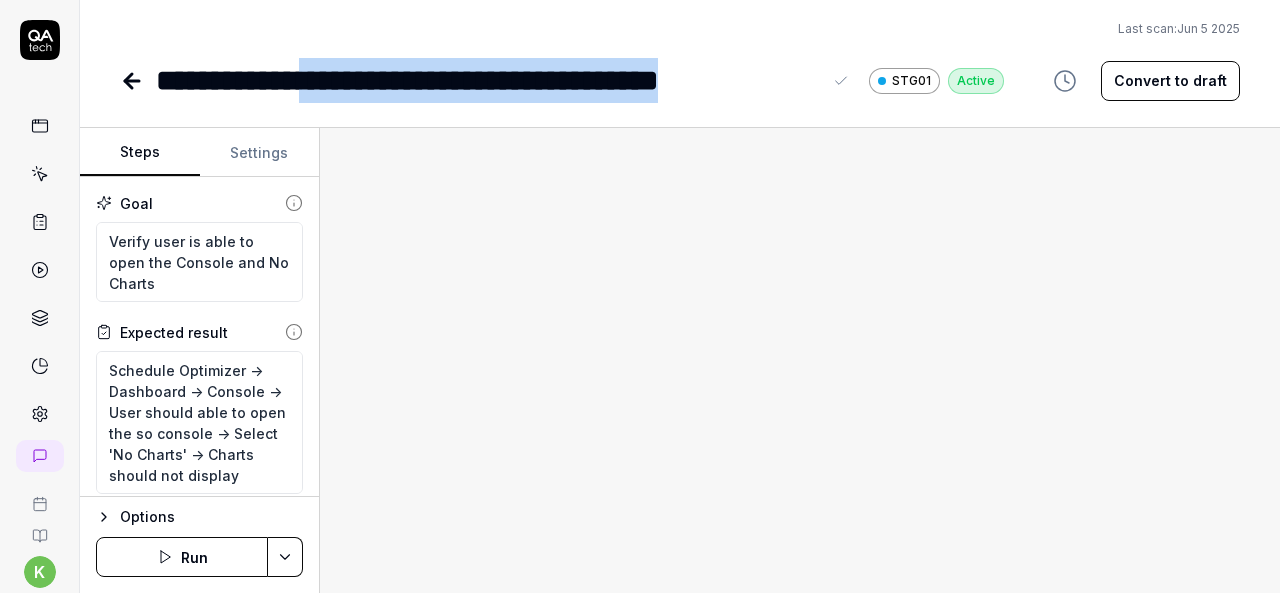 click on "**********" at bounding box center [488, 80] 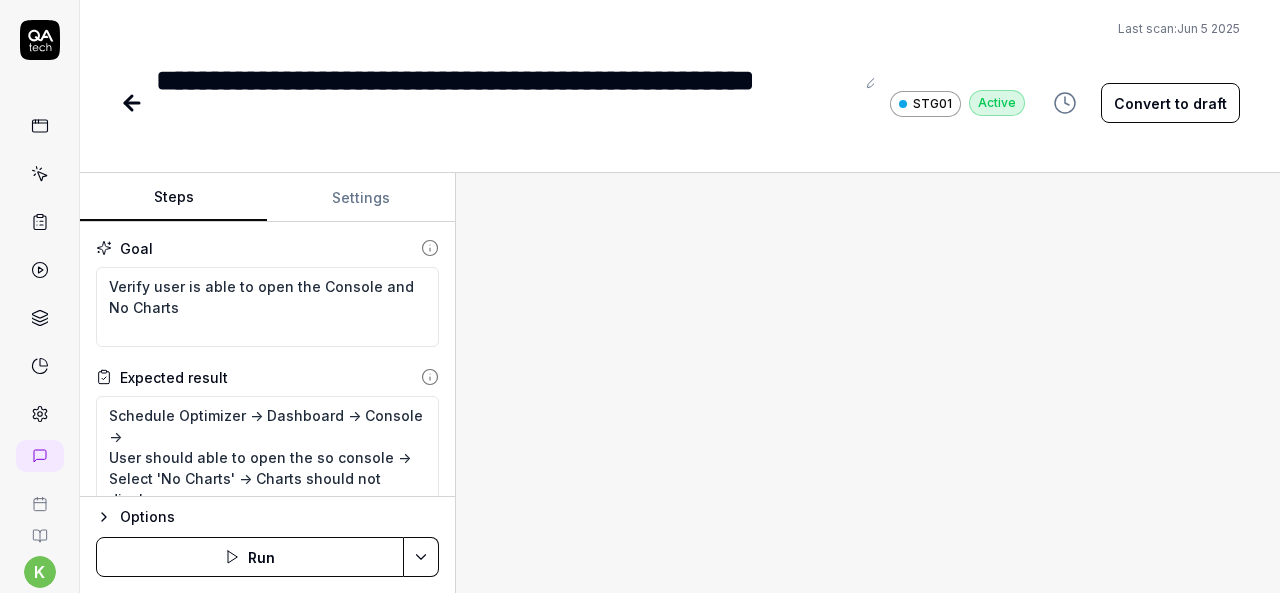click on "Steps Settings Goal Verify user is able to open the Console and No Charts Expected result Schedule Optimizer -> Dashboard -> Console ->
User should able to open the so console -> Select 'No Charts' -> Charts should not display Steps Enter the username in the username field Enter the password in the password field Click the Login button to authenticate Mouse move to Organization Breadcrumb at right side, Click on Organization Breadcrumb, Select the Top Organization from Organization Breadcrumb Search the 'Nursing' and Select the "Nursing" department from Organization Breadcrumb Click the hamburger menu icon for expand navigation options Click on the Schedule Optimizer tile Click on Dashboards Mouse move to console Click on Console Wait for the Scheduling Console page to fully load Mouse Move to 'No Charts' Click on 'No Charts' and Chart should not display in SO Console Options Run" at bounding box center [680, 383] 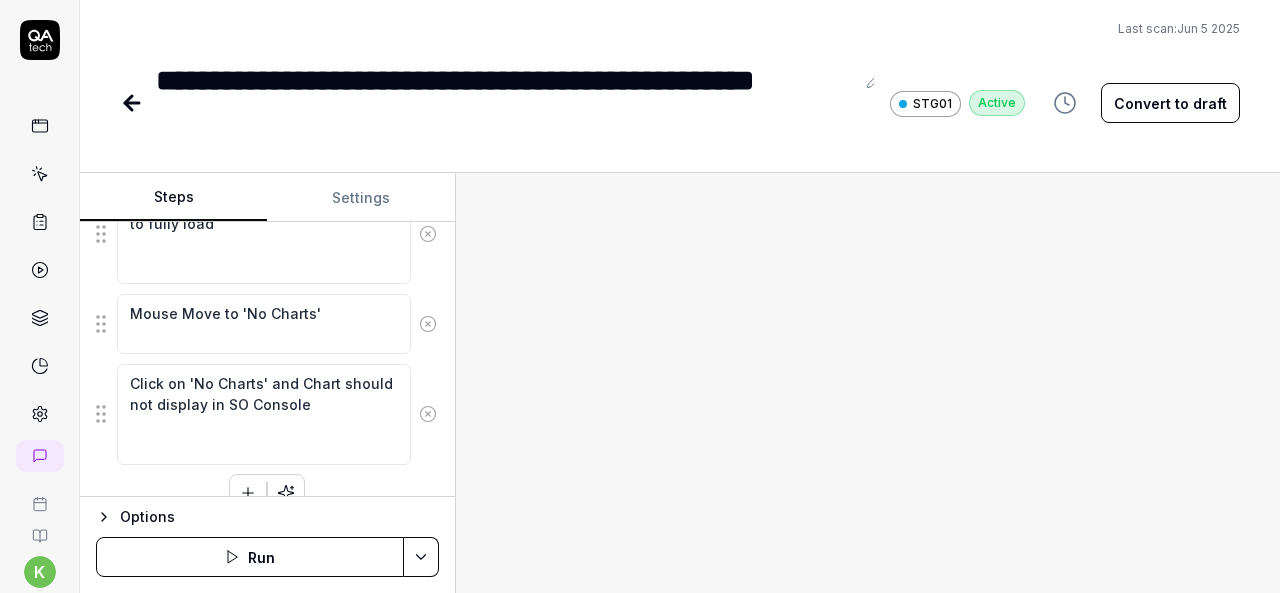 scroll, scrollTop: 1501, scrollLeft: 0, axis: vertical 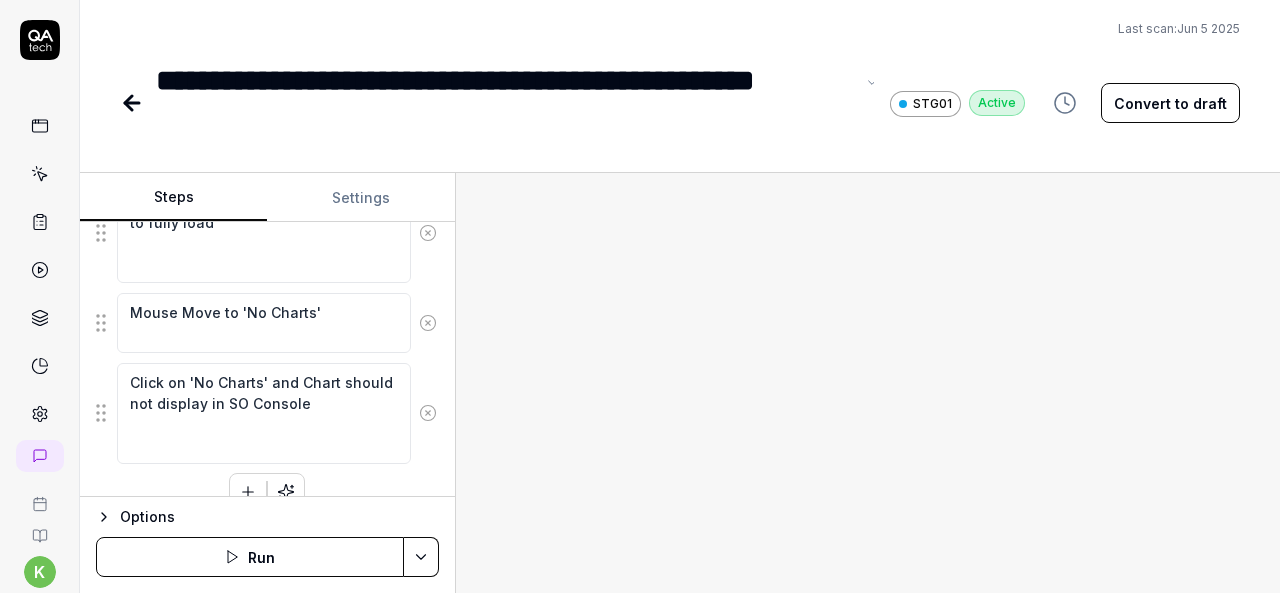 click on "**********" at bounding box center (505, 103) 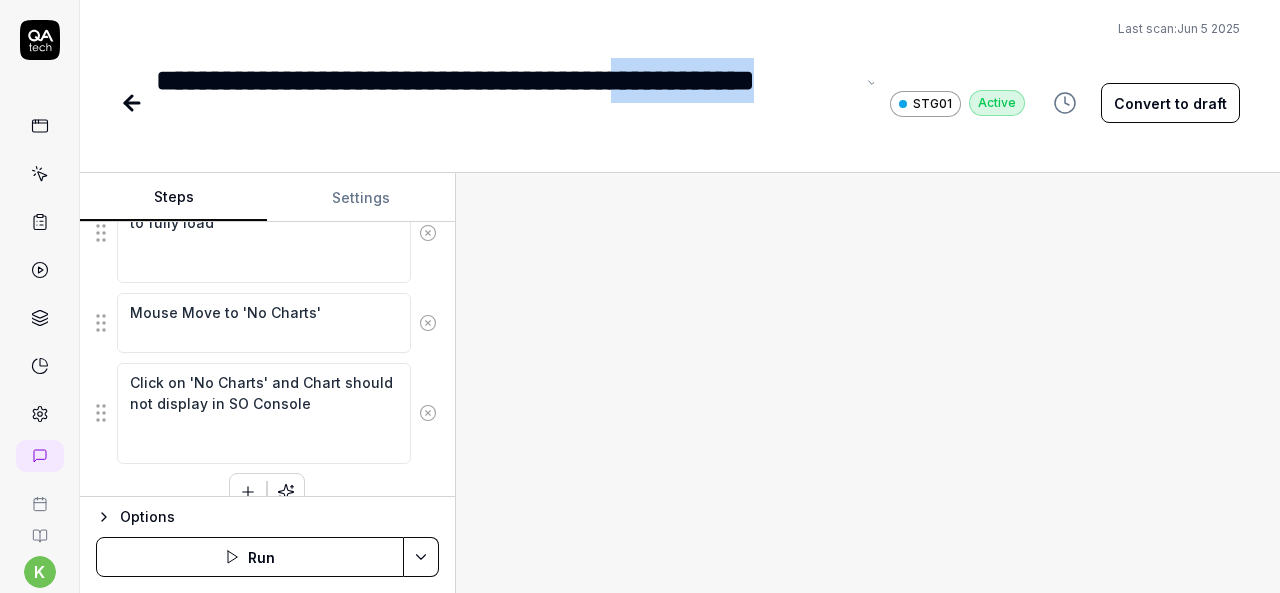click on "**********" at bounding box center (505, 103) 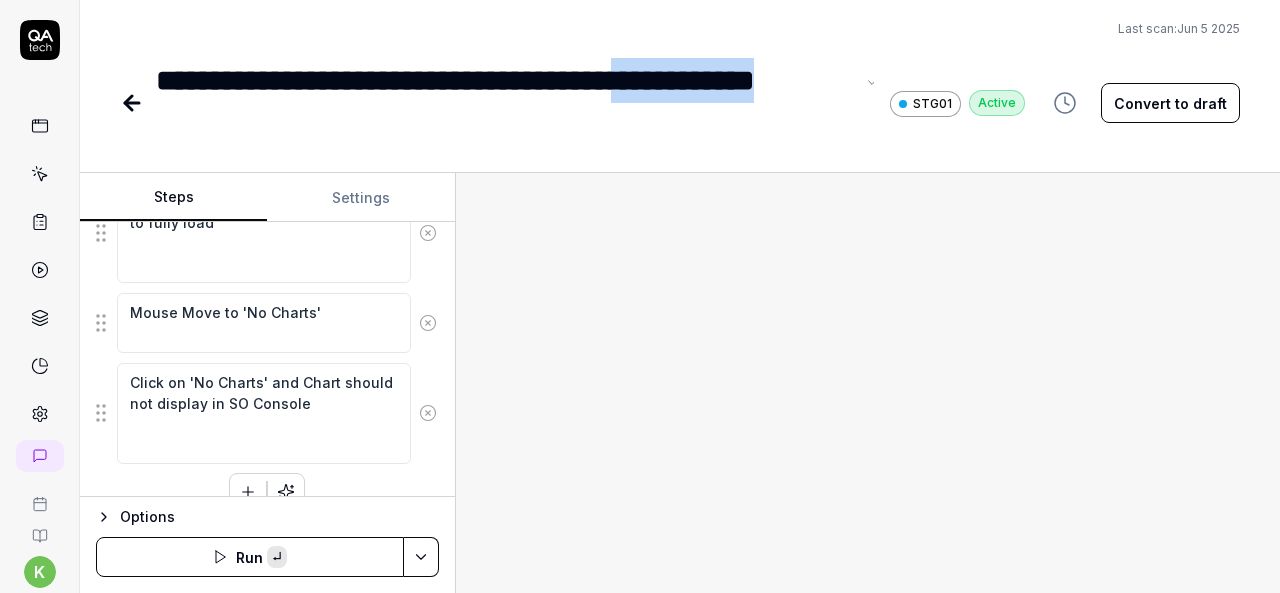 copy on "**********" 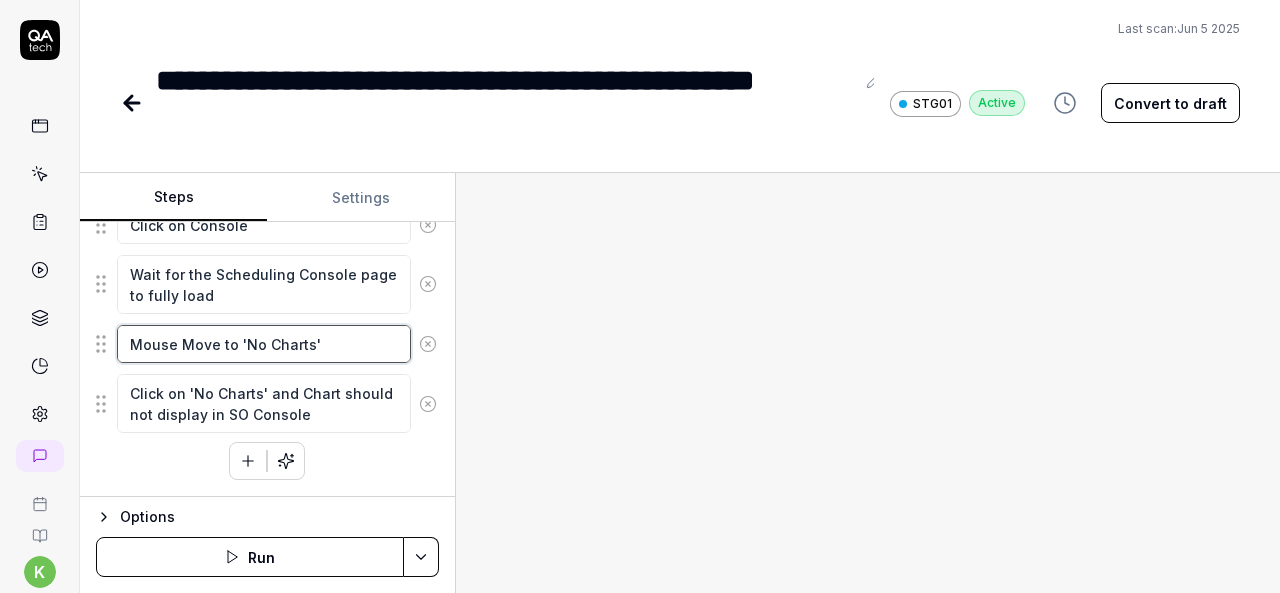 scroll, scrollTop: 962, scrollLeft: 0, axis: vertical 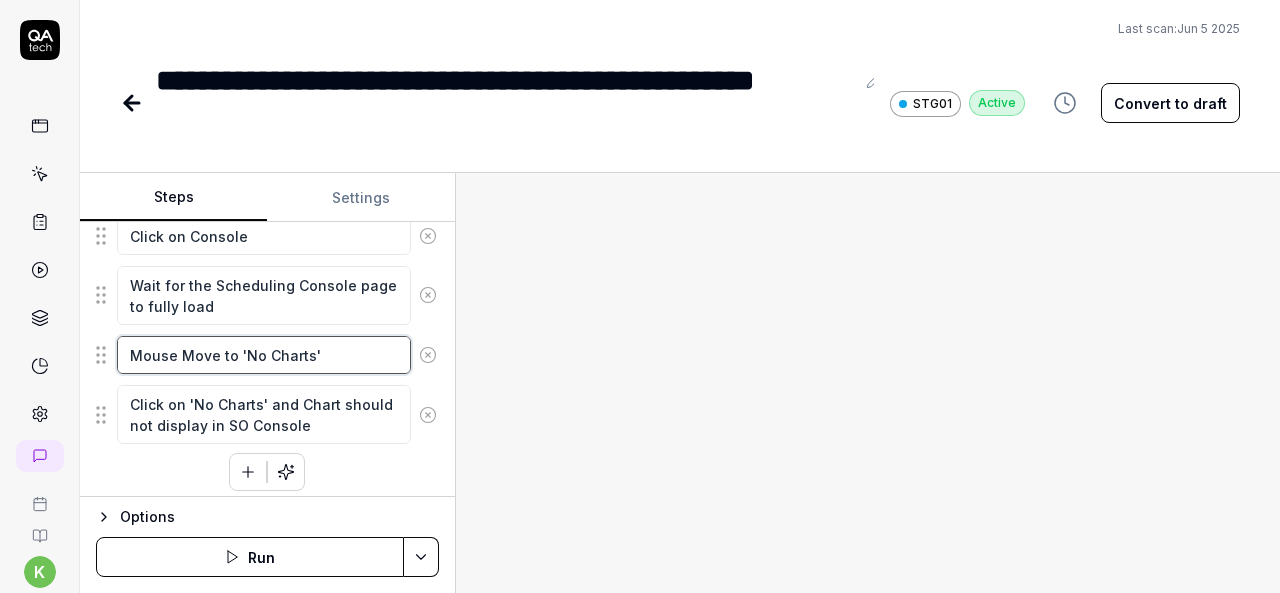 click on "Enter the username in the username field Enter the password in the password field Click the Login button to authenticate Mouse move to Organization Breadcrumb at right side, Click on Organization Breadcrumb, Select the Top Organization from Organization Breadcrumb Search the 'Nursing' and Select the "Nursing" department from Organization Breadcrumb Click the hamburger menu icon for expand navigation options Click on the Schedule Optimizer tile Click on Dashboards Mouse move to console Click on Console Wait for the Scheduling Console page to fully load Mouse Move to 'No Charts' Click on 'No Charts' and Chart should not display in SO Console
To pick up a draggable item, press the space bar.
While dragging, use the arrow keys to move the item.
Press space again to drop the item in its new position, or press escape to cancel." at bounding box center (267, 14) 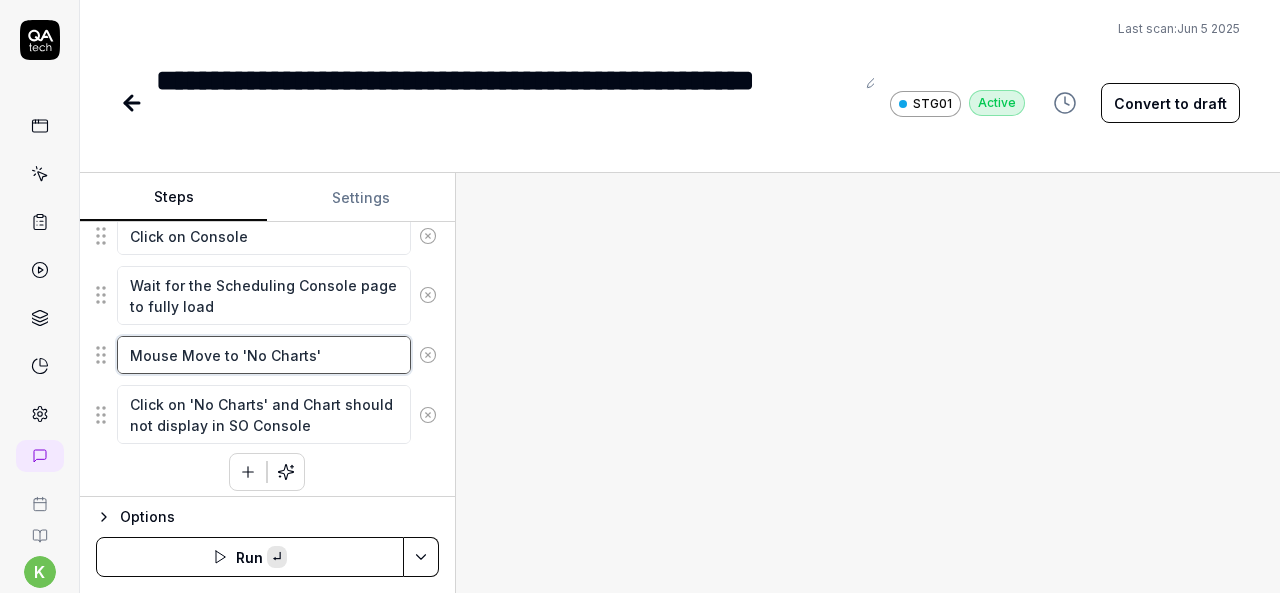 paste on "Small" 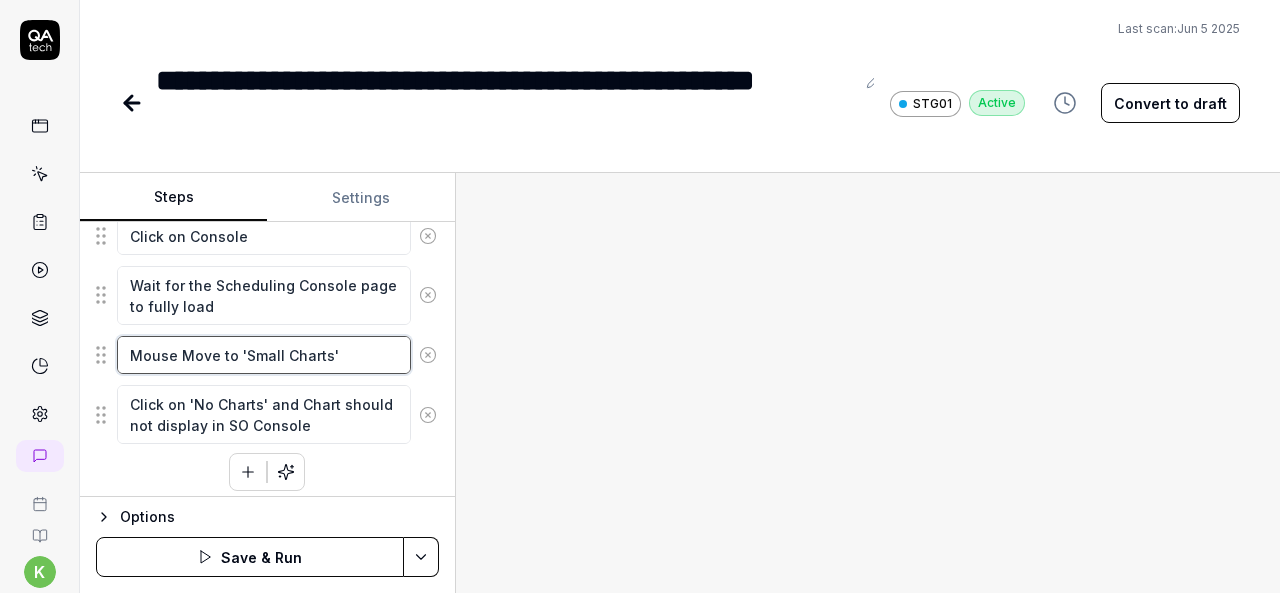 type on "Mouse Move to 'Small Charts'" 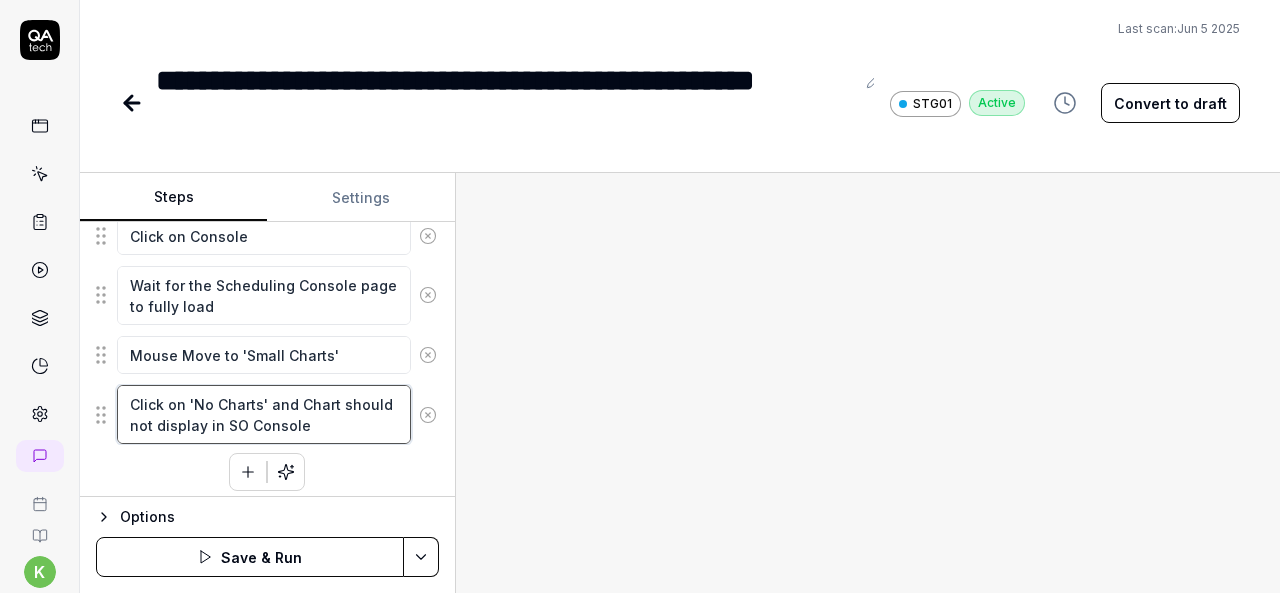 click on "Click on 'No Charts' and Chart should not display in SO Console" at bounding box center (264, 414) 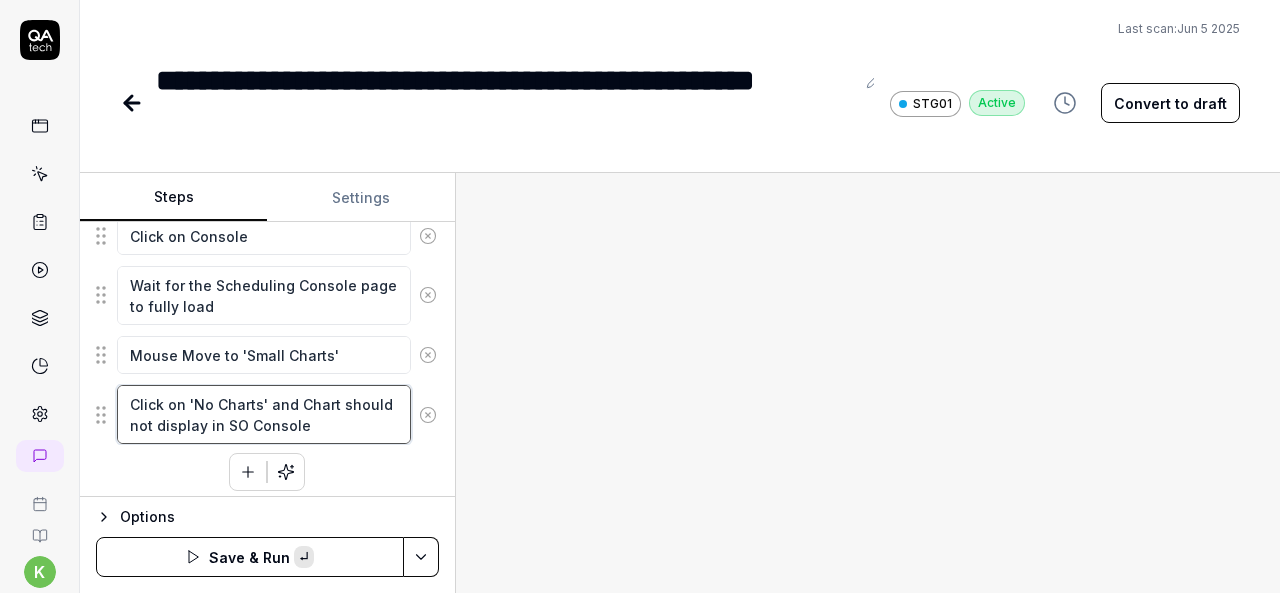 paste on "Small Charts" 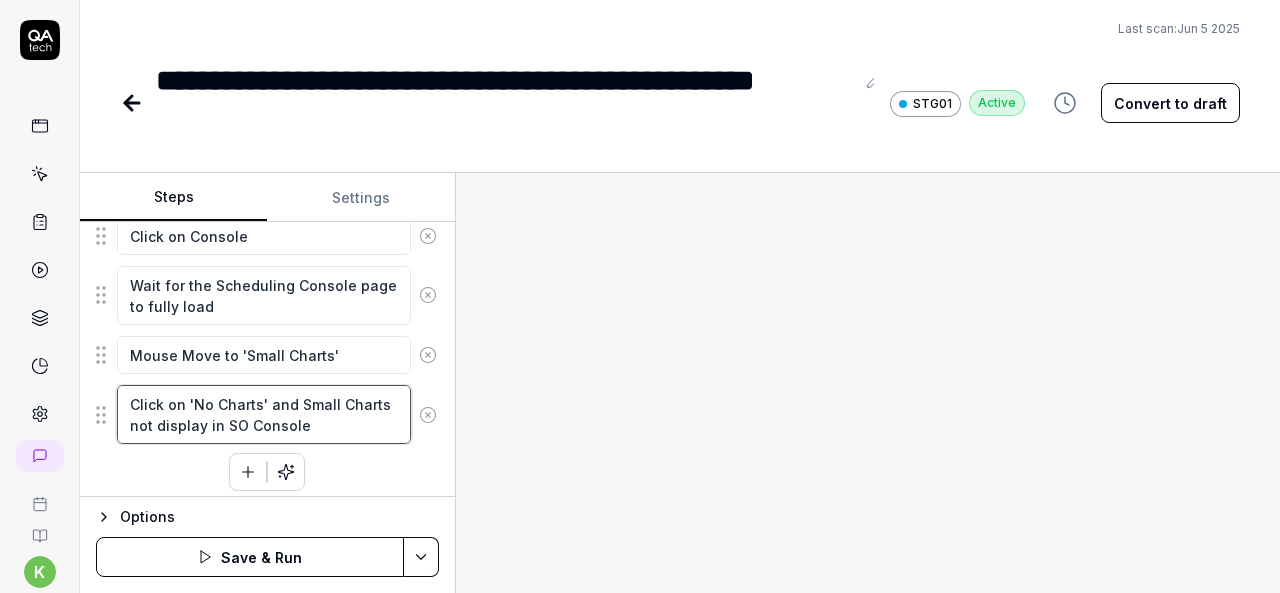 type on "*" 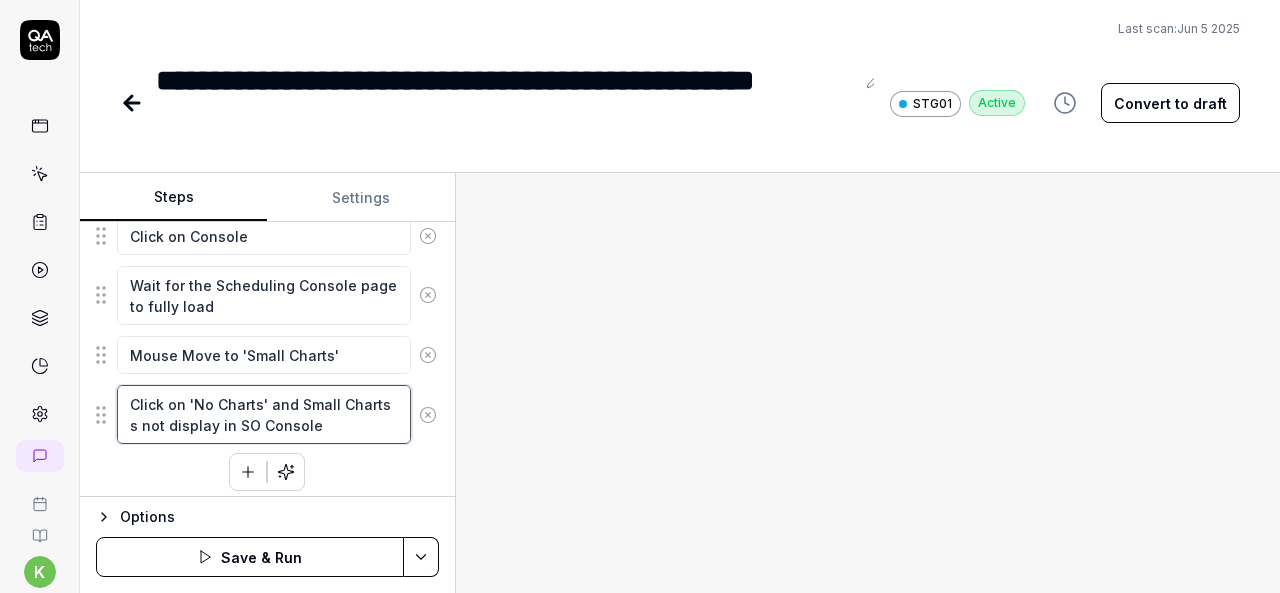 type on "*" 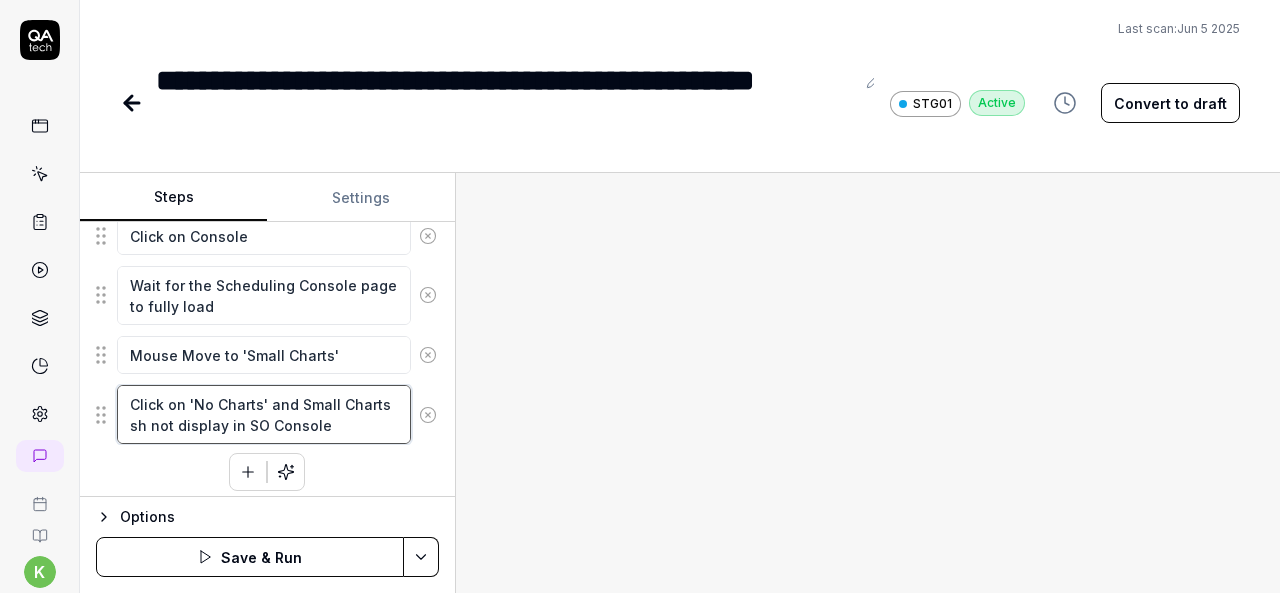 type on "*" 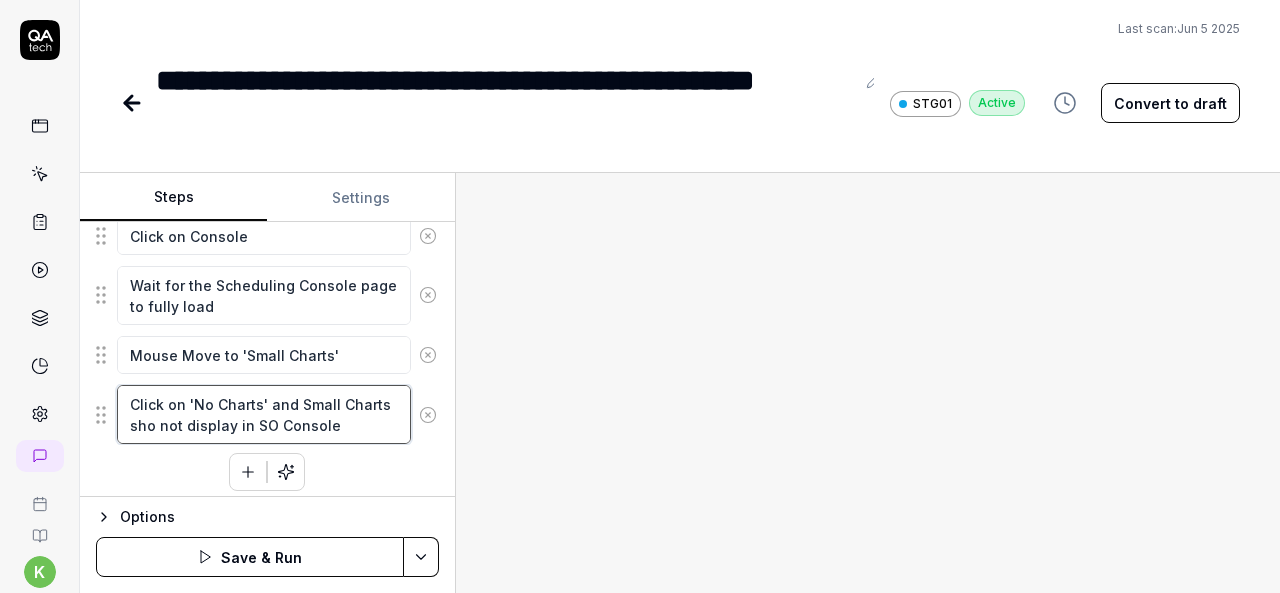 type on "*" 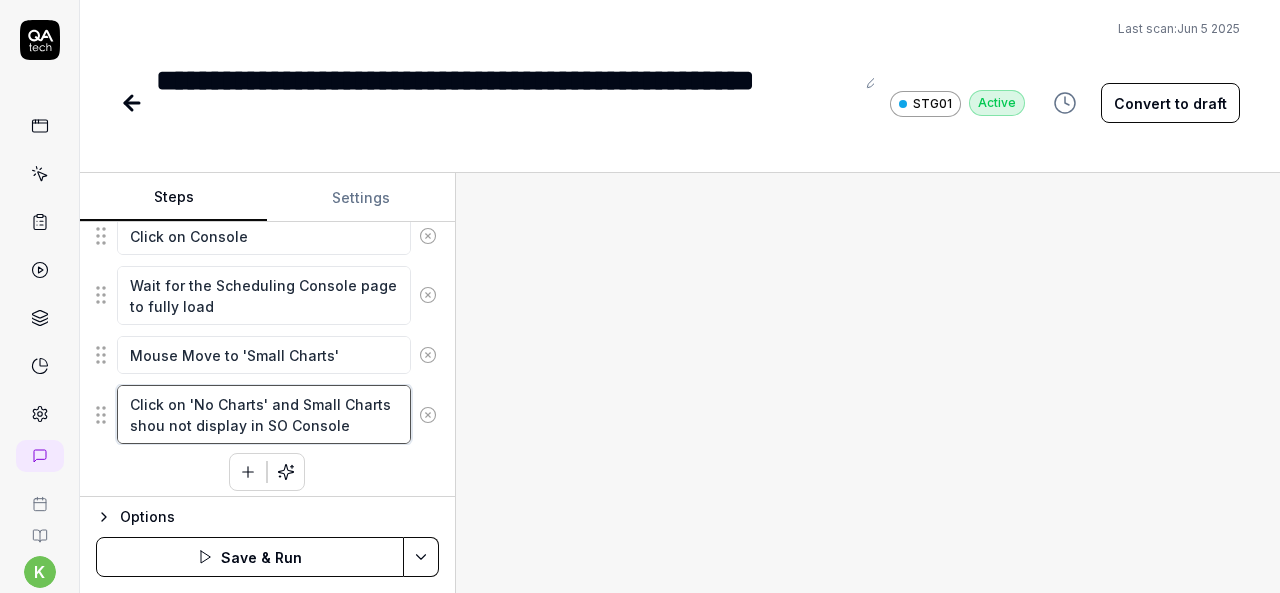 type on "*" 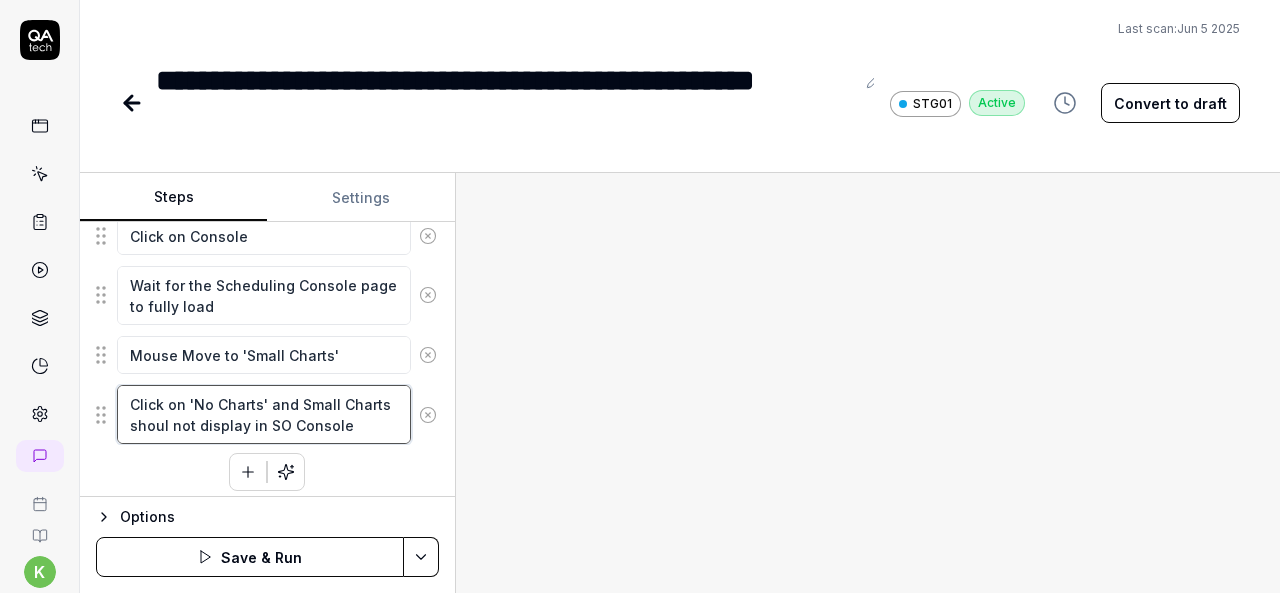 type on "*" 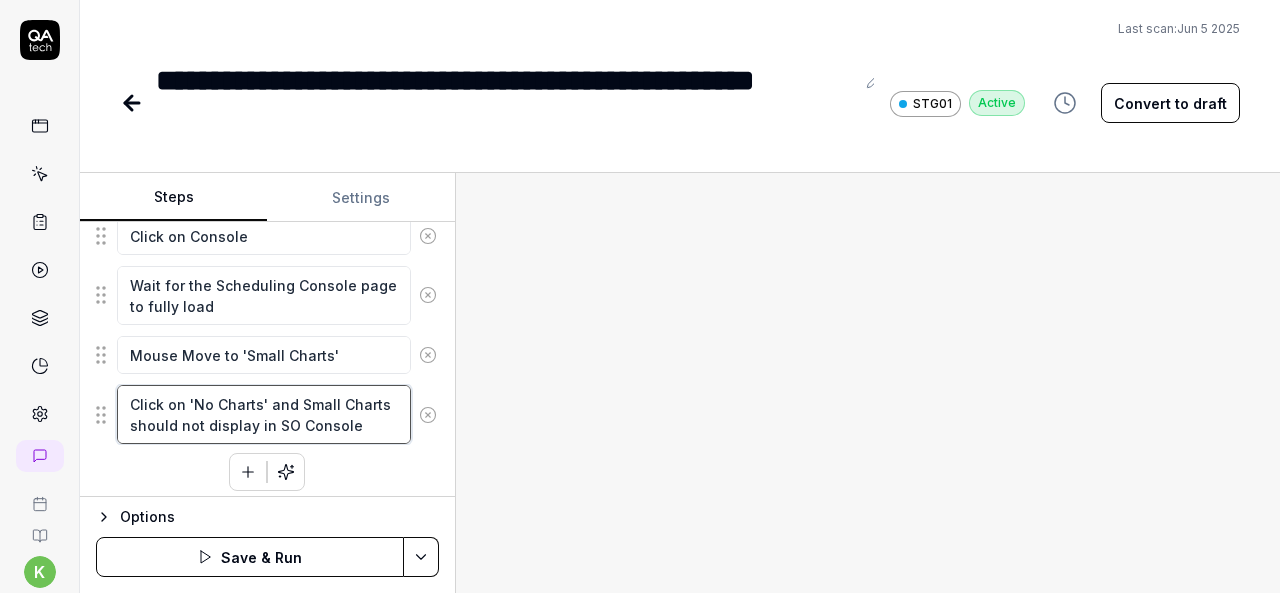 type on "*" 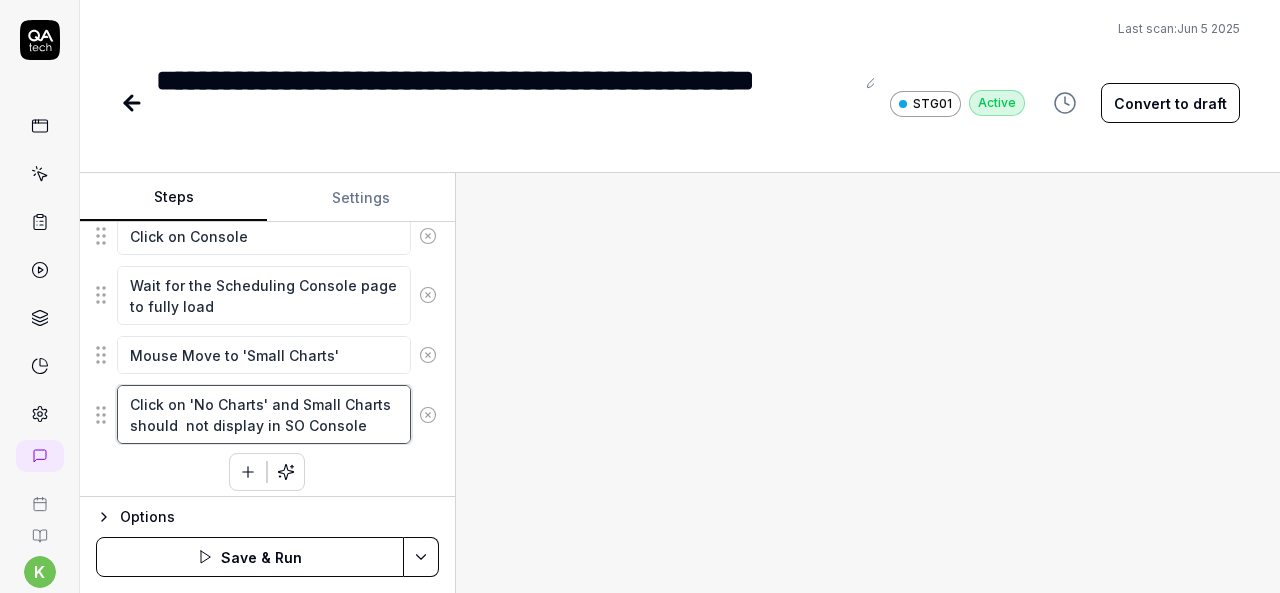 type on "*" 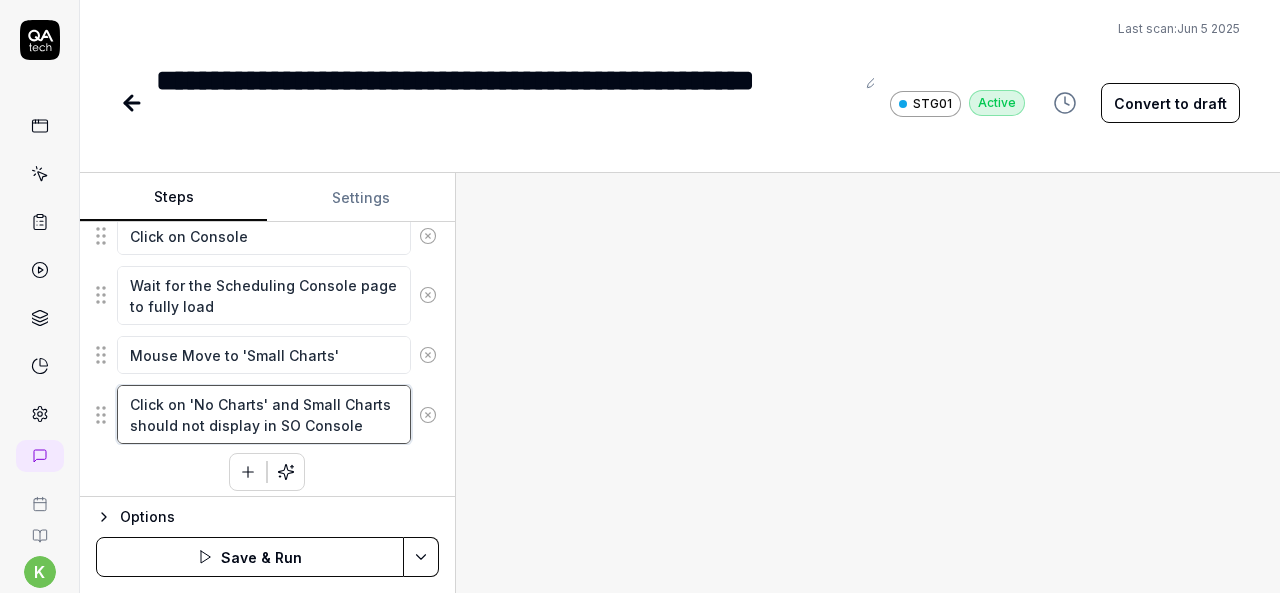 type on "*" 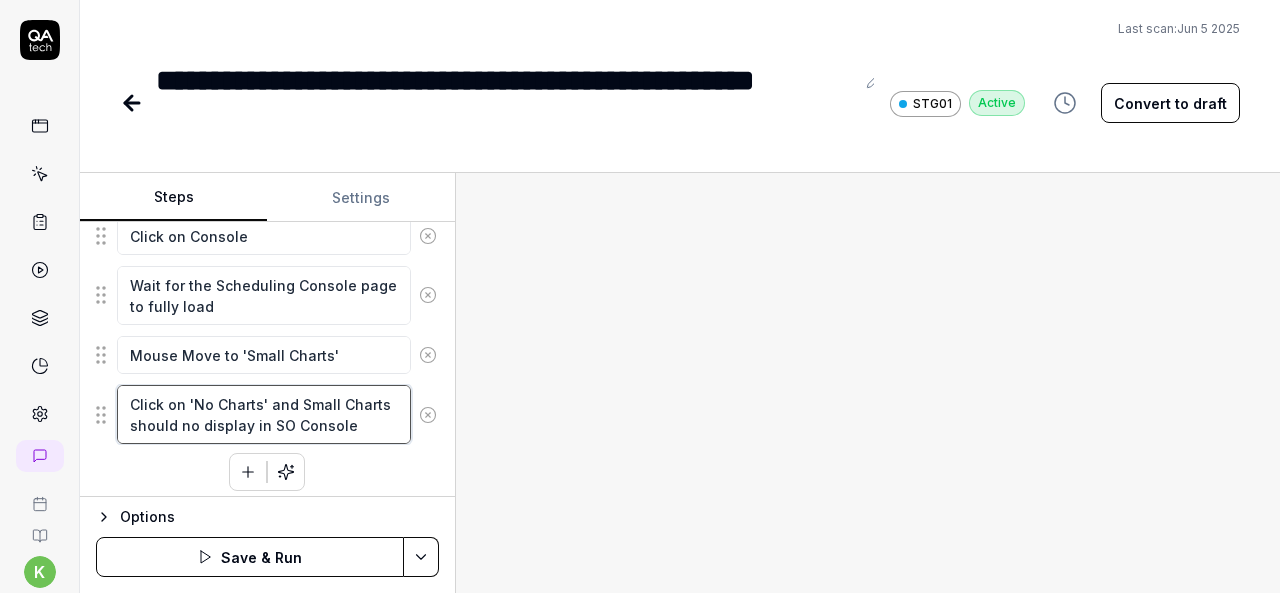 type on "*" 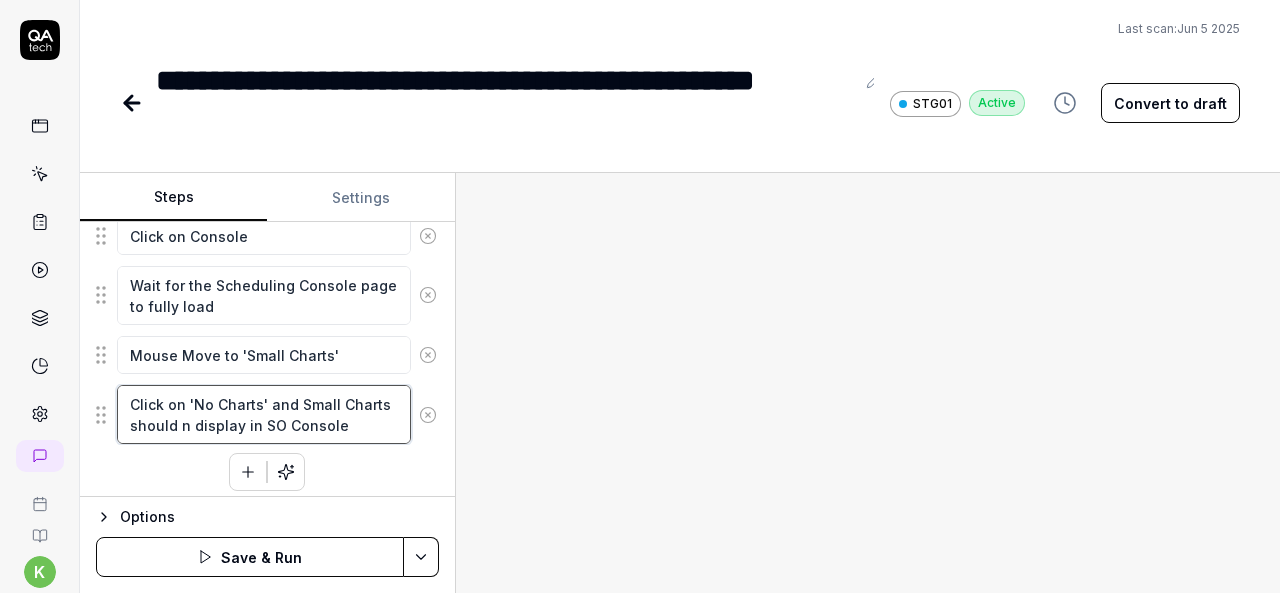 type on "*" 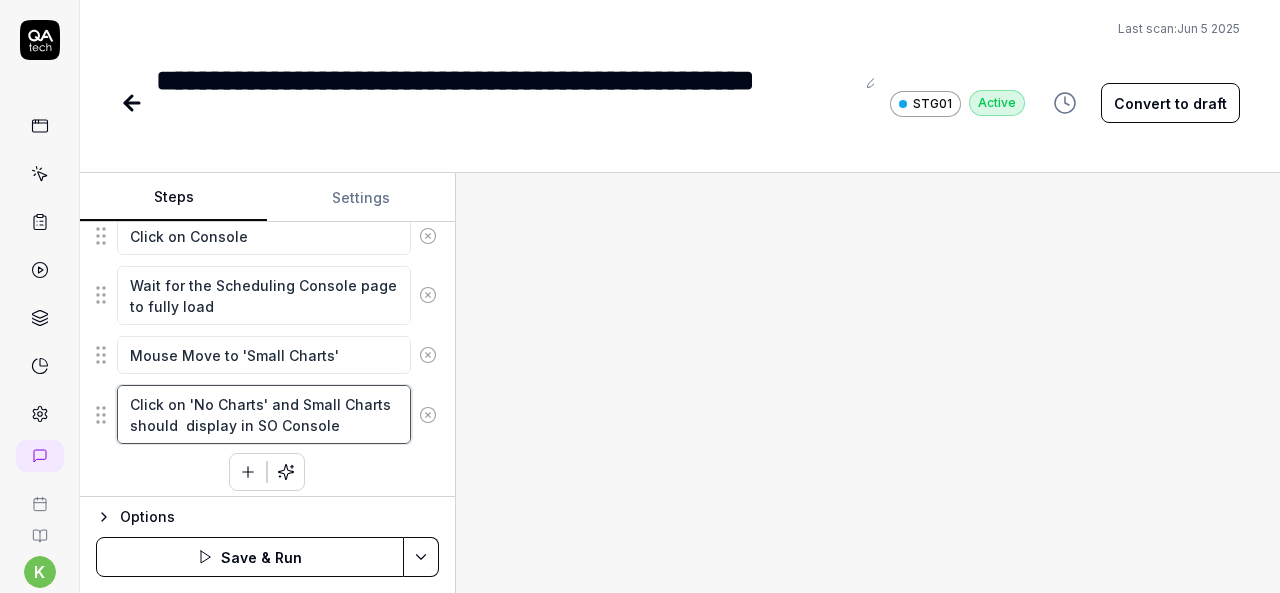 type on "*" 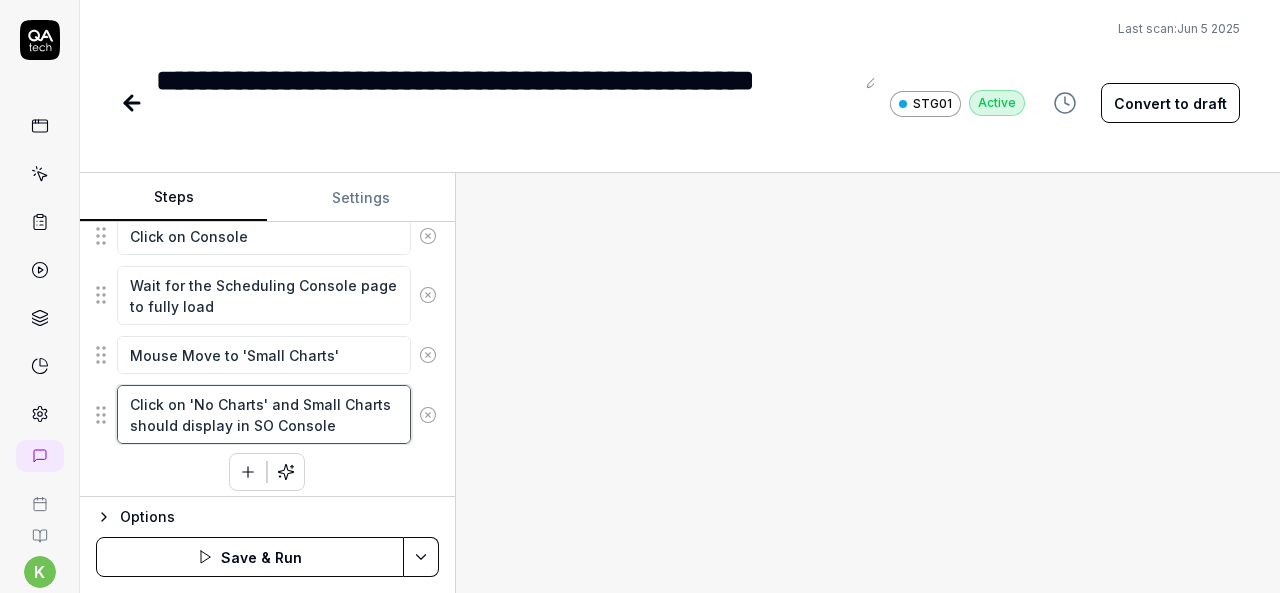 type on "Click on 'No Charts' and Small Charts should display in SO Console" 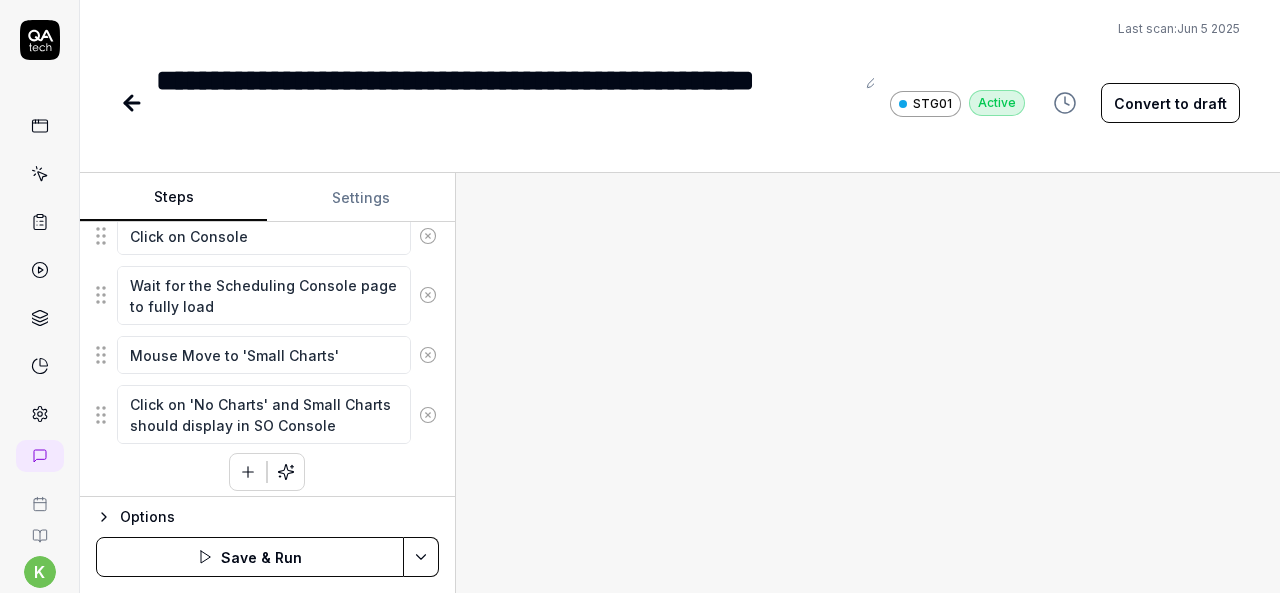 click at bounding box center [868, 383] 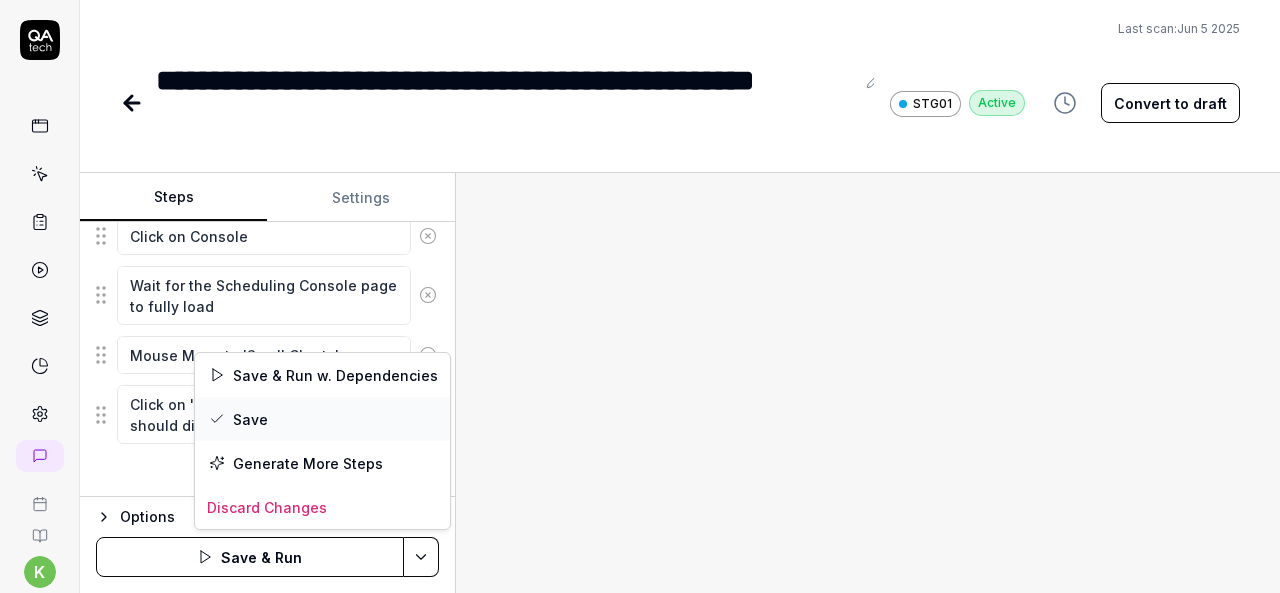 click on "Save" at bounding box center [322, 419] 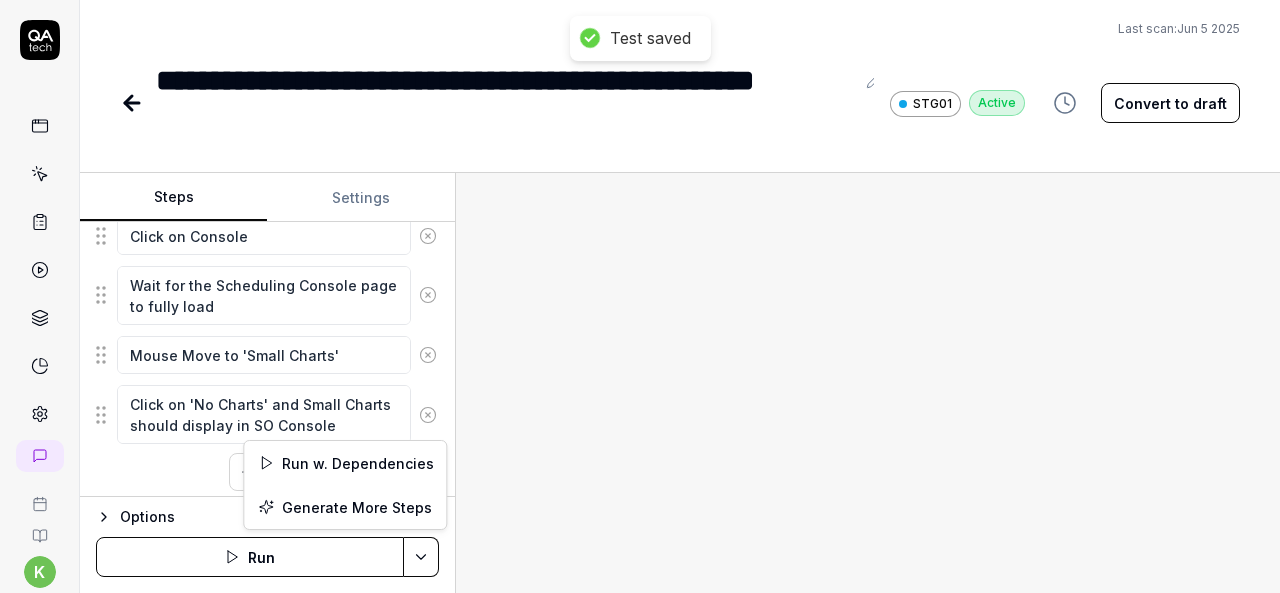click on "**********" at bounding box center [640, 296] 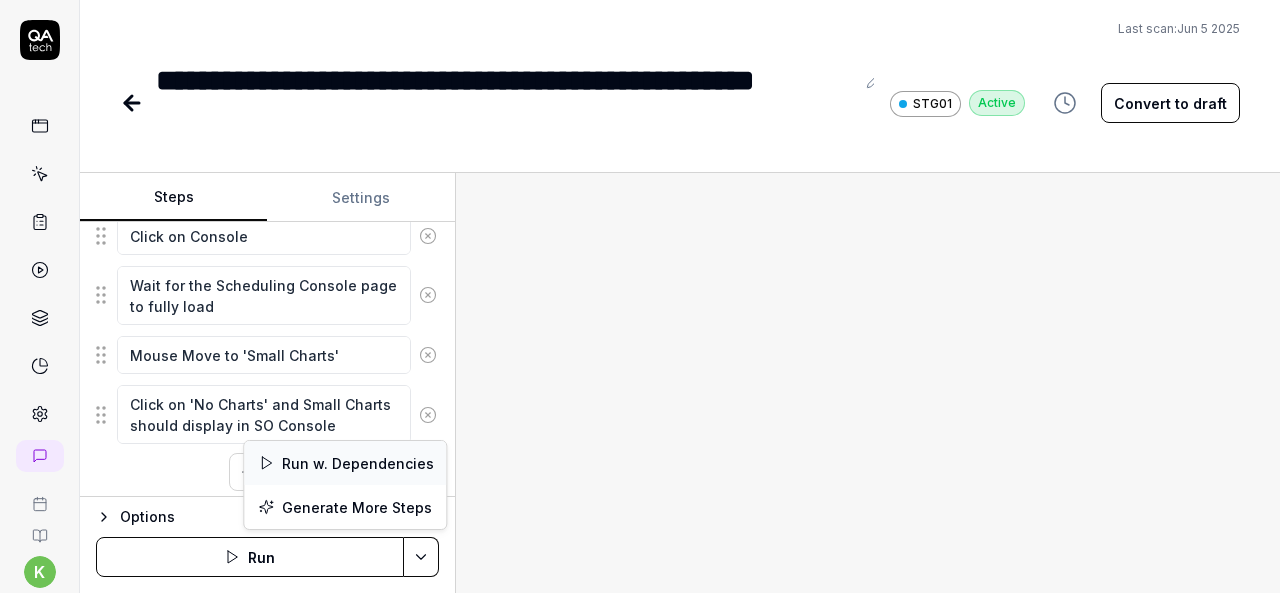 click on "Run w. Dependencies" at bounding box center (345, 463) 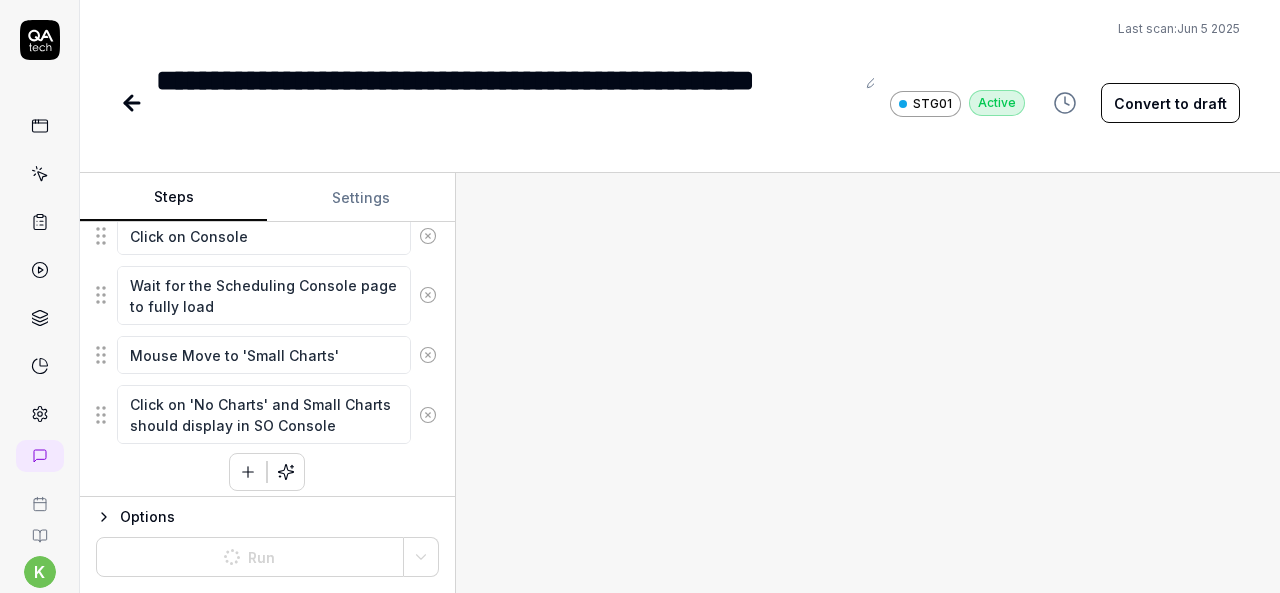 click at bounding box center [868, 383] 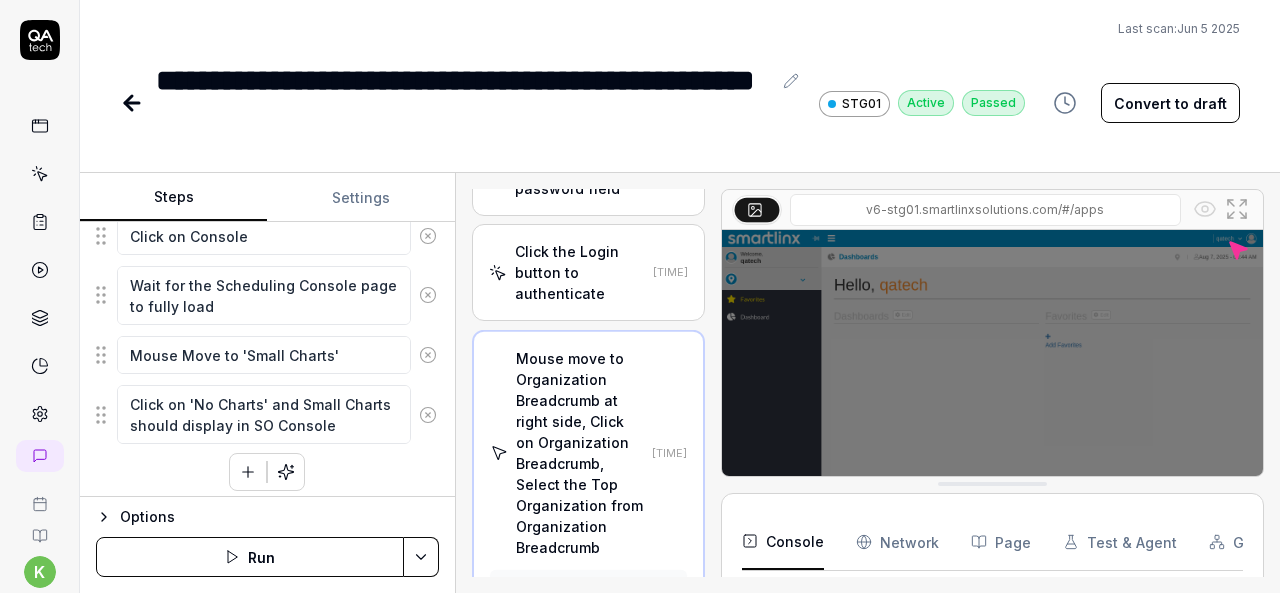 scroll, scrollTop: 654, scrollLeft: 0, axis: vertical 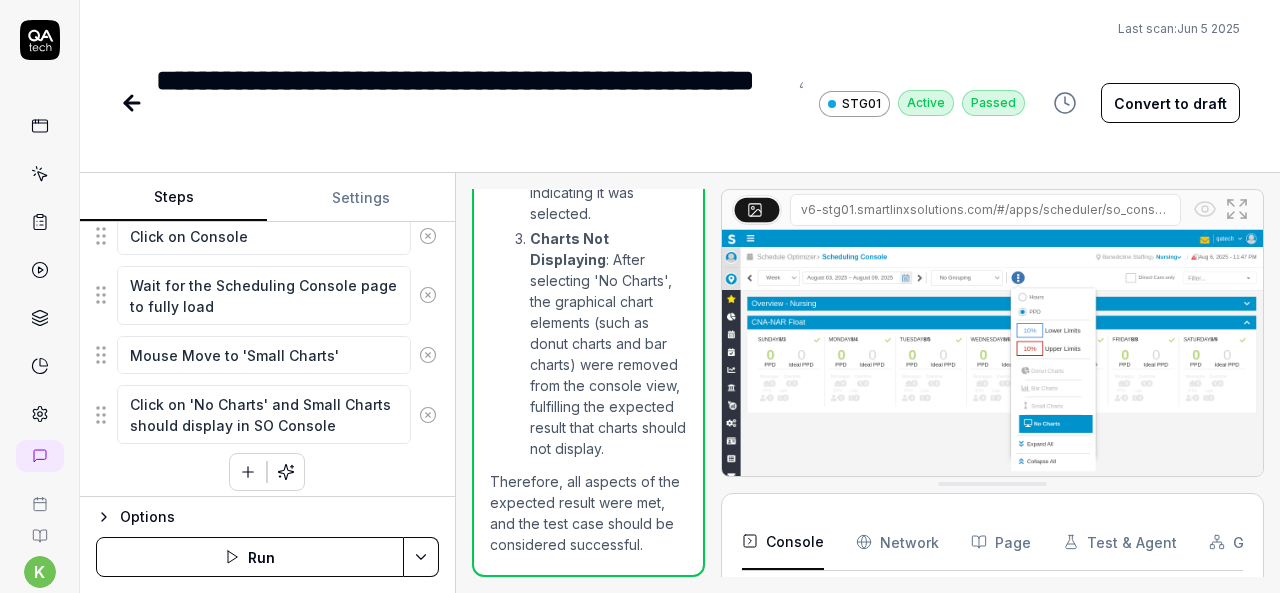 click on "Opening the Console : The user successfully navigated to the Scheduling Console page, as evidenced by the breadcrumb navigation showing 'Schedule Optimizer > Scheduling Console'.
Selecting 'No Charts' : The user selected 'No Charts' from the dropdown menu, which was highlighted in blue, indicating it was selected.
Charts Not Displaying : After selecting 'No Charts', the graphical chart elements (such as donut charts and bar charts) were removed from the console view, fulfilling the expected result that charts should not display." at bounding box center (588, 161) 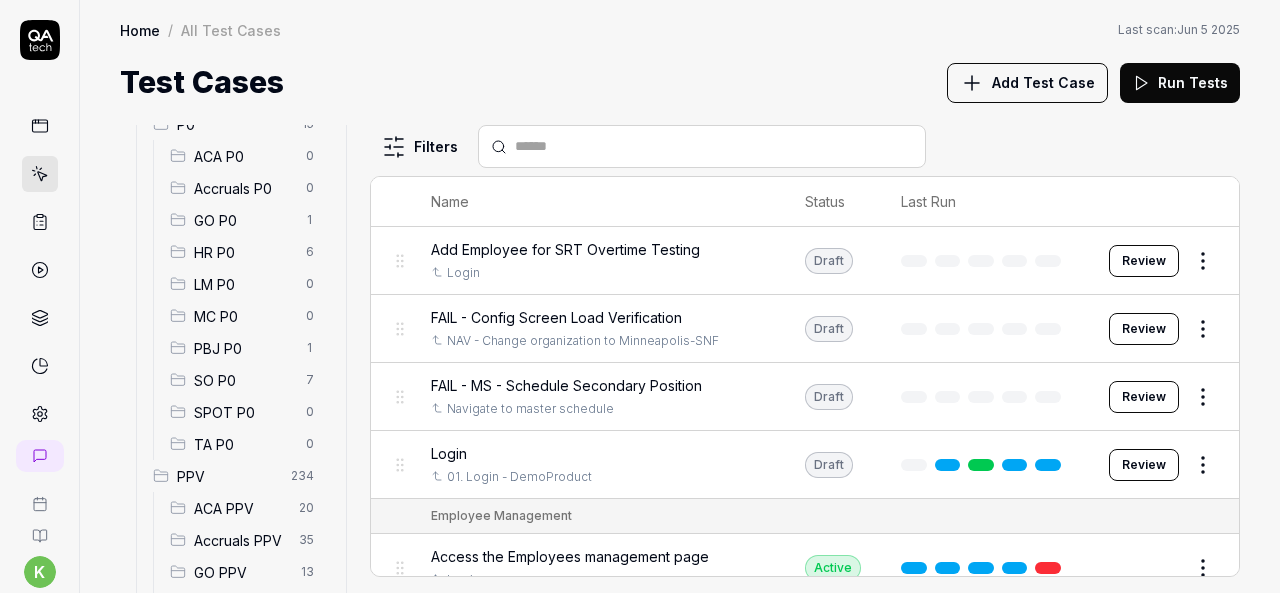 scroll, scrollTop: 219, scrollLeft: 0, axis: vertical 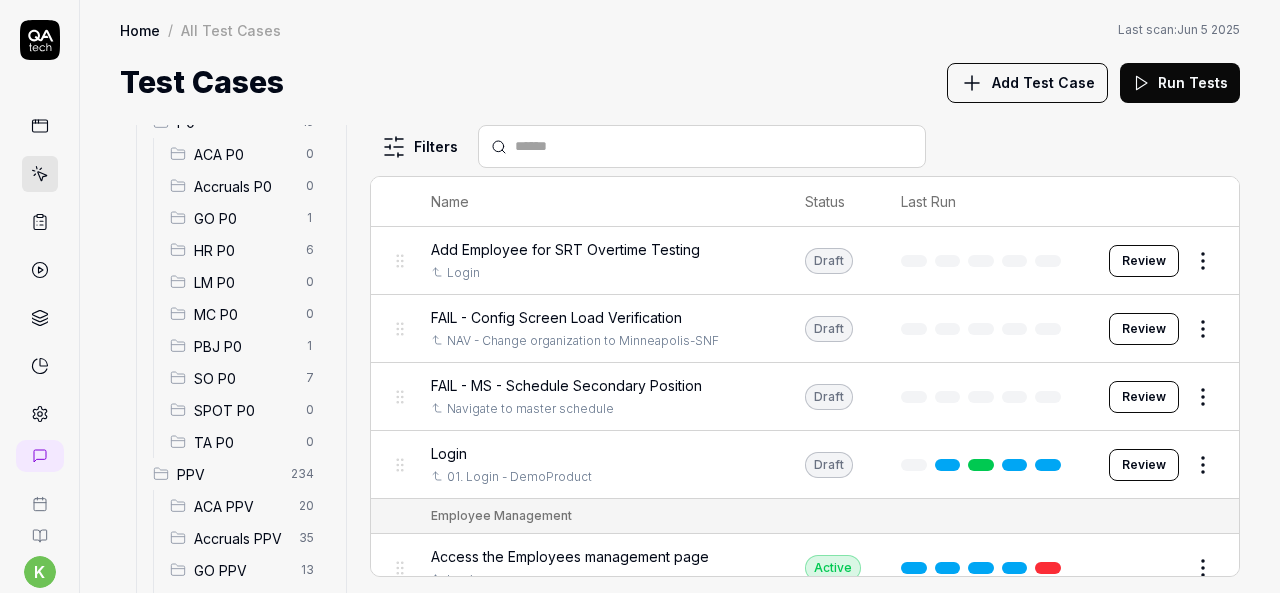 click on "SO P0" at bounding box center [244, 378] 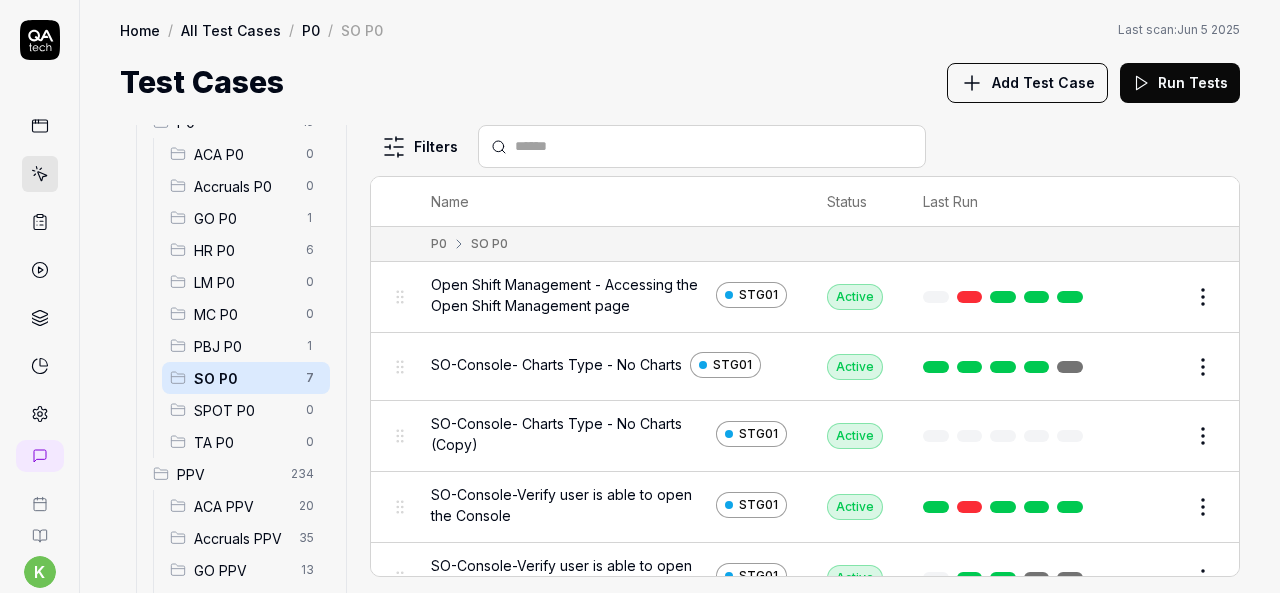 click on "Edit" at bounding box center (1155, 436) 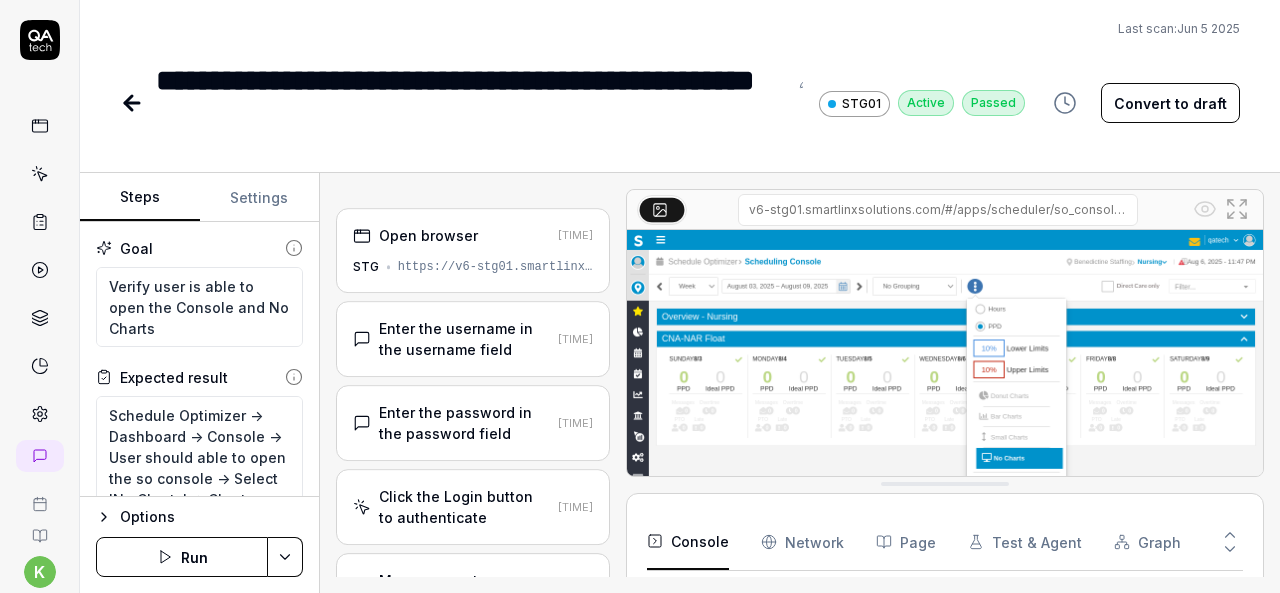 scroll, scrollTop: 362, scrollLeft: 0, axis: vertical 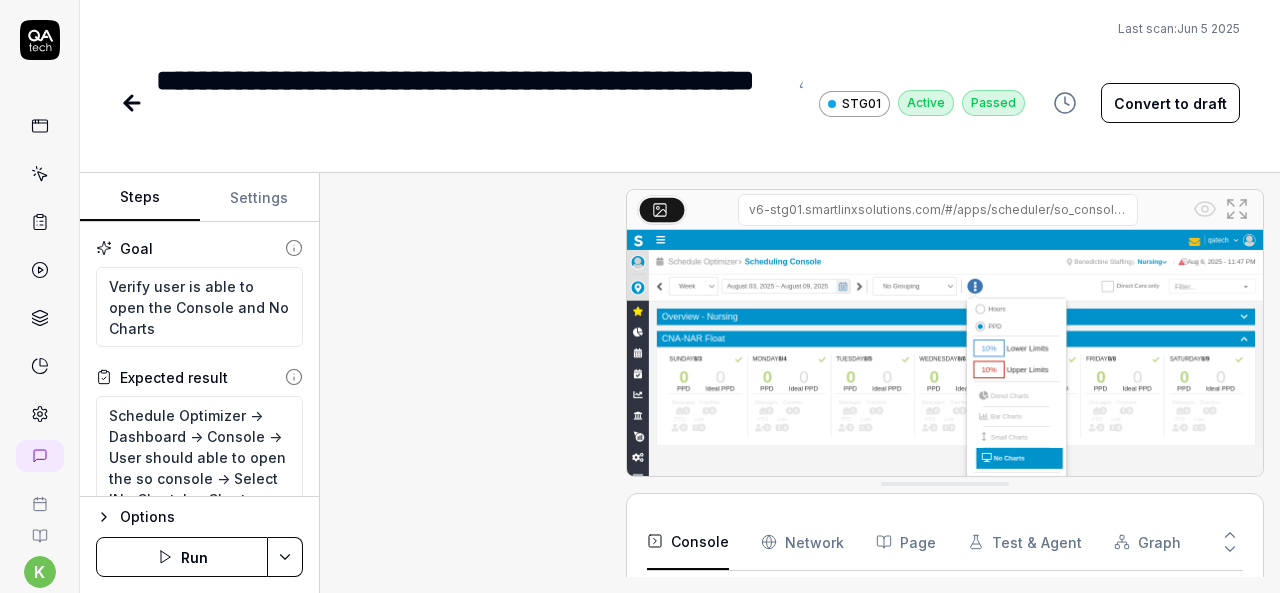 type on "*" 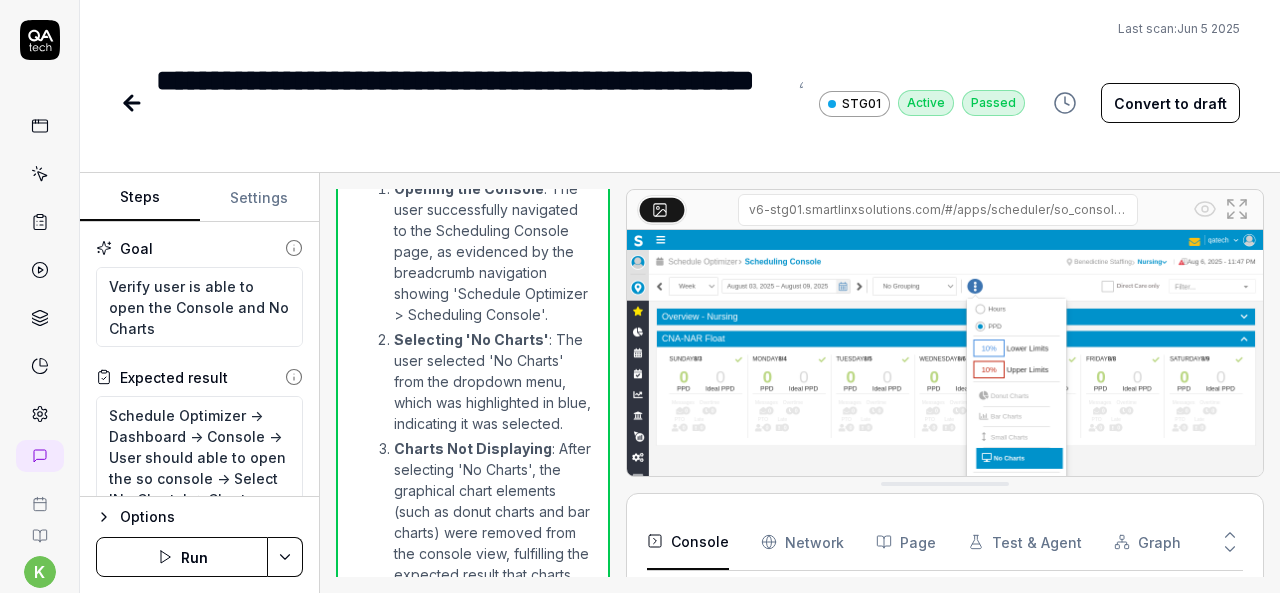 scroll, scrollTop: 2108, scrollLeft: 0, axis: vertical 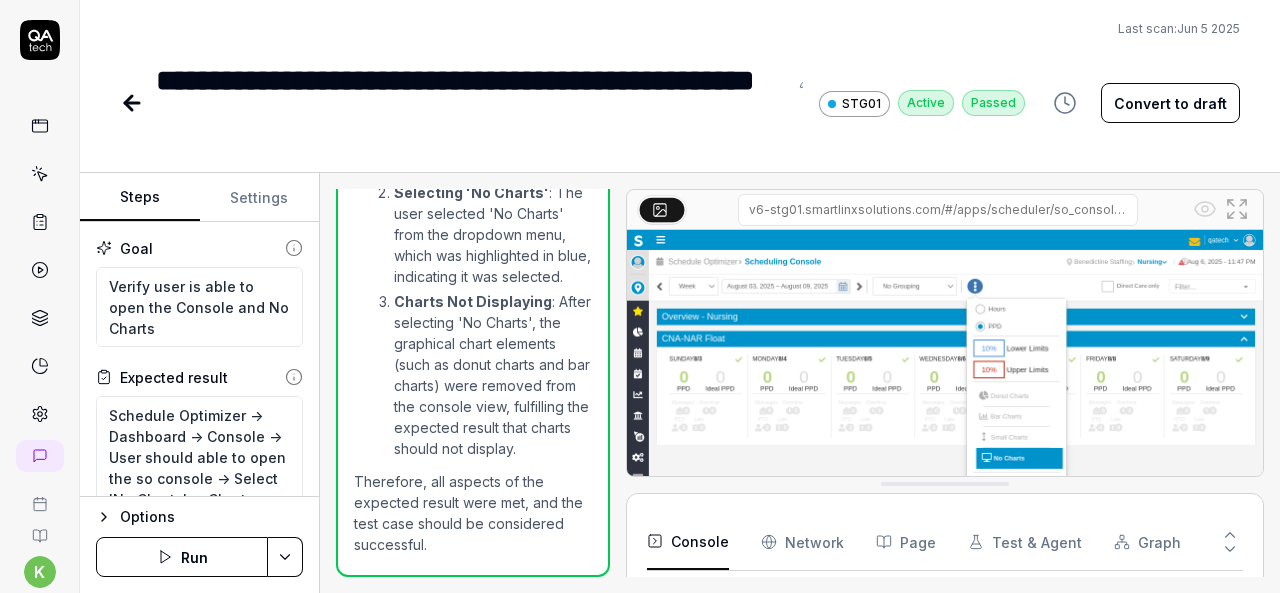click at bounding box center [134, 103] 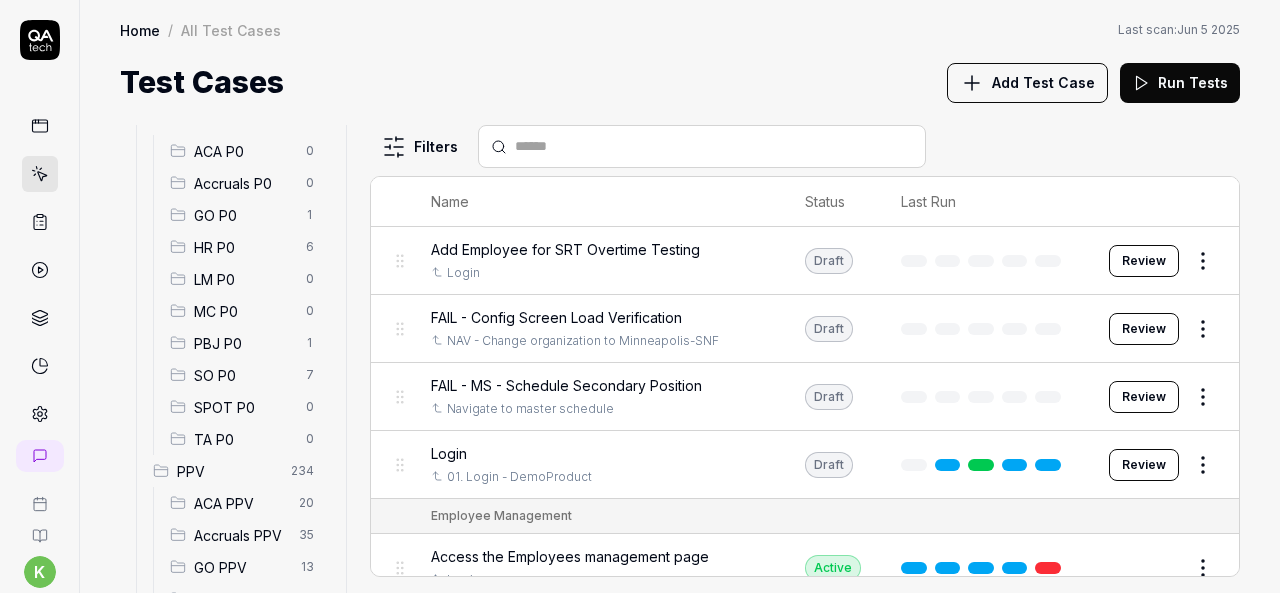 scroll, scrollTop: 230, scrollLeft: 0, axis: vertical 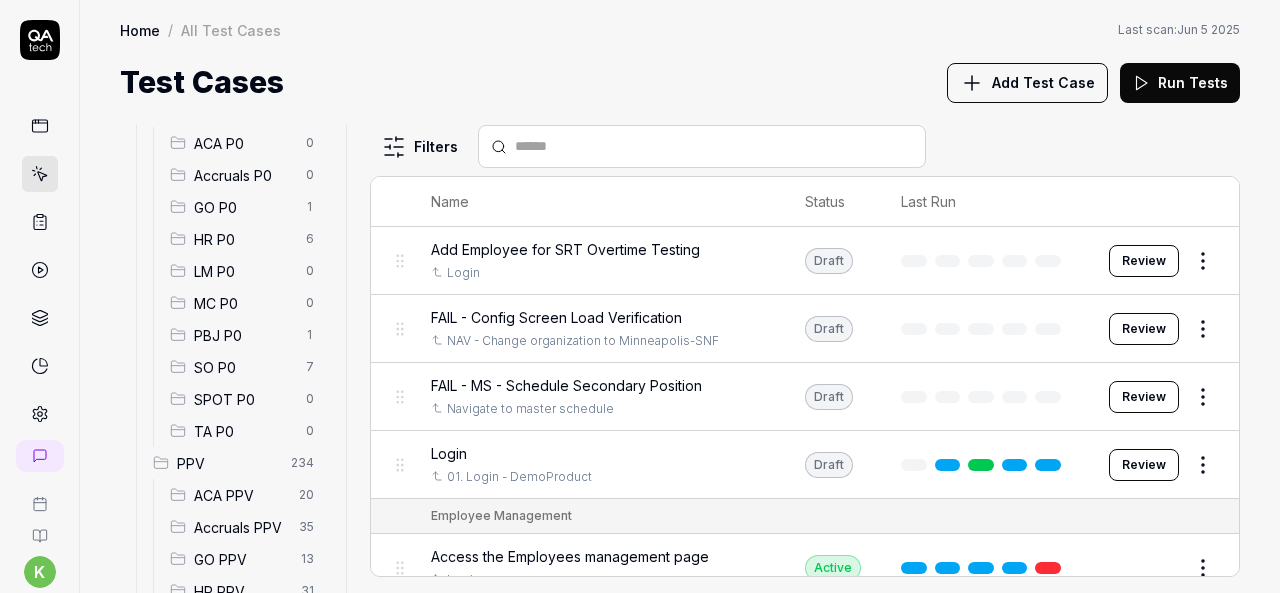 click on "SO P0" at bounding box center [244, 367] 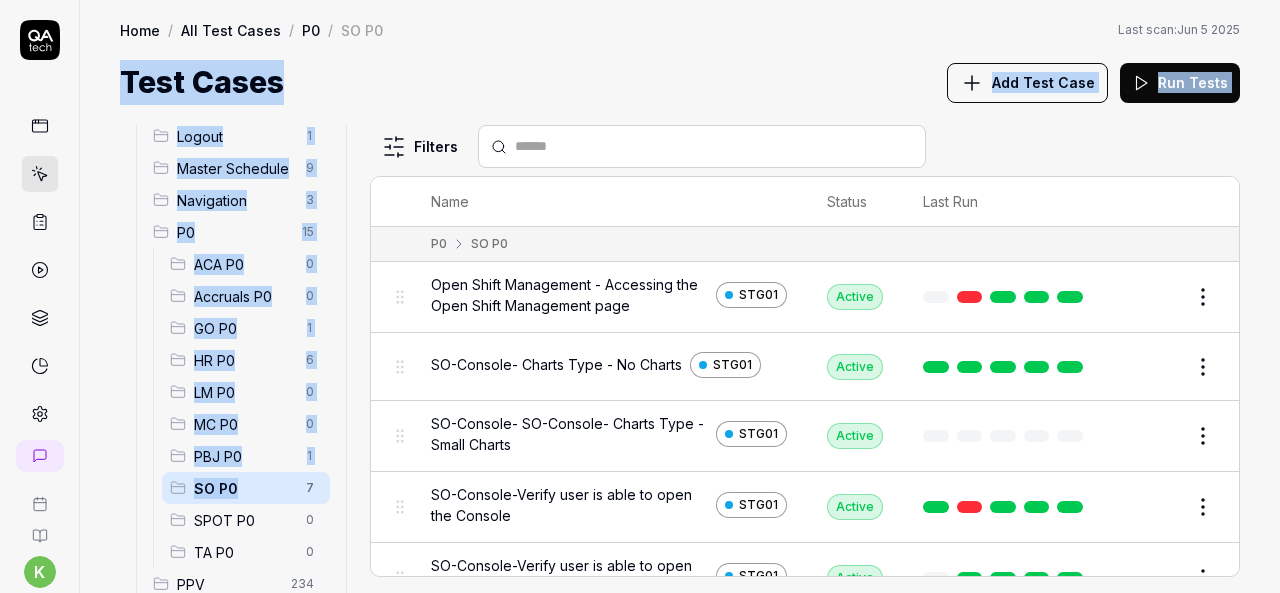 scroll, scrollTop: 0, scrollLeft: 0, axis: both 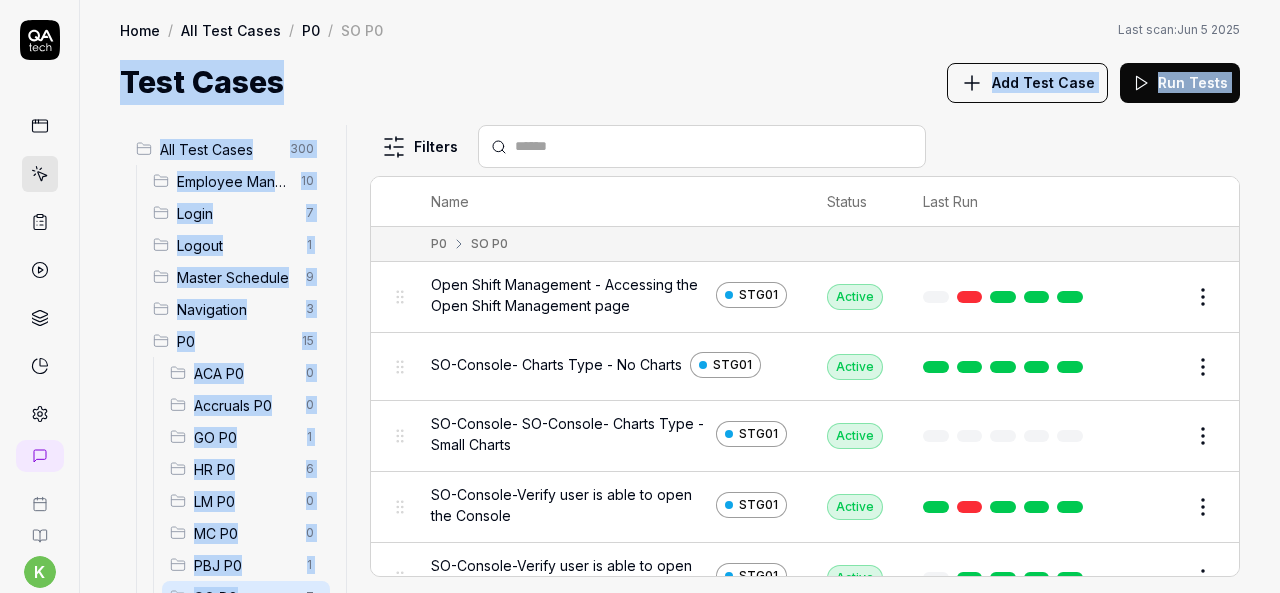 drag, startPoint x: 242, startPoint y: 368, endPoint x: 98, endPoint y: 70, distance: 330.96826 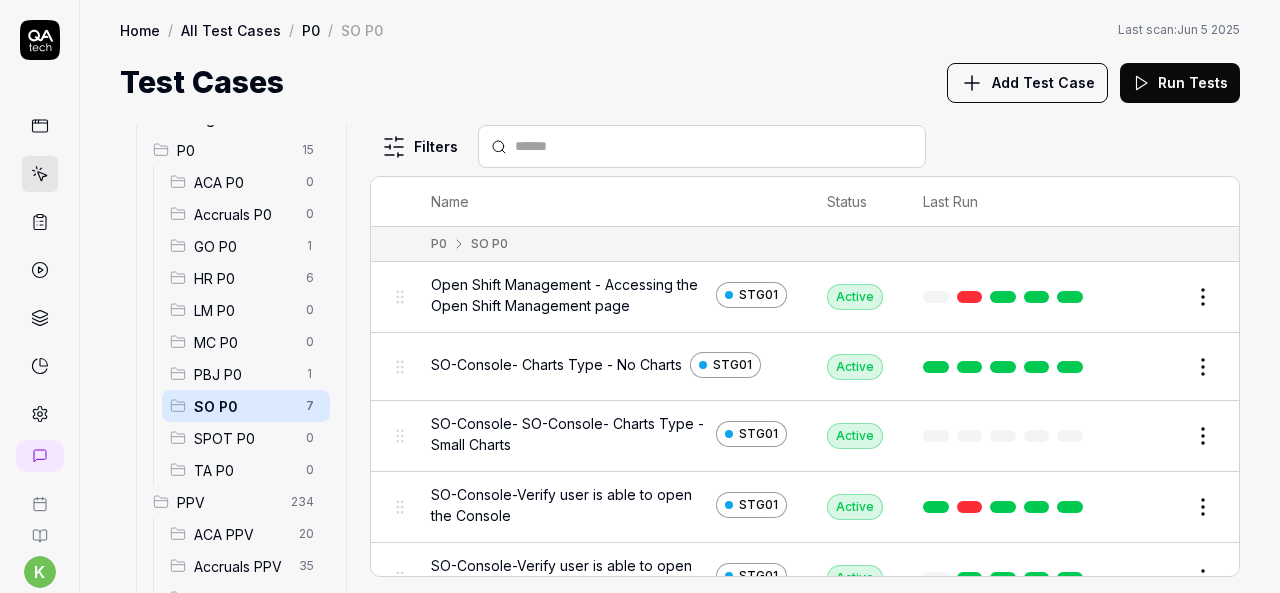 scroll, scrollTop: 199, scrollLeft: 0, axis: vertical 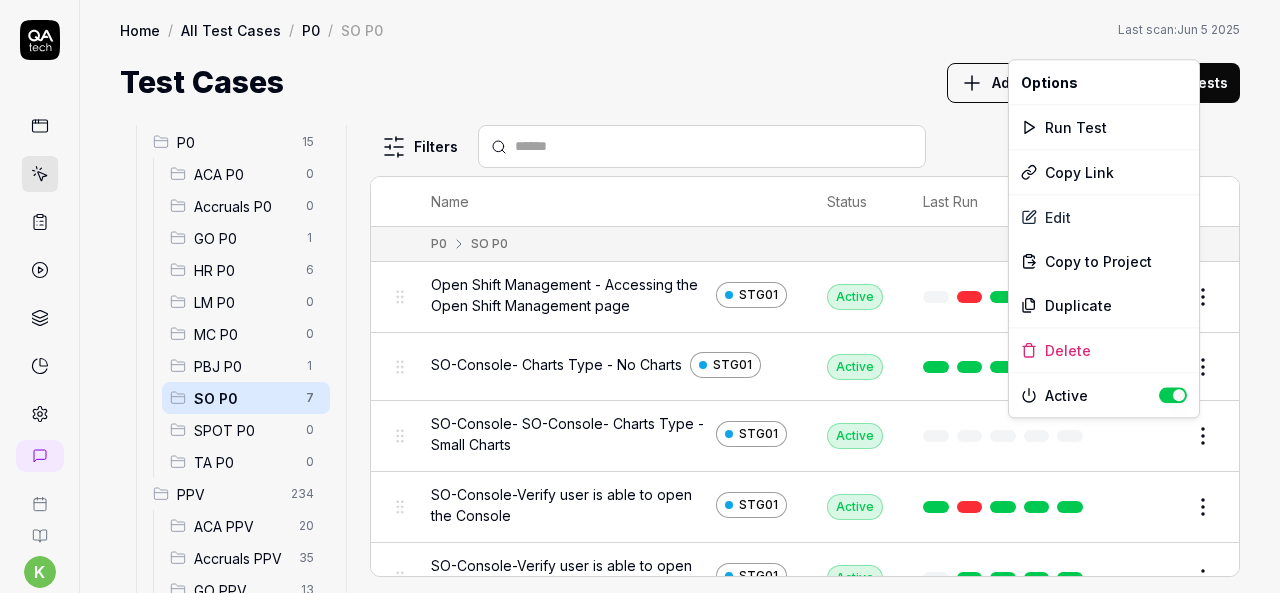 click on "k S Home / All Test Cases / P0 / SO P0 Home / All Test Cases / P0 / SO P0 Last scan:  Jun 5 2025 Test Cases Add Test Case Run Tests All Test Cases 300 Employee Management 10 Login 7 Logout 1 Master Schedule 9 Navigation 3 P0 15 ACA P0 0 Accruals P0 0 GO P0 1 HR P0 6 LM P0 0 MC P0 0 PBJ P0 1 SO P0 7 SPOT P0 0 TA P0 0 PPV 234 ACA PPV 20 Accruals PPV 35 GO PPV 13 HR PPV 31 LM PPV 7 MC PPV 7 PBJ PPV 22 SO PPV 56 Spotlight PPV 3 TA PPV 40 Reporting 3 Schedule Optimizer 1 Screen Loads 7 Time & Attendance 6 Filters Name Status Last Run P0 SO P0 Open Shift Management - Accessing the Open Shift Management page STG01 Active Edit SO-Console- Charts Type - No Charts STG01 Active Edit SO-Console- SO-Console- Charts Type - Small Charts STG01 Active Edit SO-Console-Verify user is able to open the Console STG01 Active Edit SO-Console-Verify user is able to open the Console at department level STG01 Active Edit SO-Console-Verify user is able to open the Console at Org Level STG01 Active Edit STG01 Active Edit
* Options" at bounding box center [640, 296] 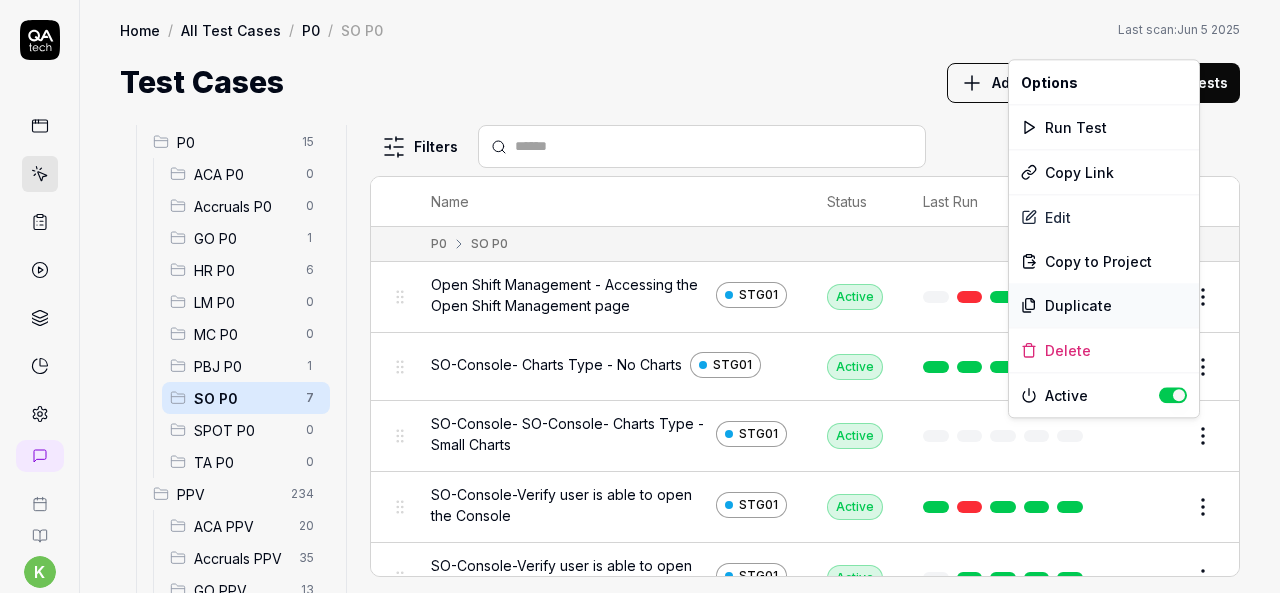 click on "Duplicate" at bounding box center (1104, 305) 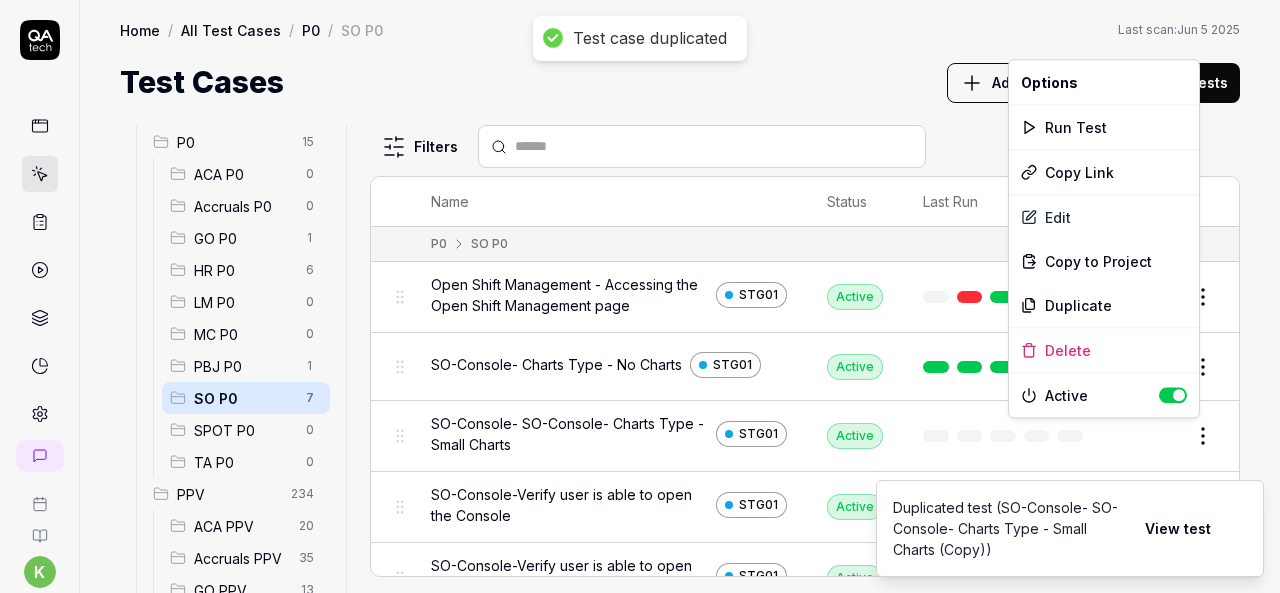 click on "Test case duplicated k S Home / All Test Cases / P0 / SO P0 Home / All Test Cases / P0 / SO P0 Last scan:  Jun 5 2025 Test Cases Add Test Case Run Tests All Test Cases 300 Employee Management 10 Login 7 Logout 1 Master Schedule 9 Navigation 3 P0 15 ACA P0 0 Accruals P0 0 GO P0 1 HR P0 6 LM P0 0 MC P0 0 PBJ P0 1 SO P0 7 SPOT P0 0 TA P0 0 PPV 234 ACA PPV 20 Accruals PPV 35 GO PPV 13 HR PPV 31 LM PPV 7 MC PPV 7 PBJ PPV 22 SO PPV 56 Spotlight PPV 3 TA PPV 40 Reporting 3 Schedule Optimizer 1 Screen Loads 7 Time & Attendance 6 Filters Name Status Last Run P0 SO P0 Open Shift Management - Accessing the Open Shift Management page STG01 Active Edit SO-Console- Charts Type - No Charts STG01 Active Edit SO-Console- SO-Console- Charts Type - Small Charts STG01 Active Edit SO-Console-Verify user is able to open the Console STG01 Active Edit SO-Console-Verify user is able to open the Console at department level STG01 Active Edit SO-Console-Verify user is able to open the Console at Org Level STG01 Active Edit STG01 Active" at bounding box center [640, 296] 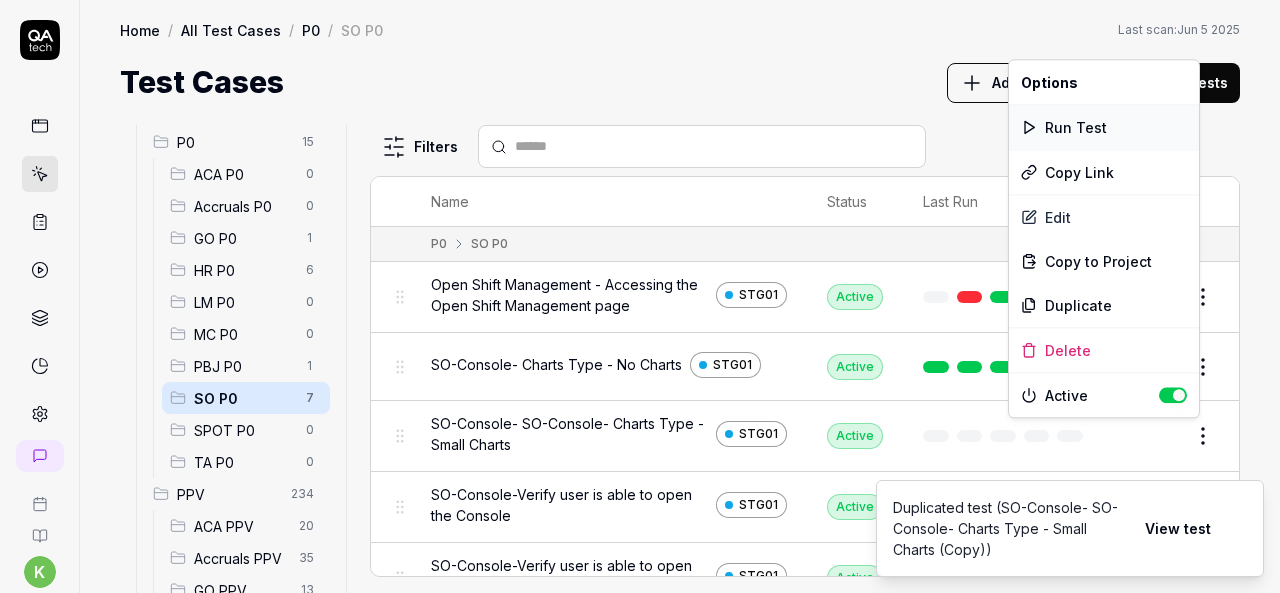 click on "Run Test" at bounding box center (1104, 127) 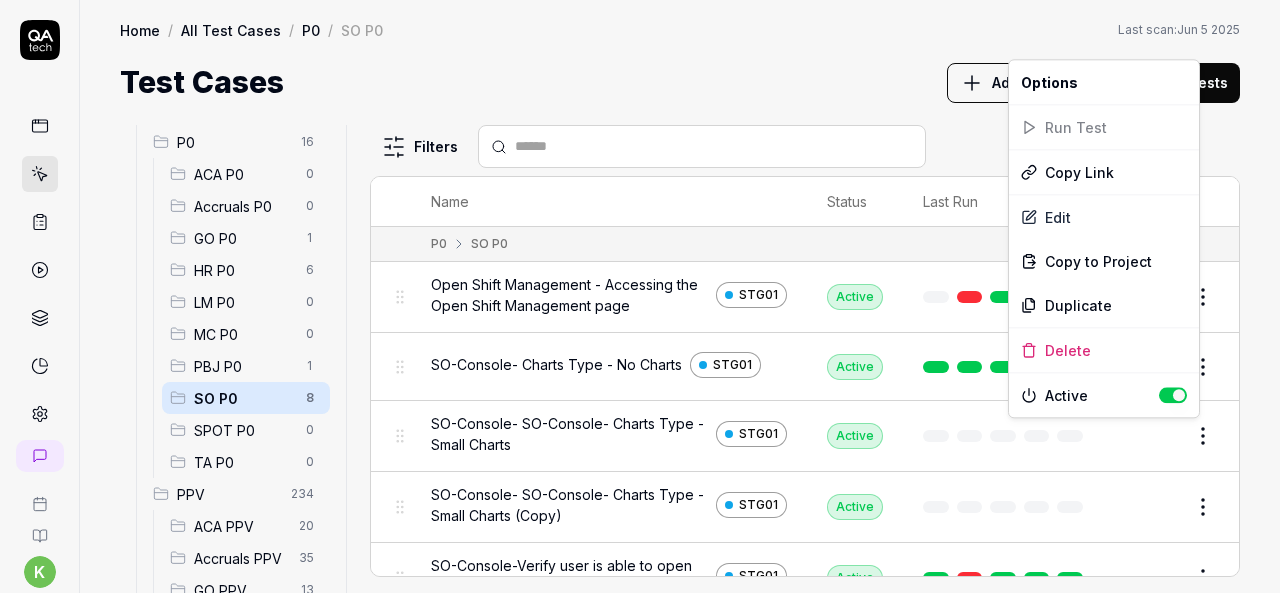 click on "k S Home / All Test Cases / P0 / SO P0 Home / All Test Cases / P0 / SO P0 Last scan:  Jun 5 2025 Test Cases Add Test Case Run Tests All Test Cases 301 Employee Management 10 Login 7 Logout 1 Master Schedule 9 Navigation 3 P0 16 ACA P0 0 Accruals P0 0 GO P0 1 HR P0 6 LM P0 0 MC P0 0 PBJ P0 1 SO P0 8 SPOT P0 0 TA P0 0 PPV 234 ACA PPV 20 Accruals PPV 35 GO PPV 13 HR PPV 31 LM PPV 7 MC PPV 7 PBJ PPV 22 SO PPV 56 Spotlight PPV 3 TA PPV 40 Reporting 3 Schedule Optimizer 1 Screen Loads 7 Time & Attendance 6 Filters Name Status Last Run P0 SO P0 Open Shift Management - Accessing the Open Shift Management page STG01 Active Edit SO-Console- Charts Type - No Charts STG01 Active Edit SO-Console- SO-Console- Charts Type - Small Charts STG01 Active Edit SO-Console- SO-Console- Charts Type - Small Charts (Copy) STG01 Active Edit SO-Console-Verify user is able to open the Console STG01 Active Edit SO-Console-Verify user is able to open the Console at department level STG01 Active Edit STG01 Active Edit STG01 Active Edit" at bounding box center [640, 296] 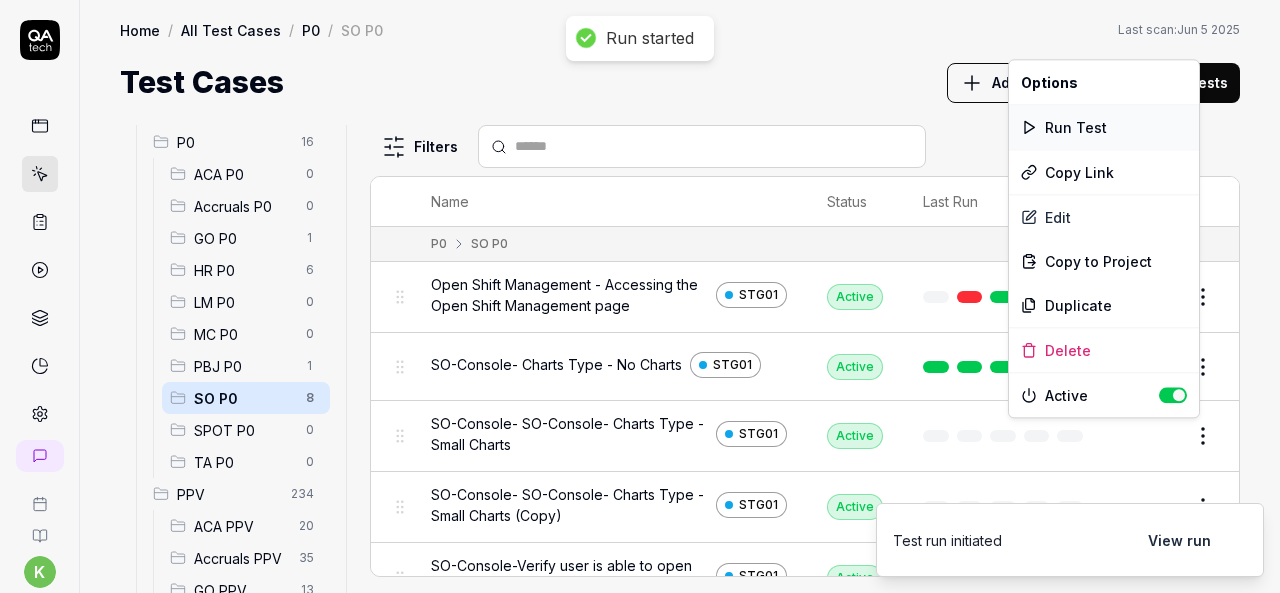 click on "Run Test" at bounding box center (1104, 127) 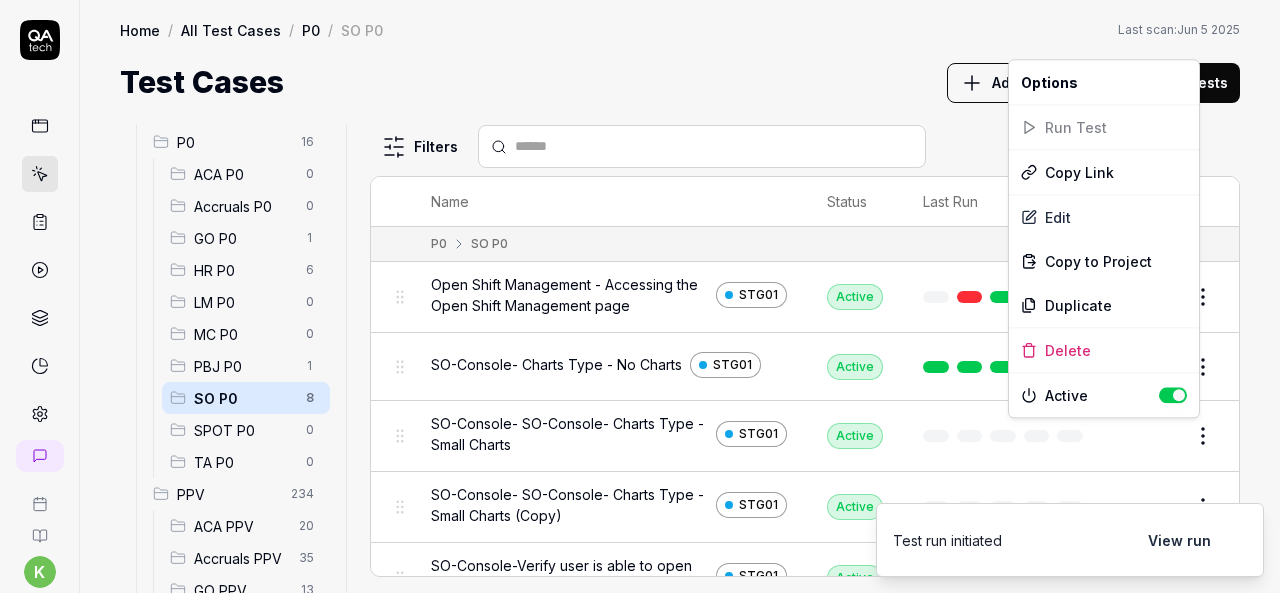 click on "k S Home / All Test Cases / P0 / SO P0 Home / All Test Cases / P0 / SO P0 Last scan:  Jun 5 2025 Test Cases Add Test Case Run Tests All Test Cases 301 Employee Management 10 Login 7 Logout 1 Master Schedule 9 Navigation 3 P0 16 ACA P0 0 Accruals P0 0 GO P0 1 HR P0 6 LM P0 0 MC P0 0 PBJ P0 1 SO P0 8 SPOT P0 0 TA P0 0 PPV 234 ACA PPV 20 Accruals PPV 35 GO PPV 13 HR PPV 31 LM PPV 7 MC PPV 7 PBJ PPV 22 SO PPV 56 Spotlight PPV 3 TA PPV 40 Reporting 3 Schedule Optimizer 1 Screen Loads 7 Time & Attendance 6 Filters Name Status Last Run P0 SO P0 Open Shift Management - Accessing the Open Shift Management page STG01 Active Edit SO-Console- Charts Type - No Charts STG01 Active Edit SO-Console- SO-Console- Charts Type - Small Charts STG01 Active Edit SO-Console- SO-Console- Charts Type - Small Charts (Copy) STG01 Active Edit SO-Console-Verify user is able to open the Console STG01 Active Edit SO-Console-Verify user is able to open the Console at department level STG01 Active Edit STG01 Active Edit STG01 Active Edit" at bounding box center [640, 296] 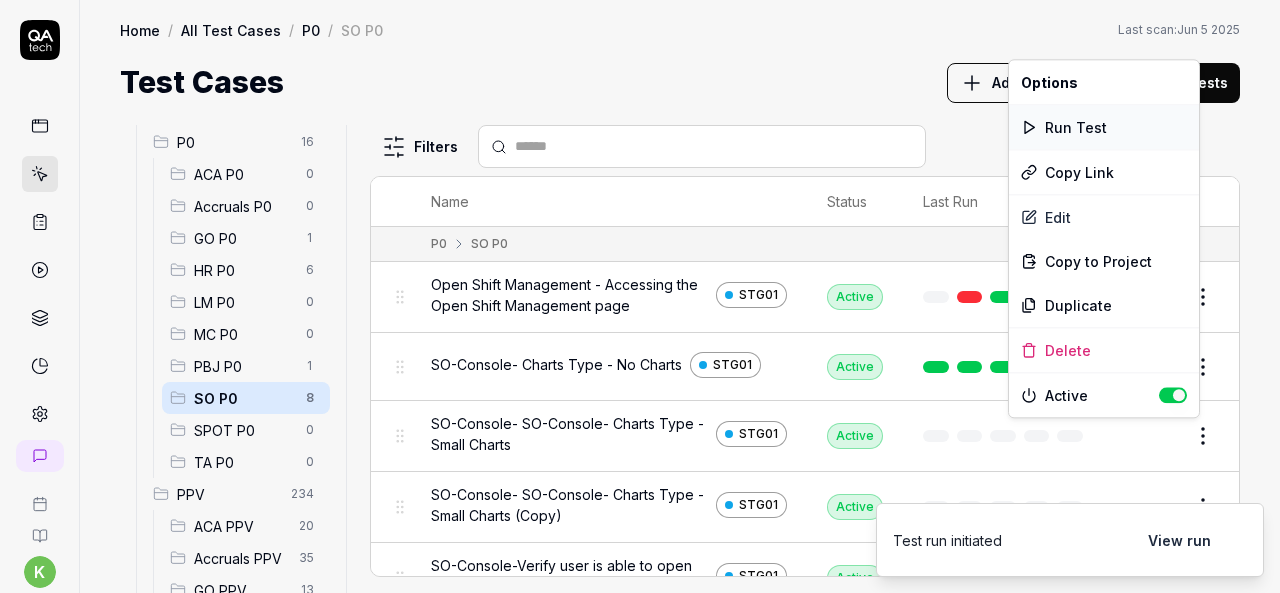 click on "Run Test" at bounding box center [1104, 127] 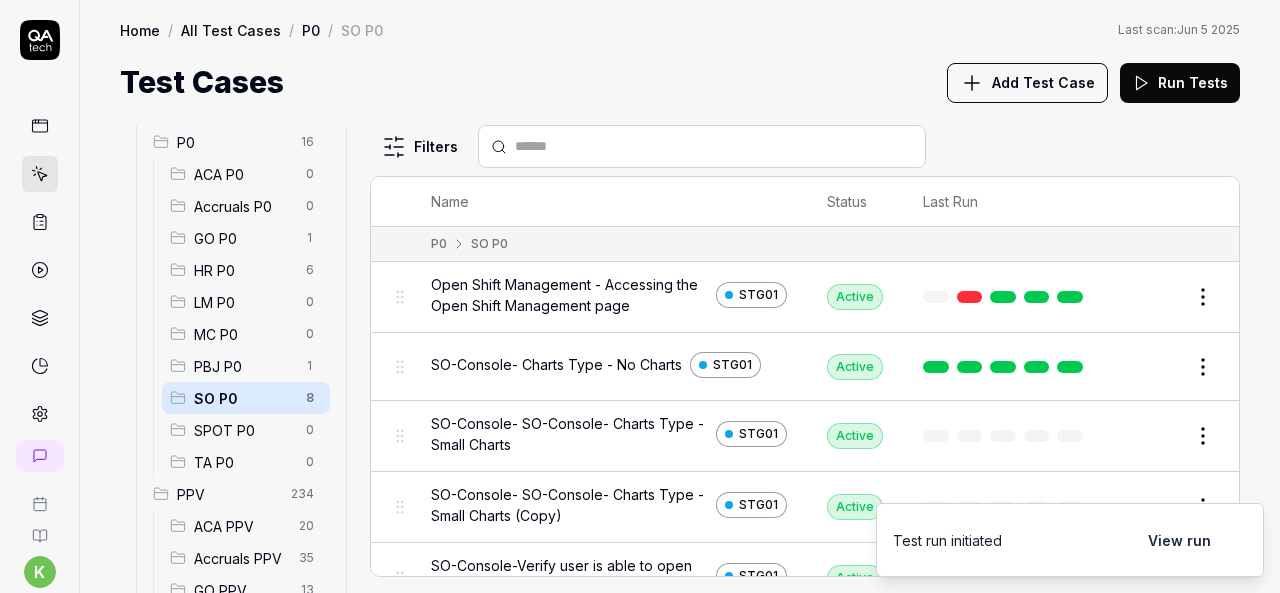 click on "Test Cases Add Test Case Run Tests" at bounding box center (680, 82) 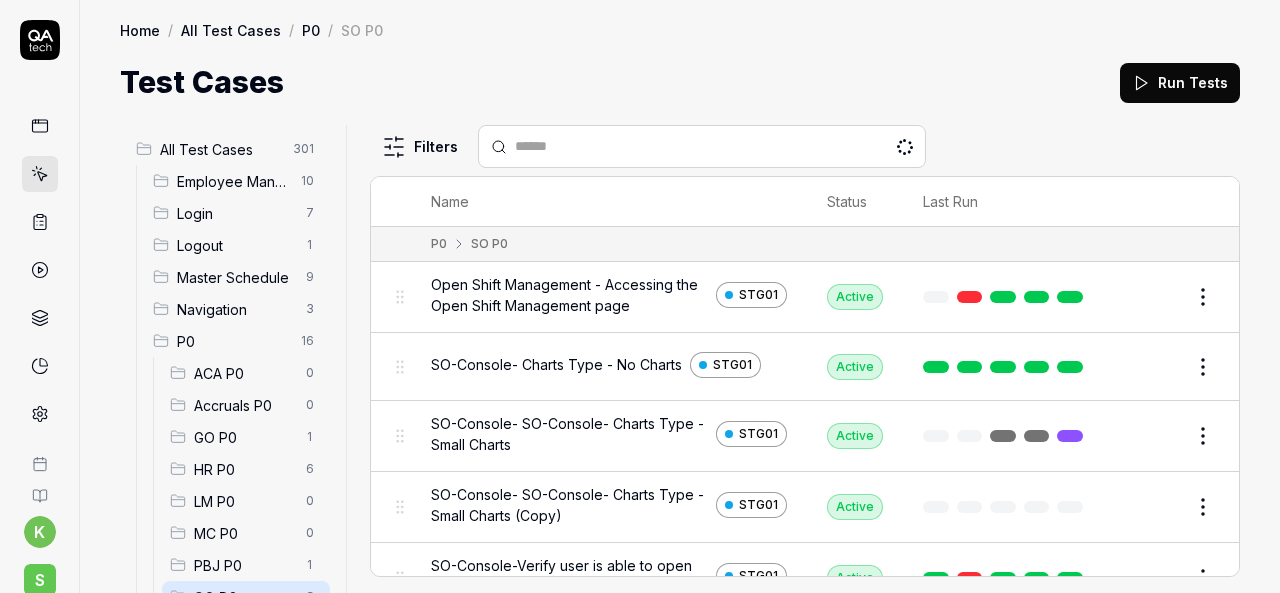 scroll, scrollTop: 0, scrollLeft: 0, axis: both 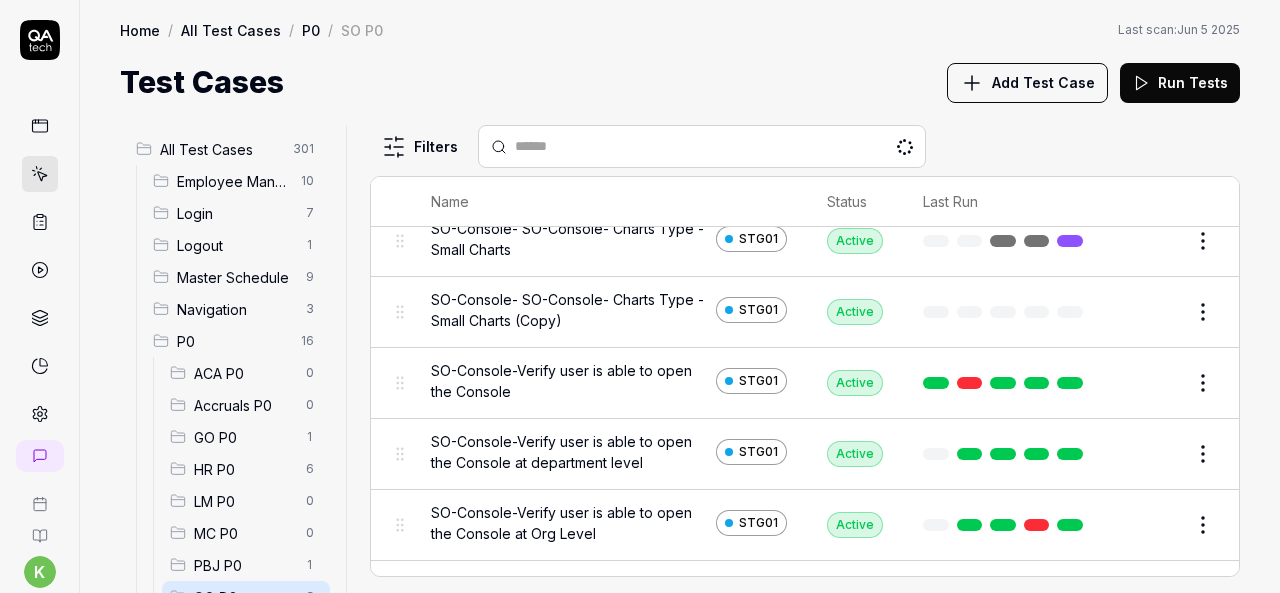 click on "Edit" at bounding box center (1155, 312) 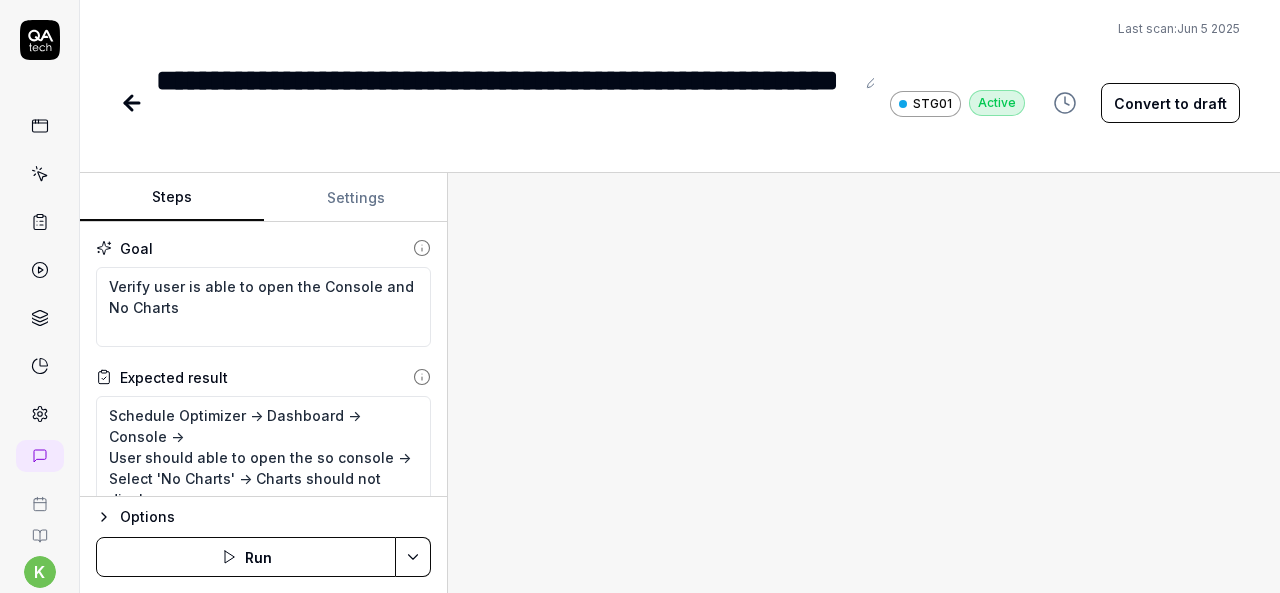 click on "Steps Settings Goal Verify user is able to open the Console and No Charts Expected result Schedule Optimizer -> Dashboard -> Console ->
User should able to open the so console -> Select 'No Charts' -> Charts should not display Steps Enter the username in the username field Enter the password in the password field Click the Login button to authenticate Mouse move to Organization Breadcrumb at right side, Click on Organization Breadcrumb, Select the Top Organization from Organization Breadcrumb Search the '[DEPARTMENT]' and Select the "[DEPARTMENT]" department from Organization Breadcrumb Click the hamburger menu icon for expand navigation options Click on the Schedule Optimizer tile Click on Dashboards Mouse move to console Click on Console Wait for the Scheduling Console page to fully load Mouse Move to 'Small Charts' Click on 'No Charts' and Small Charts should display in SO Console Options Run" at bounding box center [680, 383] 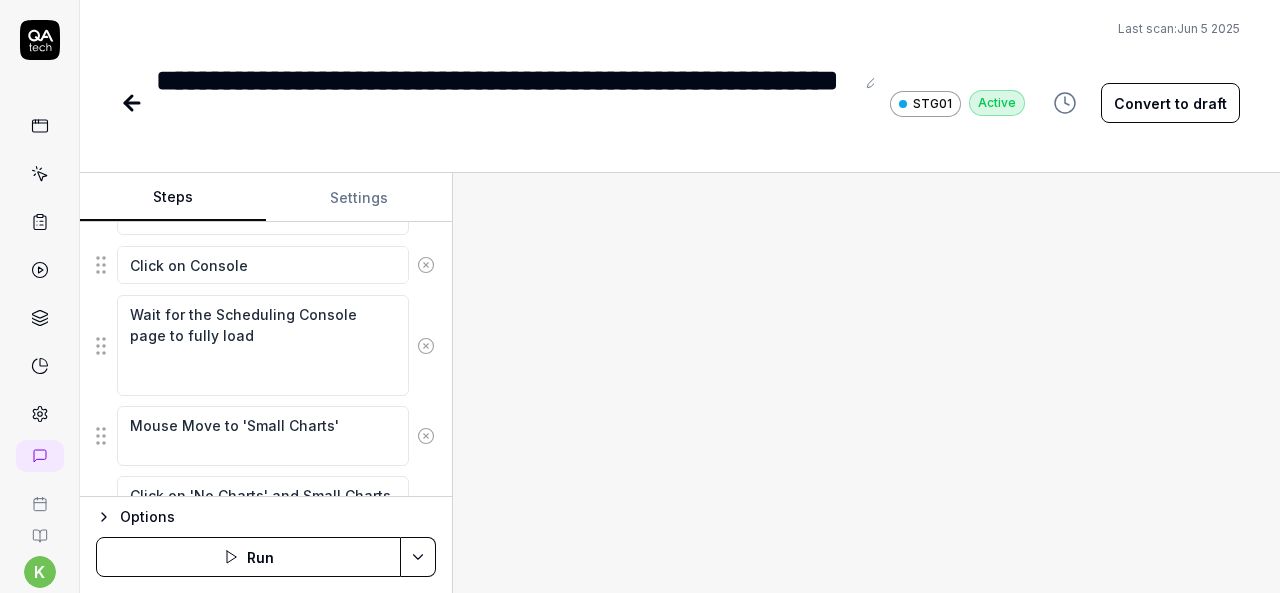 scroll, scrollTop: 1542, scrollLeft: 0, axis: vertical 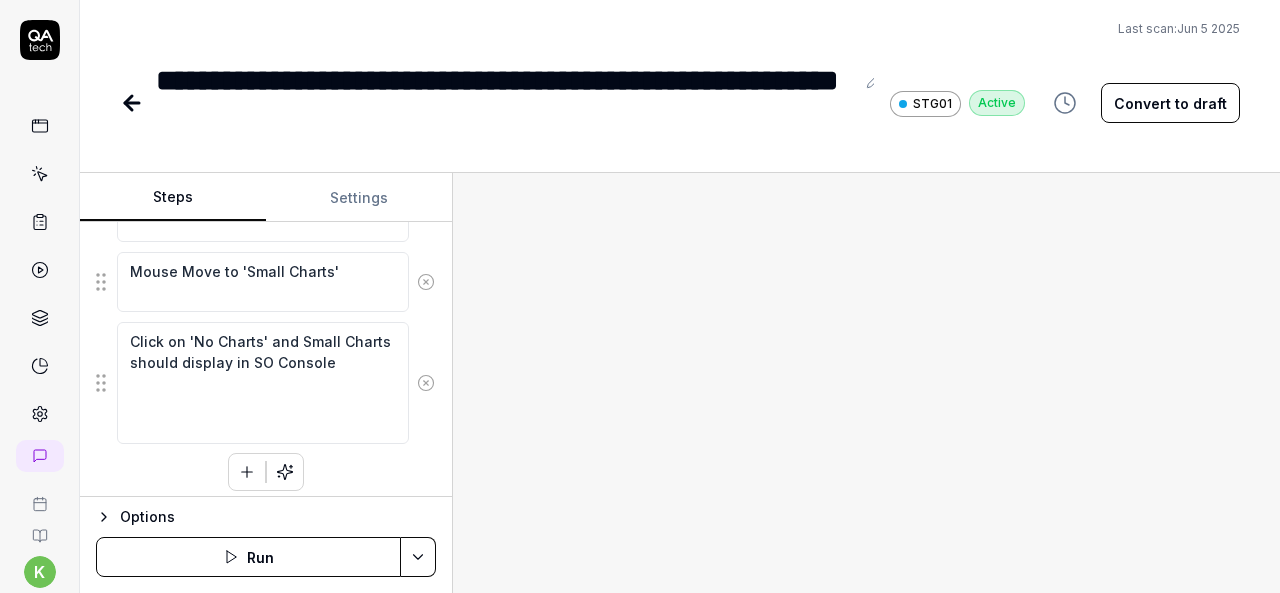 click 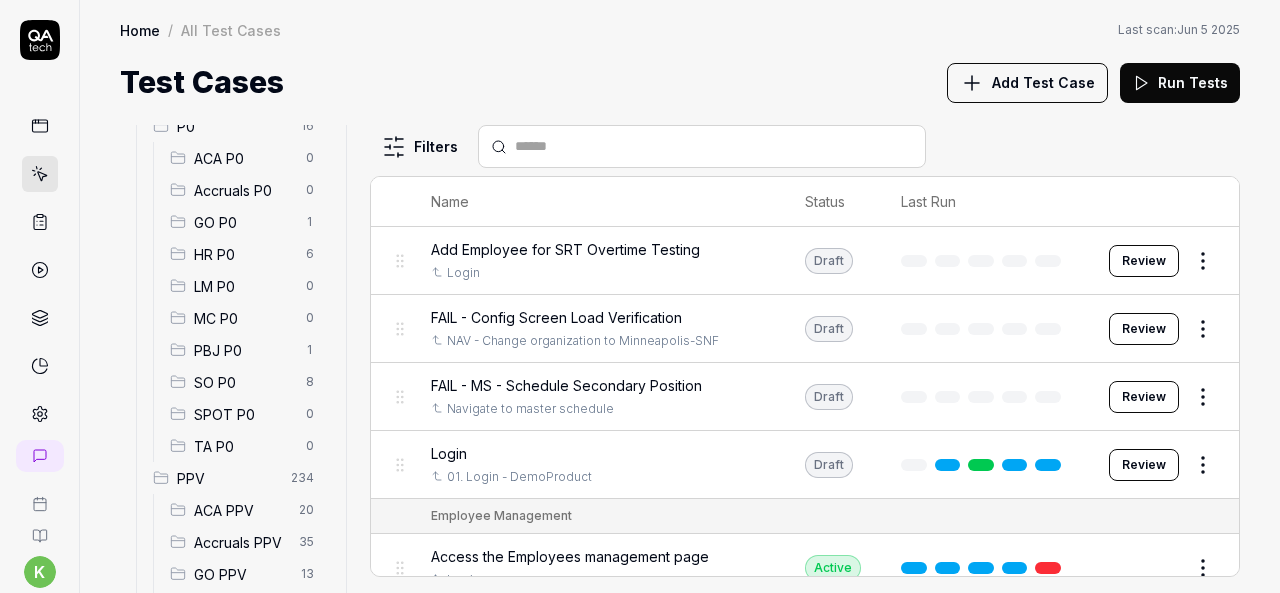 scroll, scrollTop: 284, scrollLeft: 0, axis: vertical 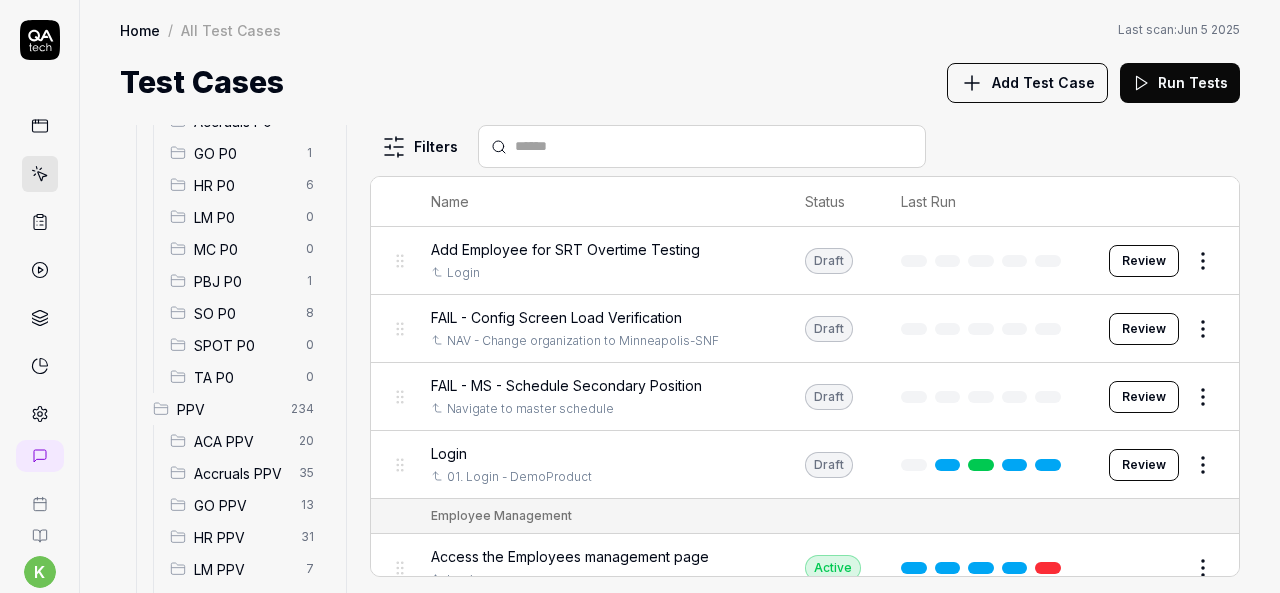 click on "SO P0" at bounding box center [244, 313] 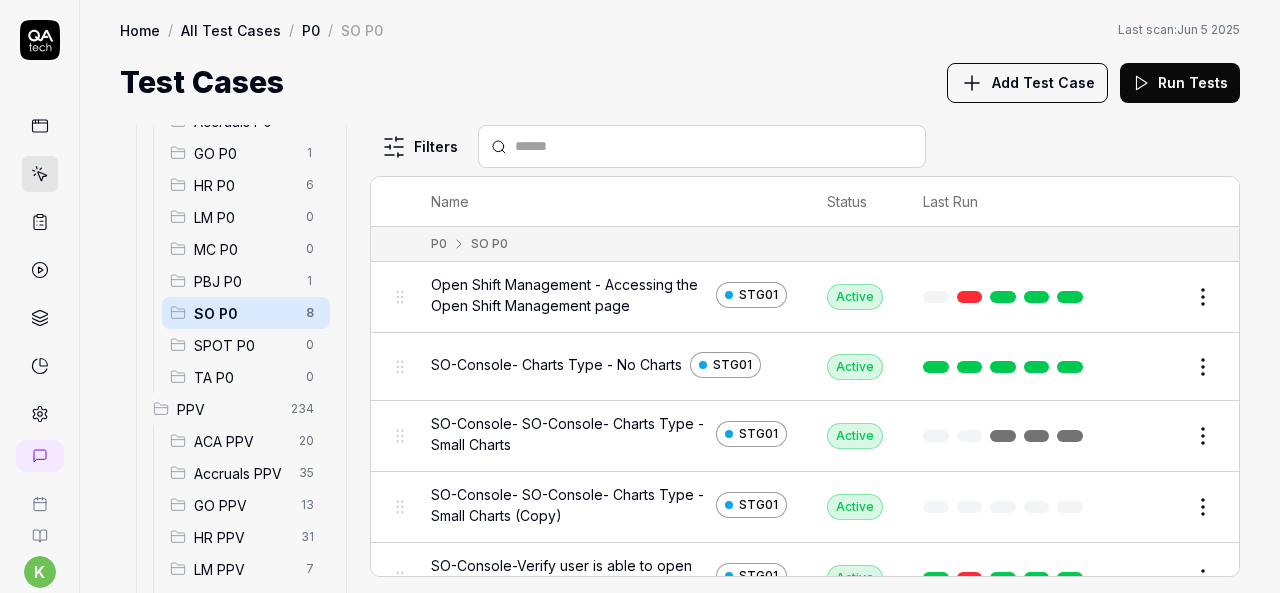 click on "Edit" at bounding box center [1155, 507] 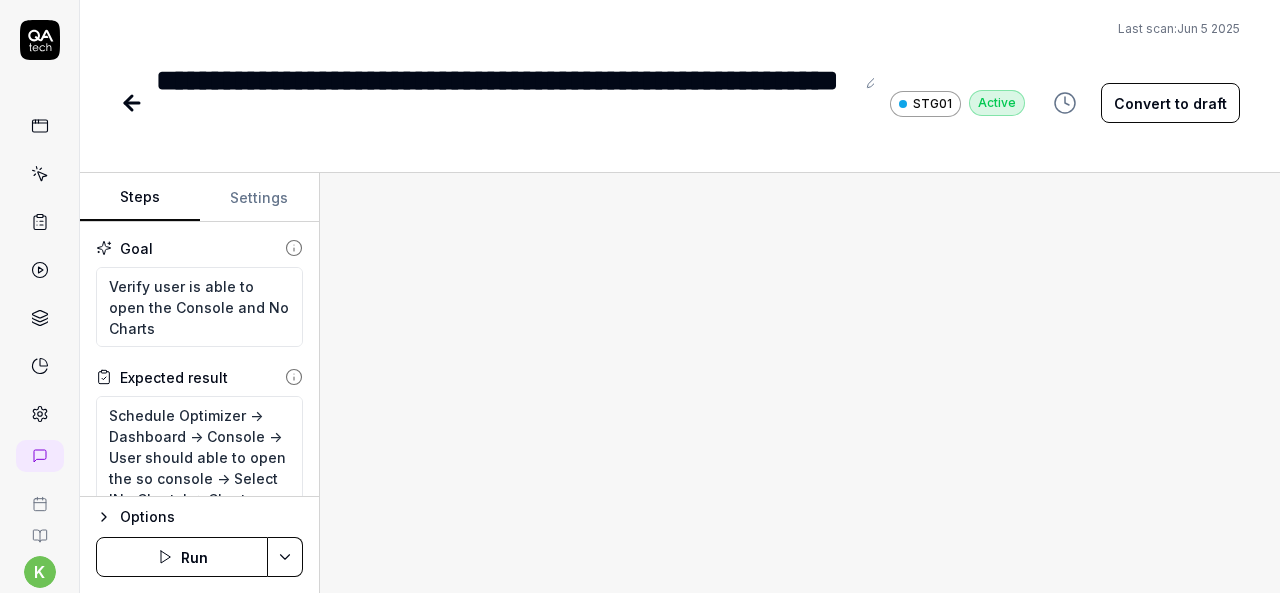 type on "*" 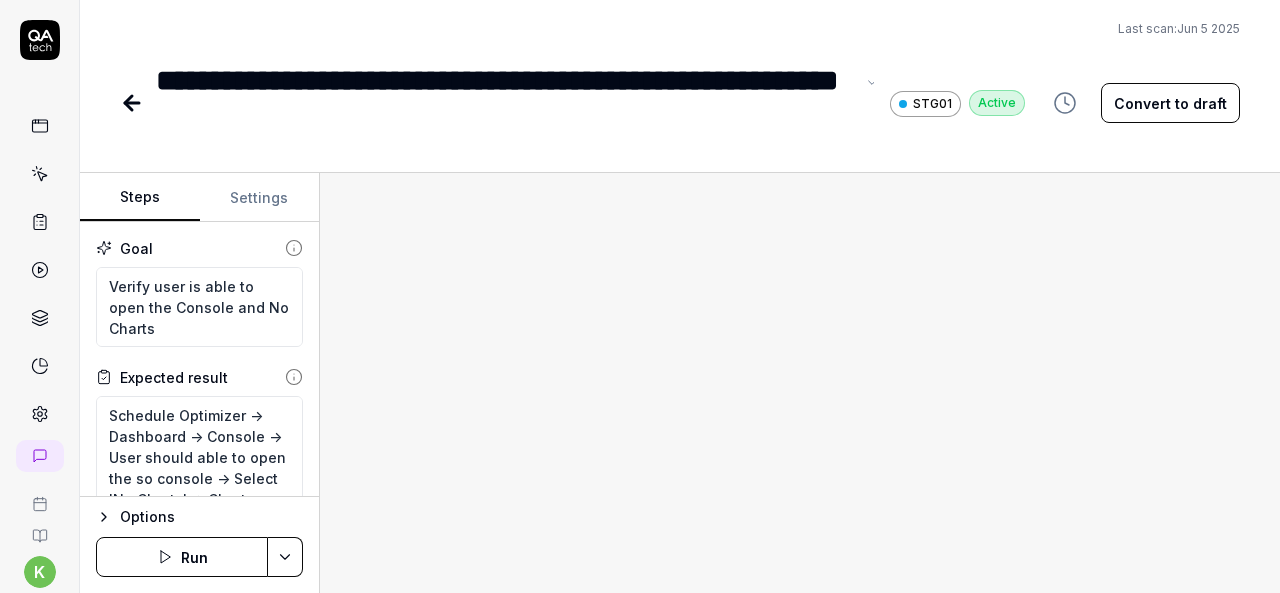 click on "**********" at bounding box center [505, 103] 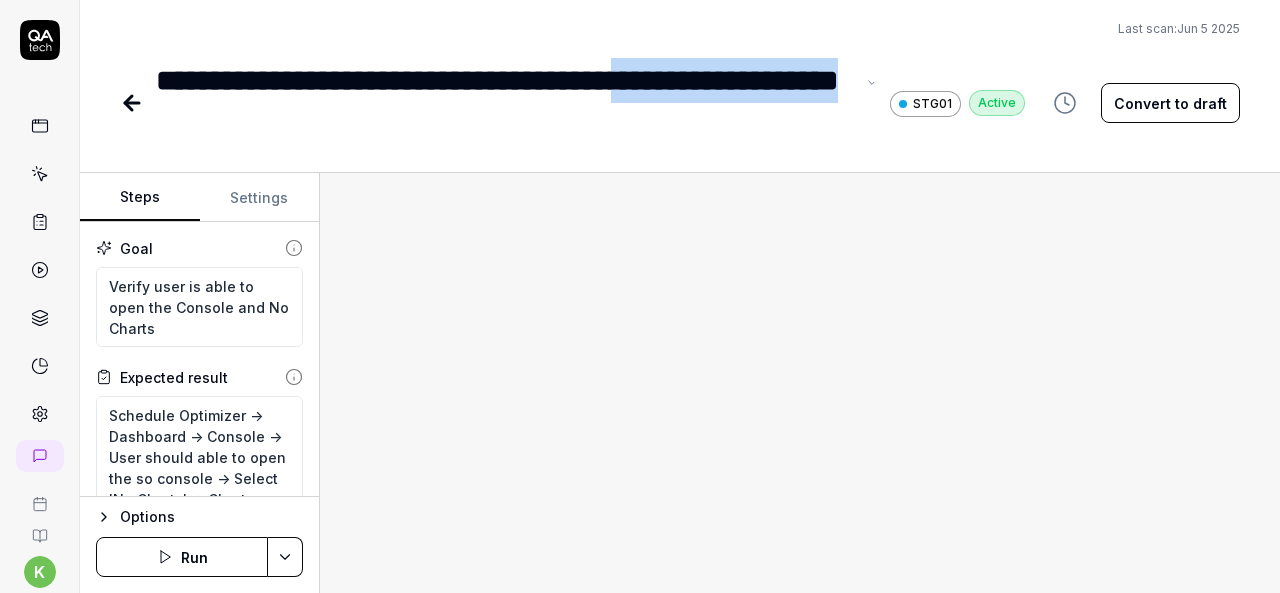 click on "**********" at bounding box center [505, 103] 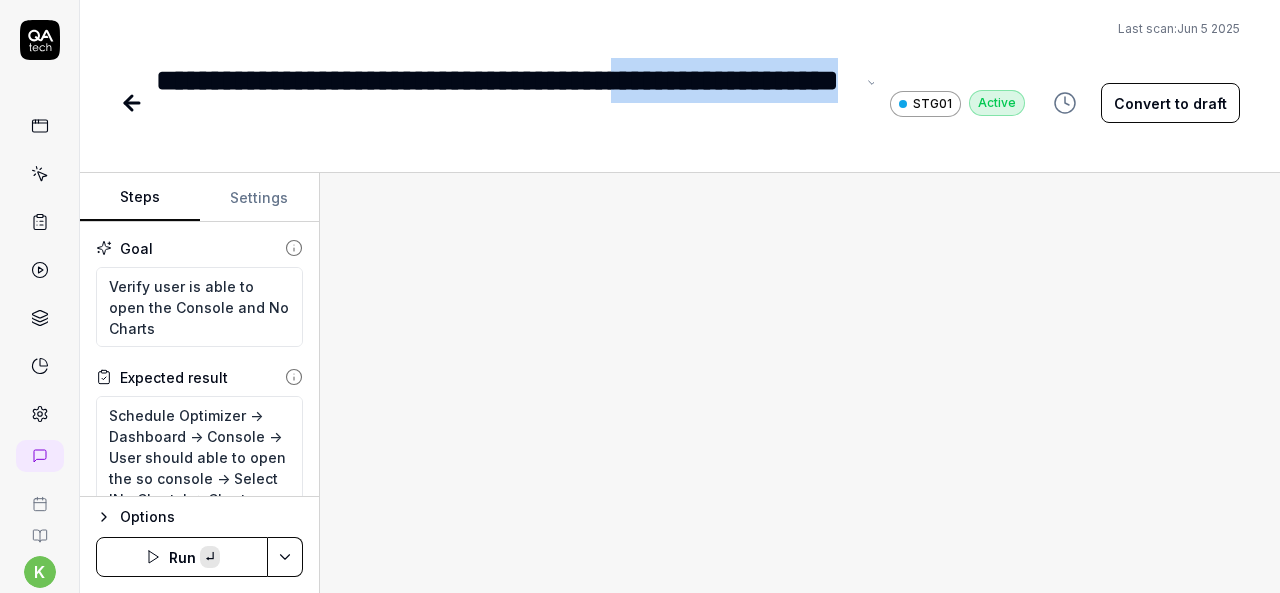 paste 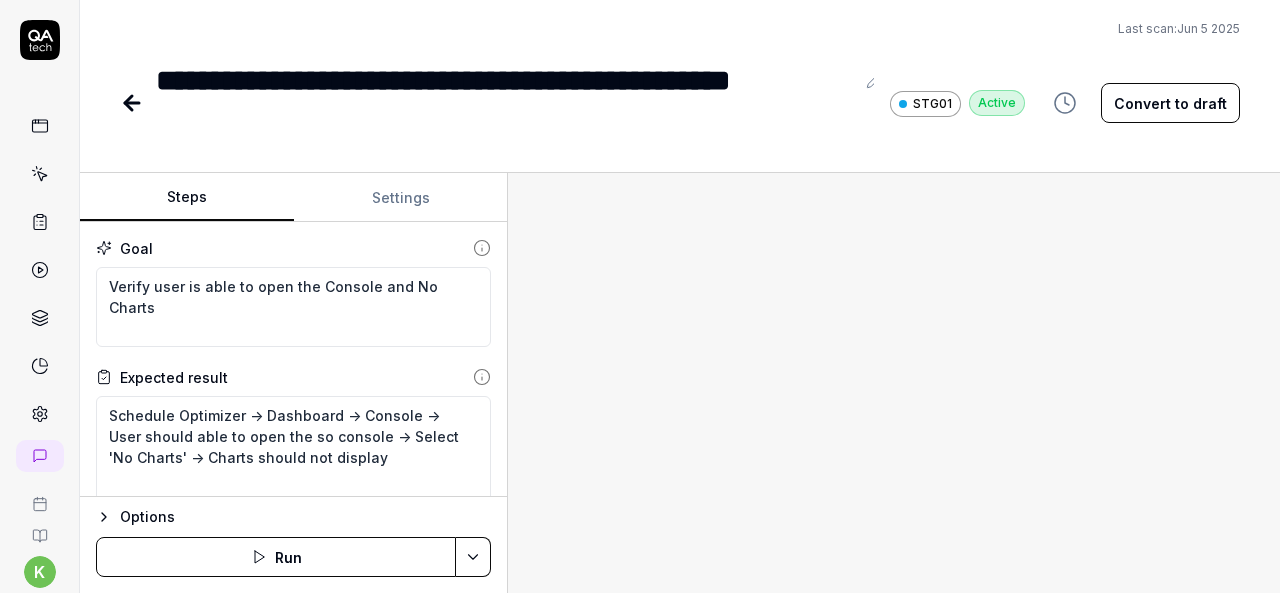 click on "Steps Settings Goal Verify user is able to open the Console and No Charts Expected result Schedule Optimizer -> Dashboard -> Console ->
User should able to open the so console -> Select 'No Charts' -> Charts should not display Steps Enter the username in the username field Enter the password in the password field Click the Login button to authenticate Mouse move to Organization Breadcrumb at right side, Click on Organization Breadcrumb, Select the Top Organization from Organization Breadcrumb Search the '[DEPARTMENT]' and Select the "[DEPARTMENT]" department from Organization Breadcrumb Click the hamburger menu icon for expand navigation options Click on the Schedule Optimizer tile Click on Dashboards Mouse move to console Click on Console Wait for the Scheduling Console page to fully load Mouse Move to 'Small Charts' Click on 'No Charts' and Small Charts should display in SO Console Options Run" at bounding box center (680, 383) 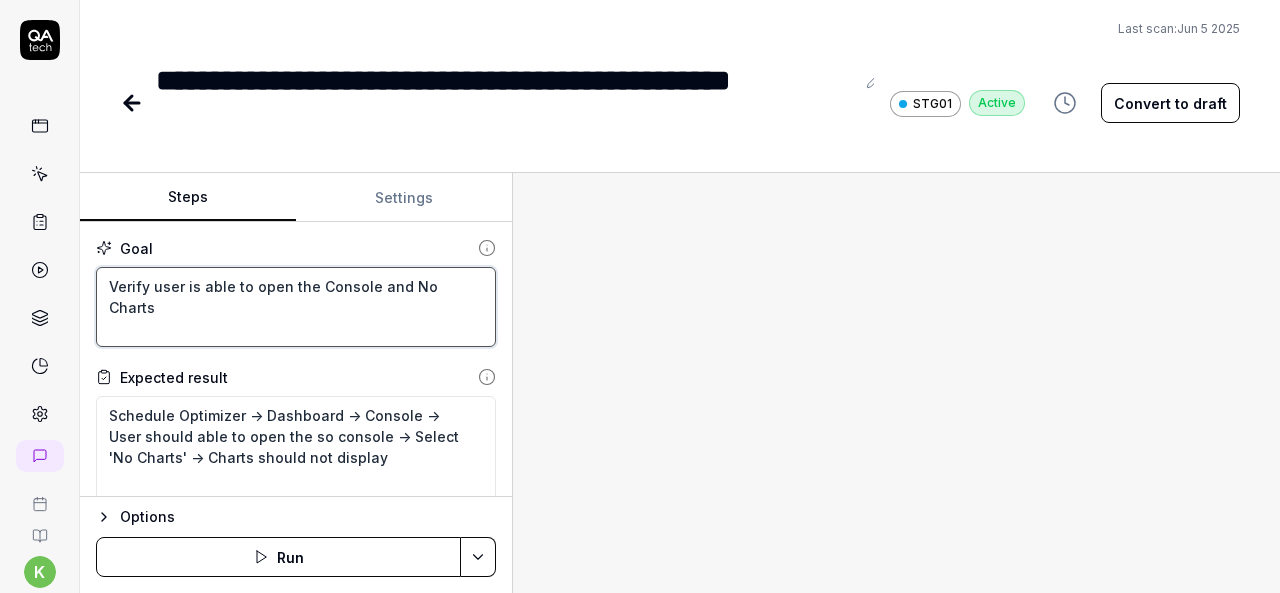 click on "Verify user is able to open the Console and No Charts" at bounding box center [296, 307] 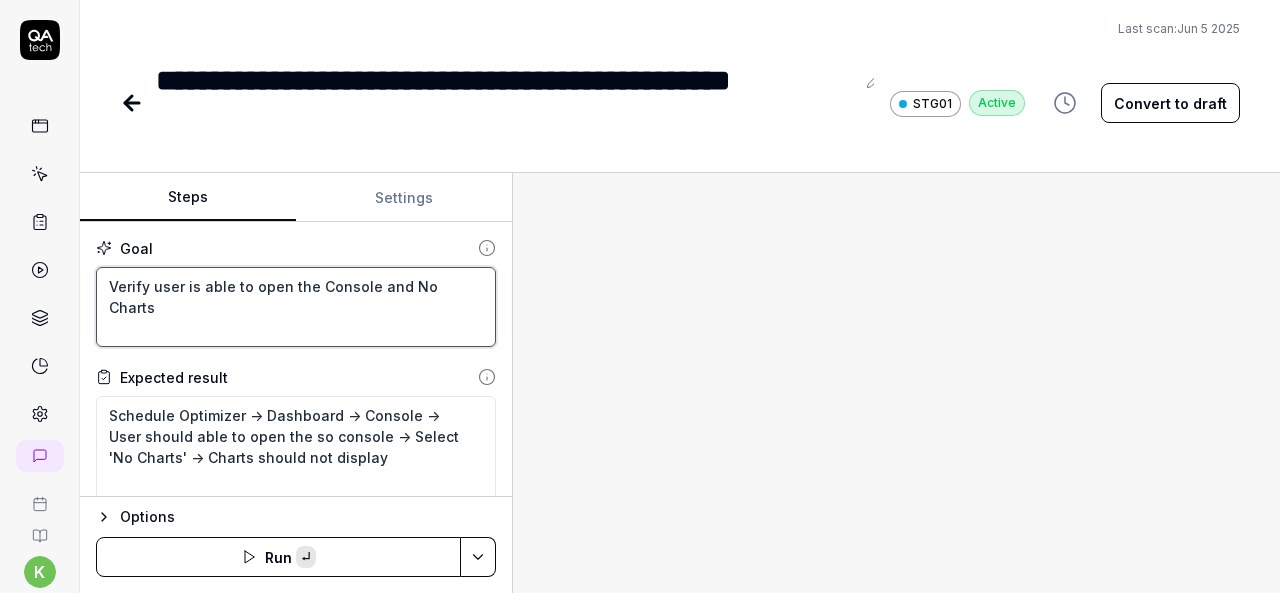 paste on "Bar" 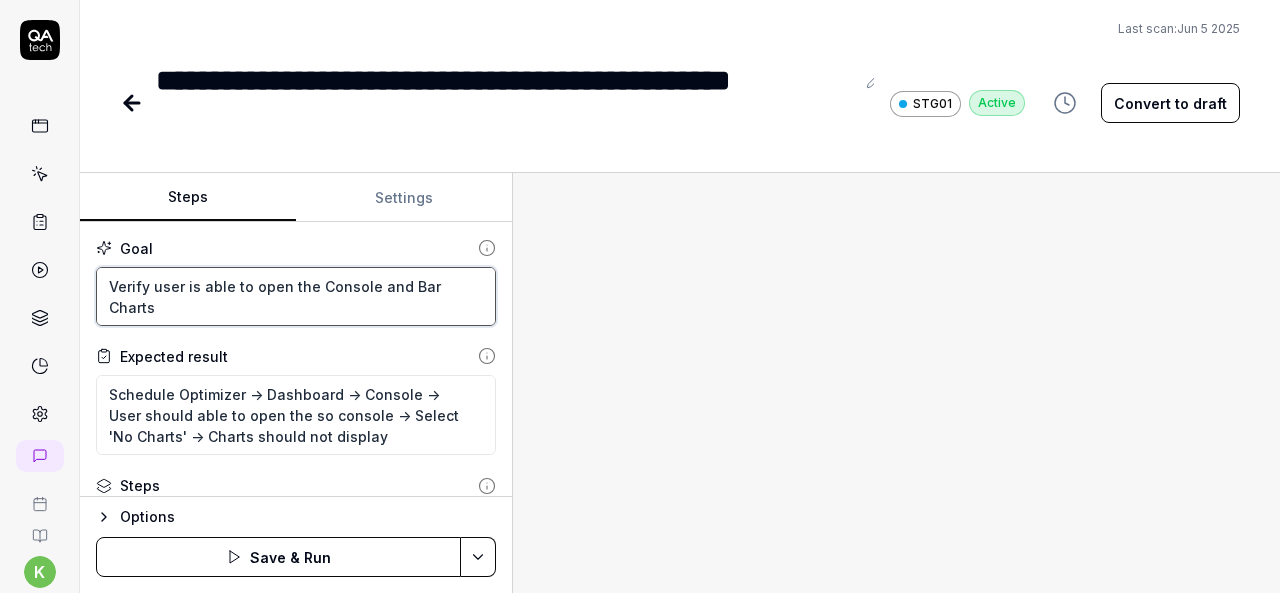 type on "Verify user is able to open the Console and Bar Charts" 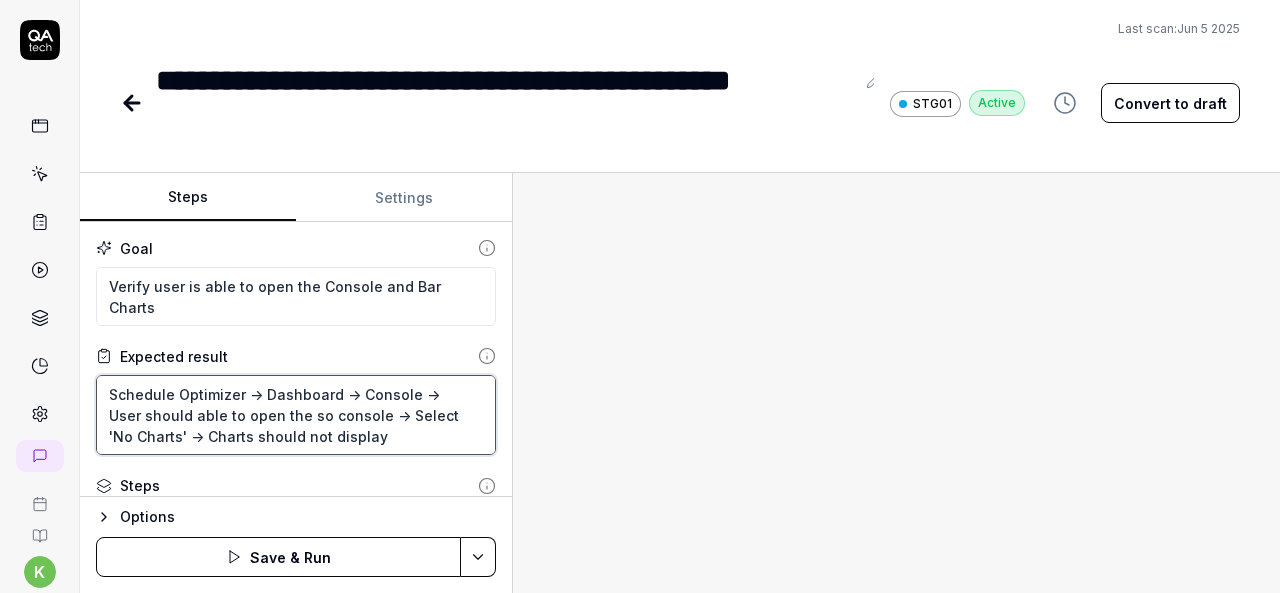 click on "Schedule Optimizer -> Dashboard -> Console ->
User should able to open the so console -> Select 'No Charts' -> Charts should not display" at bounding box center (296, 415) 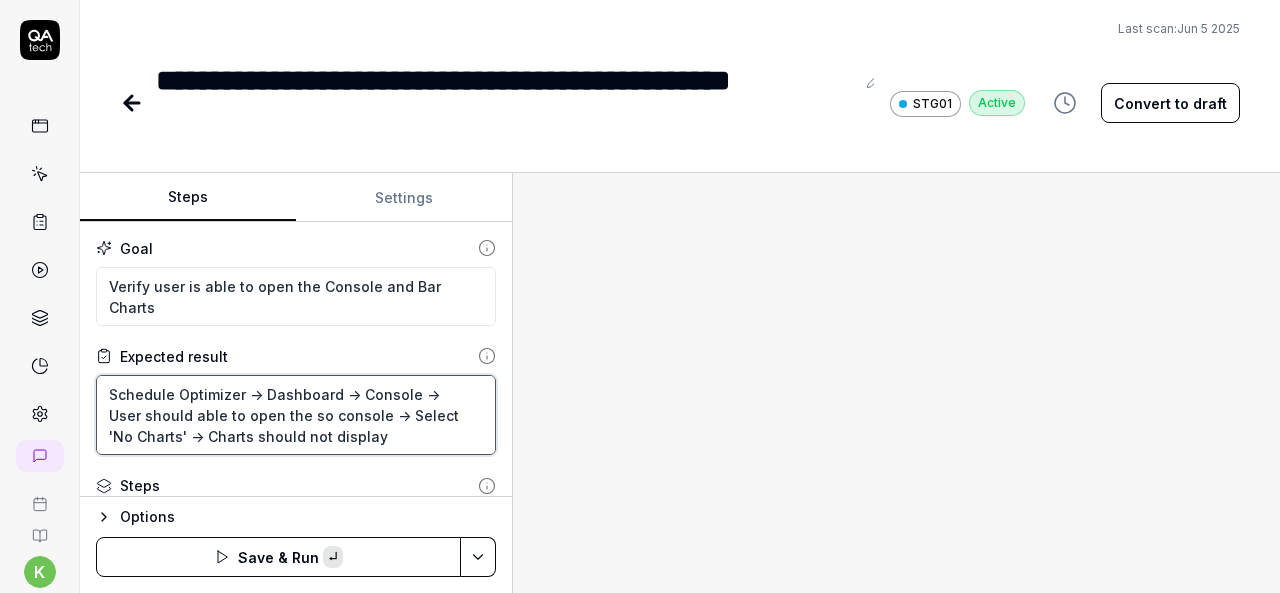 paste on "Bar" 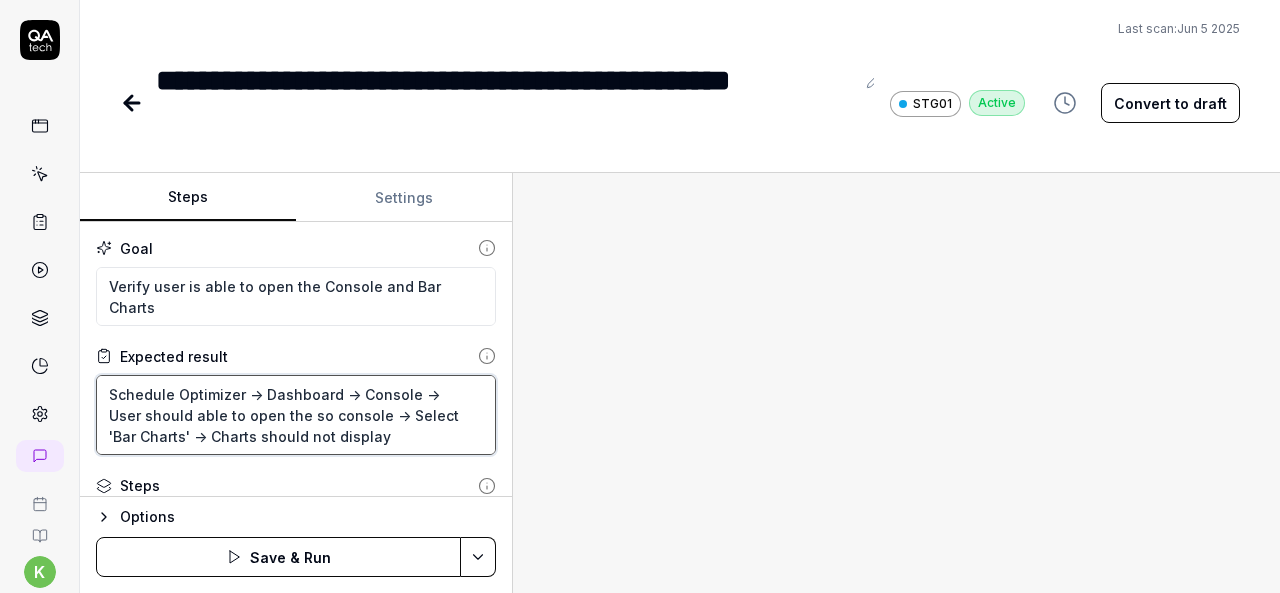 click on "Schedule Optimizer -> Dashboard -> Console ->
User should able to open the so console -> Select 'Bar Charts' -> Charts should not display" at bounding box center (296, 415) 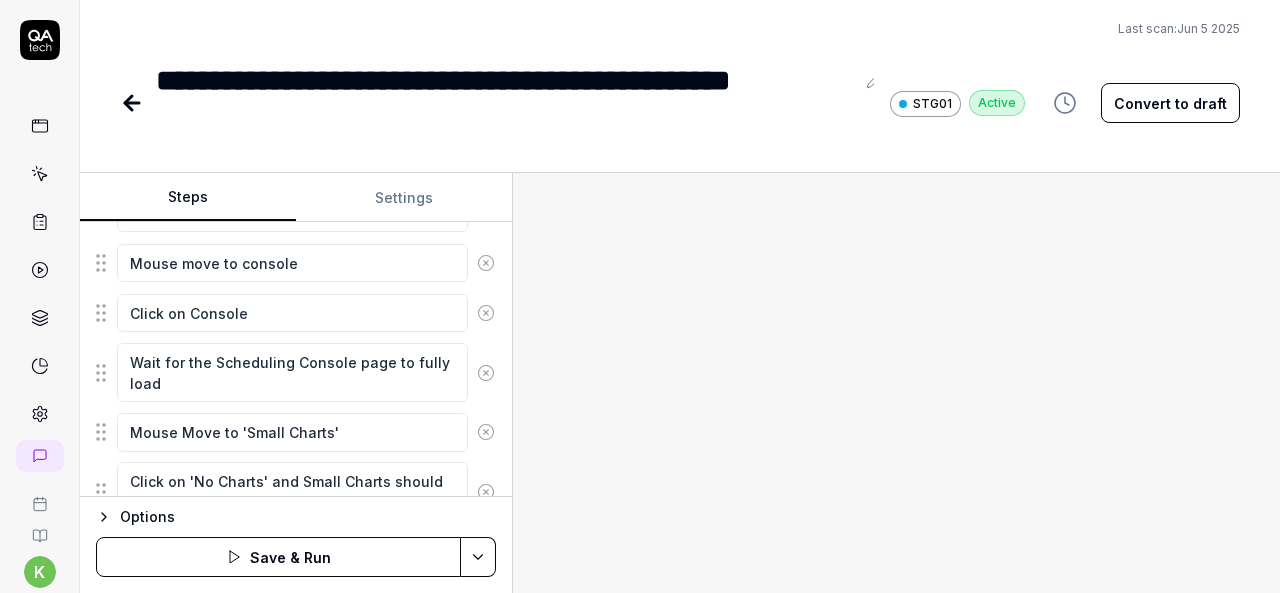 scroll, scrollTop: 776, scrollLeft: 0, axis: vertical 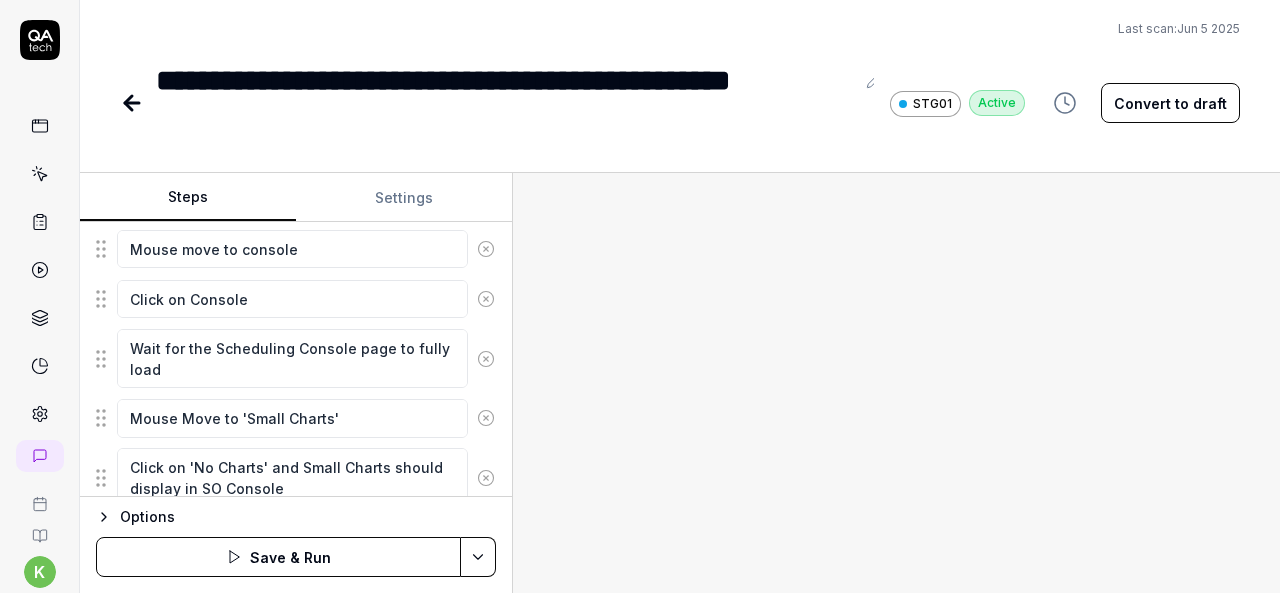 type on "Schedule Optimizer -> Dashboard -> Console ->
User should able to open the so console -> Select 'Bar Charts' -> Charts should  display" 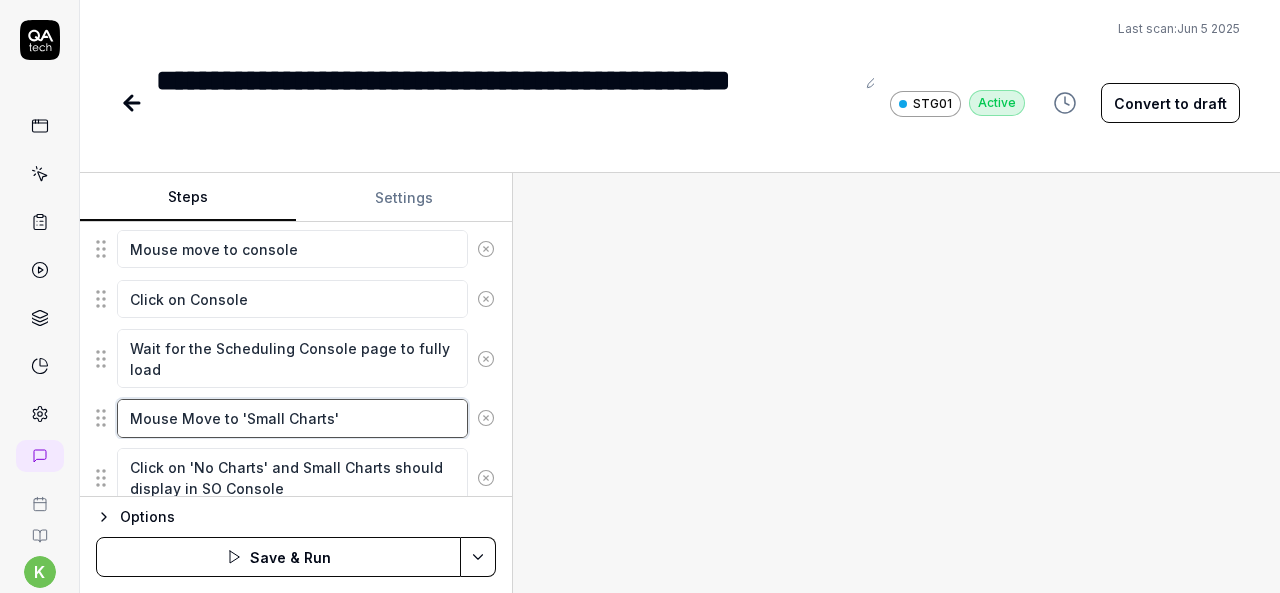 click on "Mouse Move to 'Small Charts'" at bounding box center [292, 418] 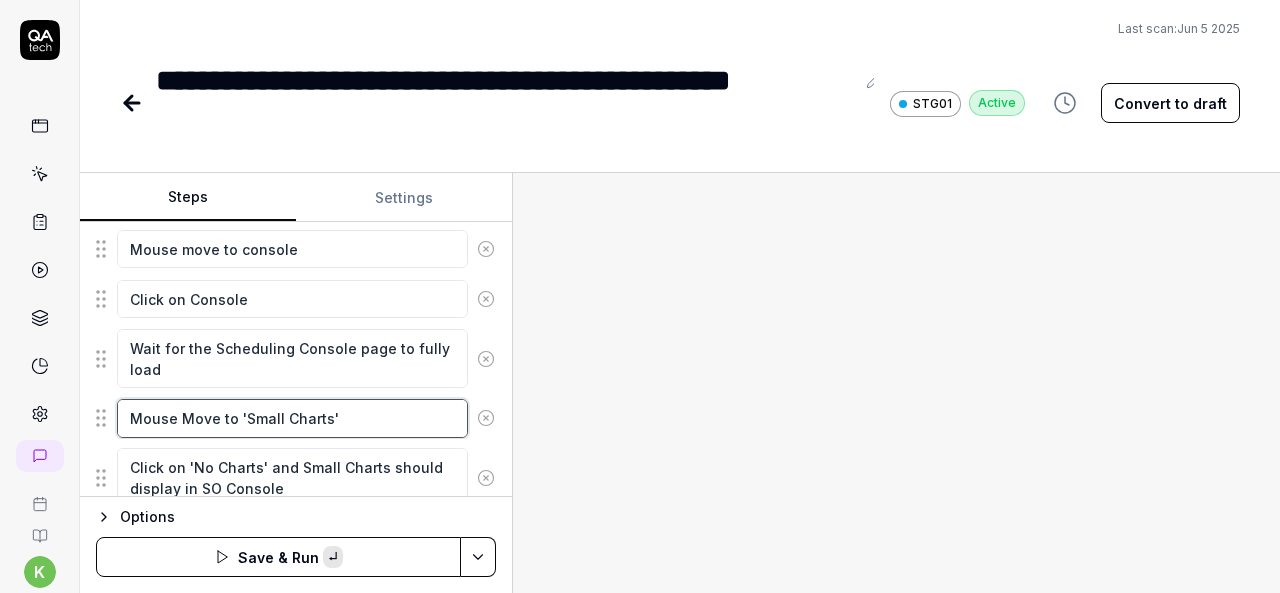 paste on "Bar" 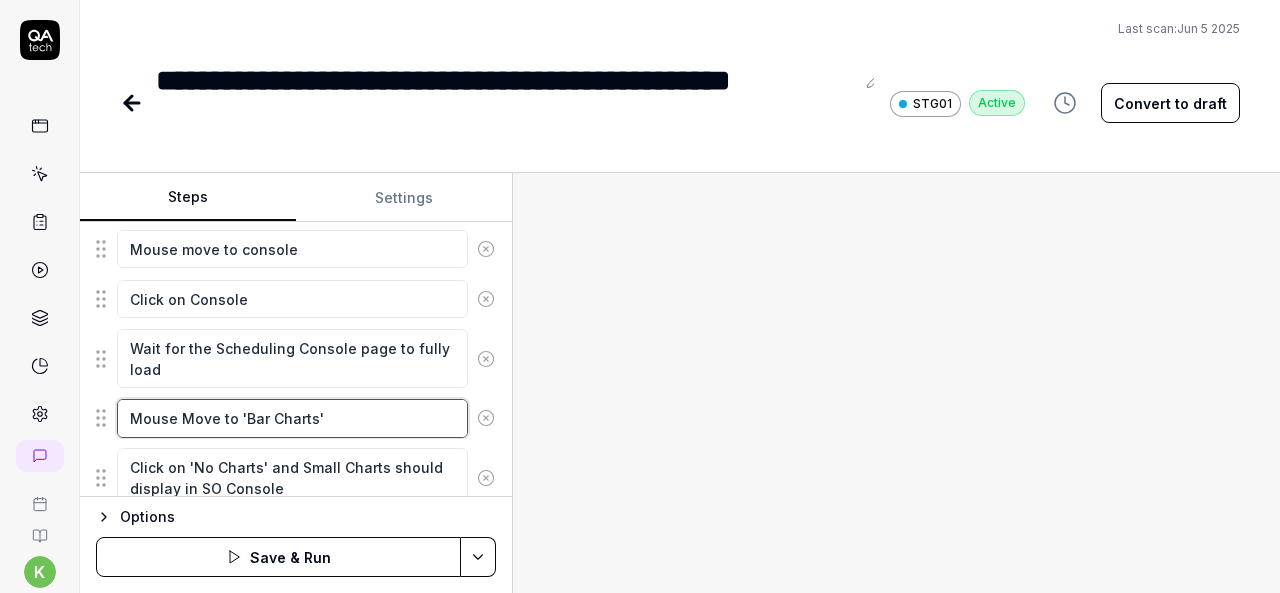 scroll, scrollTop: 840, scrollLeft: 0, axis: vertical 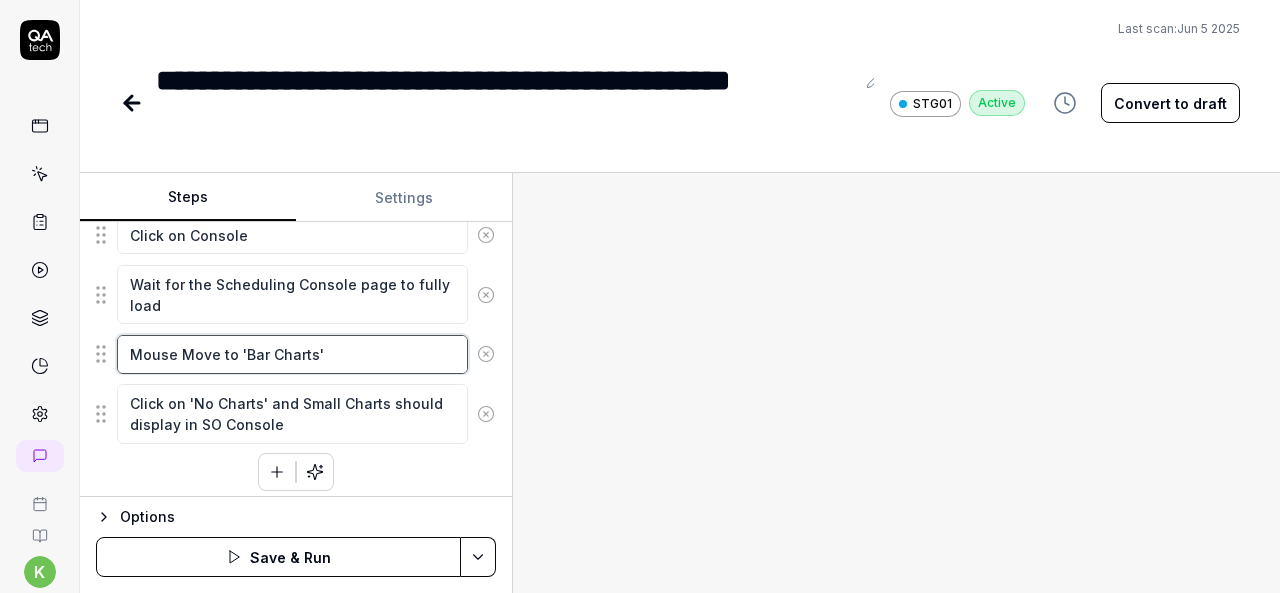 type on "Mouse Move to 'Bar Charts'" 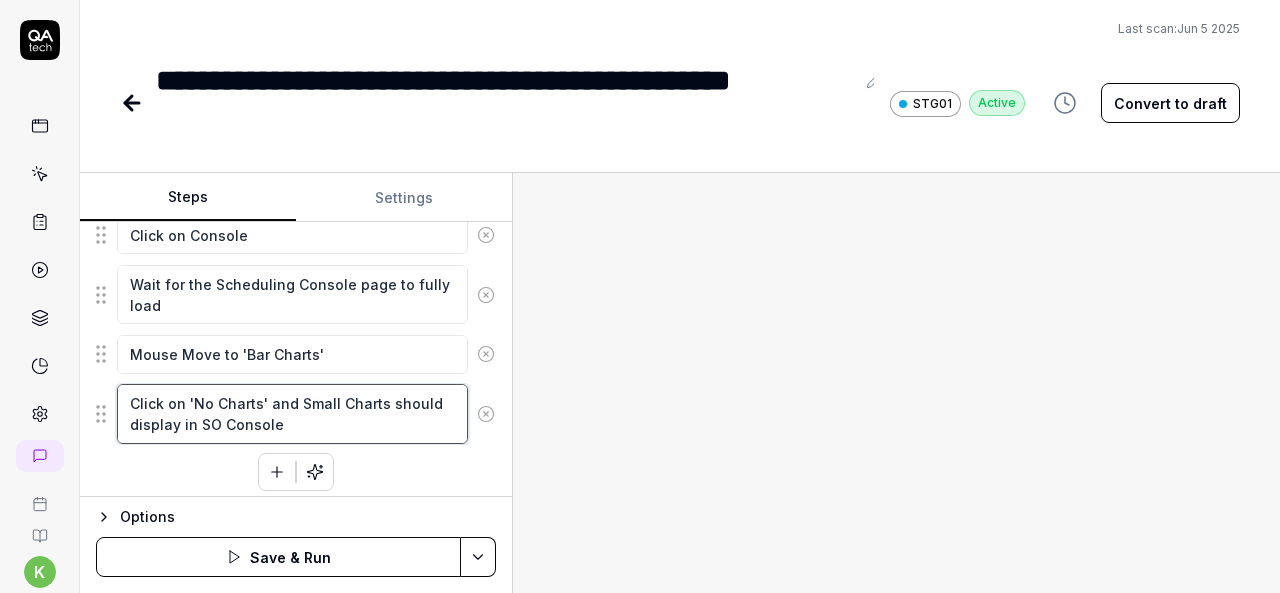 click on "Click on 'No Charts' and Small Charts should display in SO Console" at bounding box center [292, 413] 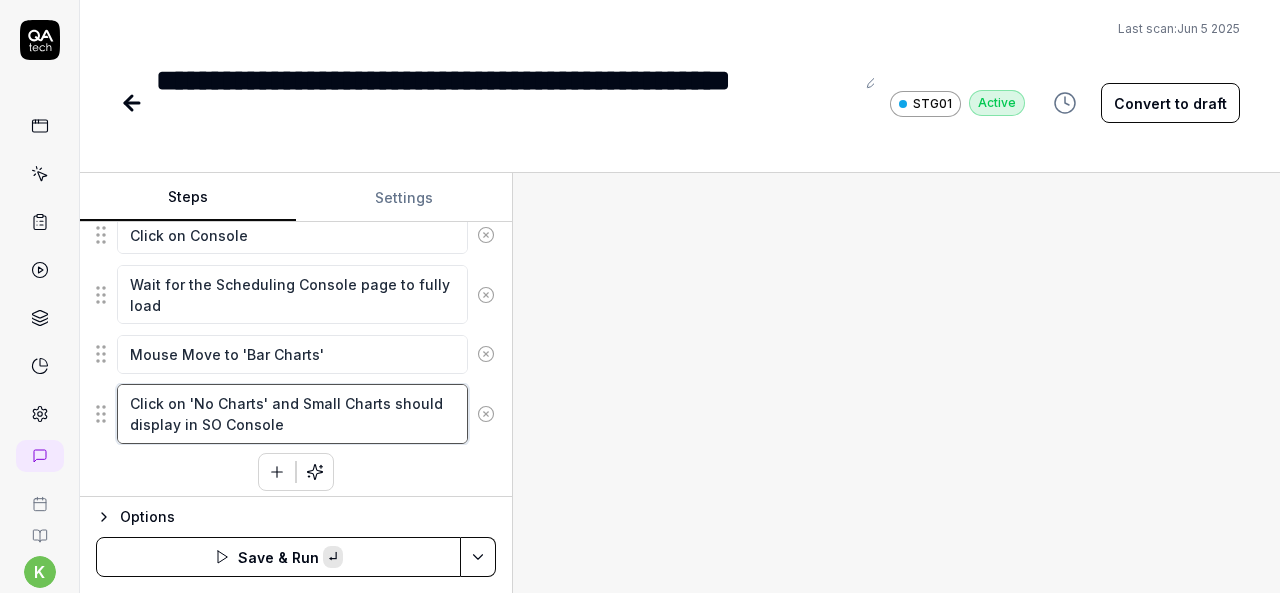 paste on "Bar" 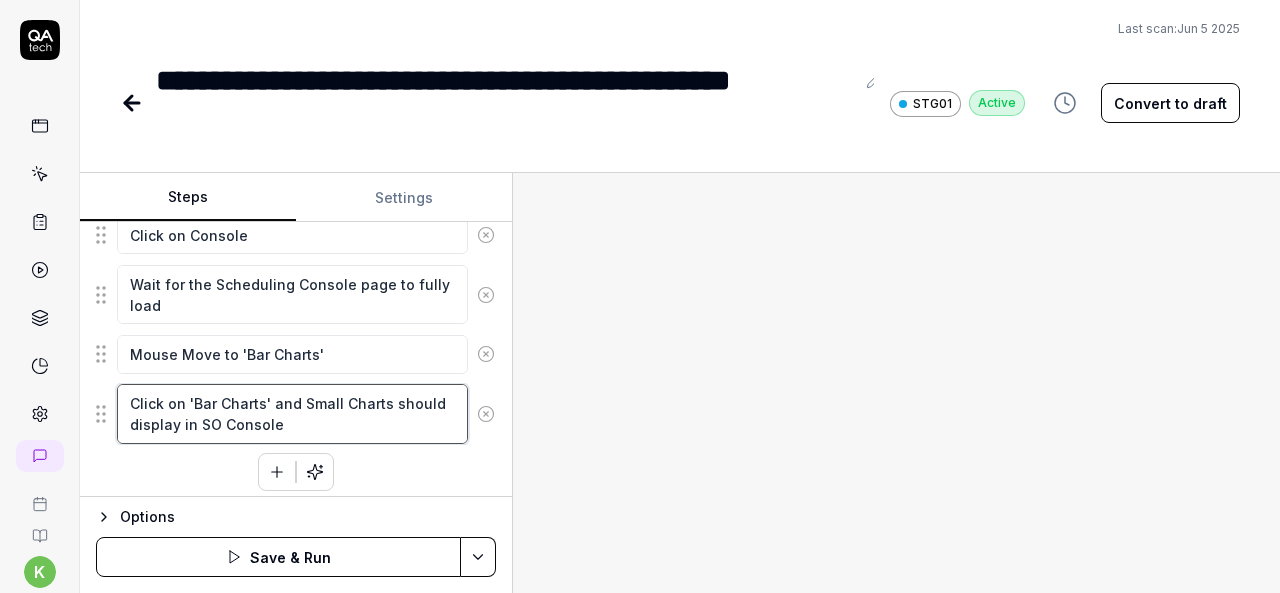 click on "Click on 'Bar Charts' and Small Charts should display in SO Console" at bounding box center [292, 413] 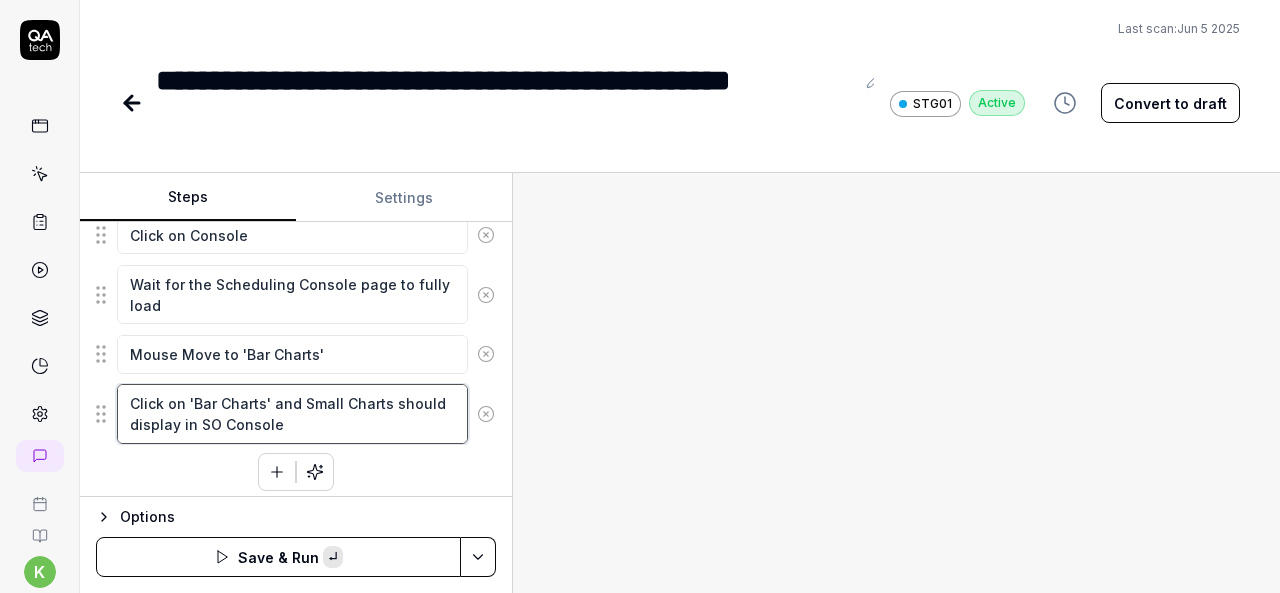 paste on "Bar" 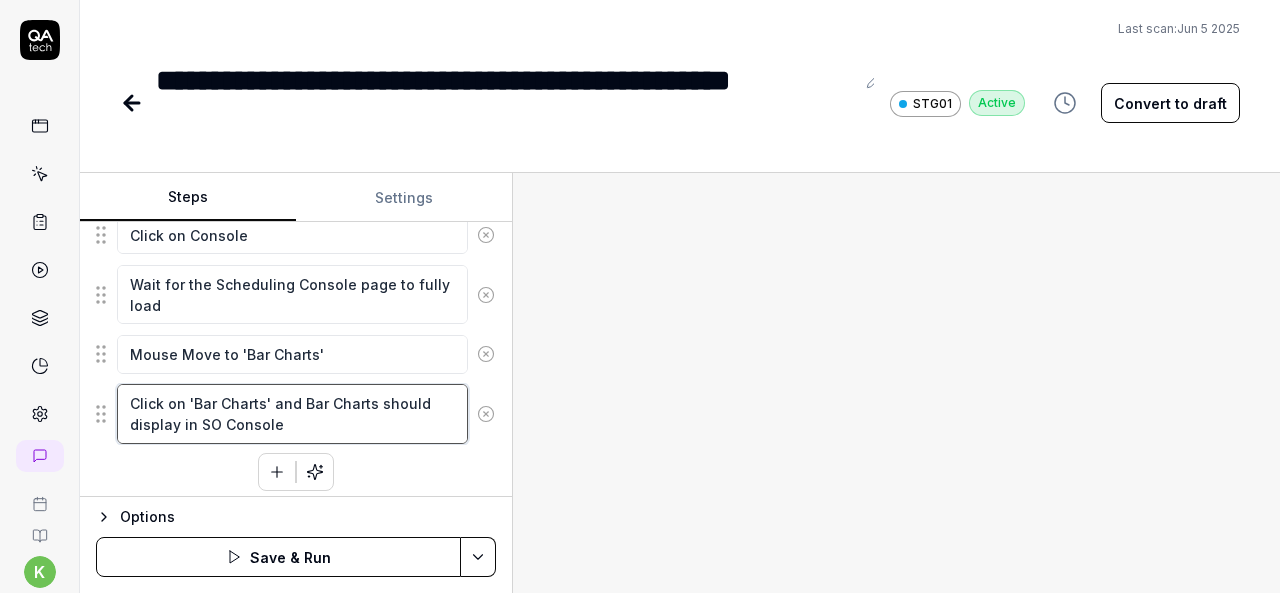 type on "Click on 'Bar Charts' and Bar Charts should display in SO Console" 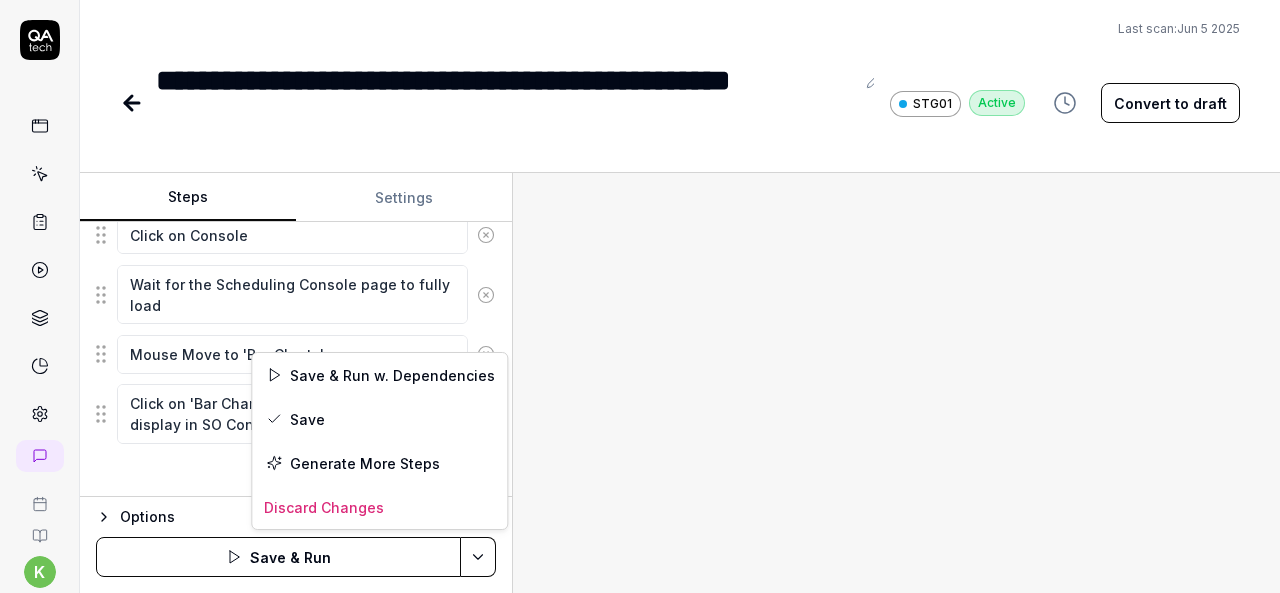 click on "**********" at bounding box center (640, 296) 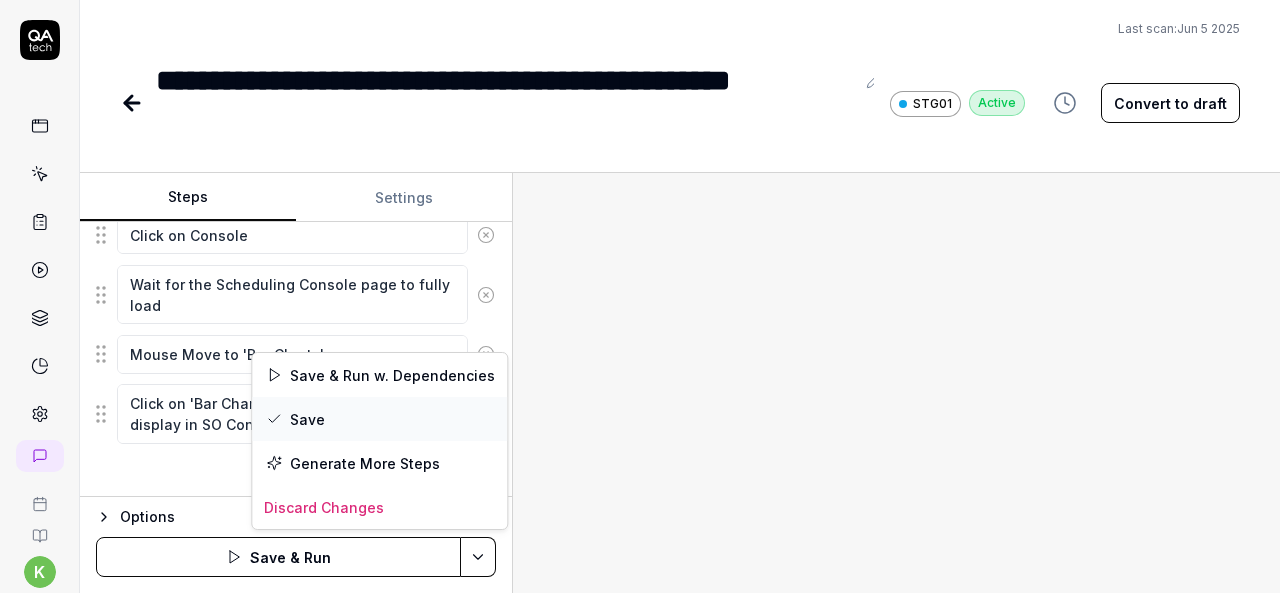 click on "Save" at bounding box center [379, 419] 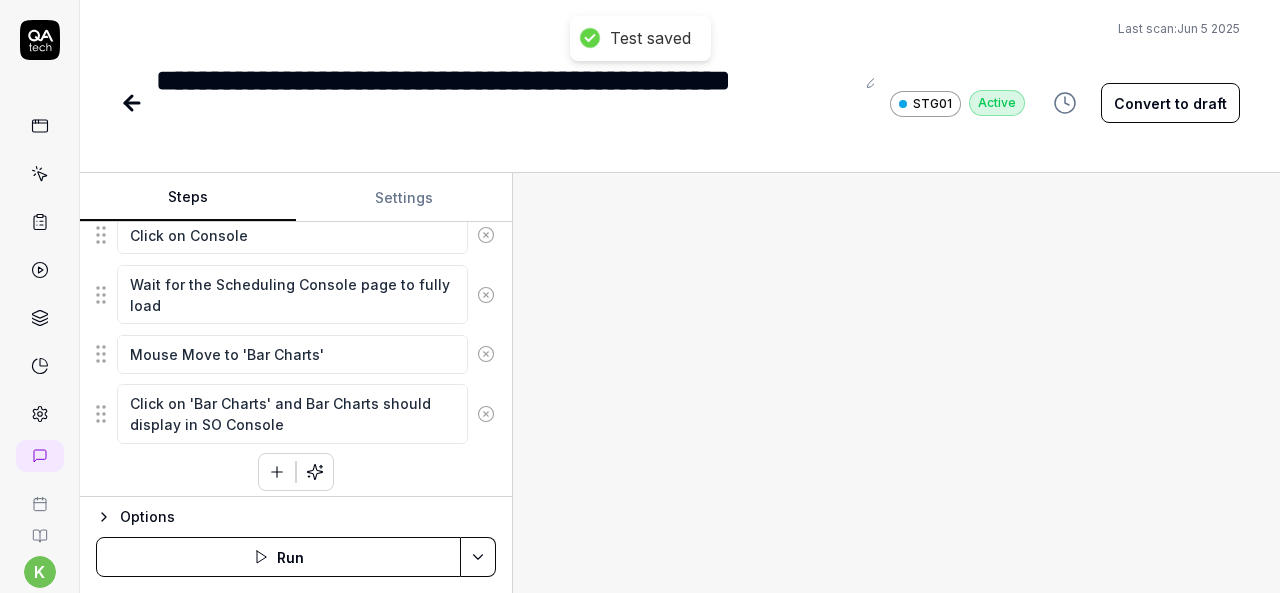 click on "Run" at bounding box center (278, 557) 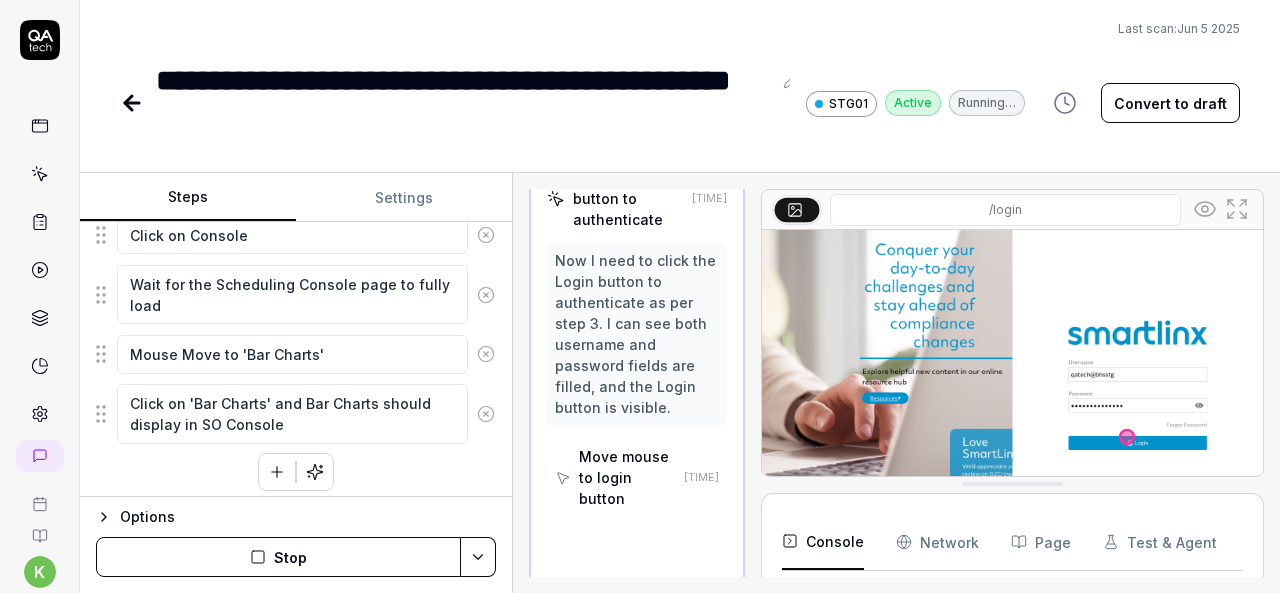 scroll, scrollTop: 385, scrollLeft: 0, axis: vertical 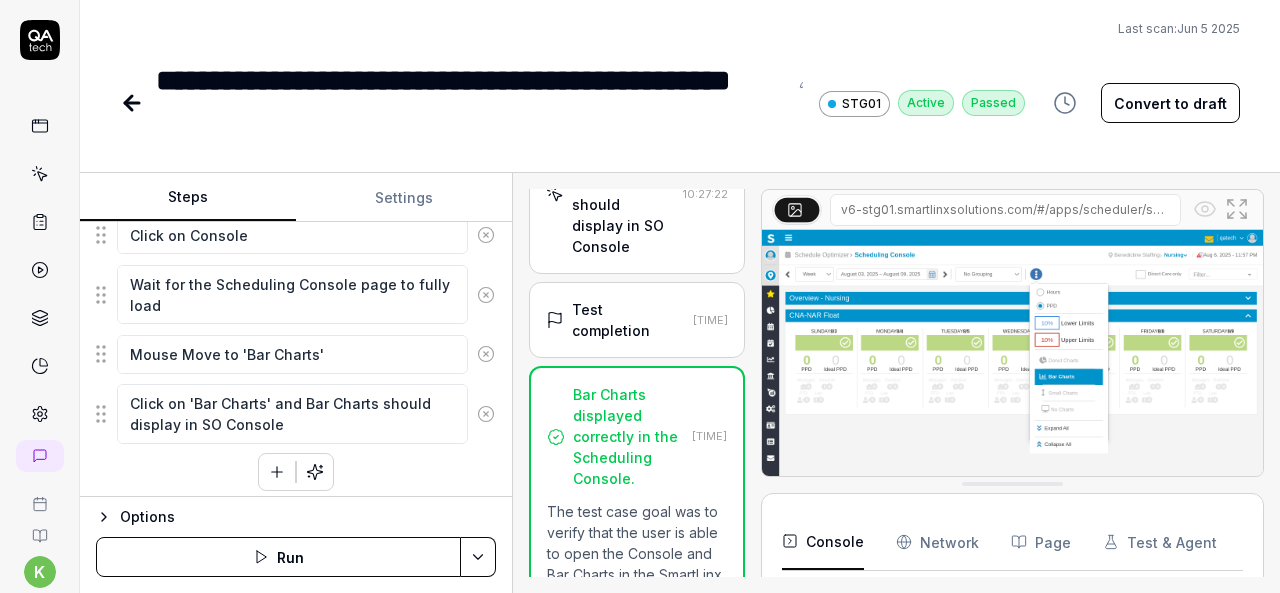 click 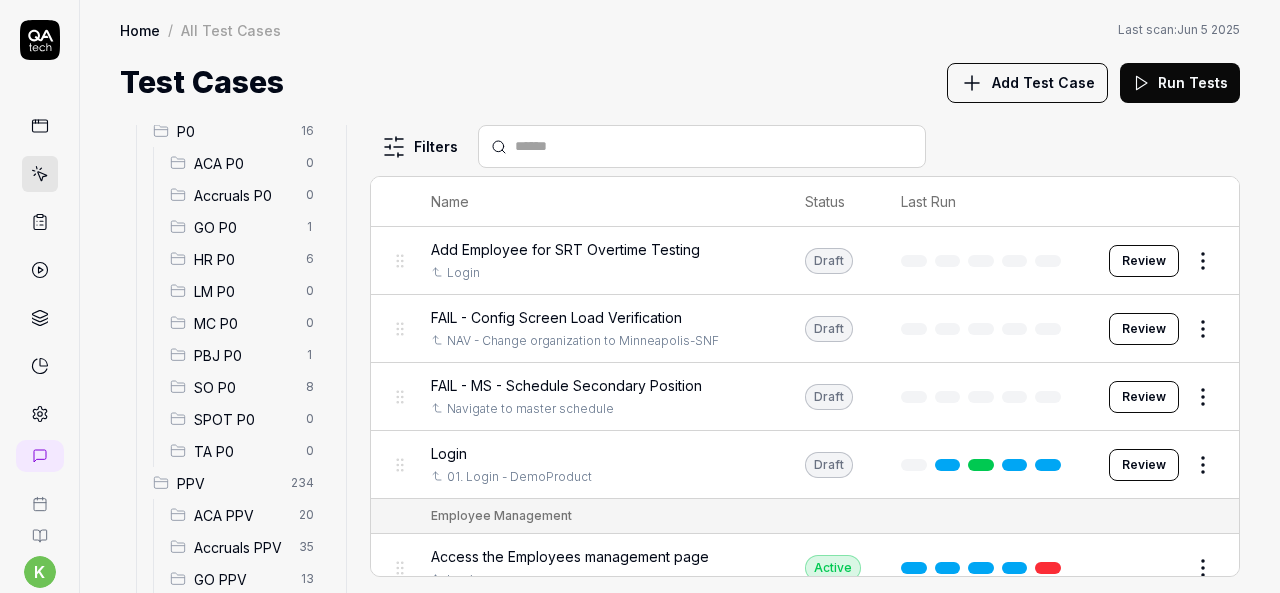 scroll, scrollTop: 208, scrollLeft: 0, axis: vertical 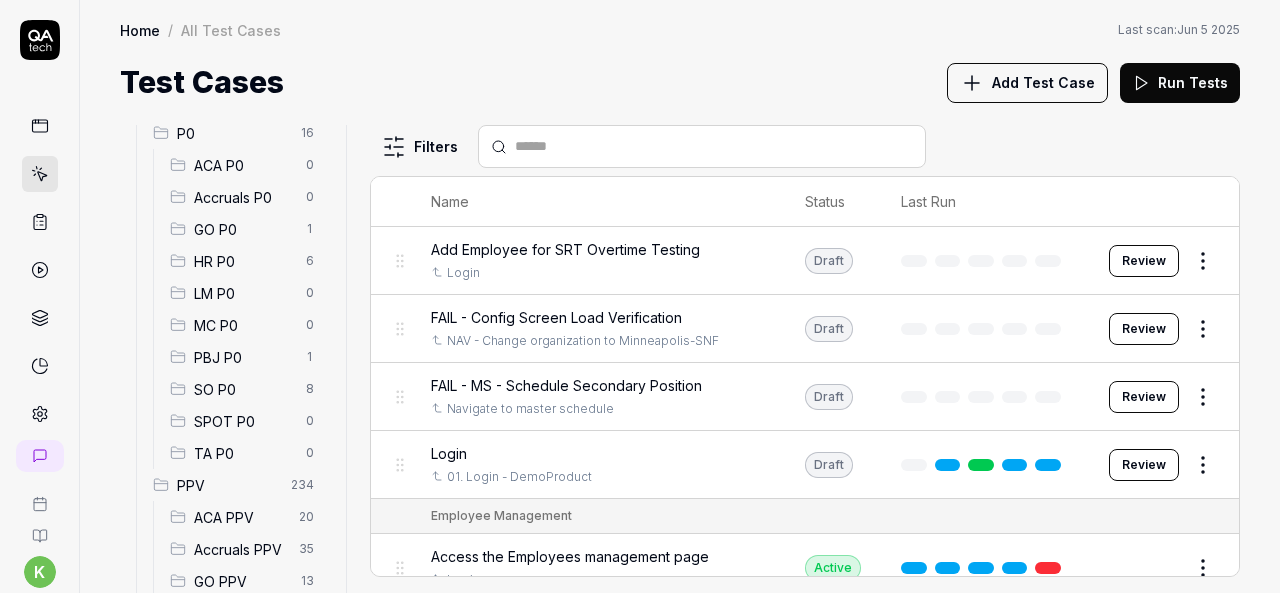 click on "SO P0 8" at bounding box center [246, 389] 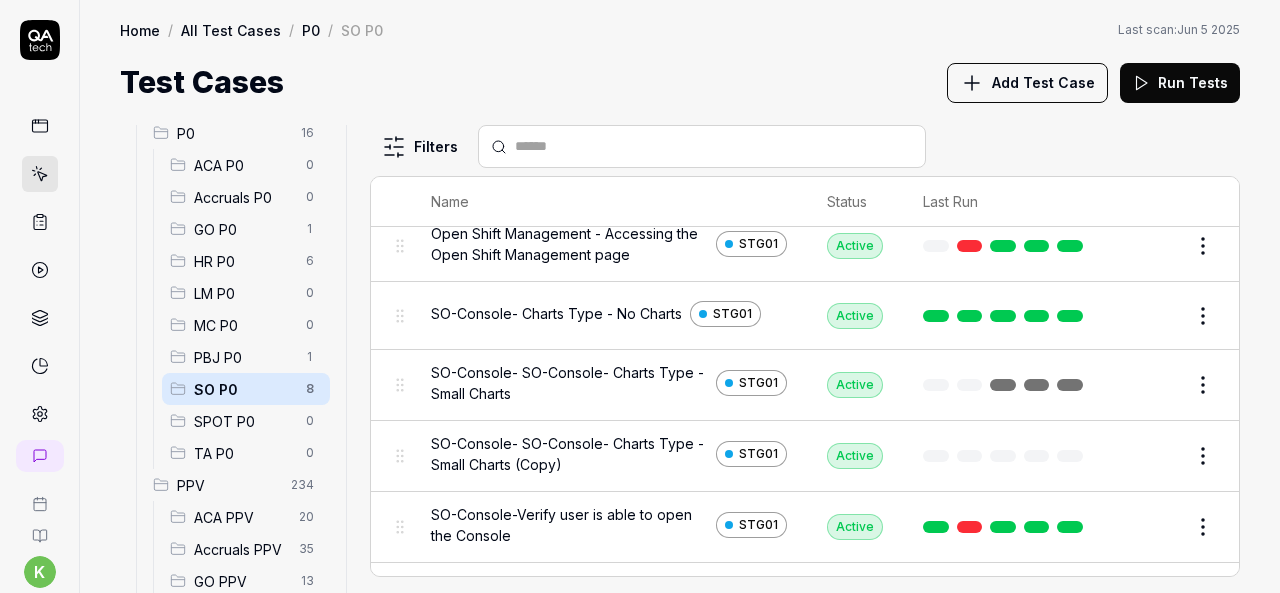 scroll, scrollTop: 53, scrollLeft: 0, axis: vertical 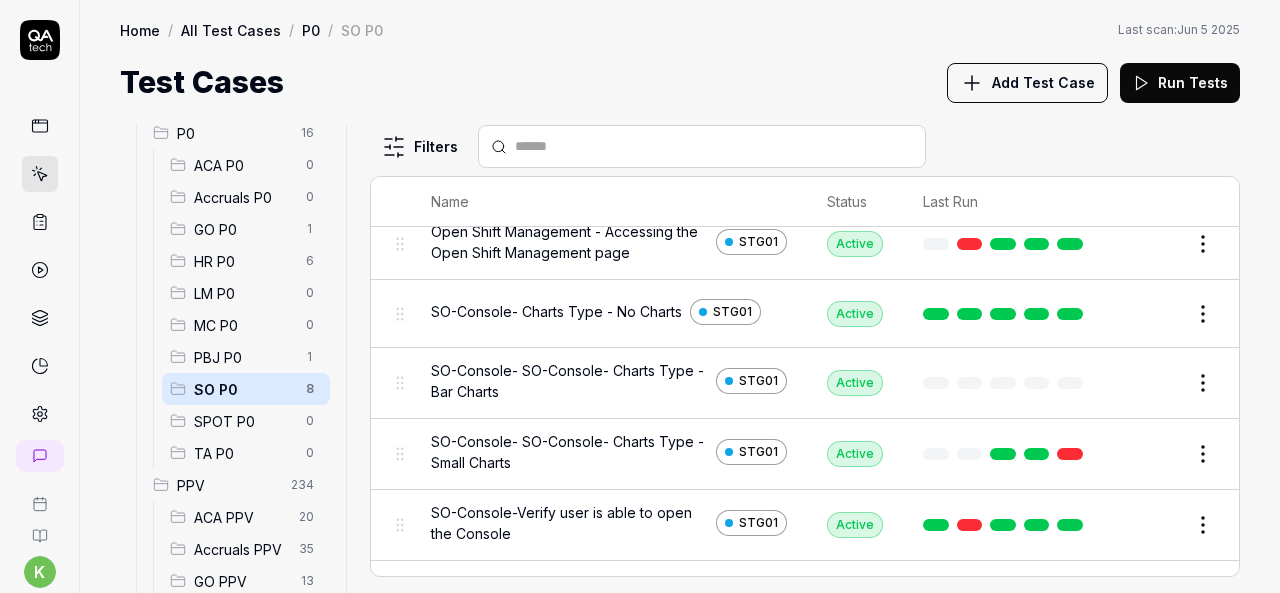 click on "Run started k S Home / All Test Cases / P0 / SO P0 Home / All Test Cases / P0 / SO P0 Last scan:  Jun 5 2025 Test Cases Add Test Case Run Tests All Test Cases 301 Employee Management 10 Login 7 Logout 1 Master Schedule 9 Navigation 3 P0 16 ACA P0 0 Accruals P0 0 GO P0 1 HR P0 6 LM P0 0 MC P0 0 PBJ P0 1 SO P0 8 SPOT P0 0 TA P0 0 PPV 234 ACA PPV 20 Accruals PPV 35 GO PPV 13 HR PPV 31 LM PPV 7 MC PPV 7 PBJ PPV 22 SO PPV 56 Spotlight PPV 3 TA PPV 40 Reporting 3 Schedule Optimizer 1 Screen Loads 7 Time & Attendance 6 Filters Name Status Last Run P0 SO P0 Open Shift Management - Accessing the Open Shift Management page STG01 Active Edit SO-Console- Charts Type - No Charts STG01 Active Edit SO-Console- SO-Console- Charts Type - Bar Charts STG01 Active Edit SO-Console- SO-Console- Charts Type - Small Charts STG01 Active Edit SO-Console-Verify user is able to open the Console STG01 Active Edit SO-Console-Verify user is able to open the Console at department level STG01 Active Edit STG01 Active Edit STG01 Active Edit
*" at bounding box center [640, 296] 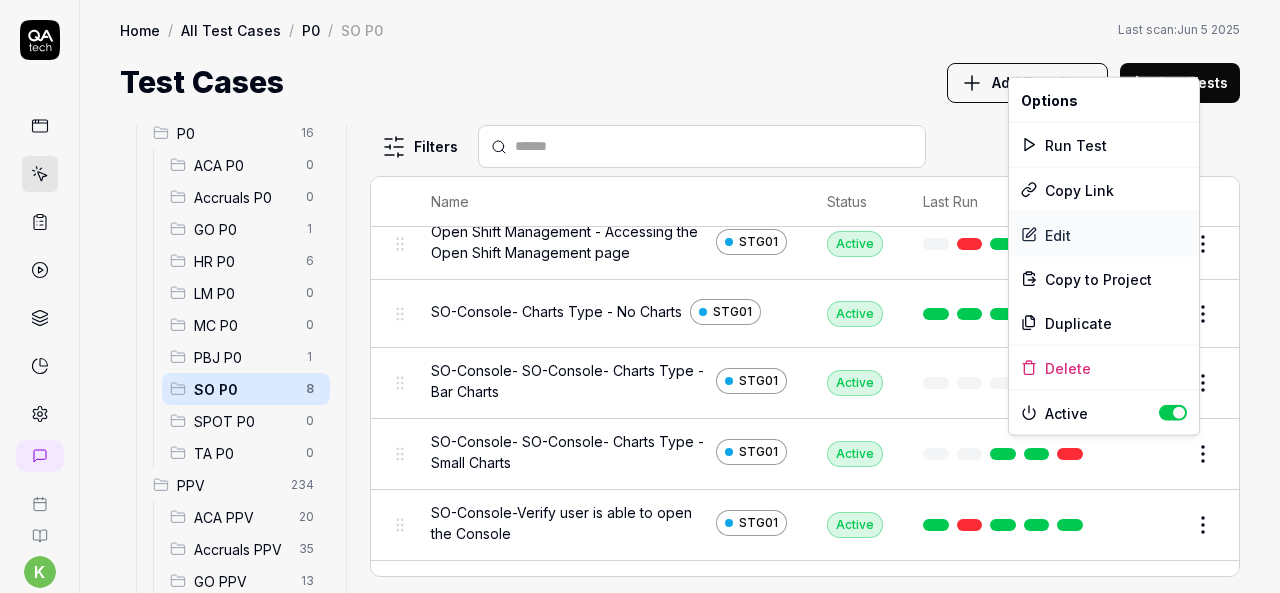 click on "Edit" at bounding box center (1104, 235) 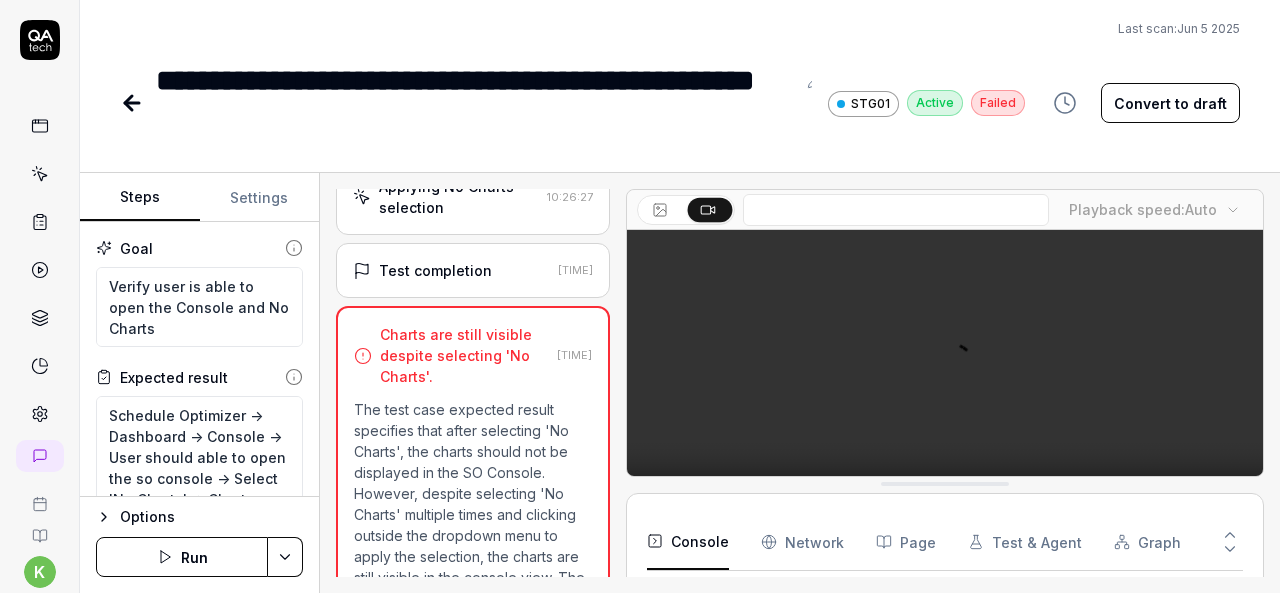 scroll, scrollTop: 2449, scrollLeft: 0, axis: vertical 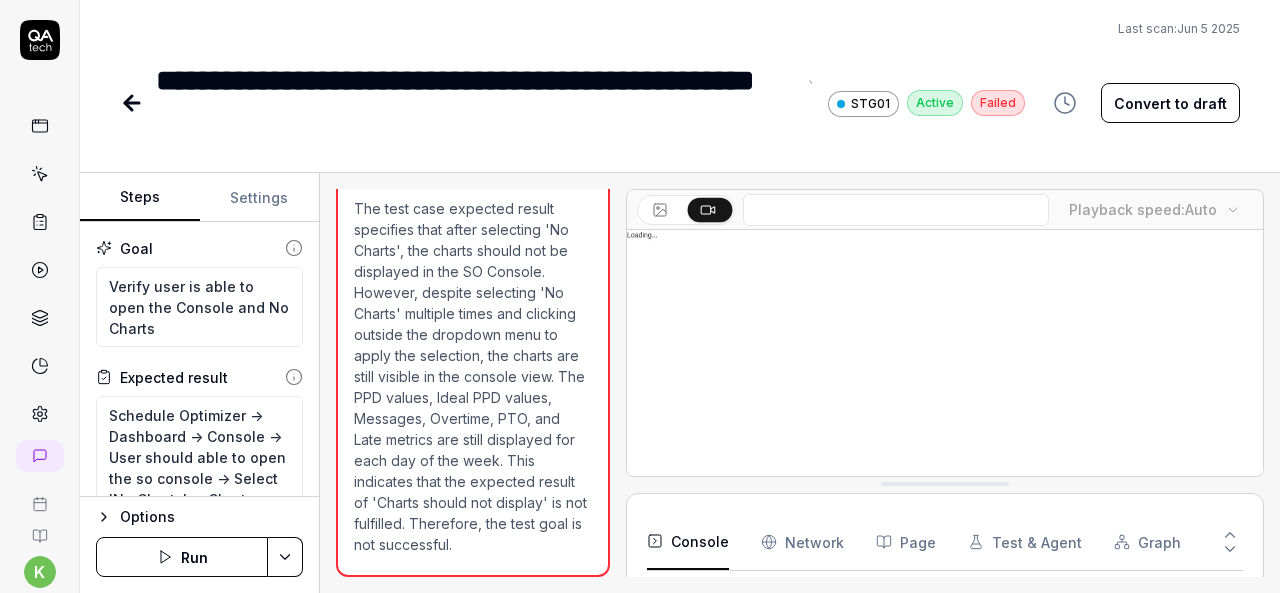 click on "**********" at bounding box center (475, 103) 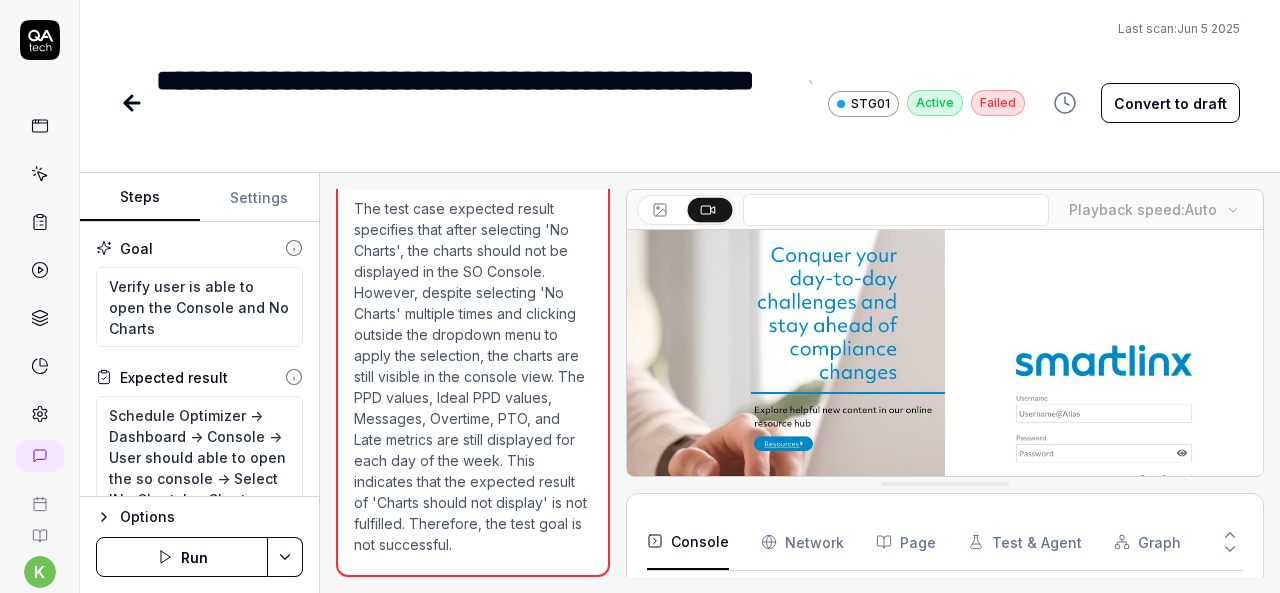 click on "**********" at bounding box center (475, 103) 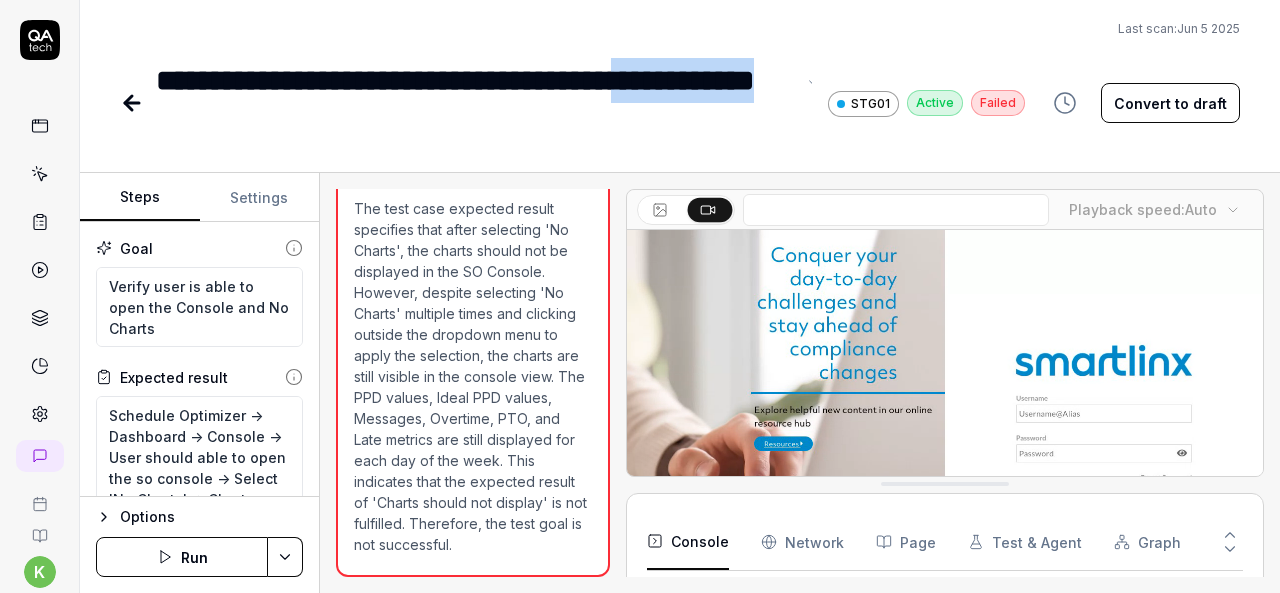 click on "**********" at bounding box center (475, 103) 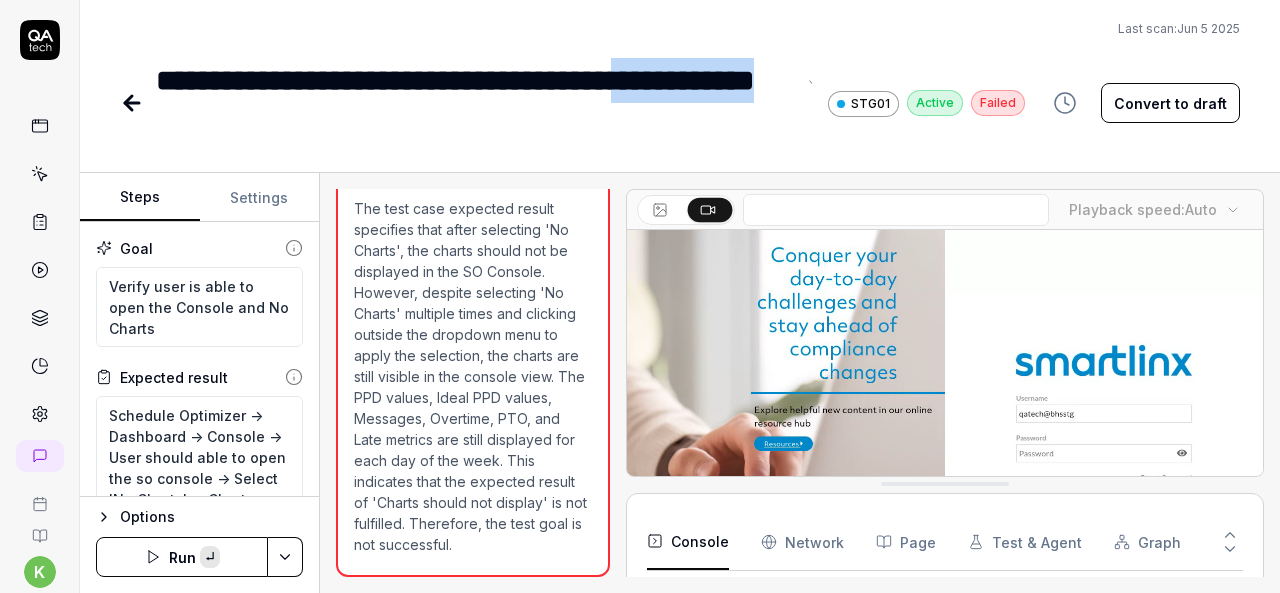 copy on "**********" 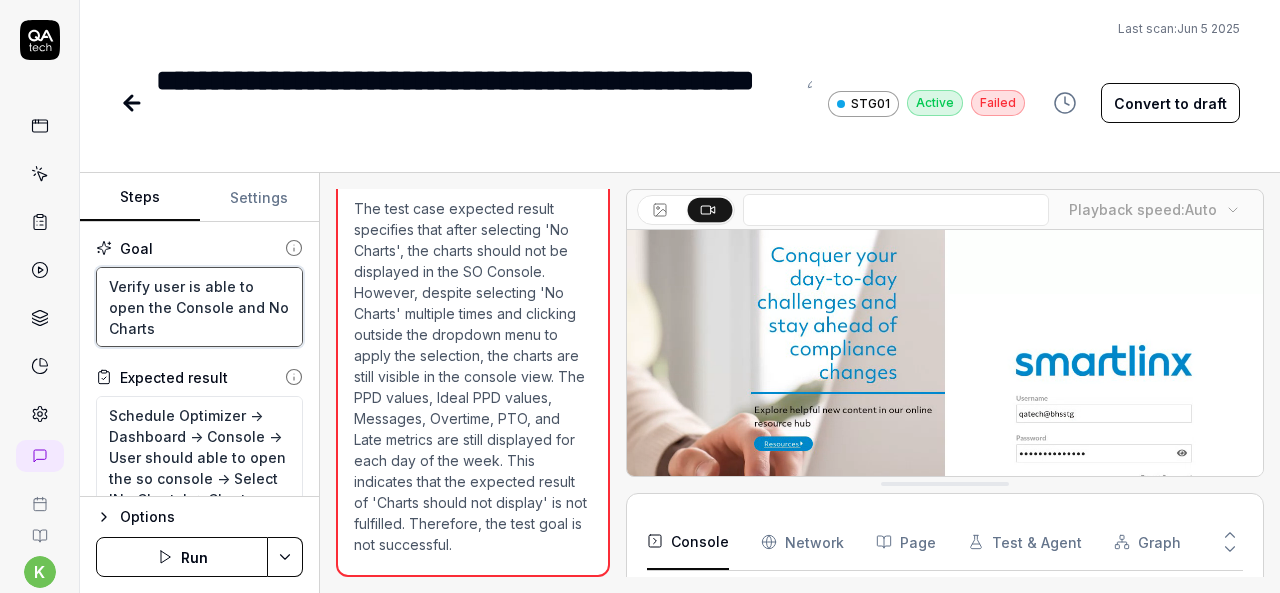 click on "Verify user is able to open the Console and No Charts" at bounding box center [199, 307] 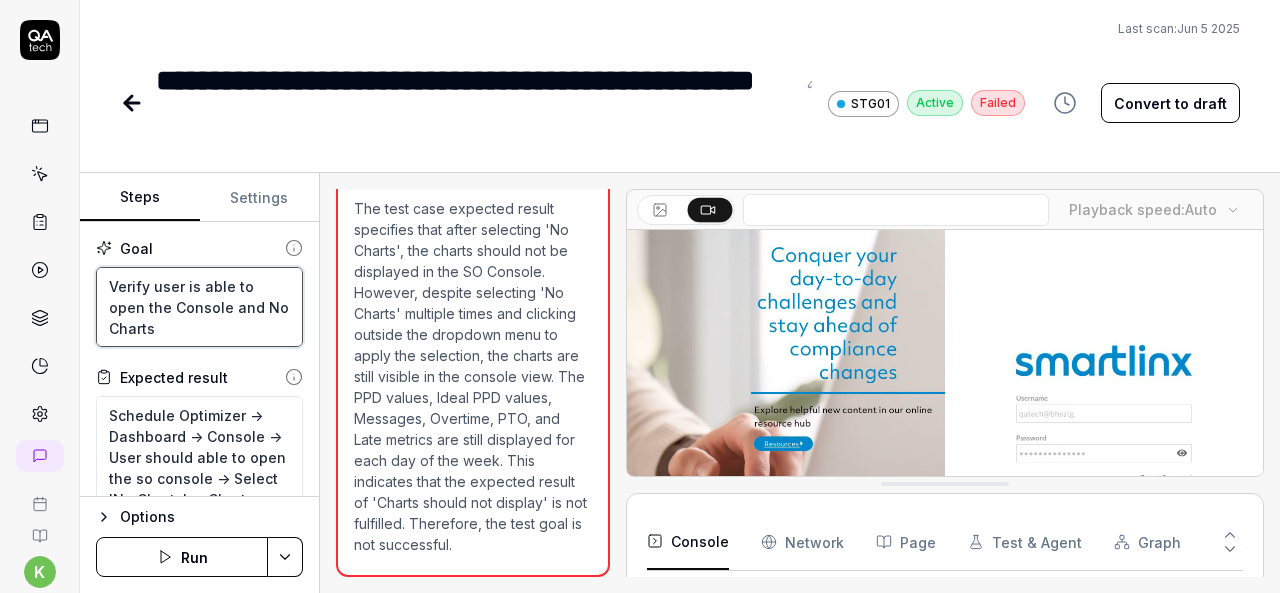 click on "Verify user is able to open the Console and No Charts" at bounding box center (199, 307) 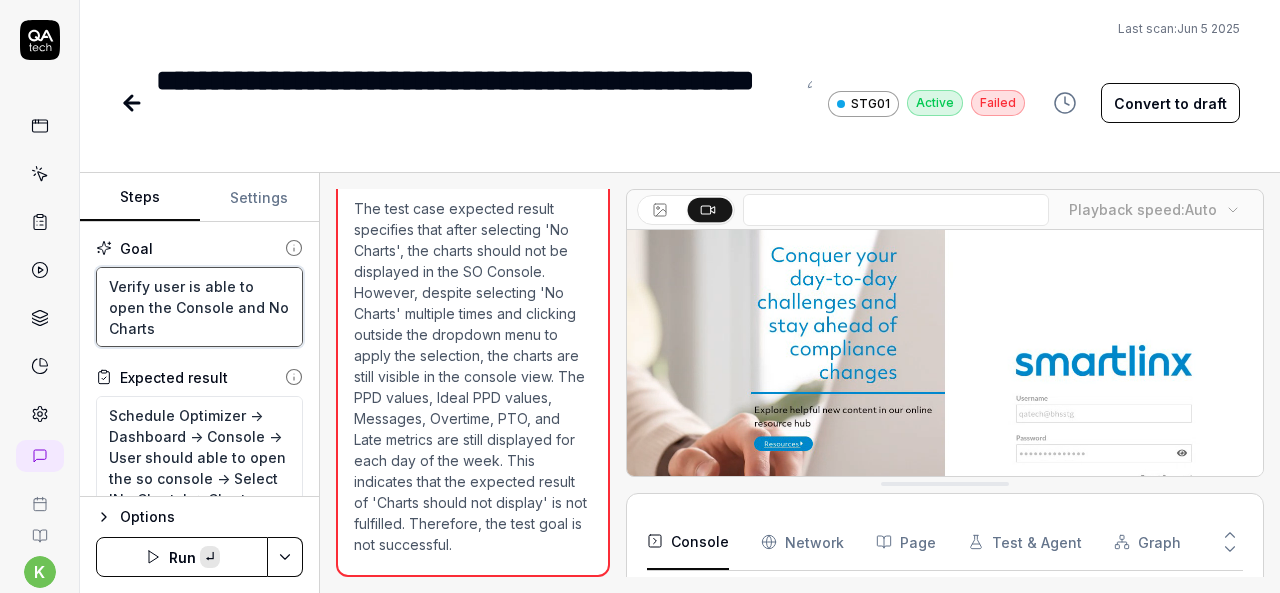 paste on "Small" 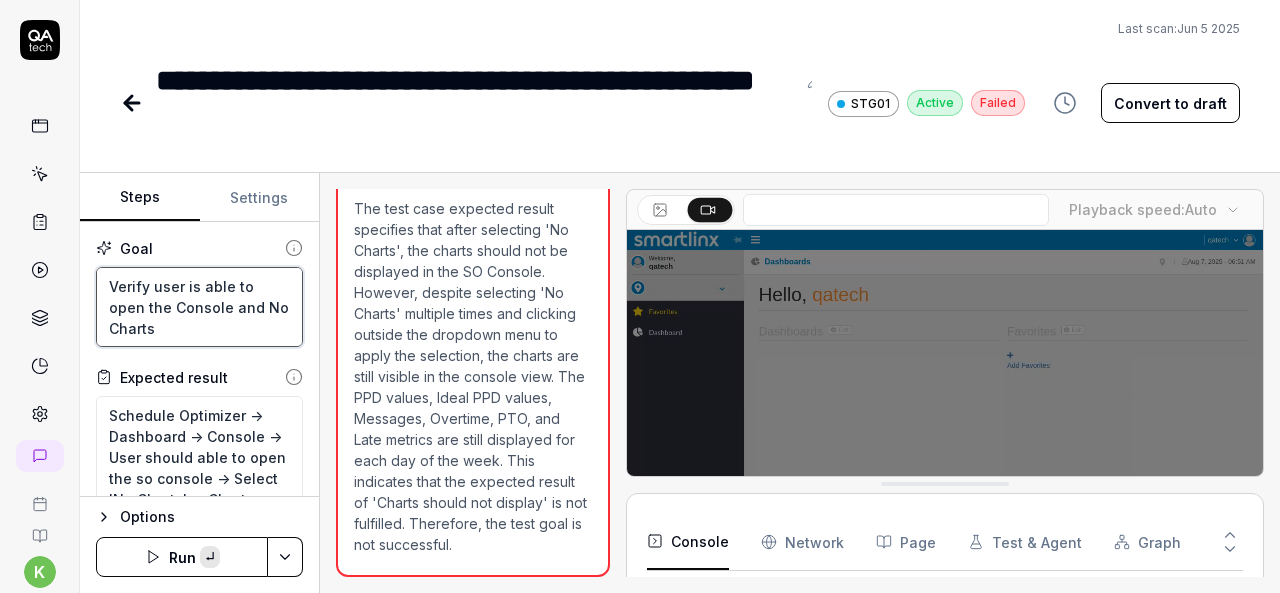 type on "*" 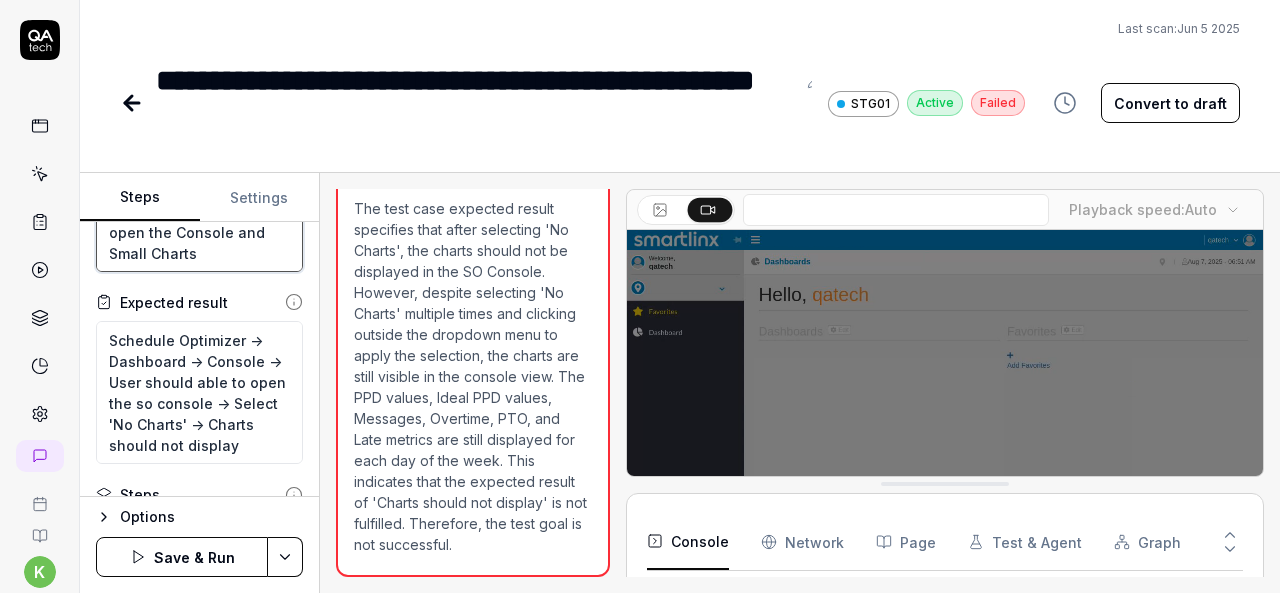 scroll, scrollTop: 74, scrollLeft: 0, axis: vertical 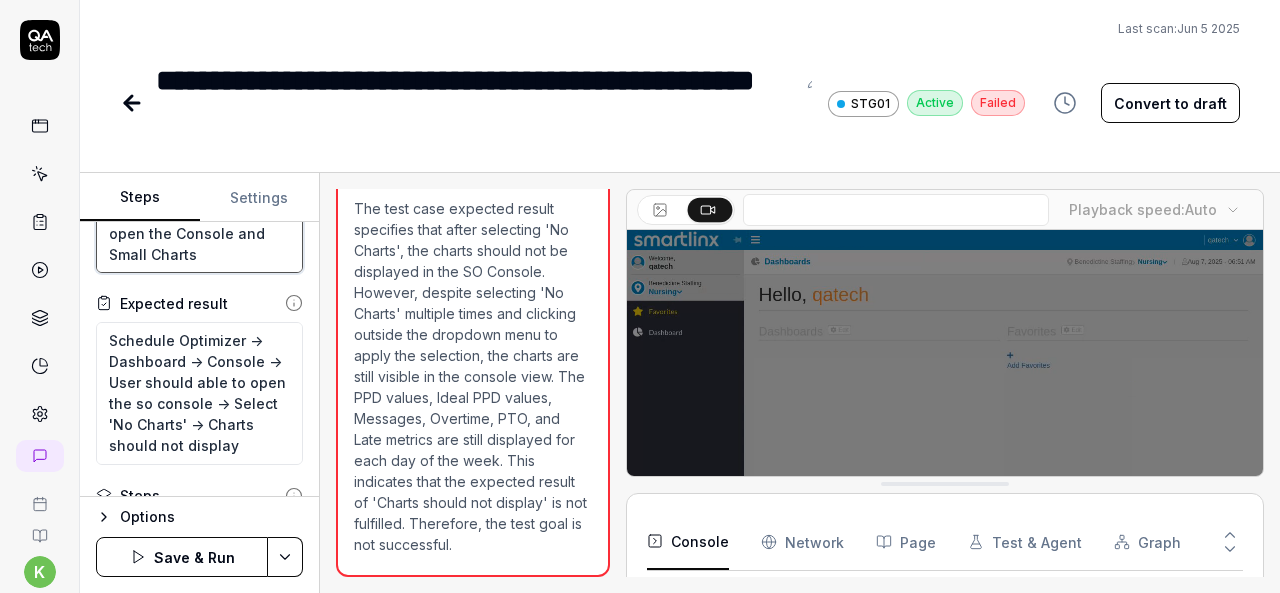 type on "Verify user is able to open the Console and Small Charts" 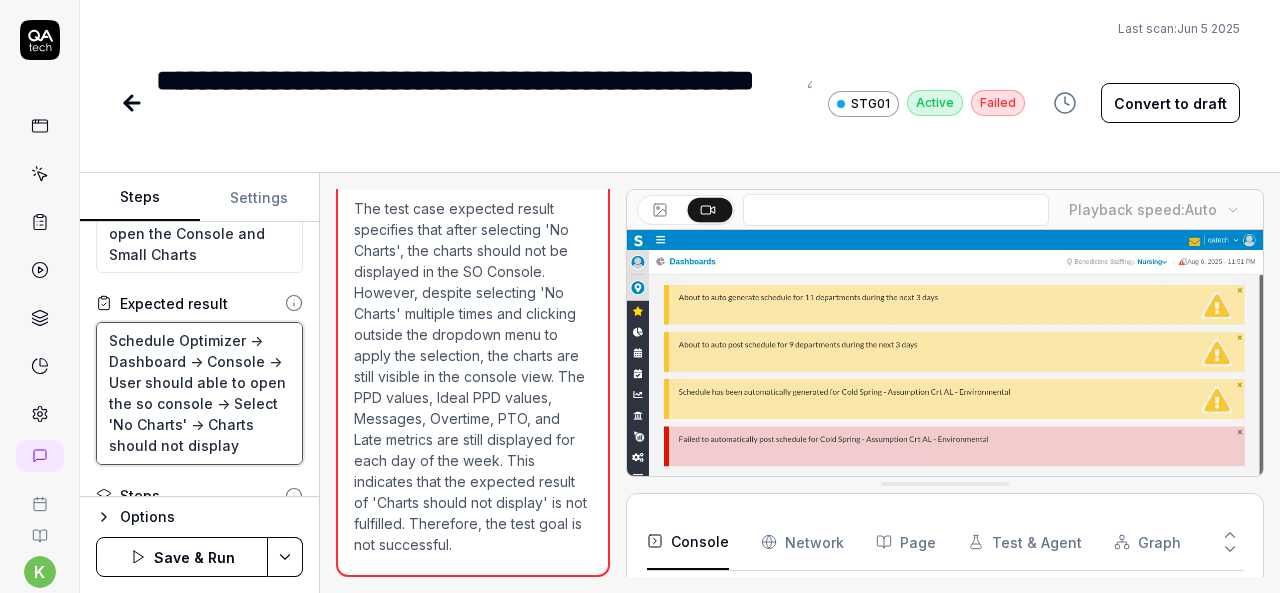 click on "Schedule Optimizer -> Dashboard -> Console ->
User should able to open the so console -> Select 'No Charts' -> Charts should not display" at bounding box center (199, 393) 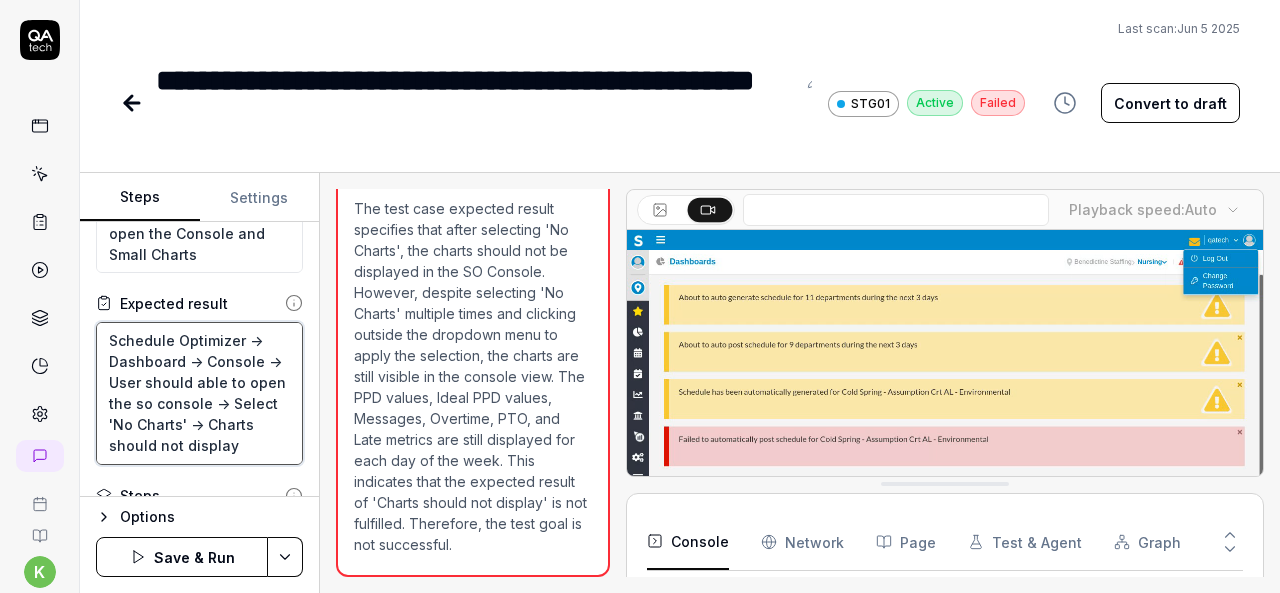 click on "Schedule Optimizer -> Dashboard -> Console ->
User should able to open the so console -> Select 'No Charts' -> Charts should not display" at bounding box center (199, 393) 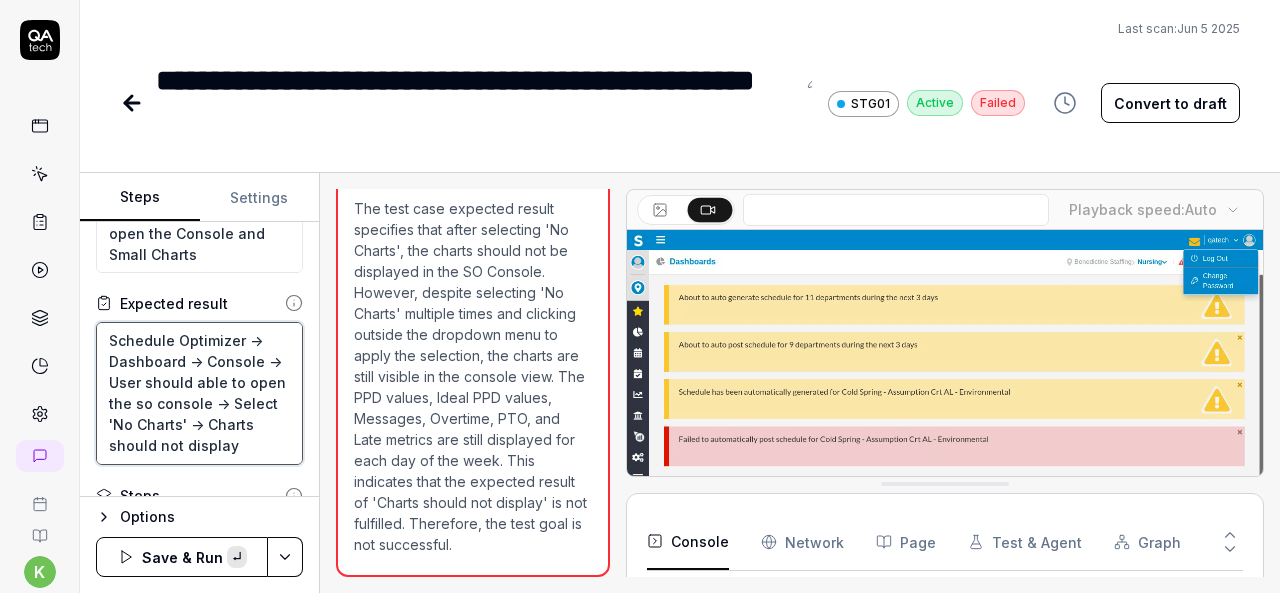 paste on "Small" 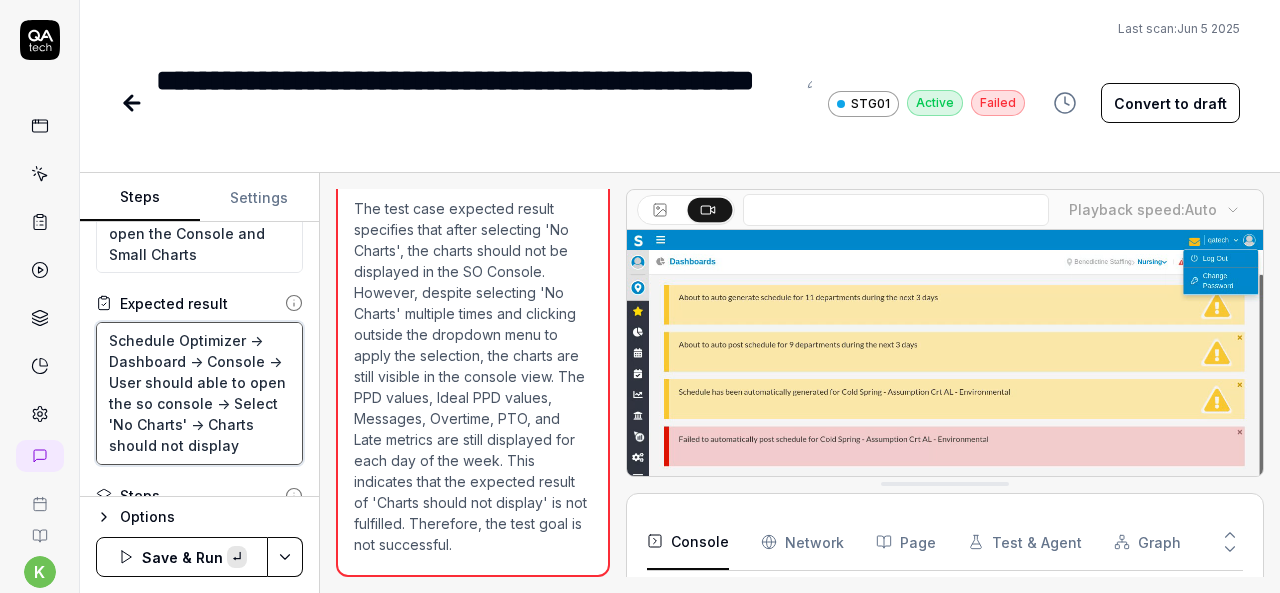 type on "*" 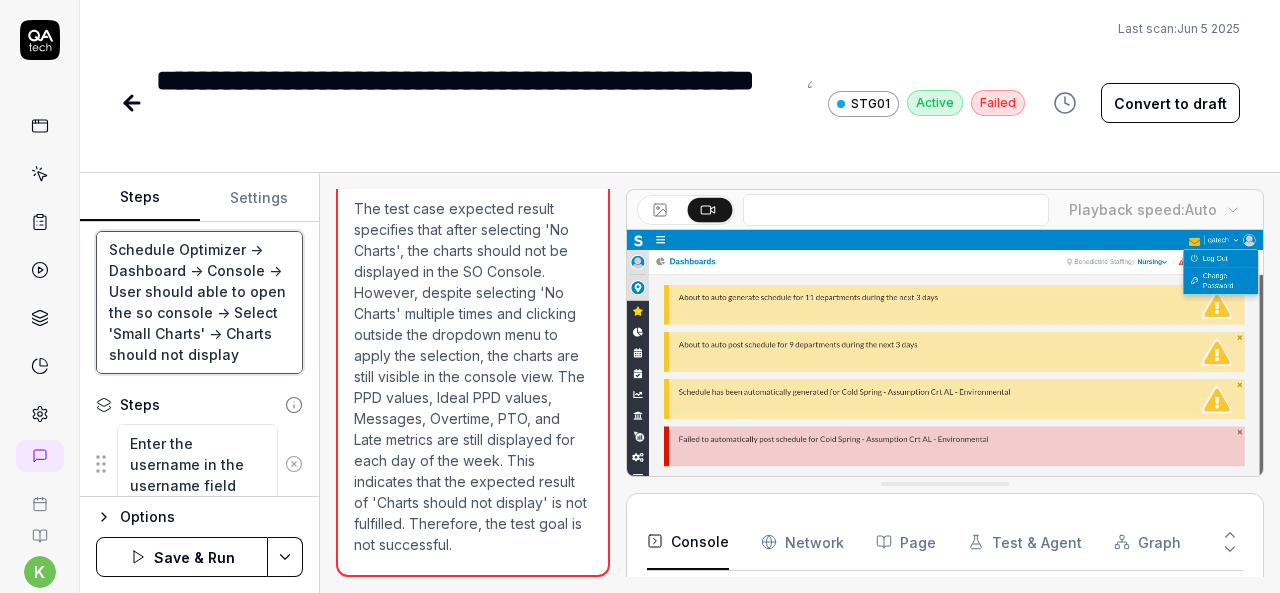 scroll, scrollTop: 166, scrollLeft: 0, axis: vertical 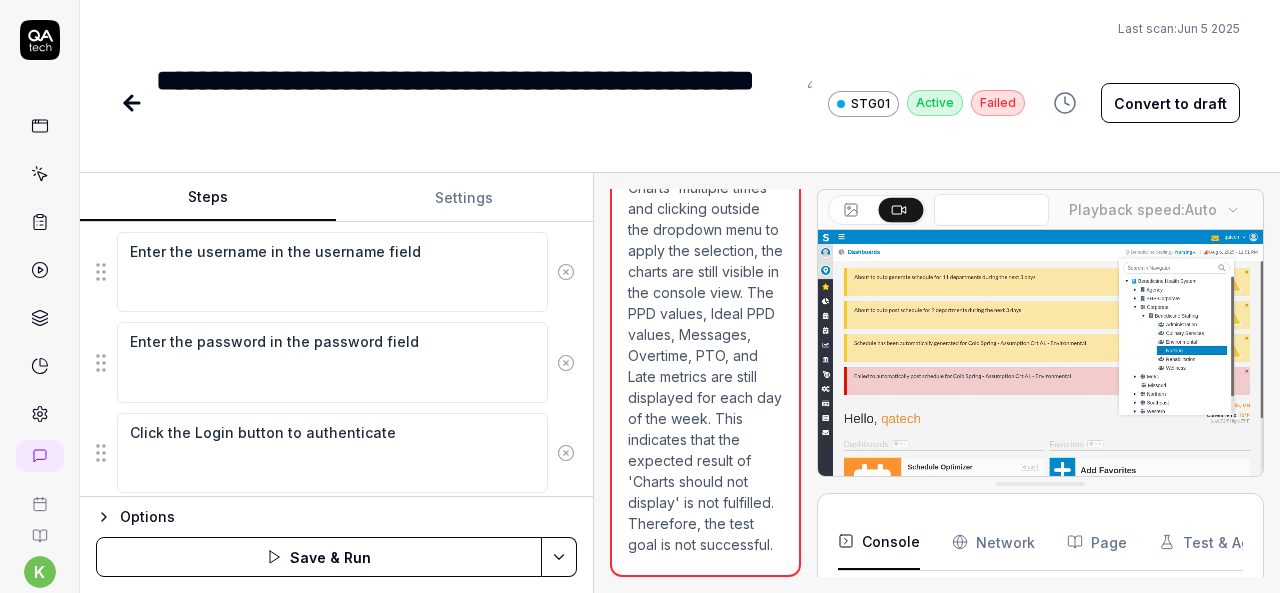 click on "Steps Settings Goal Verify user is able to open the Console and Small Charts Expected result Schedule Optimizer -> Dashboard -> Console ->
User should able to open the so console -> Select 'Small Charts' -> Charts should not display Steps Enter the username in the username field Enter the password in the password field Click the Login button to authenticate Mouse move to Organization Breadcrumb at right side, Click on Organization Breadcrumb, Select the Top Organization from Organization Breadcrumb Search the 'Nursing' and Select the "Nursing" department from Organization Breadcrumb Click the hamburger menu icon for expand navigation options Click on the Schedule Optimizer tile Click on Dashboards Mouse move to console Click on Console Wait for the Scheduling Console page to fully load Mouse Move to 'Small Charts' Click on 'No Charts' and Small Charts should display in SO Console Options Save & Run Open browser 10:20:56 [URL] Enter the username in the username field   8" at bounding box center [680, 383] 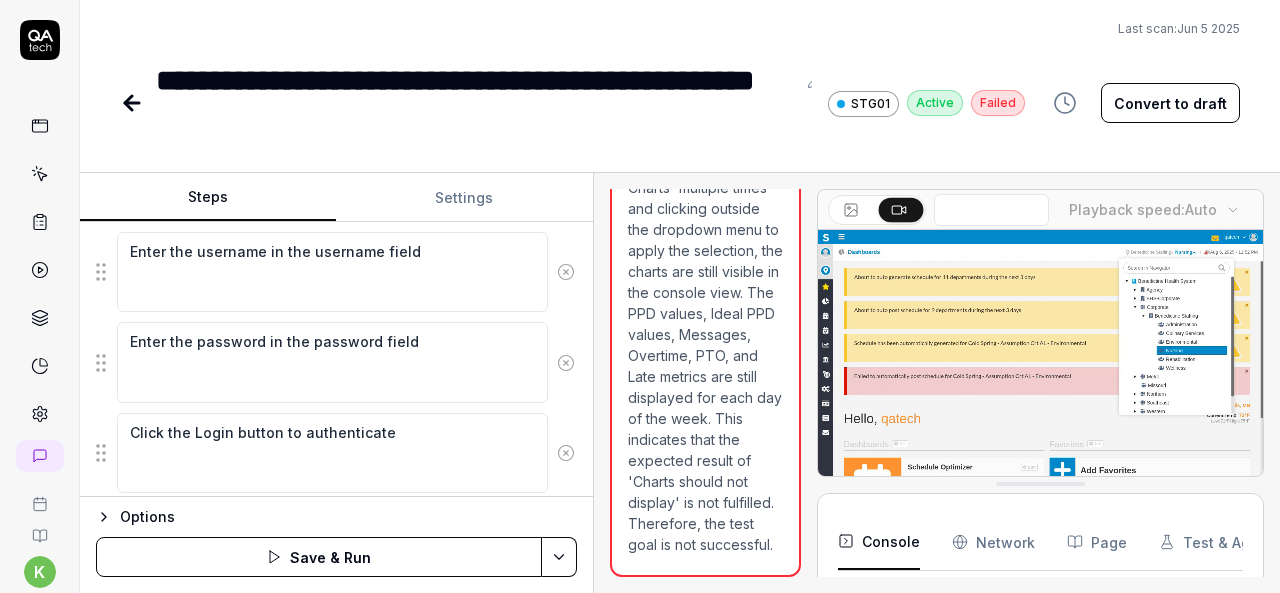 type on "Schedule Optimizer -> Dashboard -> Console ->
User should able to open the so console -> Select 'Small Charts' -> Charts should not display" 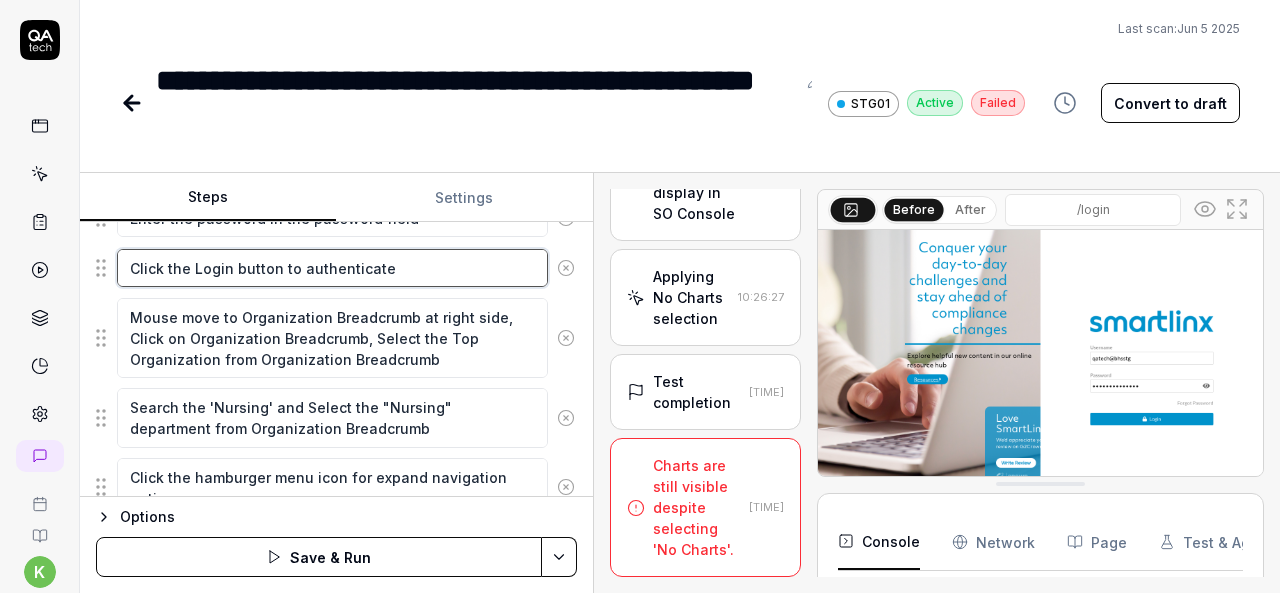 scroll, scrollTop: 273, scrollLeft: 0, axis: vertical 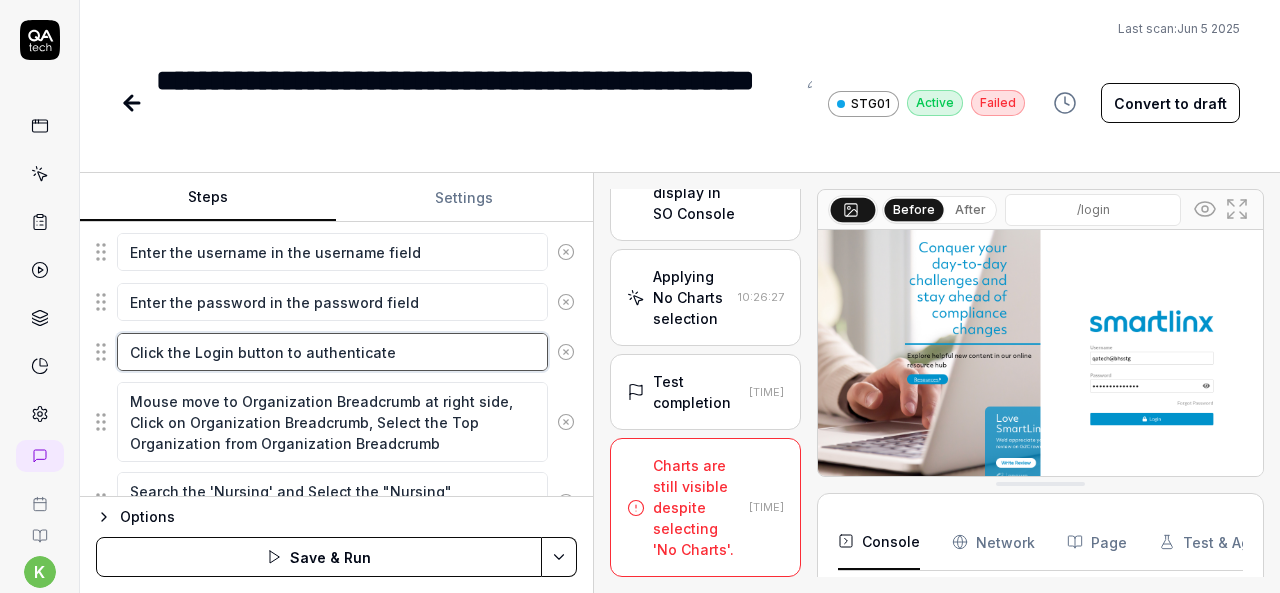 click on "Enter the username in the username field Enter the password in the password field Click the Login button to authenticate Mouse move to Organization Breadcrumb at right side, Click on Organization Breadcrumb, Select the Top Organization from Organization Breadcrumb Search the '[DEPARTMENT]' and Select the "[DEPARTMENT]" department from Organization Breadcrumb Click the hamburger menu icon for expand navigation options Click on the Schedule Optimizer tile Click on Dashboards Mouse move to console Click on Console Wait for the Scheduling Console page to fully load Mouse Move to 'Small Charts' Click on 'No Charts' and Small Charts should display in SO Console
To pick up a draggable item, press the space bar.
While dragging, use the arrow keys to move the item.
Press space again to drop the item in its new position, or press escape to cancel." at bounding box center [336, 601] 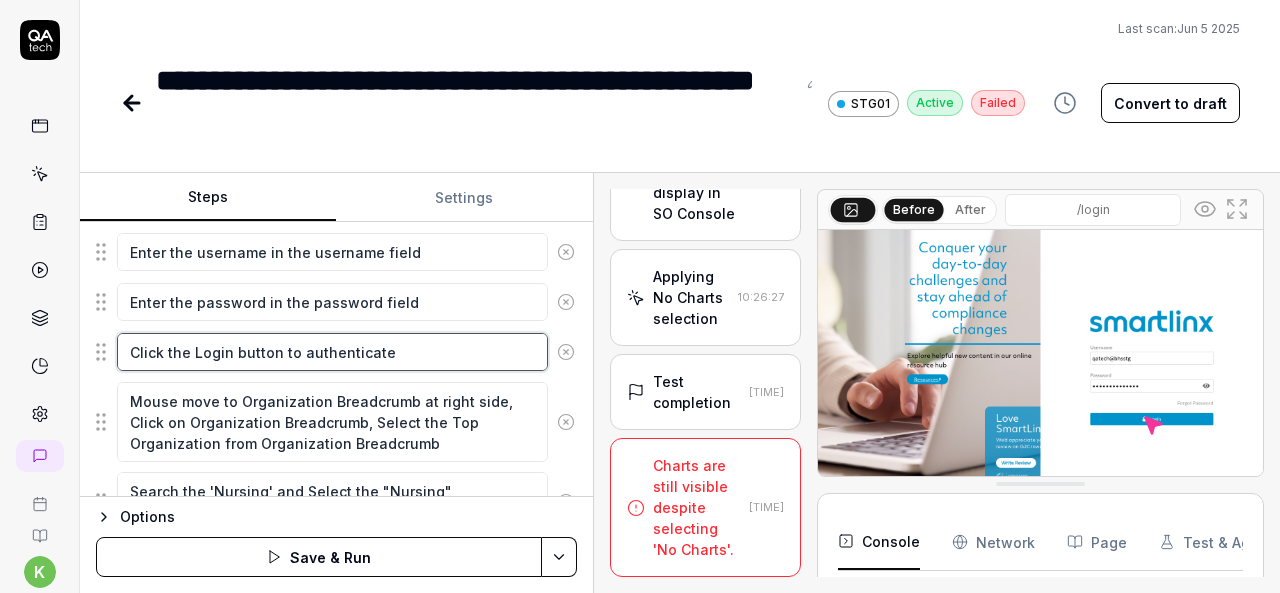 scroll, scrollTop: 3586, scrollLeft: 0, axis: vertical 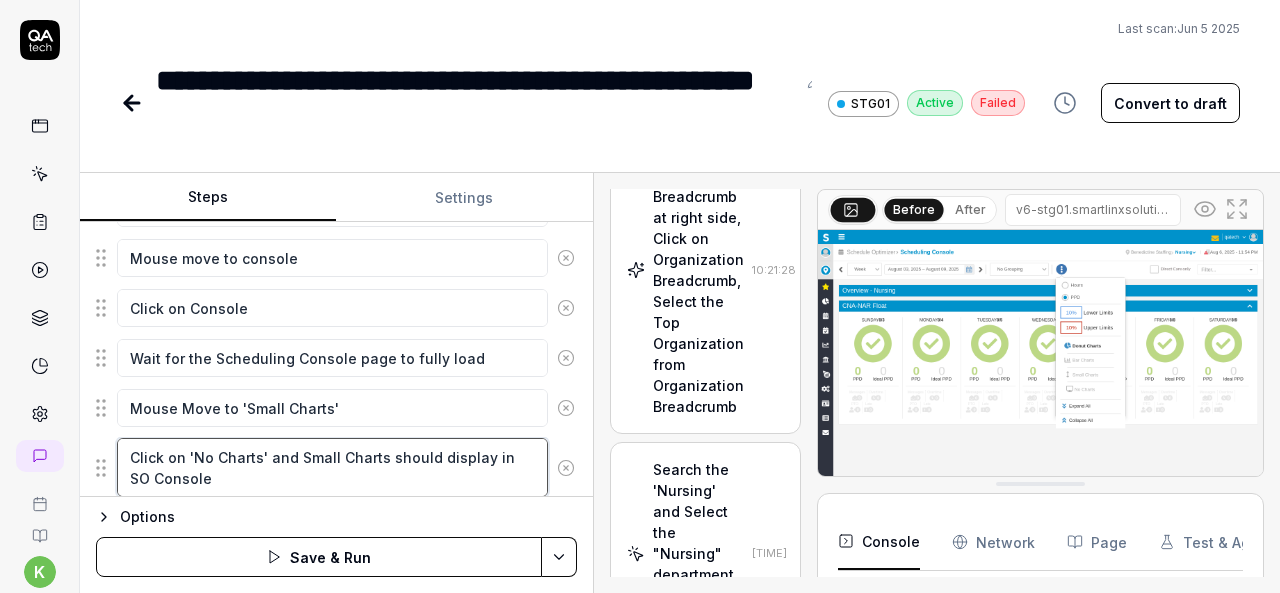 click on "Click on 'No Charts' and Small Charts should display in SO Console" at bounding box center (332, 467) 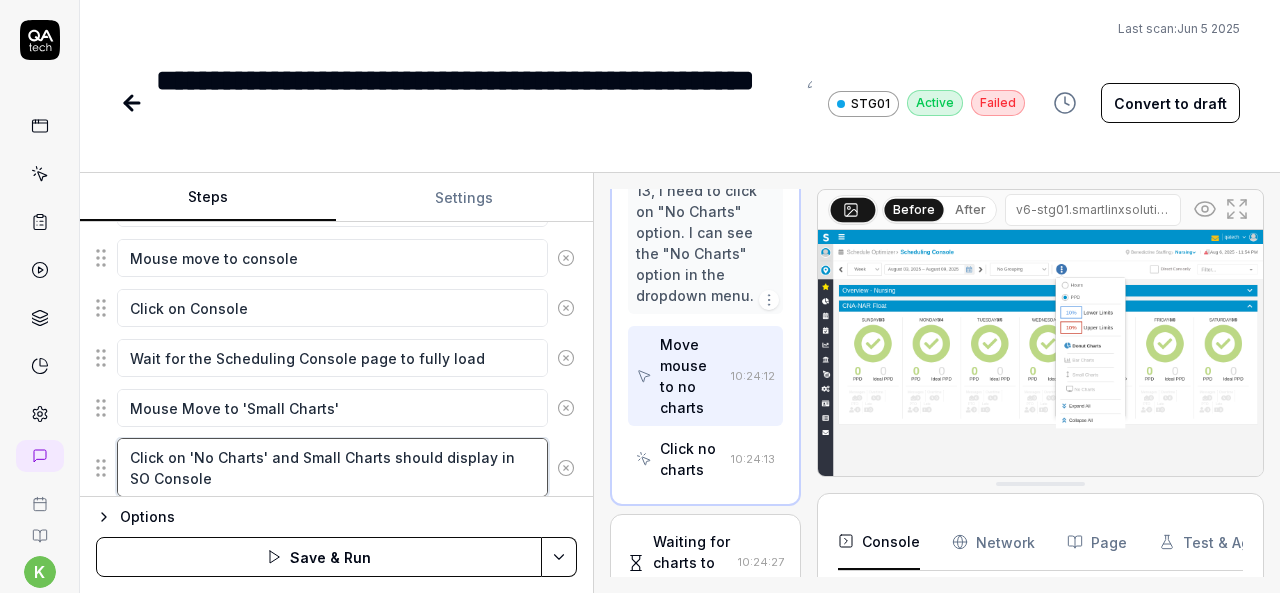 scroll, scrollTop: 2454, scrollLeft: 0, axis: vertical 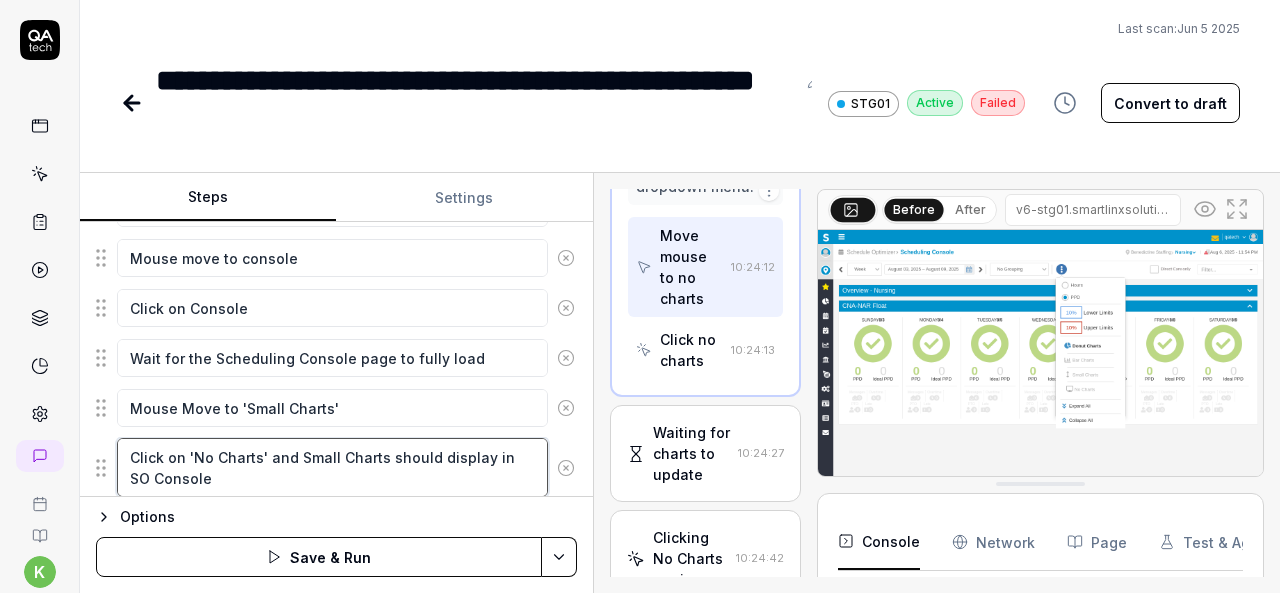 click on "Click on 'No Charts' and Small Charts should display in SO Console" at bounding box center [332, 467] 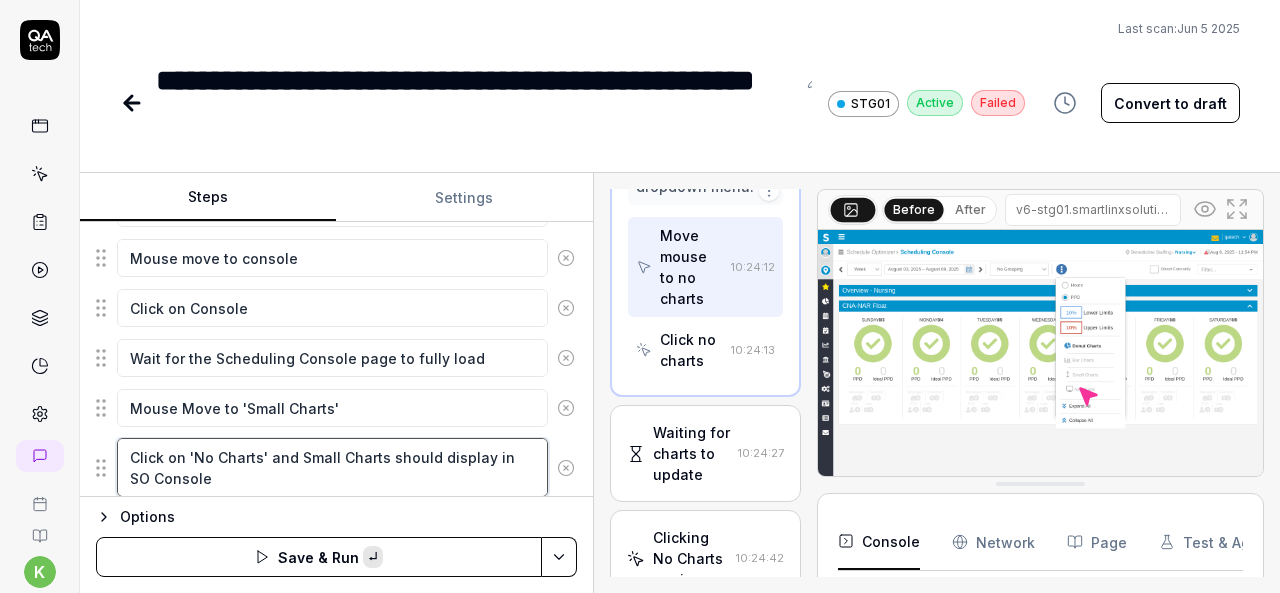 paste on "Small" 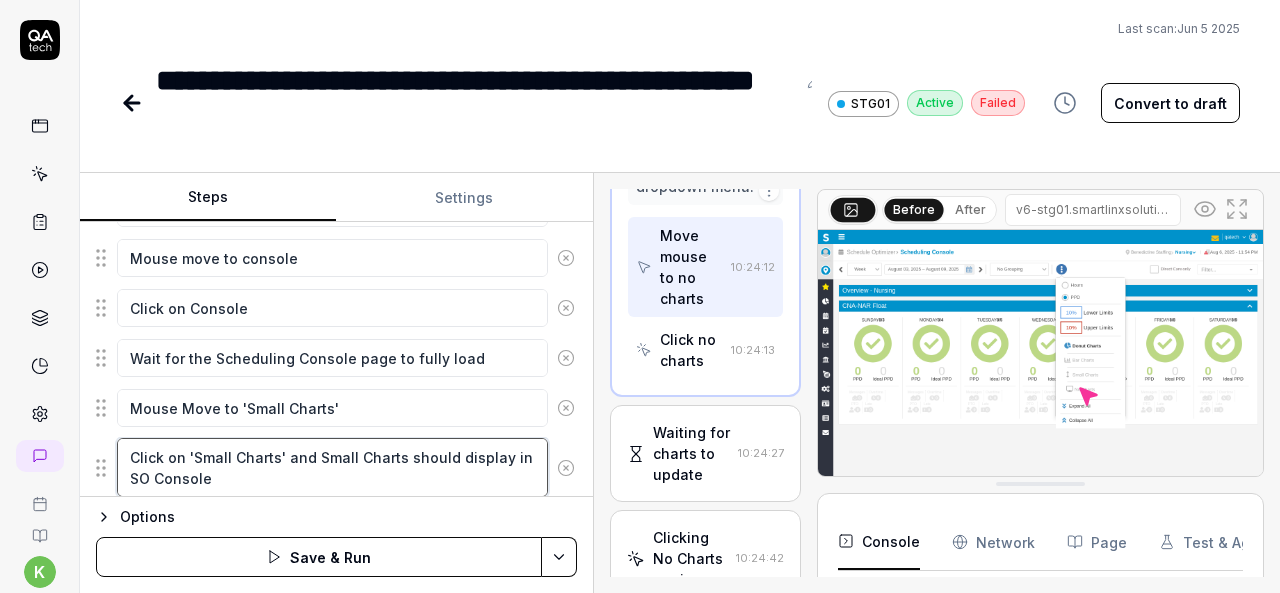 scroll, scrollTop: 800, scrollLeft: 0, axis: vertical 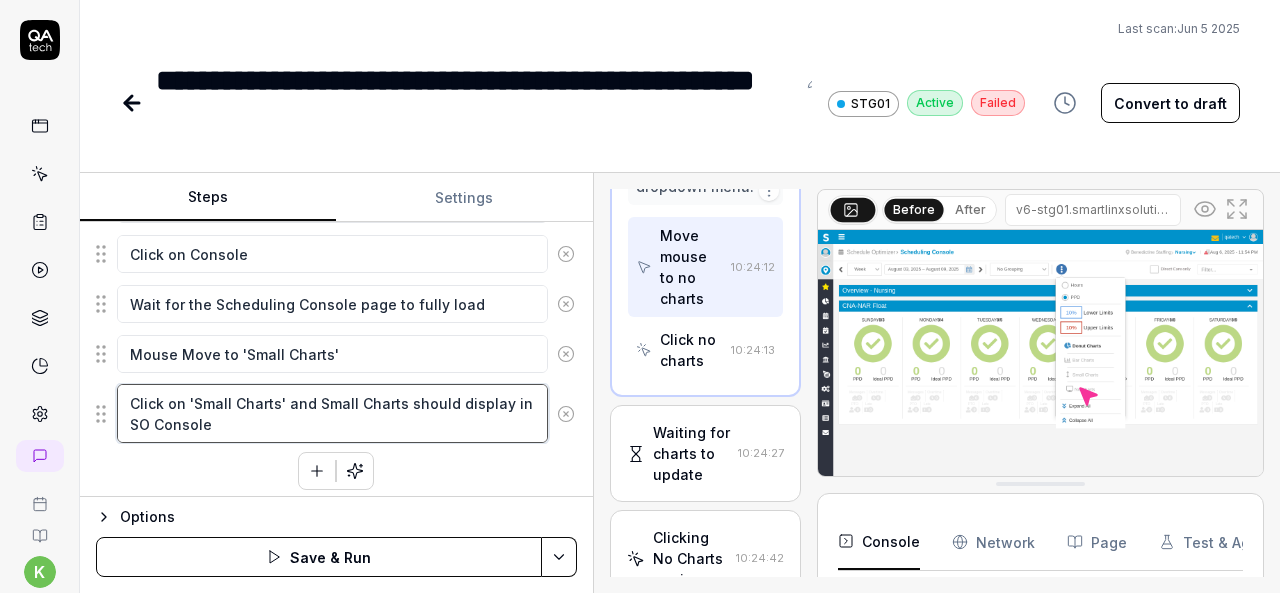 type on "Click on 'Small Charts' and Small Charts should display in SO Console" 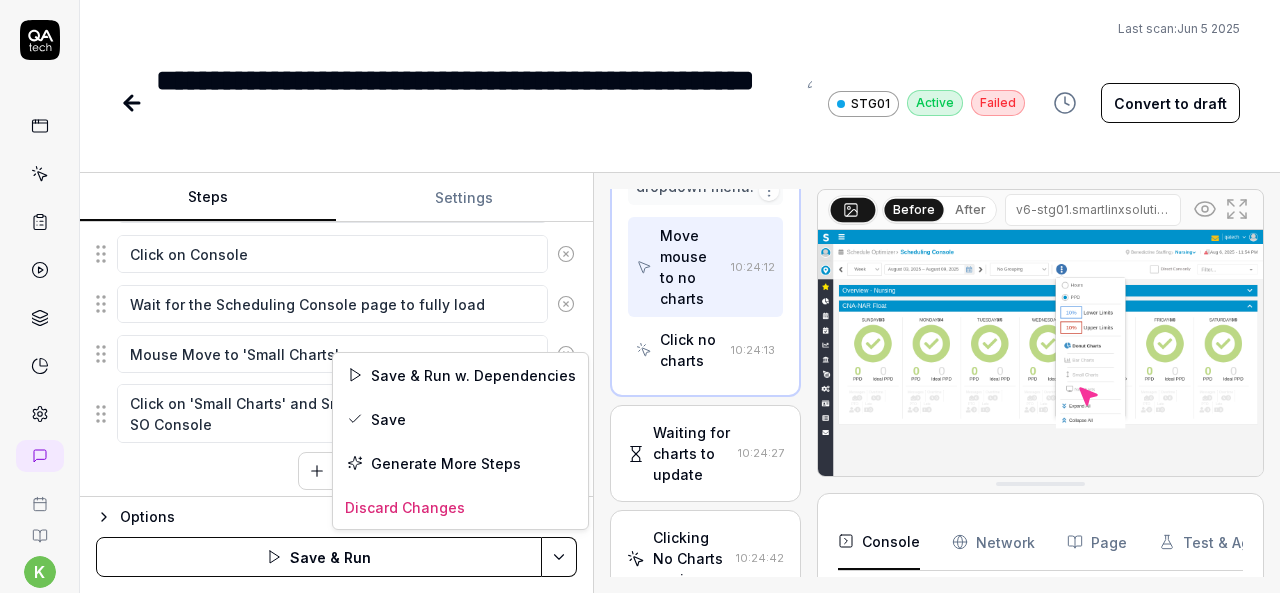 click on "**********" at bounding box center (640, 296) 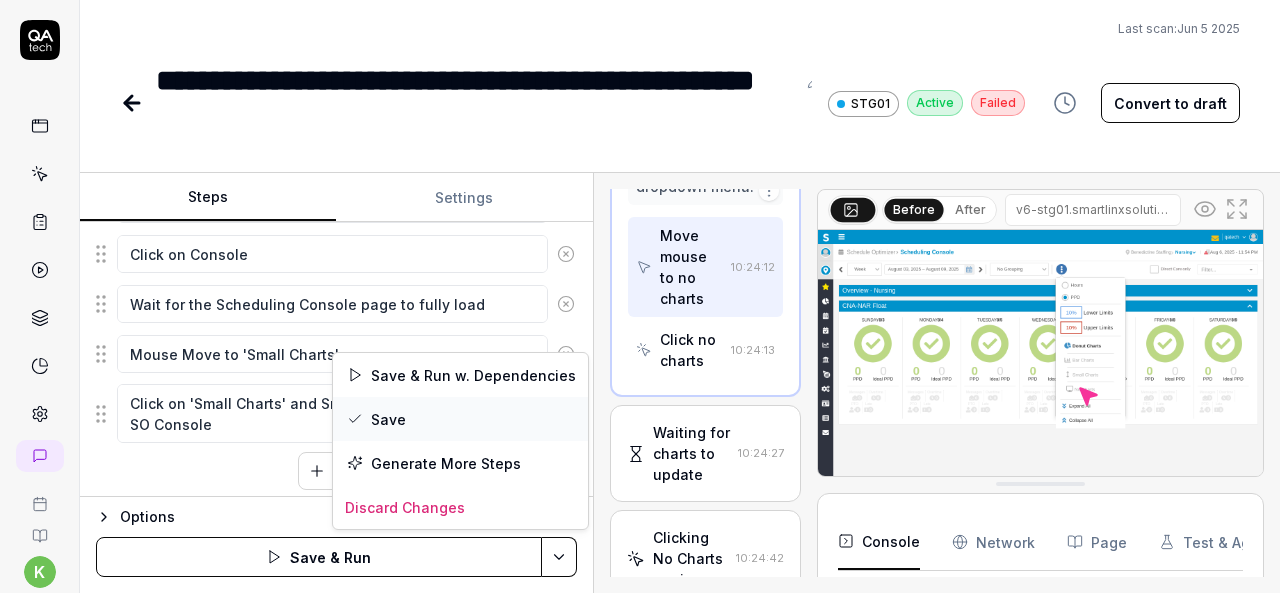 click on "Save" at bounding box center (460, 419) 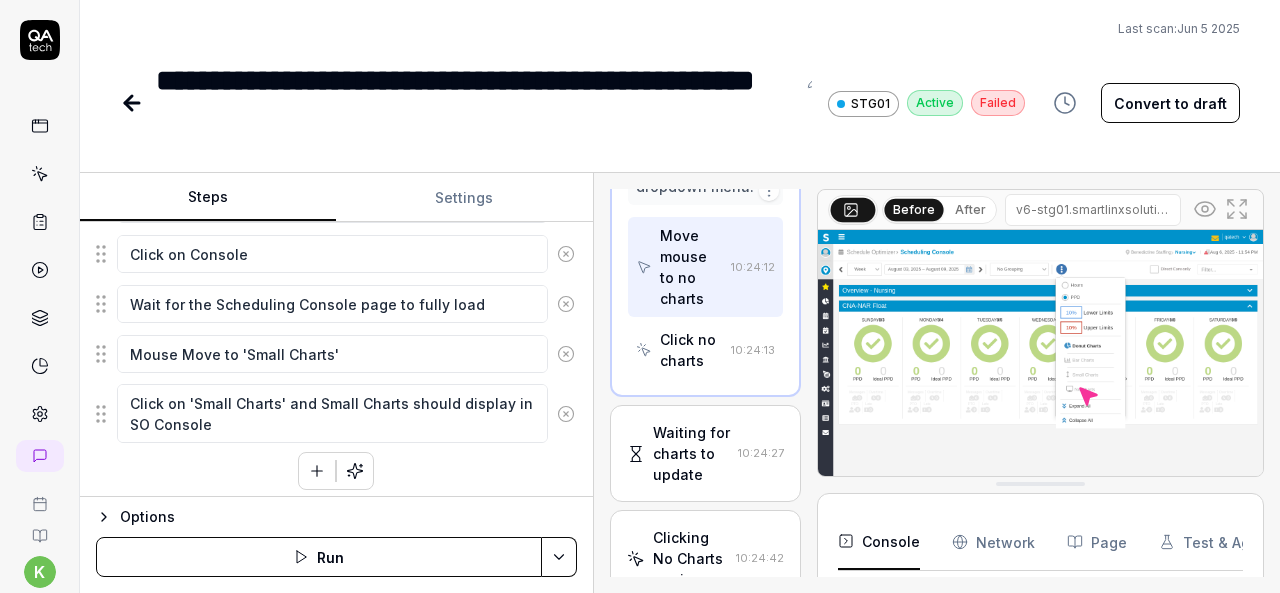 type on "*" 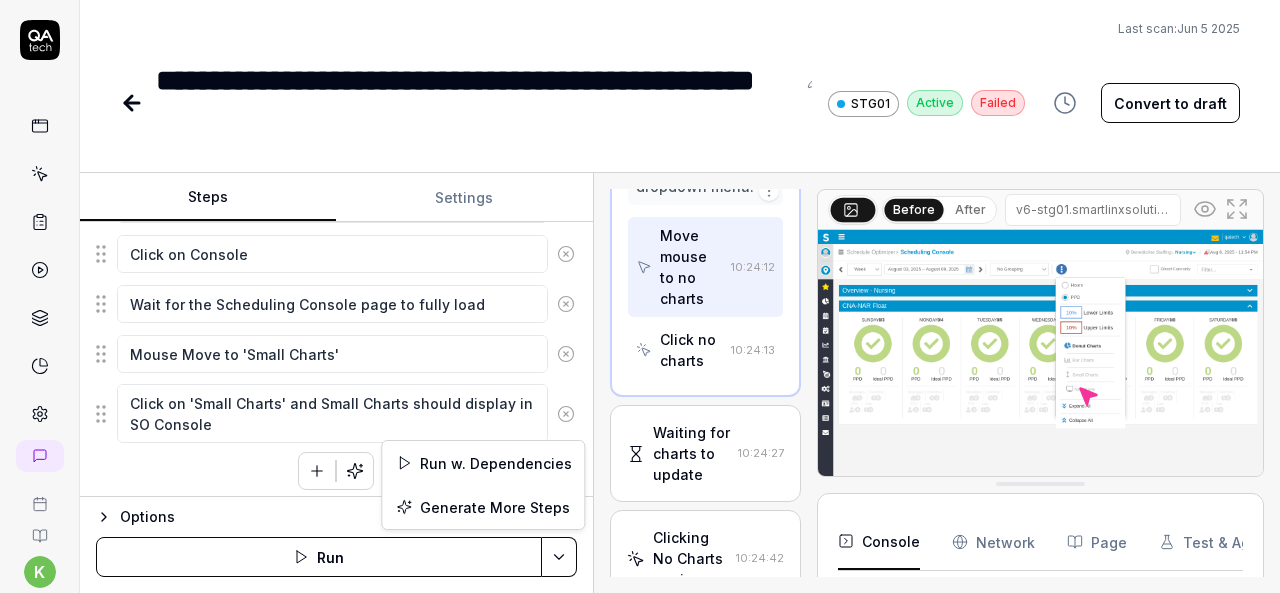 click on "**********" at bounding box center (640, 296) 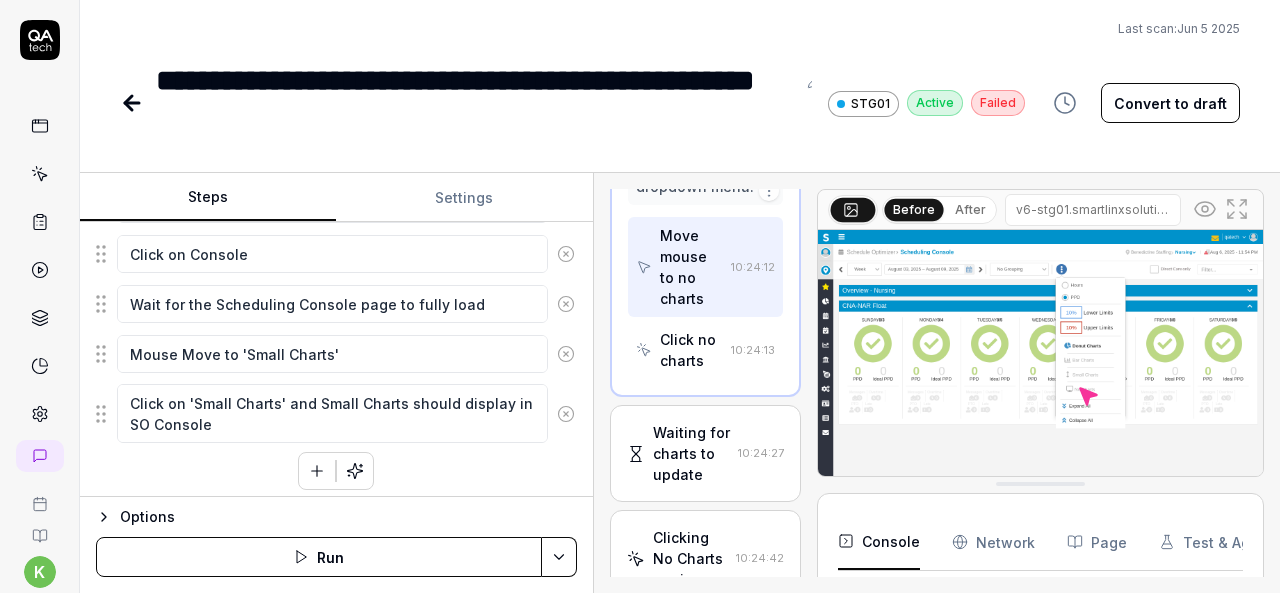 click on "**********" at bounding box center [640, 296] 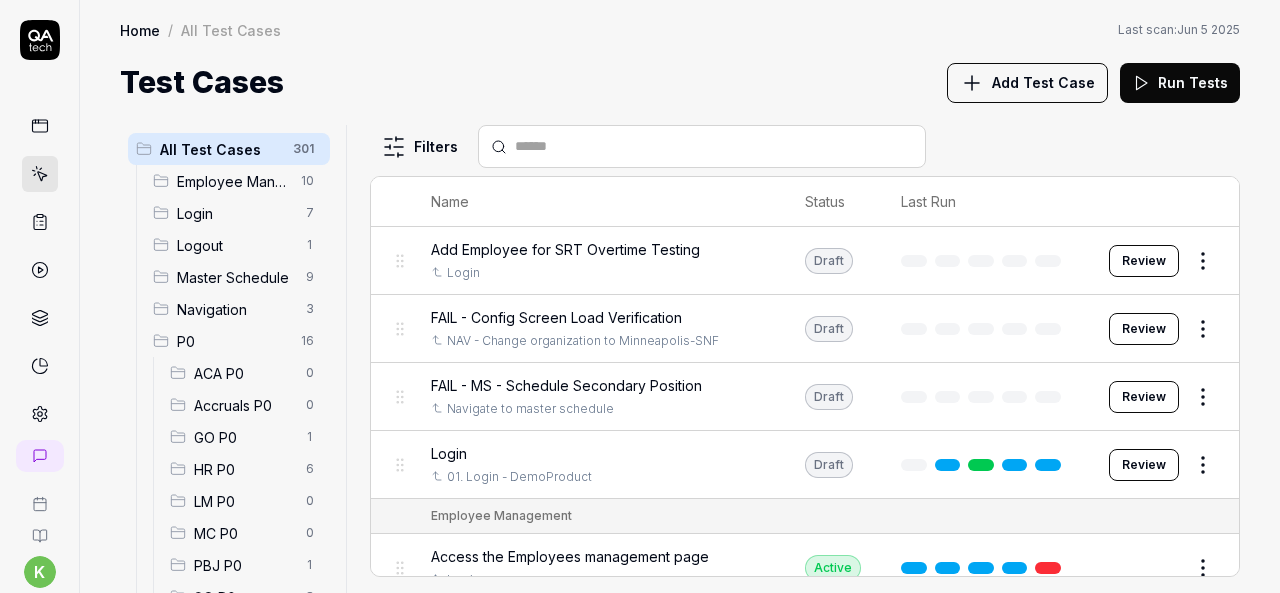 scroll, scrollTop: 198, scrollLeft: 0, axis: vertical 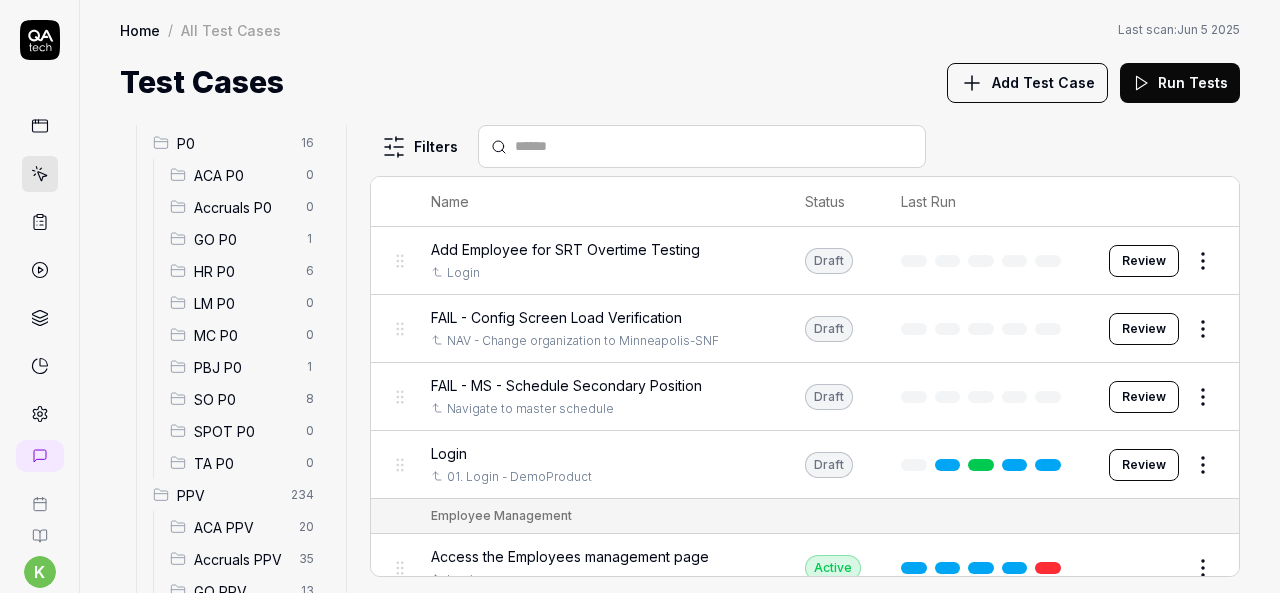 click on "SO P0" at bounding box center (244, 399) 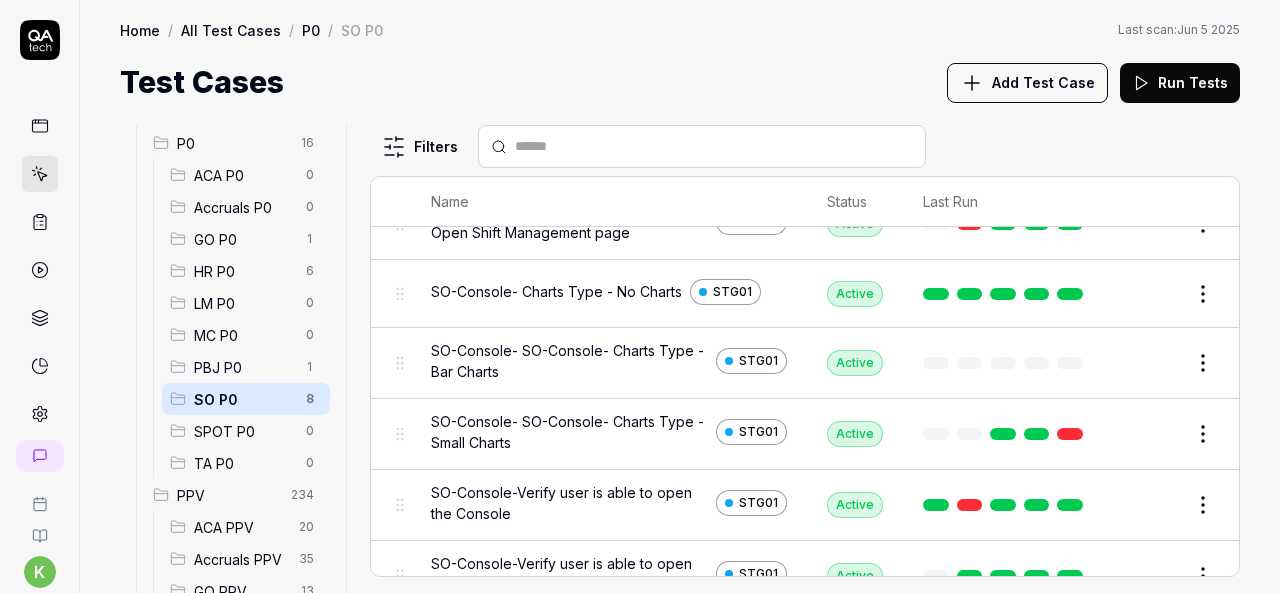 scroll, scrollTop: 75, scrollLeft: 0, axis: vertical 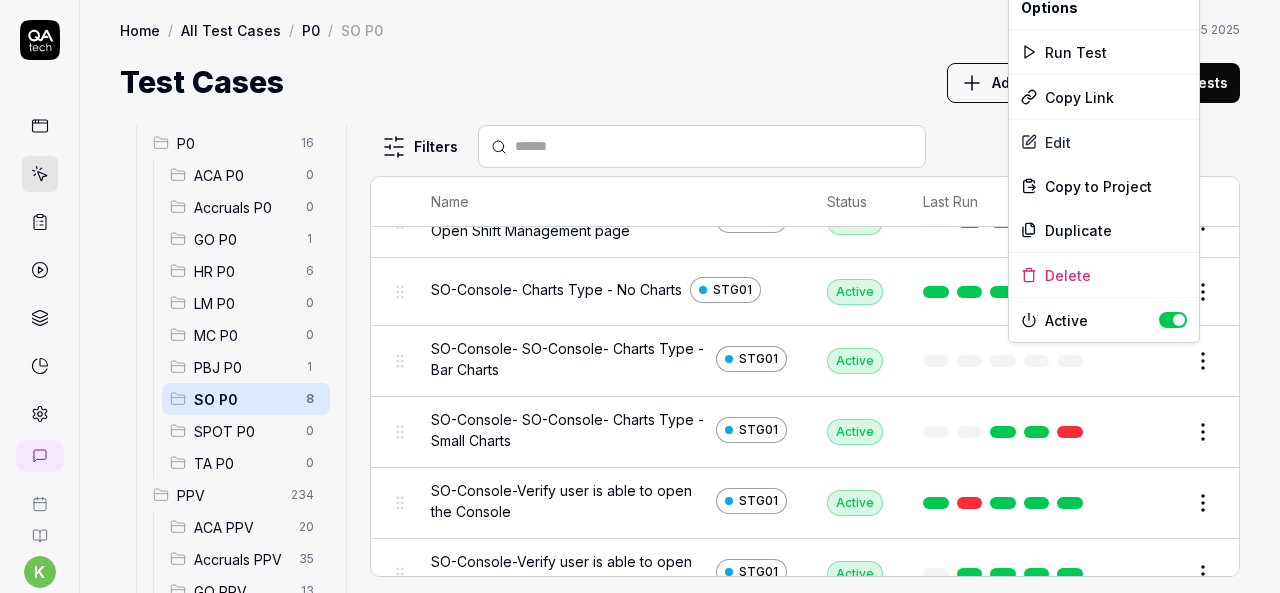 click on "k S Home / All Test Cases / P0 / SO P0 Home / All Test Cases / P0 / SO P0 Last scan:  Jun 5 2025 Test Cases Add Test Case Run Tests All Test Cases 301 Employee Management 10 Login 7 Logout 1 Master Schedule 9 Navigation 3 P0 16 ACA P0 0 Accruals P0 0 GO P0 1 HR P0 6 LM P0 0 MC P0 0 PBJ P0 1 SO P0 8 SPOT P0 0 TA P0 0 PPV 234 ACA PPV 20 Accruals PPV 35 GO PPV 13 HR PPV 31 LM PPV 7 MC PPV 7 PBJ PPV 22 SO PPV 56 Spotlight PPV 3 TA PPV 40 Reporting 3 Schedule Optimizer 1 Screen Loads 7 Time & Attendance 6 Filters Name Status Last Run P0 SO P0 Open Shift Management - Accessing the Open Shift Management page STG01 Active Edit SO-Console- Charts Type - No Charts STG01 Active Edit SO-Console- SO-Console- Charts Type - Bar Charts STG01 Active Edit SO-Console- SO-Console- Charts Type - Small Charts STG01 Active Edit SO-Console-Verify user is able to open the Console STG01 Active Edit SO-Console-Verify user is able to open the Console at department level STG01 Active Edit STG01 Active Edit STG01 Active Edit
* Edit" at bounding box center [640, 296] 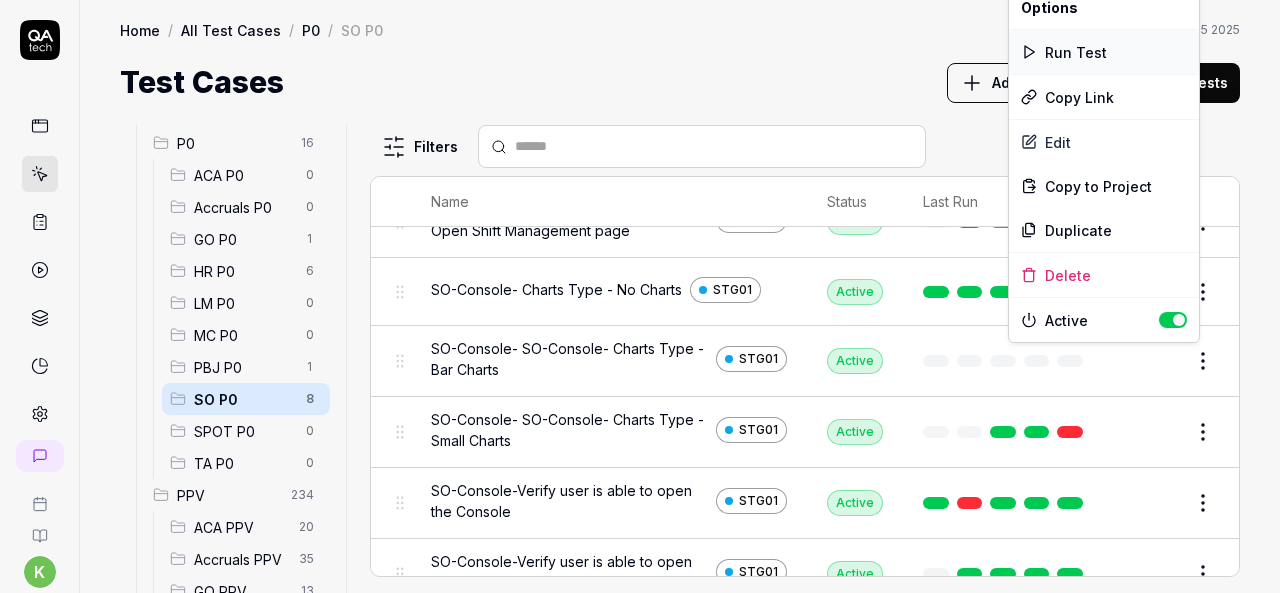 click on "Run Test" at bounding box center [1104, 52] 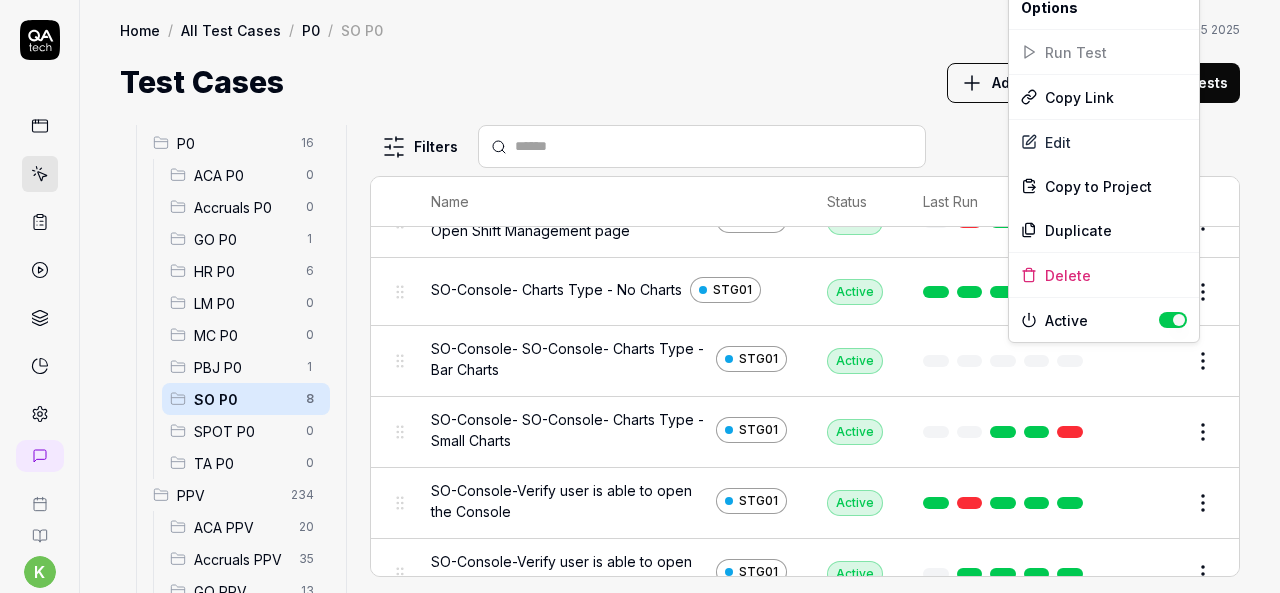 click on "k S Home / All Test Cases / P0 / SO P0 Home / All Test Cases / P0 / SO P0 Last scan:  Jun 5 2025 Test Cases Add Test Case Run Tests All Test Cases 301 Employee Management 10 Login 7 Logout 1 Master Schedule 9 Navigation 3 P0 16 ACA P0 0 Accruals P0 0 GO P0 1 HR P0 6 LM P0 0 MC P0 0 PBJ P0 1 SO P0 8 SPOT P0 0 TA P0 0 PPV 234 ACA PPV 20 Accruals PPV 35 GO PPV 13 HR PPV 31 LM PPV 7 MC PPV 7 PBJ PPV 22 SO PPV 56 Spotlight PPV 3 TA PPV 40 Reporting 3 Schedule Optimizer 1 Screen Loads 7 Time & Attendance 6 Filters Name Status Last Run P0 SO P0 Open Shift Management - Accessing the Open Shift Management page STG01 Active Edit SO-Console- Charts Type - No Charts STG01 Active Edit SO-Console- SO-Console- Charts Type - Bar Charts STG01 Active Edit SO-Console- SO-Console- Charts Type - Small Charts STG01 Active Edit SO-Console-Verify user is able to open the Console STG01 Active Edit SO-Console-Verify user is able to open the Console at department level STG01 Active Edit STG01 Active Edit STG01 Active Edit
* Edit" at bounding box center (640, 296) 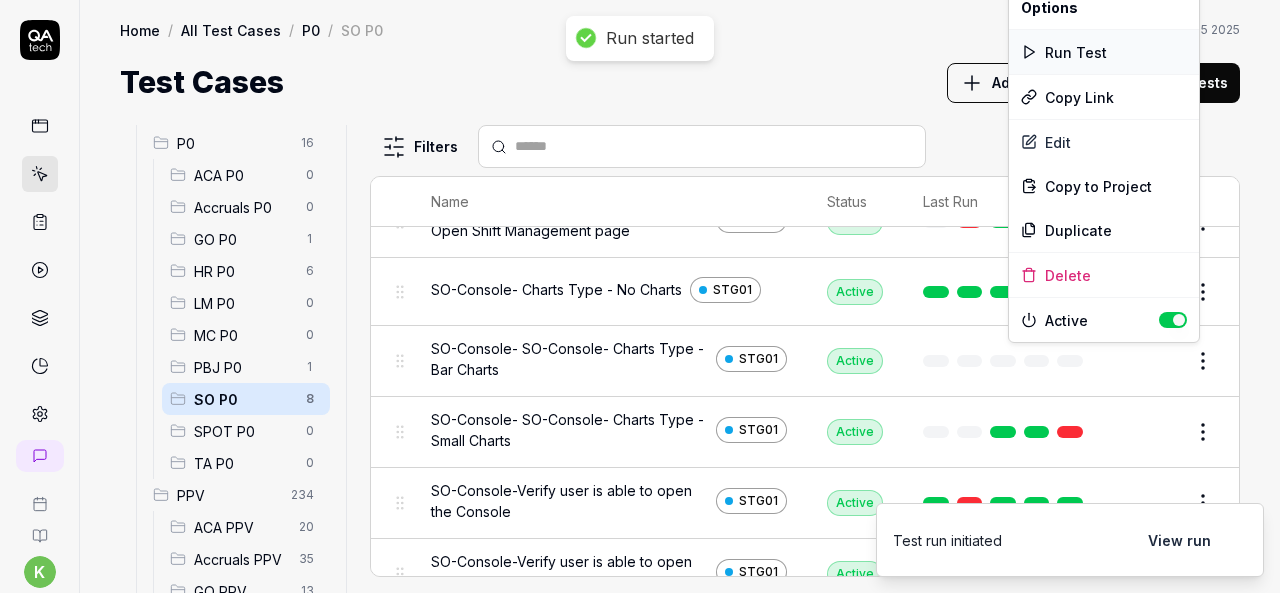 click on "Run Test" at bounding box center (1104, 52) 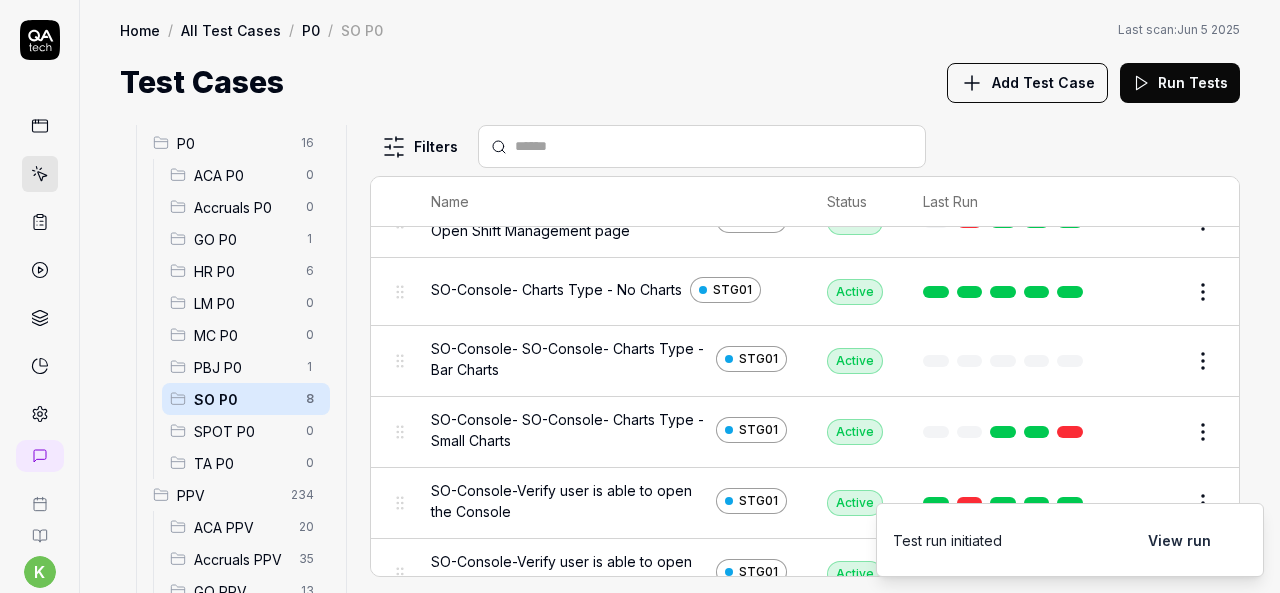 click on "Run started k S Home / All Test Cases / P0 / SO P0 Home / All Test Cases / P0 / SO P0 Last scan:  Jun 5 2025 Test Cases Add Test Case Run Tests All Test Cases 301 Employee Management 10 Login 7 Logout 1 Master Schedule 9 Navigation 3 P0 16 ACA P0 0 Accruals P0 0 GO P0 1 HR P0 6 LM P0 0 MC P0 0 PBJ P0 1 SO P0 8 SPOT P0 0 TA P0 0 PPV 234 ACA PPV 20 Accruals PPV 35 GO PPV 13 HR PPV 31 LM PPV 7 MC PPV 7 PBJ PPV 22 SO PPV 56 Spotlight PPV 3 TA PPV 40 Reporting 3 Schedule Optimizer 1 Screen Loads 7 Time & Attendance 6 Filters Name Status Last Run P0 SO P0 Open Shift Management - Accessing the Open Shift Management page STG01 Active Edit SO-Console- Charts Type - No Charts STG01 Active Edit SO-Console- SO-Console- Charts Type - Bar Charts STG01 Active Edit SO-Console- SO-Console- Charts Type - Small Charts STG01 Active Edit SO-Console-Verify user is able to open the Console STG01 Active Edit SO-Console-Verify user is able to open the Console at department level STG01 Active Edit STG01 Active Edit STG01 Active Edit" at bounding box center [640, 296] 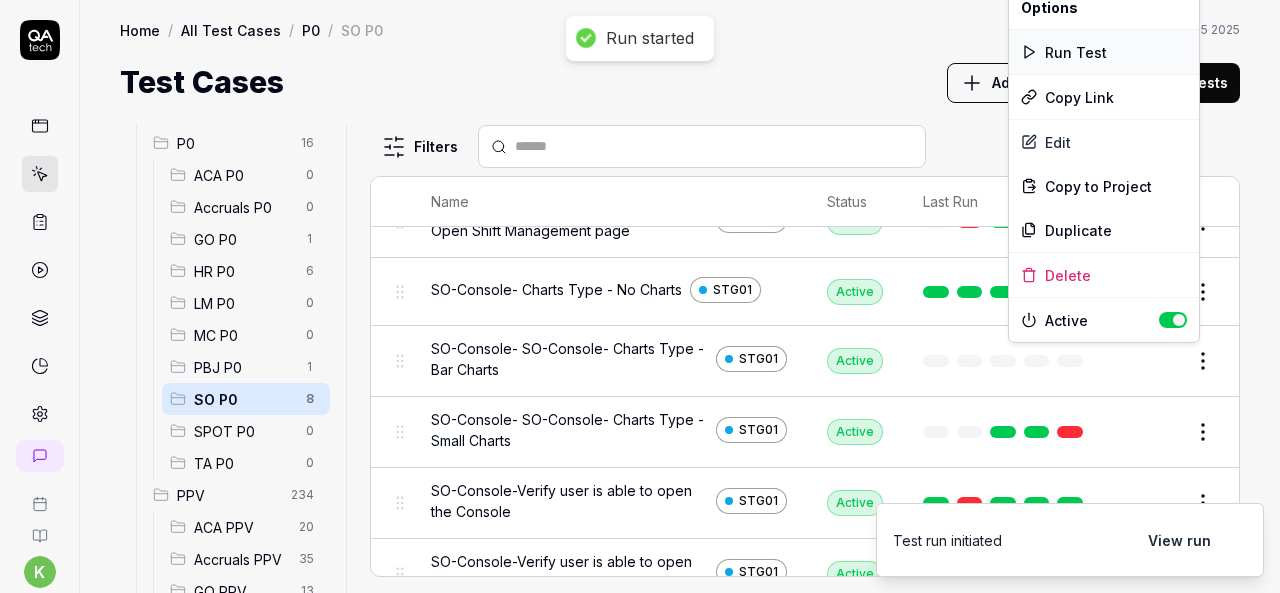 click on "Run Test" at bounding box center [1104, 52] 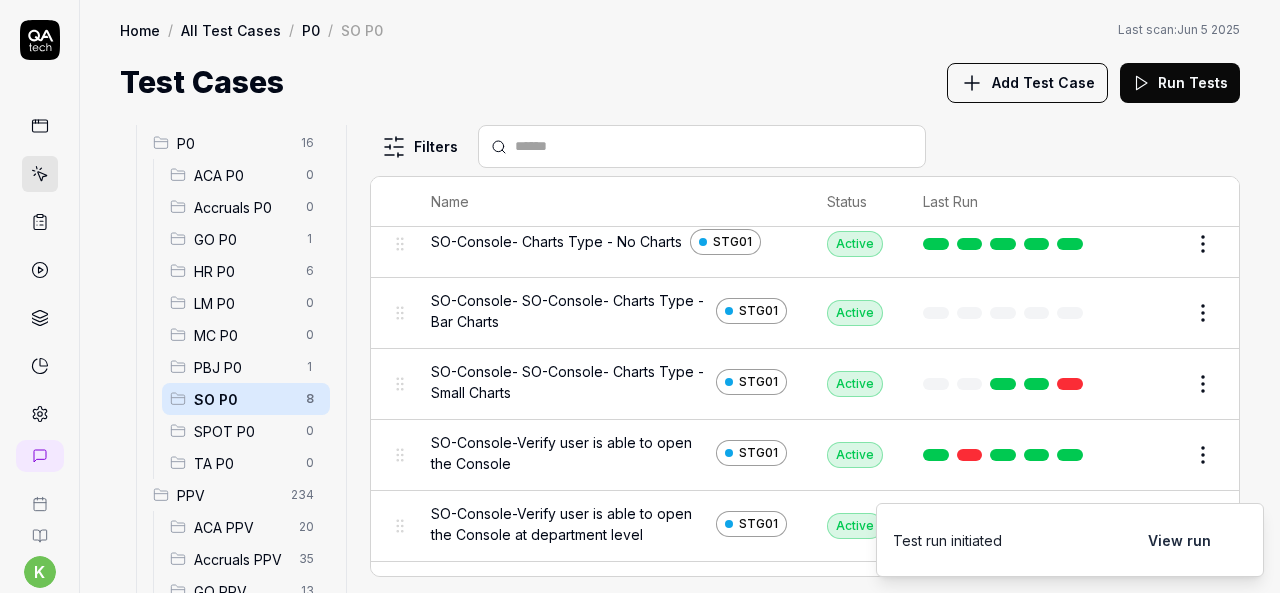 scroll, scrollTop: 130, scrollLeft: 0, axis: vertical 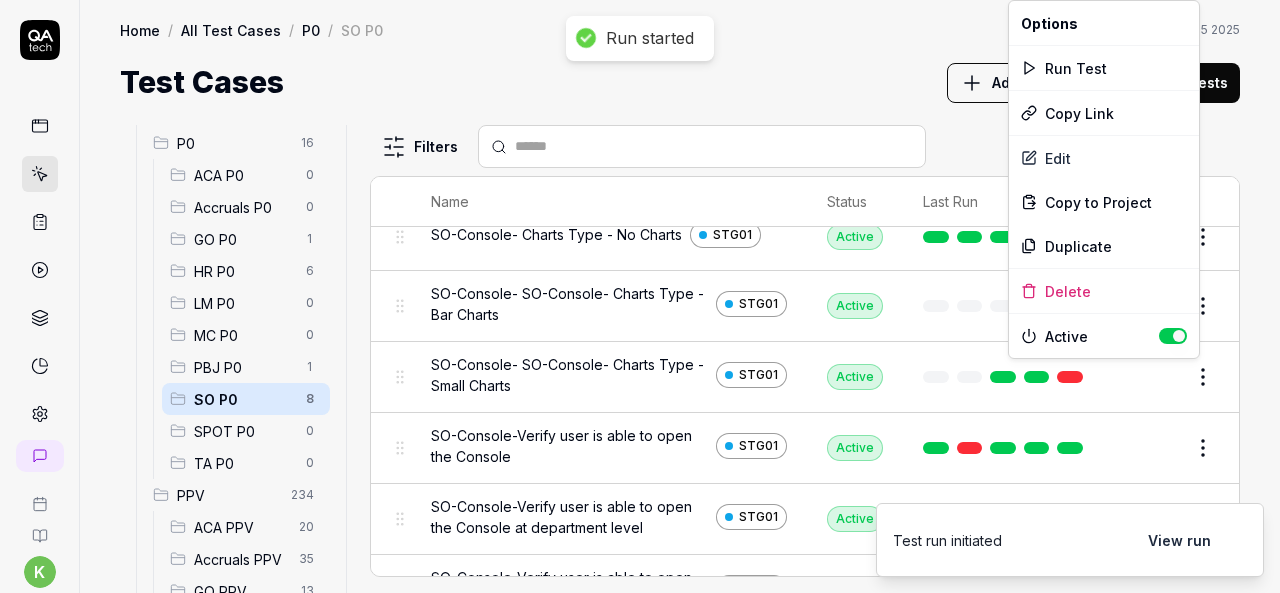click on "Run started k S Home / All Test Cases / P0 / SO P0 Home / All Test Cases / P0 / SO P0 Last scan:  Jun 5 2025 Test Cases Add Test Case Run Tests All Test Cases 301 Employee Management 10 Login 7 Logout 1 Master Schedule 9 Navigation 3 P0 16 ACA P0 0 Accruals P0 0 GO P0 1 HR P0 6 LM P0 0 MC P0 0 PBJ P0 1 SO P0 8 SPOT P0 0 TA P0 0 PPV 234 ACA PPV 20 Accruals PPV 35 GO PPV 13 HR PPV 31 LM PPV 7 MC PPV 7 PBJ PPV 22 SO PPV 56 Spotlight PPV 3 TA PPV 40 Reporting 3 Schedule Optimizer 1 Screen Loads 7 Time & Attendance 6 Filters Name Status Last Run P0 SO P0 Open Shift Management - Accessing the Open Shift Management page STG01 Active Edit SO-Console- Charts Type - No Charts STG01 Active Edit SO-Console- SO-Console- Charts Type - Bar Charts STG01 Active Edit SO-Console- SO-Console- Charts Type - Small Charts STG01 Active Edit SO-Console-Verify user is able to open the Console STG01 Active Edit SO-Console-Verify user is able to open the Console at department level STG01 Active Edit STG01 Active Edit STG01 Active Edit" at bounding box center [640, 296] 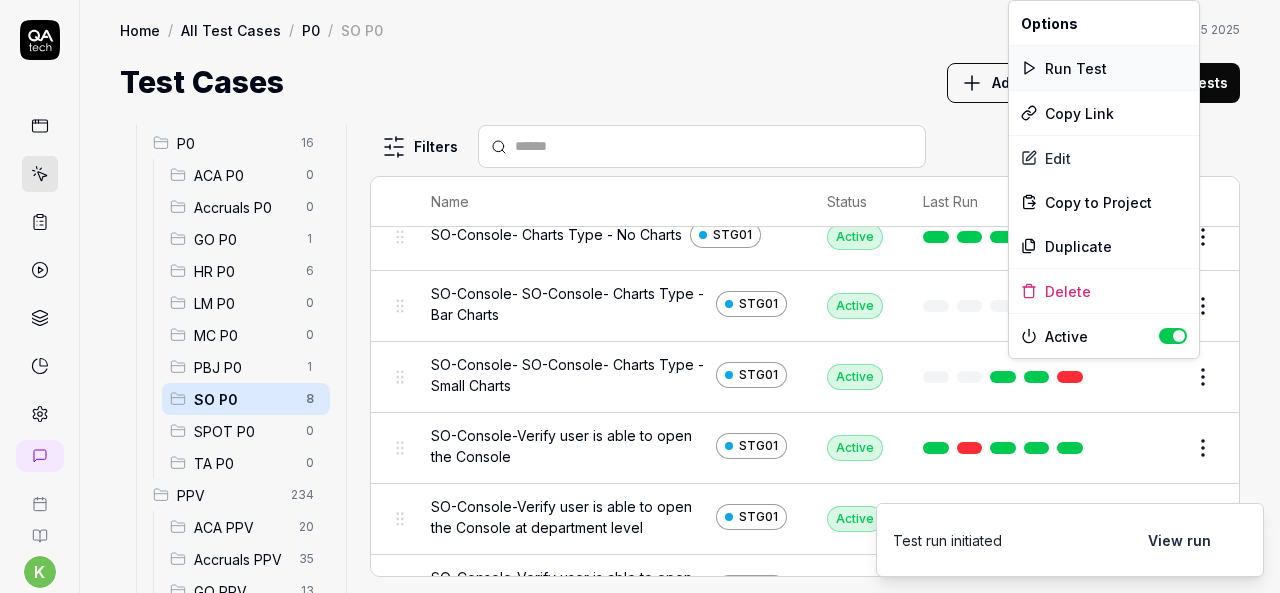 click on "Run Test" at bounding box center [1104, 68] 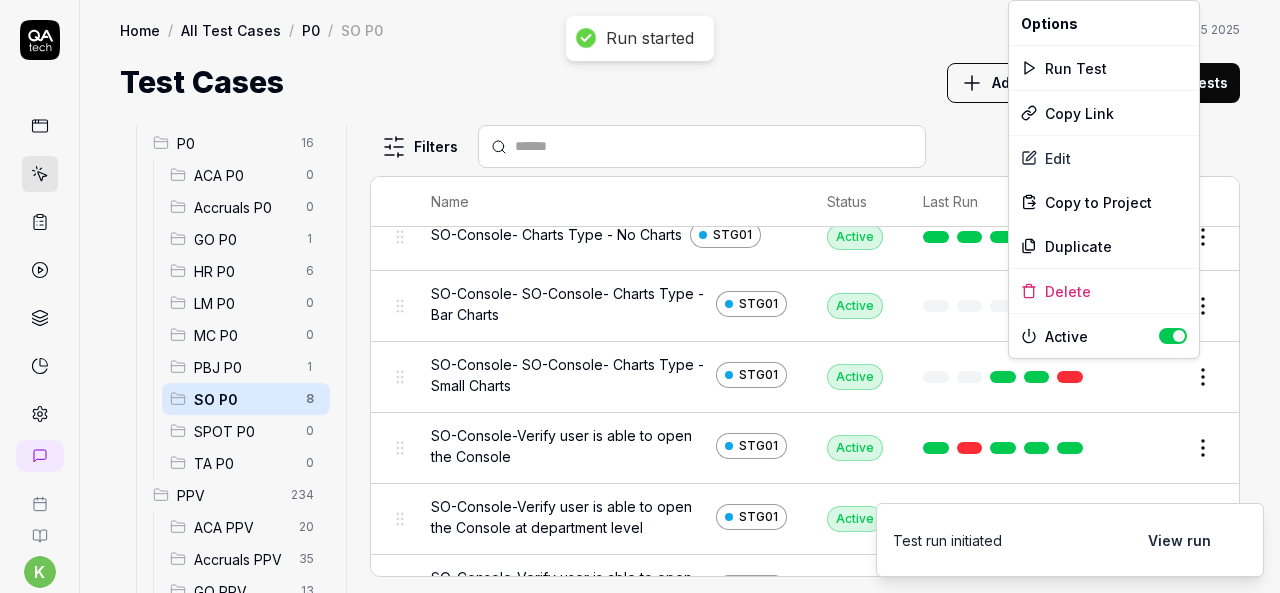 click on "Run started k S Home / All Test Cases / P0 / SO P0 Home / All Test Cases / P0 / SO P0 Last scan:  Jun 5 2025 Test Cases Add Test Case Run Tests All Test Cases 301 Employee Management 10 Login 7 Logout 1 Master Schedule 9 Navigation 3 P0 16 ACA P0 0 Accruals P0 0 GO P0 1 HR P0 6 LM P0 0 MC P0 0 PBJ P0 1 SO P0 8 SPOT P0 0 TA P0 0 PPV 234 ACA PPV 20 Accruals PPV 35 GO PPV 13 HR PPV 31 LM PPV 7 MC PPV 7 PBJ PPV 22 SO PPV 56 Spotlight PPV 3 TA PPV 40 Reporting 3 Schedule Optimizer 1 Screen Loads 7 Time & Attendance 6 Filters Name Status Last Run P0 SO P0 Open Shift Management - Accessing the Open Shift Management page STG01 Active Edit SO-Console- Charts Type - No Charts STG01 Active Edit SO-Console- SO-Console- Charts Type - Bar Charts STG01 Active Edit SO-Console- SO-Console- Charts Type - Small Charts STG01 Active Edit SO-Console-Verify user is able to open the Console STG01 Active Edit SO-Console-Verify user is able to open the Console at department level STG01 Active Edit STG01 Active Edit STG01 Active Edit" at bounding box center [640, 296] 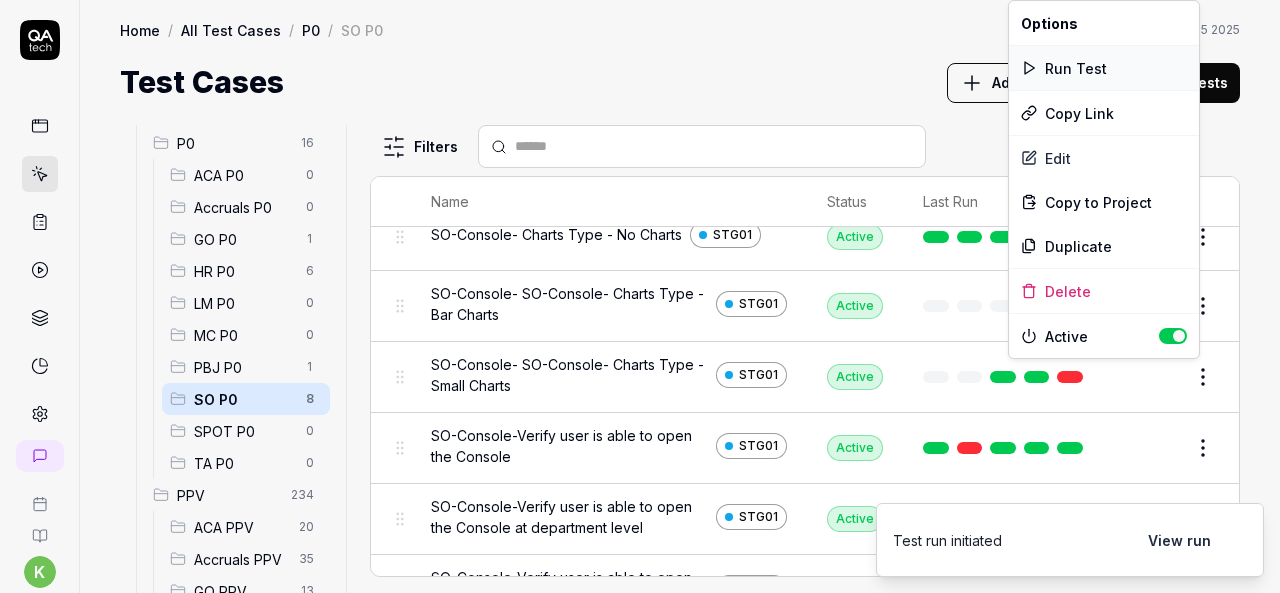 click on "Run Test" at bounding box center (1104, 68) 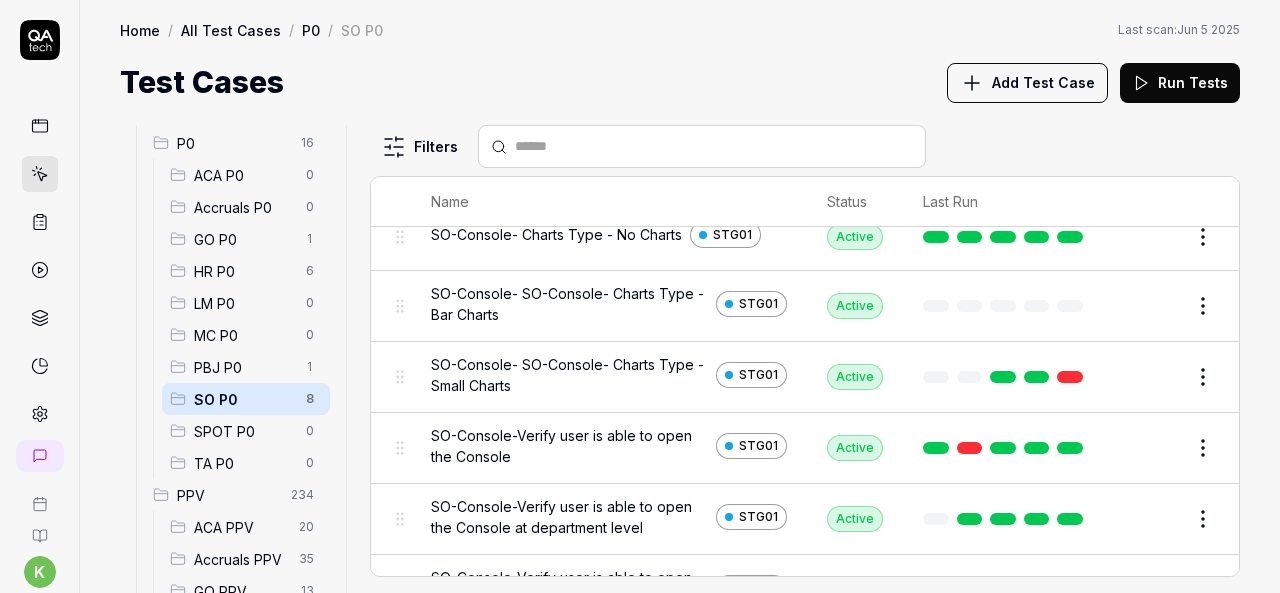 click on "Home / All Test Cases / P0 / SO P0 Last scan:  [DATE]" at bounding box center (680, 30) 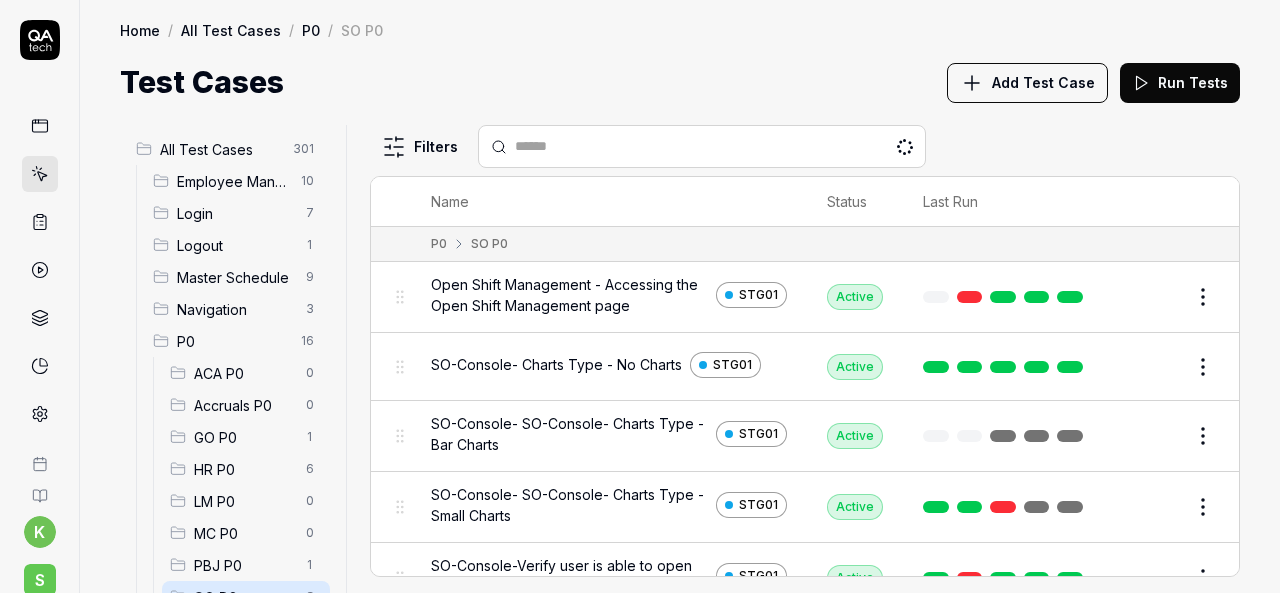scroll, scrollTop: 0, scrollLeft: 0, axis: both 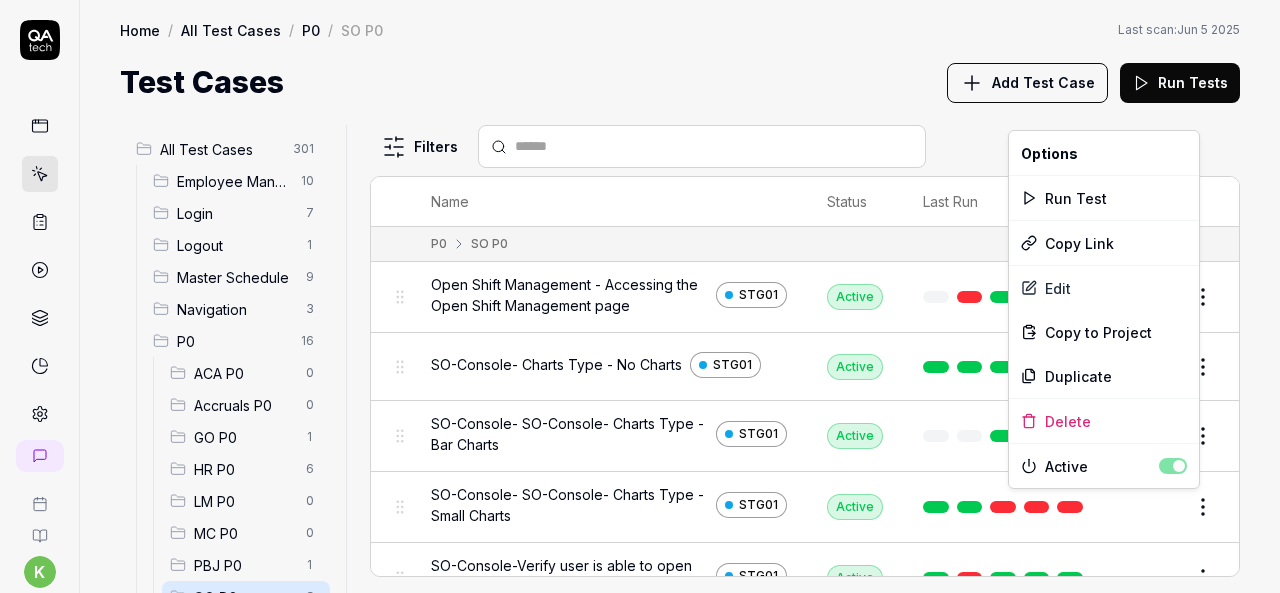 click on "5TvcxlQHDSYI" at bounding box center [640, 296] 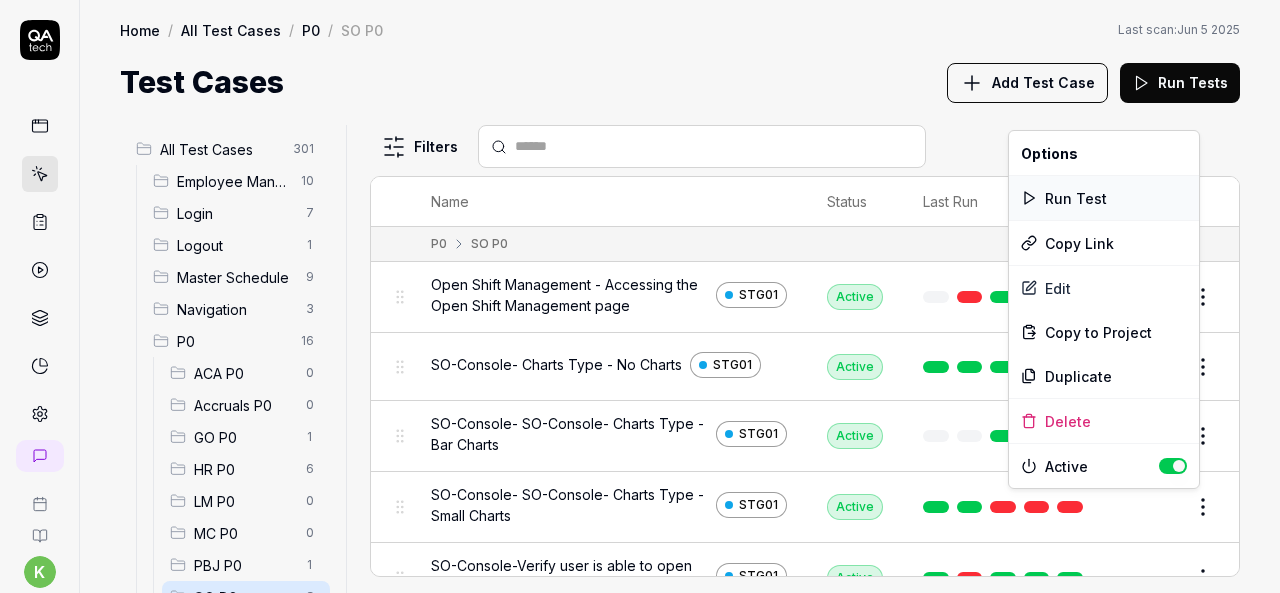 click on "Run Test" at bounding box center [1104, 198] 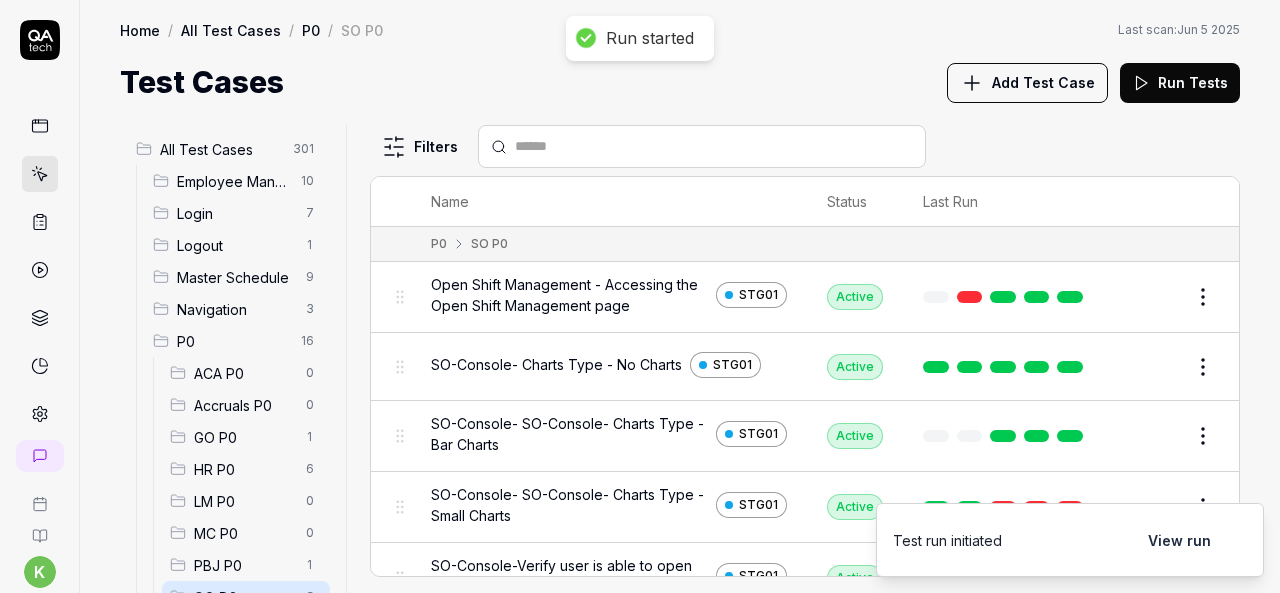 click on "Home / All Test Cases / P0 / SO P0 Home / All Test Cases / P0 / SO P0 Last scan:  [DATE] Test Cases Add Test Case Run Tests" at bounding box center (680, 52) 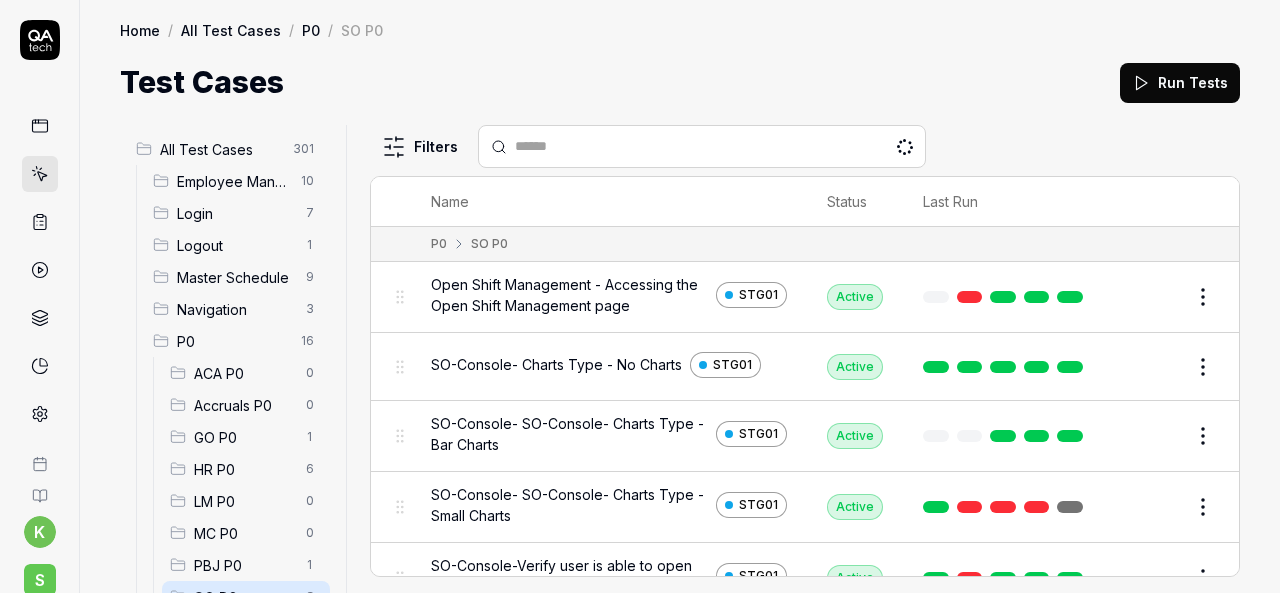 scroll, scrollTop: 0, scrollLeft: 0, axis: both 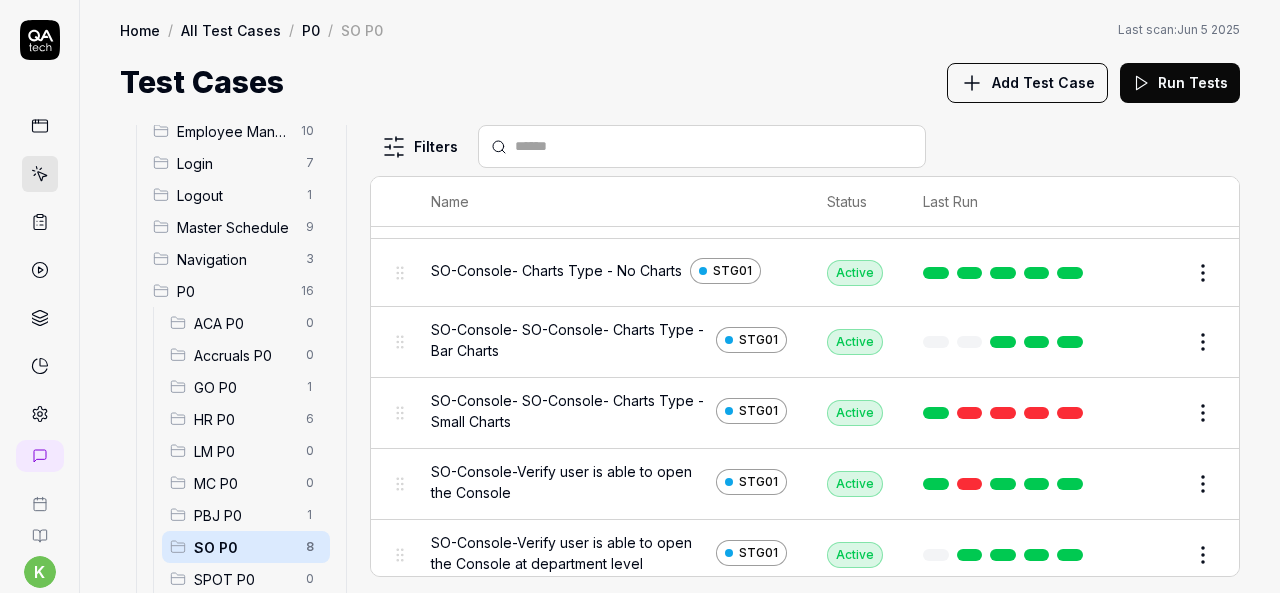 click at bounding box center (1070, 413) 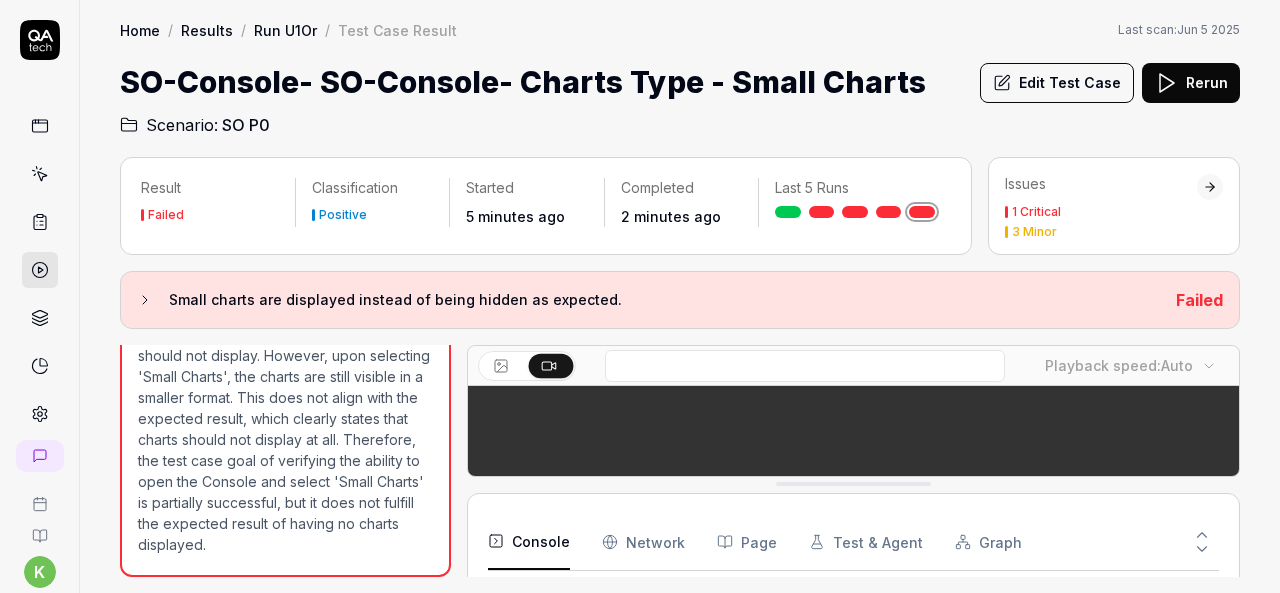 scroll, scrollTop: 1414, scrollLeft: 0, axis: vertical 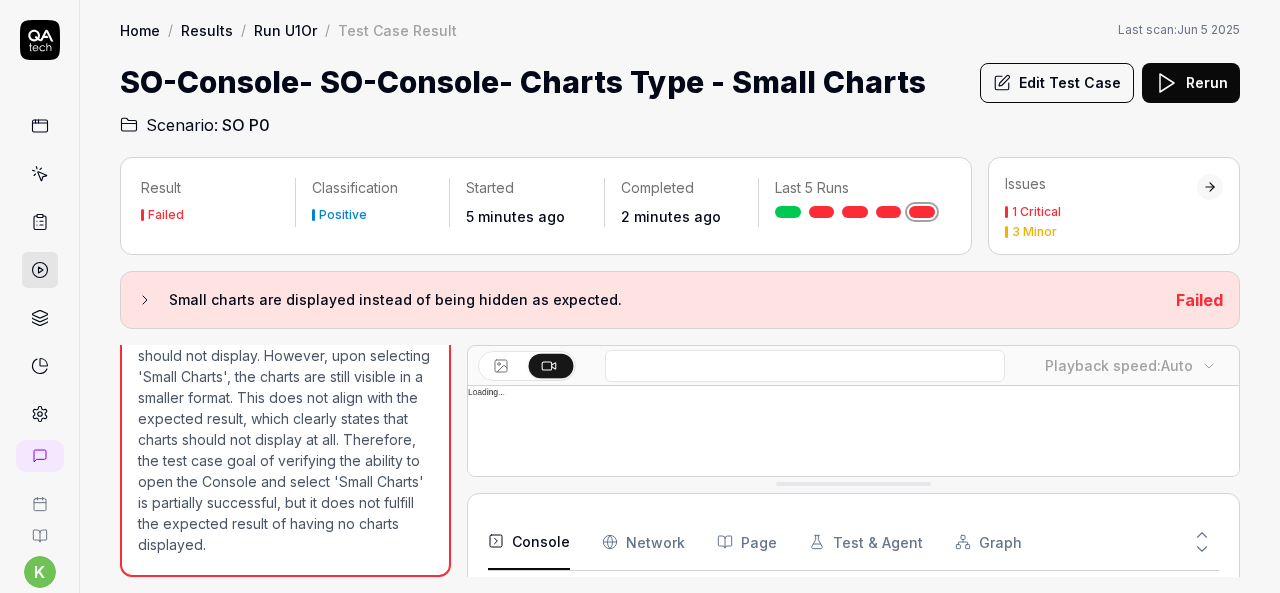 click on "The test case expected result specifies that when 'Small Charts' is selected, charts should not display. However, upon selecting 'Small Charts', the charts are still visible in a smaller format. This does not align with the expected result, which clearly states that charts should not display at all. Therefore, the test case goal of verifying the ability to open the Console and select 'Small Charts' is partially successful, but it does not fulfill the expected result of having no charts displayed." at bounding box center [285, 429] 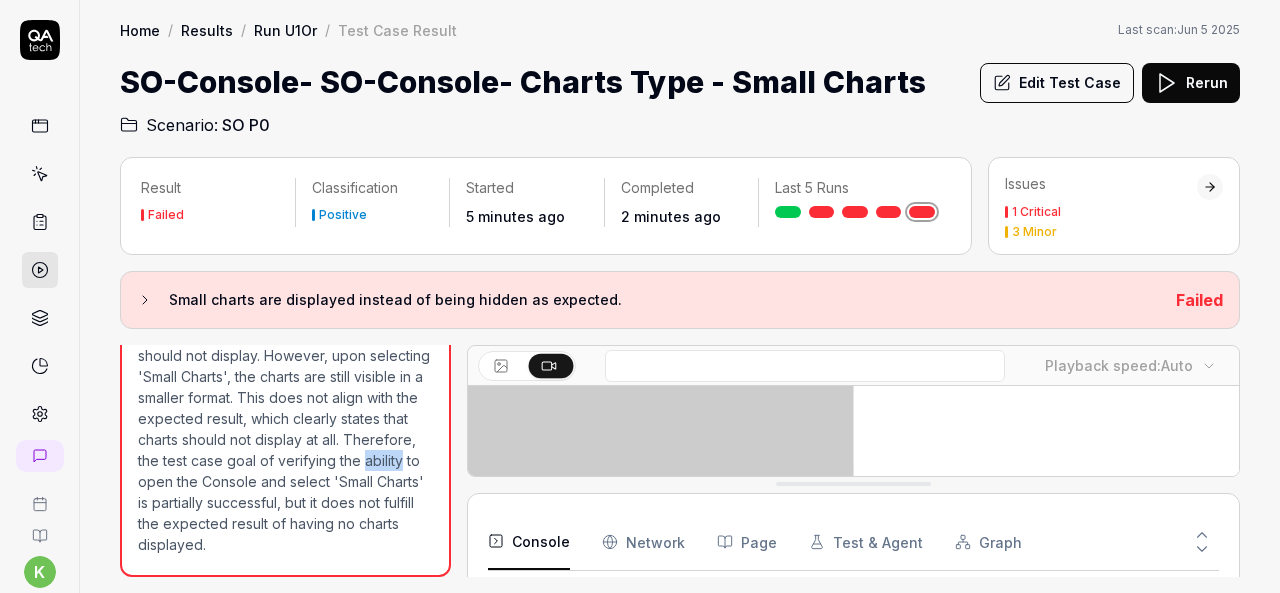 click on "The test case expected result specifies that when 'Small Charts' is selected, charts should not display. However, upon selecting 'Small Charts', the charts are still visible in a smaller format. This does not align with the expected result, which clearly states that charts should not display at all. Therefore, the test case goal of verifying the ability to open the Console and select 'Small Charts' is partially successful, but it does not fulfill the expected result of having no charts displayed." at bounding box center [285, 429] 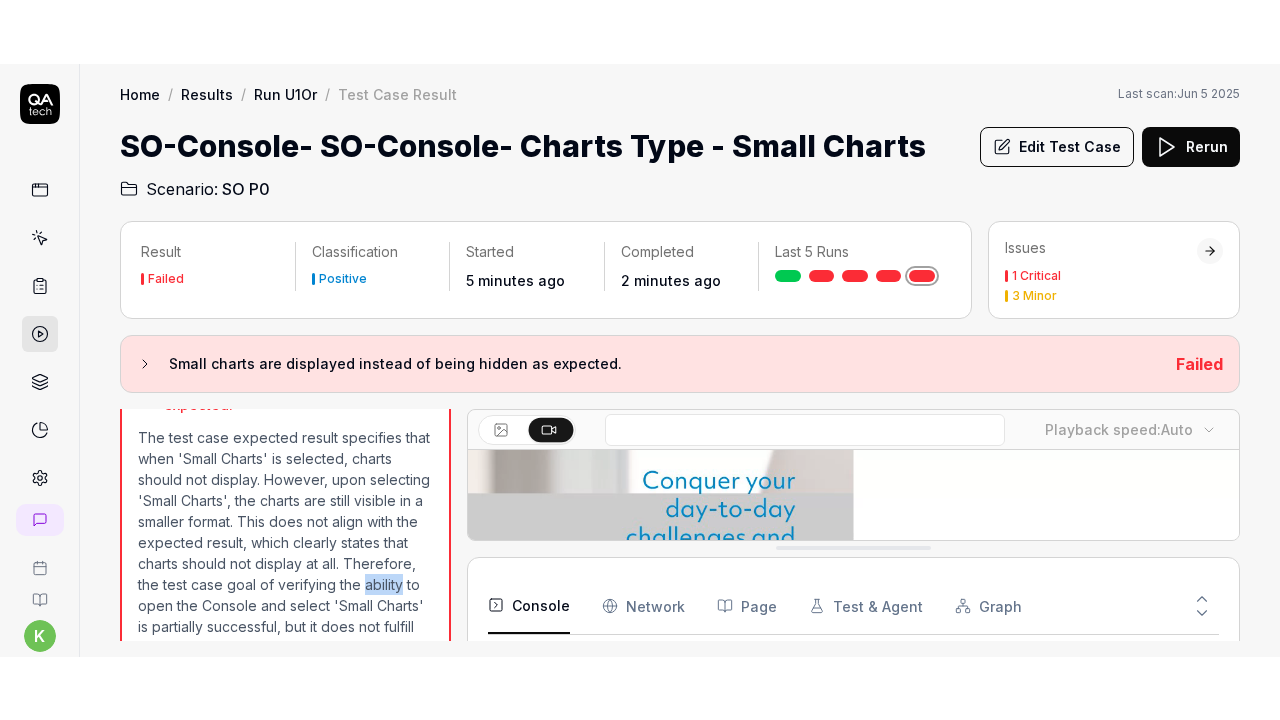 scroll, scrollTop: 1317, scrollLeft: 0, axis: vertical 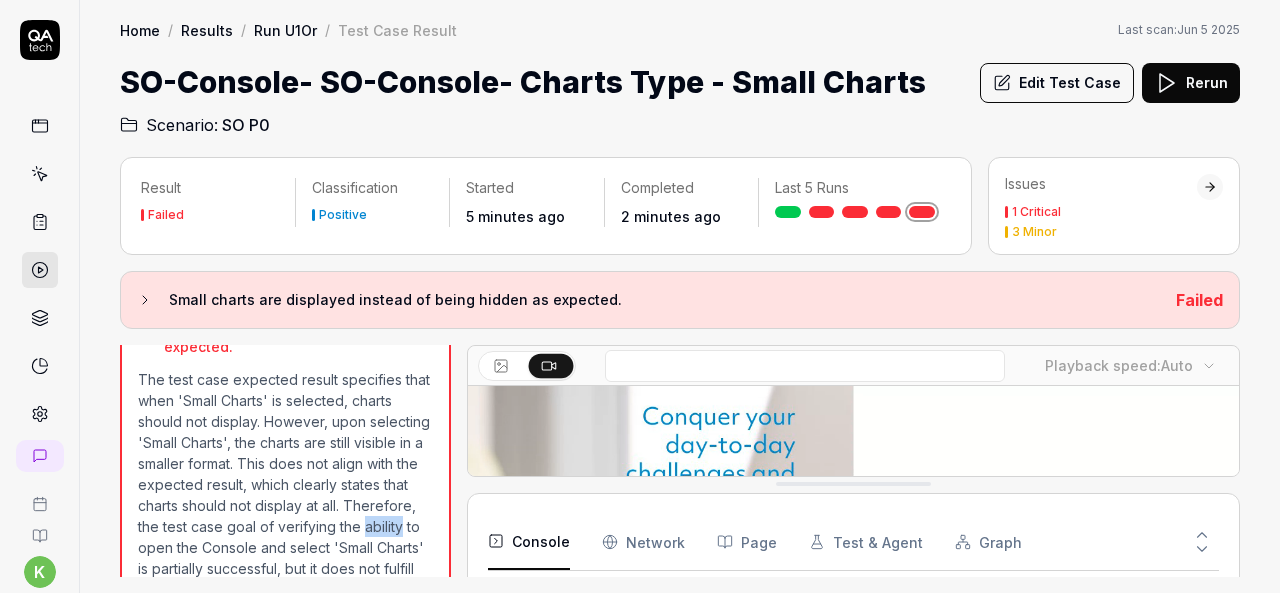 click 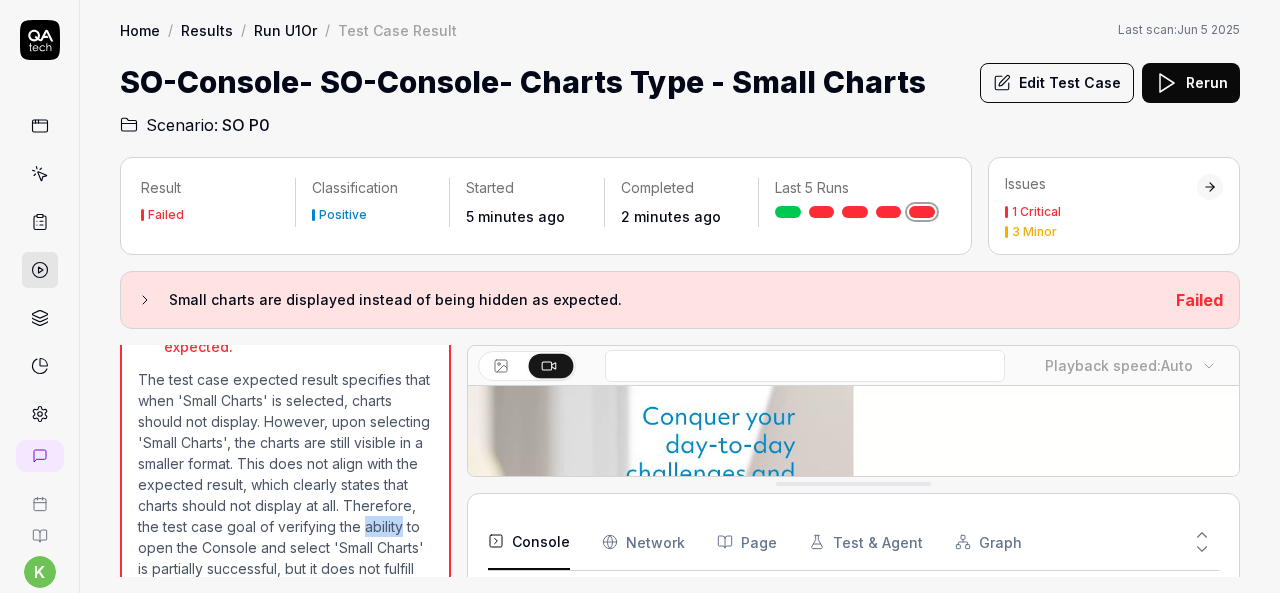 click at bounding box center [551, 365] 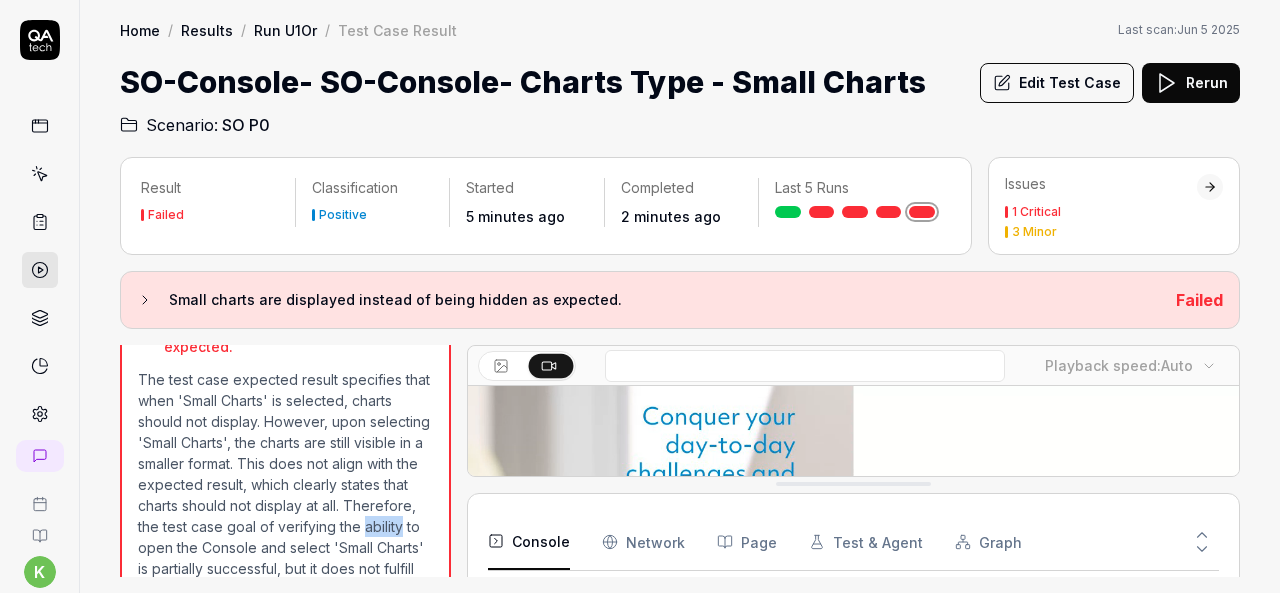 click at bounding box center [551, 365] 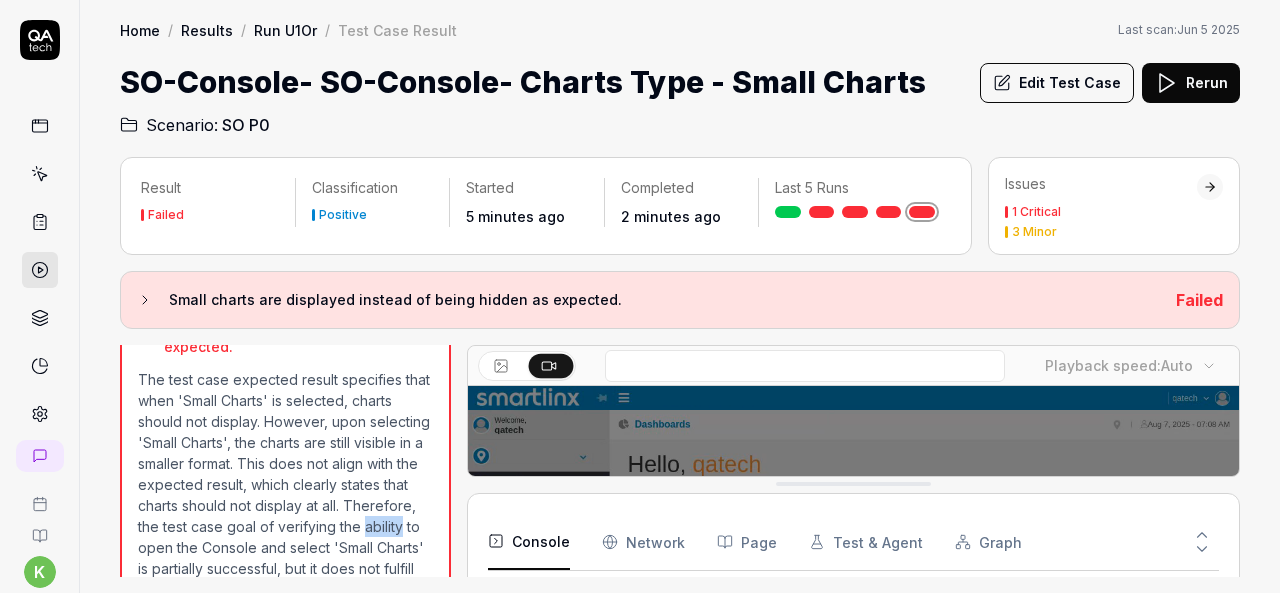 click at bounding box center [551, 365] 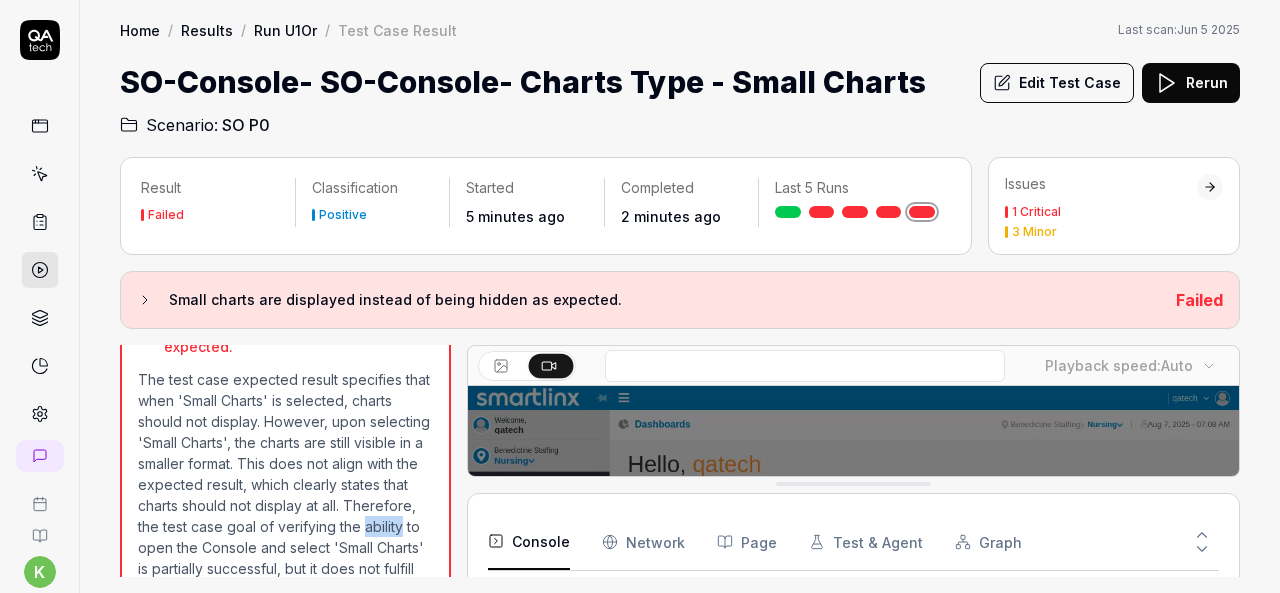 click at bounding box center [853, 627] 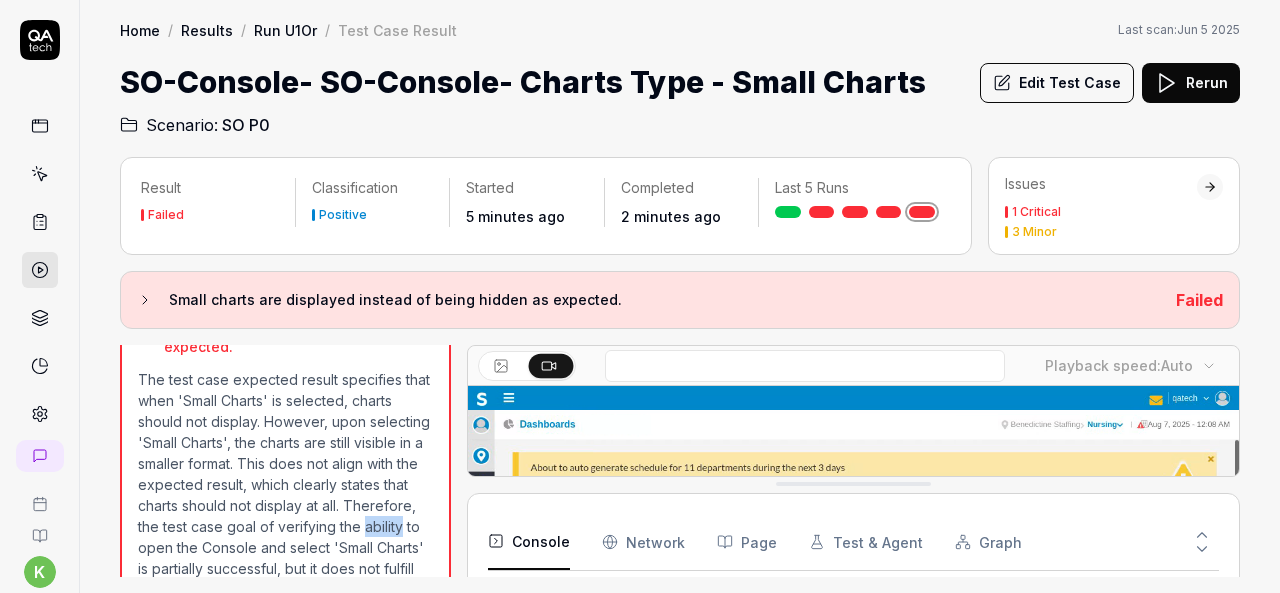 click at bounding box center (853, 627) 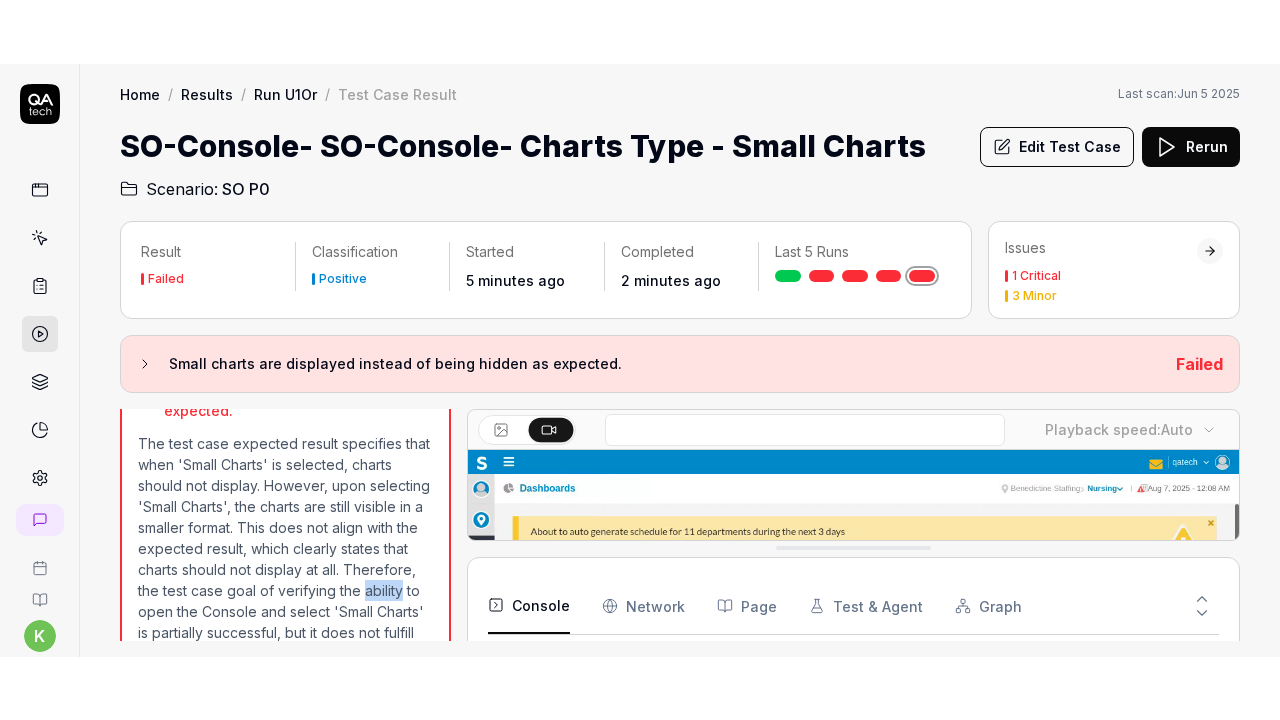 scroll, scrollTop: 272, scrollLeft: 0, axis: vertical 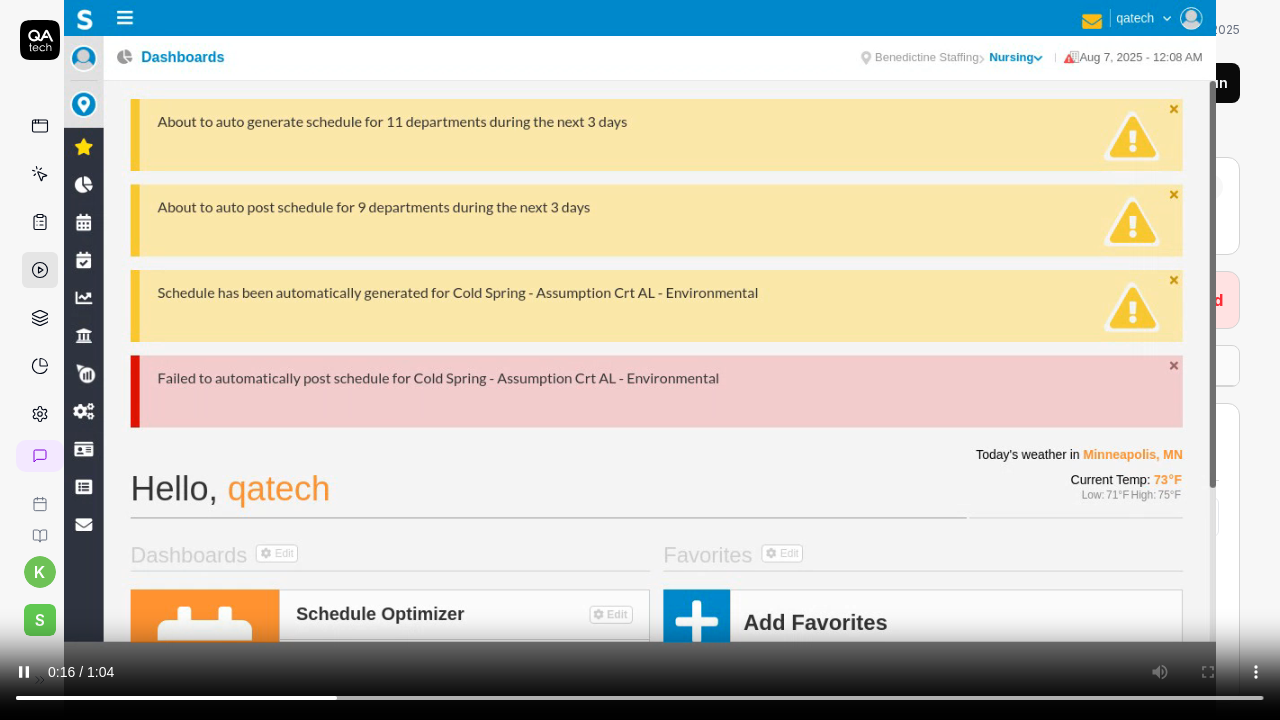 type 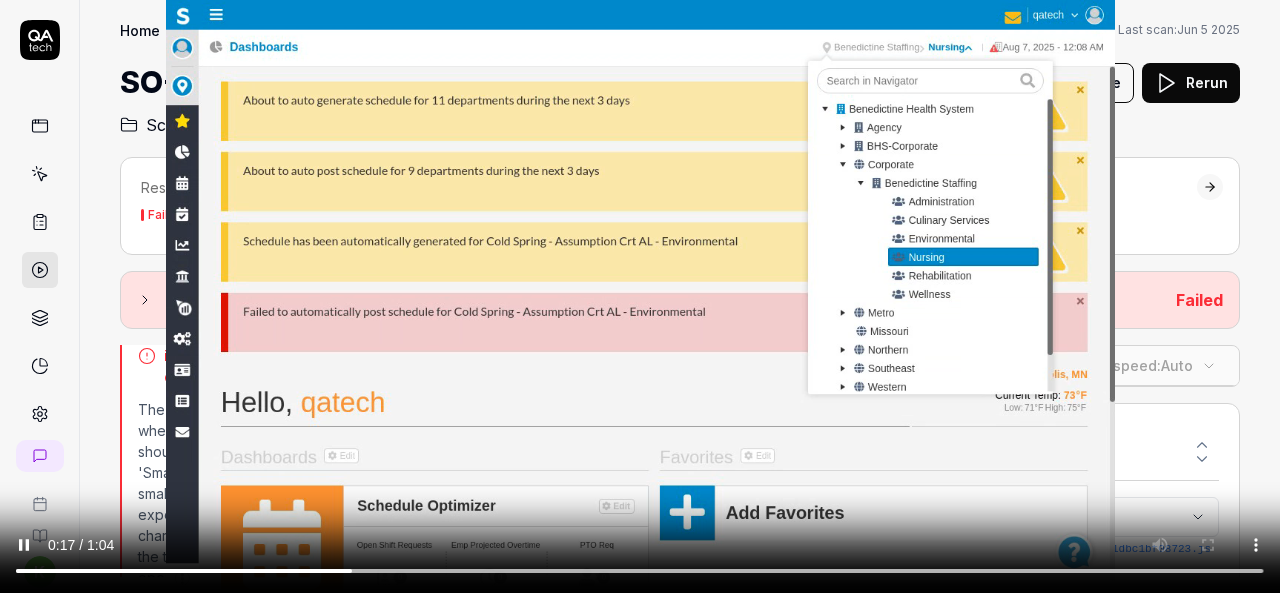scroll, scrollTop: 275, scrollLeft: 0, axis: vertical 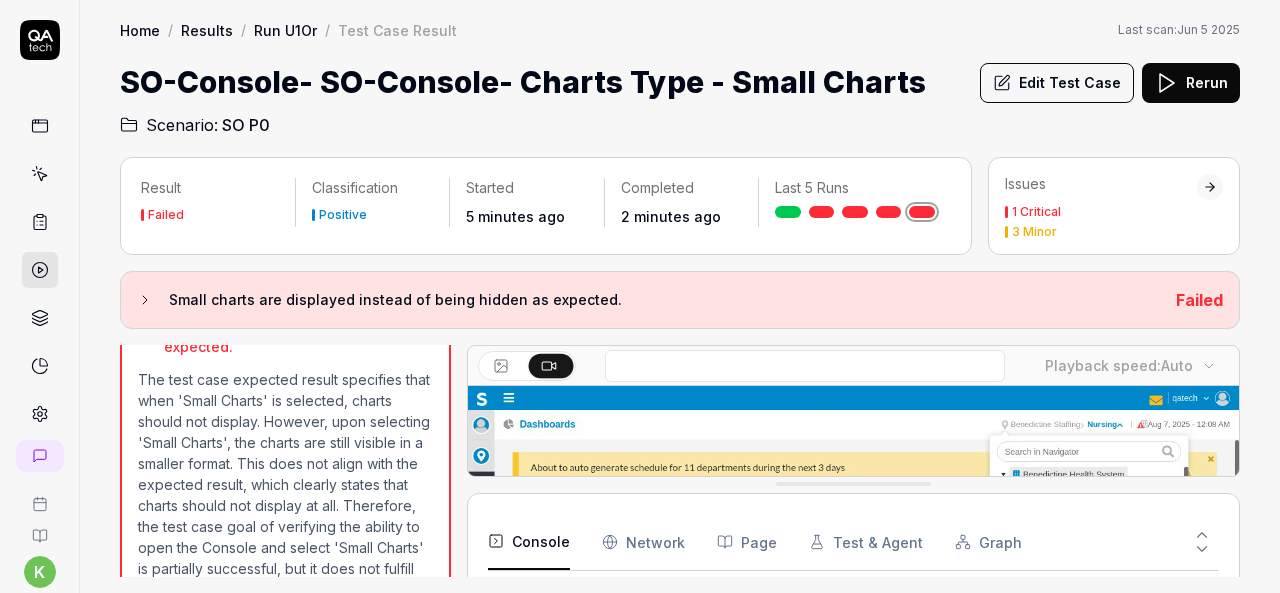 click on "Result Failed Classification Positive Started 5 minutes ago Completed 2 minutes ago Last 5 Runs" at bounding box center (546, 206) 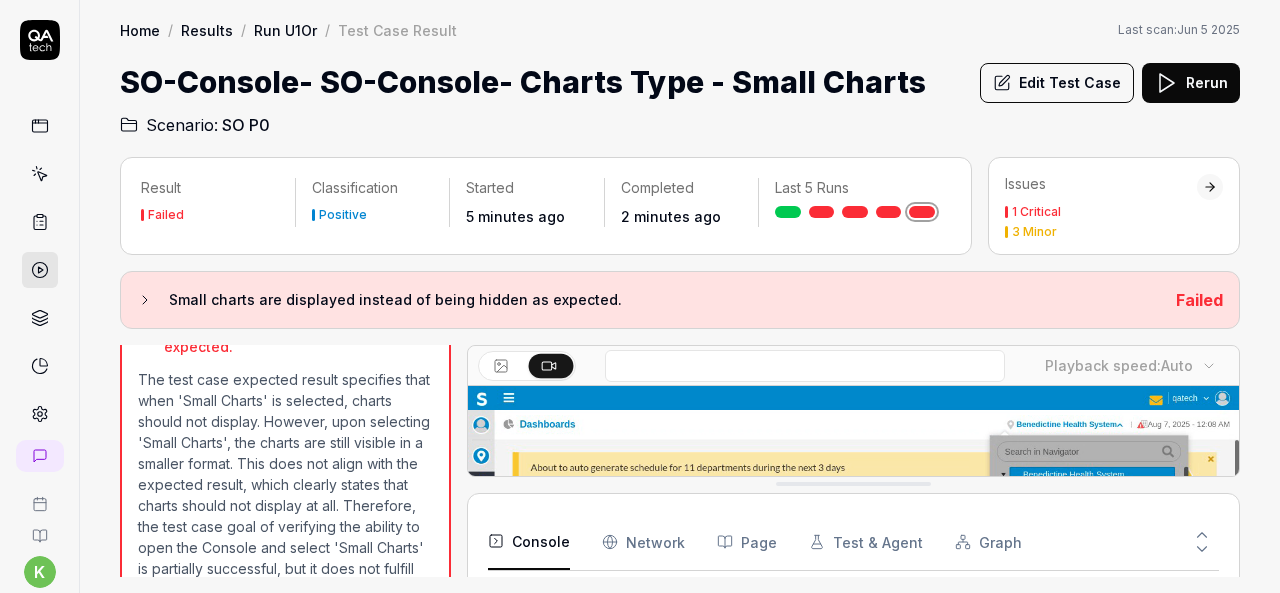 click on "SO-Console- SO-Console- Charts Type - Small Charts Edit Test Case Rerun" at bounding box center [680, 82] 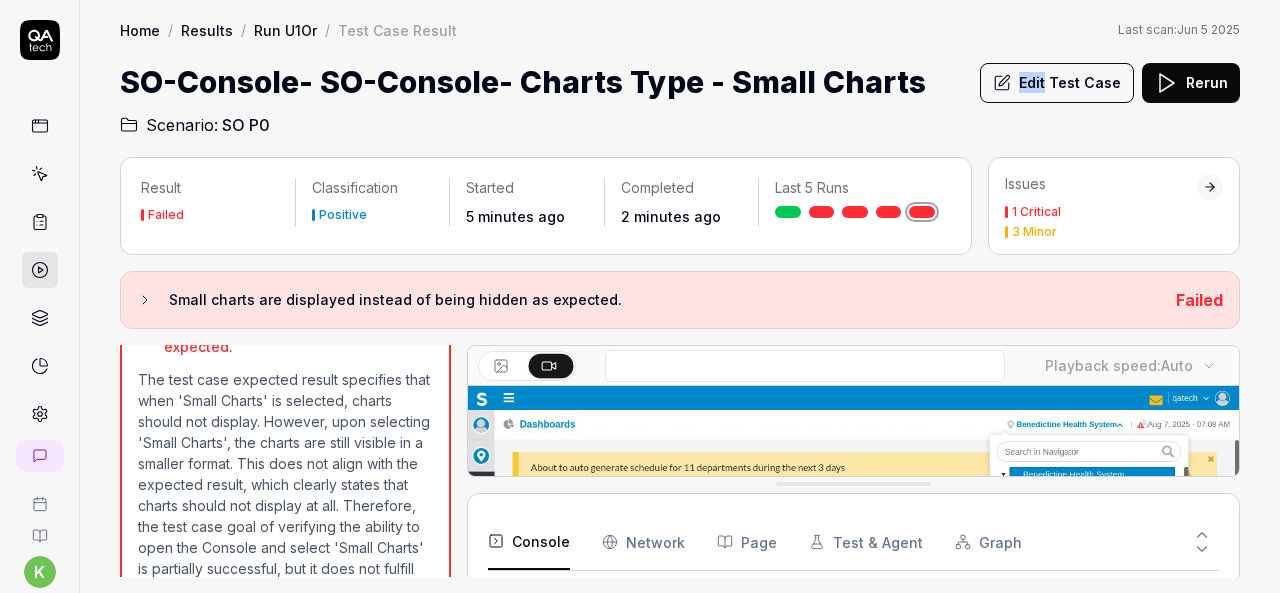 click on "SO-Console- SO-Console- Charts Type - Small Charts Edit Test Case Rerun" at bounding box center [680, 82] 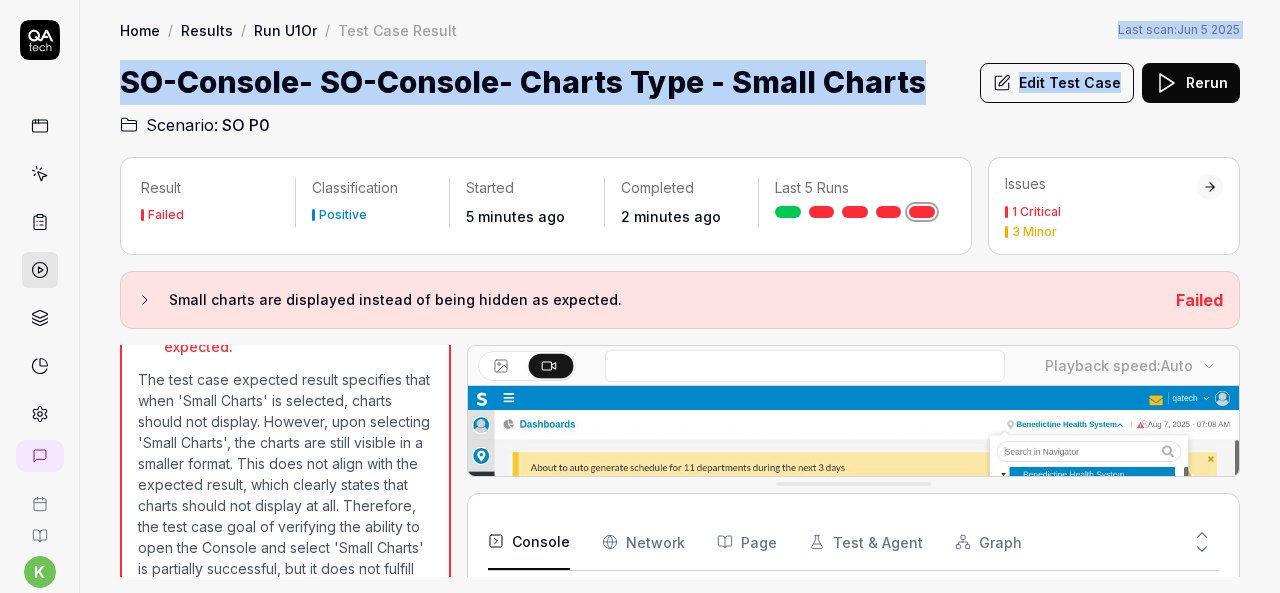 drag, startPoint x: 970, startPoint y: 94, endPoint x: 1170, endPoint y: -47, distance: 244.70595 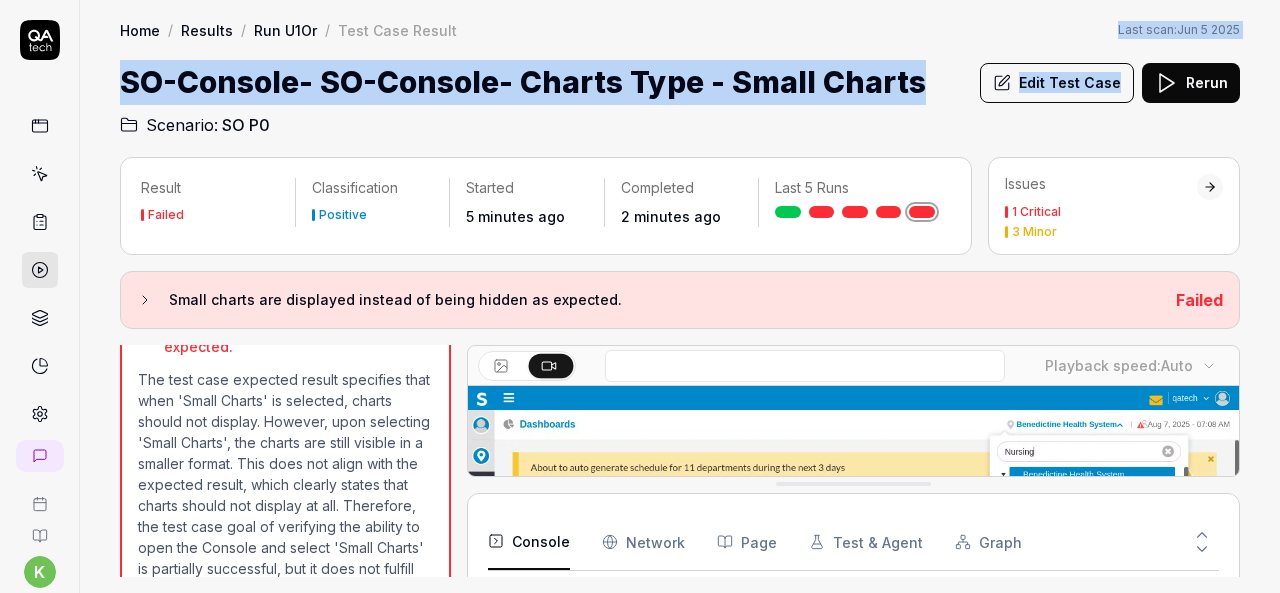 click on "k S Home / Results / Run U1Or / Test Case Result Home / Results / Run U1Or / Test Case Result Last scan:  Jun 5 2025 SO-Console- SO-Console- Charts Type - Small Charts Edit Test Case Rerun Scenario: SO P0 Result Failed Classification Positive Started 5 minutes ago Completed 2 minutes ago Last 5 Runs Issues 1   Critical 3   Minor Small charts are displayed instead of being hidden as expected. Failed Open browser 10:37:47 STG https://v6-stg01.smartlinxsolutions.com/ Enter the username in the username field 10:37:57 Enter the password in the password field 10:38:00 Click the Login button to authenticate 10:38:04 Mouse move to Organization Breadcrumb at right side, Click on Organization Breadcrumb, Select the Top Organization from Organization Breadcrumb 10:38:13 Search the 'Nursing' and Select the "Nursing" department from Organization Breadcrumb 10:38:38 Click the hamburger menu icon for expand navigation options 10:39:06 Click on the Schedule Optimizer tile 10:39:19 Click on Dashboards 10:39:27 10:39:38   Auto" at bounding box center [640, 296] 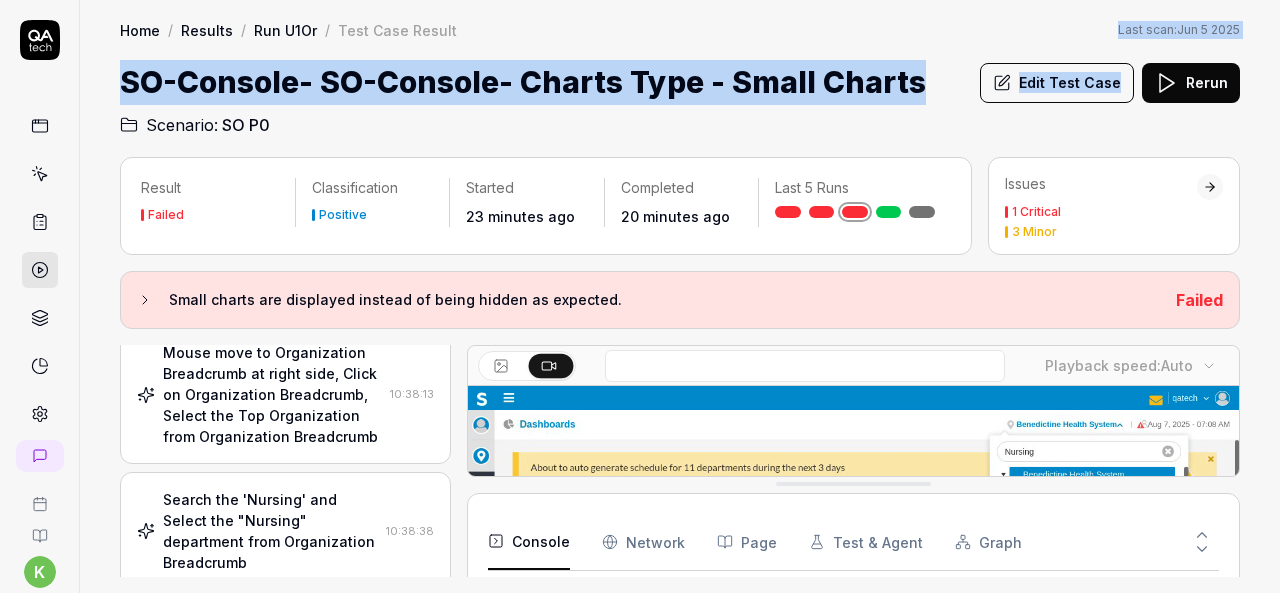 scroll, scrollTop: 364, scrollLeft: 0, axis: vertical 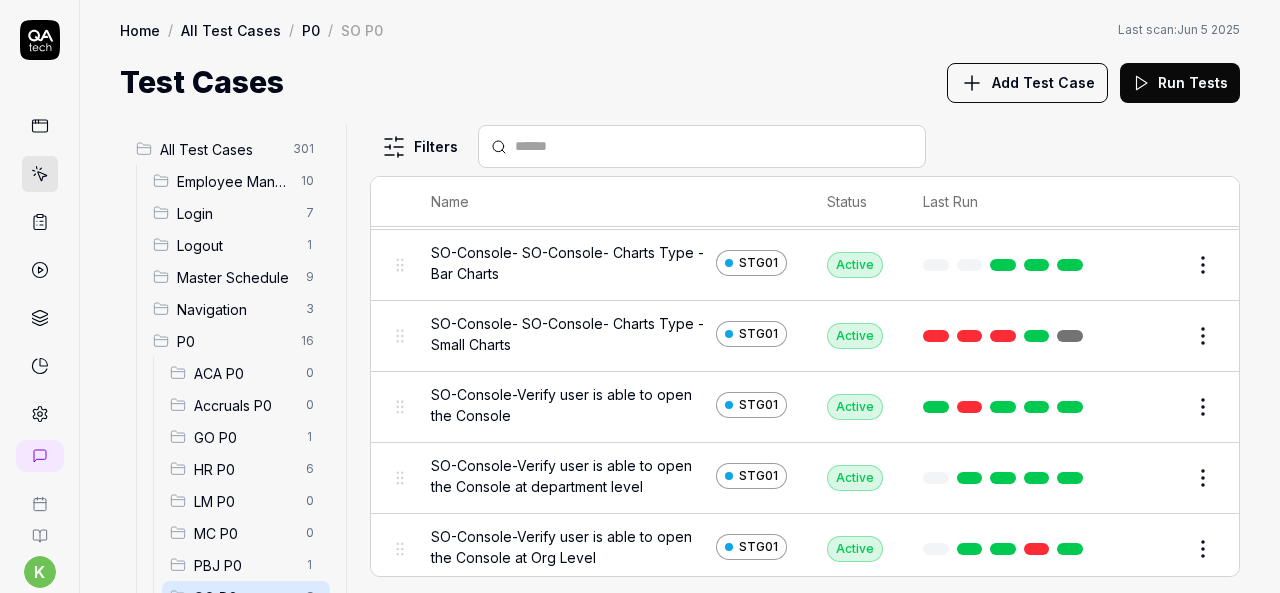 click on "k S Home / All Test Cases / P0 / SO P0 Home / All Test Cases / P0 / SO P0 Last scan: Jun 5 [YEAR] Test Cases Add Test Case Run Tests All Test Cases 301 Employee Management 10 Login 7 Logout 1 Master Schedule 9 Navigation 3 P0 16 ACA P0 0 Accruals P0 0 GO P0 1 HR P0 6 LM P0 0 MC P0 0 PBJ P0 1 SO P0 8 SPOT P0 0 TA P0 0 PPV 234 ACA PPV 20 Accruals PPV 35 GO PPV 13 HR PPV 31 LM PPV 7 MC PPV 7 PBJ PPV 22 SO PPV 56 Spotlight PPV 3 TA PPV 40 Reporting 3 Schedule Optimizer 1 Screen Loads 7 Time & Attendance 6 Filters Name Status Last Run P0 SO P0 Open Shift Management - Accessing the Open Shift Management page STG01 Active Edit SO-Console- Charts Type - No Charts STG01 Active Edit SO-Console- SO-Console- Charts Type - Bar Charts STG01 Active Edit SO-Console- SO-Console- Charts Type - Small Charts STG01 Active Edit SO-Console-Verify user is able to open the Console STG01 Active Edit SO-Console-Verify user is able to open the Console at department level STG01 Active Edit STG01 Active Edit STG01 Active Edit" at bounding box center (640, 296) 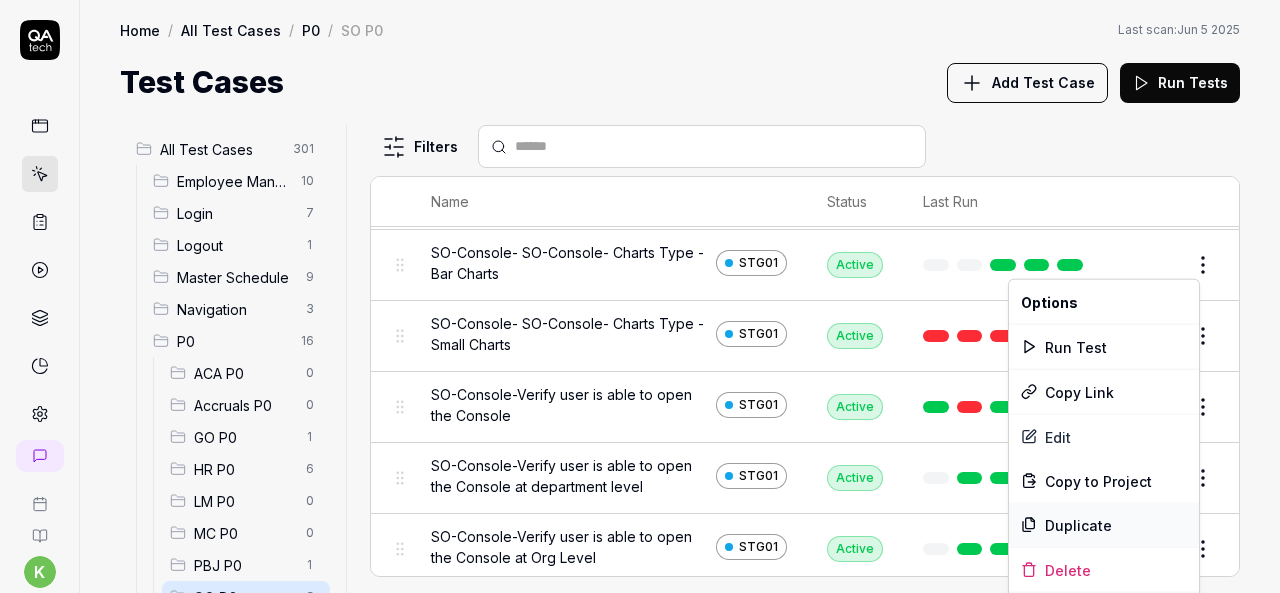 click on "Duplicate" at bounding box center (1104, 525) 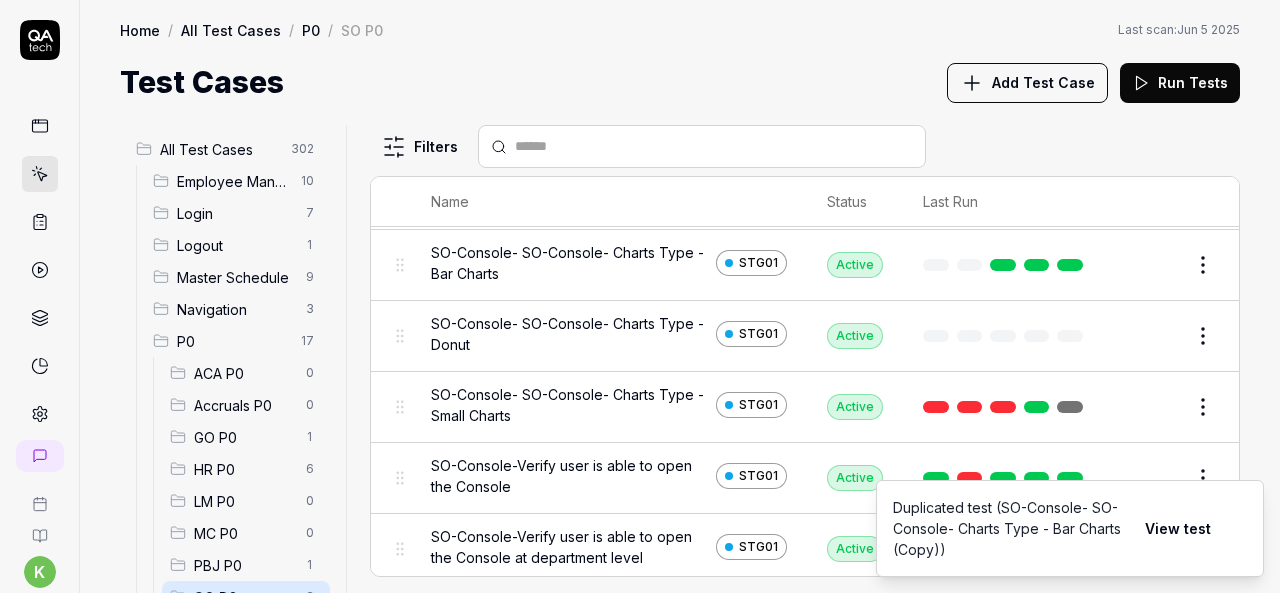click on "Test Cases Add Test Case Run Tests" at bounding box center [680, 82] 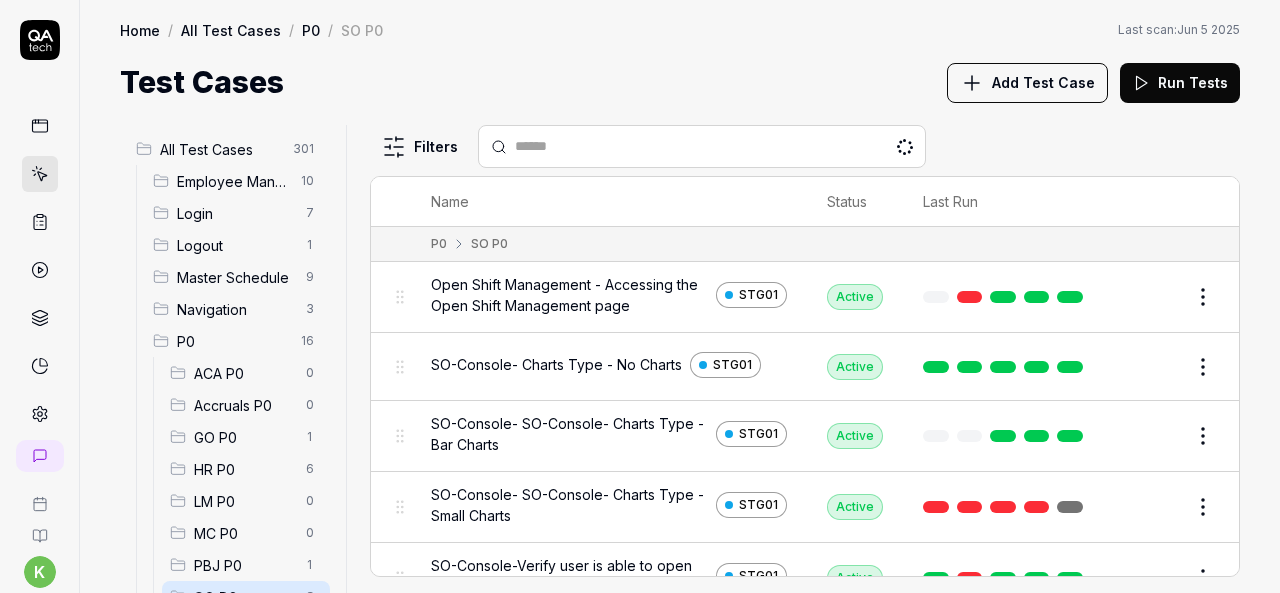 scroll, scrollTop: 0, scrollLeft: 0, axis: both 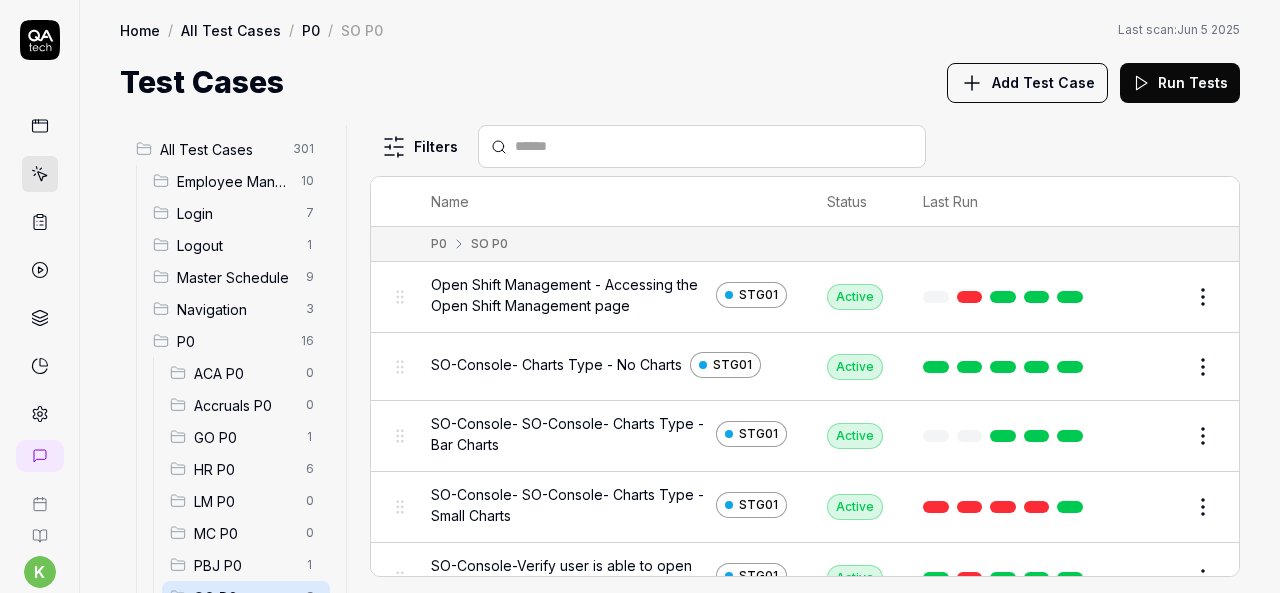 click on "k S Home / All Test Cases / P0 / SO P0 Home / All Test Cases / P0 / SO P0 Last scan: Jun 5 [YEAR] Test Cases Add Test Case Run Tests All Test Cases 301 Employee Management 10 Login 7 Logout 1 Master Schedule 9 Navigation 3 P0 16 ACA P0 0 Accruals P0 0 GO P0 1 HR P0 6 LM P0 0 MC P0 0 PBJ P0 1 SO P0 8 SPOT P0 0 TA P0 0 PPV 234 ACA PPV 20 Accruals PPV 35 GO PPV 13 HR PPV 31 LM PPV 7 MC PPV 7 PBJ PPV 22 SO PPV 56 Spotlight PPV 3 TA PPV 40 Reporting 3 Schedule Optimizer 1 Screen Loads 7 Time & Attendance 6 Filters Name Status Last Run P0 SO P0 Open Shift Management - Accessing the Open Shift Management page STG01 Active Edit SO-Console- Charts Type - No Charts STG01 Active Edit SO-Console- SO-Console- Charts Type - Bar Charts STG01 Active Edit SO-Console- SO-Console- Charts Type - Small Charts STG01 Active Edit SO-Console-Verify user is able to open the Console STG01 Active Edit SO-Console-Verify user is able to open the Console at department level STG01 Active Edit STG01 Active Edit STG01 Active Edit" at bounding box center [640, 296] 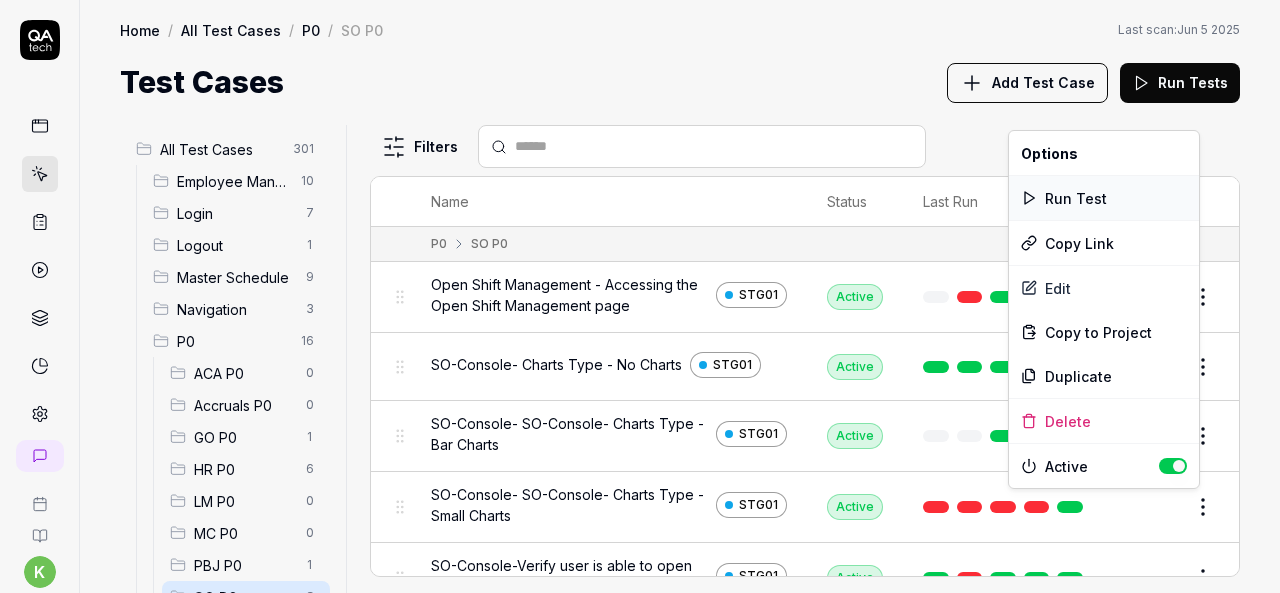 click on "Run Test" at bounding box center [1104, 198] 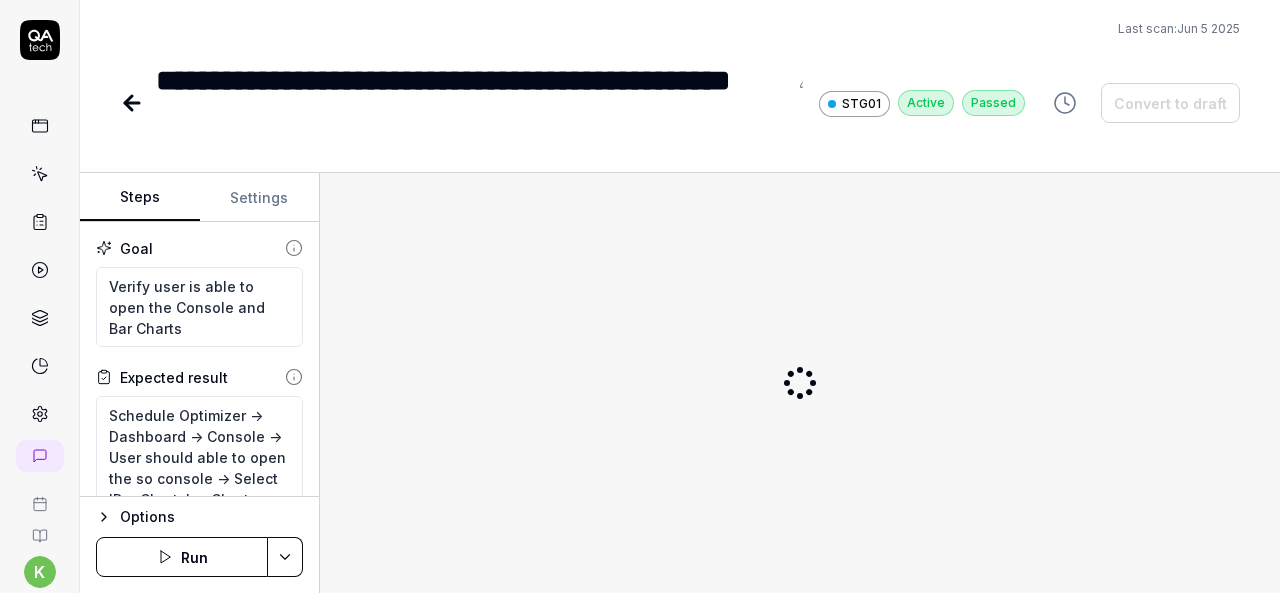 scroll, scrollTop: 0, scrollLeft: 0, axis: both 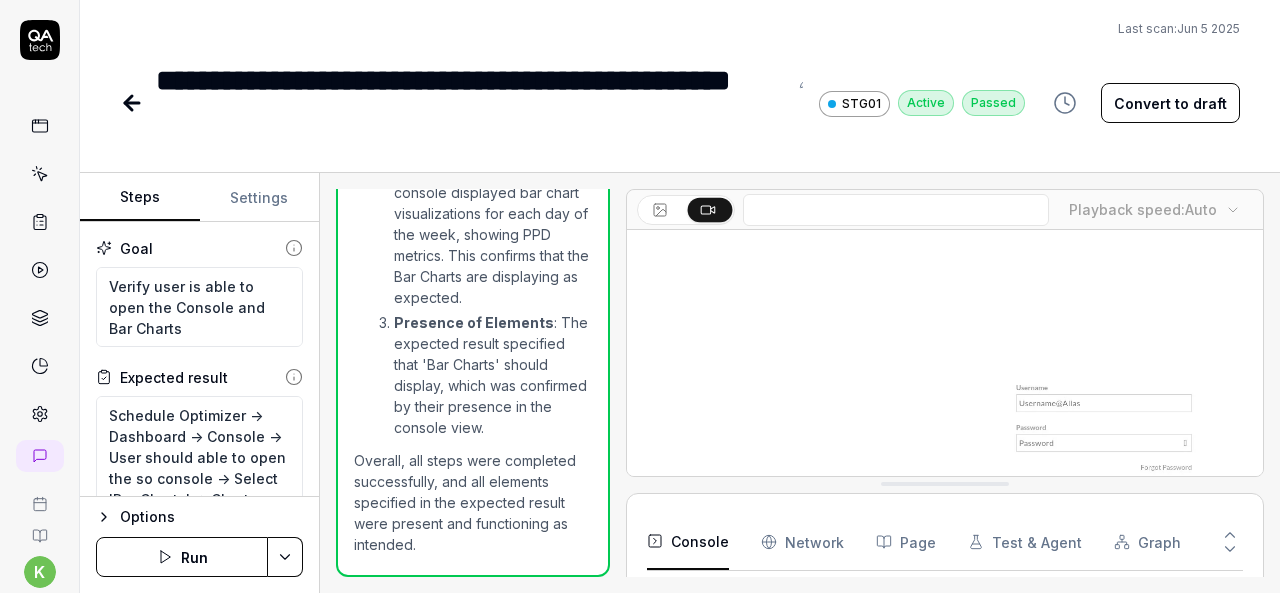 click 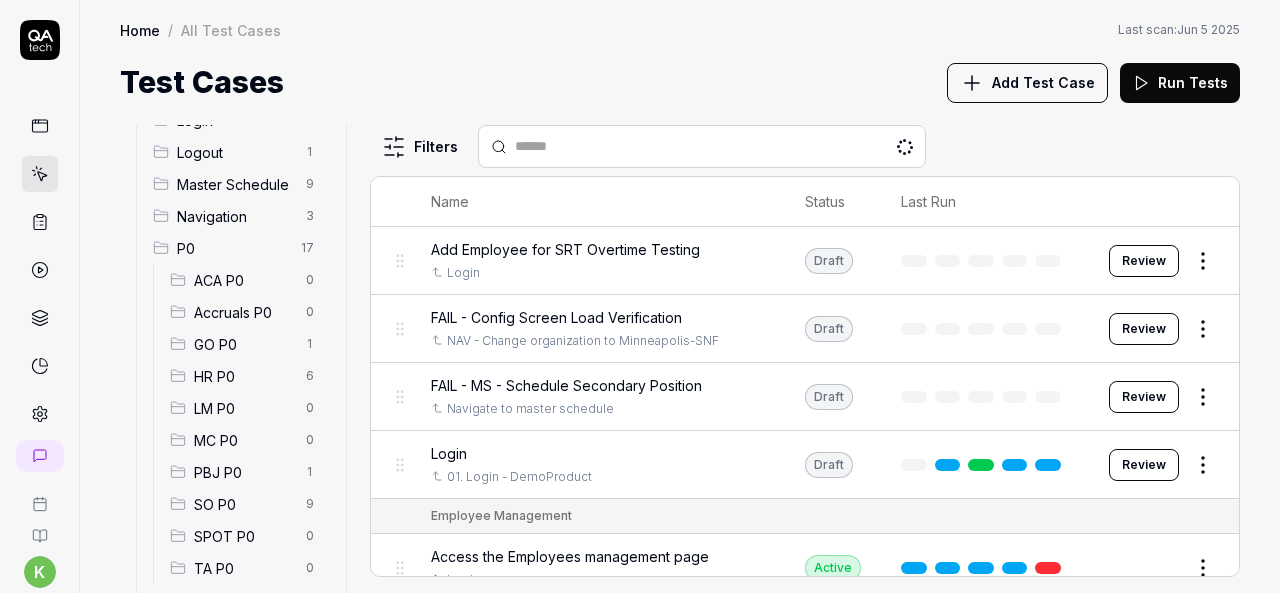 scroll, scrollTop: 97, scrollLeft: 0, axis: vertical 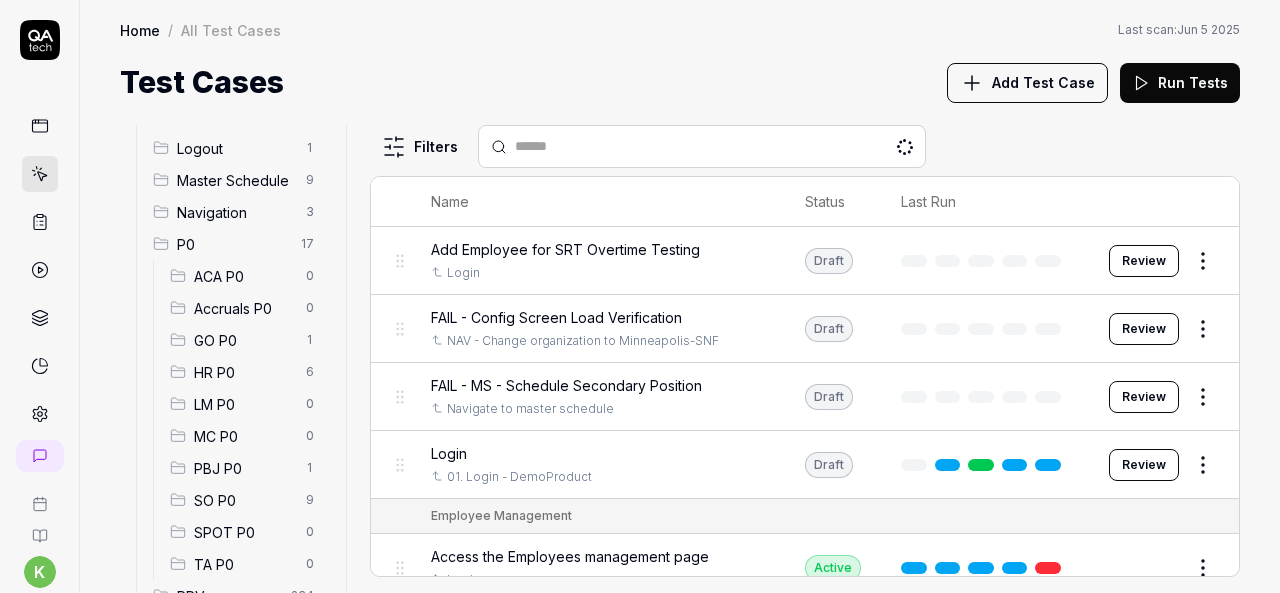 click on "SO P0" at bounding box center [244, 500] 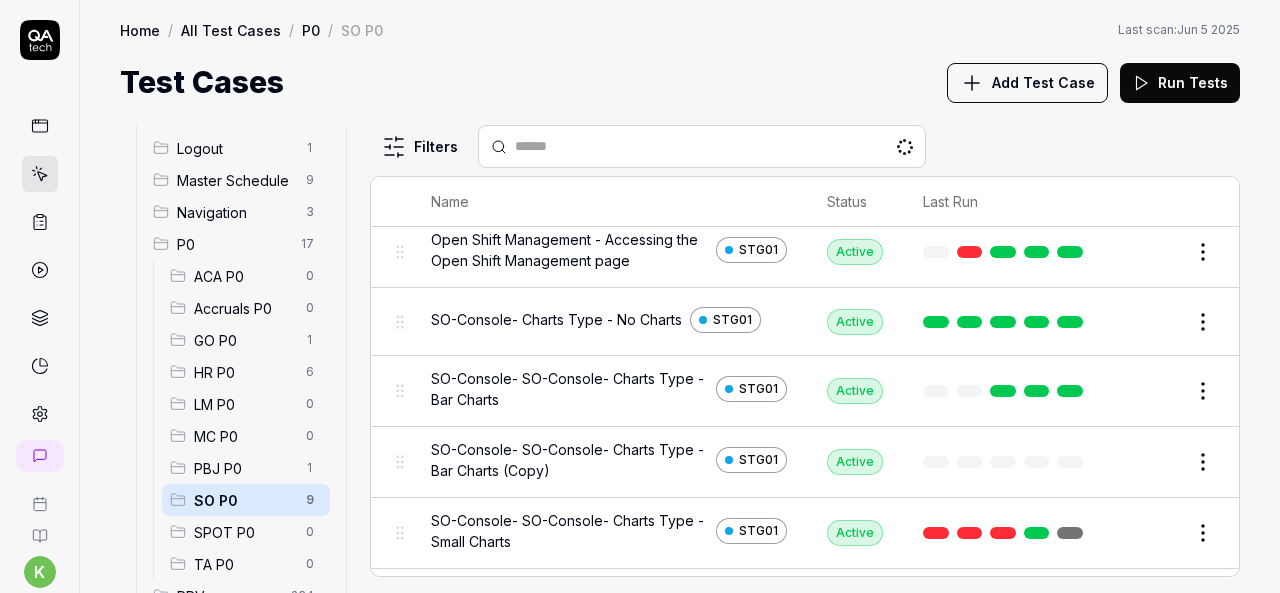 scroll, scrollTop: 46, scrollLeft: 0, axis: vertical 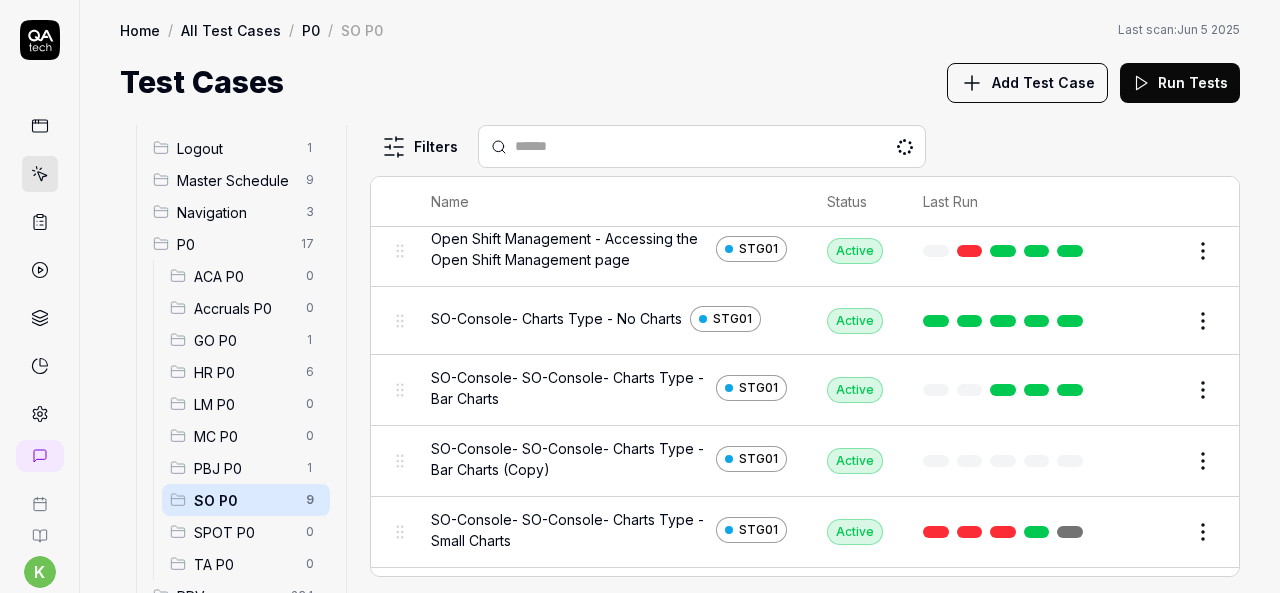 click on "Edit" at bounding box center (1155, 461) 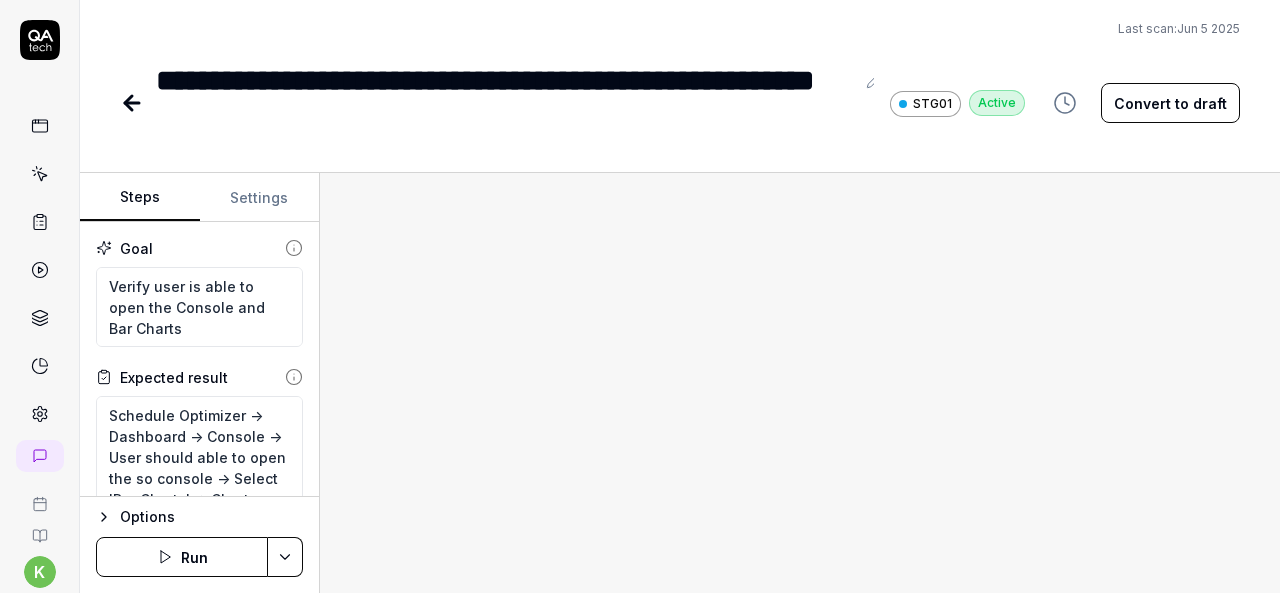 type on "*" 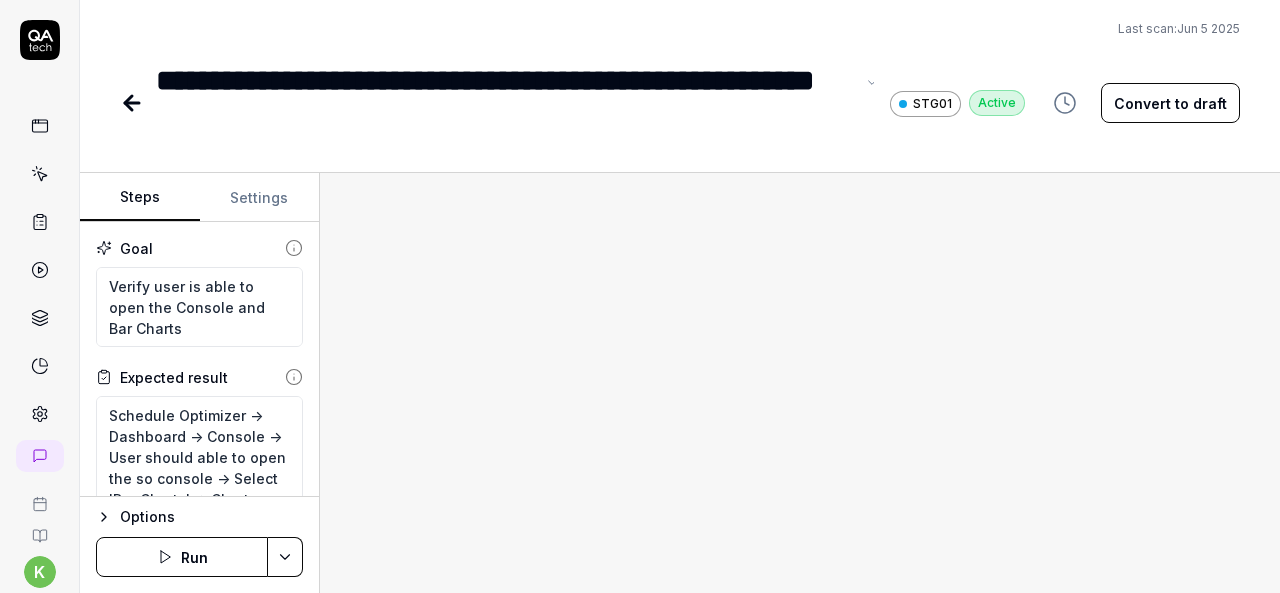 click on "**********" at bounding box center (505, 103) 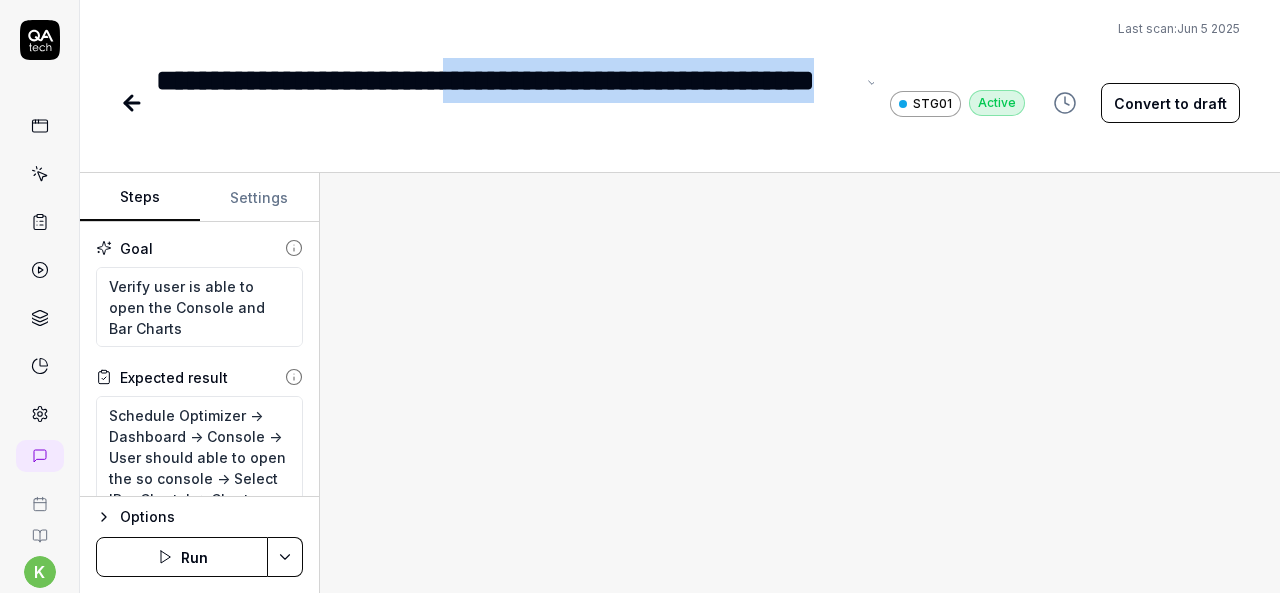 click on "**********" at bounding box center (505, 103) 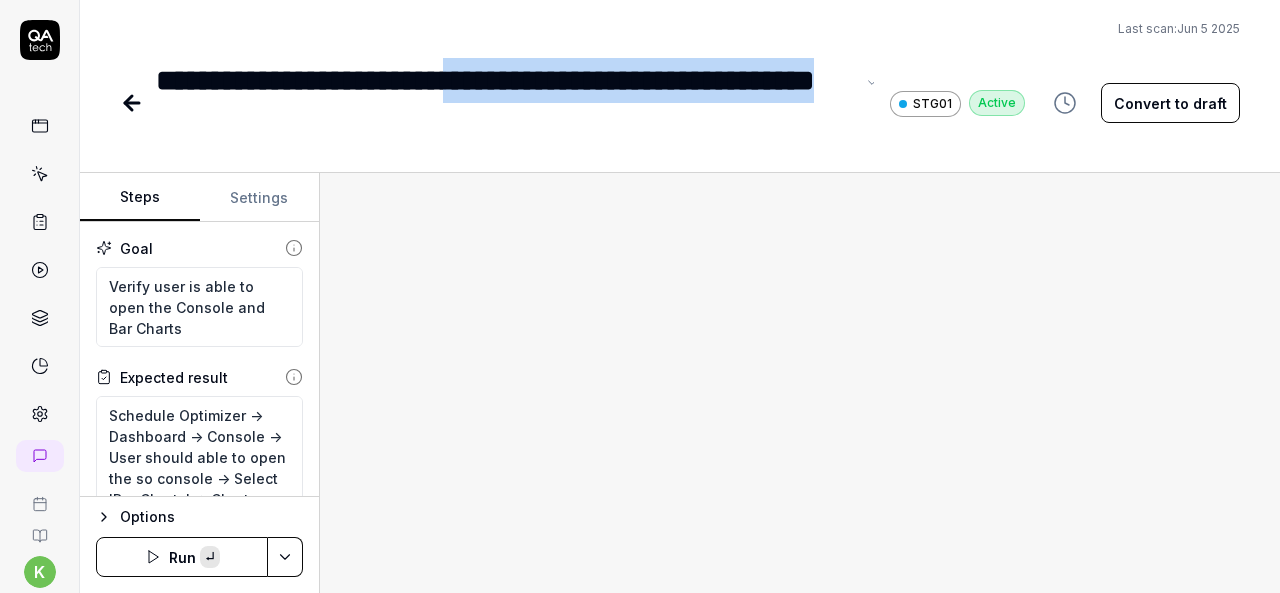 paste 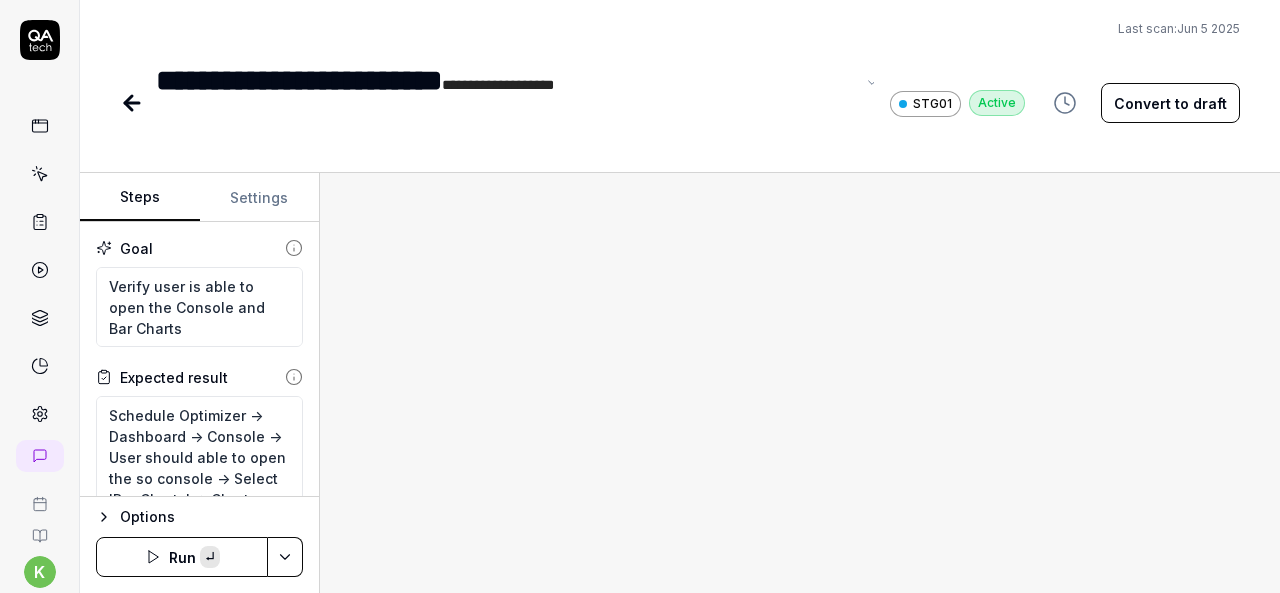 type 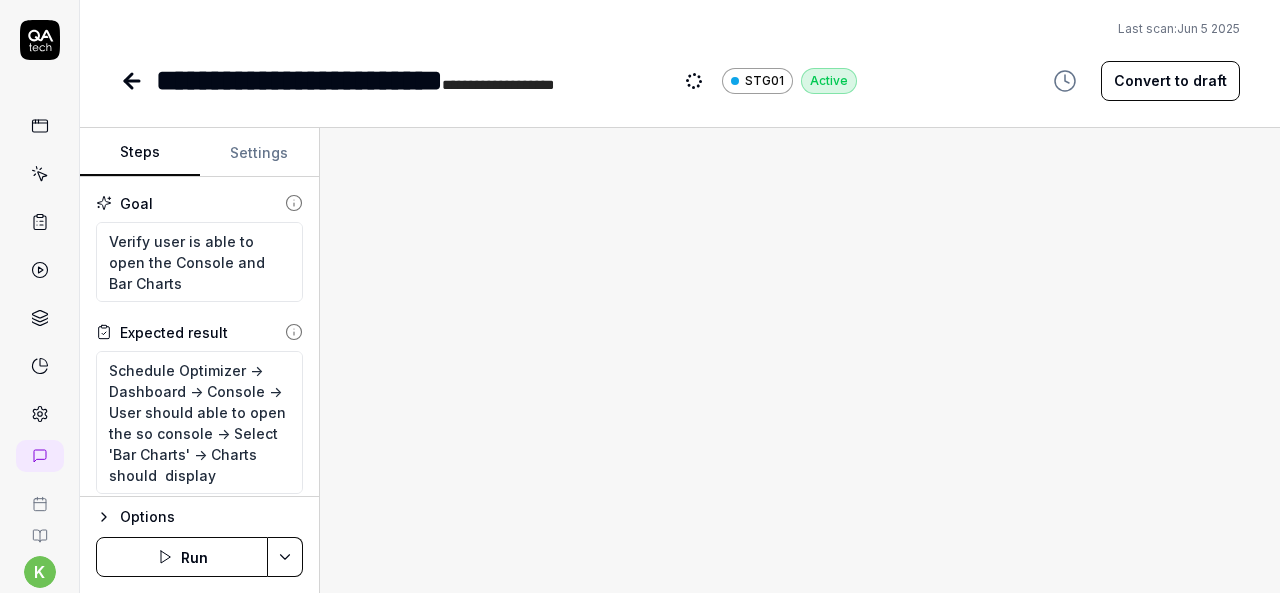 click on "**********" at bounding box center (431, 80) 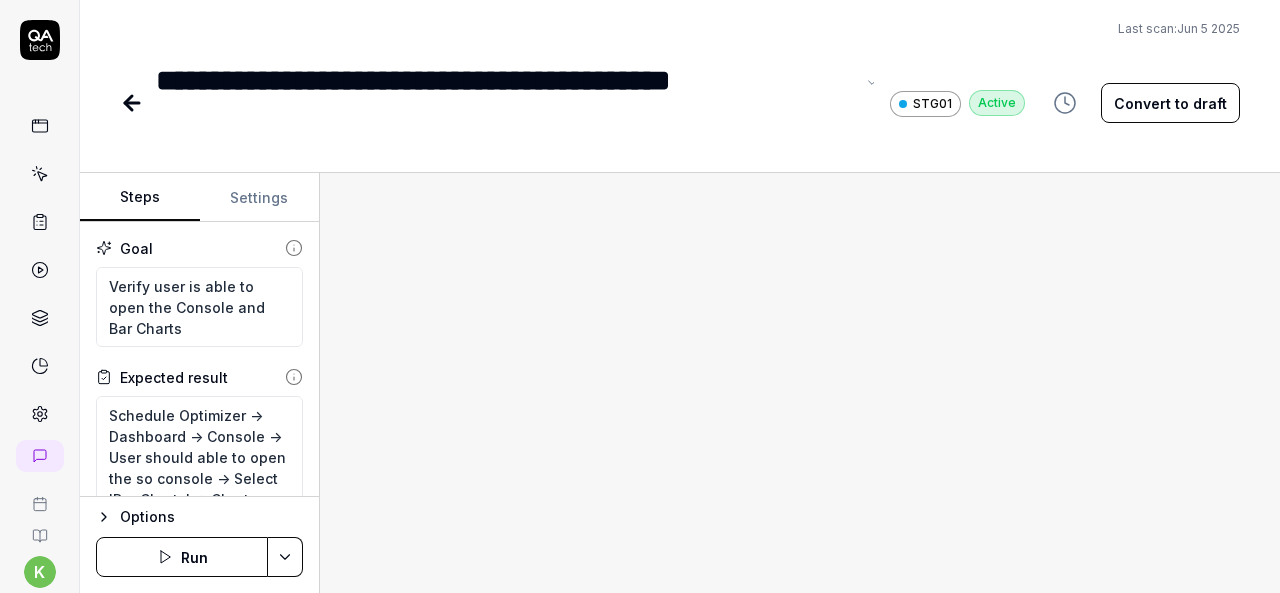 click on "**********" at bounding box center (505, 103) 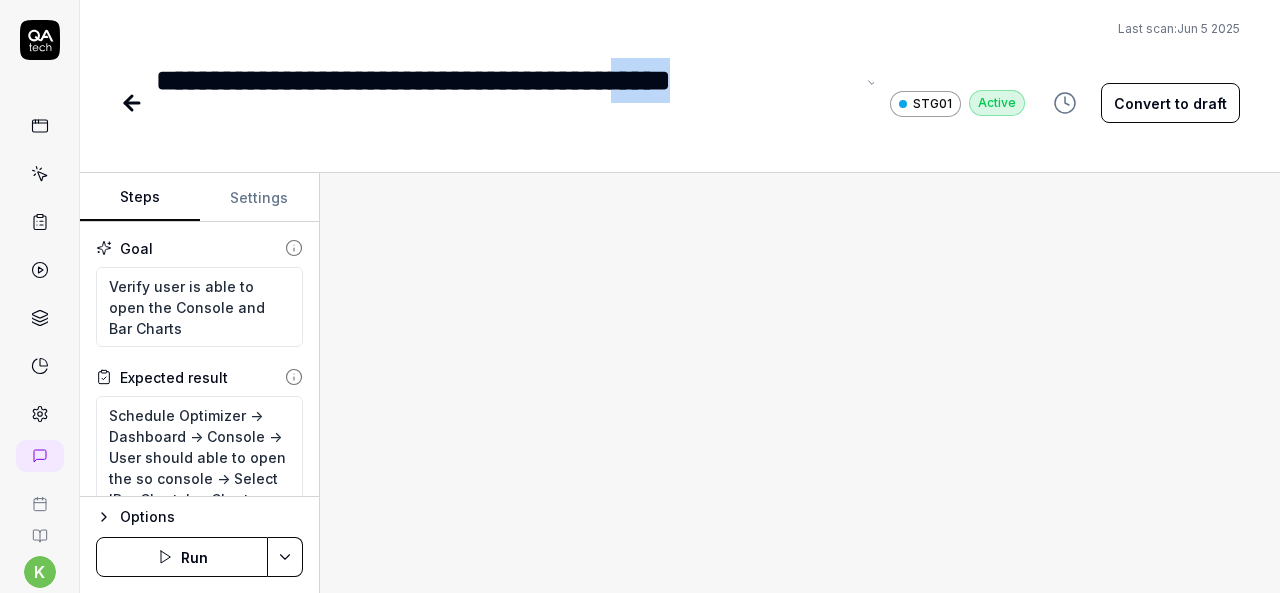 click on "**********" at bounding box center (505, 103) 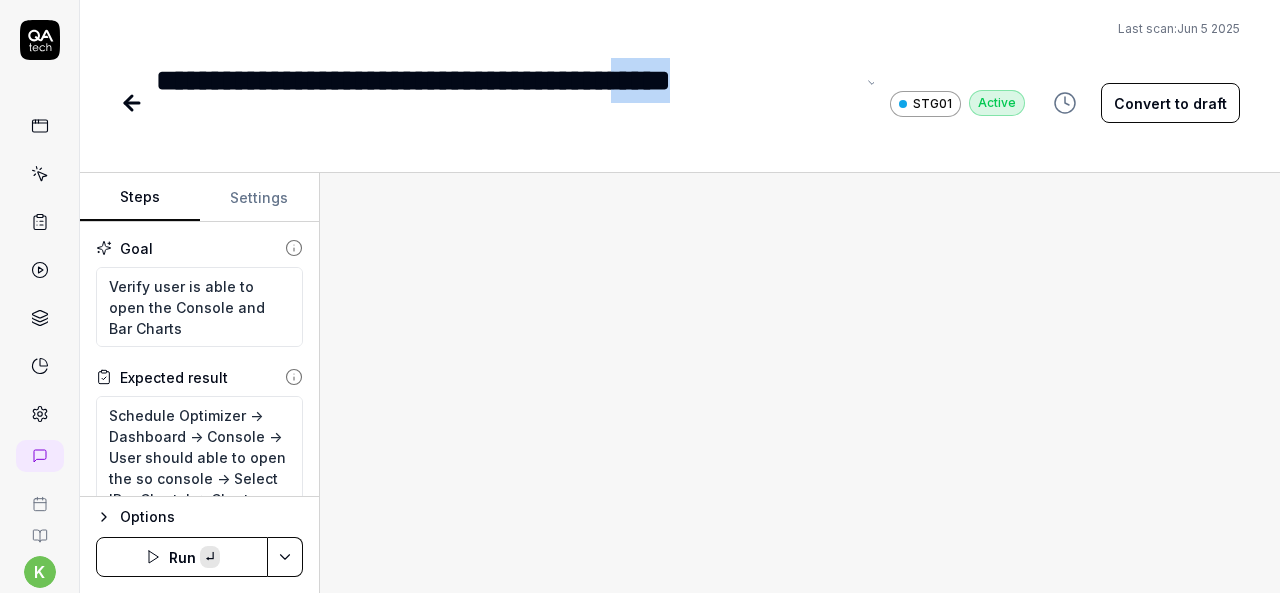 copy on "*****" 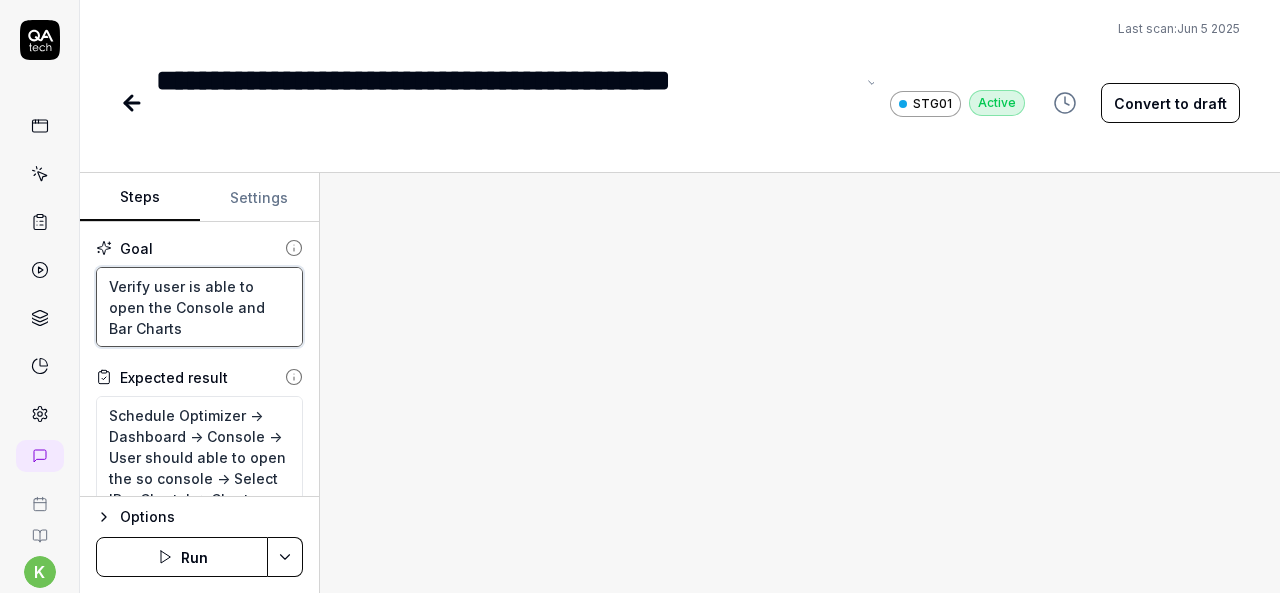 click on "Verify user is able to open the Console and Bar Charts" at bounding box center (199, 307) 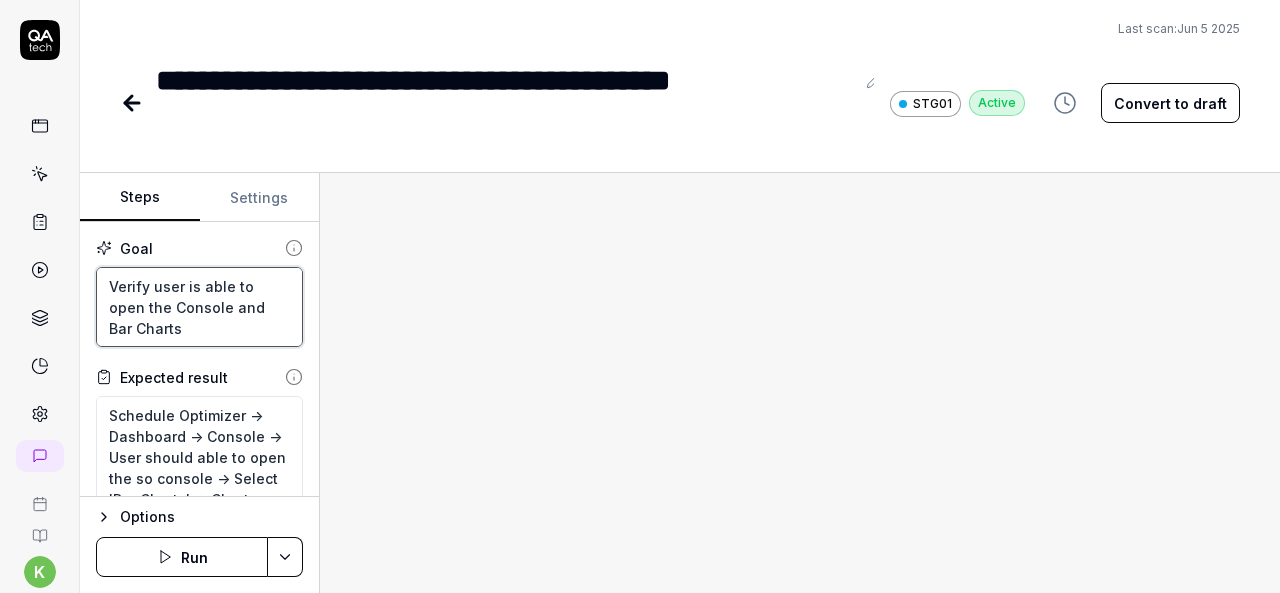 click on "Verify user is able to open the Console and Bar Charts" at bounding box center (199, 307) 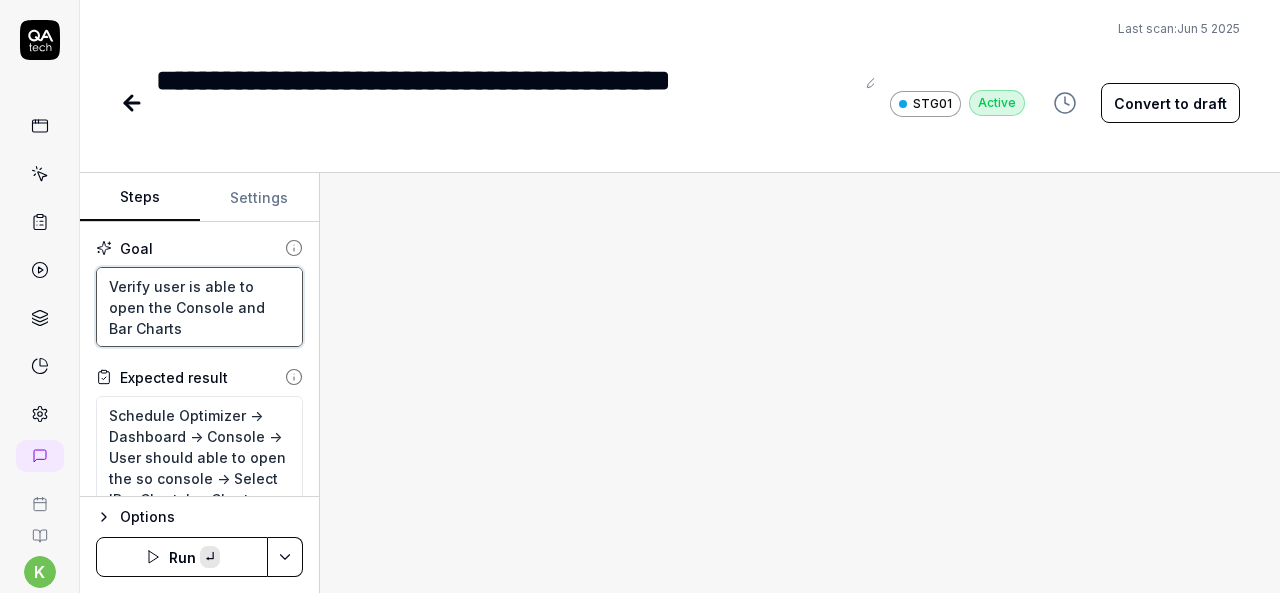 paste on "Donut" 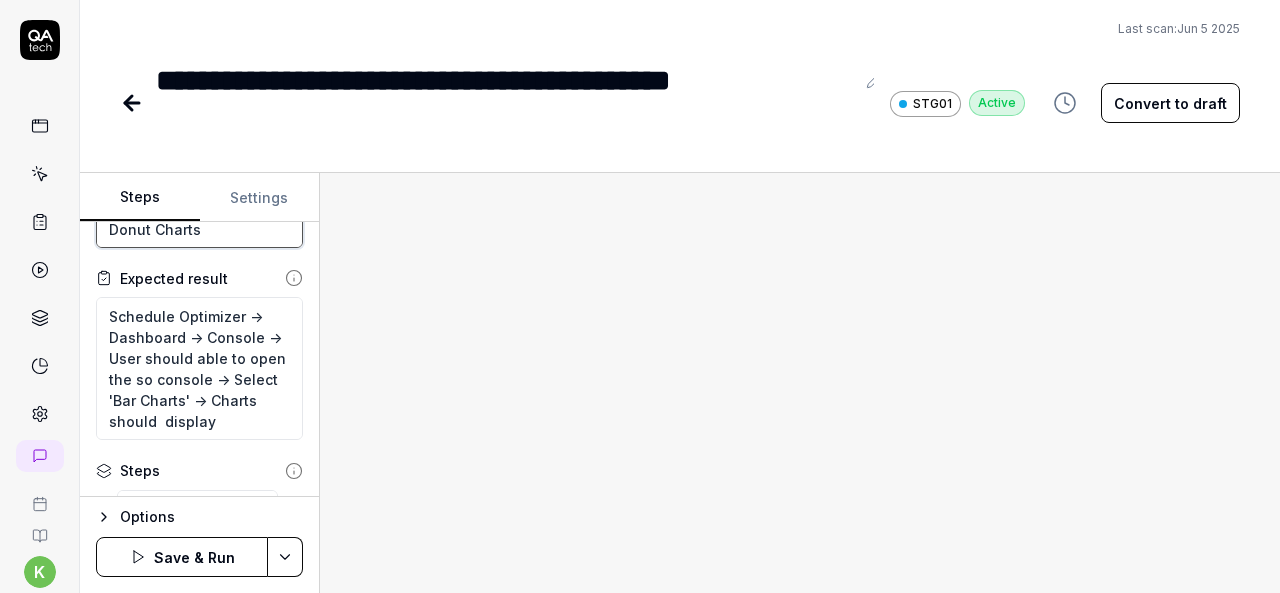 scroll, scrollTop: 100, scrollLeft: 0, axis: vertical 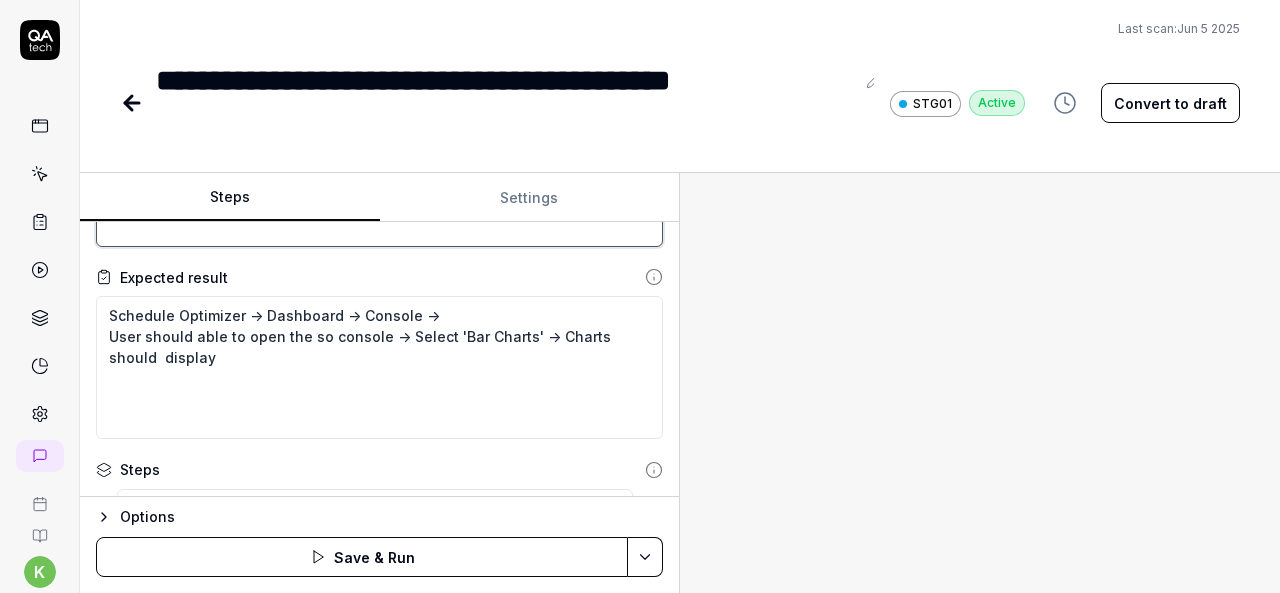 click on "Steps Settings Goal Verify user is able to open the Console and Donut Charts Expected result Schedule Optimizer -> Dashboard -> Console ->
User should able to open the so console -> Select 'Bar Charts' -> Charts should  display Steps Enter the username in the username field Enter the password in the password field Click the Login button to authenticate Mouse move to Organization Breadcrumb at right side, Click on Organization Breadcrumb, Select the Top Organization from Organization Breadcrumb Search the 'Nursing' and Select the "Nursing" department from Organization Breadcrumb Click the hamburger menu icon for expand navigation options Click on the Schedule Optimizer tile Click on Dashboards Mouse move to console Click on Console Wait for the Scheduling Console page to fully load Mouse Move to 'Bar Charts' Click on 'Bar Charts' and Bar Charts should display in SO Console Options Save & Run" at bounding box center [680, 383] 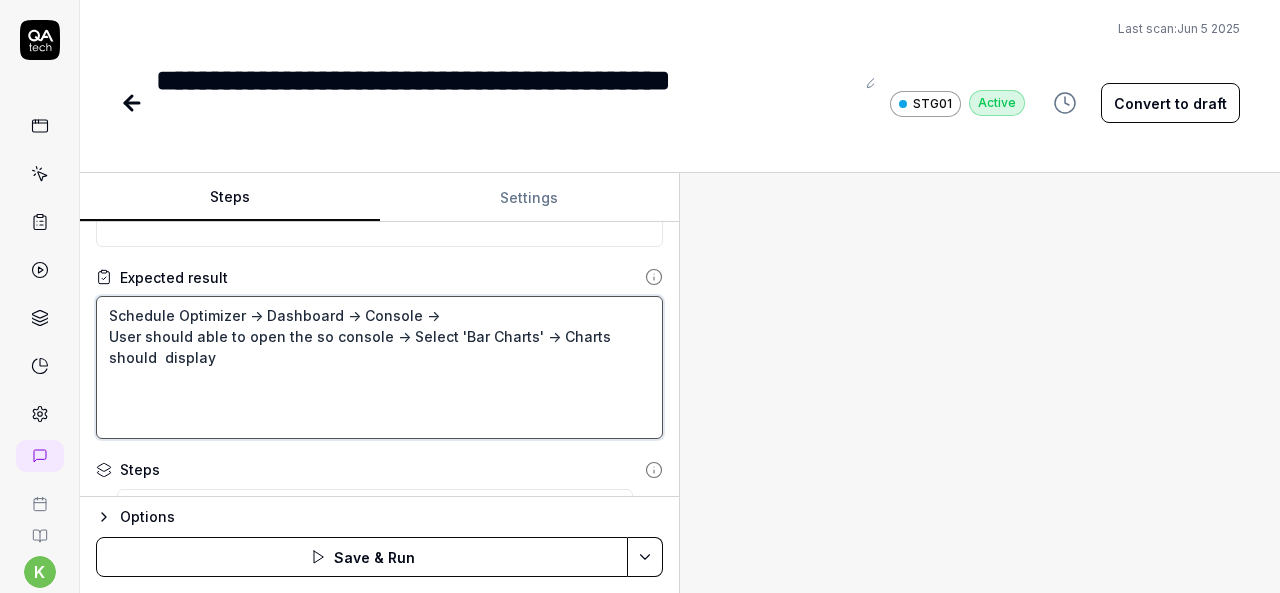 click on "Schedule Optimizer -> Dashboard -> Console ->
User should able to open the so console -> Select 'Bar Charts' -> Charts should  display" at bounding box center (379, 367) 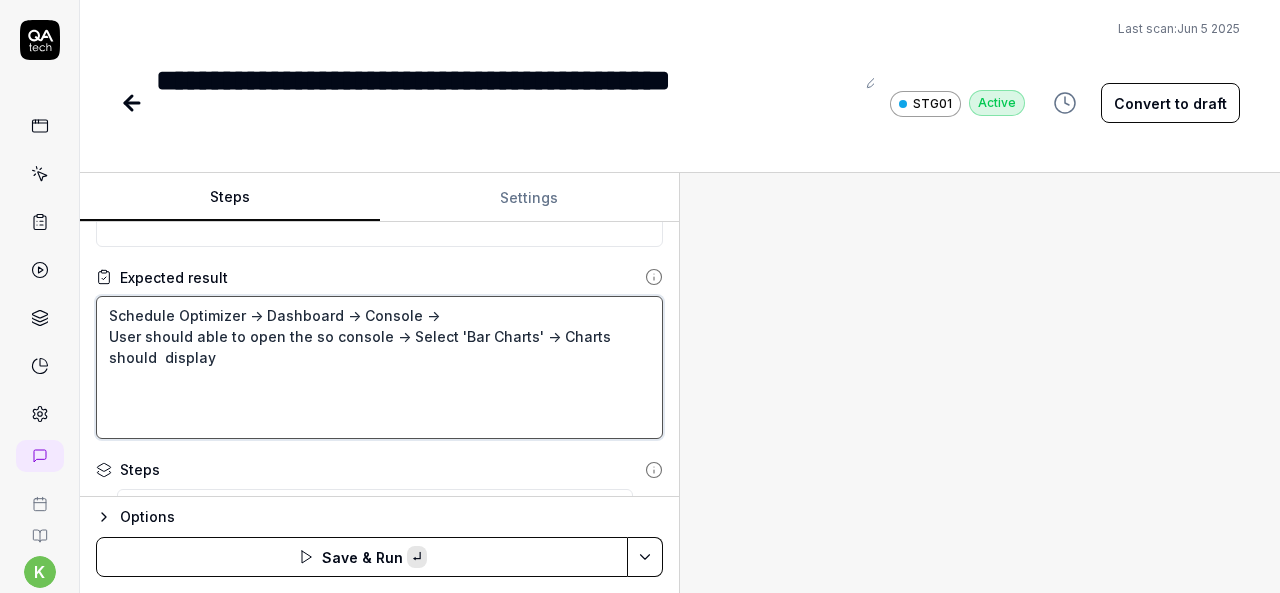 paste on "Donut" 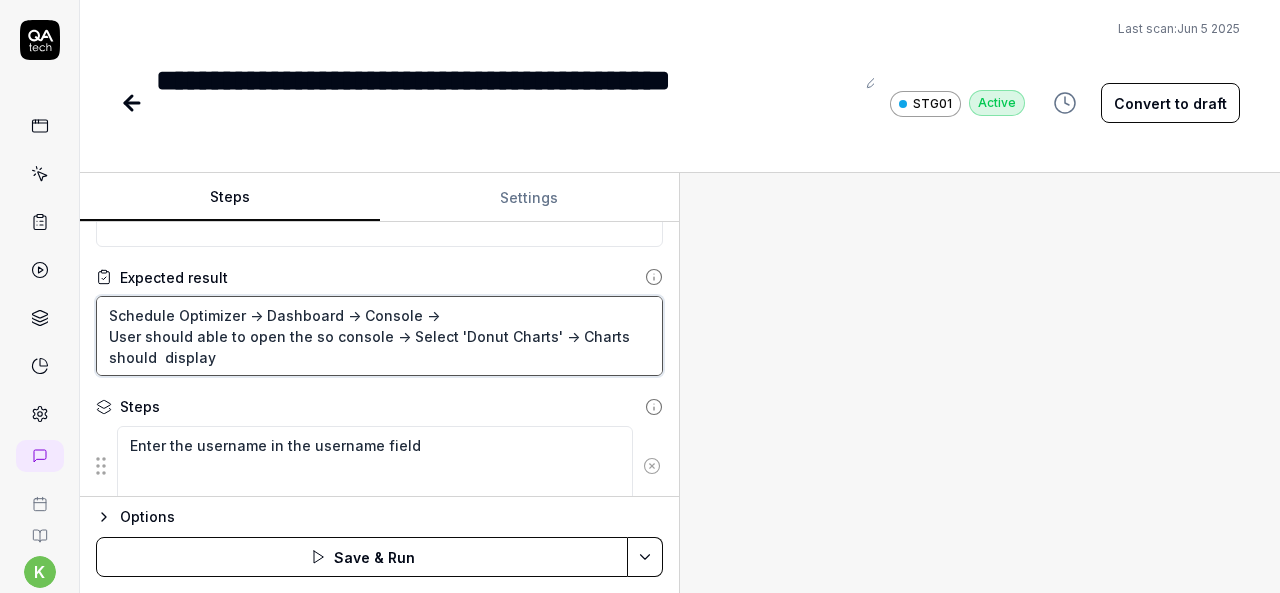 type on "Schedule Optimizer -> Dashboard -> Console ->
User should able to open the so console -> Select 'Donut Charts' -> Charts should  display" 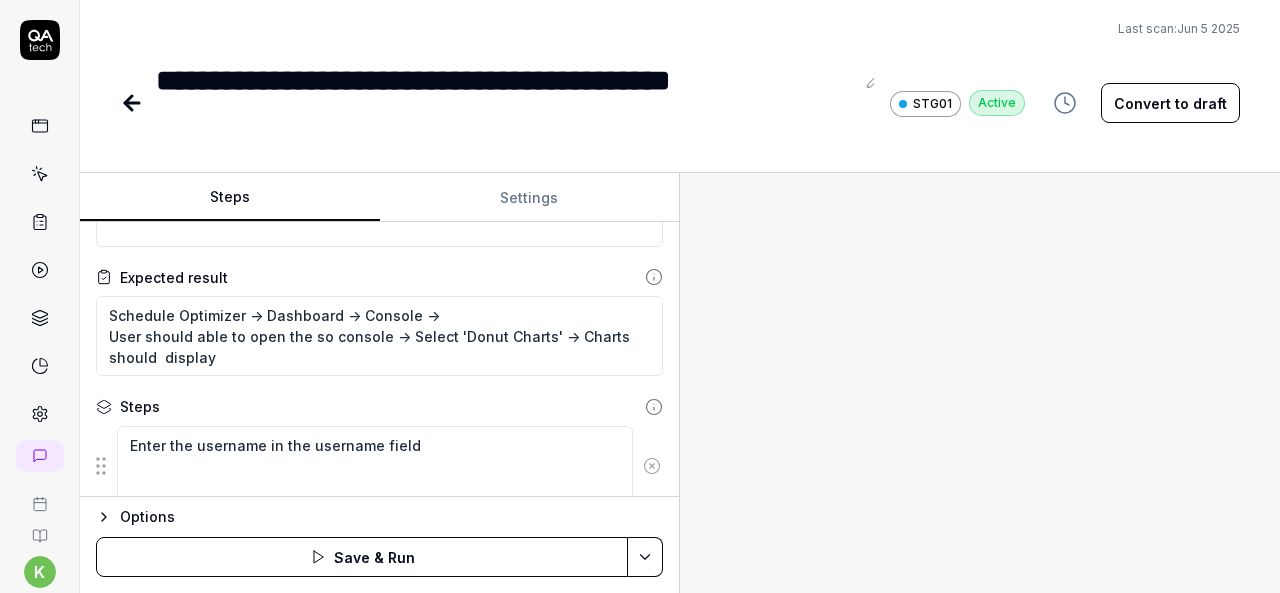 click at bounding box center (980, 383) 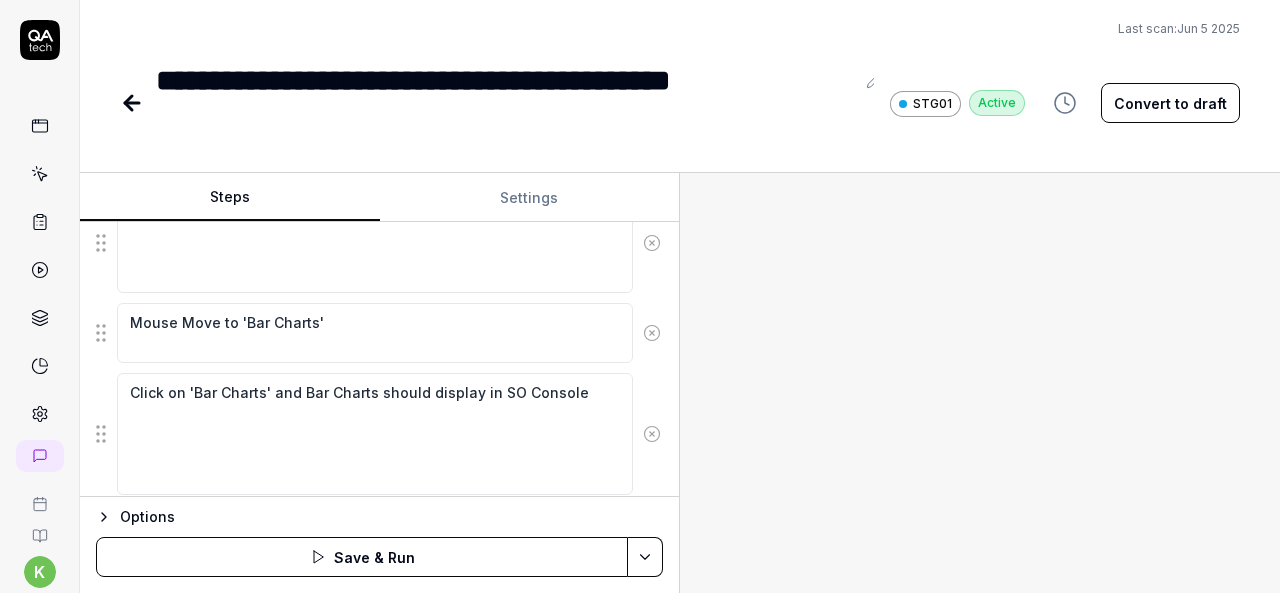 scroll, scrollTop: 1429, scrollLeft: 0, axis: vertical 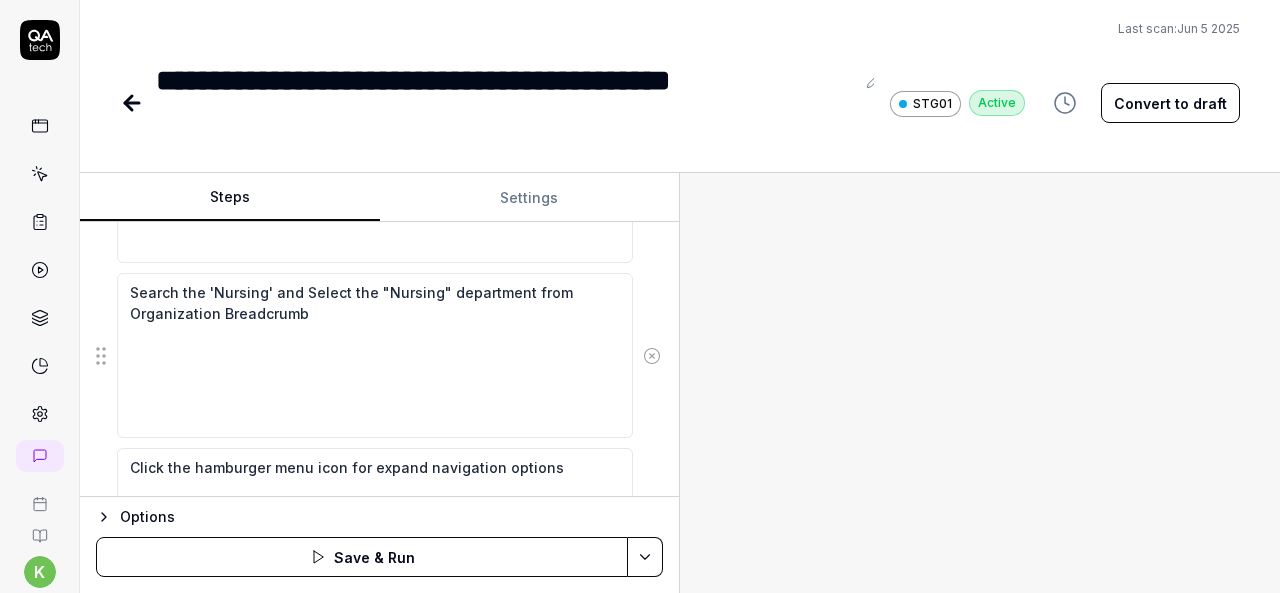 click on "Enter the username in the username field Enter the password in the password field Click the Login button to authenticate Mouse move to Organization Breadcrumb at right side, Click on Organization Breadcrumb, Select the Top Organization from Organization Breadcrumb Search the 'Nursing' and Select the "Nursing" department from Organization Breadcrumb Click the hamburger menu icon for expand navigation options Click on the Schedule Optimizer tile Click on Dashboards Mouse move to console Click on Console Wait for the Scheduling Console page to fully load Mouse Move to 'Bar Charts' Click on 'Bar Charts' and Bar Charts should display in SO Console
To pick up a draggable item, press the space bar.
While dragging, use the arrow keys to move the item.
Press space again to drop the item in its new position, or press escape to cancel." at bounding box center (379, 463) 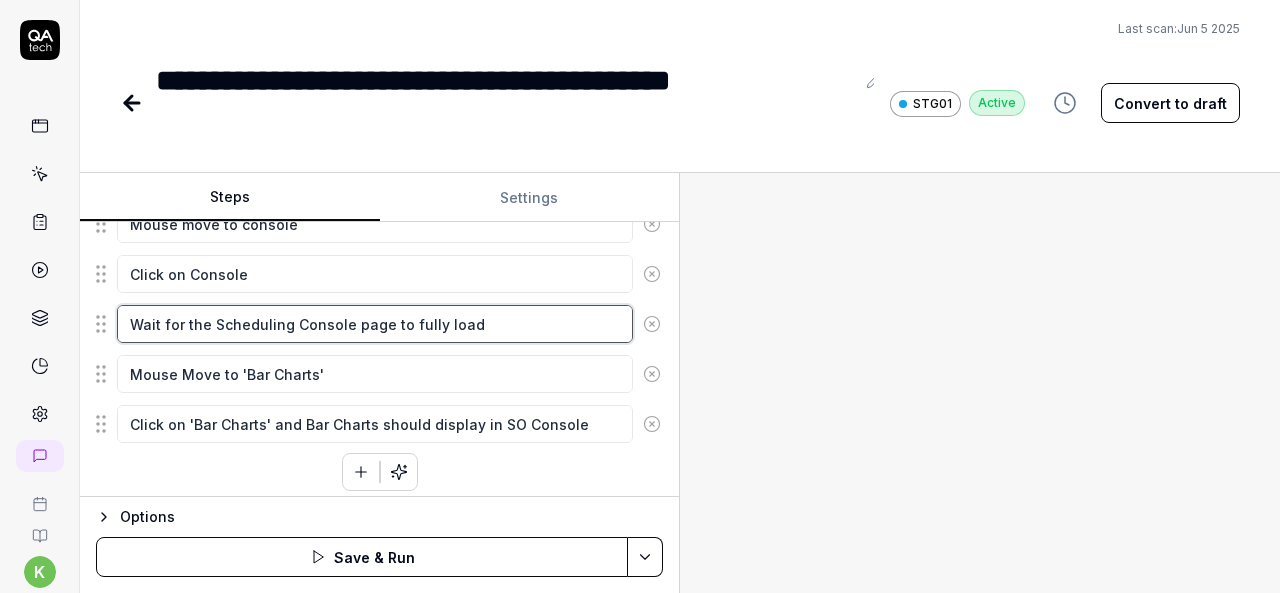 click on "Wait for the Scheduling Console page to fully load" at bounding box center [375, 324] 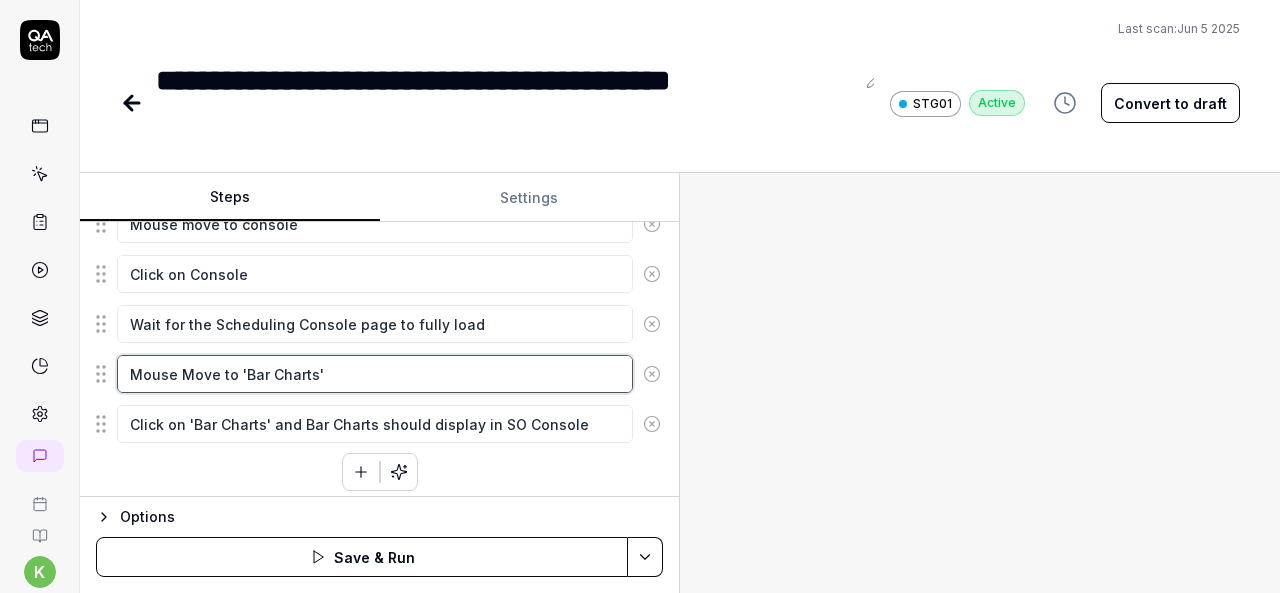 click on "Mouse Move to 'Bar Charts'" at bounding box center (375, 374) 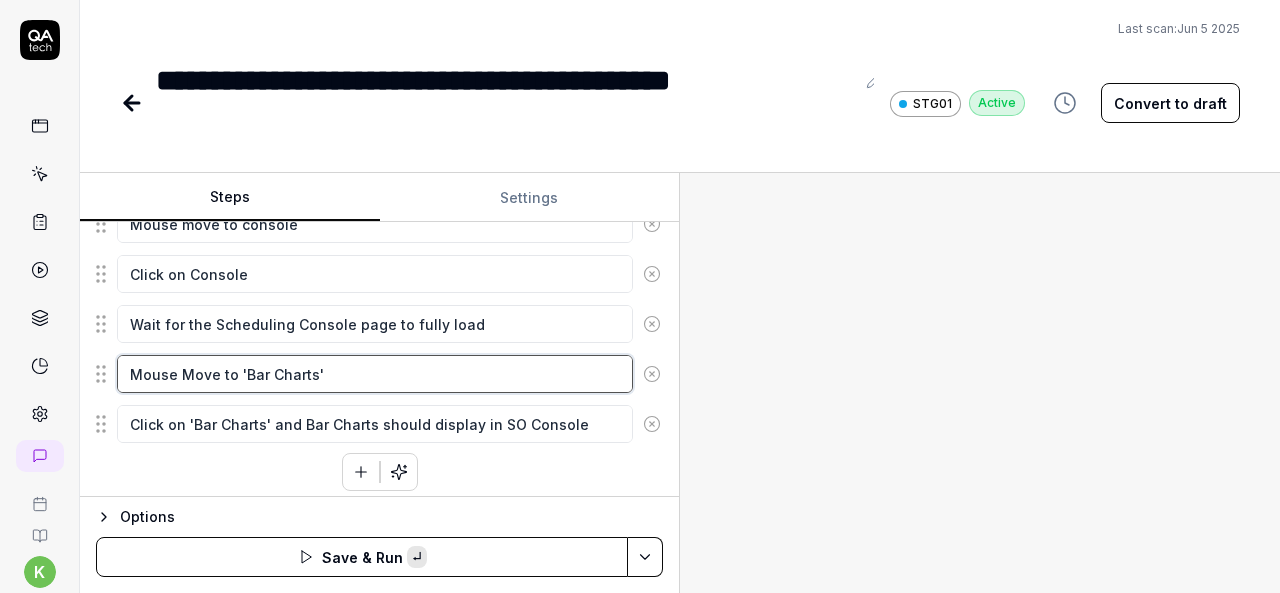 paste on "Donut" 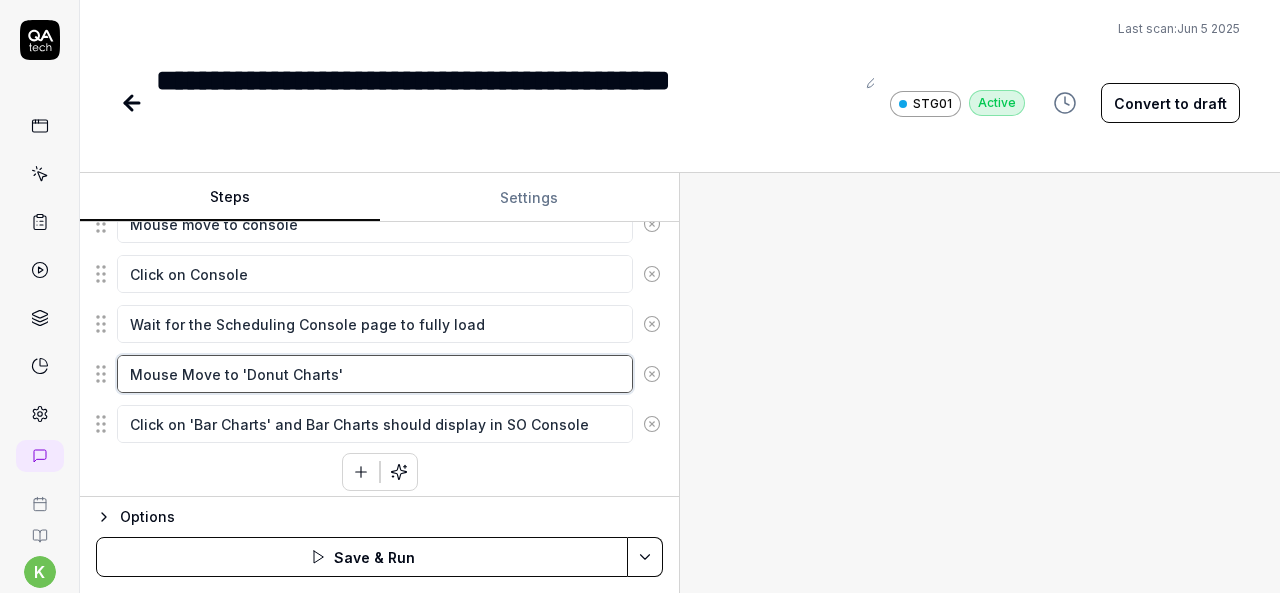 type on "Mouse Move to 'Donut Charts'" 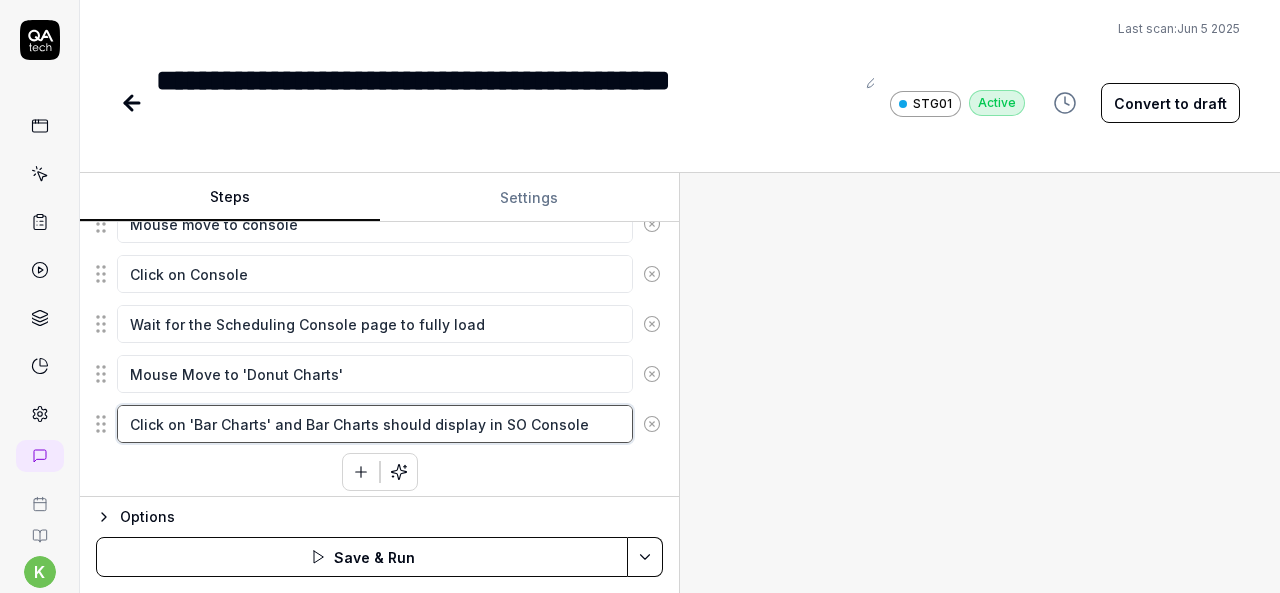 click on "Click on 'Bar Charts' and Bar Charts should display in SO Console" at bounding box center (375, 424) 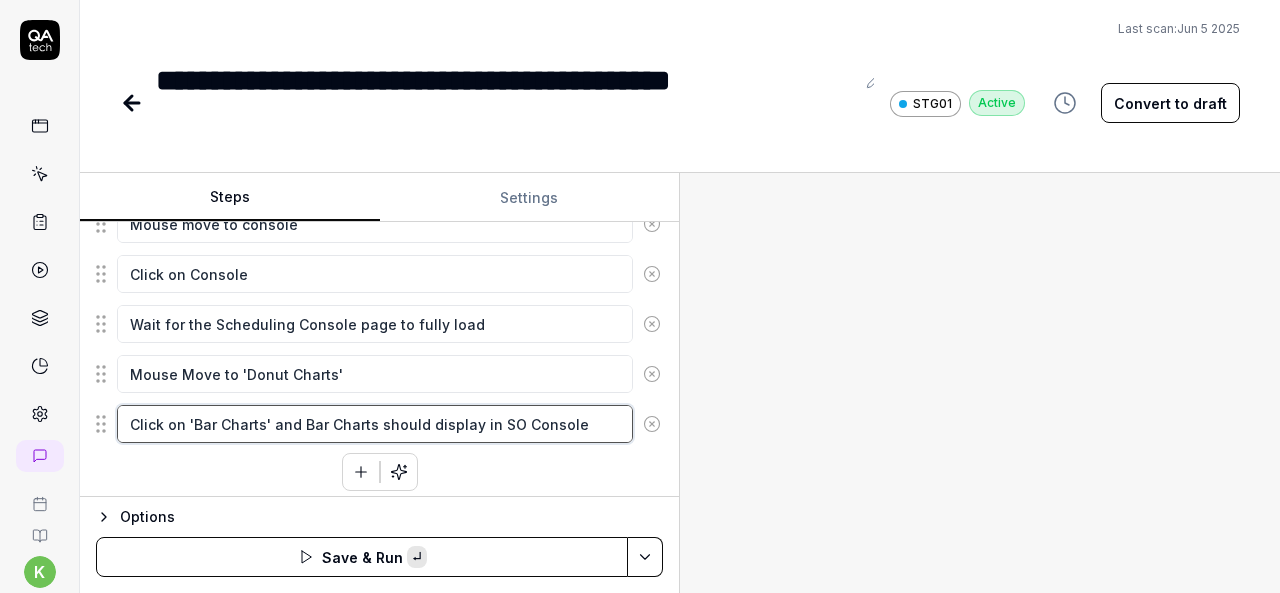 paste on "Donut" 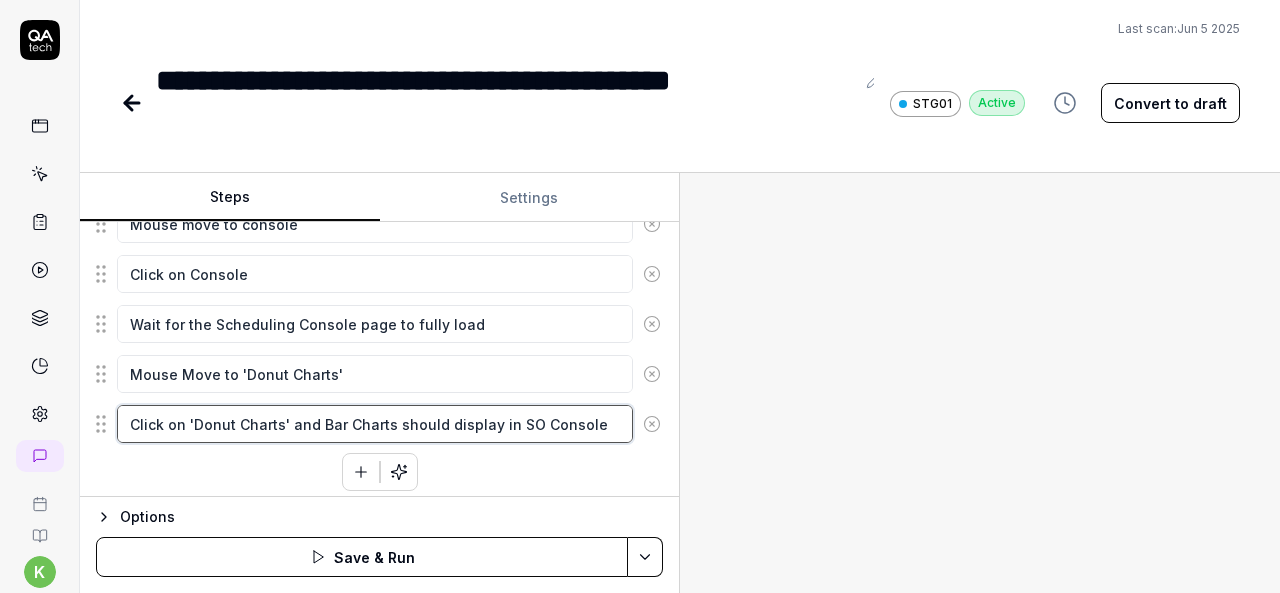 click on "Click on 'Donut Charts' and Bar Charts should display in SO Console" at bounding box center [375, 424] 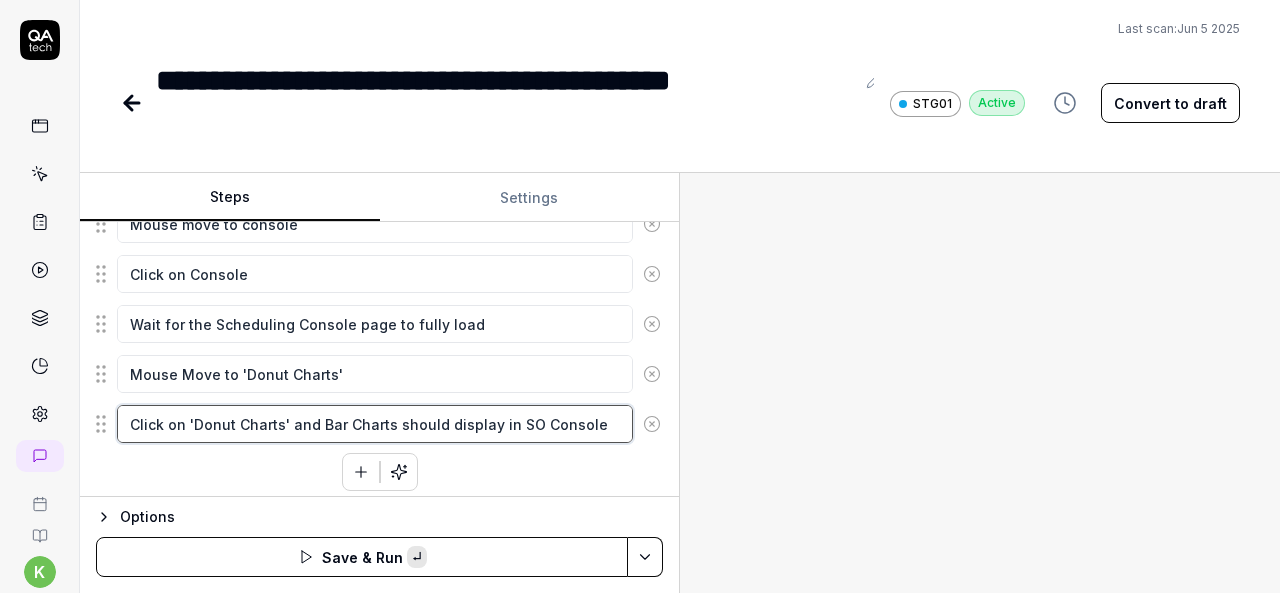 paste on "Donut" 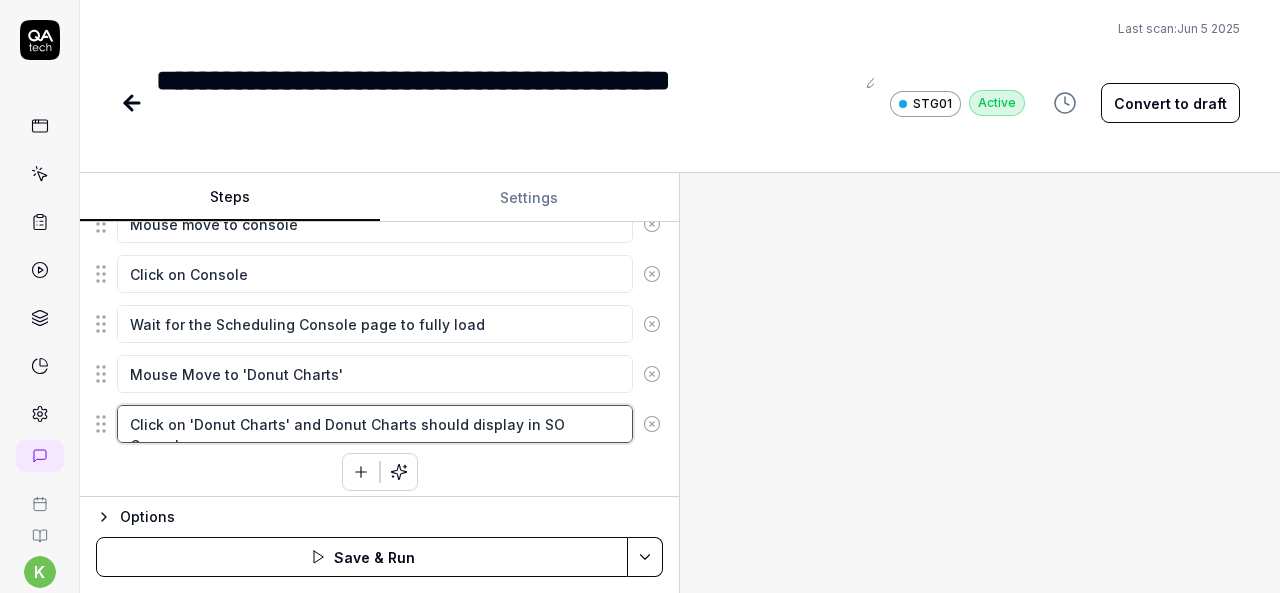 type on "Click on 'Donut Charts' and Donut Charts should display in SO Console" 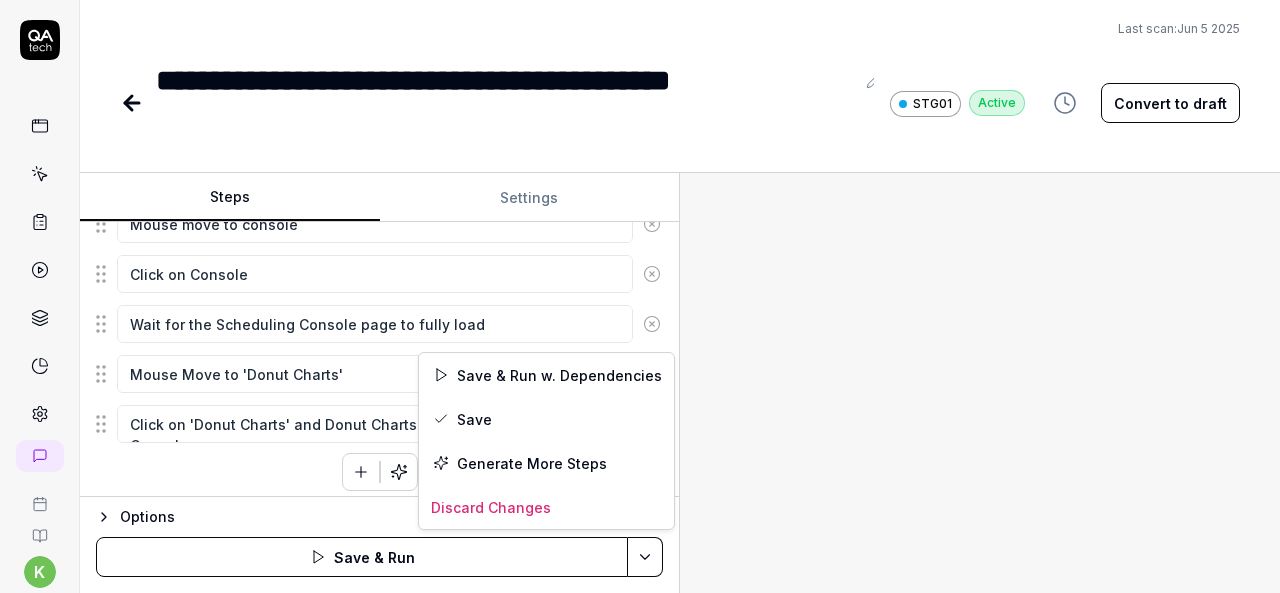 click on "**********" at bounding box center (640, 296) 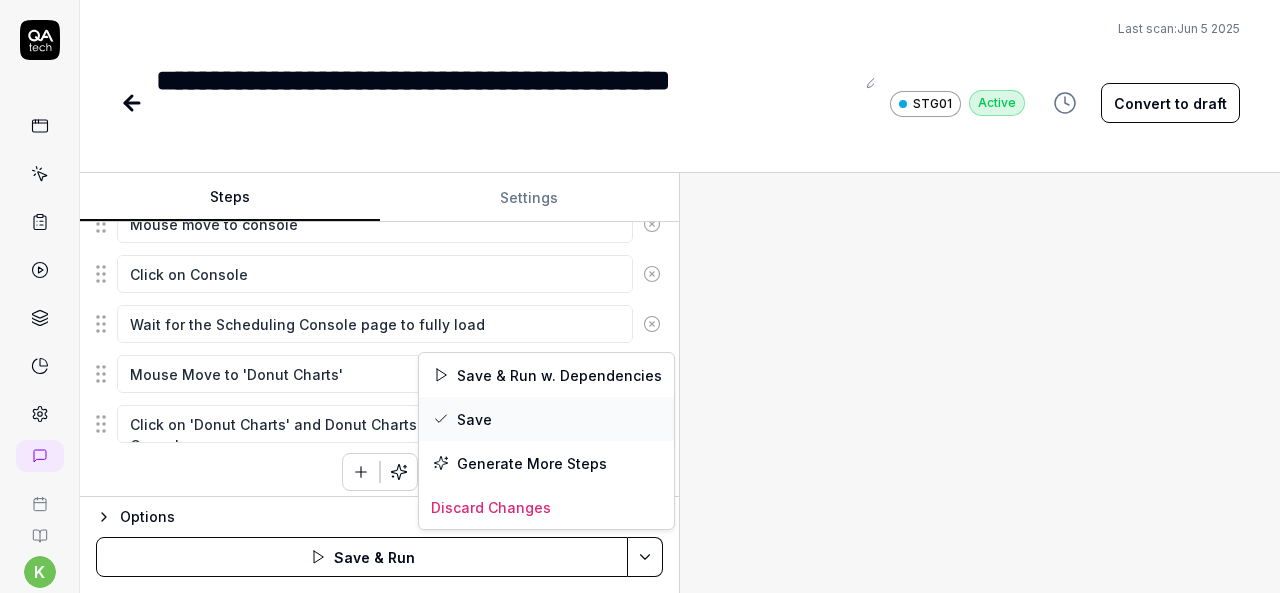 click on "Save" at bounding box center [546, 419] 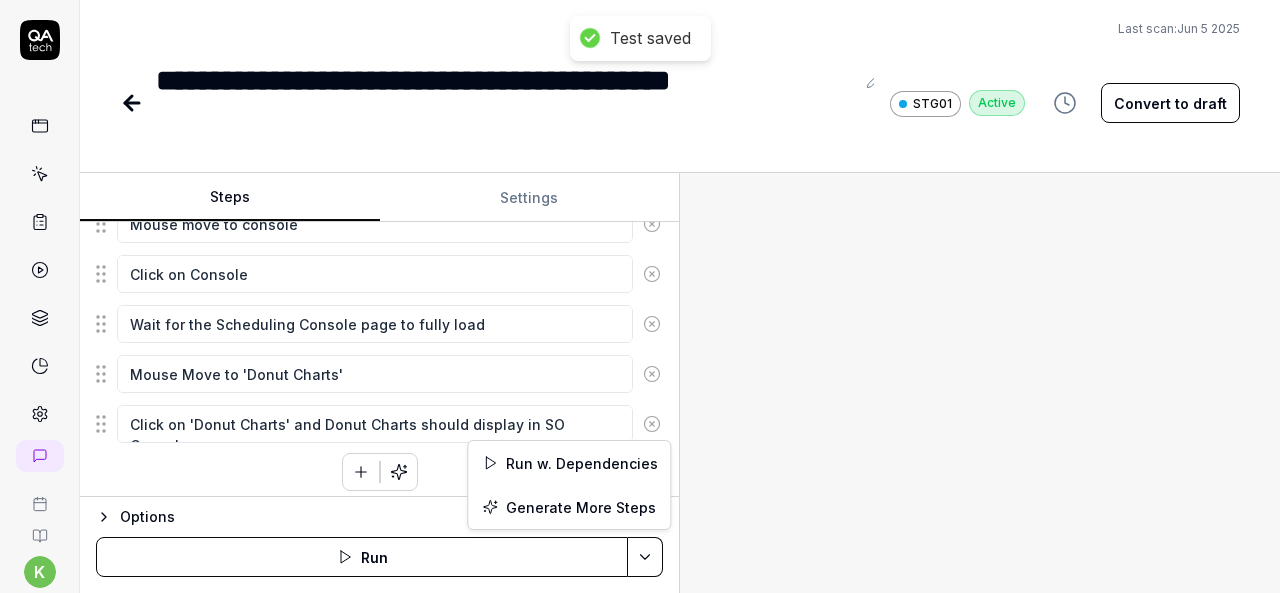 click on "**********" at bounding box center (640, 296) 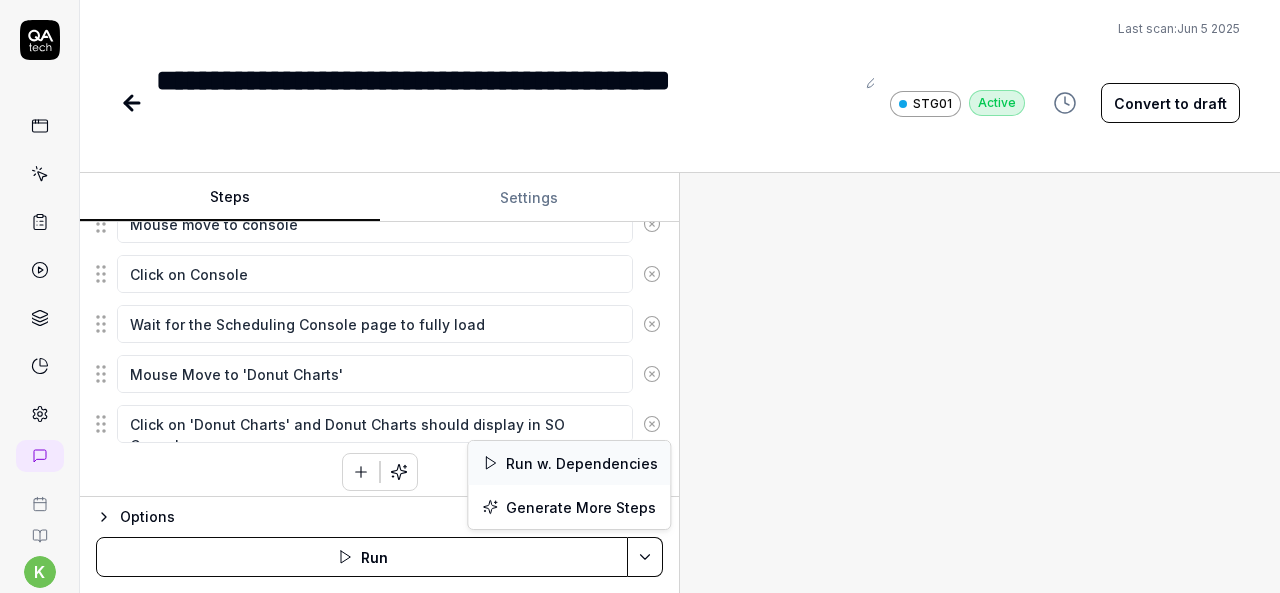 click on "Run w. Dependencies" at bounding box center (569, 463) 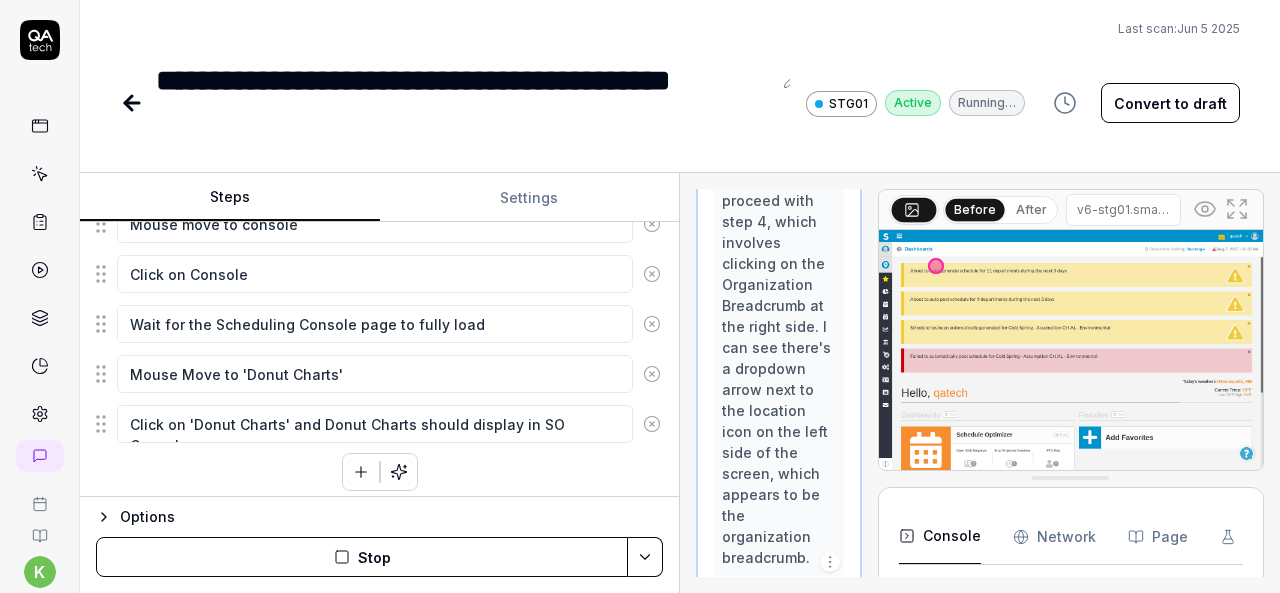 scroll, scrollTop: 1188, scrollLeft: 0, axis: vertical 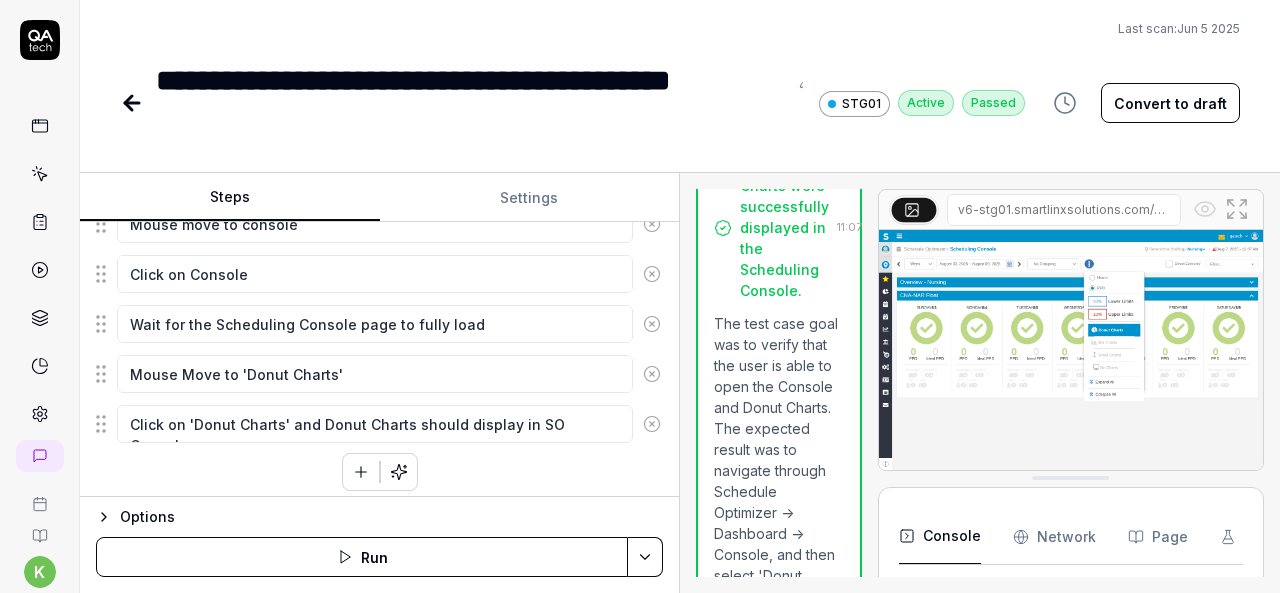click on "Click on 'Donut Charts' and Donut Charts should display in SO Console  11:07:02" at bounding box center (779, 6) 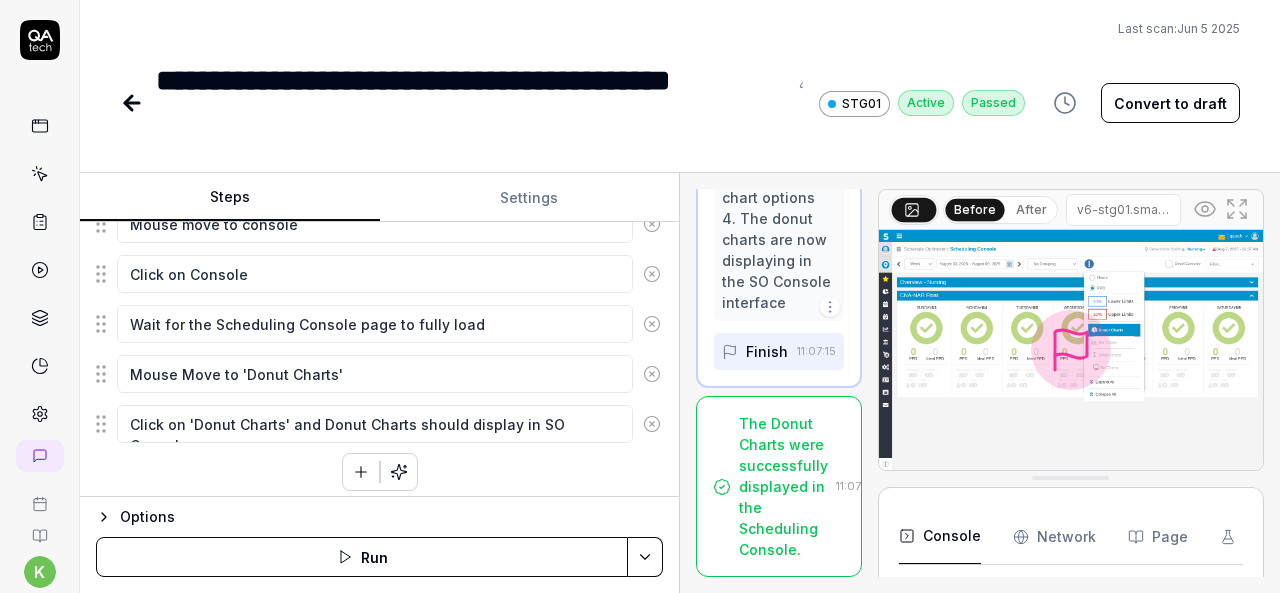 scroll, scrollTop: 4793, scrollLeft: 0, axis: vertical 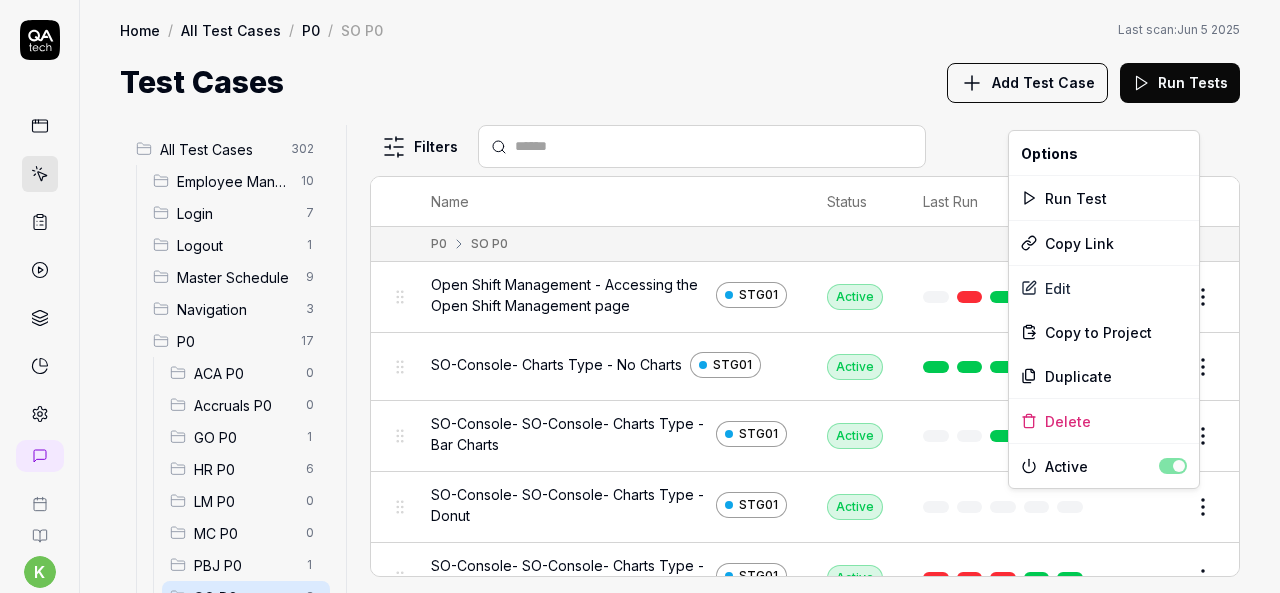 click on "k S Home / All Test Cases / P0 / SO P0 Home / All Test Cases / P0 / SO P0 Last scan:  [DATE] Test Cases Add Test Case Run Tests All Test Cases 302 Employee Management 10 Login 7 Logout 1 Master Schedule 9 Navigation 3 P0 17 ACA P0 0 Accruals P0 0 GO P0 1 HR P0 6 LM P0 0 MC P0 0 PBJ P0 1 SO P0 9 SPOT P0 0 TA P0 0 PPV 234 ACA PPV 20 Accruals PPV 35 GO PPV 13 HR PPV 31 LM PPV 7 MC PPV 7 PBJ PPV 22 SO PPV 56 Spotlight PPV 3 TA PPV 40 Reporting 3 Schedule Optimizer 1 Screen Loads 7 Time & Attendance 6 Filters Name Status Last Run P0 SO P0 Open Shift Management - Accessing the Open Shift Management page STG01 Active Edit SO-Console- Charts Type - No Charts STG01 Active Edit SO-Console- SO-Console- Charts Type - Bar Charts STG01 Active Edit SO-Console- SO-Console- Charts Type - Donut STG01 Active Edit SO-Console- SO-Console- Charts Type - Small Charts STG01 Active Edit SO-Console-Verify user is able to open the Console STG01 Active Edit SO-Console-Verify user is able to open the Console at department level STG01" at bounding box center [640, 296] 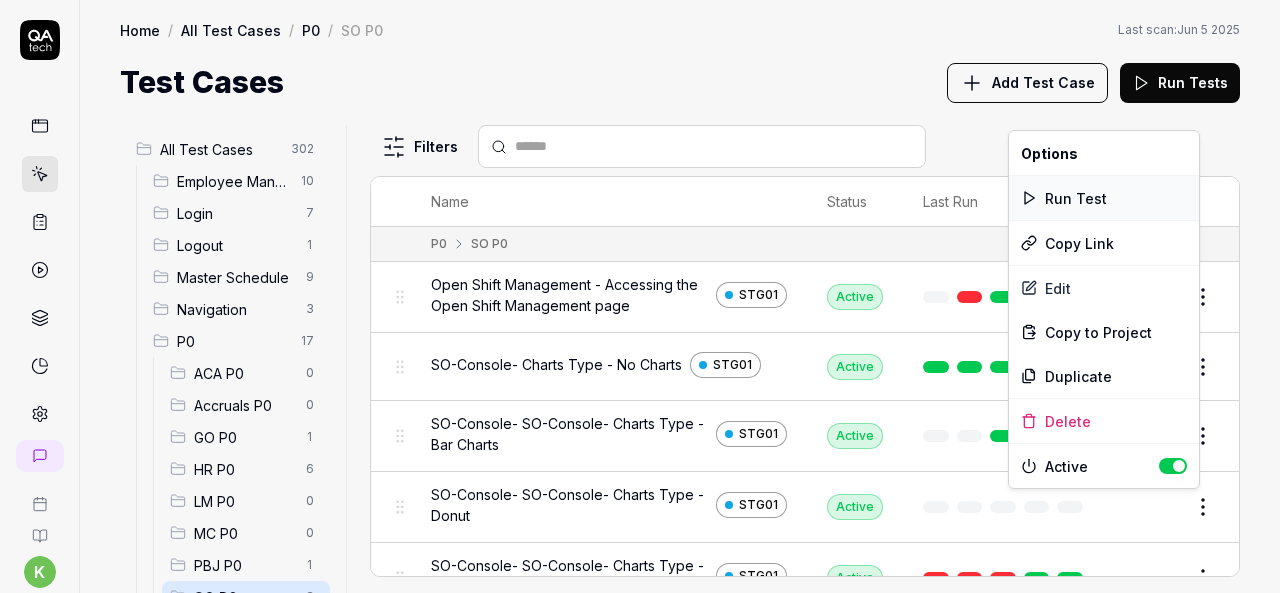 click on "Run Test" at bounding box center (1104, 198) 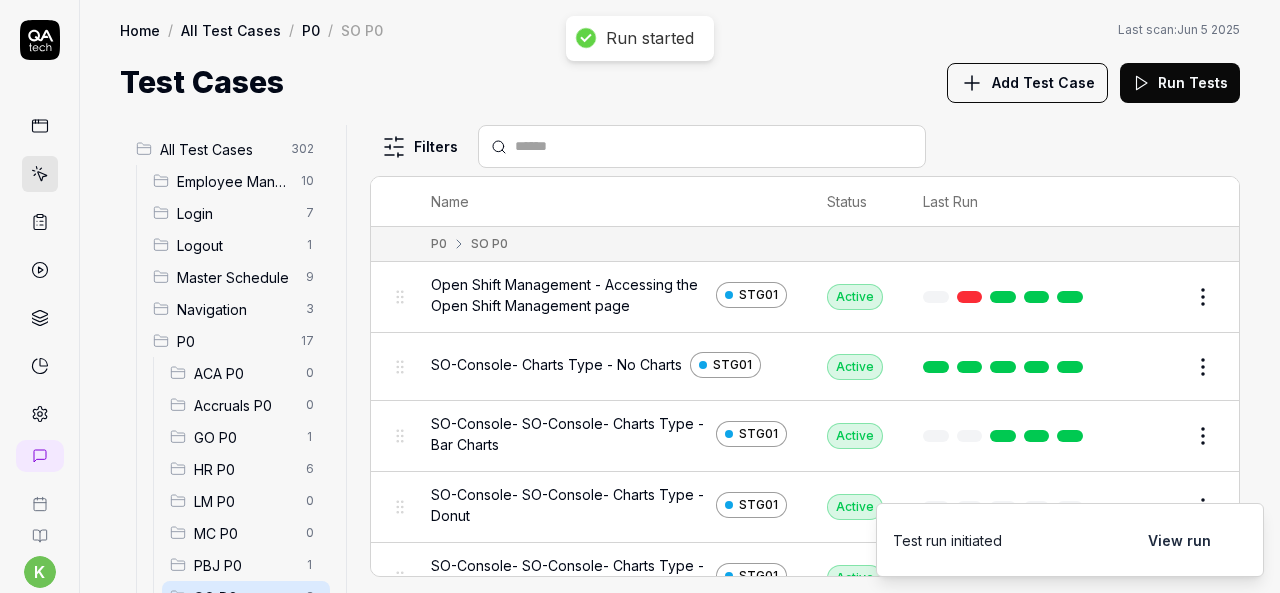 click on "Home / All Test Cases / P0 / SO P0 Last scan:  Jun 5 2025" at bounding box center (680, 30) 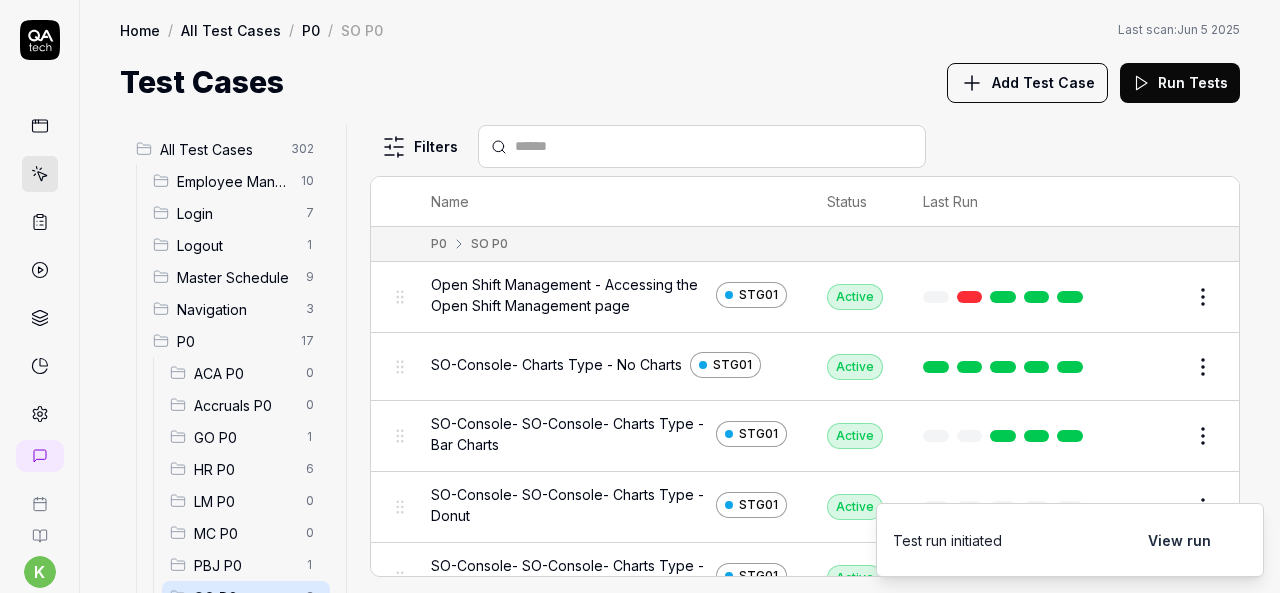 click on "Test run initiated View run" at bounding box center [1070, 540] 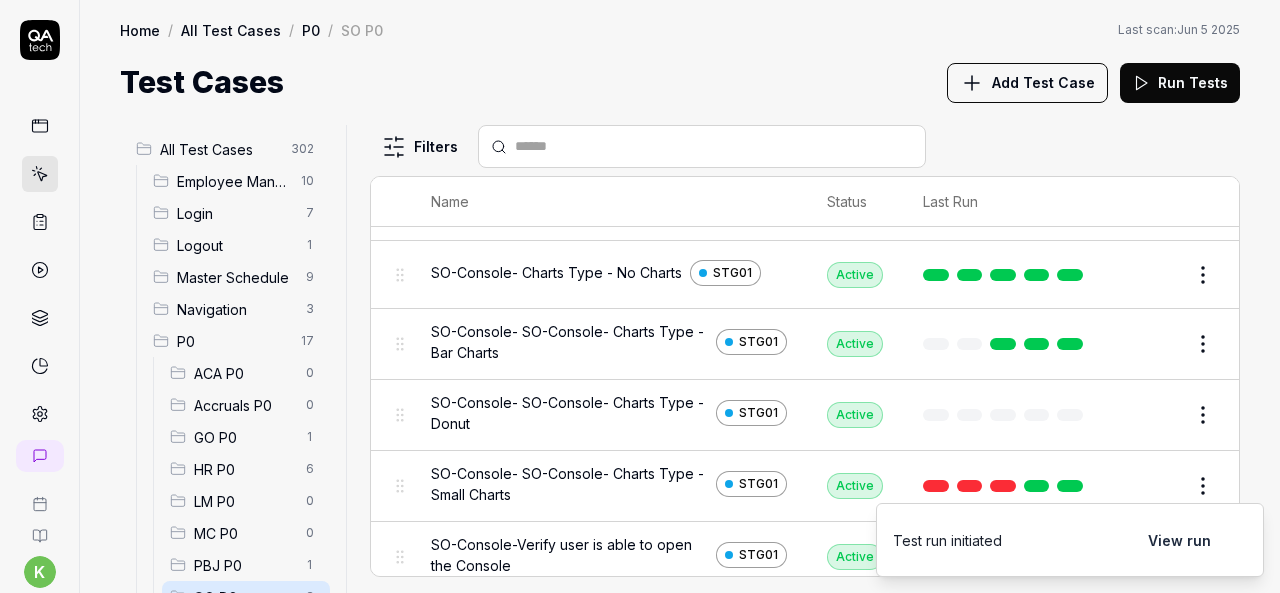 scroll, scrollTop: 96, scrollLeft: 0, axis: vertical 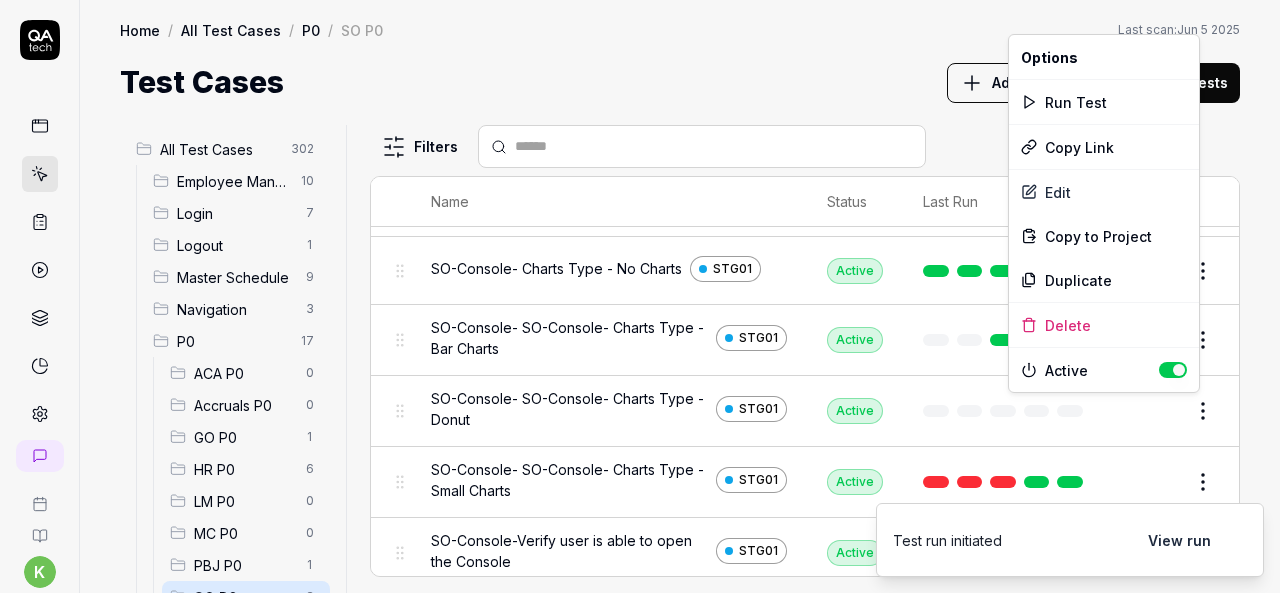 click on "k S Home / All Test Cases / P0 / SO P0 Home / All Test Cases / P0 / SO P0 Last scan:  Jun 5 2025 Test Cases Add Test Case Run Tests All Test Cases 302 Employee Management 10 Login 7 Logout 1 Master Schedule 9 Navigation 3 P0 17 ACA P0 0 Accruals P0 0 GO P0 1 HR P0 6 LM P0 0 MC P0 0 PBJ P0 1 SO P0 9 SPOT P0 0 TA P0 0 PPV 234 ACA PPV 20 Accruals PPV 35 GO PPV 13 HR PPV 31 LM PPV 7 MC PPV 7 PBJ PPV 22 SO PPV 56 Spotlight PPV 3 TA PPV 40 Reporting 3 Schedule Optimizer 1 Screen Loads 7 Time & Attendance 6 Filters Name Status Last Run P0 SO P0 Open Shift Management - Accessing the Open Shift Management page STG01 Active Edit SO-Console- Charts Type - No Charts STG01 Active Edit SO-Console- SO-Console- Charts Type - Bar Charts STG01 Active Edit SO-Console- SO-Console- Charts Type - Donut STG01 Active Edit SO-Console- SO-Console- Charts Type - Small Charts STG01 Active Edit SO-Console-Verify user is able to open the Console STG01 Active Edit SO-Console-Verify user is able to open the Console at department level STG01" at bounding box center [640, 296] 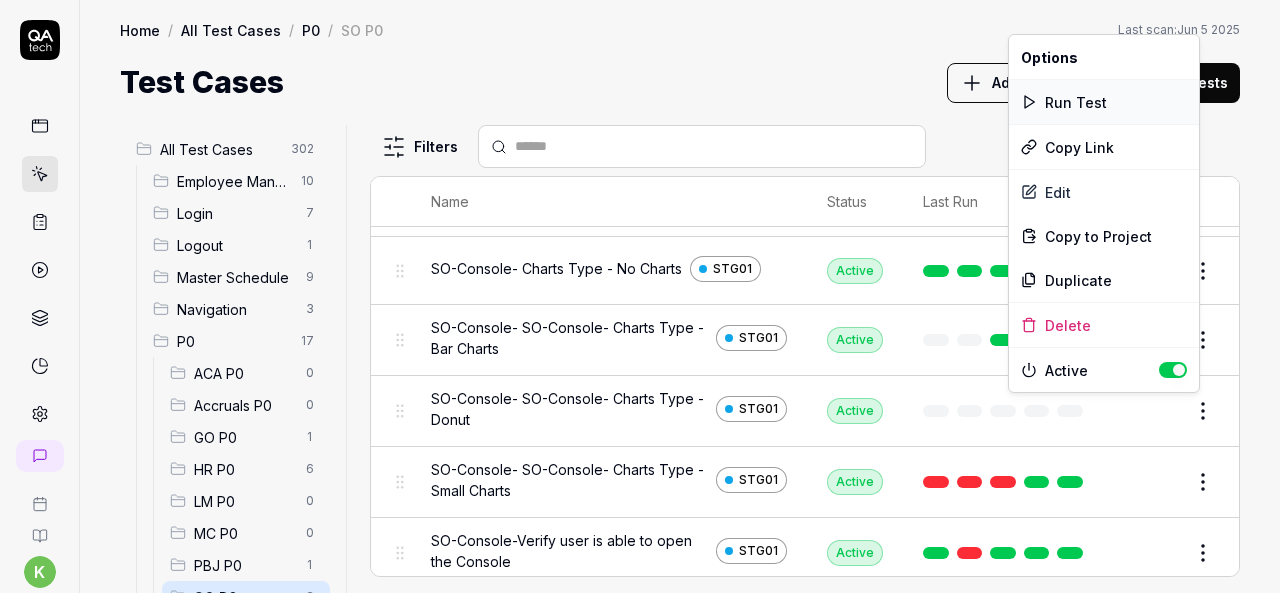 click on "Run Test" at bounding box center [1104, 102] 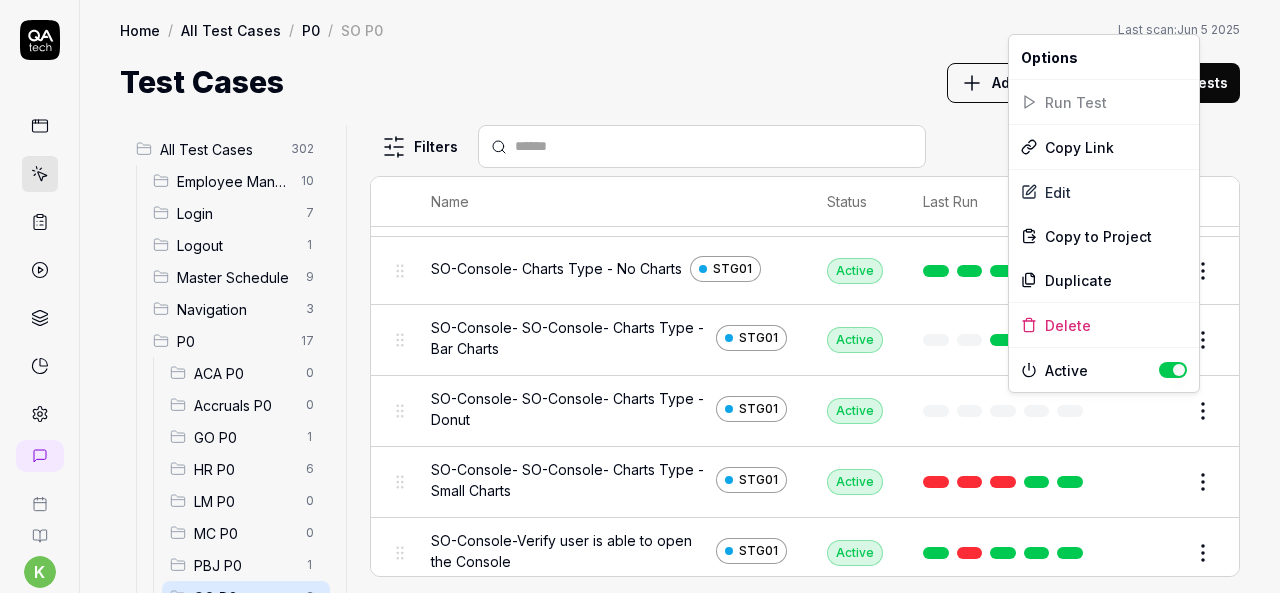click on "k S Home / All Test Cases / P0 / SO P0 Home / All Test Cases / P0 / SO P0 Last scan:  Jun 5 2025 Test Cases Add Test Case Run Tests All Test Cases 302 Employee Management 10 Login 7 Logout 1 Master Schedule 9 Navigation 3 P0 17 ACA P0 0 Accruals P0 0 GO P0 1 HR P0 6 LM P0 0 MC P0 0 PBJ P0 1 SO P0 9 SPOT P0 0 TA P0 0 PPV 234 ACA PPV 20 Accruals PPV 35 GO PPV 13 HR PPV 31 LM PPV 7 MC PPV 7 PBJ PPV 22 SO PPV 56 Spotlight PPV 3 TA PPV 40 Reporting 3 Schedule Optimizer 1 Screen Loads 7 Time & Attendance 6 Filters Name Status Last Run P0 SO P0 Open Shift Management - Accessing the Open Shift Management page STG01 Active Edit SO-Console- Charts Type - No Charts STG01 Active Edit SO-Console- SO-Console- Charts Type - Bar Charts STG01 Active Edit SO-Console- SO-Console- Charts Type - Donut STG01 Active Edit SO-Console- SO-Console- Charts Type - Small Charts STG01 Active Edit SO-Console-Verify user is able to open the Console STG01 Active Edit SO-Console-Verify user is able to open the Console at department level STG01" at bounding box center [640, 296] 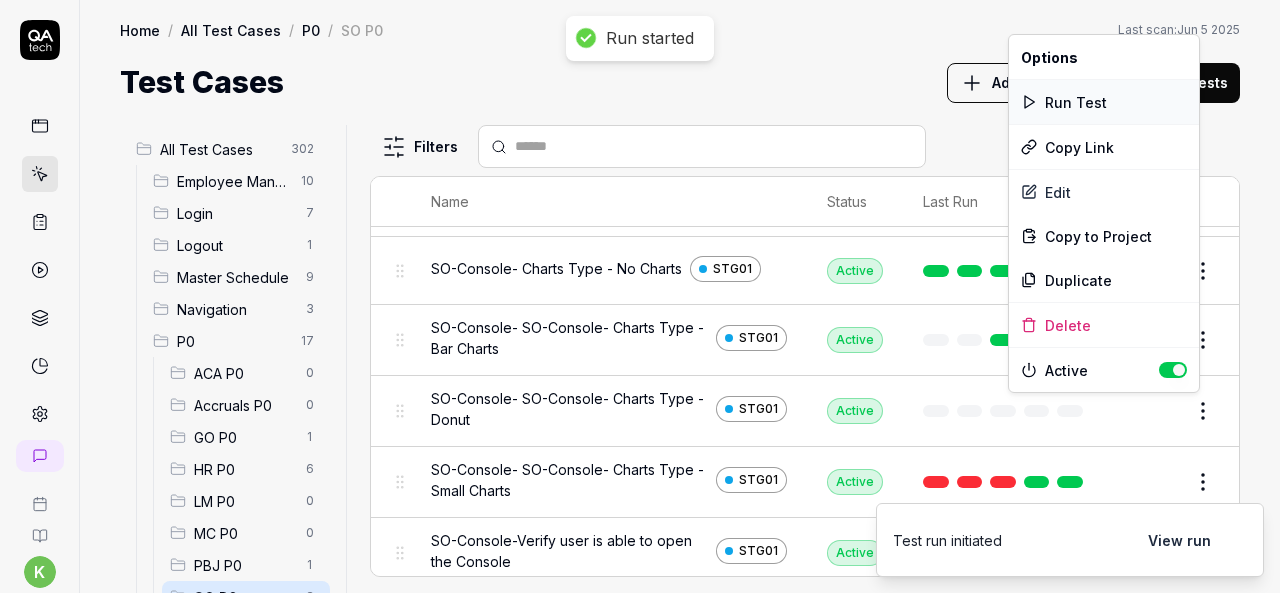click on "Run Test" at bounding box center [1104, 102] 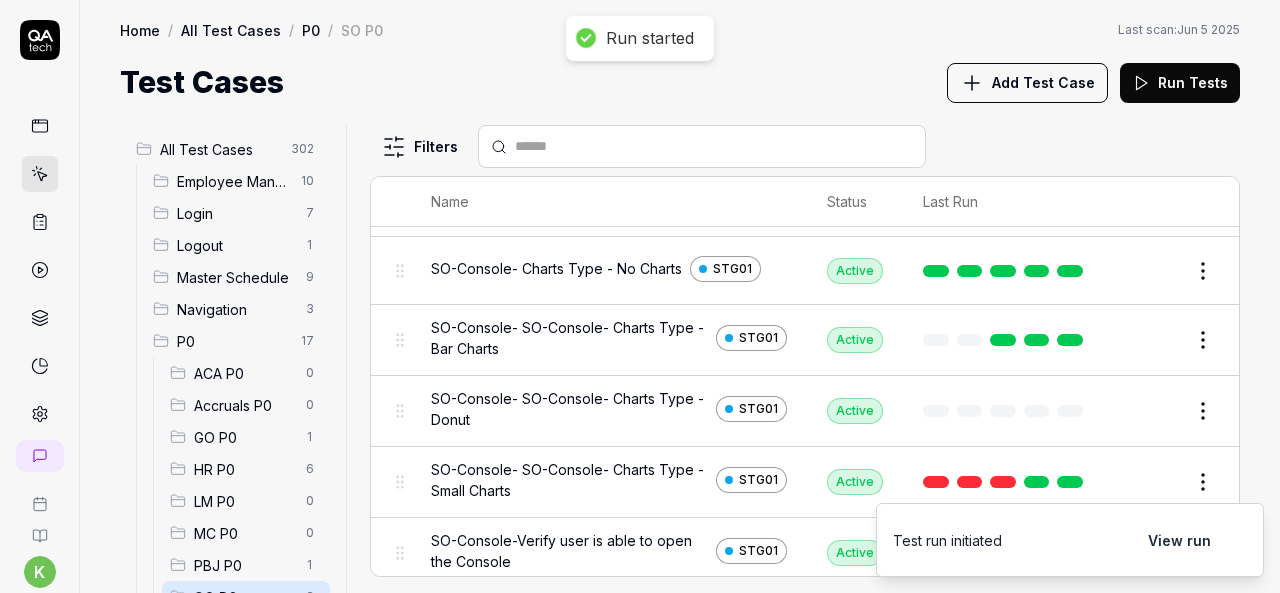click on "Home / All Test Cases / P0 / SO P0 Home / All Test Cases / P0 / SO P0 Last scan:  Jun 5 2025 Test Cases Add Test Case Run Tests" at bounding box center (680, 52) 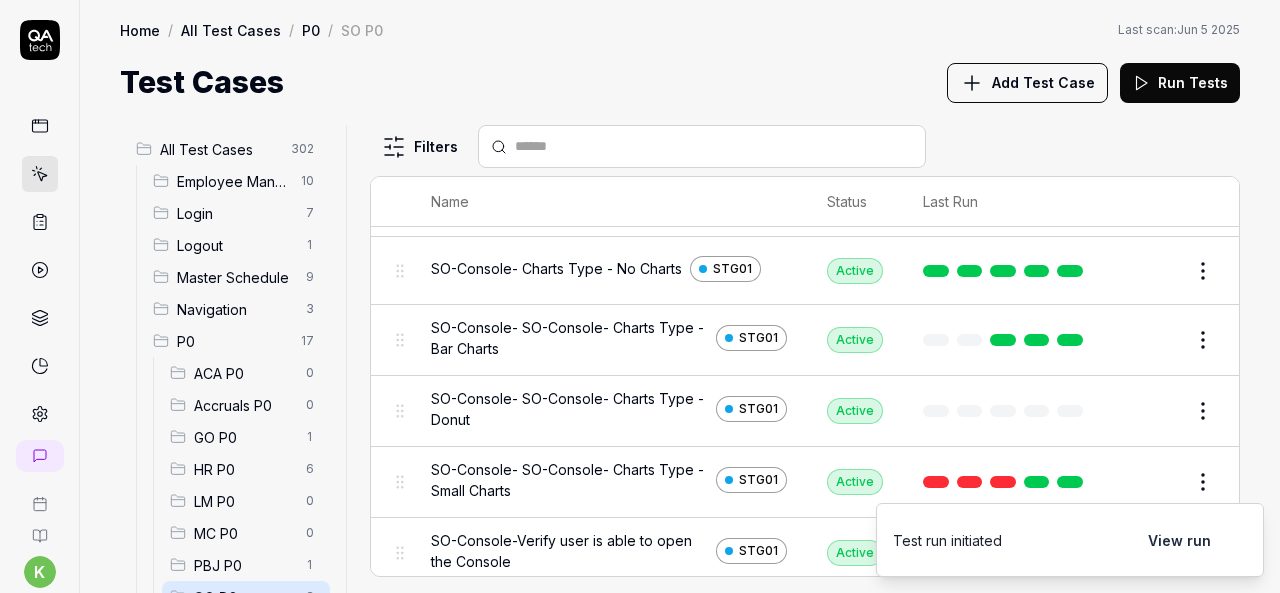 click on "Test Cases Add Test Case Run Tests" at bounding box center (680, 82) 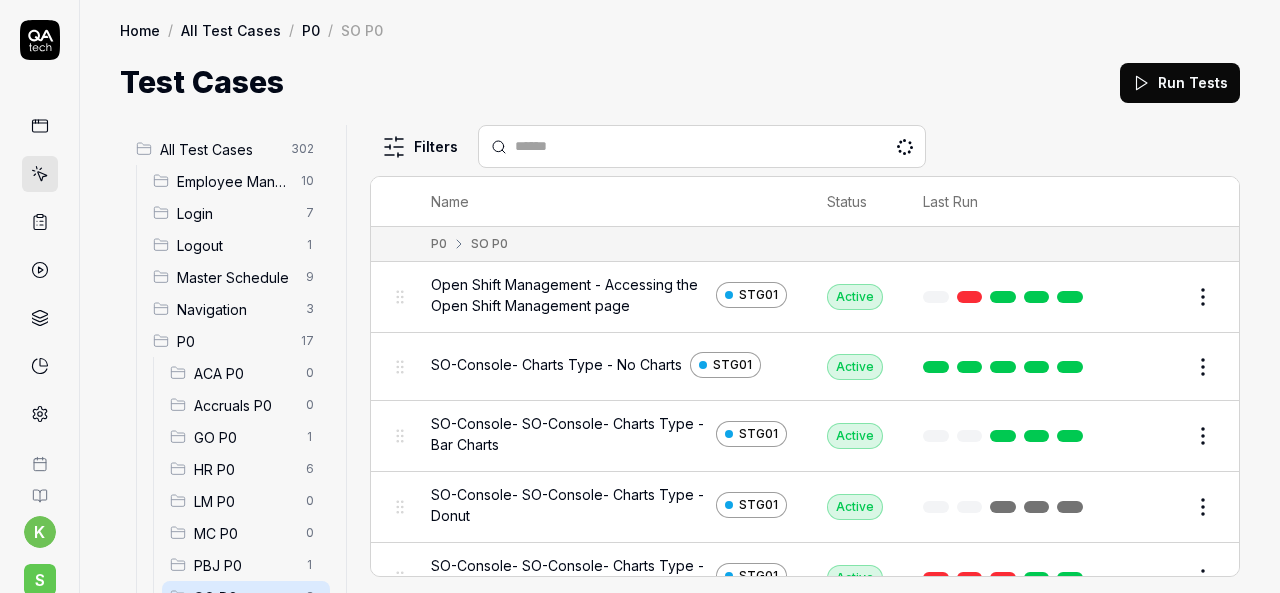 scroll, scrollTop: 0, scrollLeft: 0, axis: both 